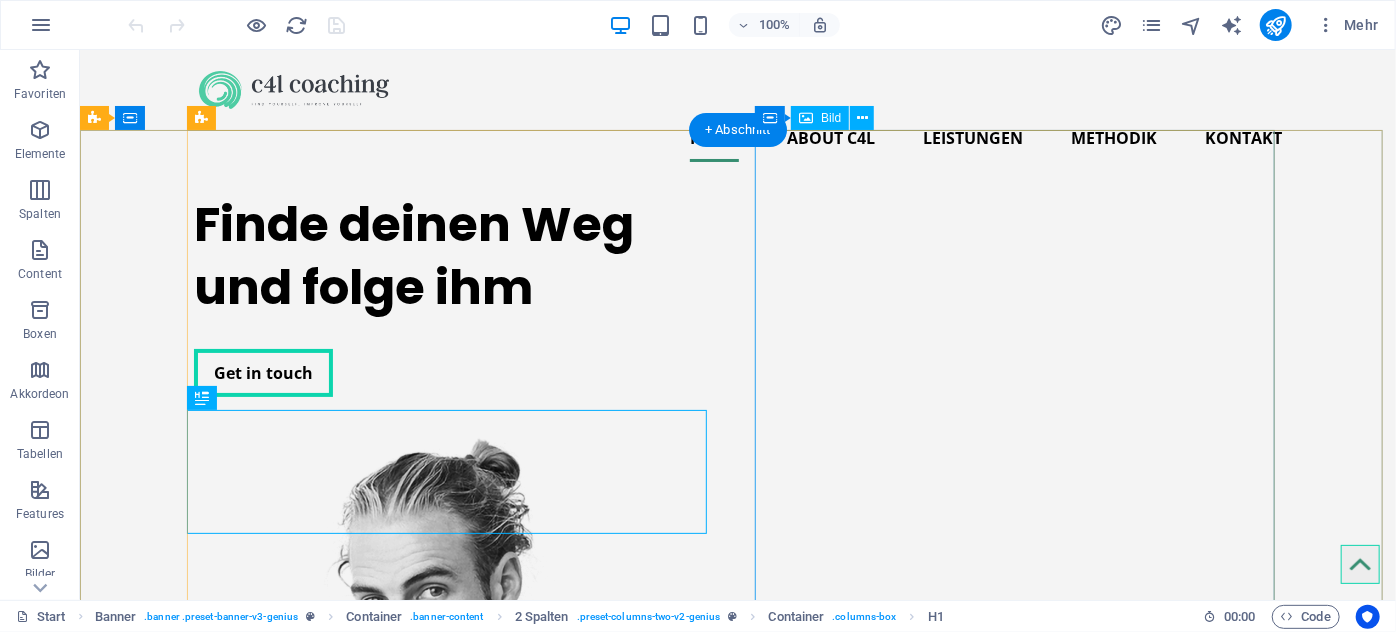 scroll, scrollTop: 0, scrollLeft: 0, axis: both 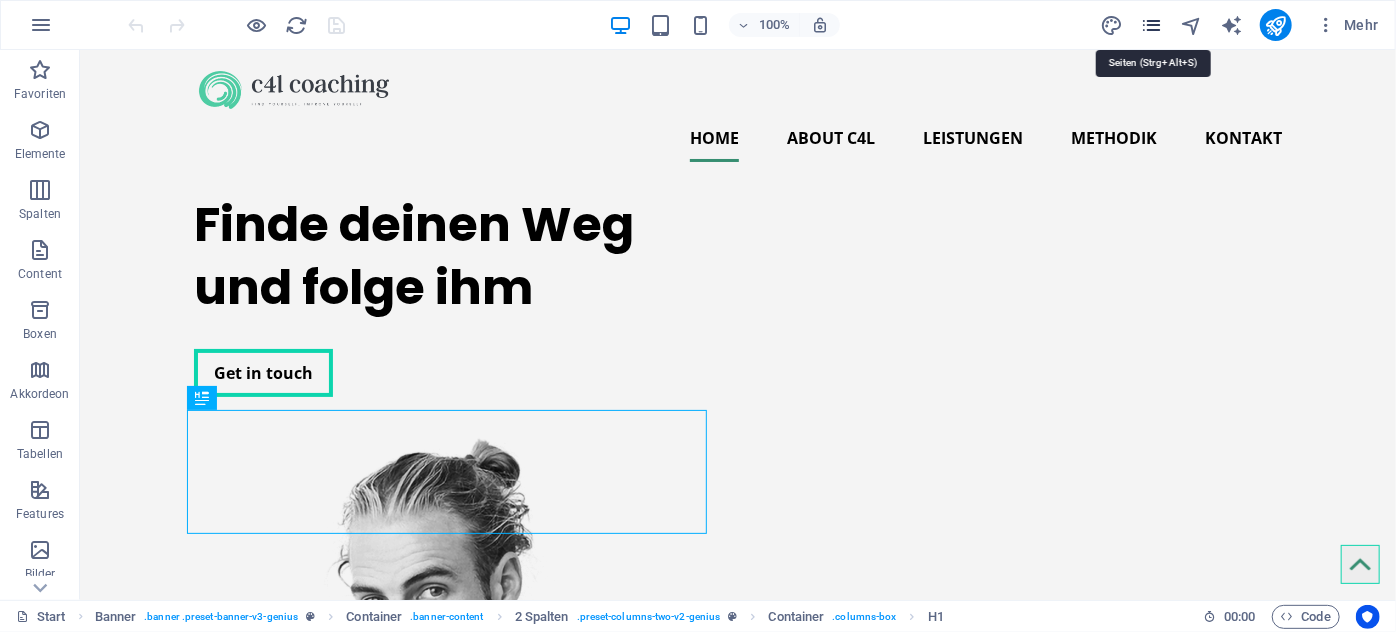 click at bounding box center (1151, 25) 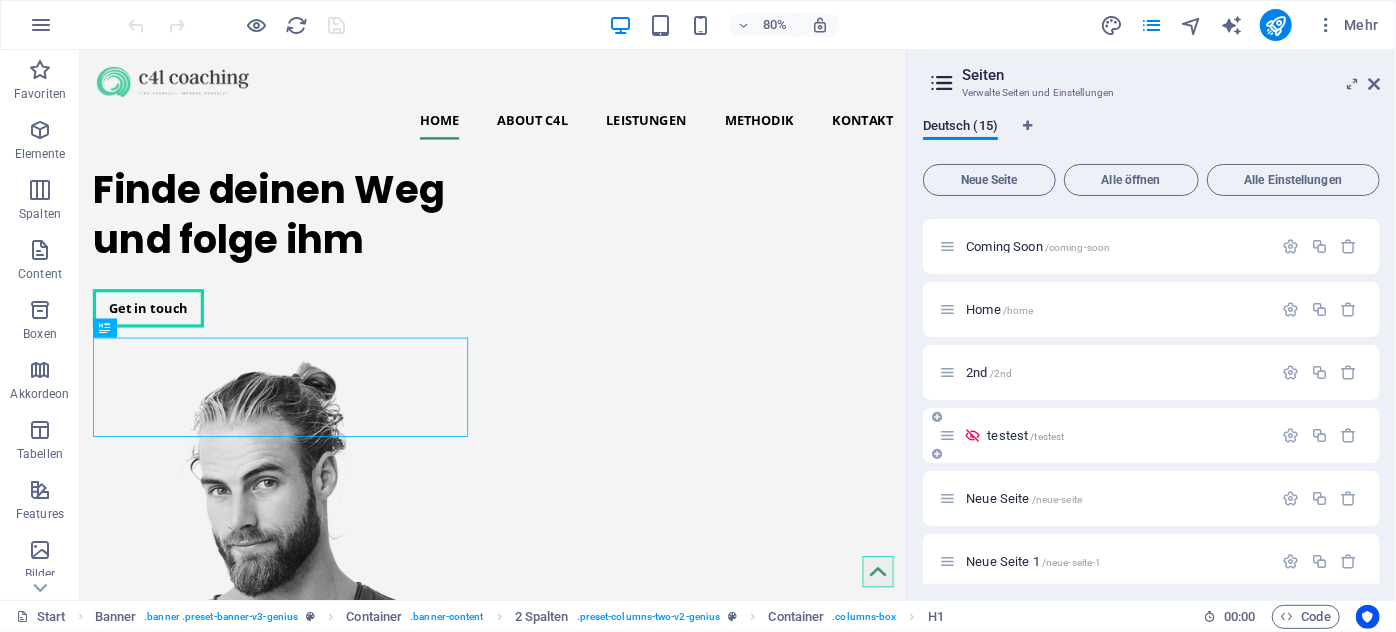 scroll, scrollTop: 572, scrollLeft: 0, axis: vertical 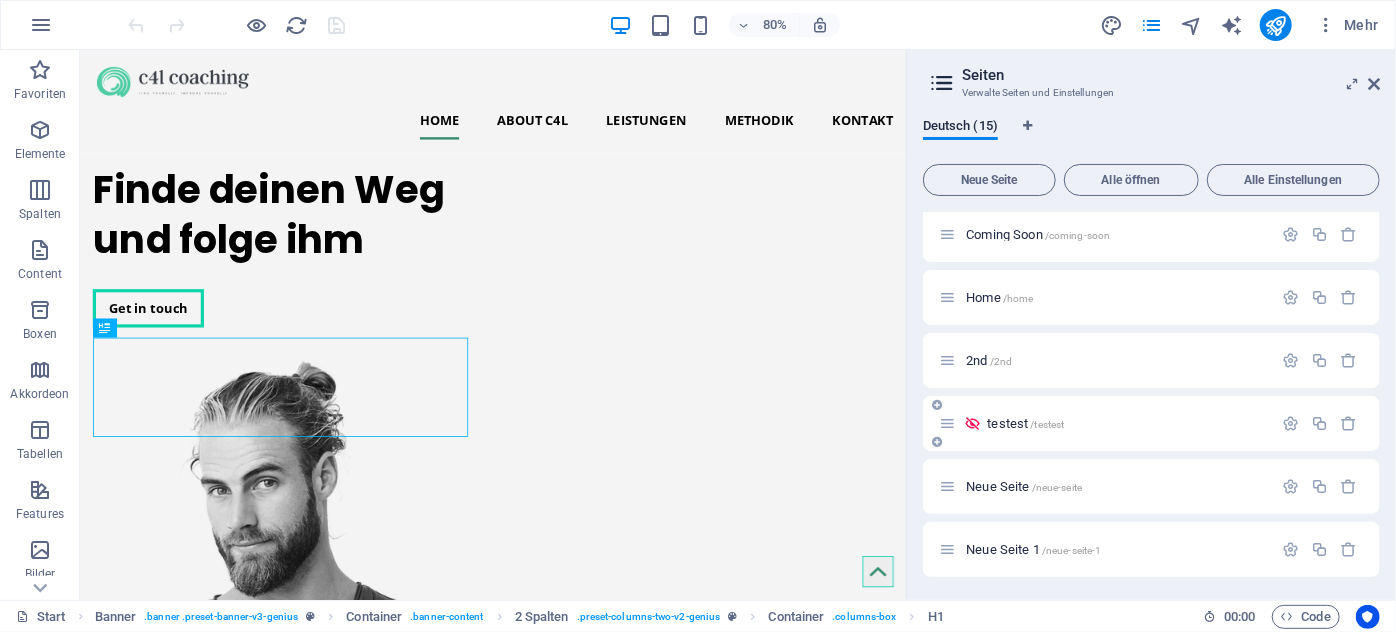 click on "/testest" at bounding box center (1047, 424) 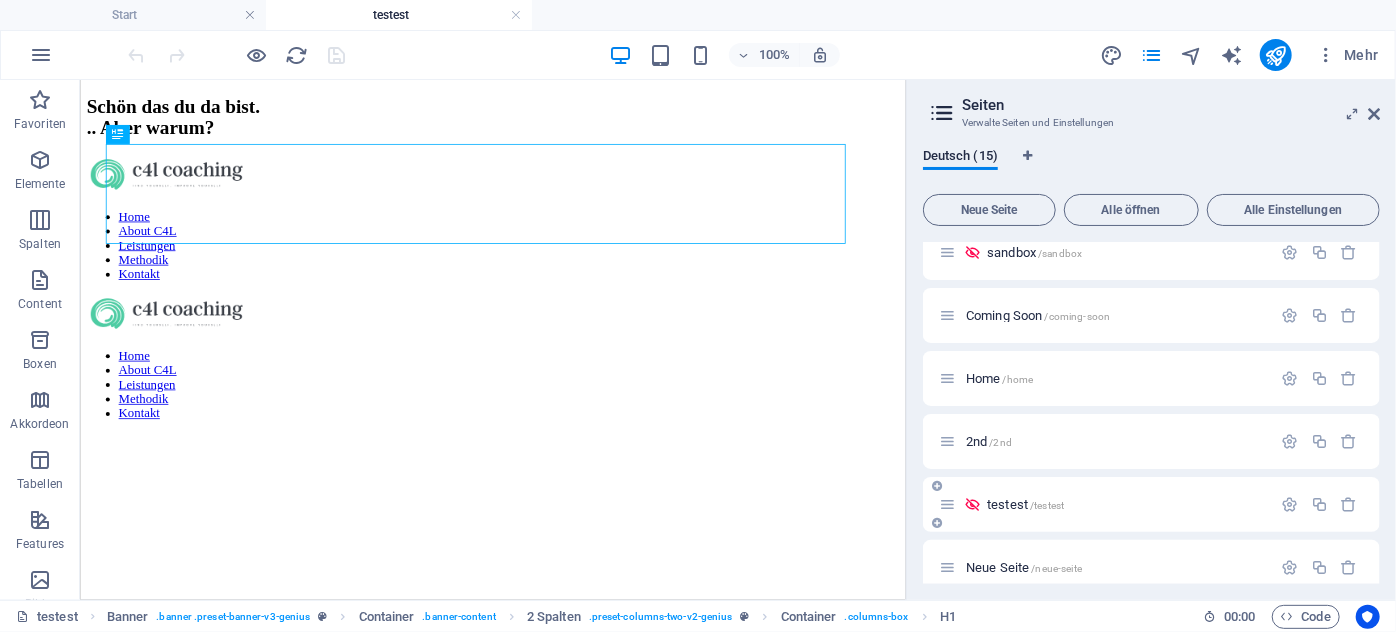 scroll, scrollTop: 0, scrollLeft: 0, axis: both 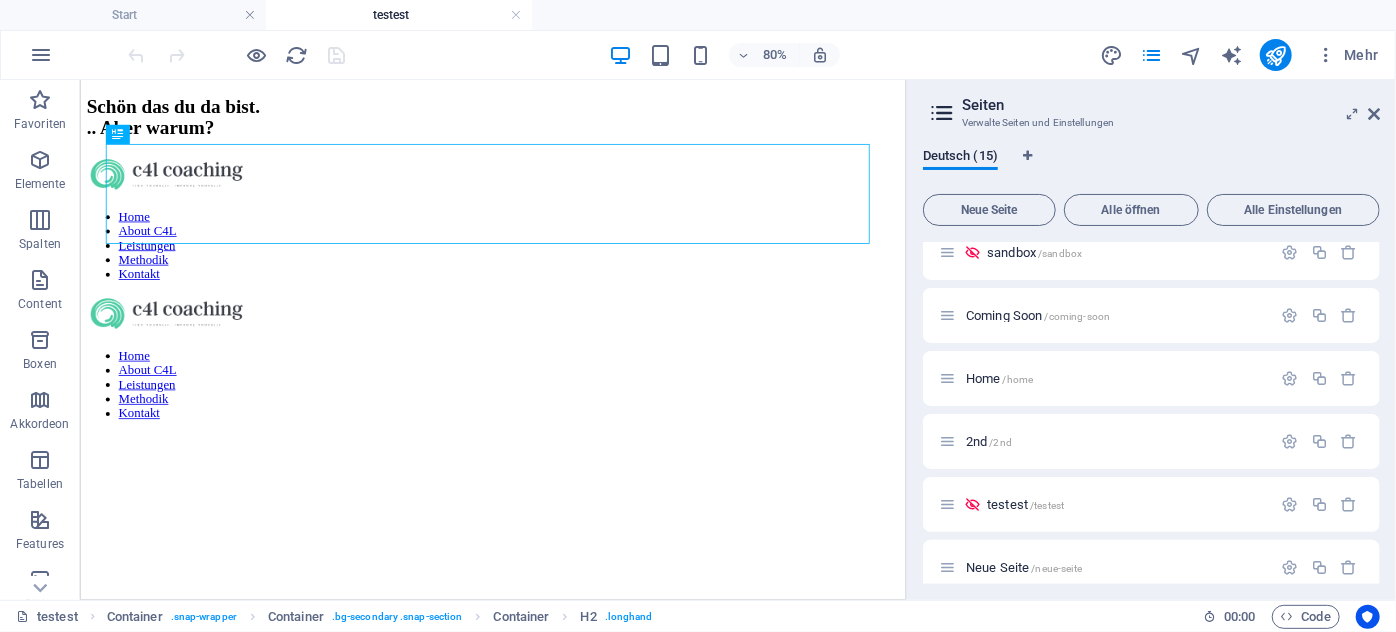 click on "Seiten Verwalte Seiten und Einstellungen Deutsch (15) Neue Seite Alle öffnen Alle Einstellungen Start / About Me /about-me Leistungen /leistungen Methodik /methodik Kontaktaufnahme /kontaktaufnahme Impressum /impressum Datenschutz /datenschutz AGB /agb sandbox /sandbox Coming Soon /coming-soon Home /home 2nd /2nd testest /testest Neue Seite /neue-seite Neue Seite 1 /neue-seite-1" at bounding box center (1151, 340) 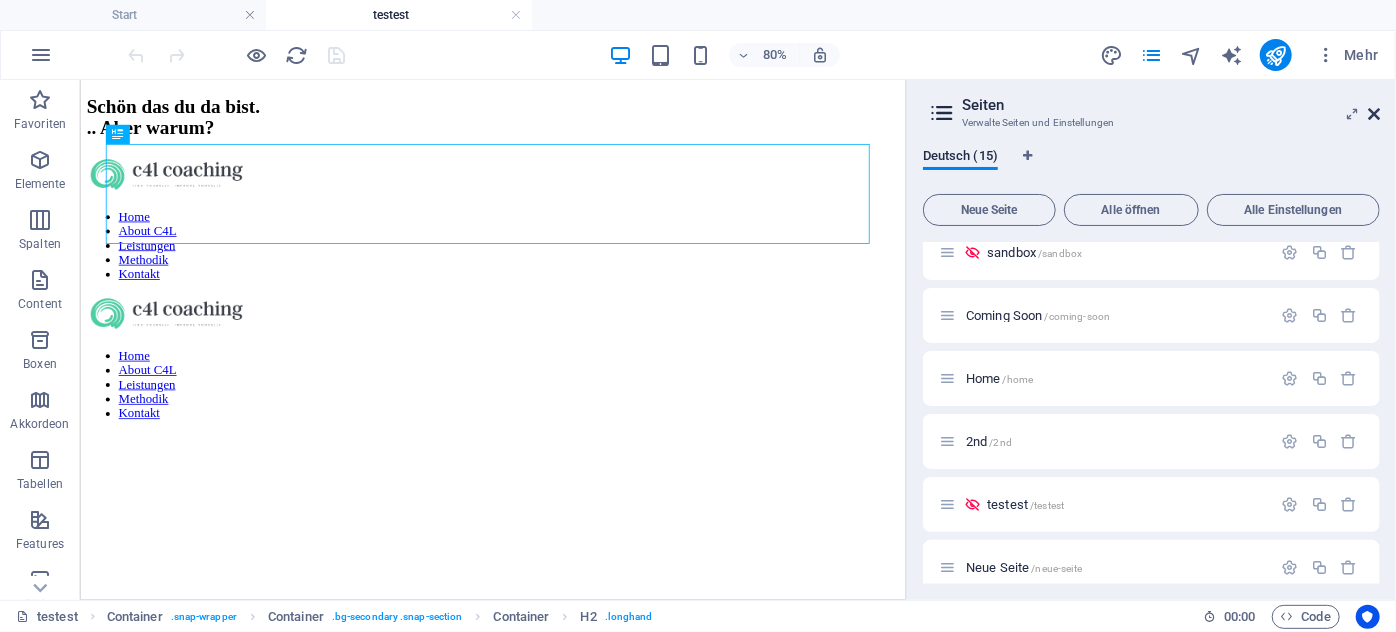 drag, startPoint x: 1378, startPoint y: 116, endPoint x: 1253, endPoint y: 35, distance: 148.94966 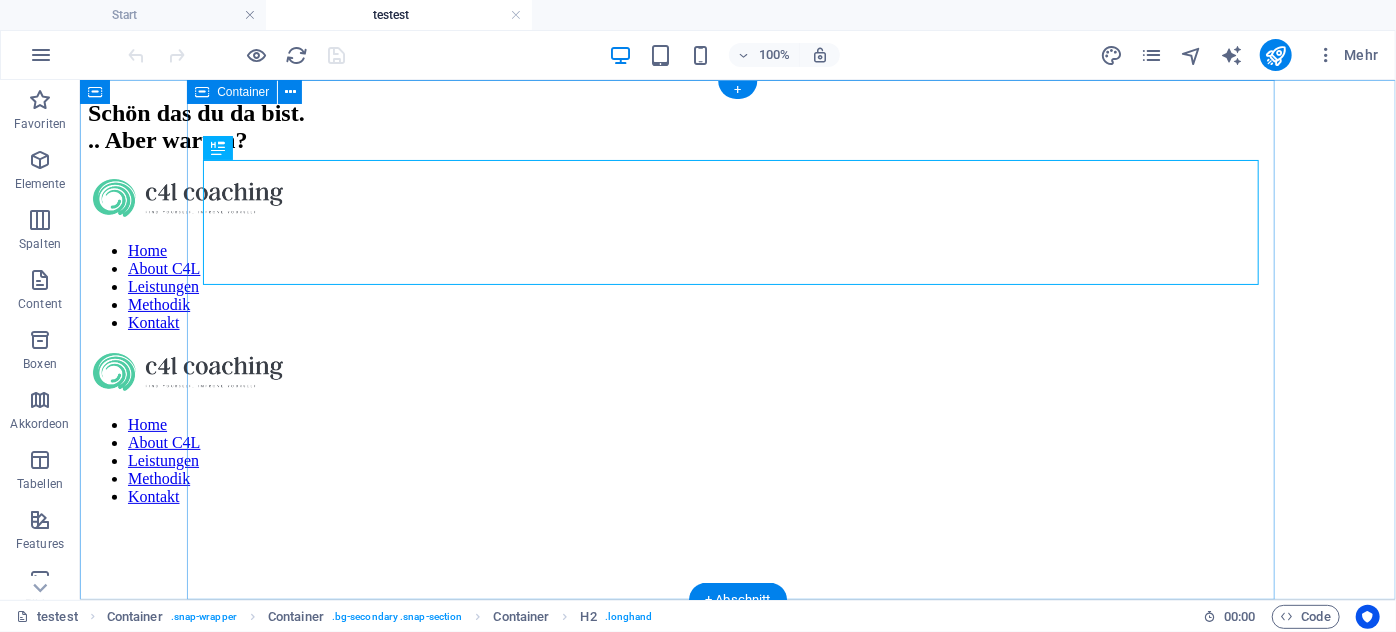 scroll, scrollTop: 600, scrollLeft: 0, axis: vertical 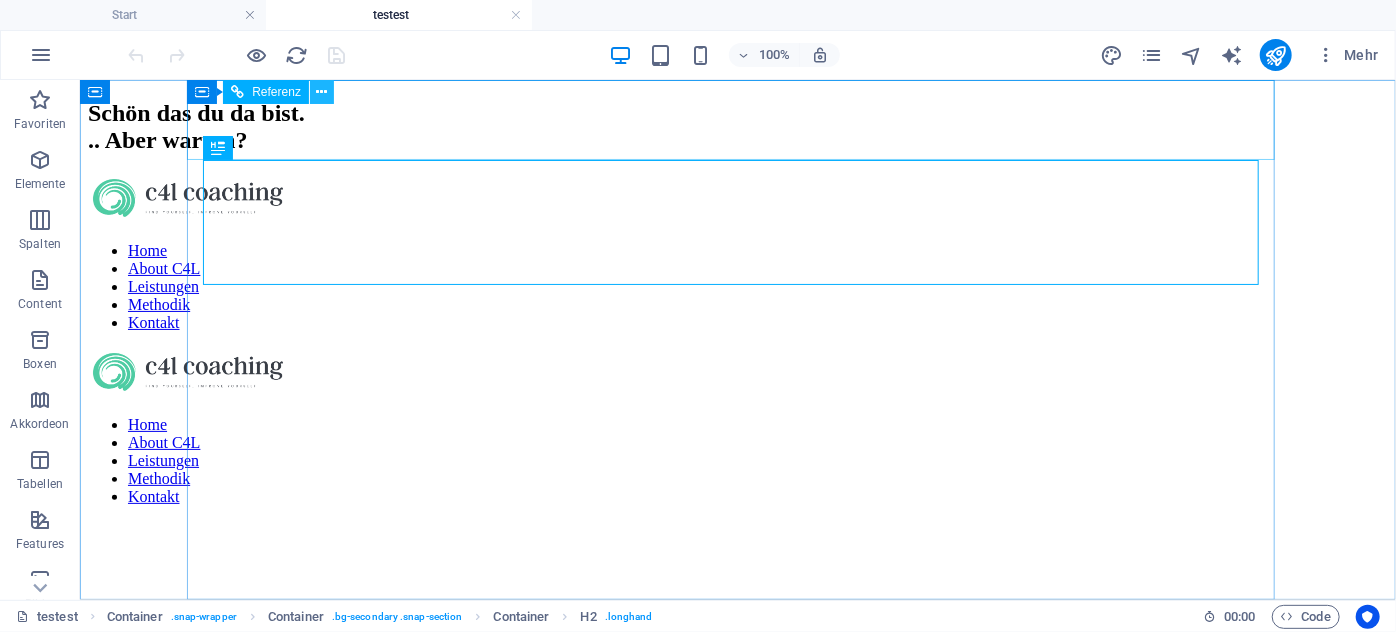click at bounding box center (321, 92) 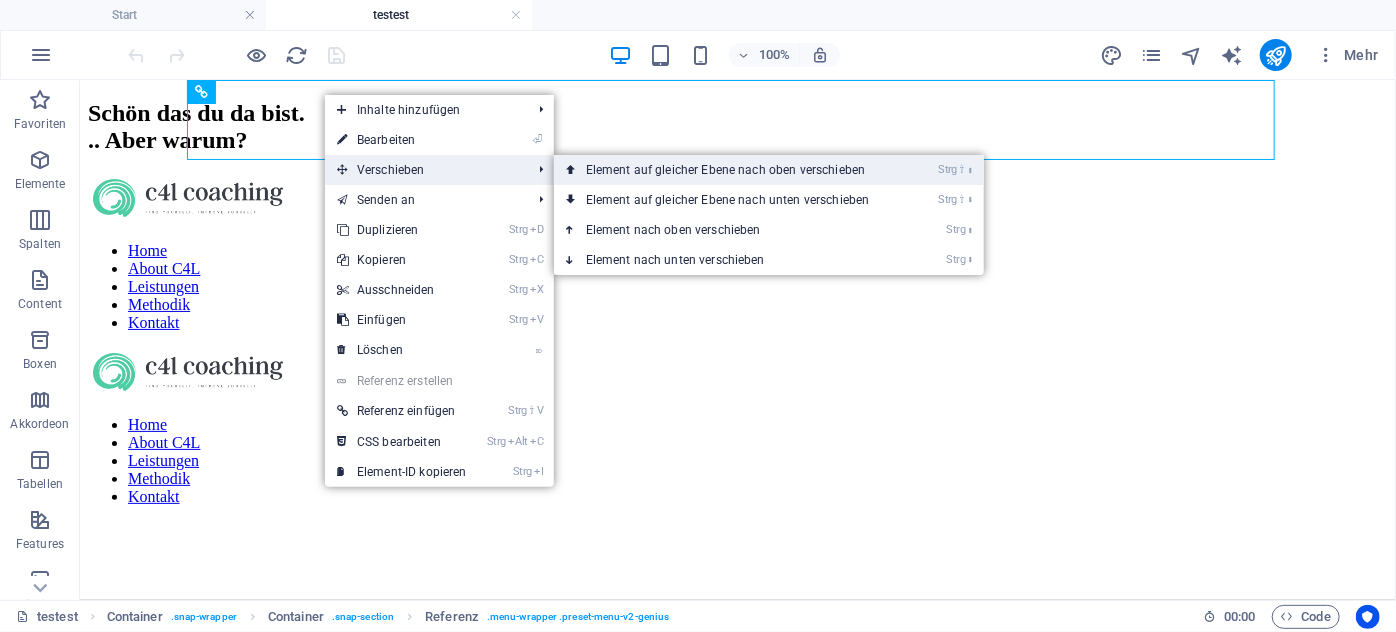 click on "Strg ⇧ ⬆  Element auf gleicher Ebene nach oben verschieben" at bounding box center (732, 170) 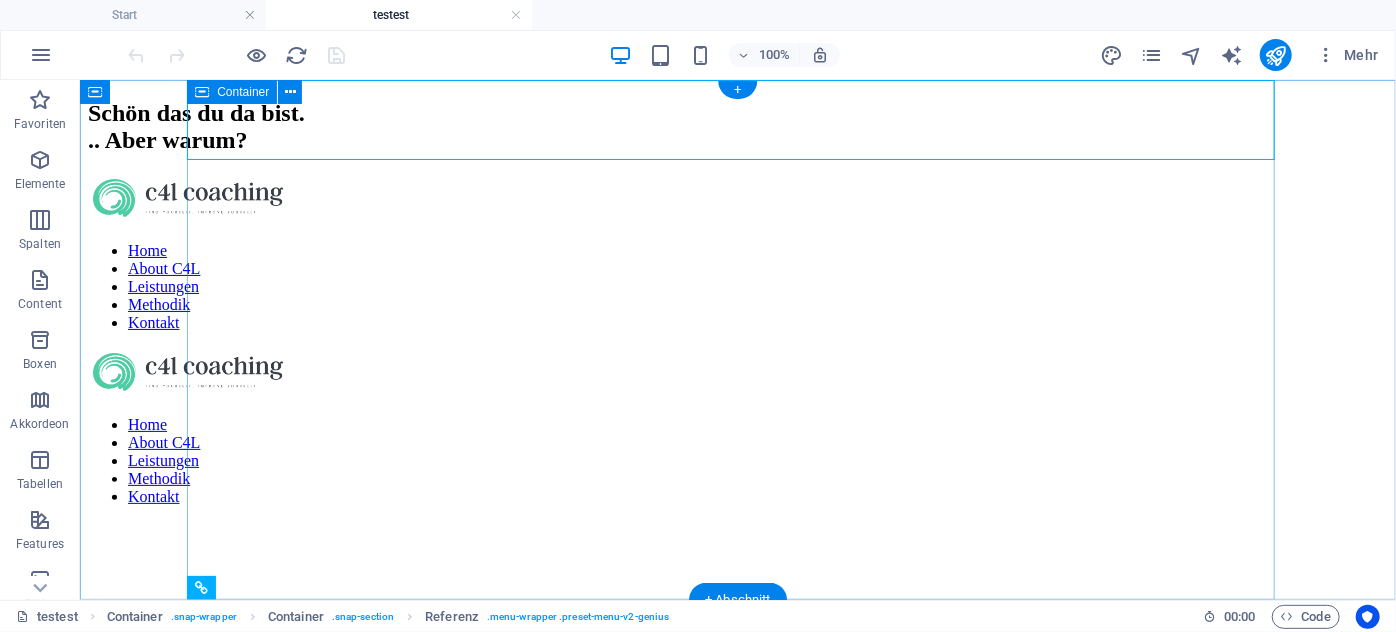 scroll, scrollTop: 600, scrollLeft: 0, axis: vertical 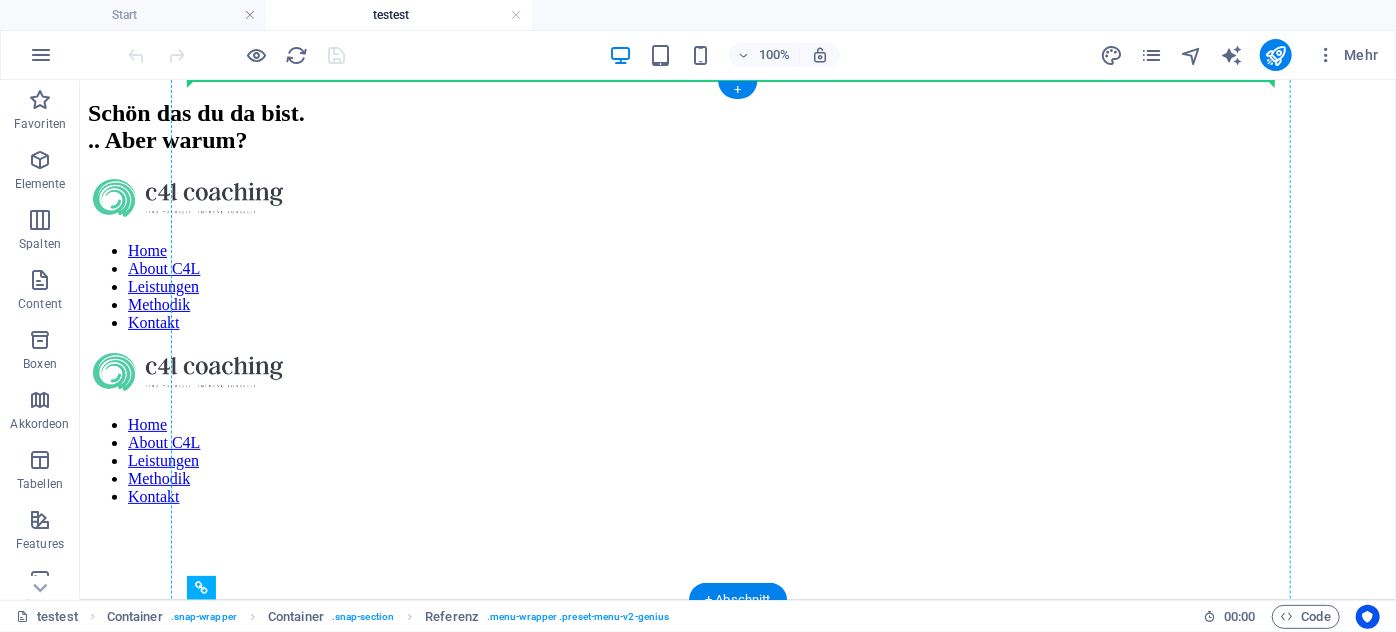 drag, startPoint x: 384, startPoint y: 126, endPoint x: 409, endPoint y: 100, distance: 36.069378 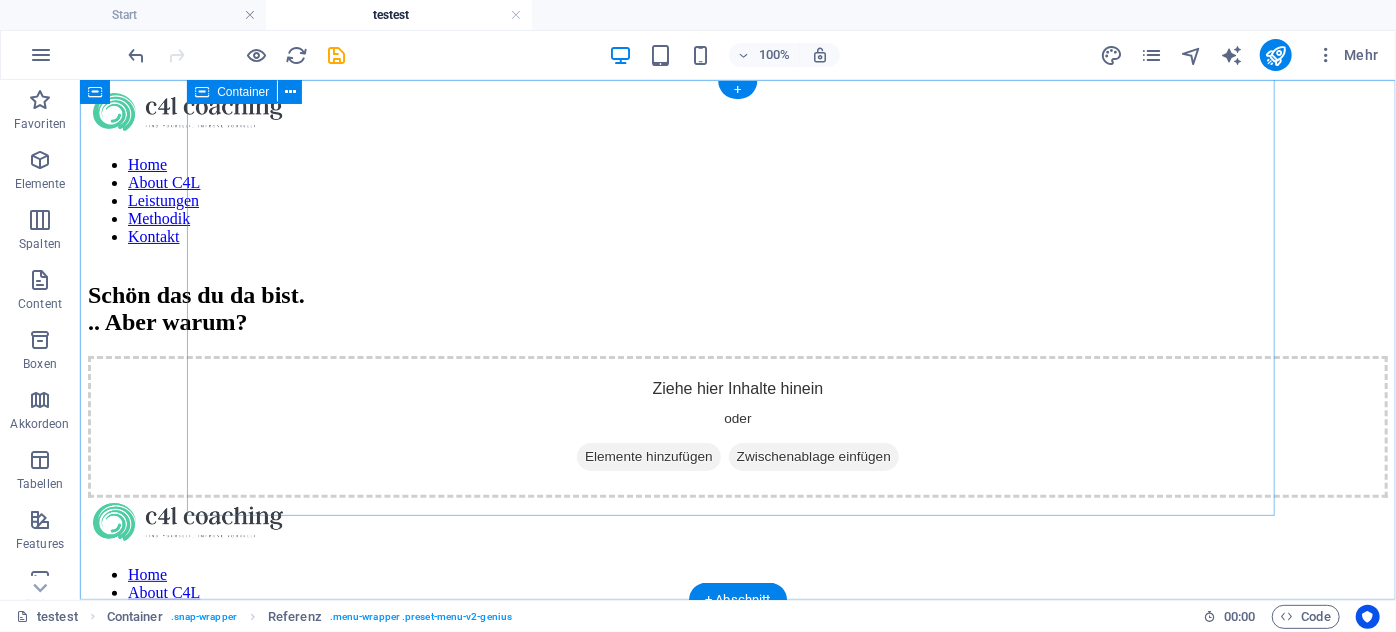 scroll, scrollTop: 160, scrollLeft: 0, axis: vertical 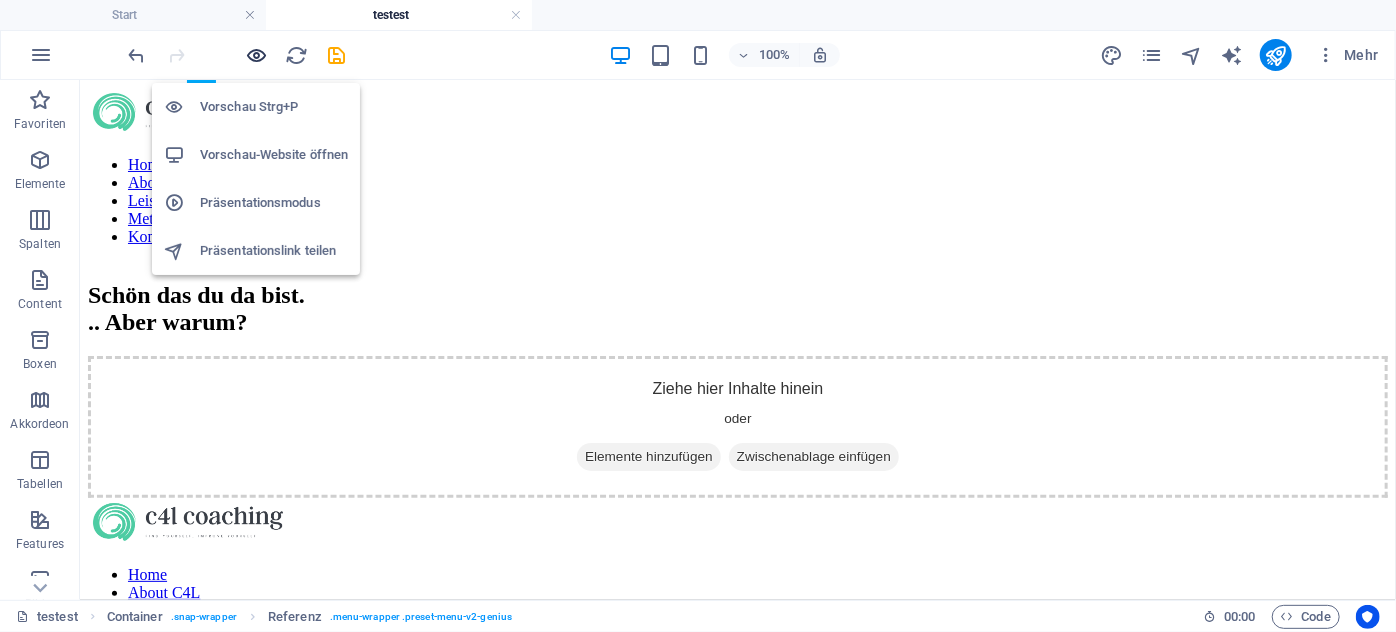 click at bounding box center [257, 55] 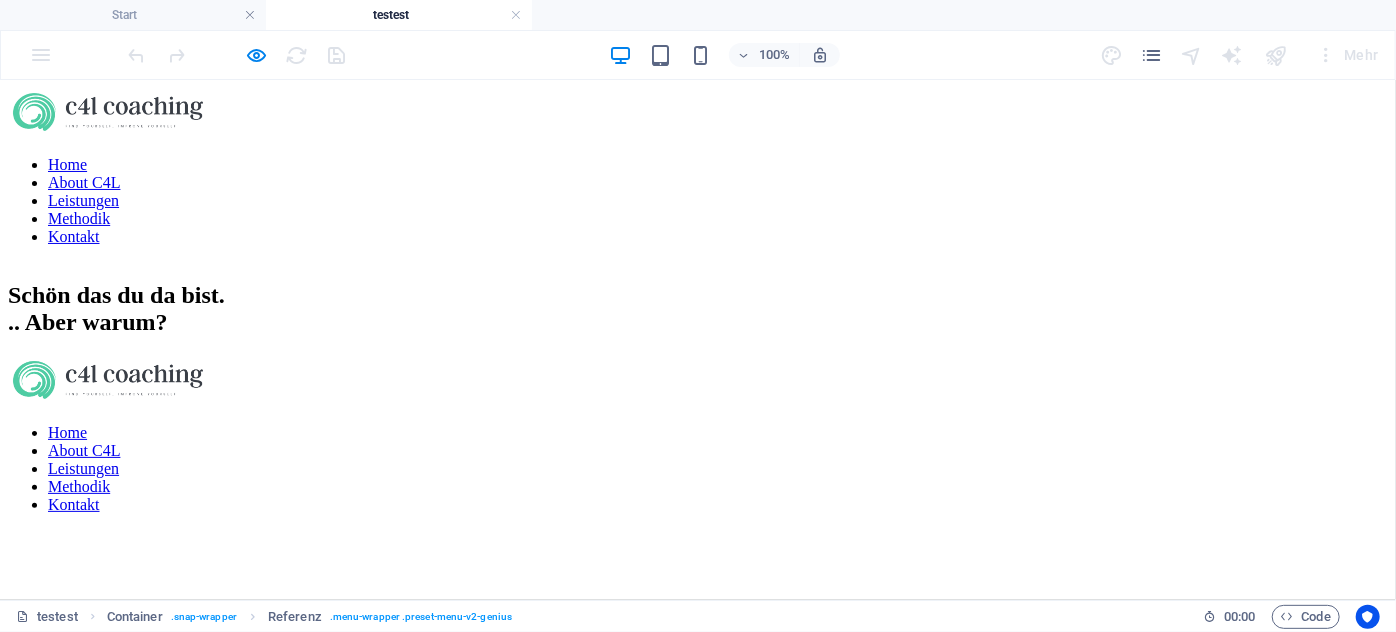 scroll, scrollTop: 160, scrollLeft: 0, axis: vertical 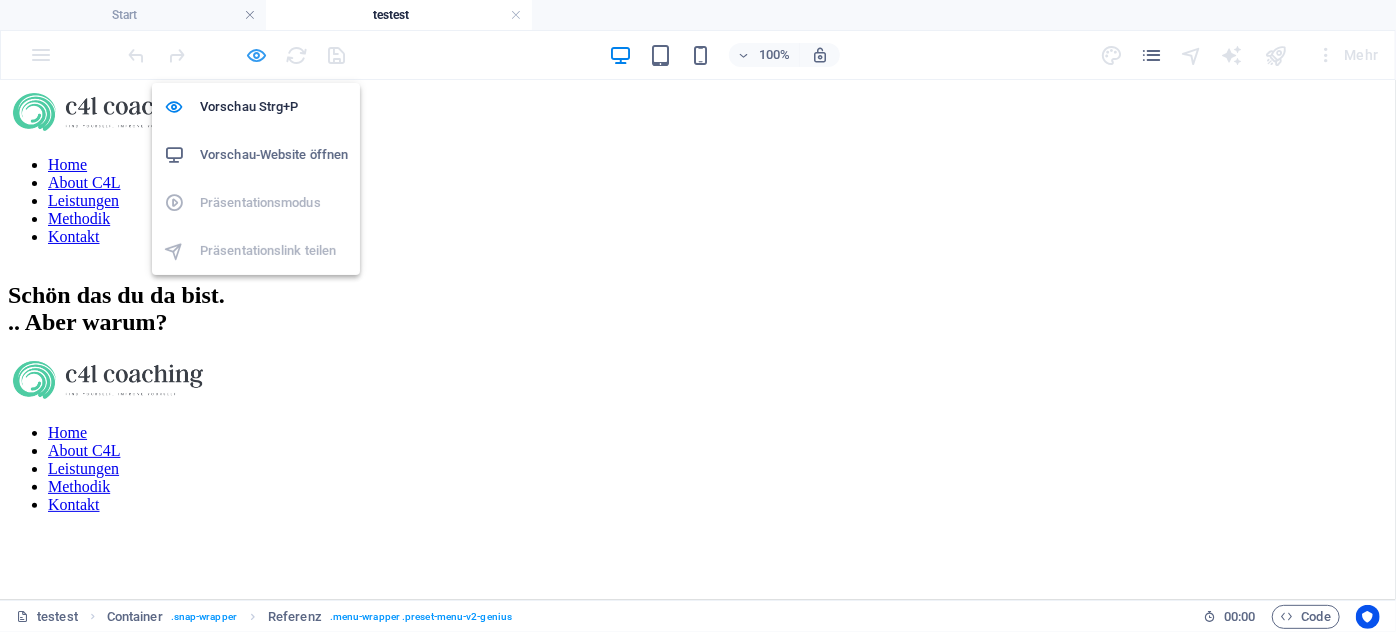 click at bounding box center [257, 55] 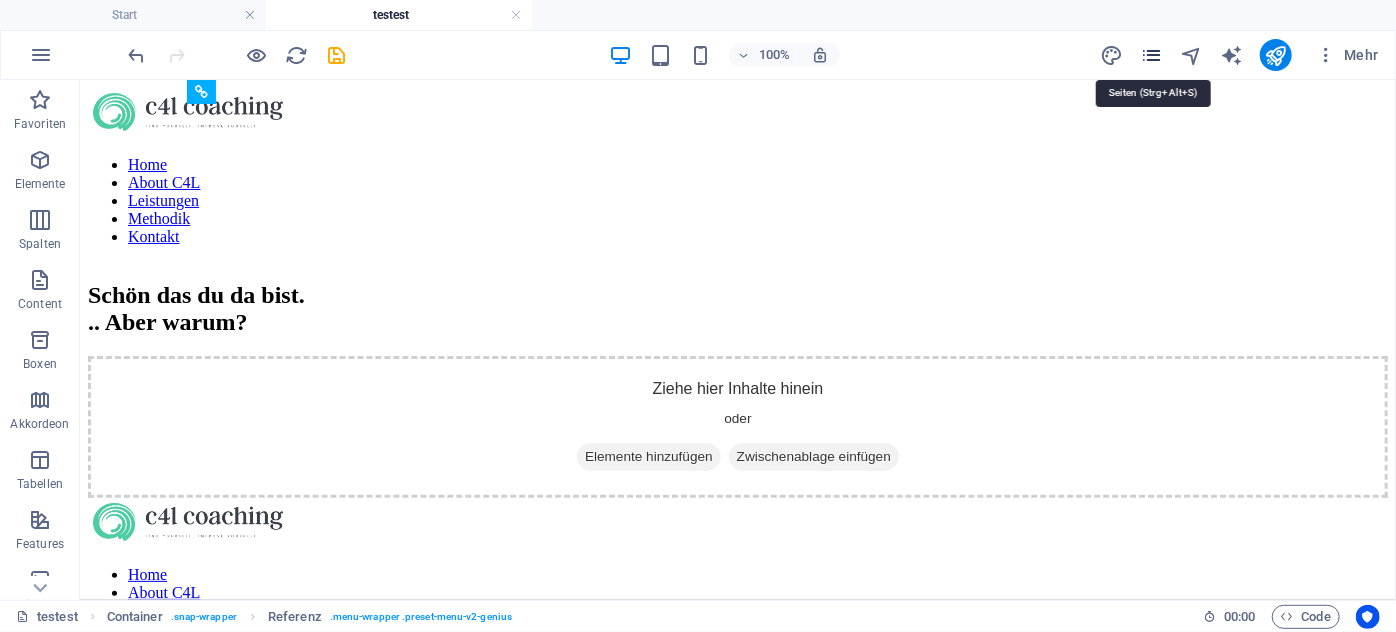 click at bounding box center [1151, 55] 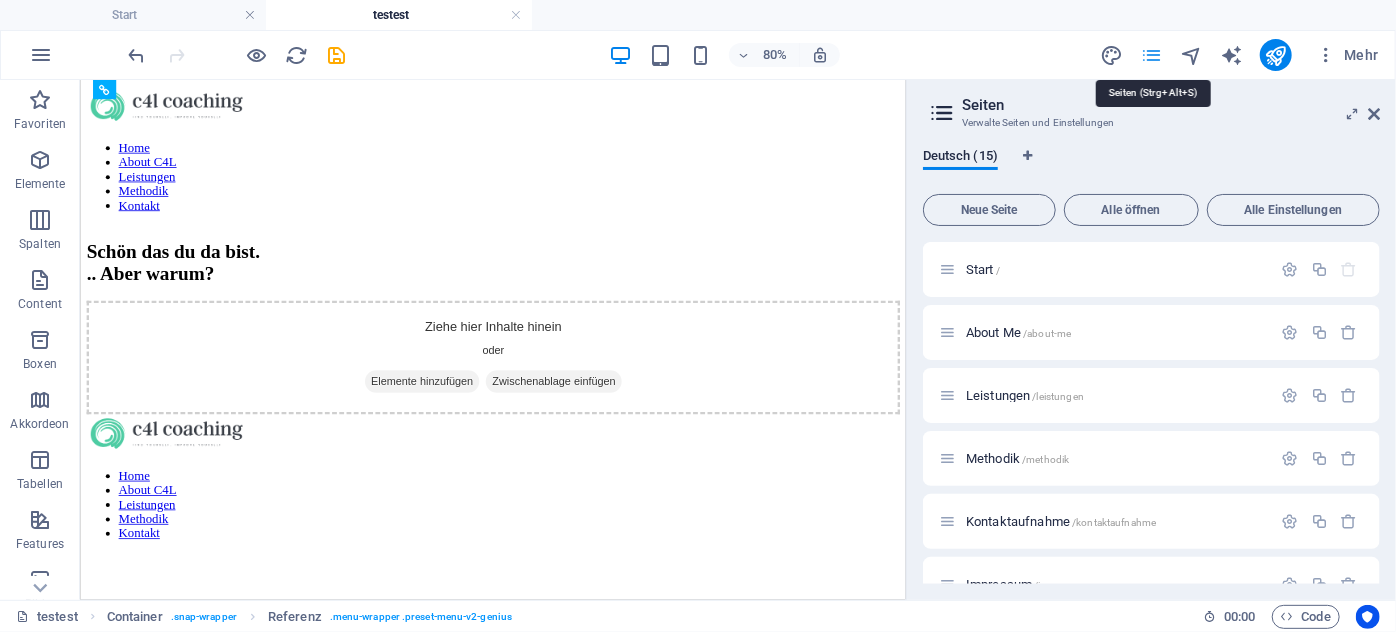 click at bounding box center (1151, 55) 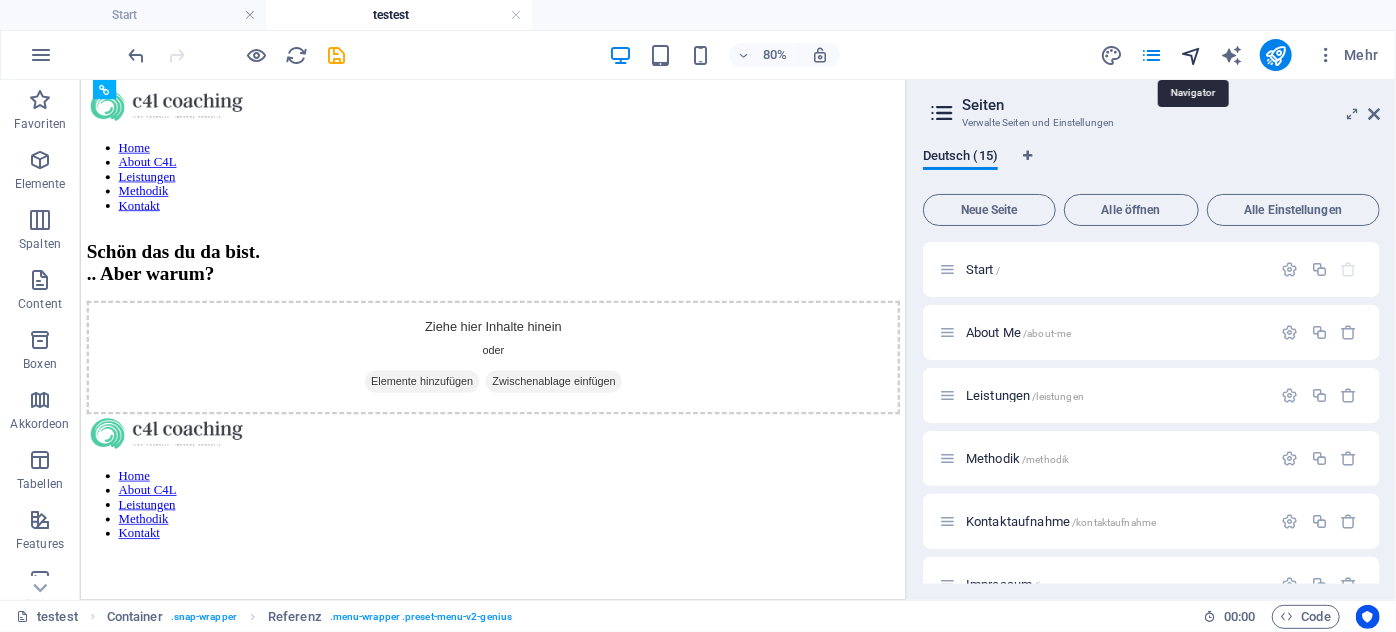 click at bounding box center (1191, 55) 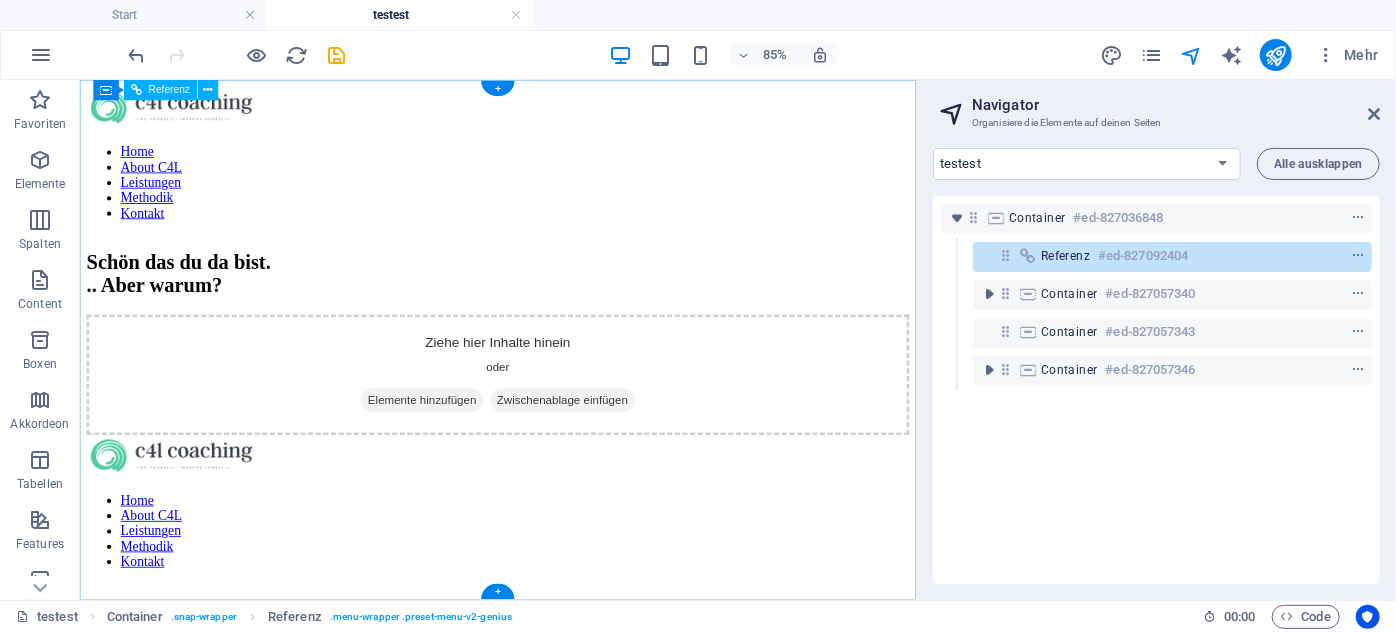 click on "Referenz #ed-827092404" at bounding box center [1172, 257] 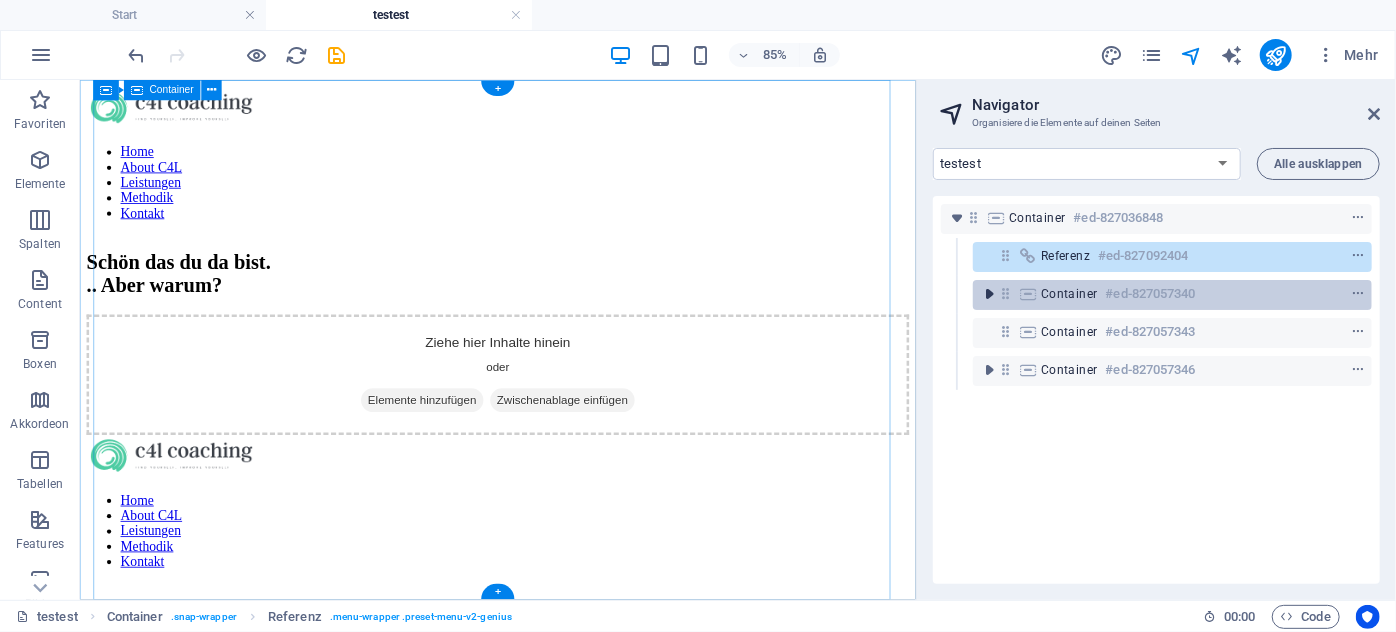 click at bounding box center [989, 294] 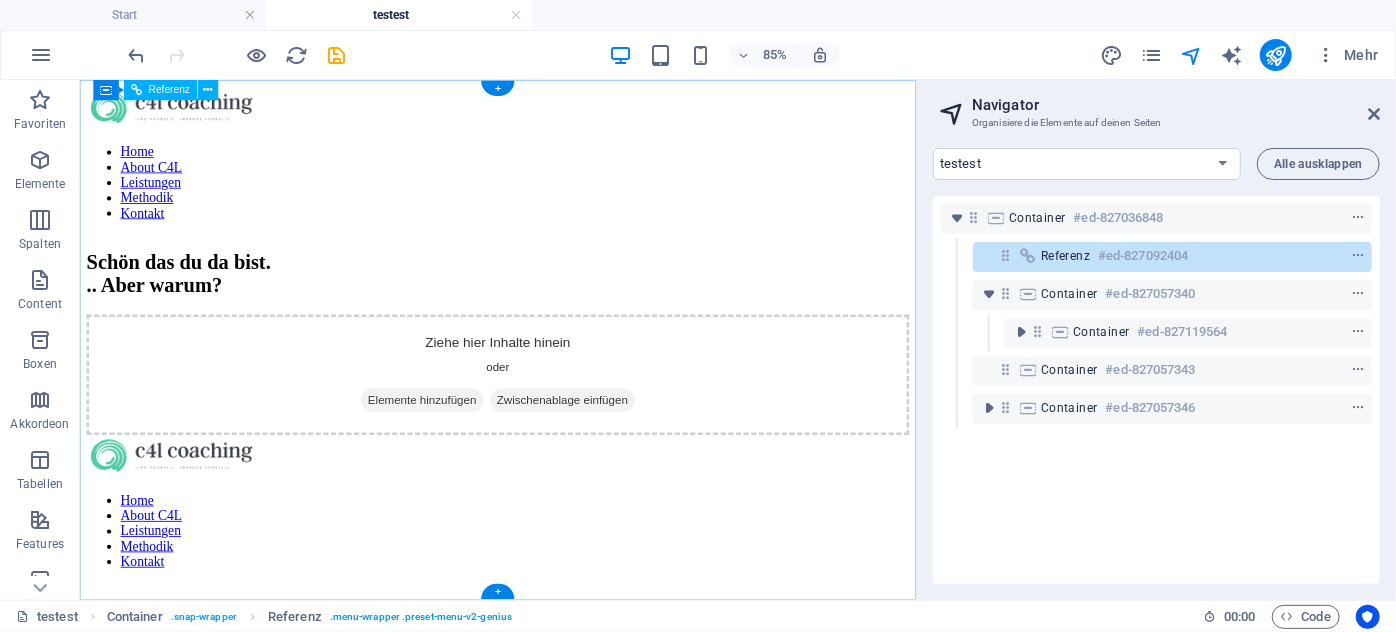 drag, startPoint x: 1066, startPoint y: 254, endPoint x: 982, endPoint y: 255, distance: 84.00595 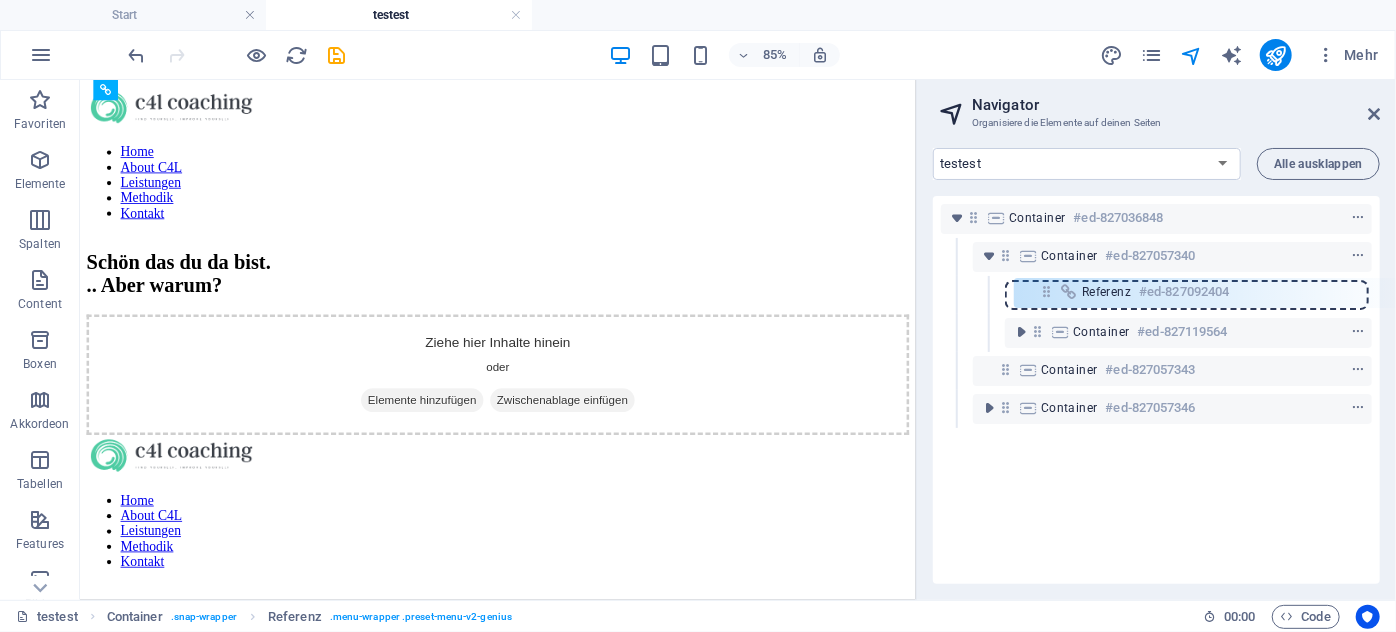 drag, startPoint x: 1003, startPoint y: 255, endPoint x: 1049, endPoint y: 296, distance: 61.6198 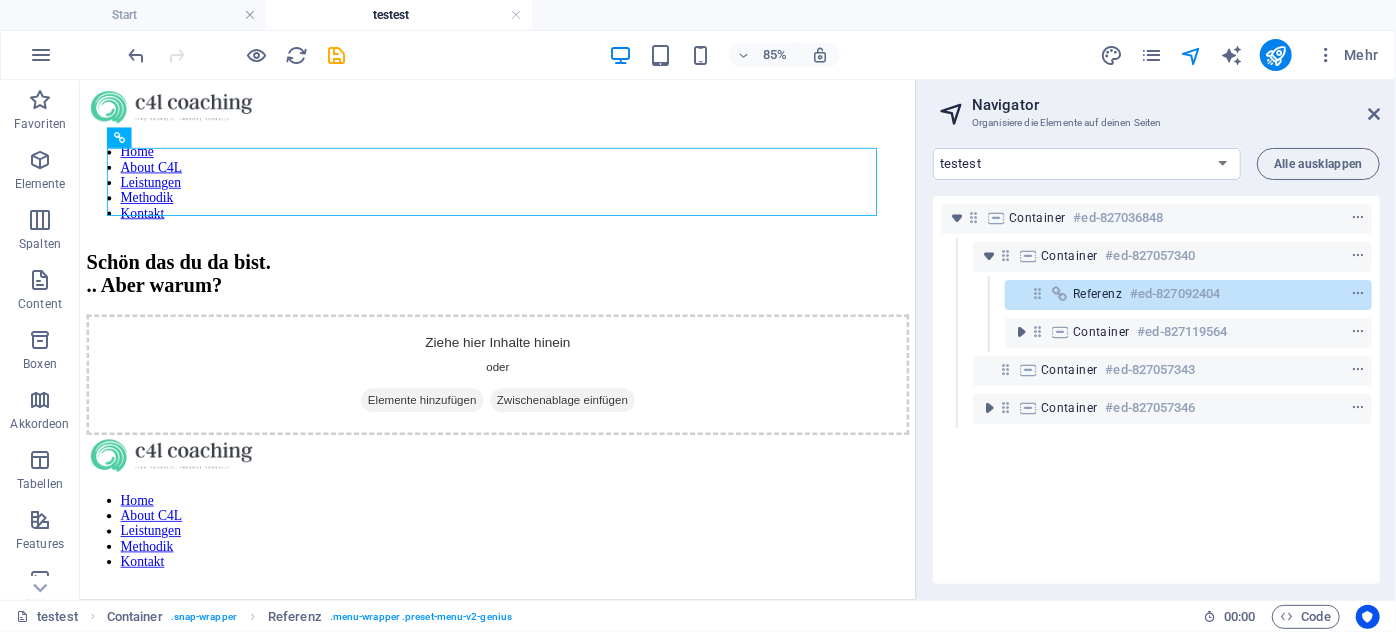 scroll, scrollTop: 80, scrollLeft: 0, axis: vertical 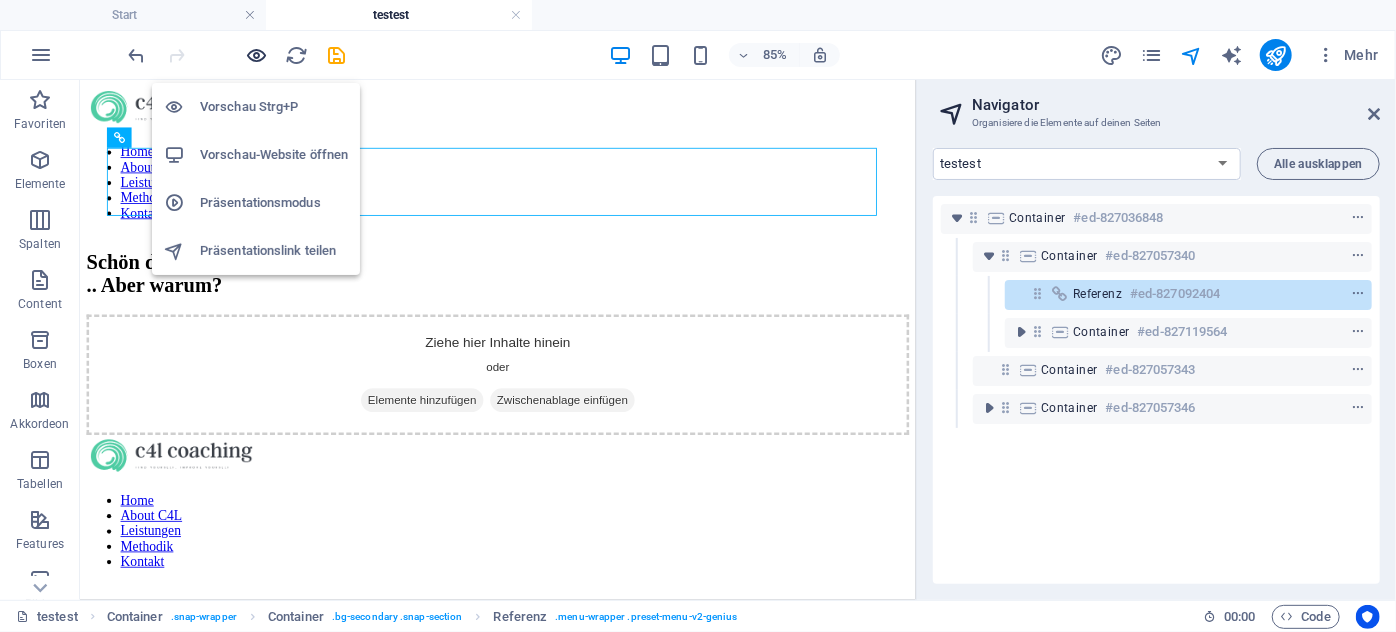 click at bounding box center (257, 55) 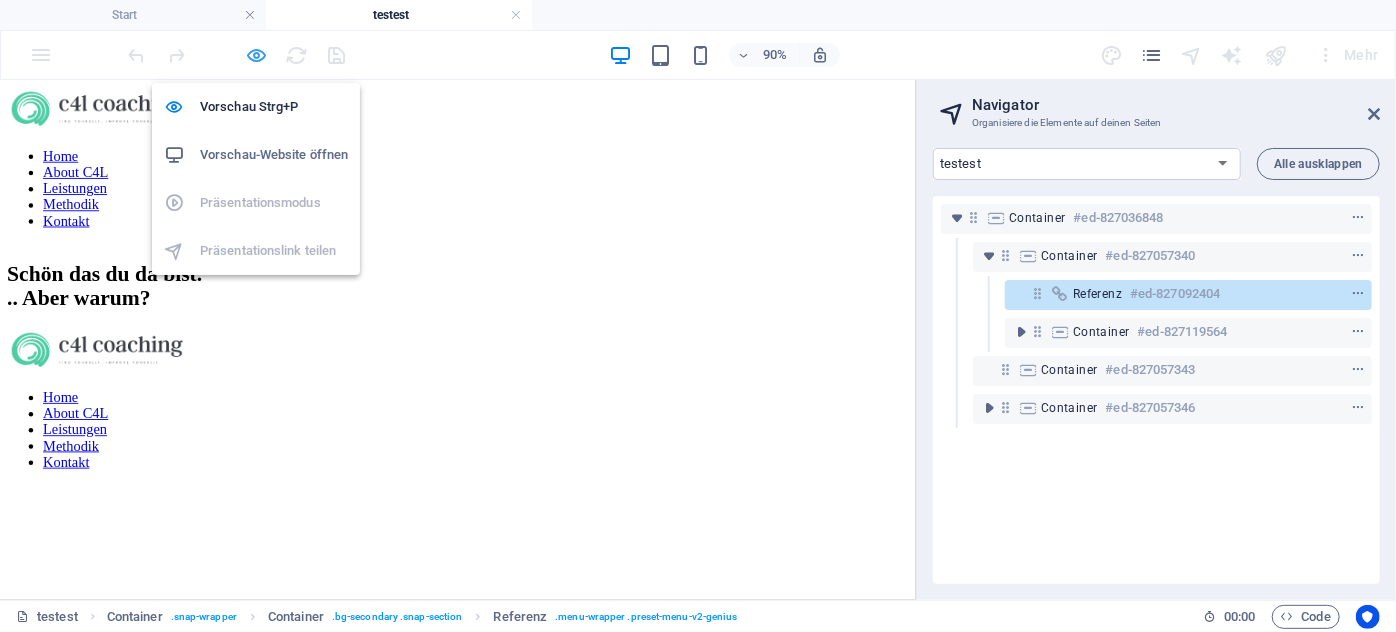 click at bounding box center (257, 55) 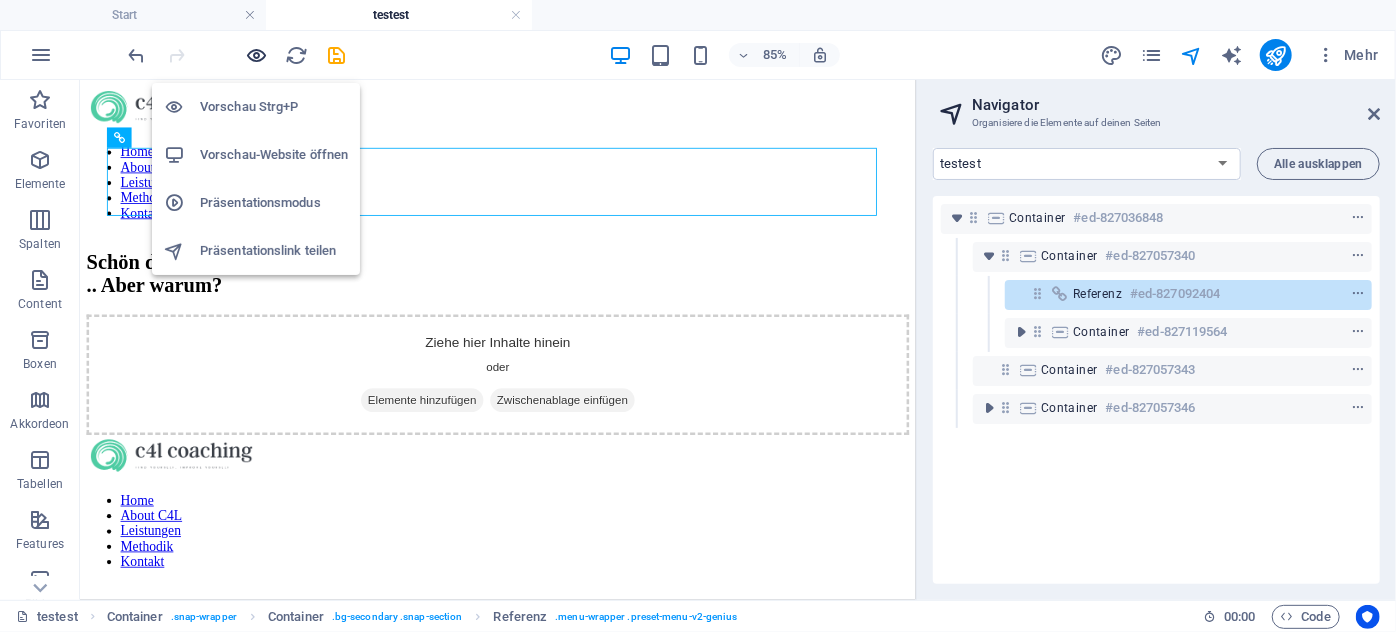 click at bounding box center [257, 55] 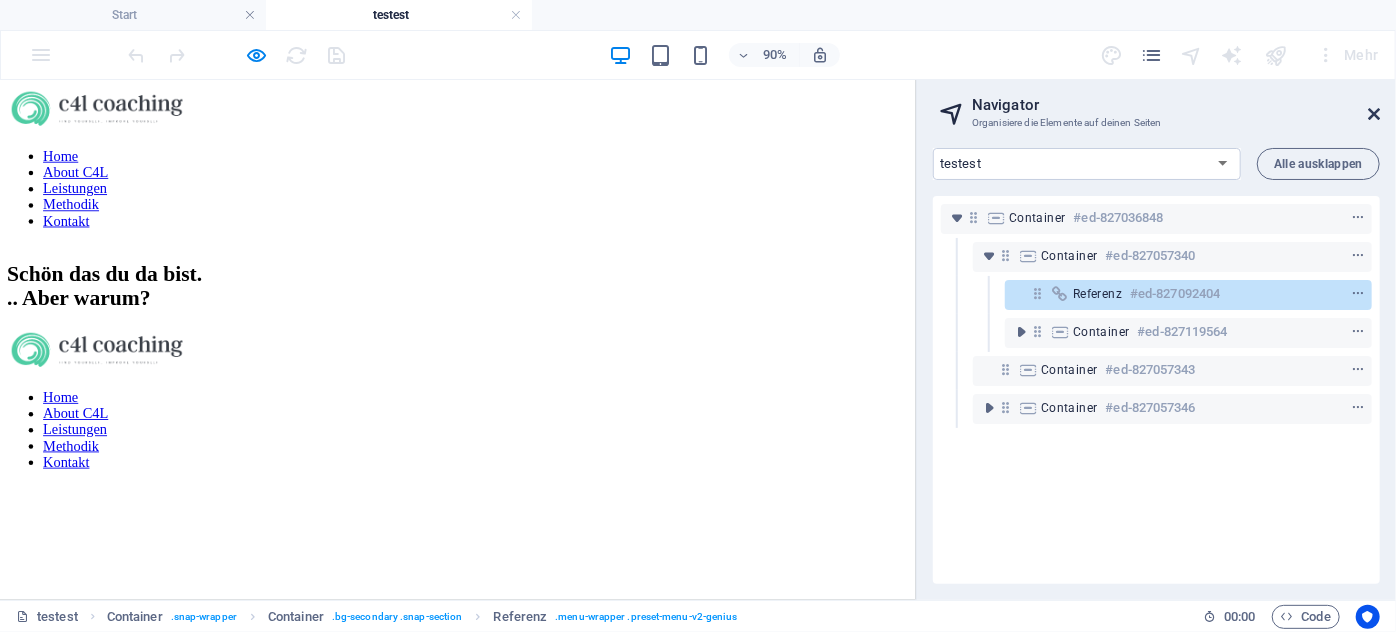 drag, startPoint x: 1372, startPoint y: 108, endPoint x: 1367, endPoint y: 28, distance: 80.1561 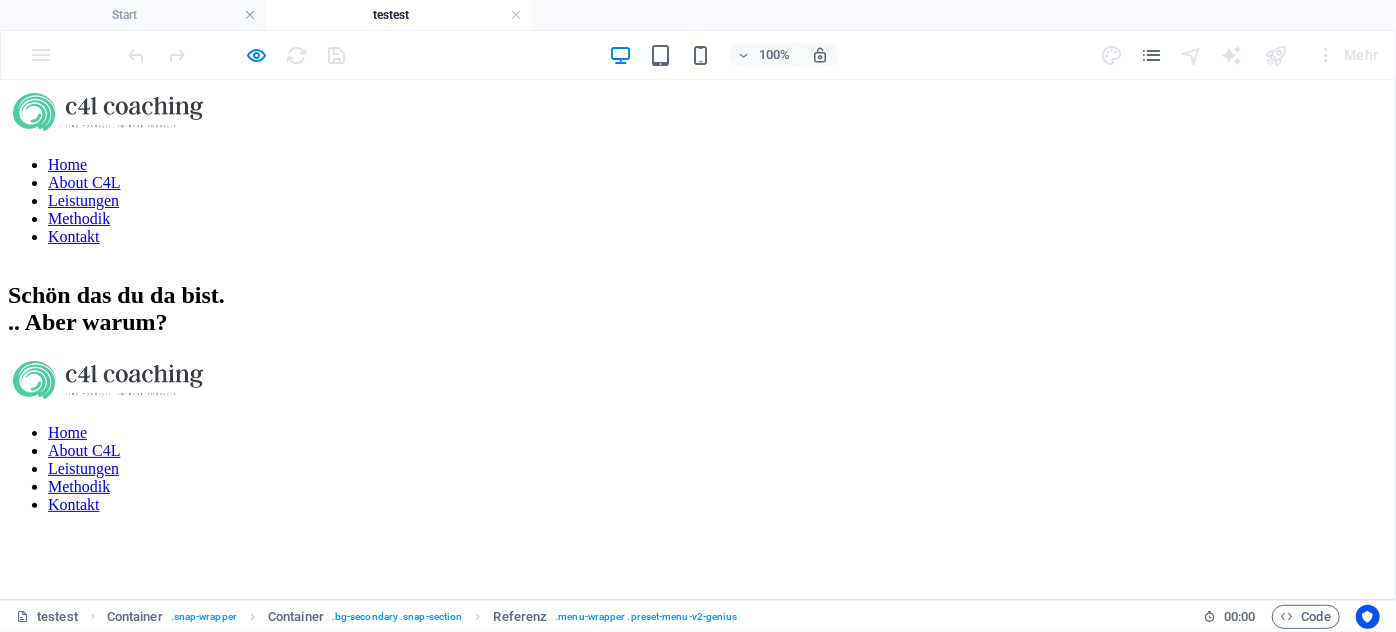 scroll, scrollTop: 80, scrollLeft: 0, axis: vertical 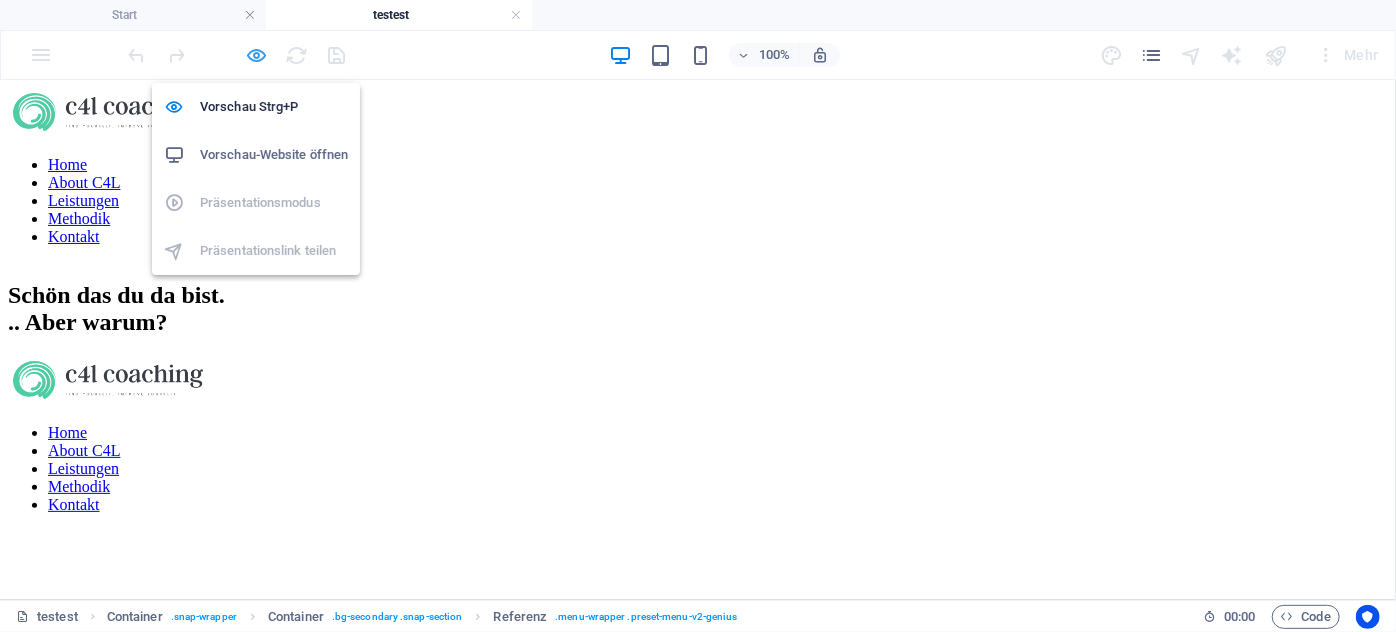 click at bounding box center (257, 55) 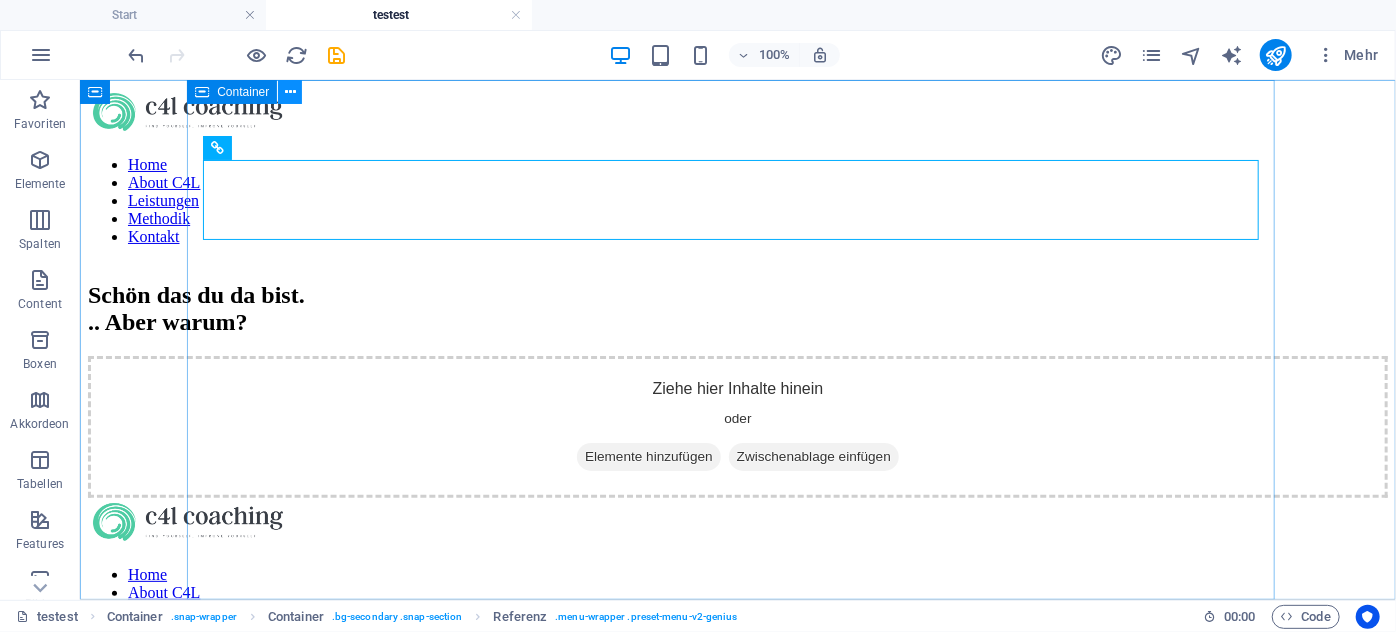 click at bounding box center [290, 92] 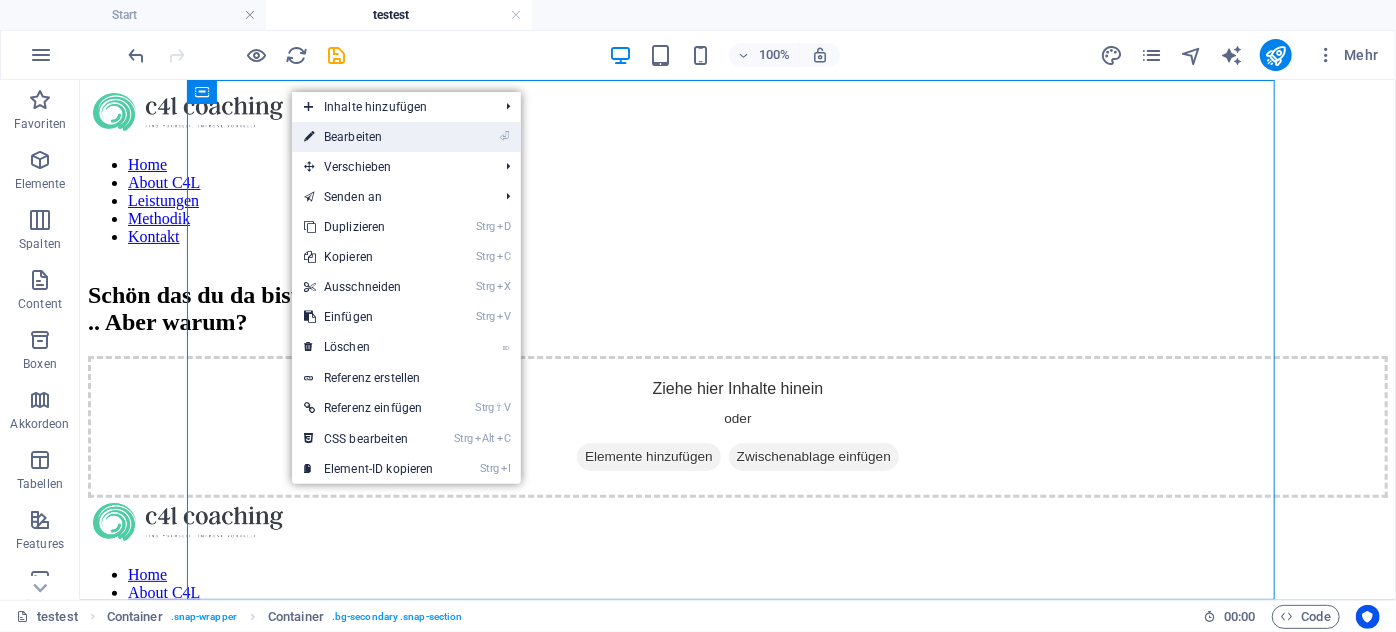 click on "⏎  Bearbeiten" at bounding box center (369, 137) 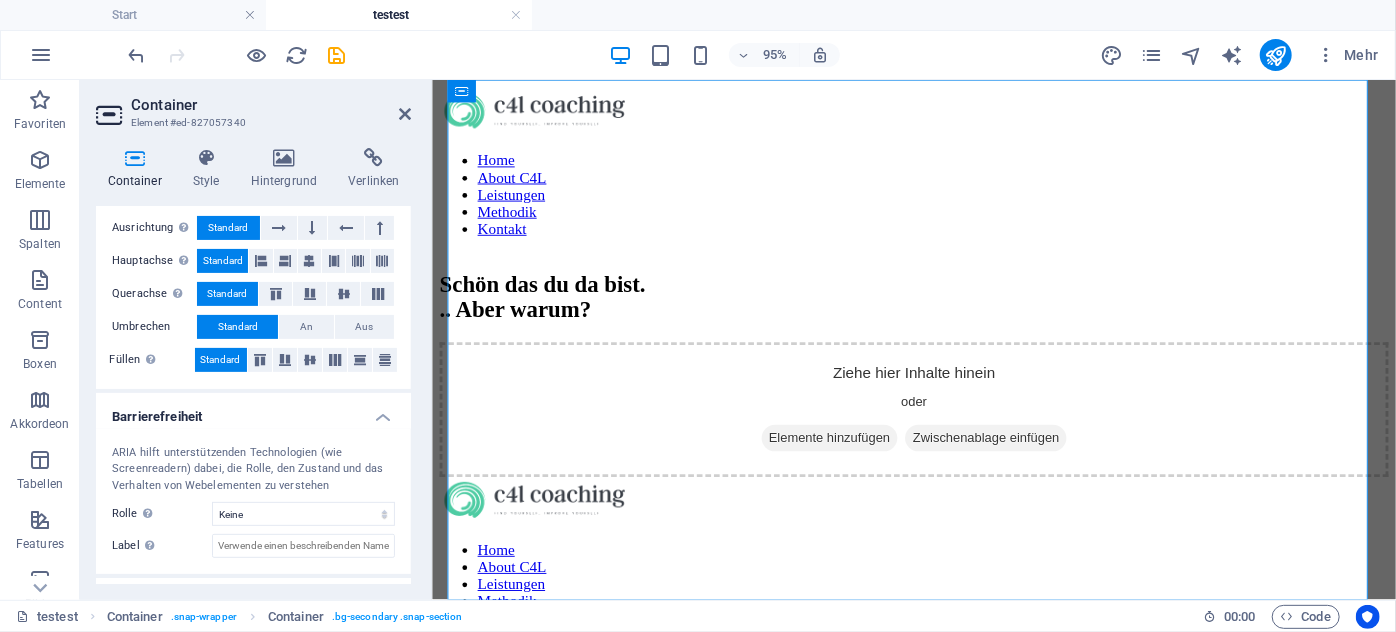scroll, scrollTop: 305, scrollLeft: 0, axis: vertical 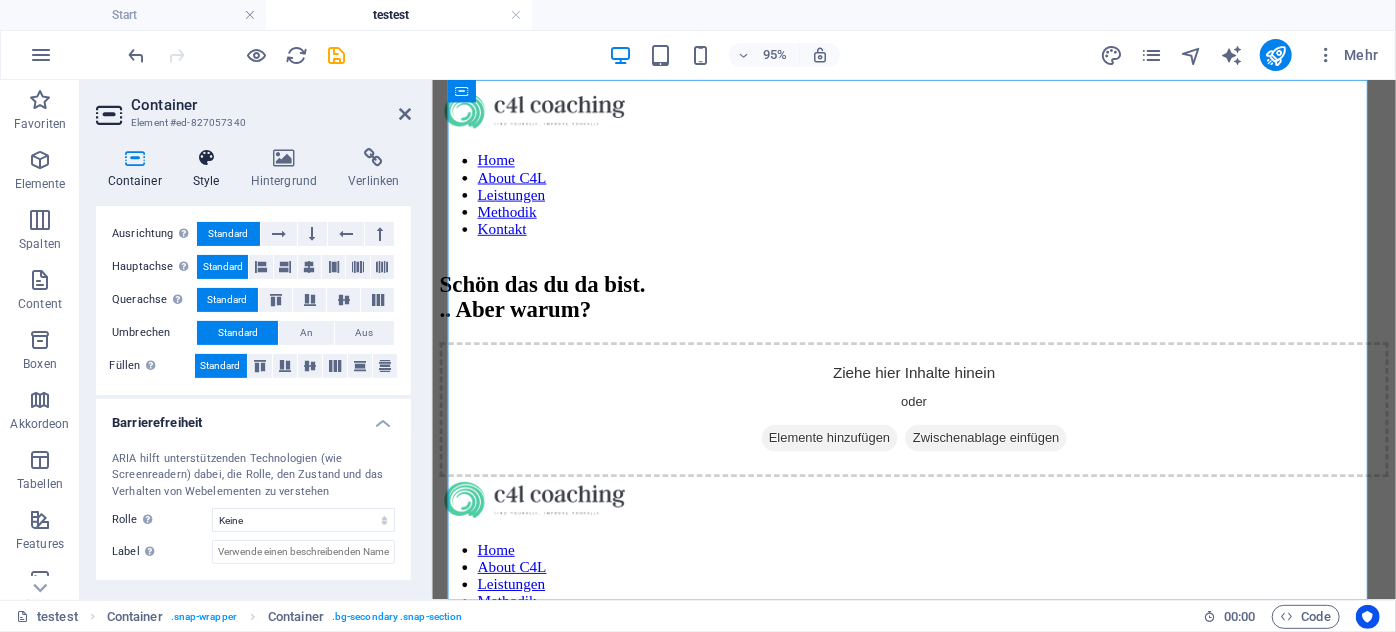 drag, startPoint x: 213, startPoint y: 167, endPoint x: 221, endPoint y: 174, distance: 10.630146 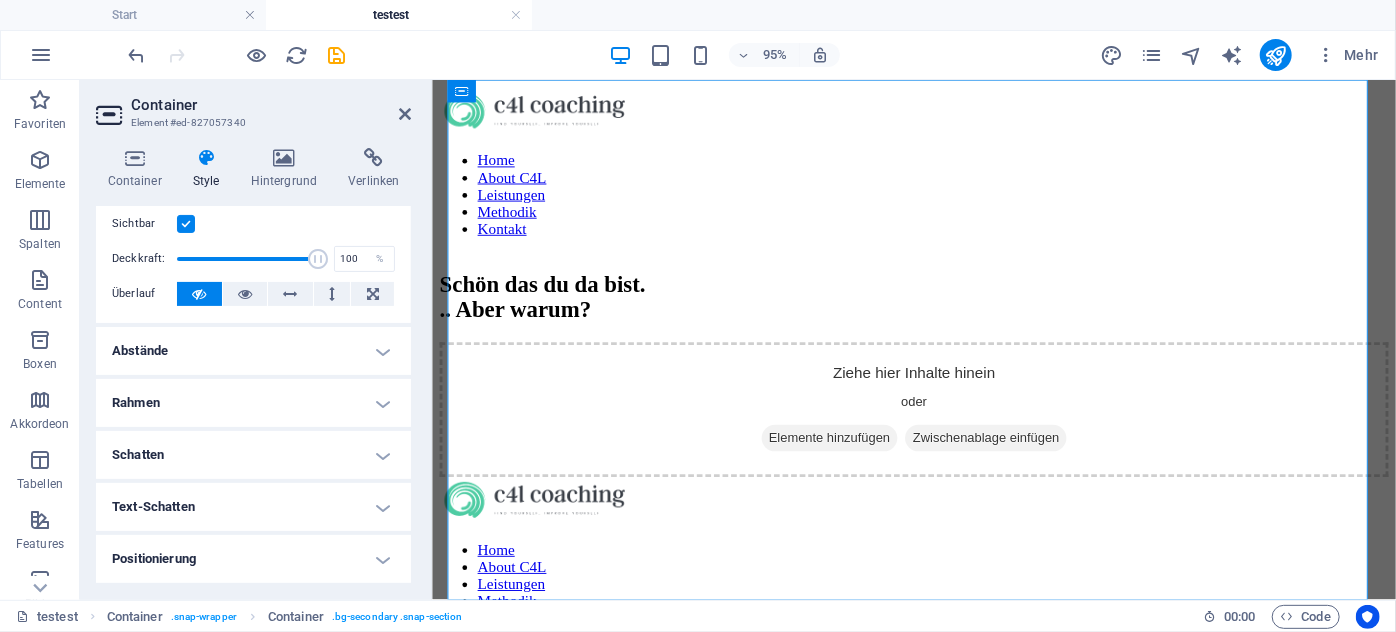 scroll, scrollTop: 363, scrollLeft: 0, axis: vertical 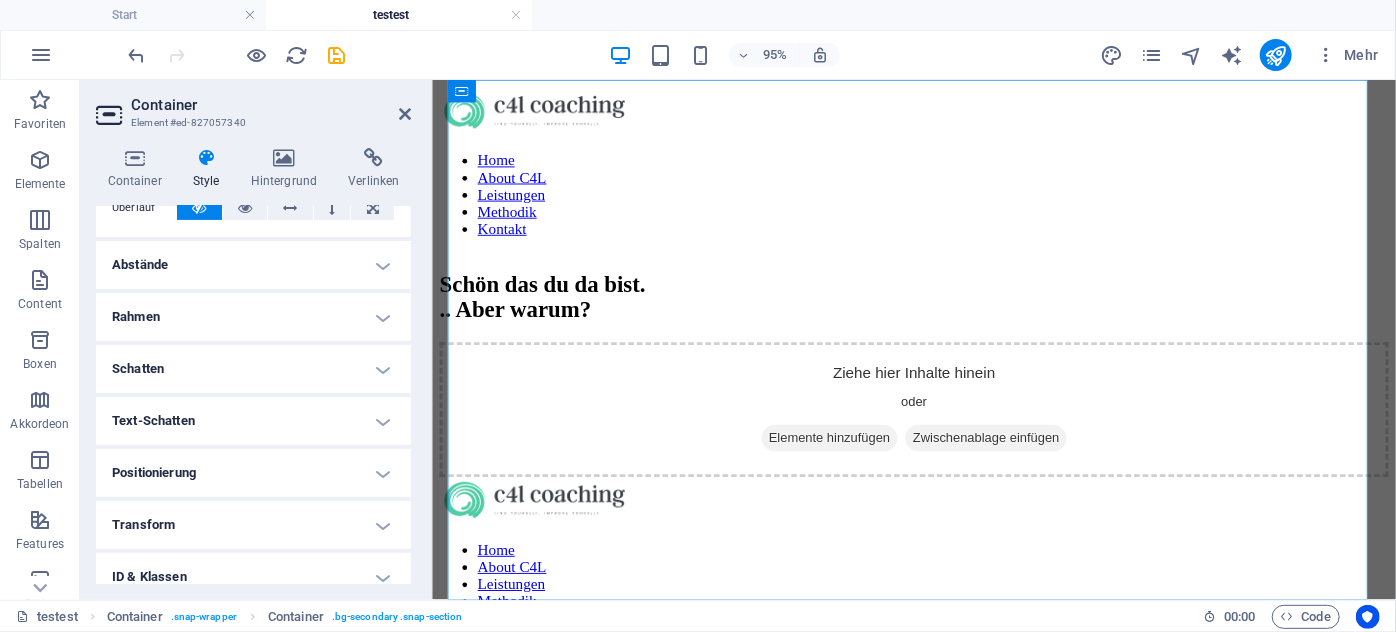 click on "Abstände" at bounding box center (253, 265) 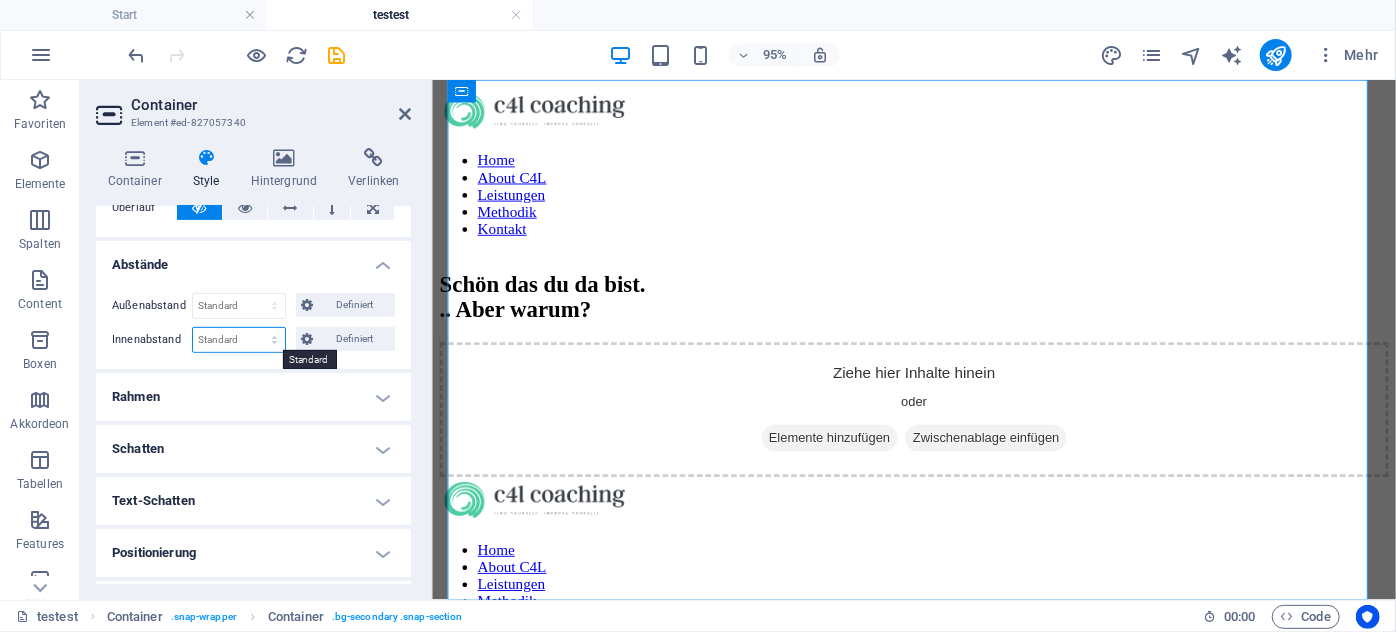click on "Standard px rem % vh vw Definiert" at bounding box center (239, 340) 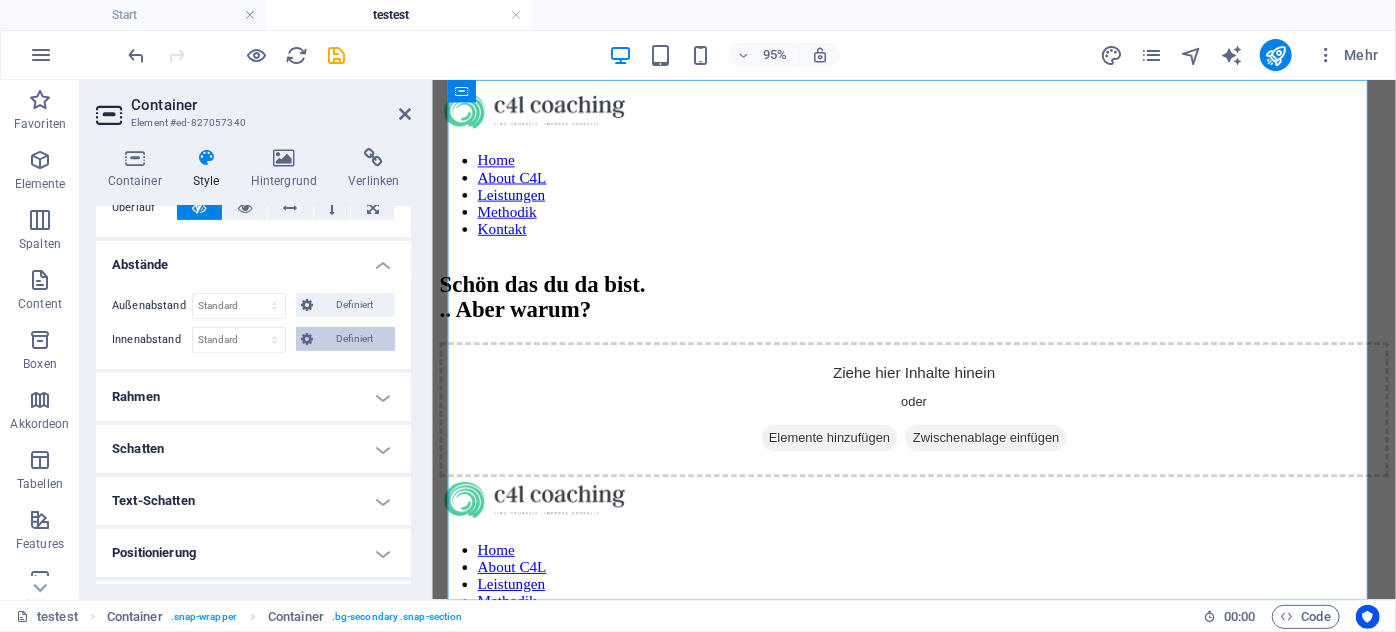 click on "Definiert" at bounding box center [355, 339] 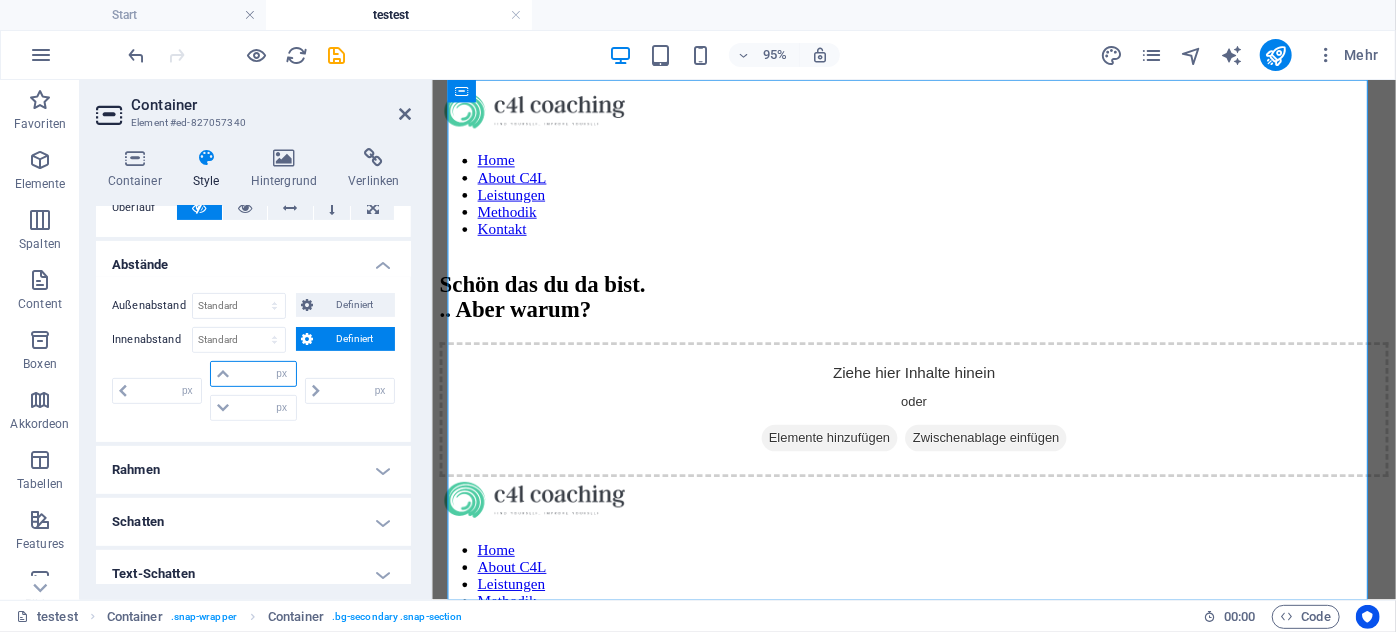 click at bounding box center (265, 374) 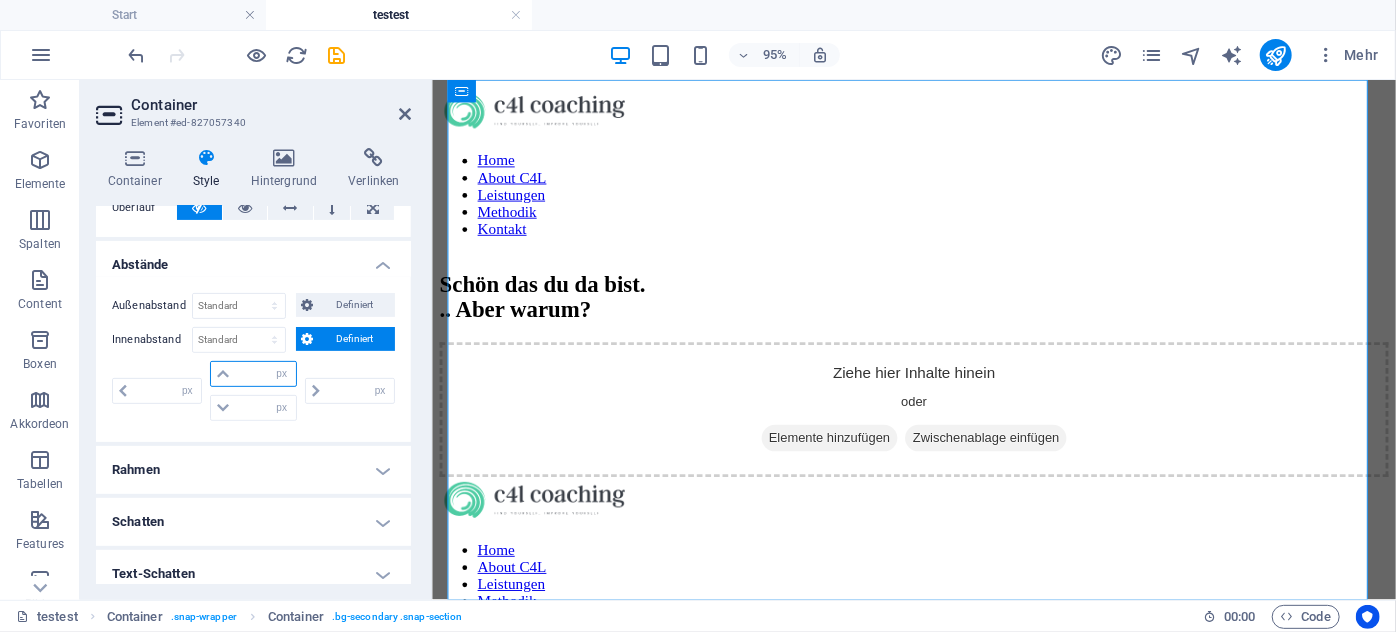 type on "0" 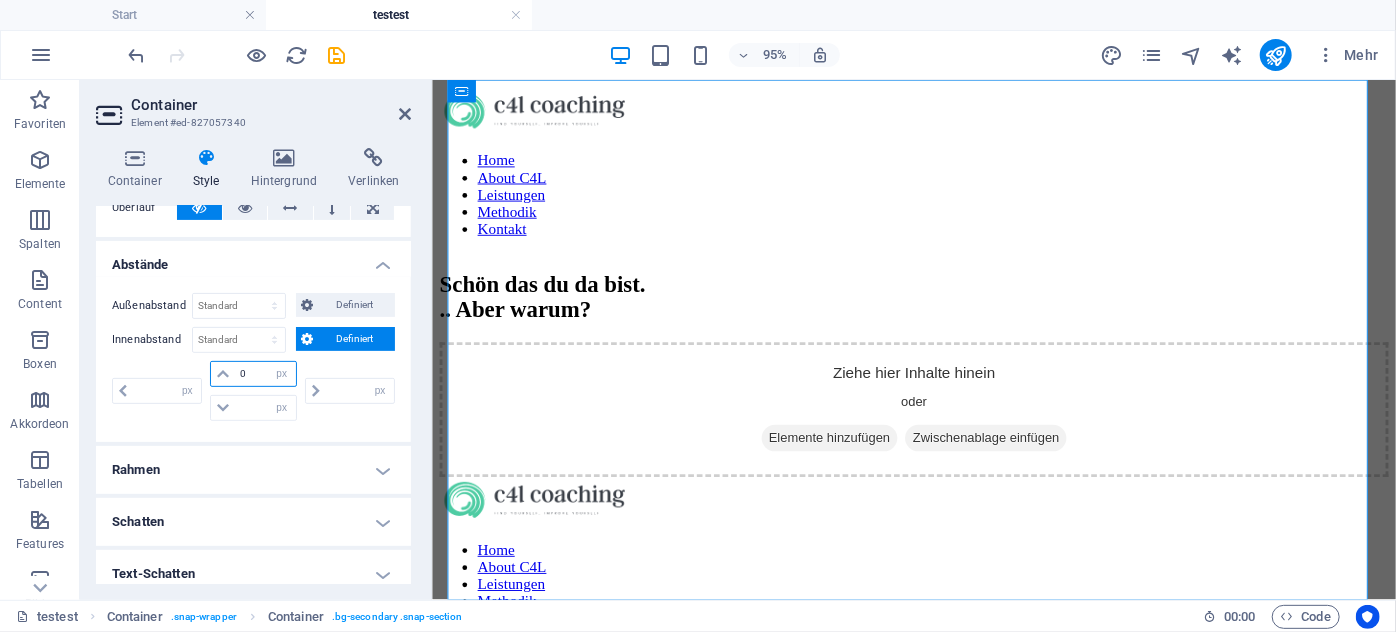 type on "0" 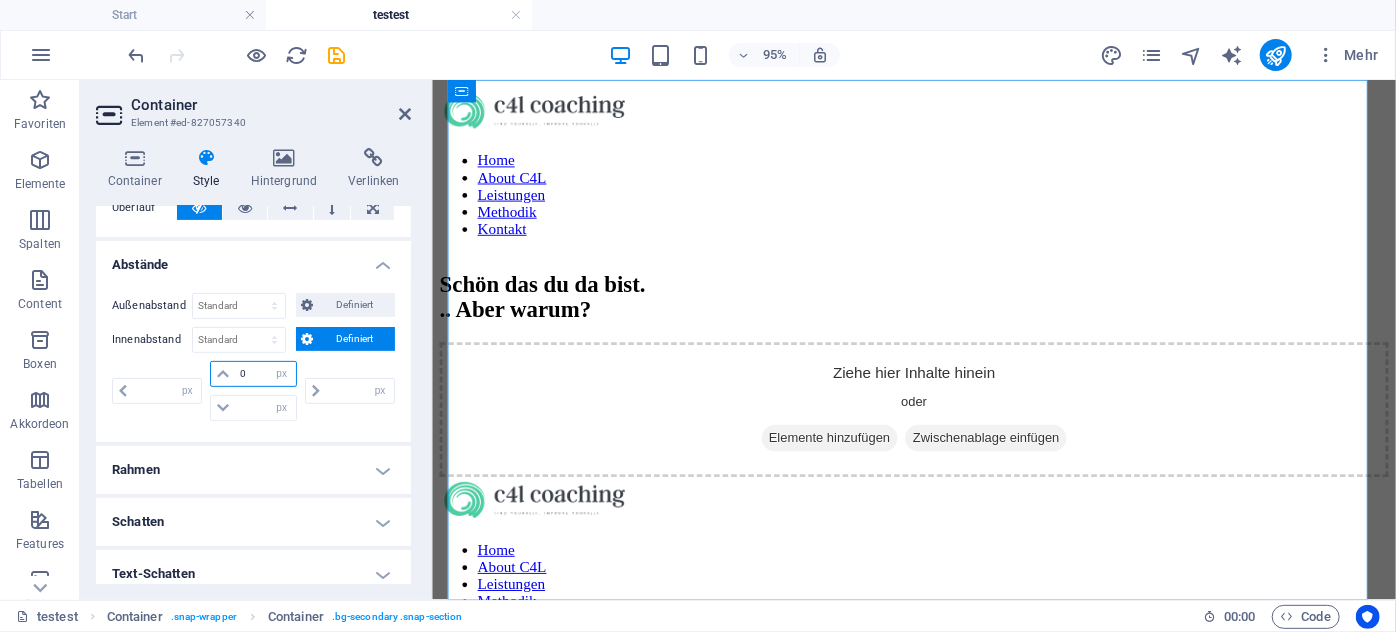 select on "px" 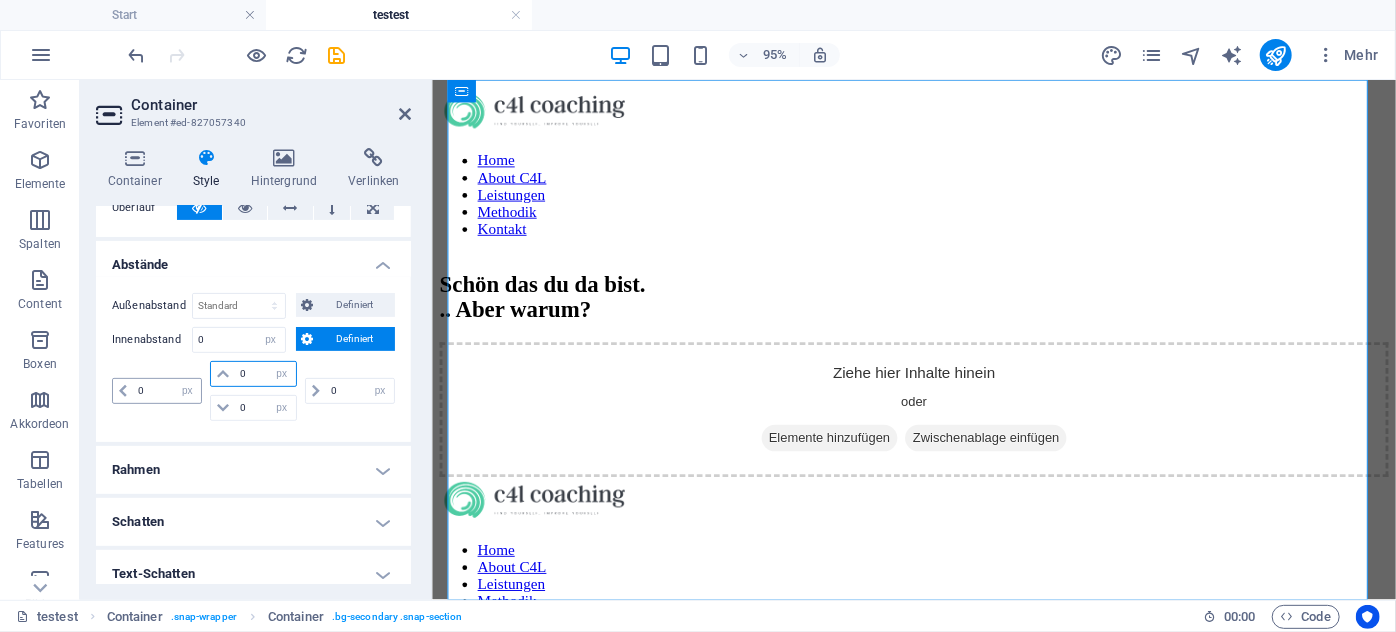 type on "0" 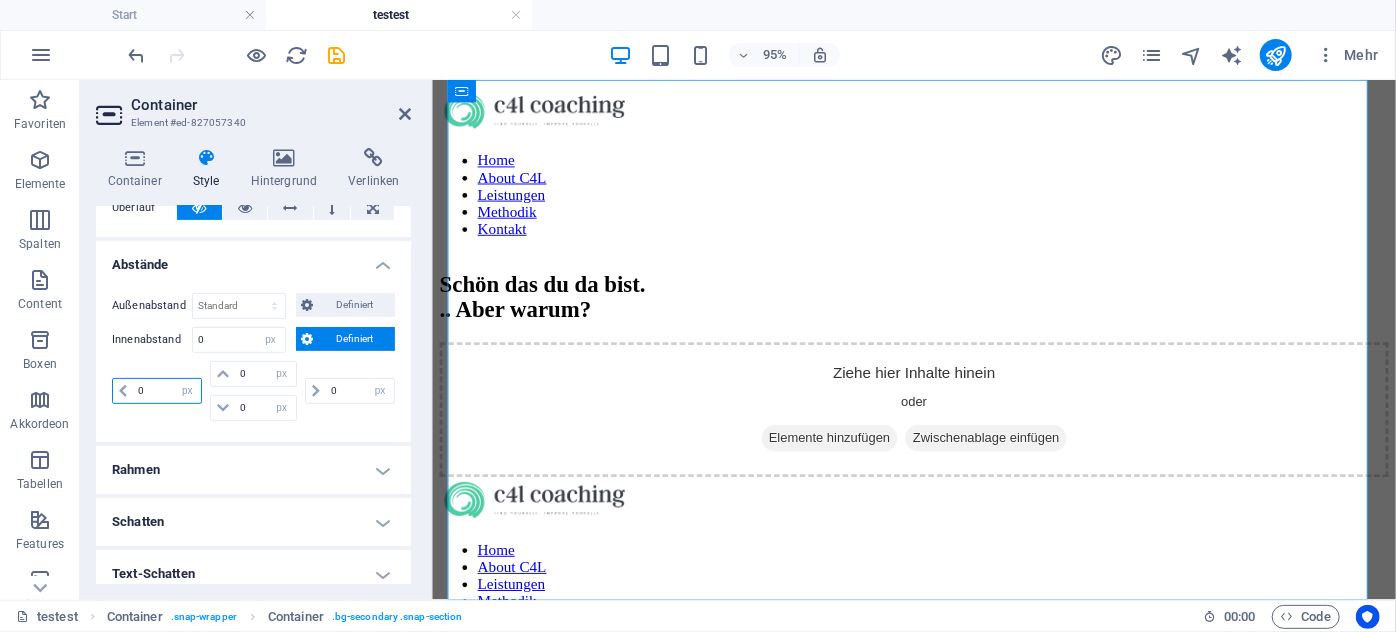 click on "0" at bounding box center [167, 391] 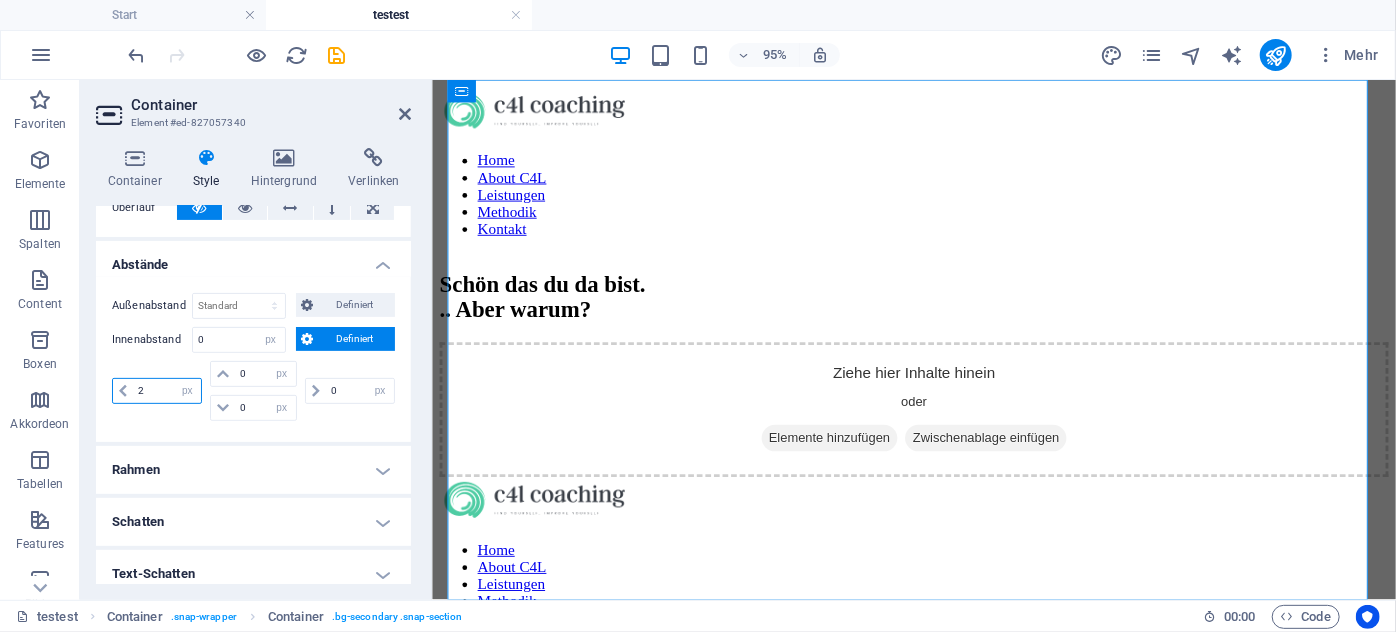 type on "20" 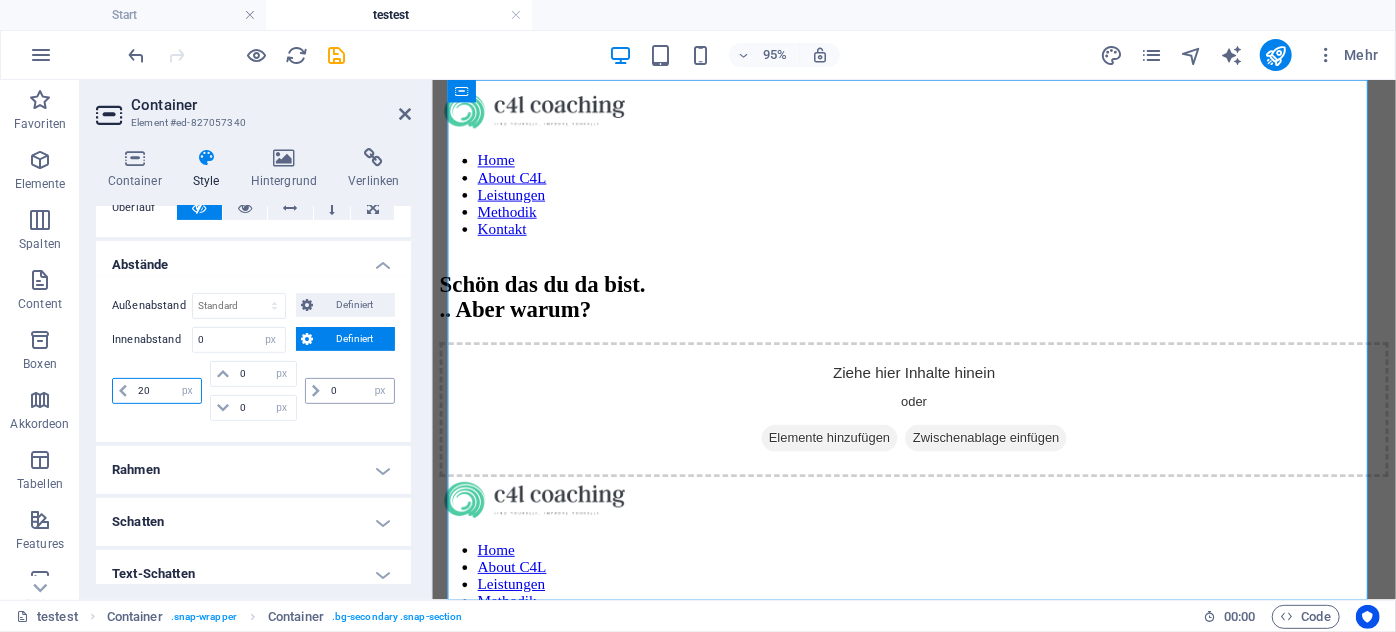 type 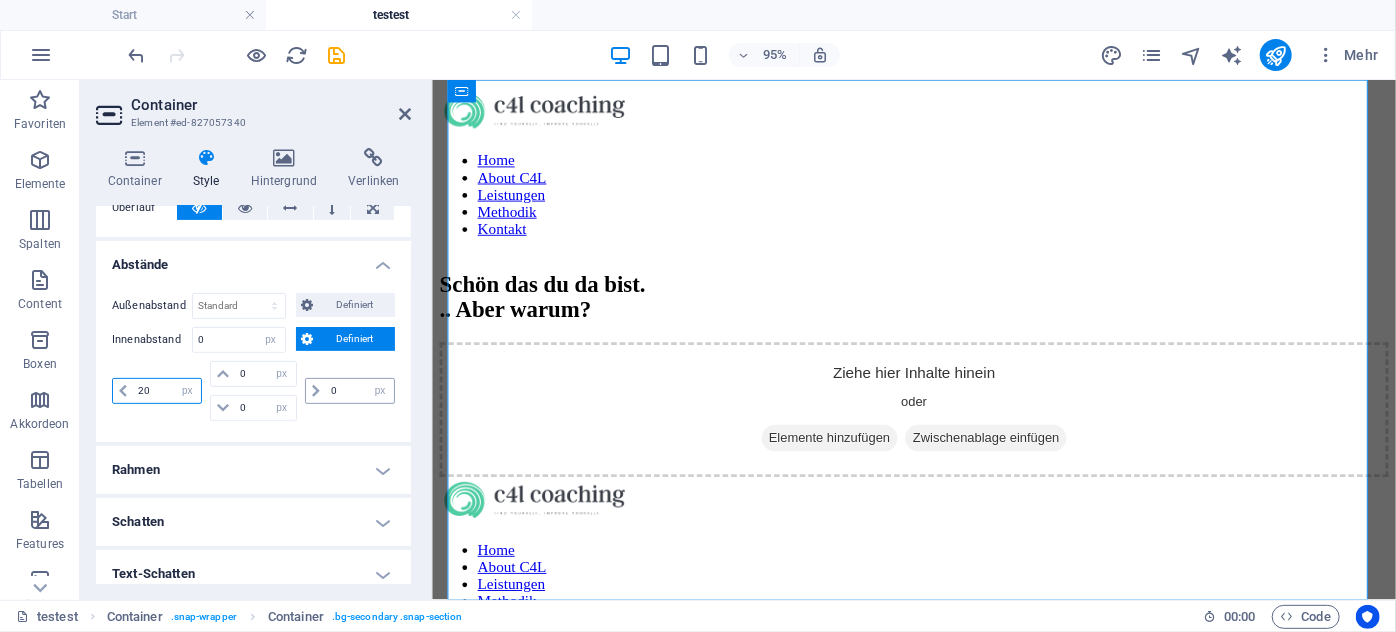 select on "DISABLED_OPTION_VALUE" 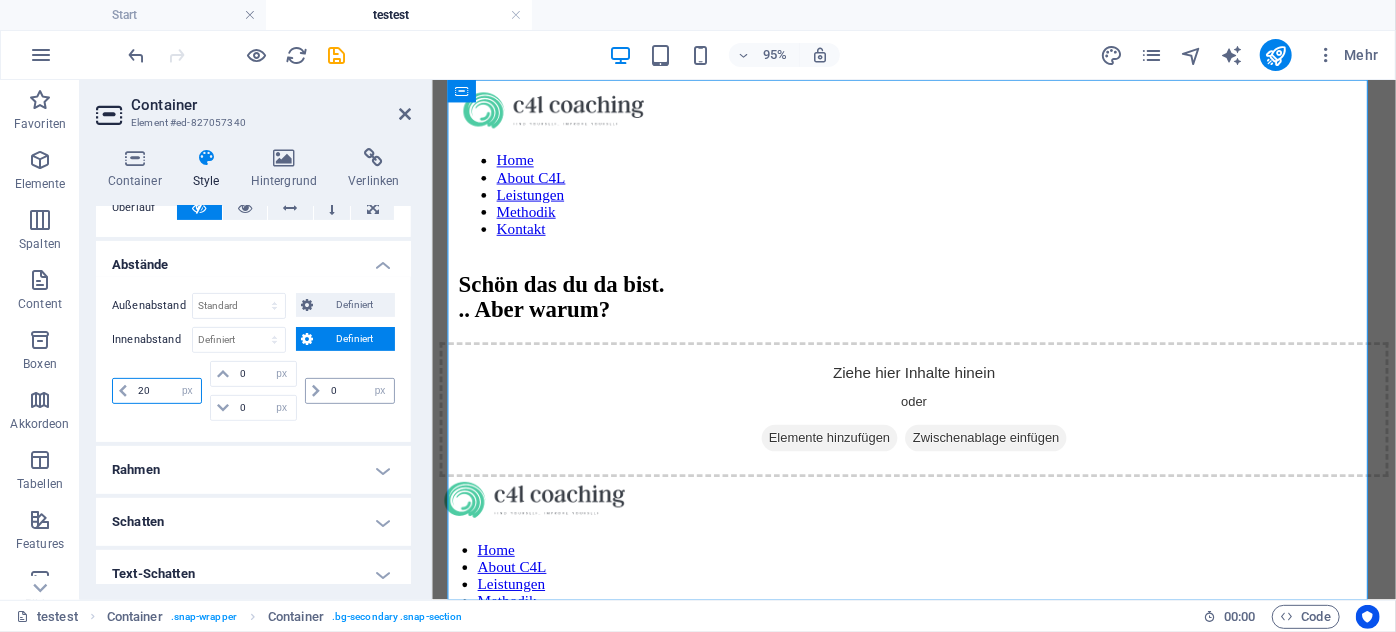 type on "20" 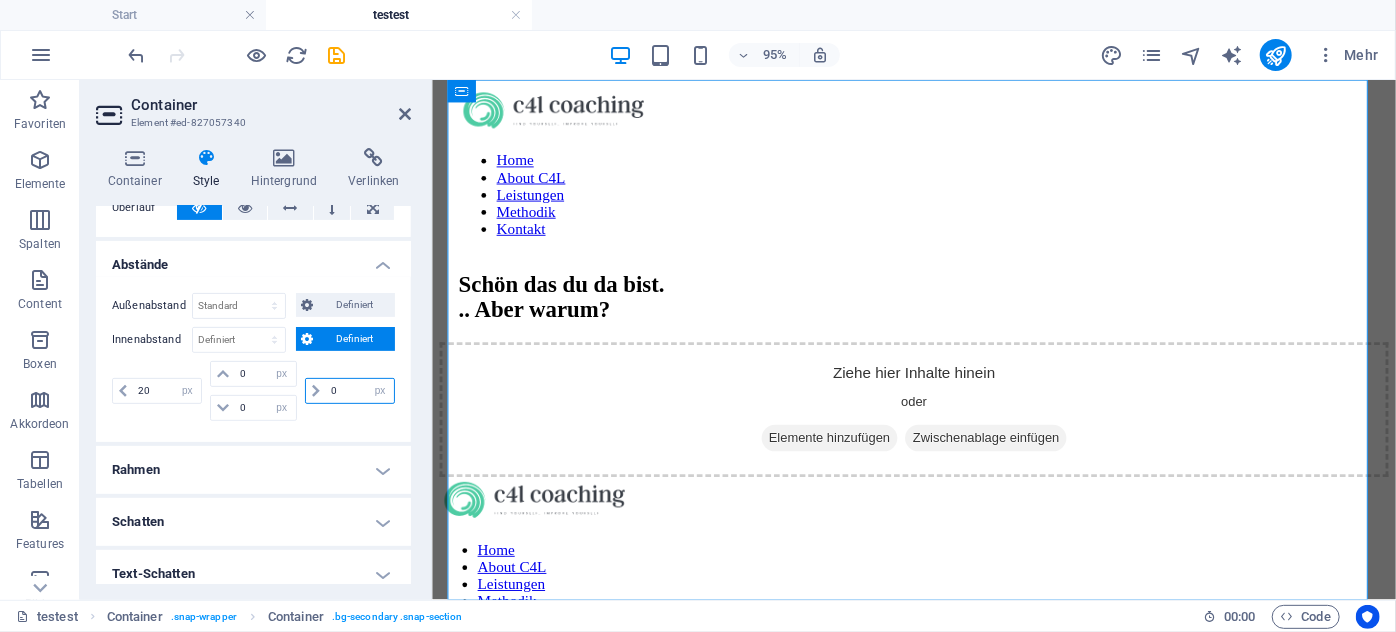click on "0" at bounding box center (360, 391) 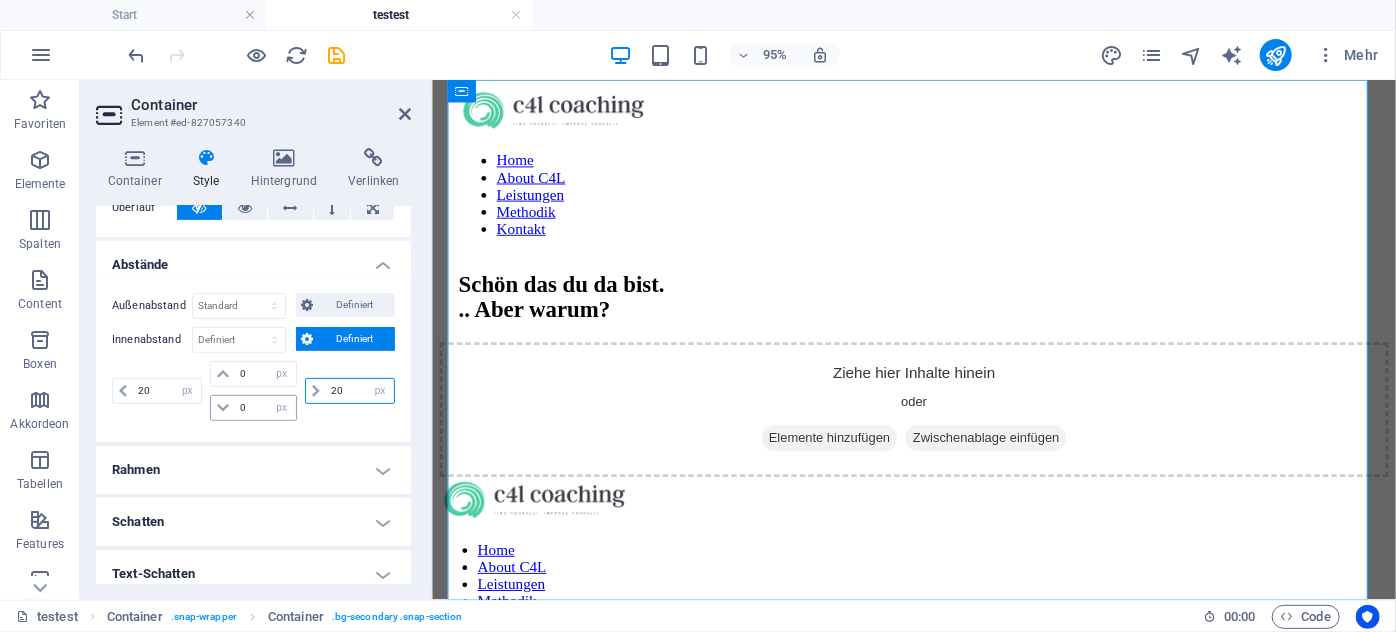 type on "20" 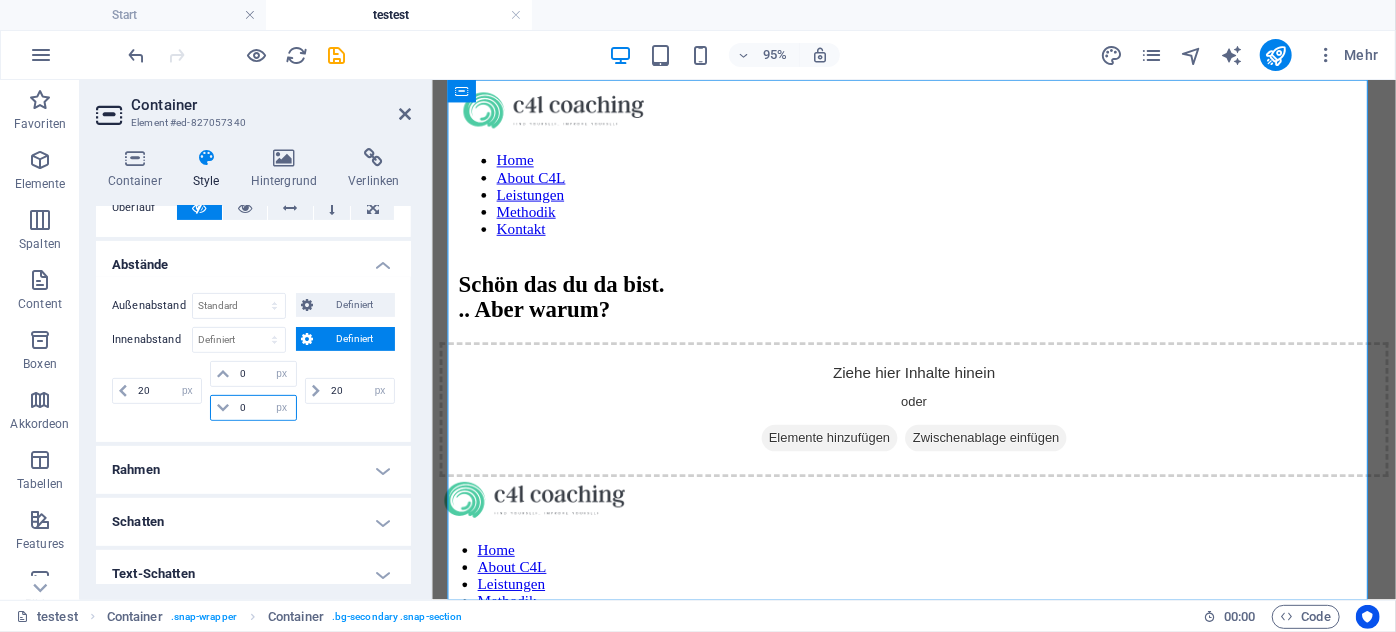 click on "0" at bounding box center (265, 408) 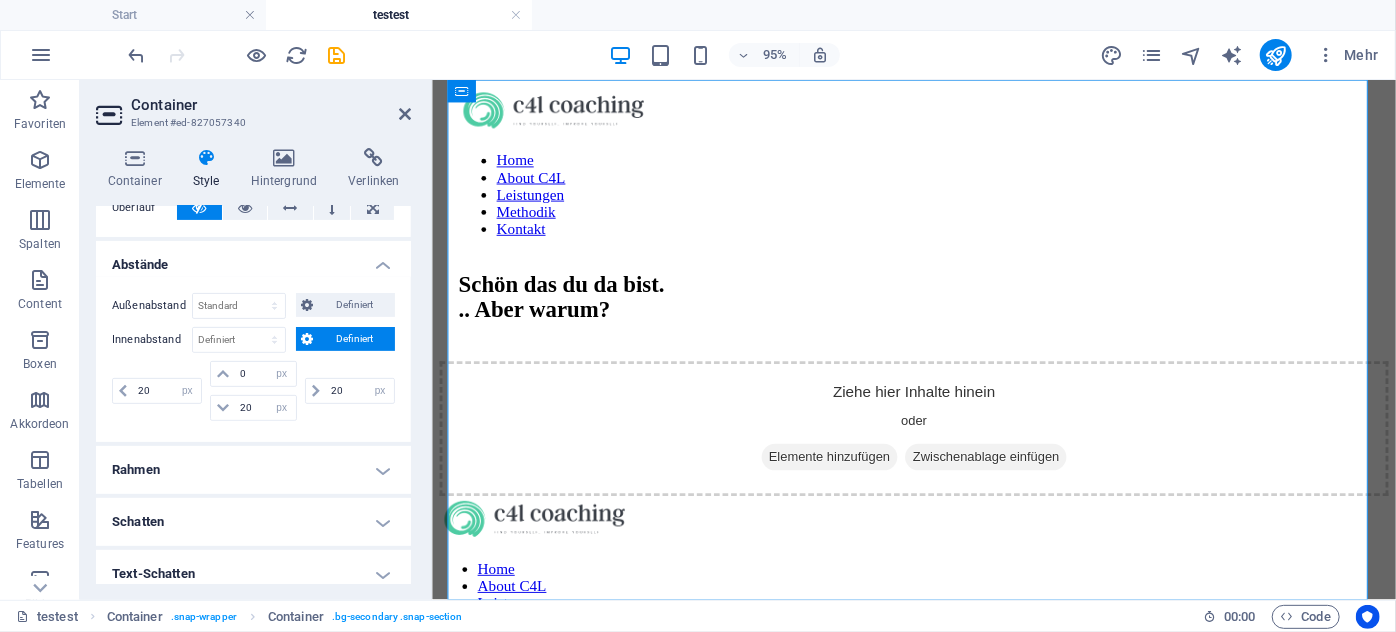 click on "20 px rem % vh vw" at bounding box center (348, 391) 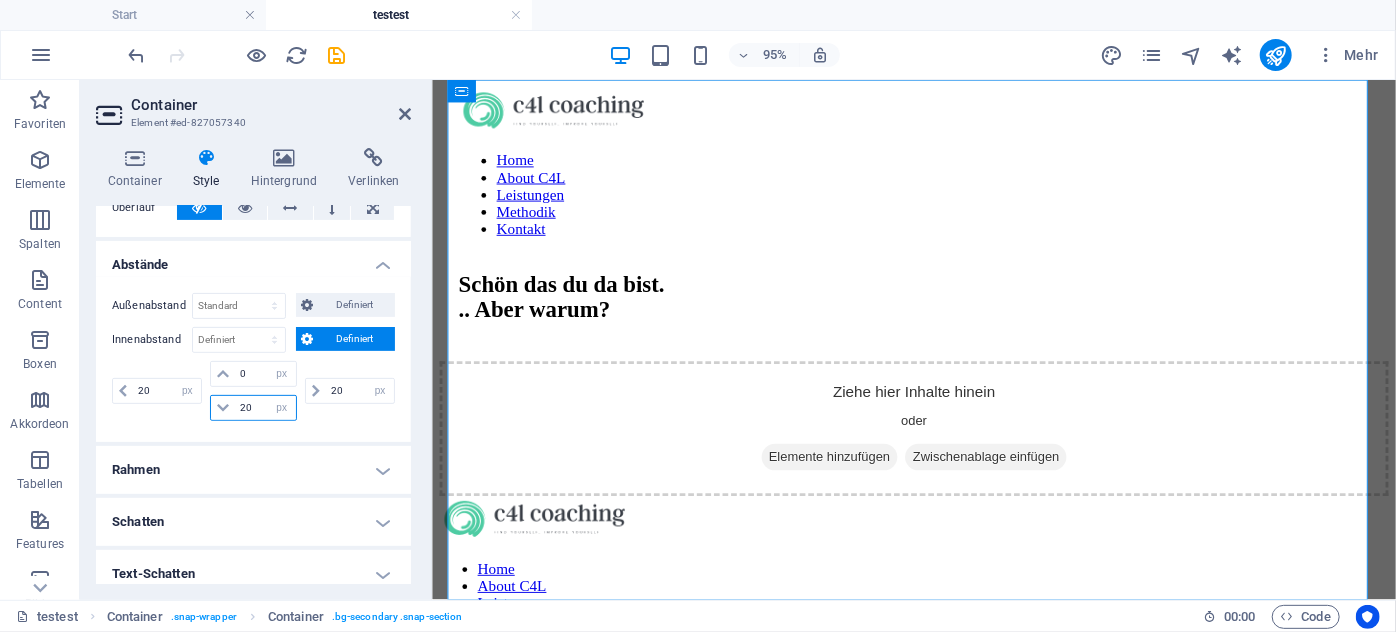 click on "20" at bounding box center [265, 408] 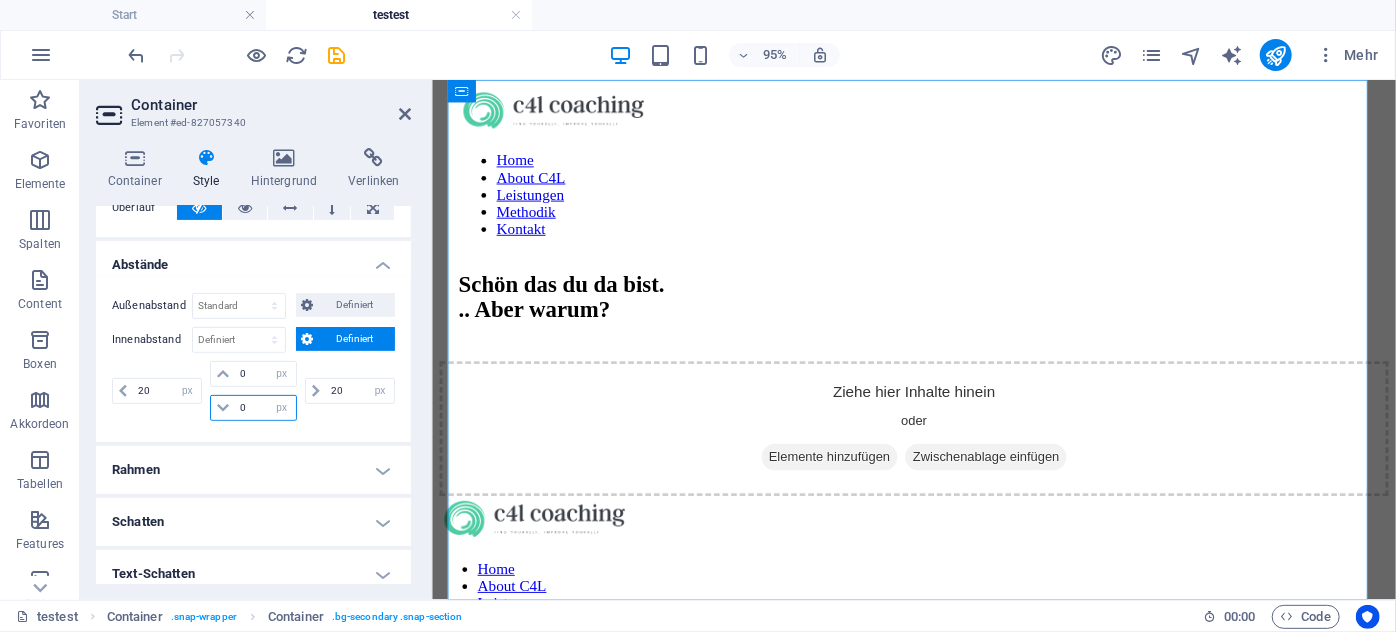 type on "0" 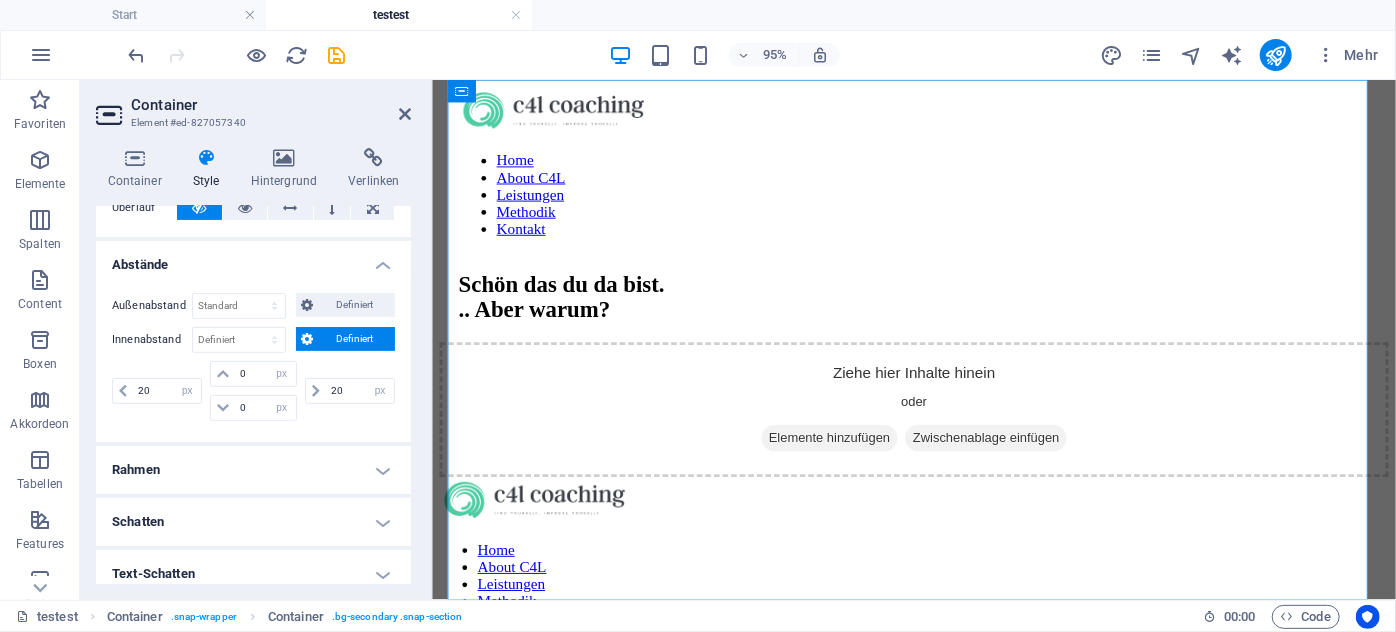 click on "20 px rem % vh vw 0 px rem % vh vw 0 px rem % vh vw 20 px rem % vh vw" at bounding box center (253, 393) 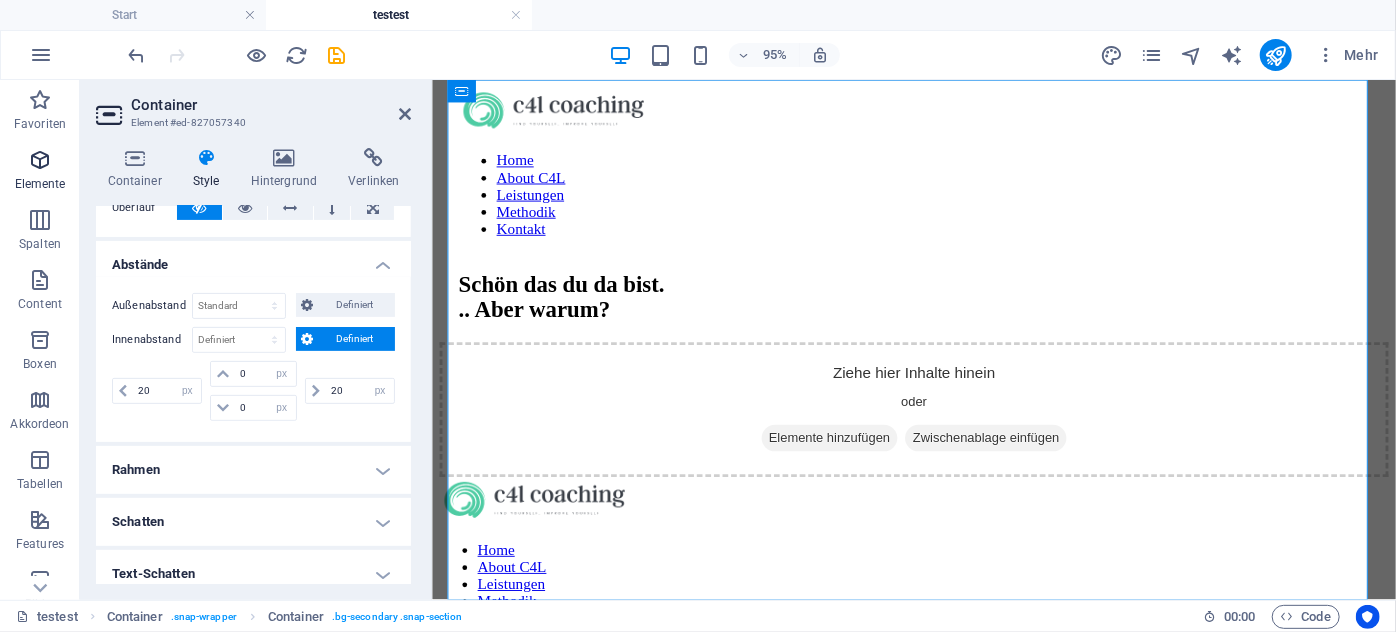 click at bounding box center [40, 160] 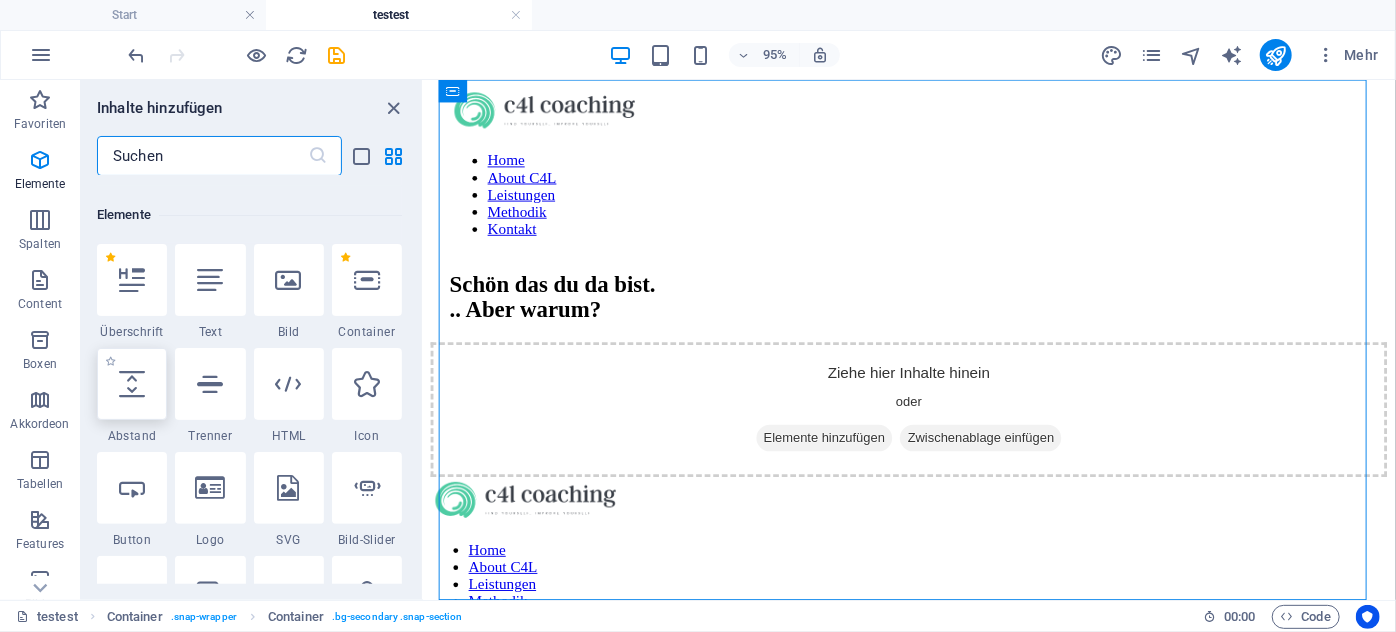 scroll, scrollTop: 213, scrollLeft: 0, axis: vertical 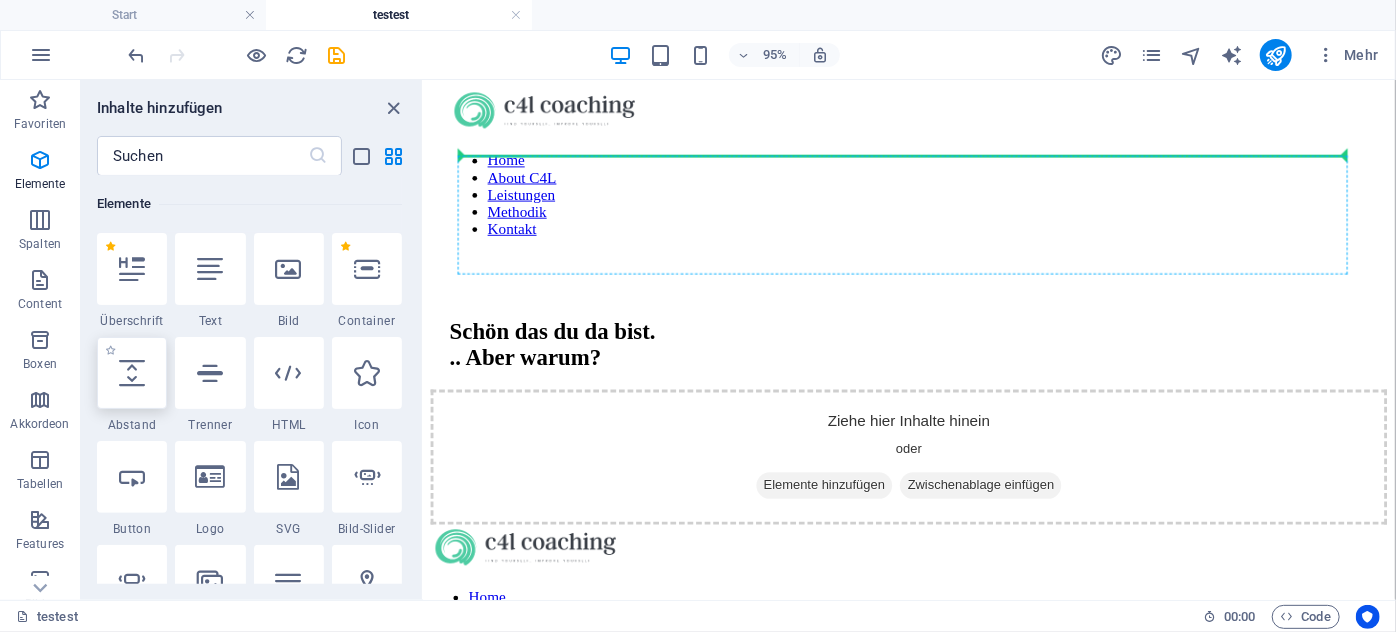 select on "px" 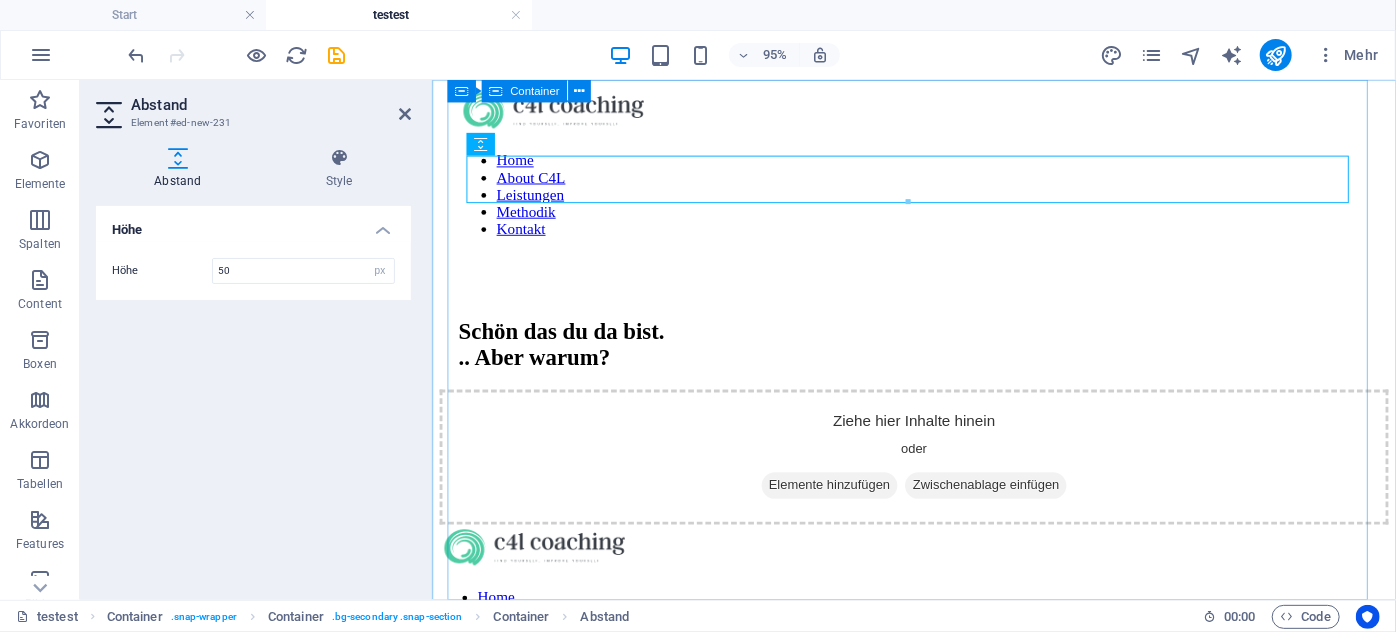 click on "Home About C4L Leistungen Methodik Kontakt Schön das du da bist. .. Aber warum?" at bounding box center [938, 237] 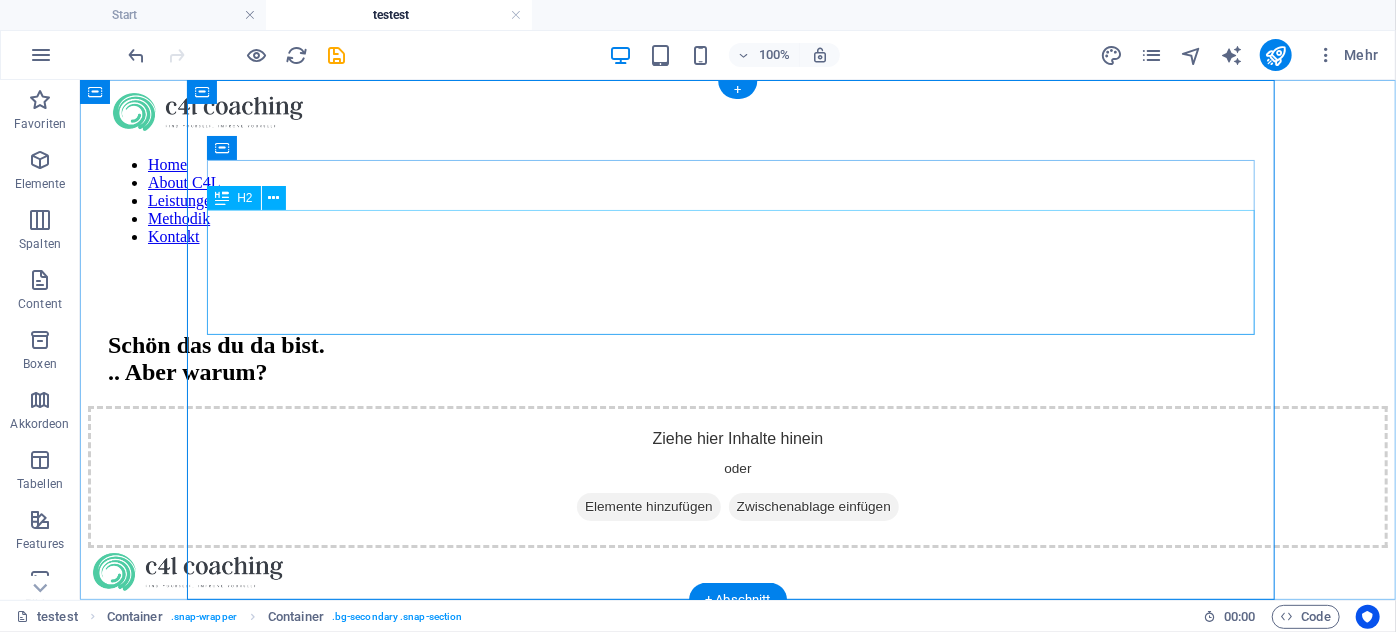 scroll, scrollTop: 80, scrollLeft: 0, axis: vertical 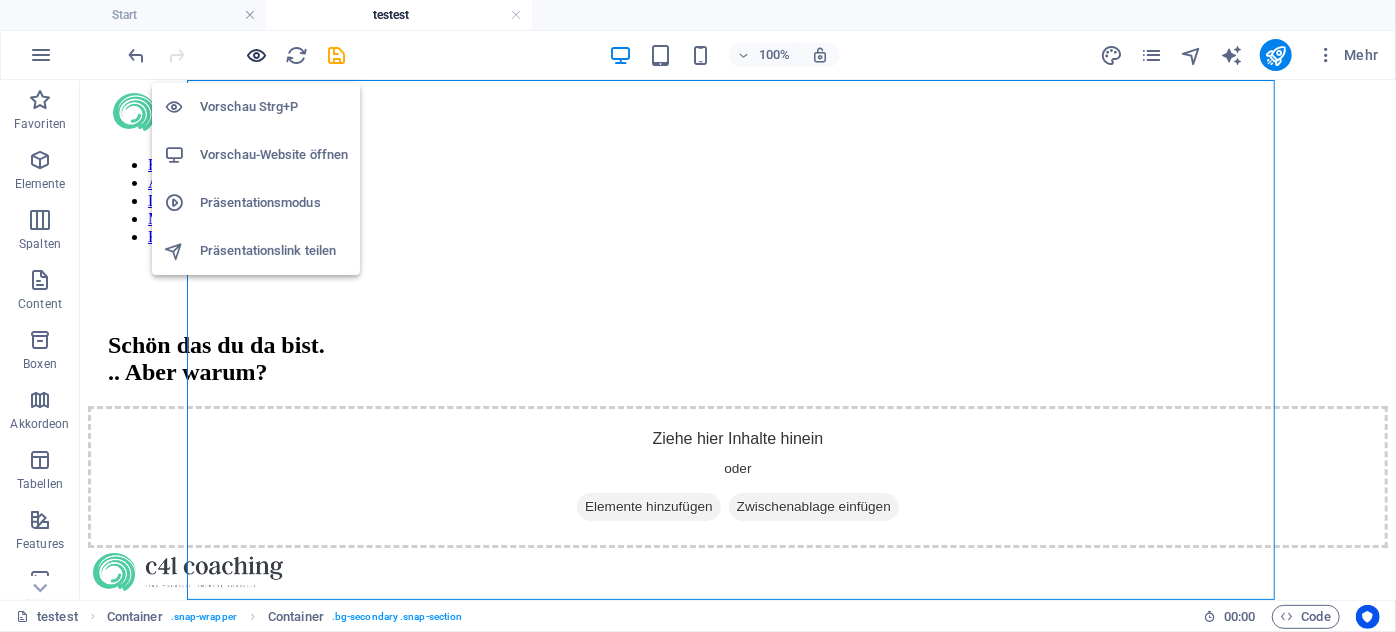 click at bounding box center [257, 55] 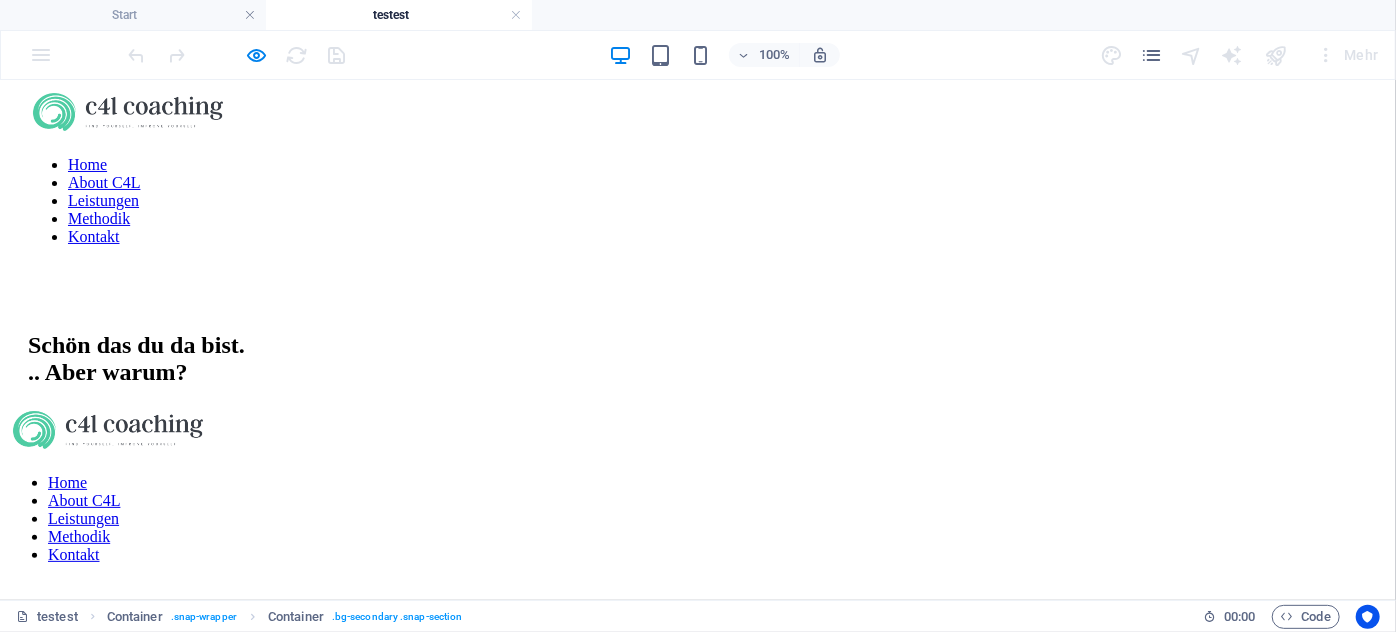 scroll, scrollTop: 80, scrollLeft: 0, axis: vertical 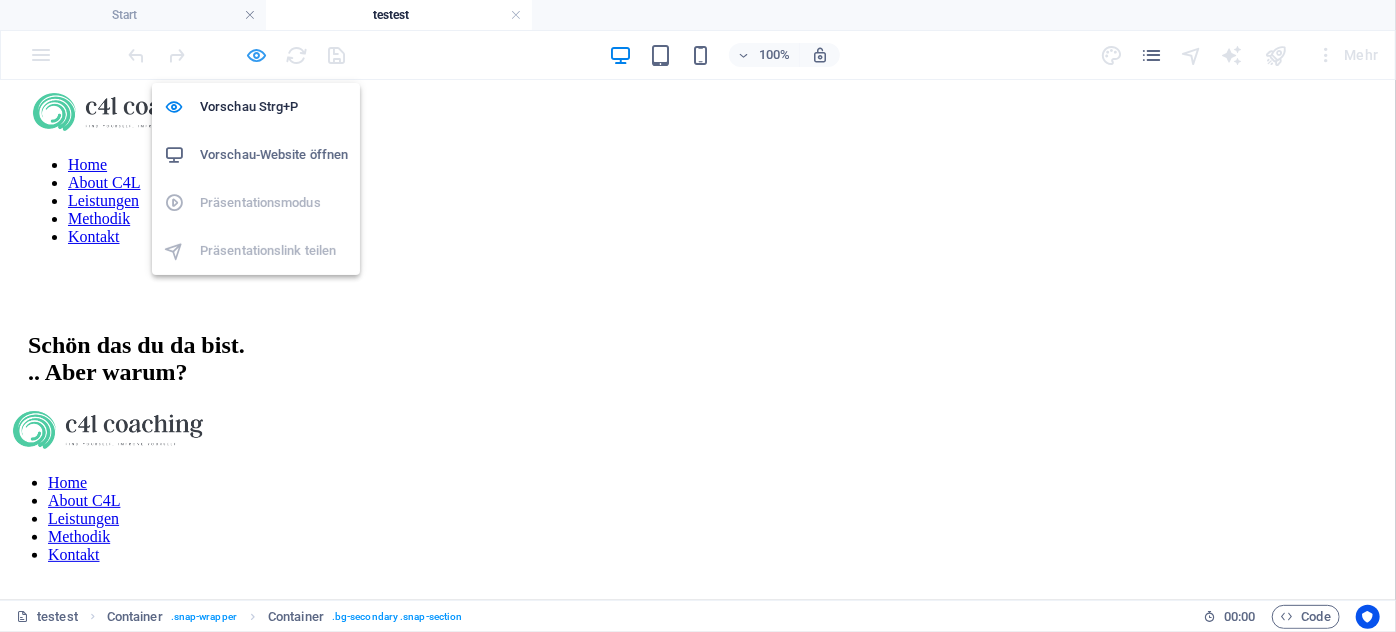 click at bounding box center [257, 55] 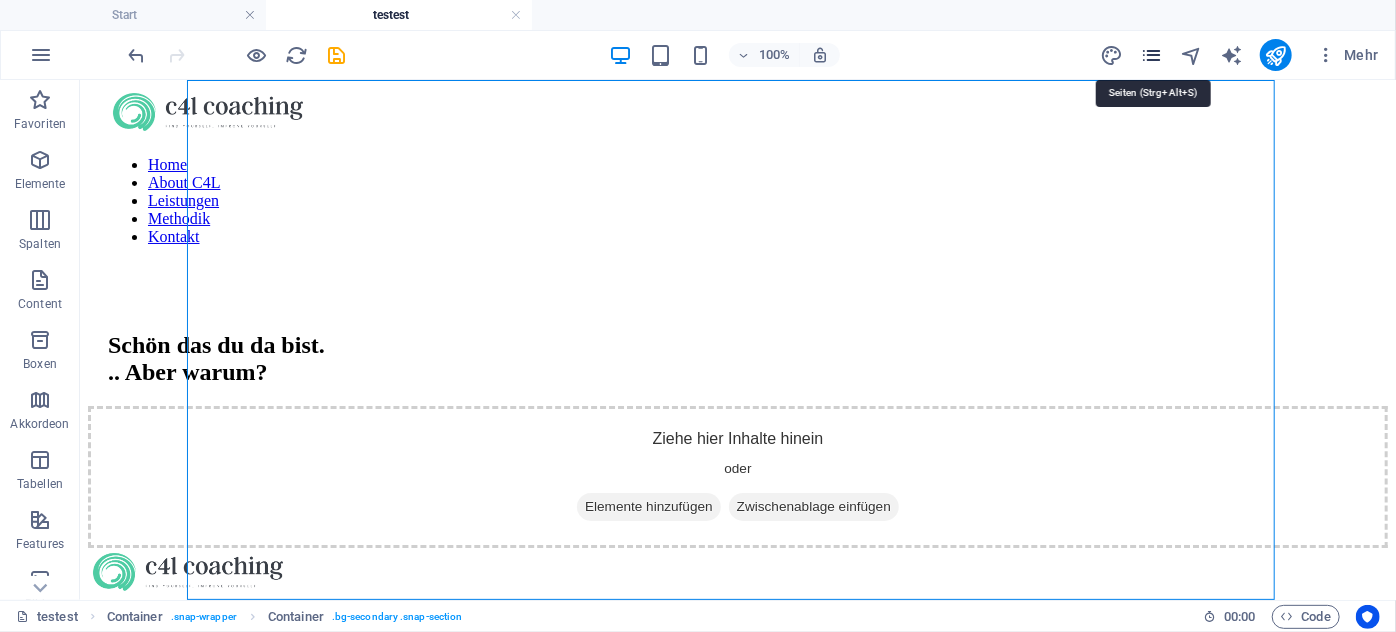 click at bounding box center [1151, 55] 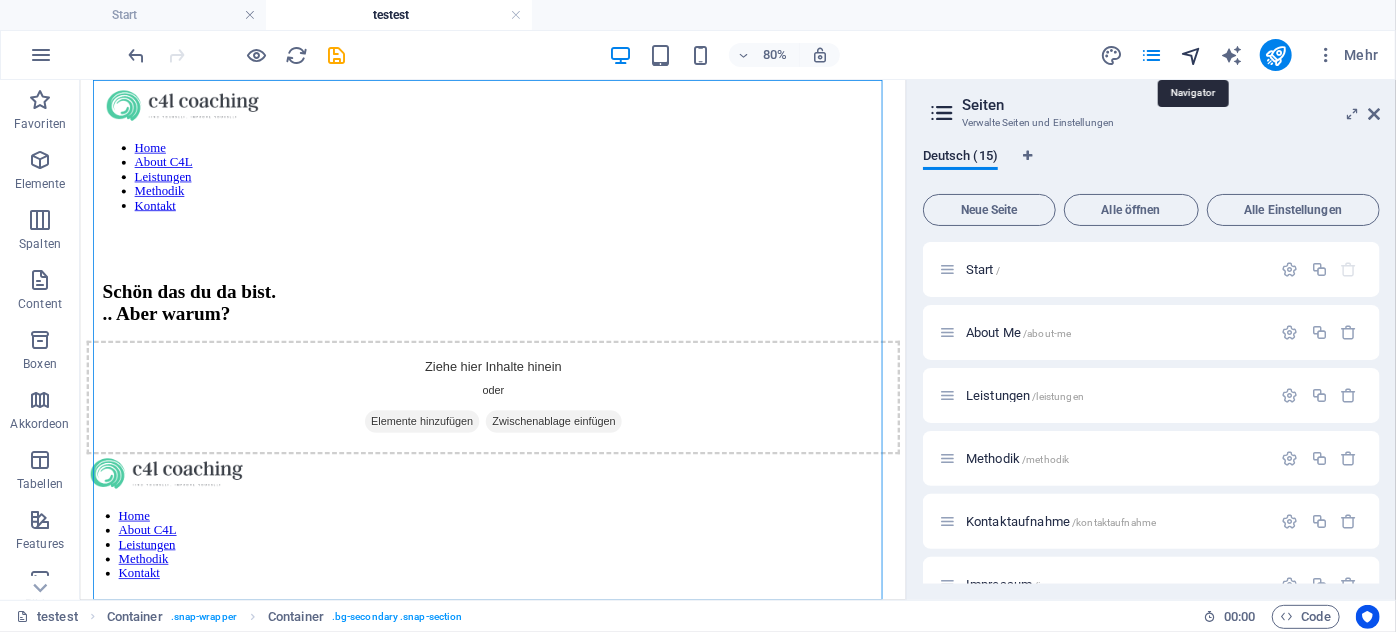 click at bounding box center (1191, 55) 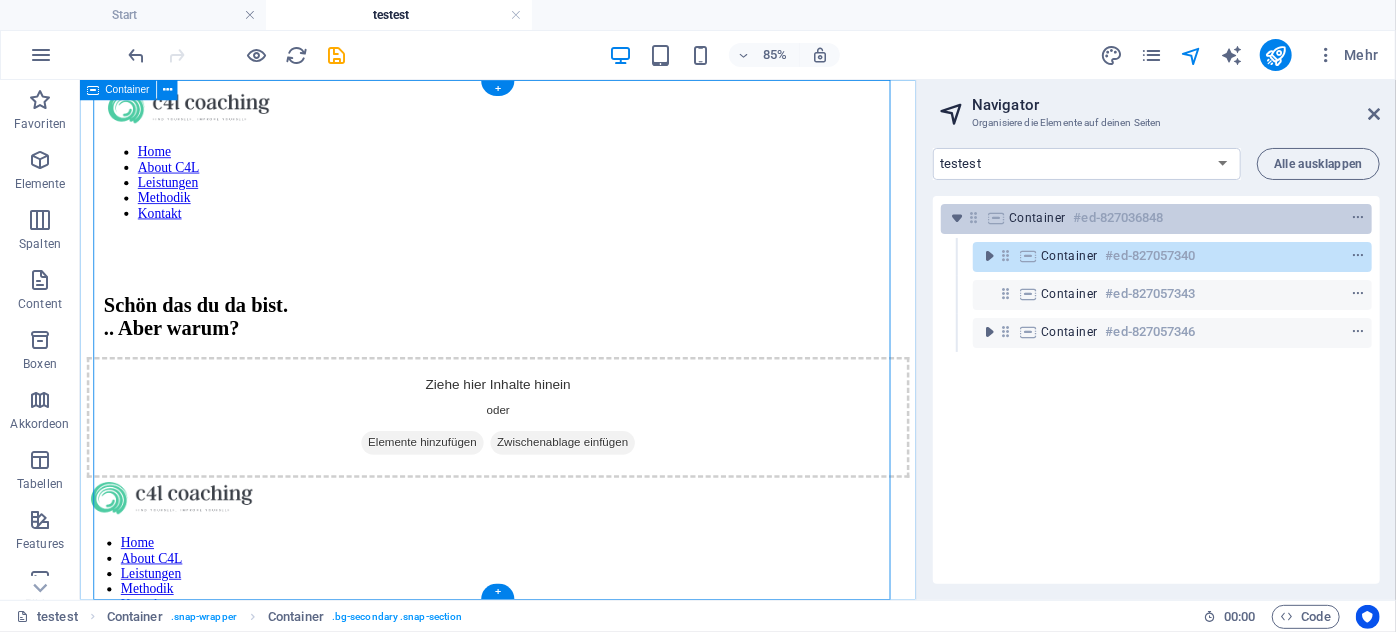 click on "#ed-827036848" at bounding box center [1119, 218] 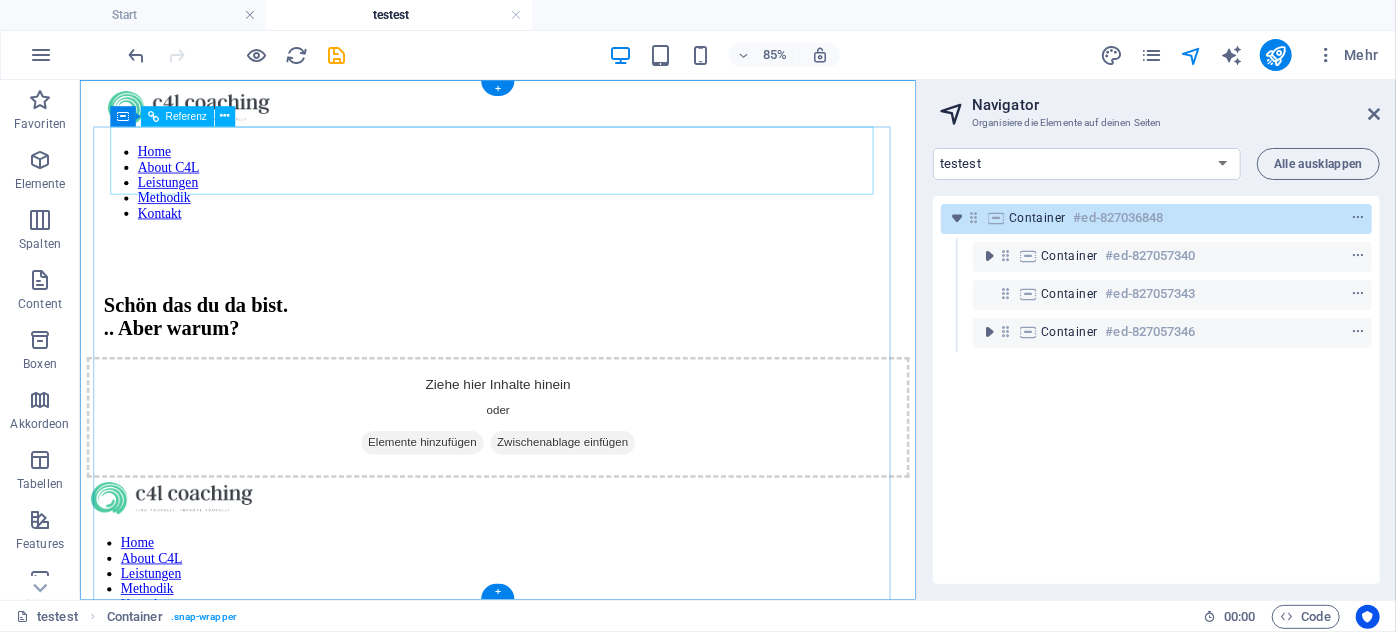scroll, scrollTop: 80, scrollLeft: 0, axis: vertical 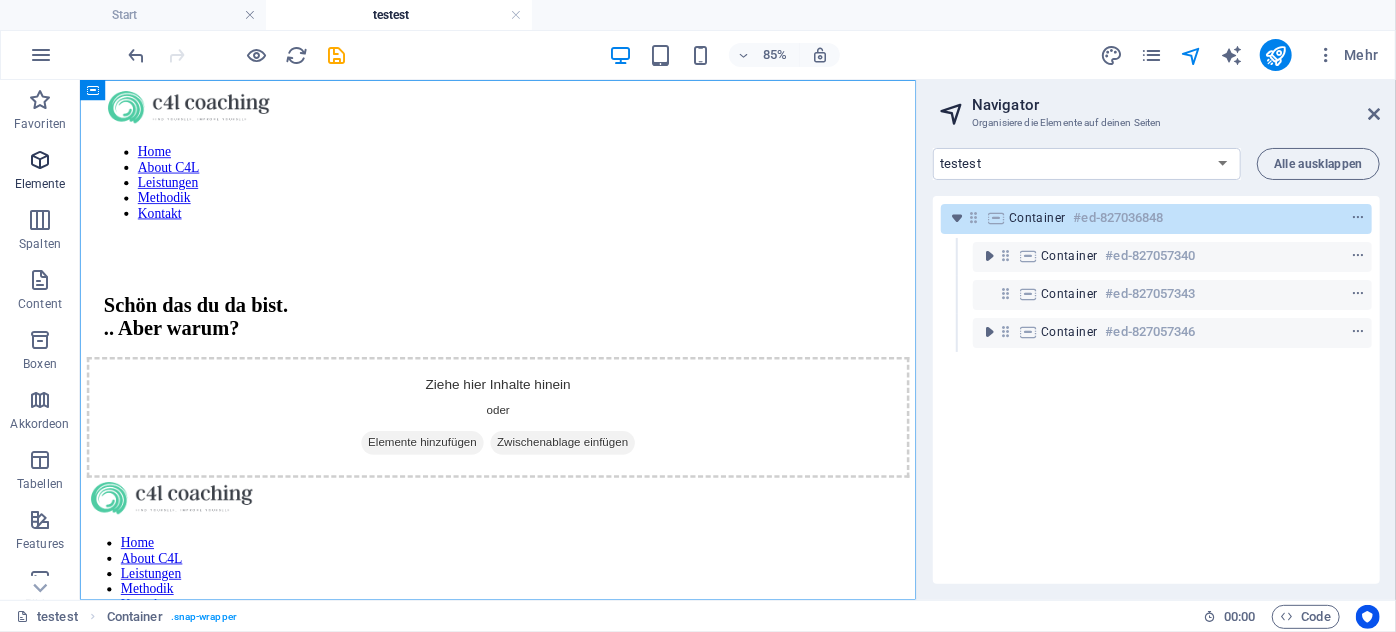 click at bounding box center (40, 160) 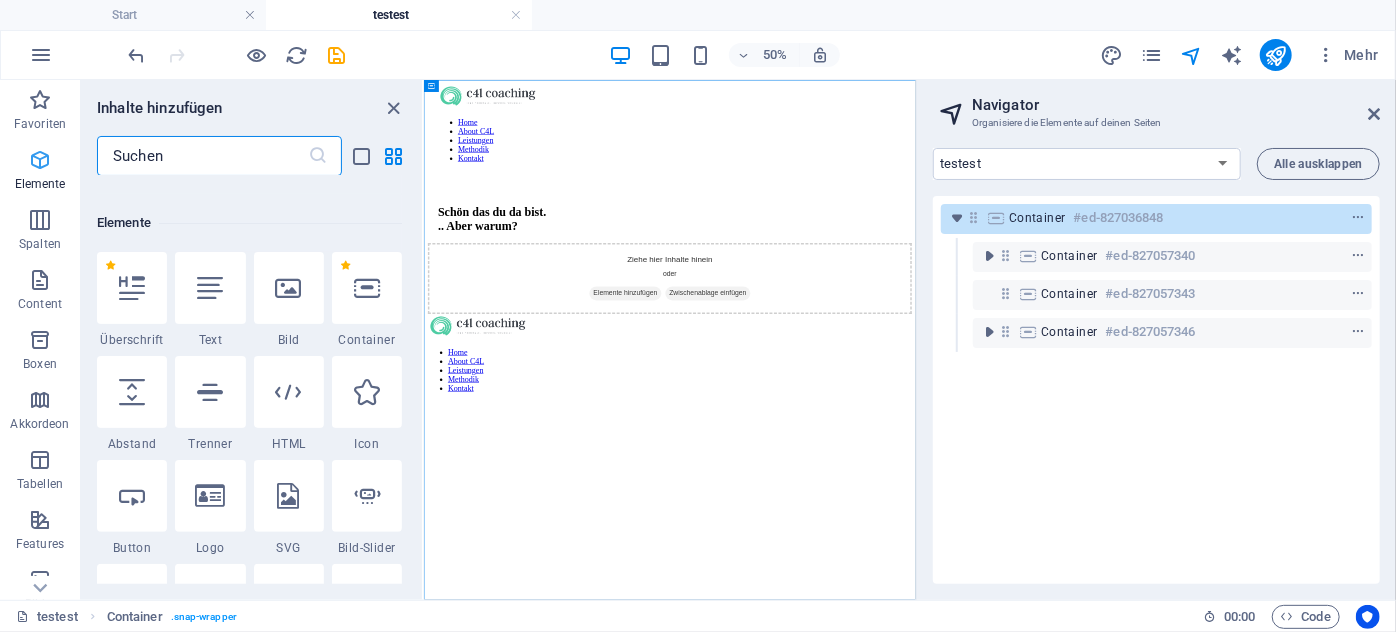 scroll, scrollTop: 213, scrollLeft: 0, axis: vertical 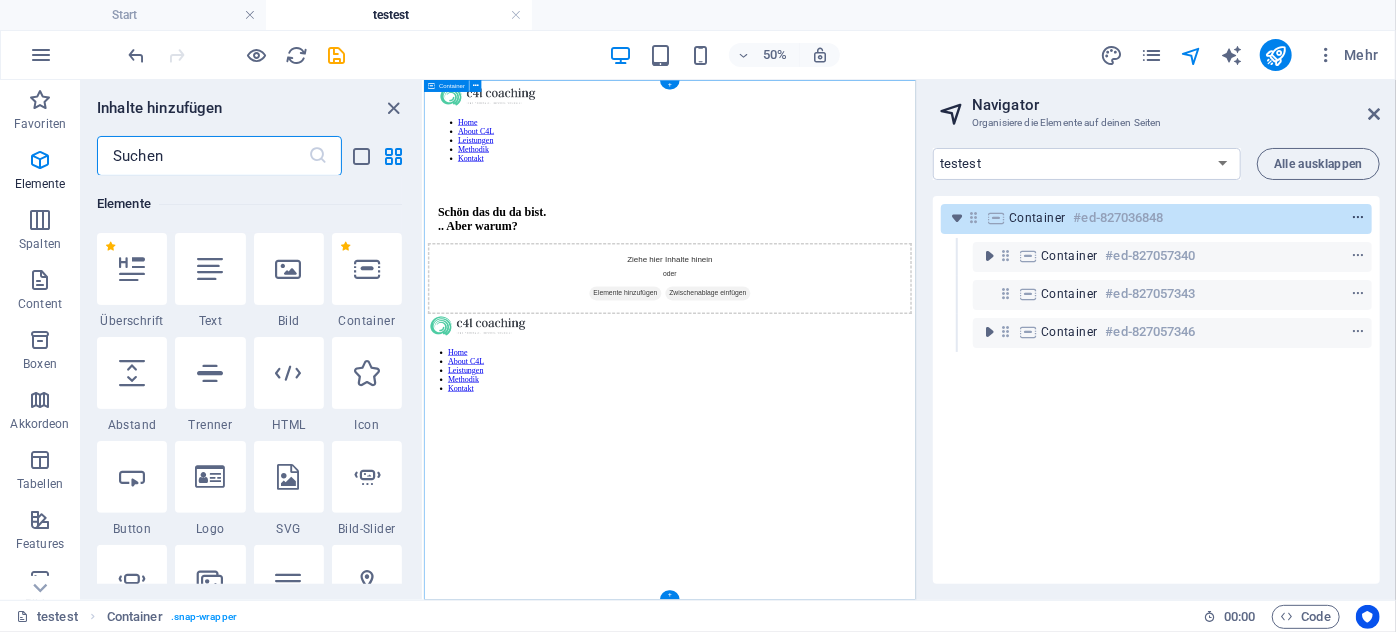 click at bounding box center (1358, 218) 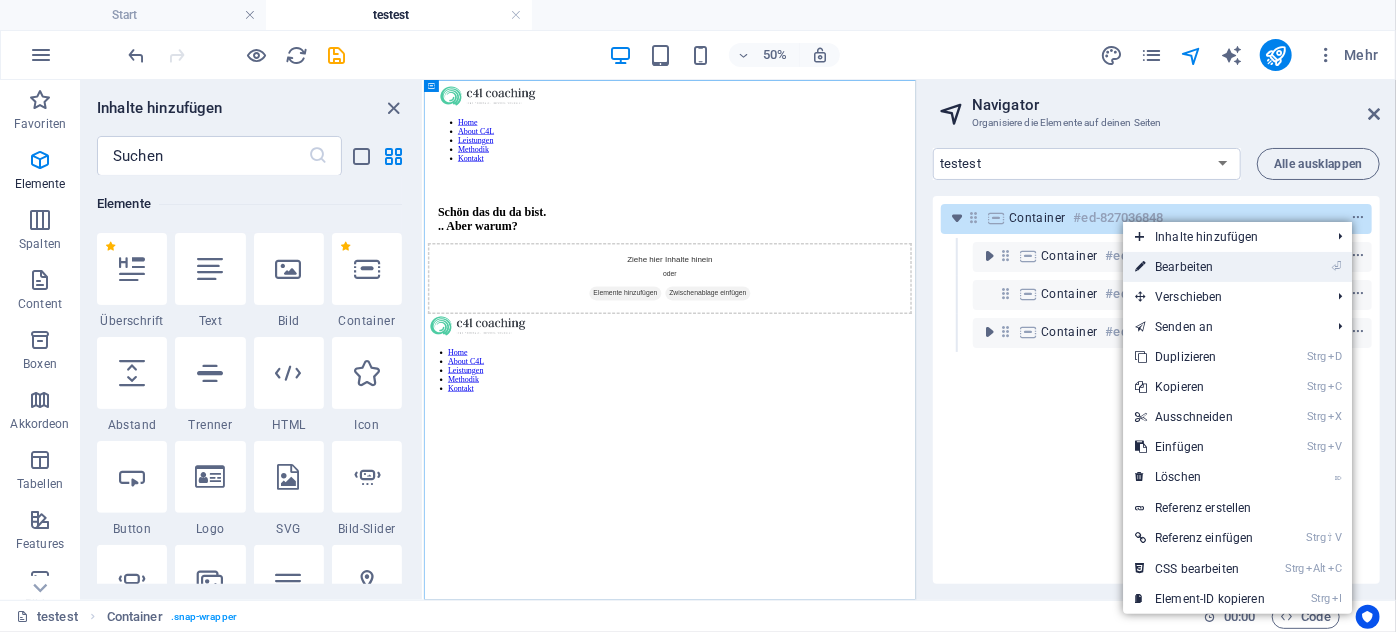 click on "⏎  Bearbeiten" at bounding box center [1200, 267] 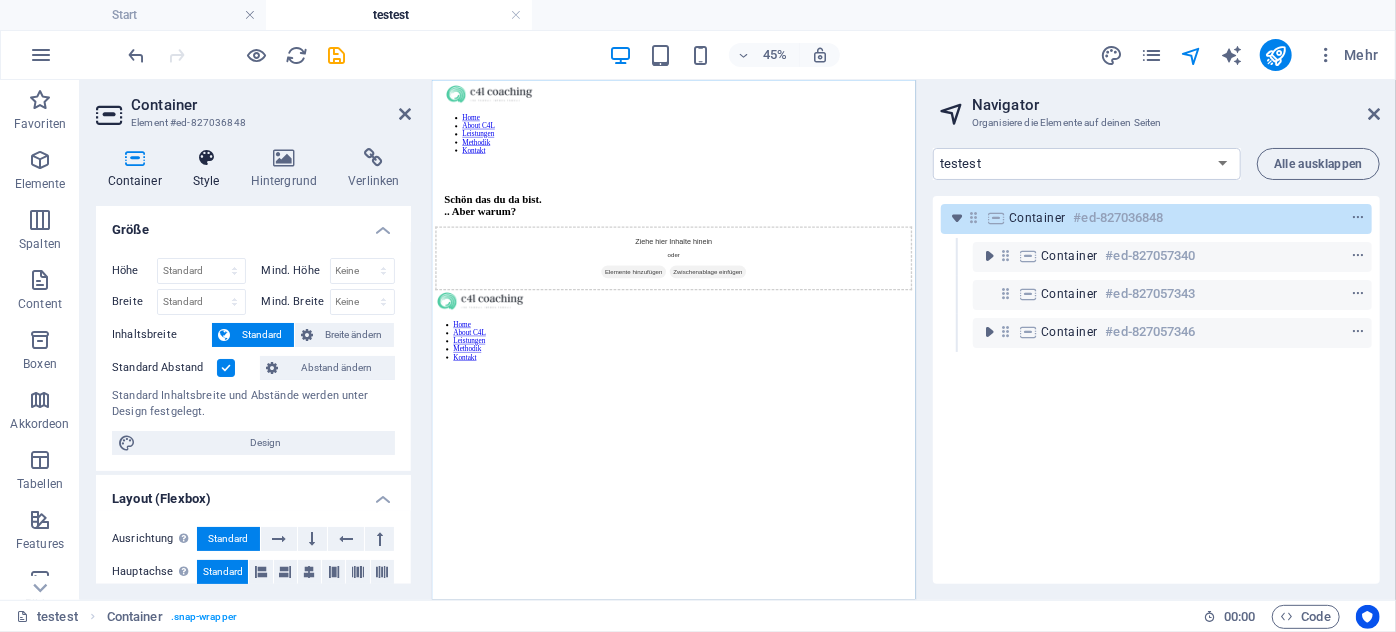 click at bounding box center (206, 158) 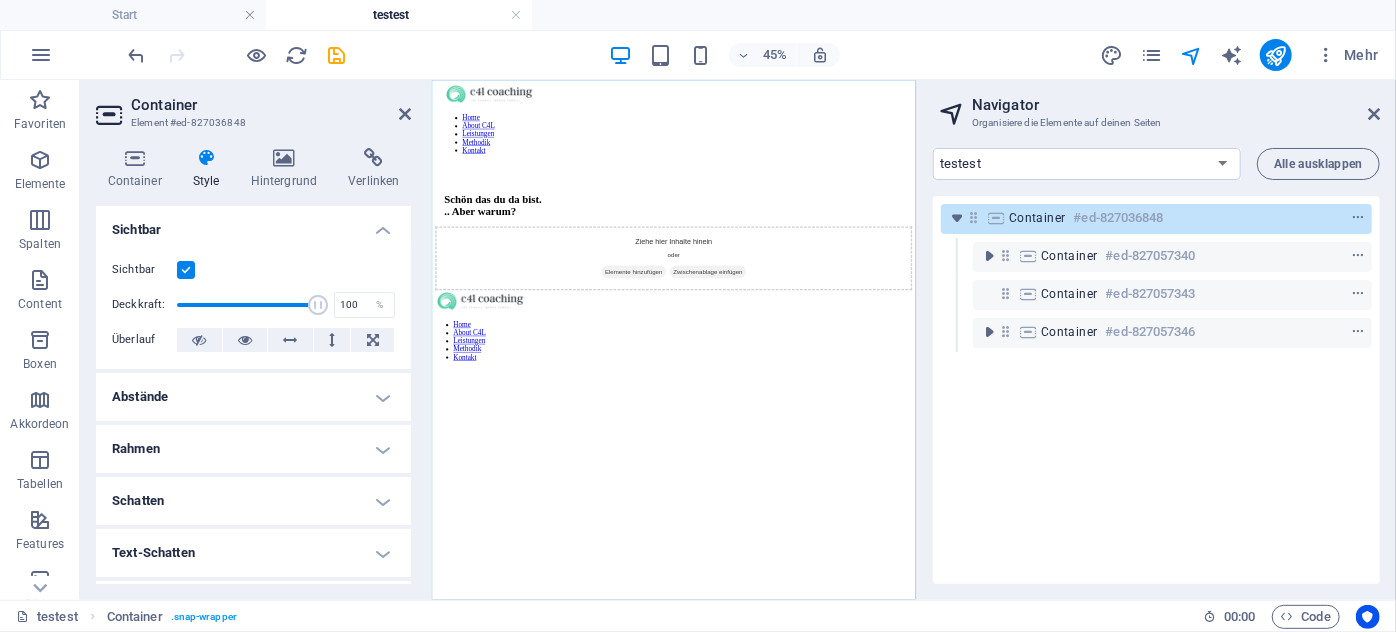 click on "Abstände" at bounding box center (253, 397) 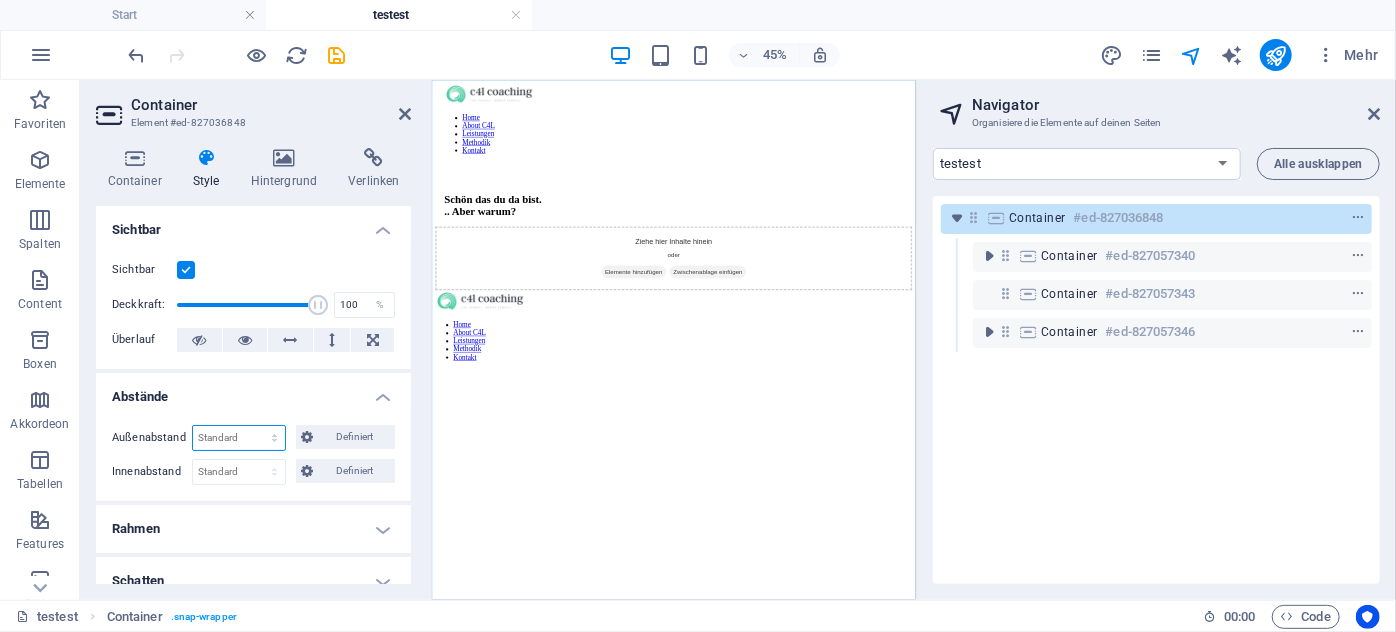 click on "Standard auto px % rem vw vh Definiert" at bounding box center (239, 438) 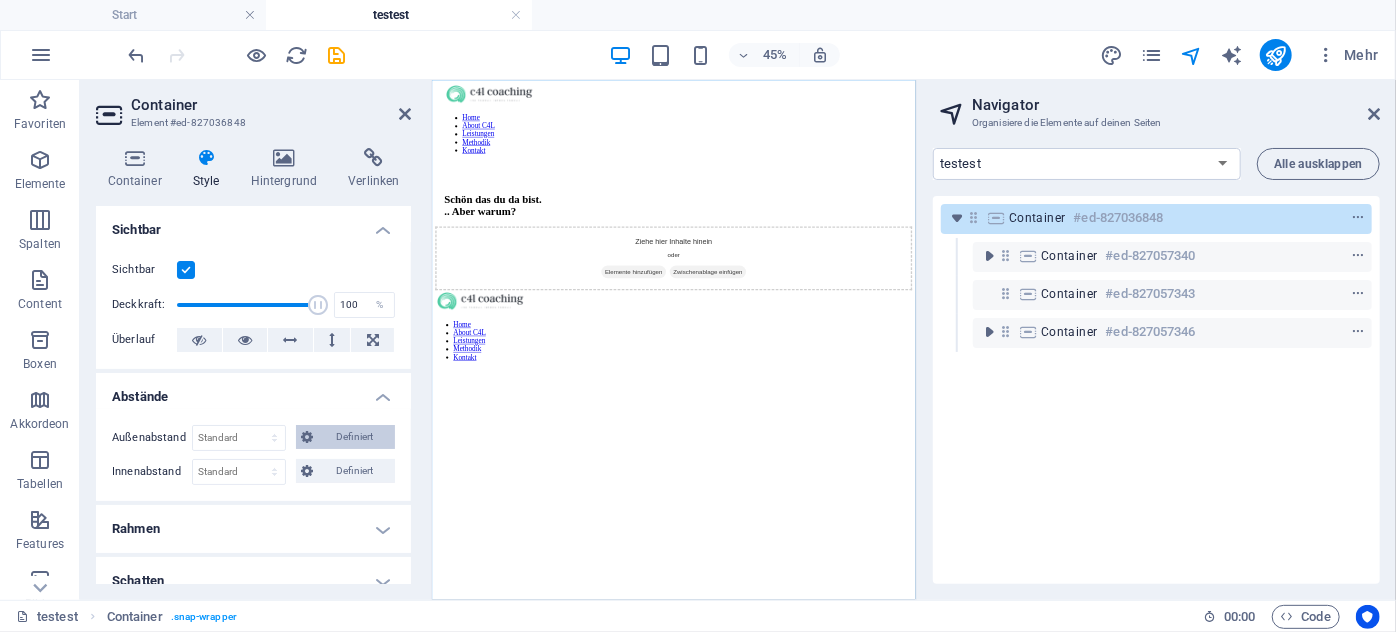 click on "Definiert" at bounding box center (355, 437) 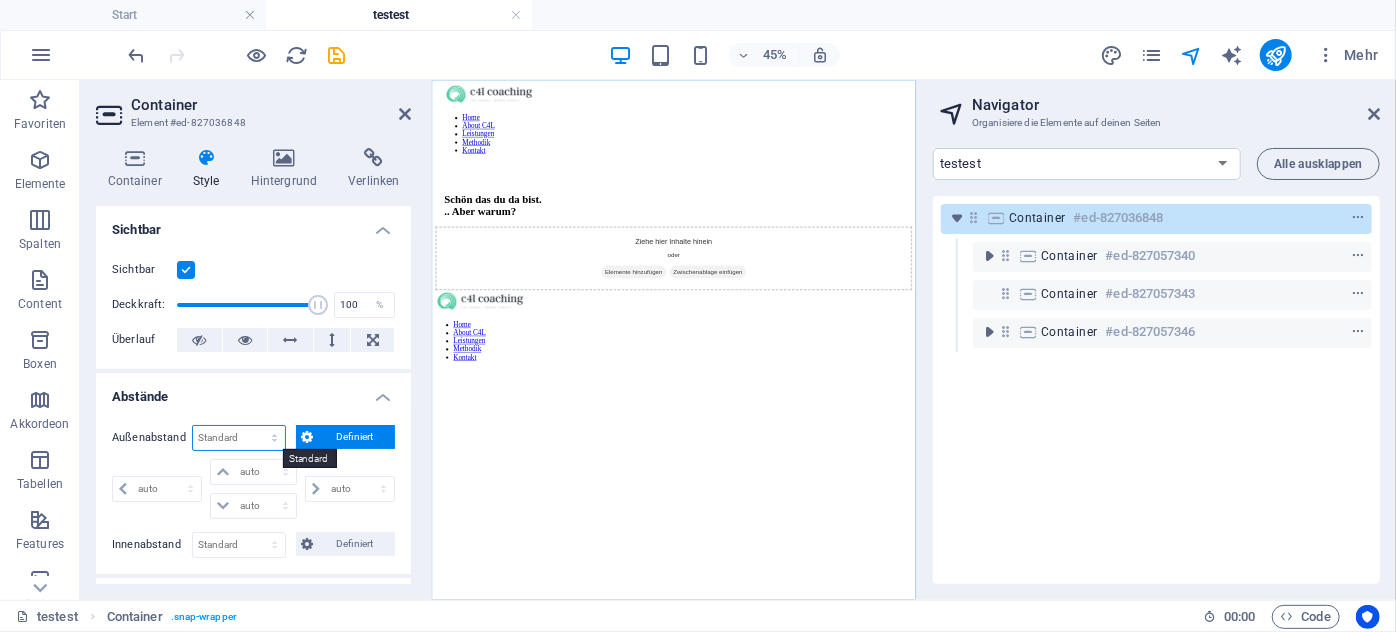 click on "Standard auto px % rem vw vh Definiert" at bounding box center (239, 438) 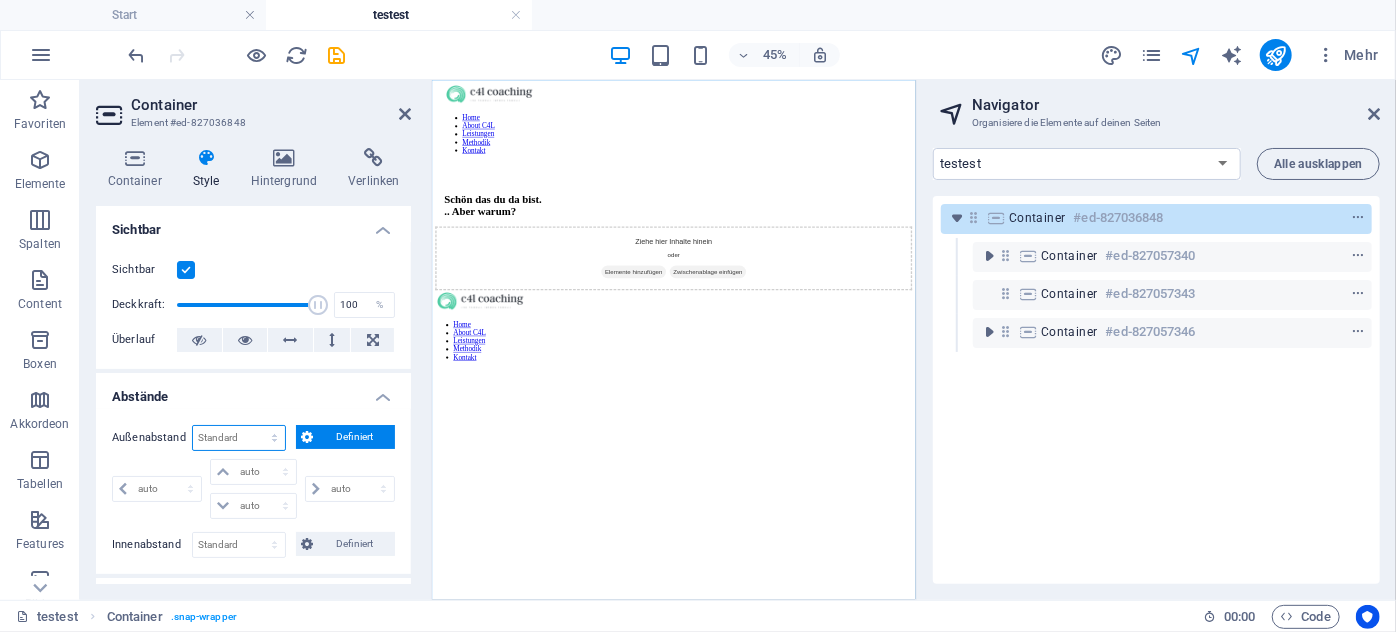 click on "Standard auto px % rem vw vh Definiert" at bounding box center (239, 438) 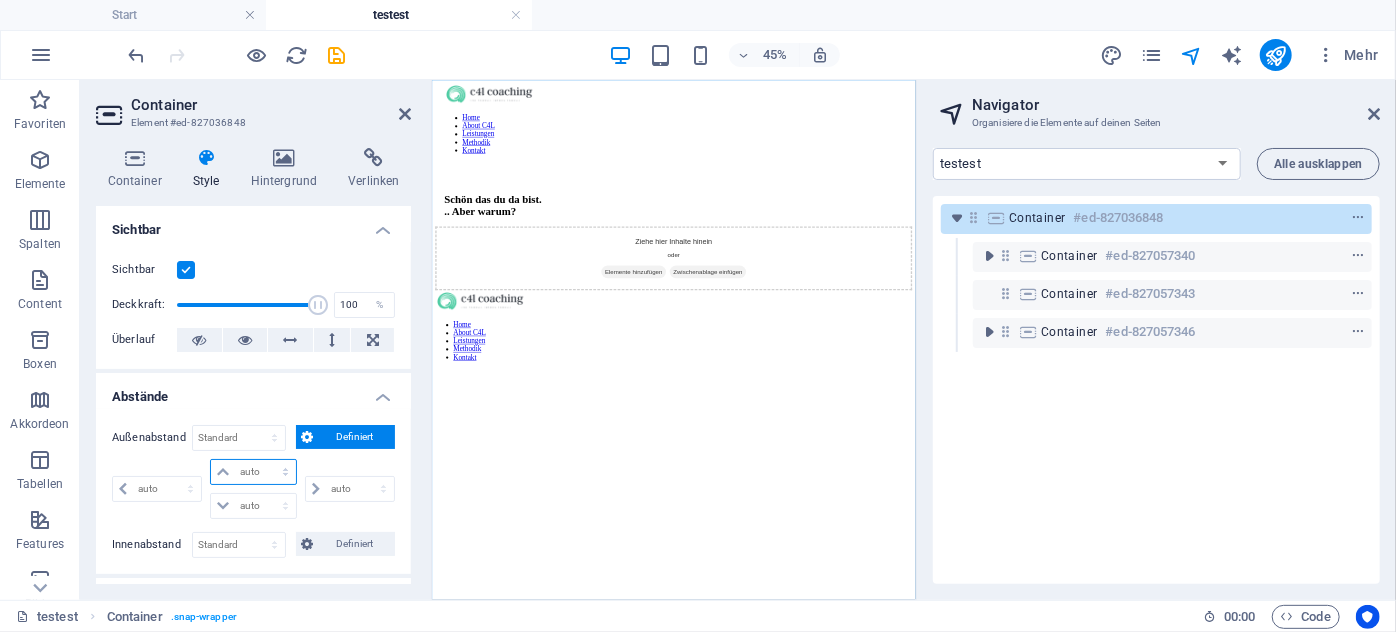click on "auto px % rem vw vh" at bounding box center (253, 472) 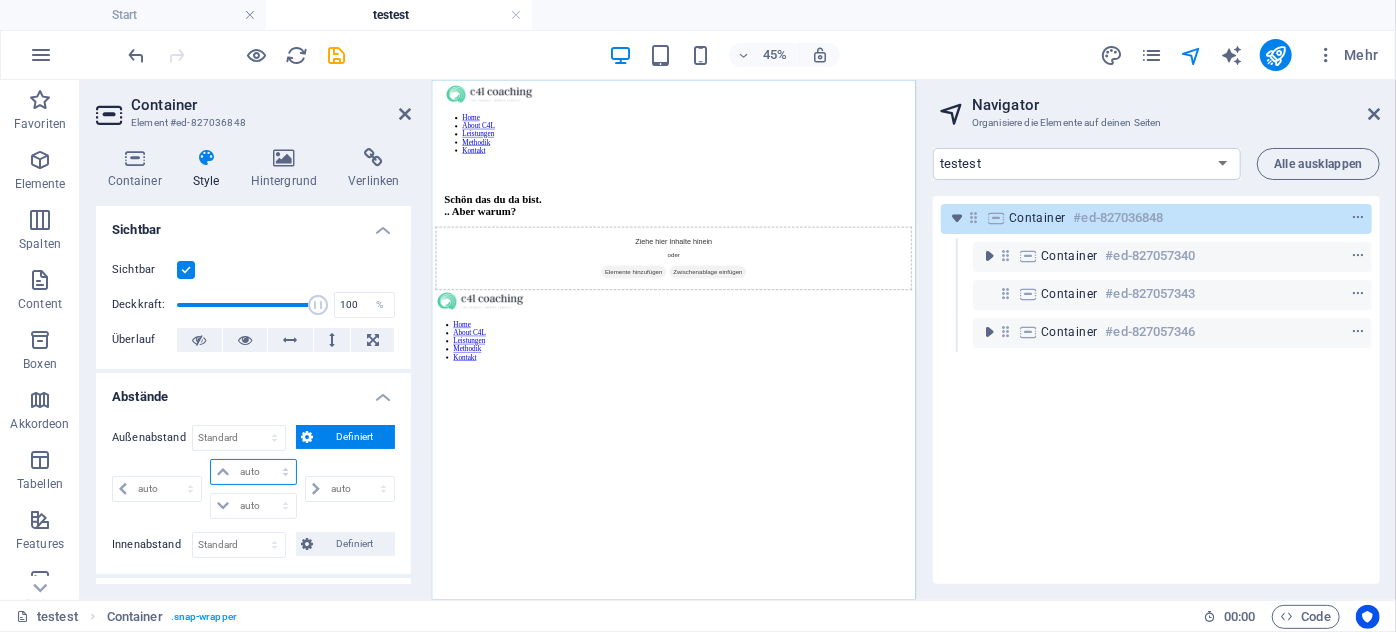 click on "auto px % rem vw vh" at bounding box center (253, 472) 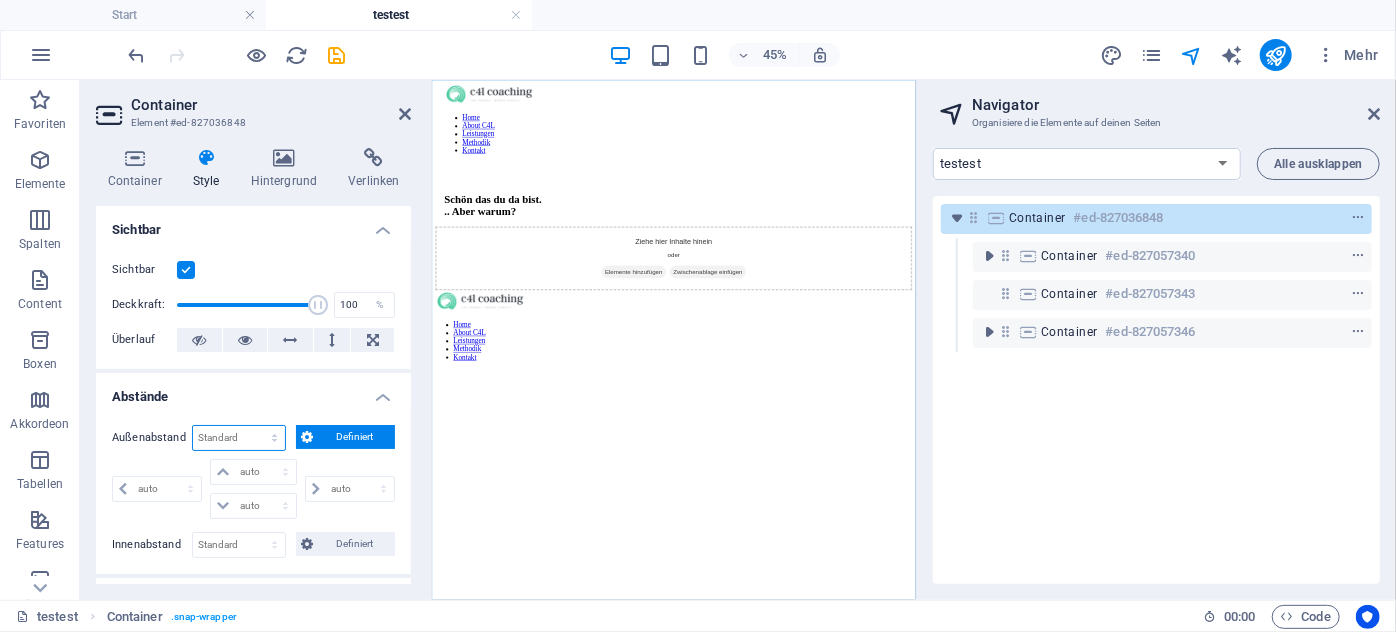 click on "Standard auto px % rem vw vh Definiert" at bounding box center [239, 438] 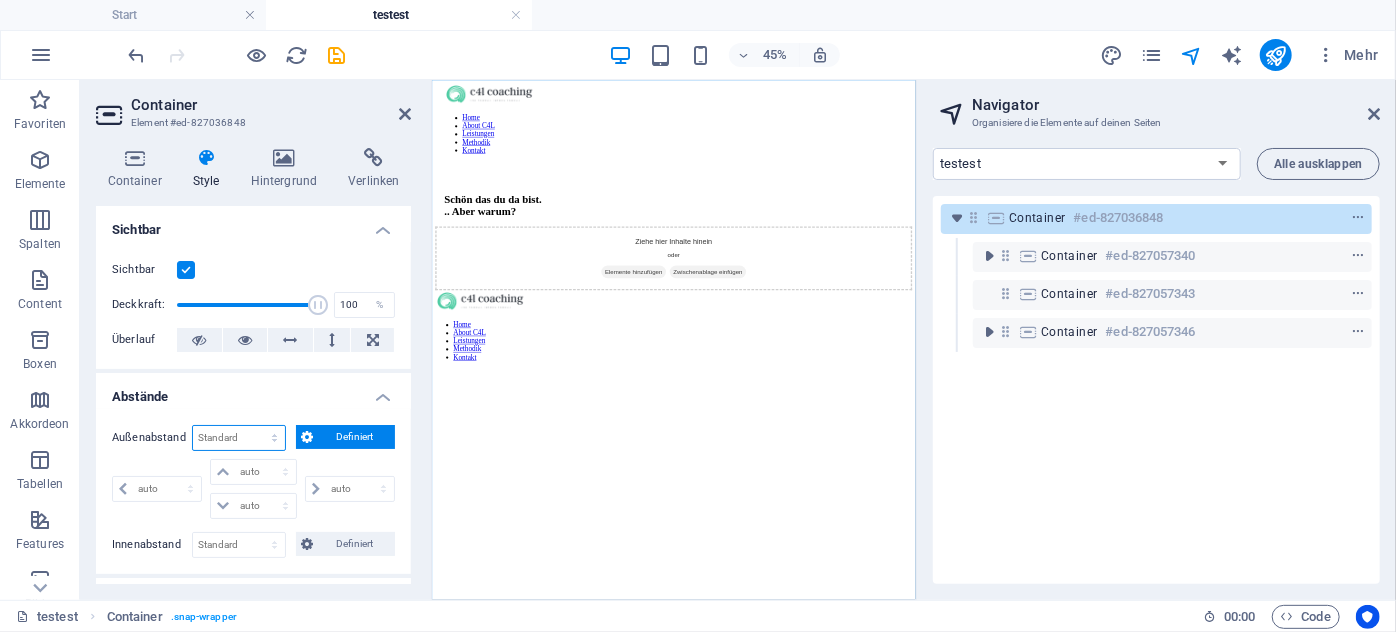 select on "px" 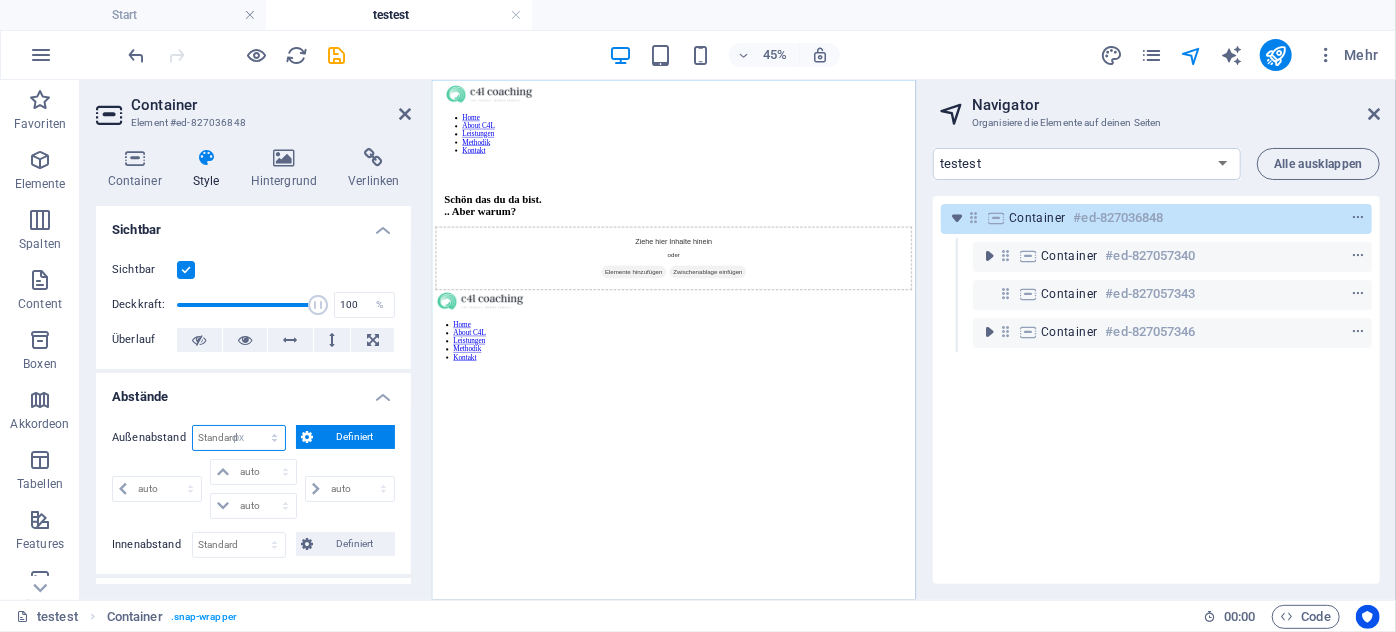 click on "Standard auto px % rem vw vh Definiert" at bounding box center (239, 438) 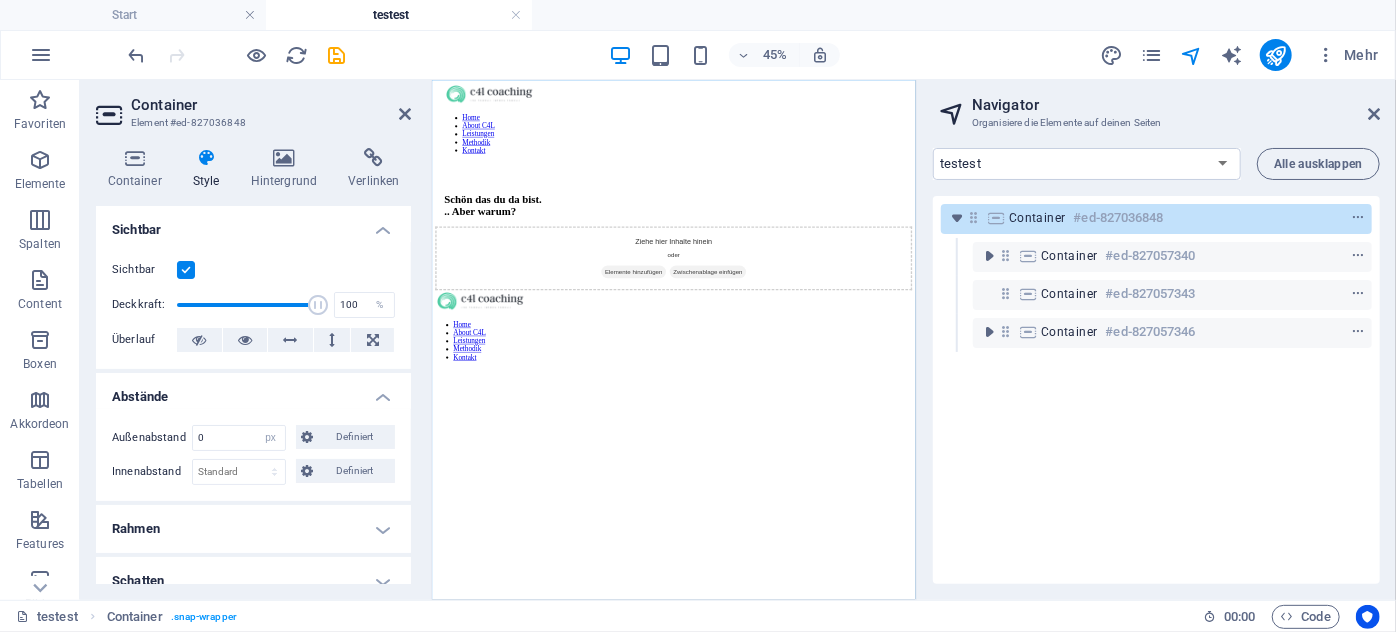click on "Abstände" at bounding box center [253, 391] 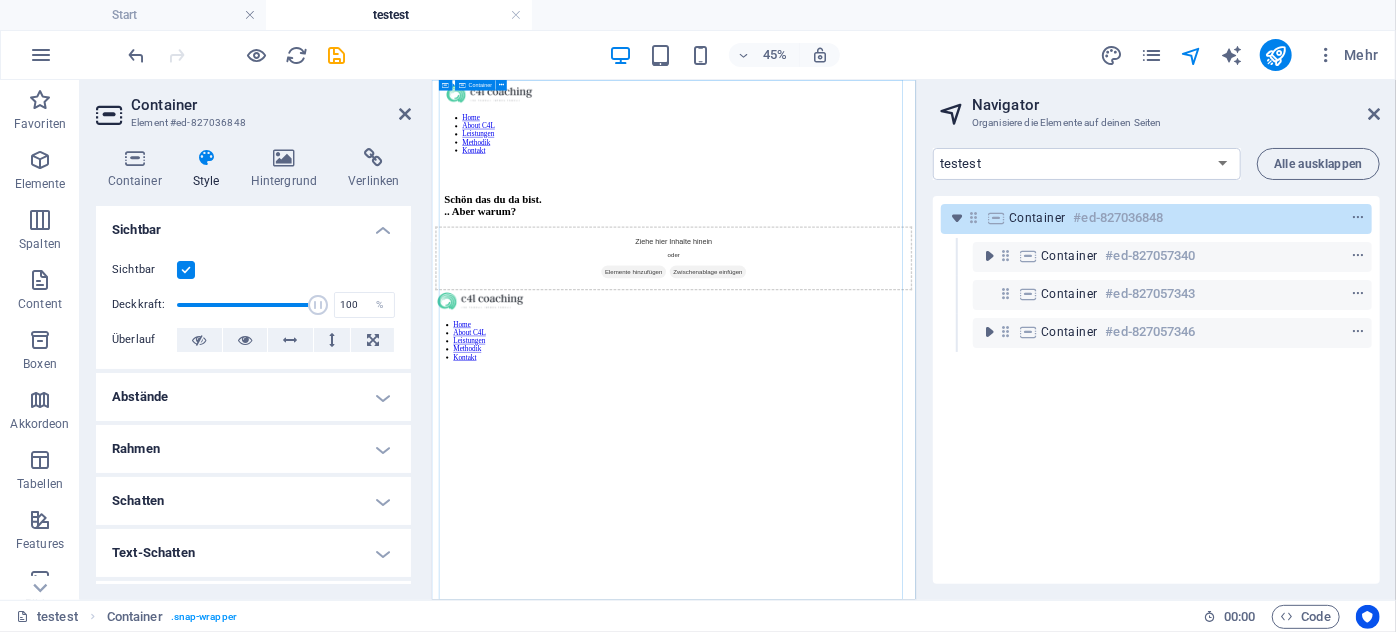 scroll, scrollTop: 80, scrollLeft: 0, axis: vertical 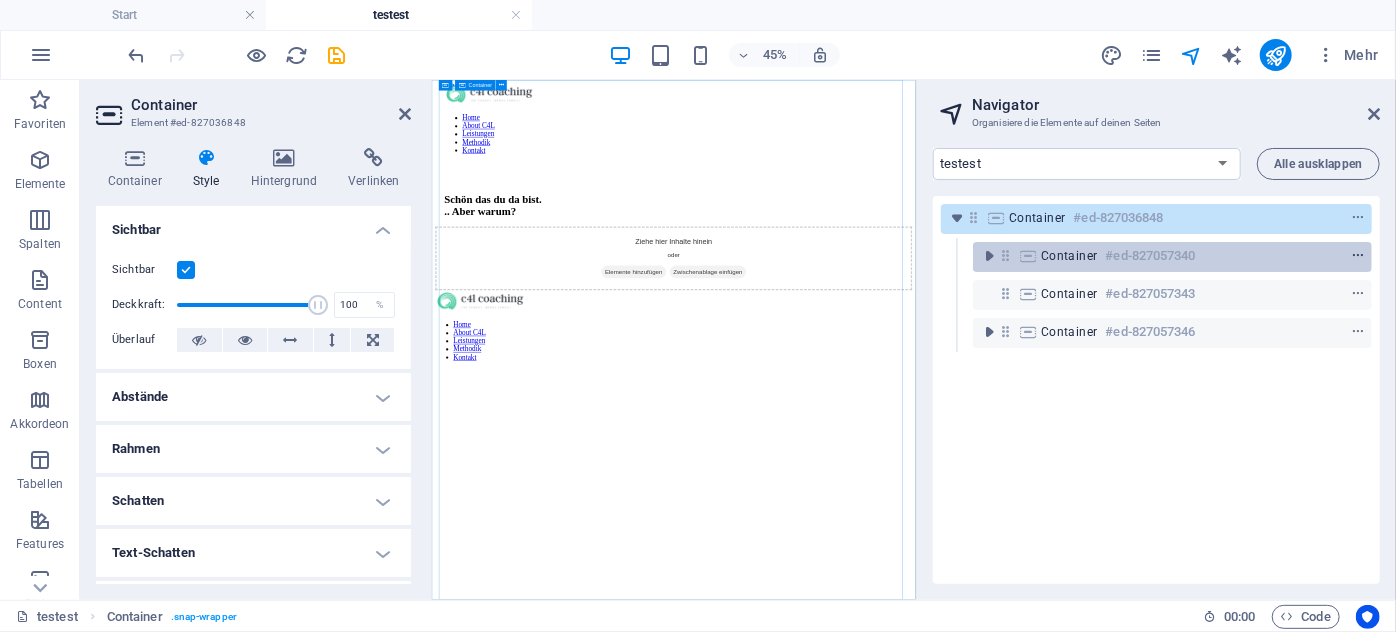 click at bounding box center (1358, 256) 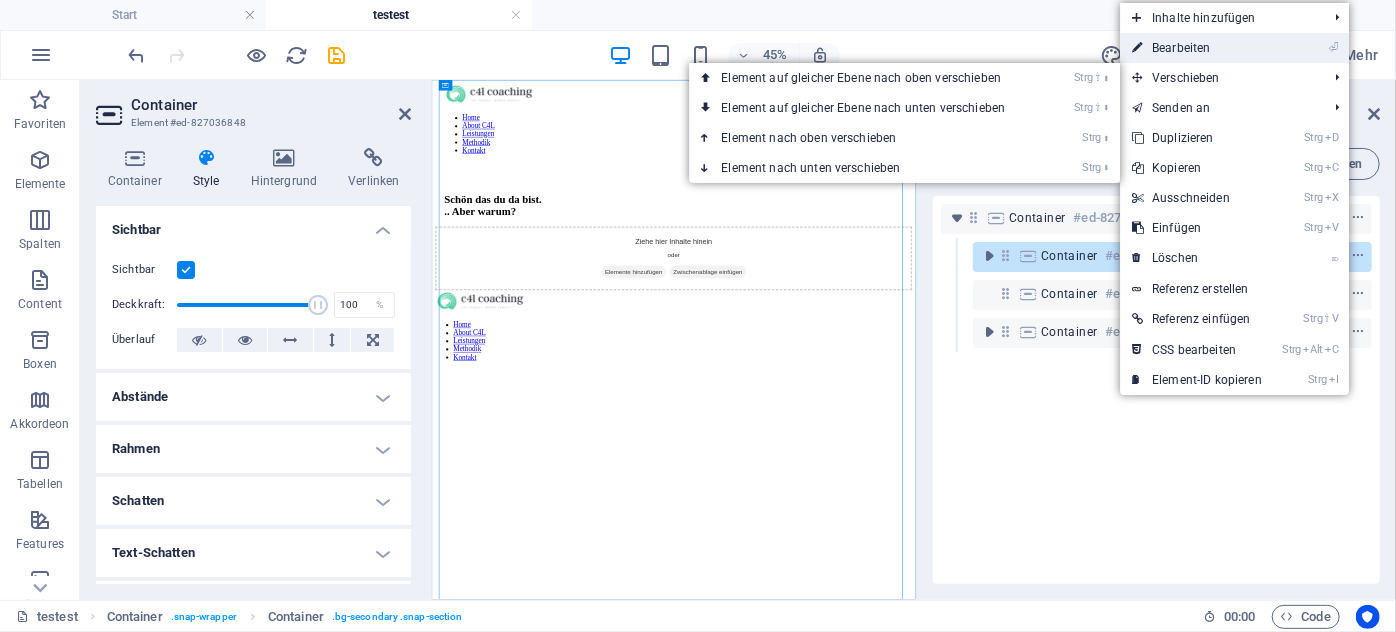 click on "⏎  Bearbeiten" at bounding box center [1197, 48] 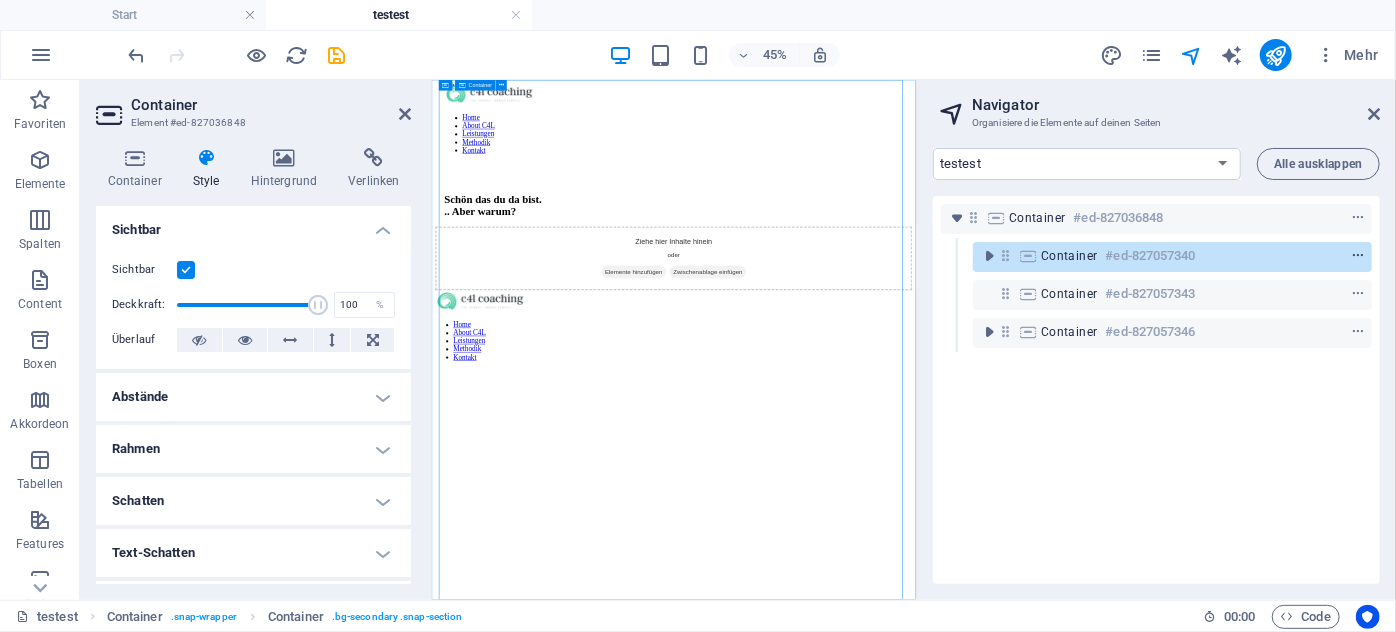 click at bounding box center (1358, 256) 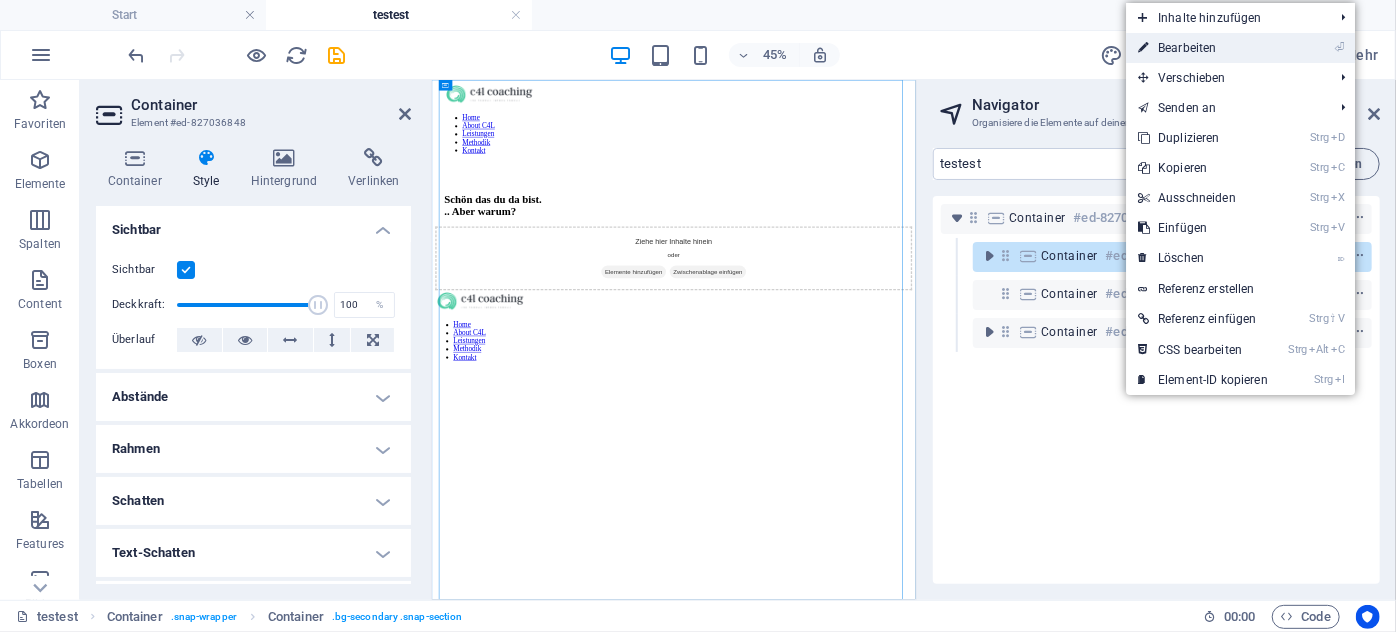 click on "⏎  Bearbeiten" at bounding box center [1203, 48] 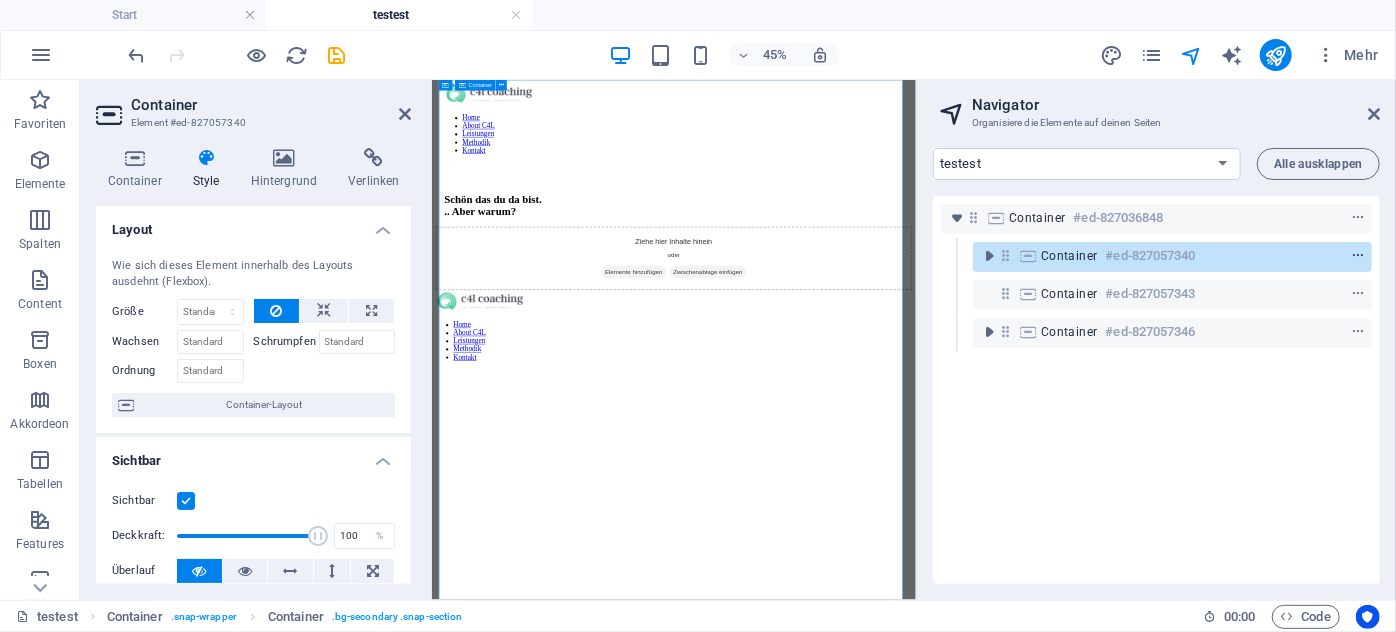 click at bounding box center [1358, 256] 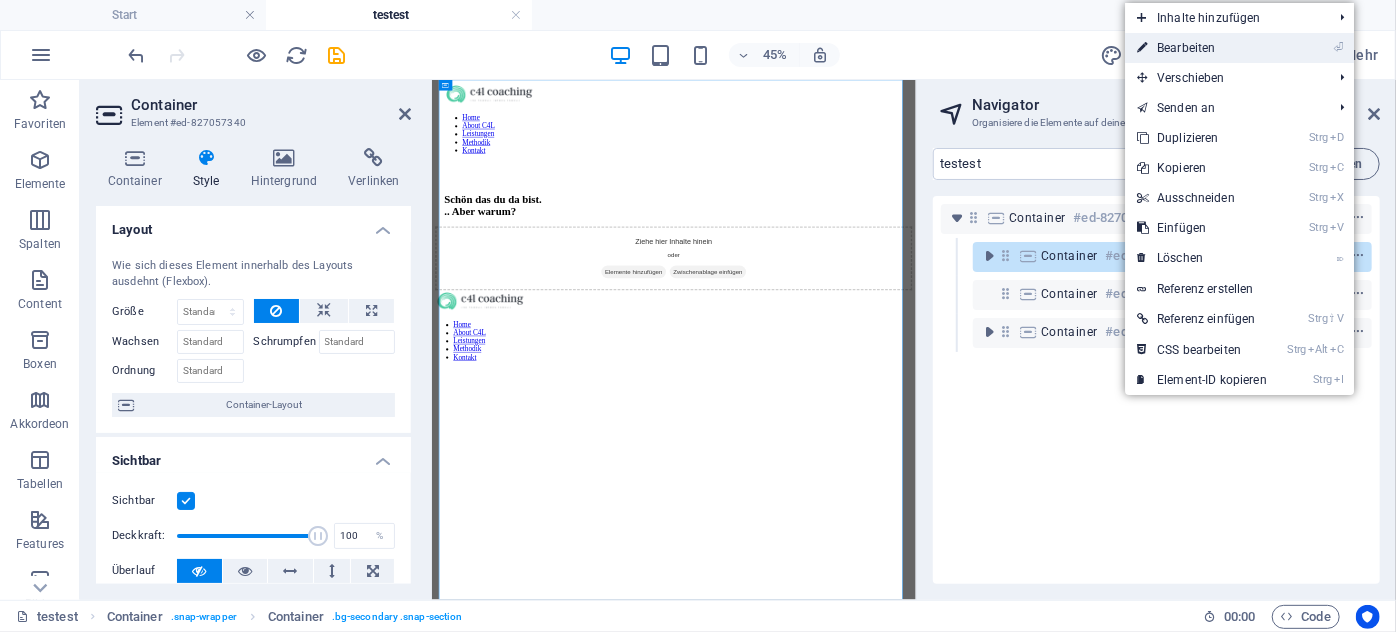 click on "⏎  Bearbeiten" at bounding box center (1239, 48) 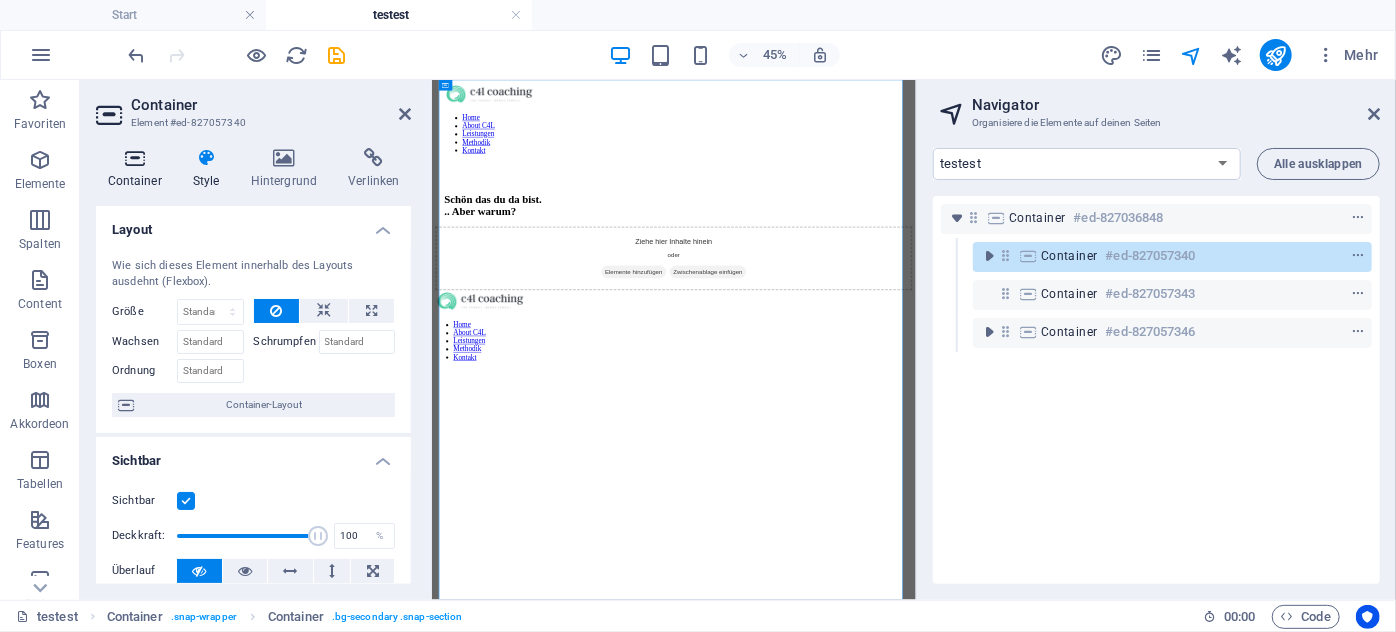 click on "Container" at bounding box center (138, 169) 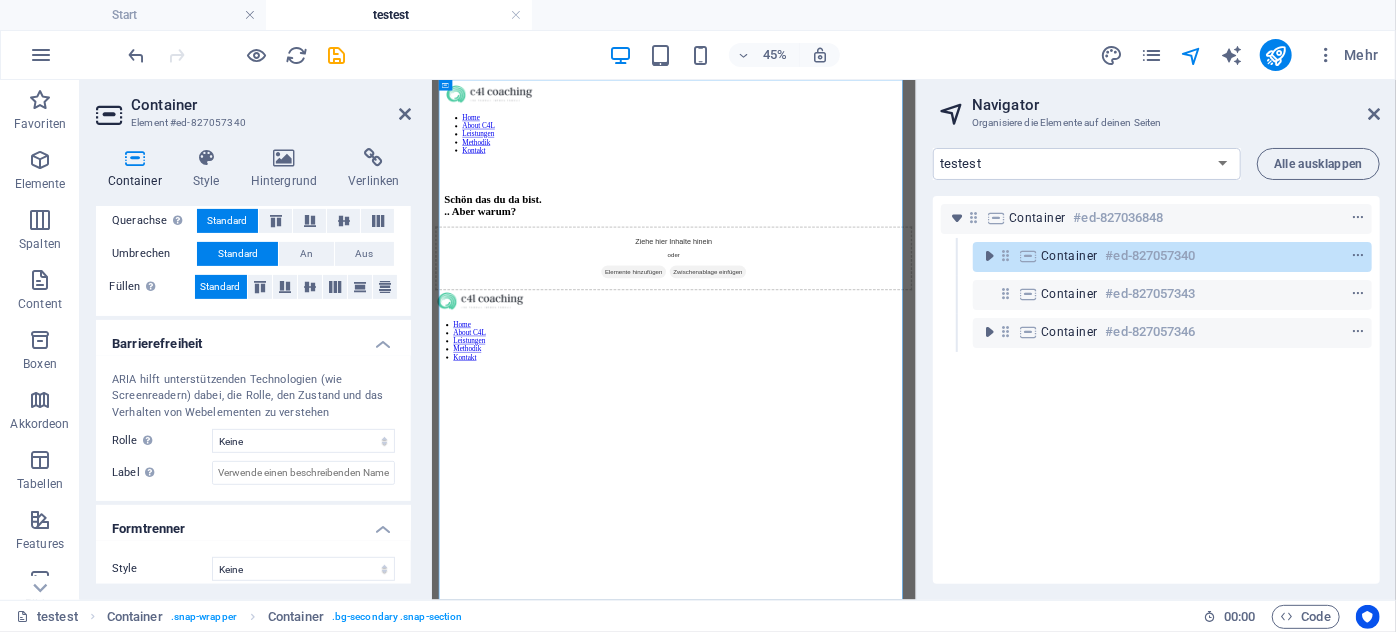 scroll, scrollTop: 396, scrollLeft: 0, axis: vertical 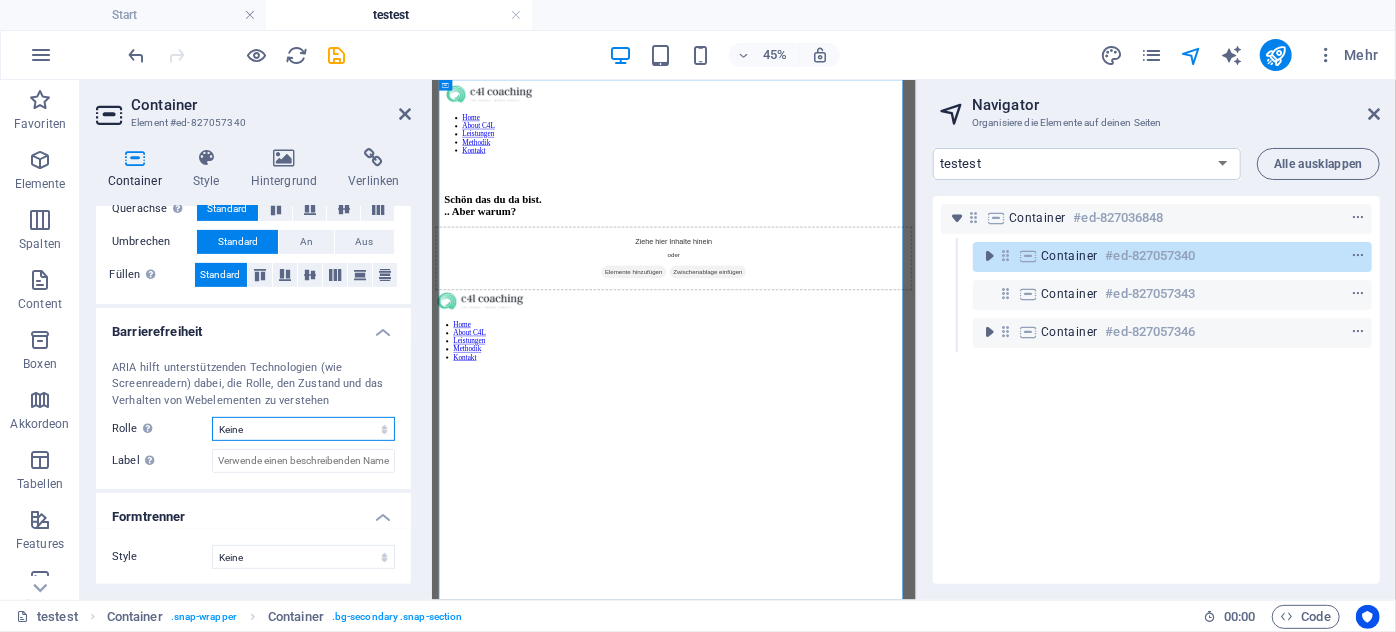 click on "Keine Alert Article Banner Comment Complementary Dialog Footer Header Marquee Presentation Region Section Separator Status Timer" at bounding box center [303, 429] 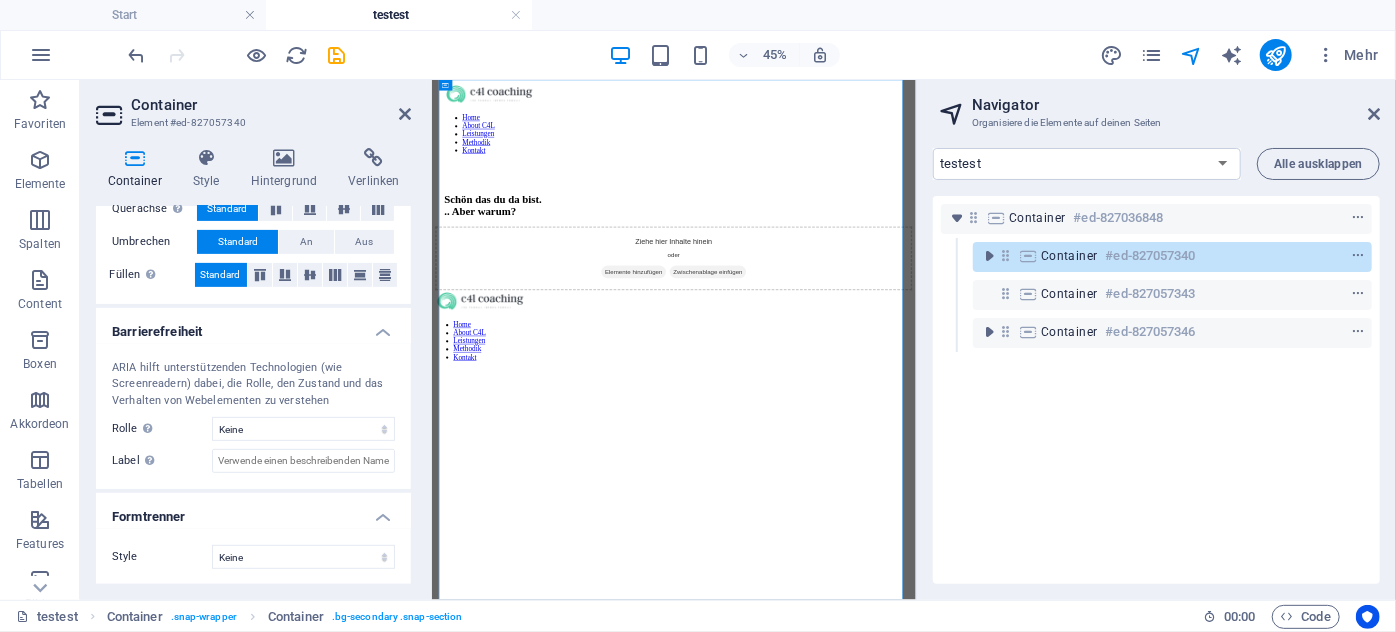 click on "Container Style Hintergrund Verlinken Größe Höhe Standard px rem % vh vw Mind. Höhe Keine px rem % vh vw Breite Standard px rem % em vh vw Mind. Breite Keine px rem % vh vw Inhaltsbreite Standard Breite ändern Breite Standard px rem % em vh vw Mind. Breite Keine px rem % vh vw Standard Abstand Abstand ändern Standard Inhaltsbreite und Abstände werden unter Design festgelegt. Design Layout (Flexbox) Ausrichtung Bestimmt, in welche Richtung das Spaltenverhalten Auswirkungen haben soll (flex-direction). Standard Hauptachse Beeinflusse, wie sich Elemente innerhalb dieses Containers entlang der Hauptsache verhalten sollen (justify-content). Standard Querachse Steuert die vertikale Ausrichtung der Elemente innerhalb des Containers (align-items). Standard Umbrechen Standard An Aus Füllen Steuert die Abstände und Ausrichtung von Elementen auf der Y-Achse bei mehreren Zeilen (align-content). Standard Barrierefreiheit Rolle Die ARIA-Rolle definiert den Zweck eines Elements.  Keine Alert Banner" at bounding box center [253, 366] 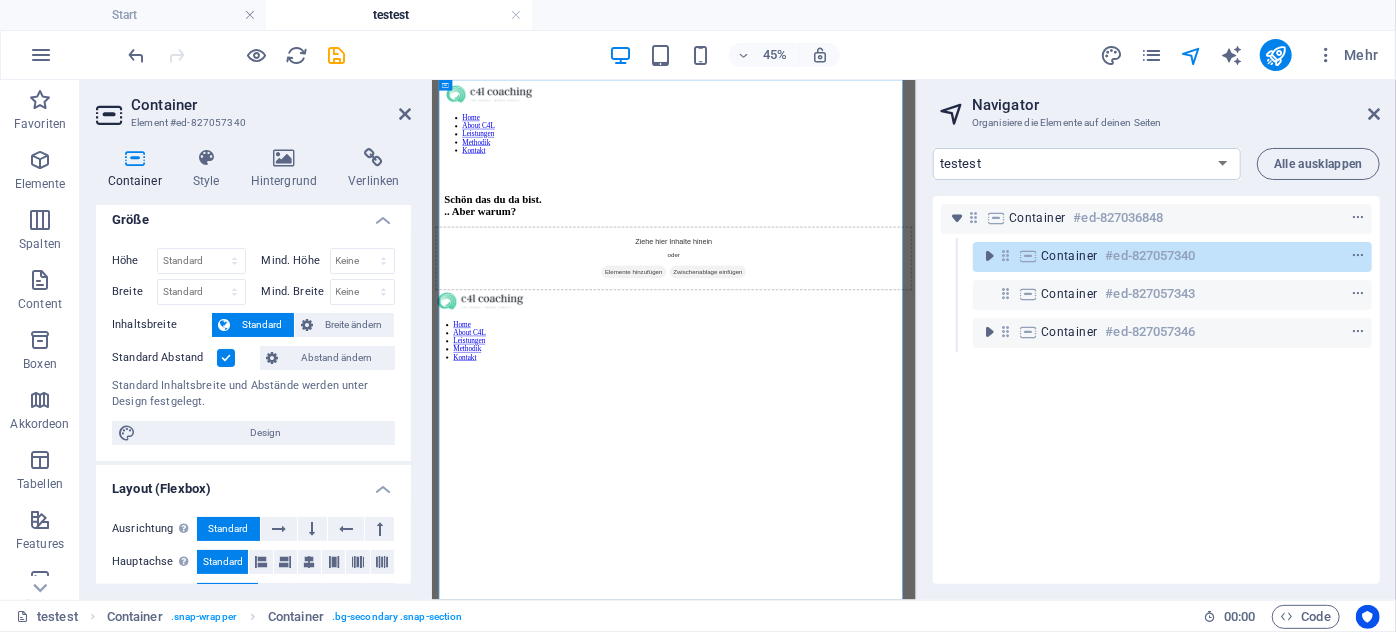 scroll, scrollTop: 0, scrollLeft: 0, axis: both 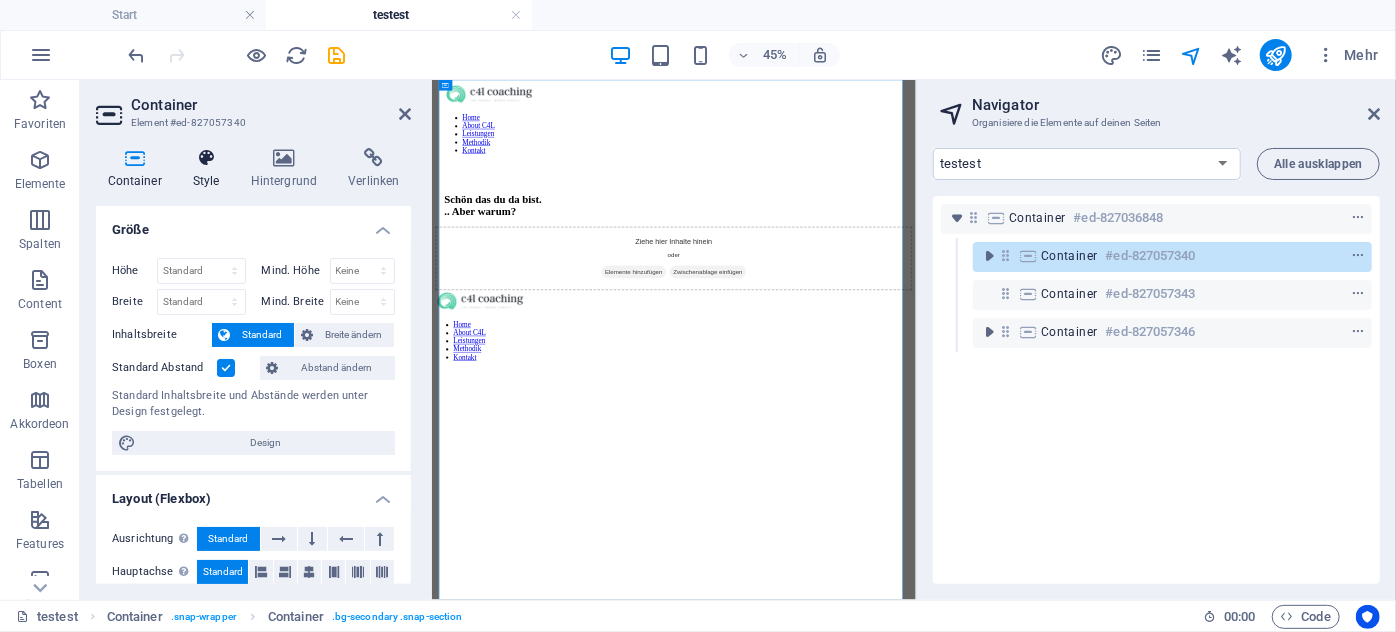 click on "Style" at bounding box center [210, 169] 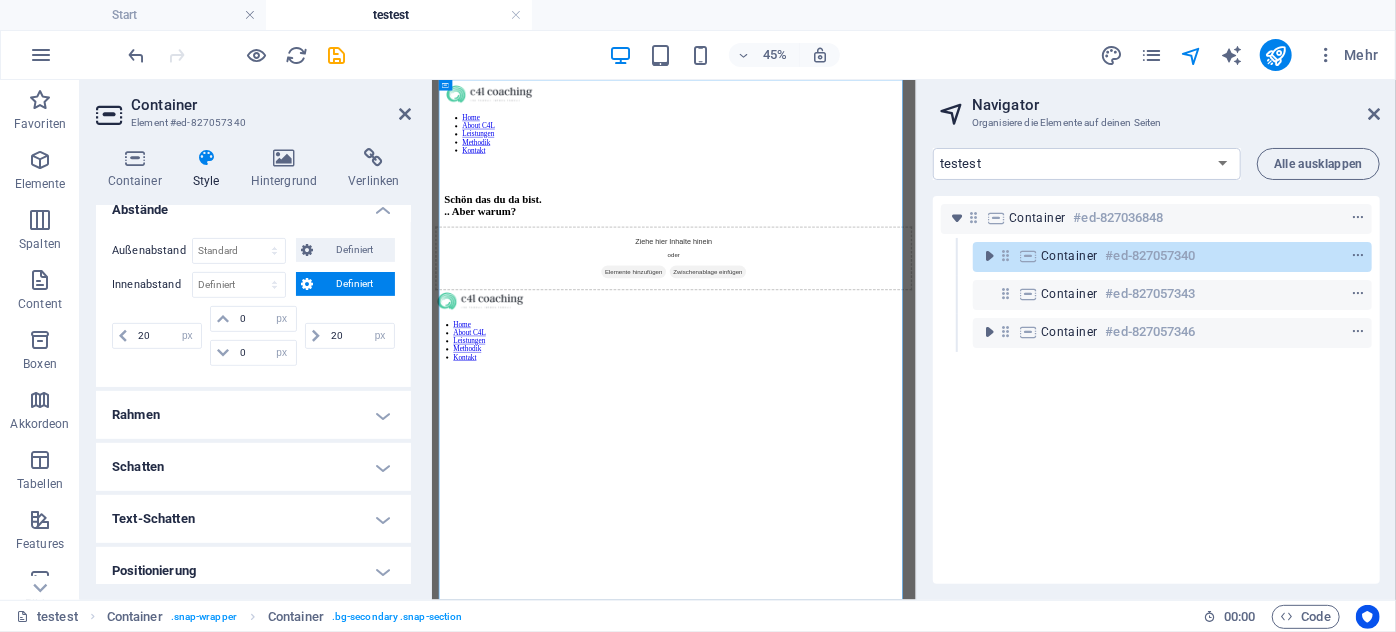 scroll, scrollTop: 363, scrollLeft: 0, axis: vertical 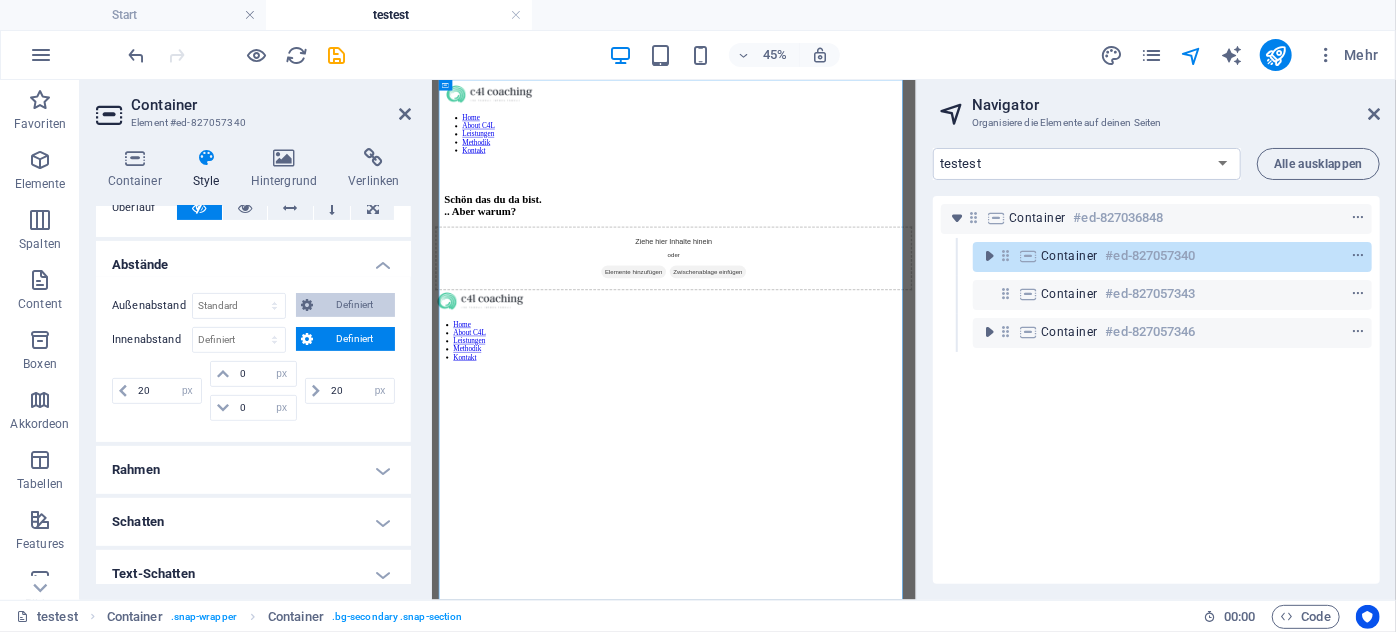 click on "Definiert" at bounding box center [355, 305] 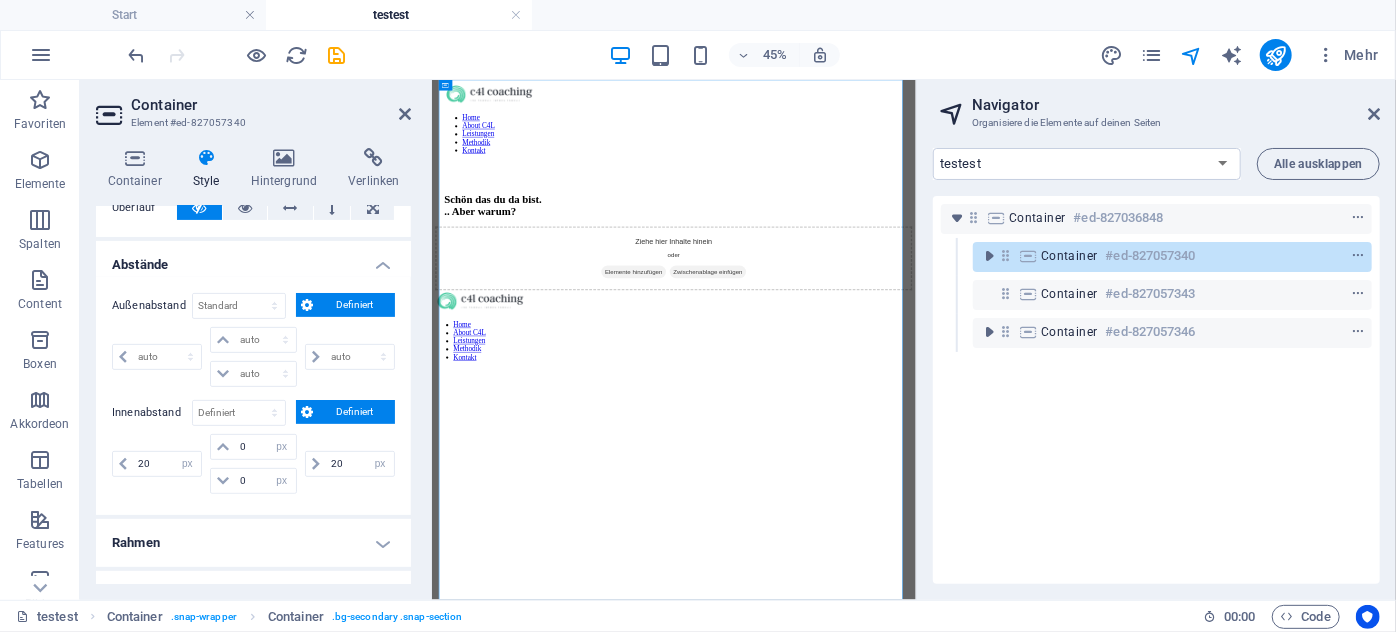 click on "Definiert" at bounding box center [355, 305] 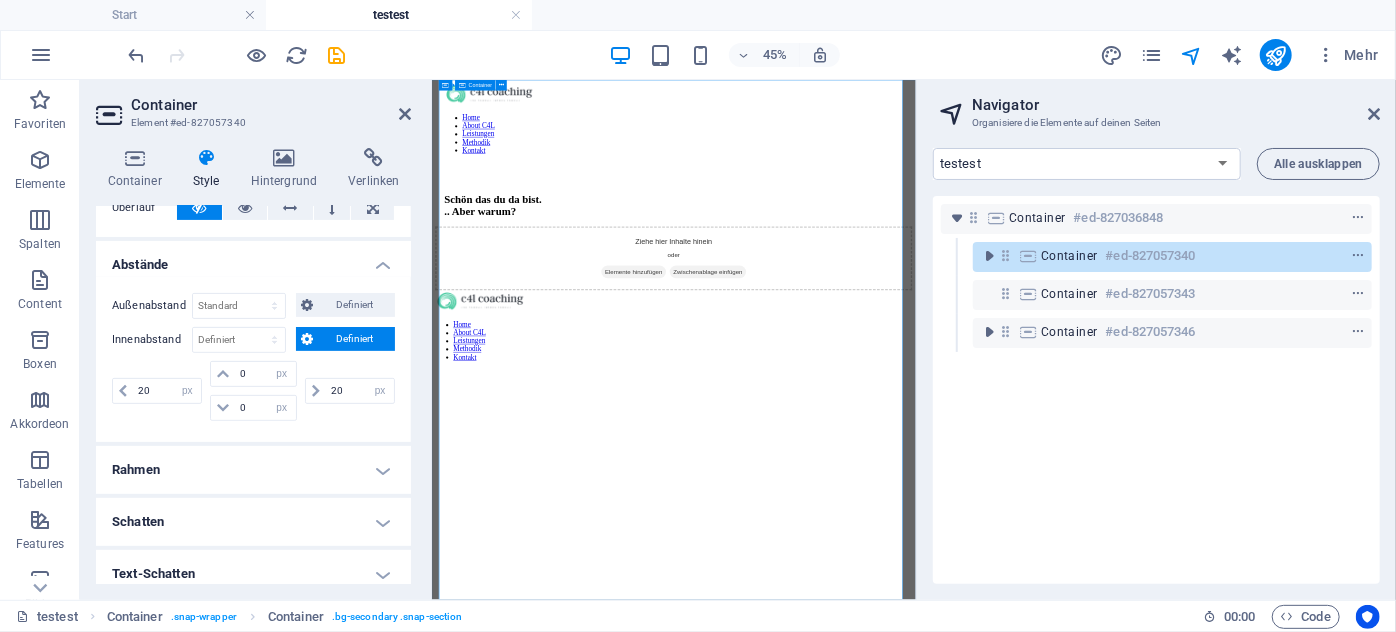 scroll, scrollTop: 80, scrollLeft: 0, axis: vertical 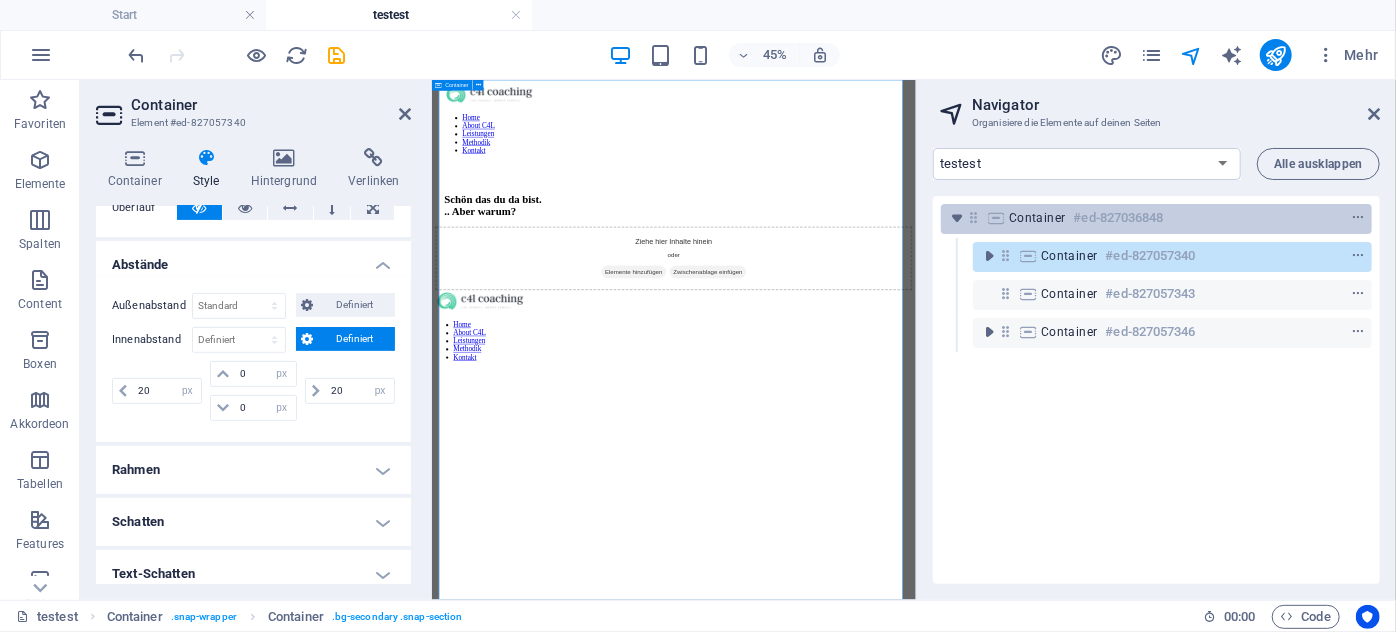 click on "Container" at bounding box center (1037, 218) 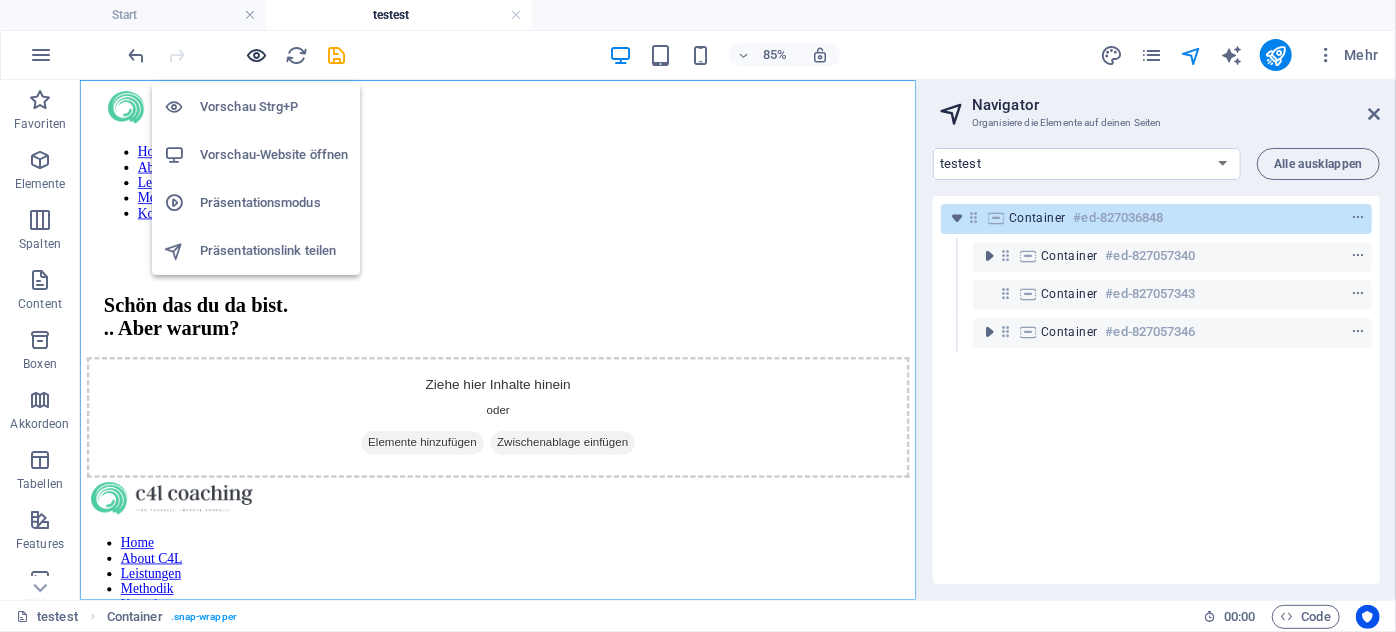 click at bounding box center [257, 55] 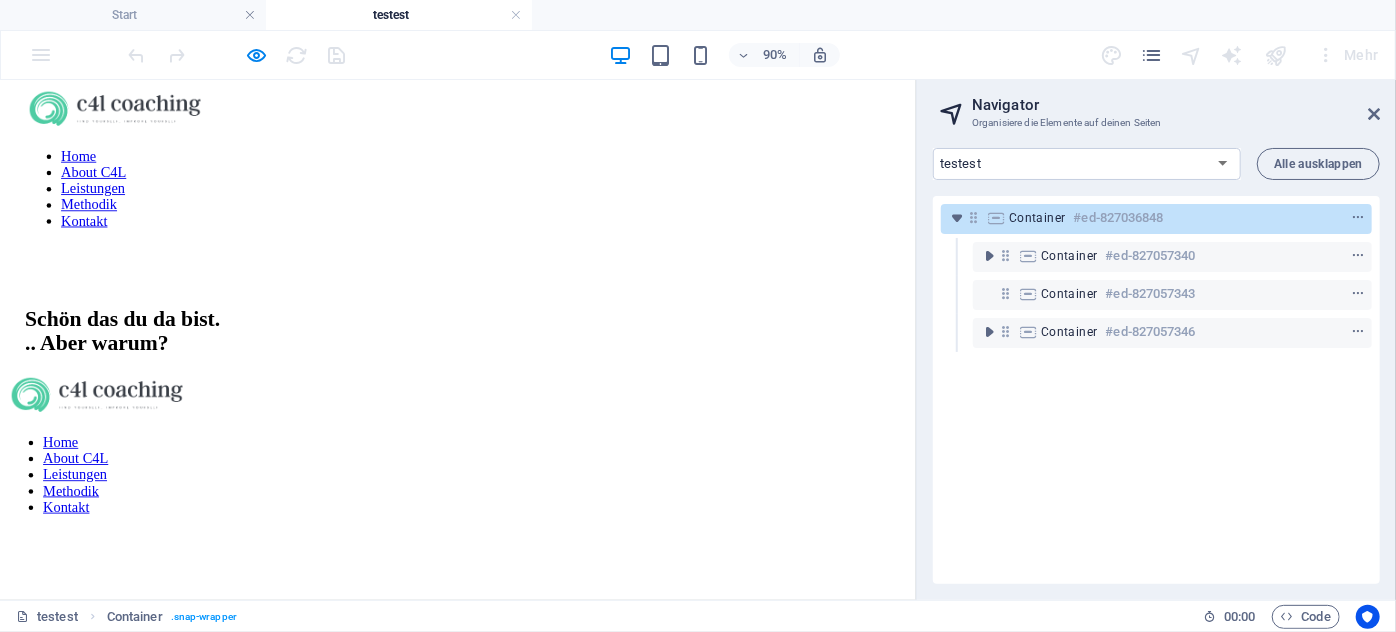 scroll, scrollTop: 80, scrollLeft: 0, axis: vertical 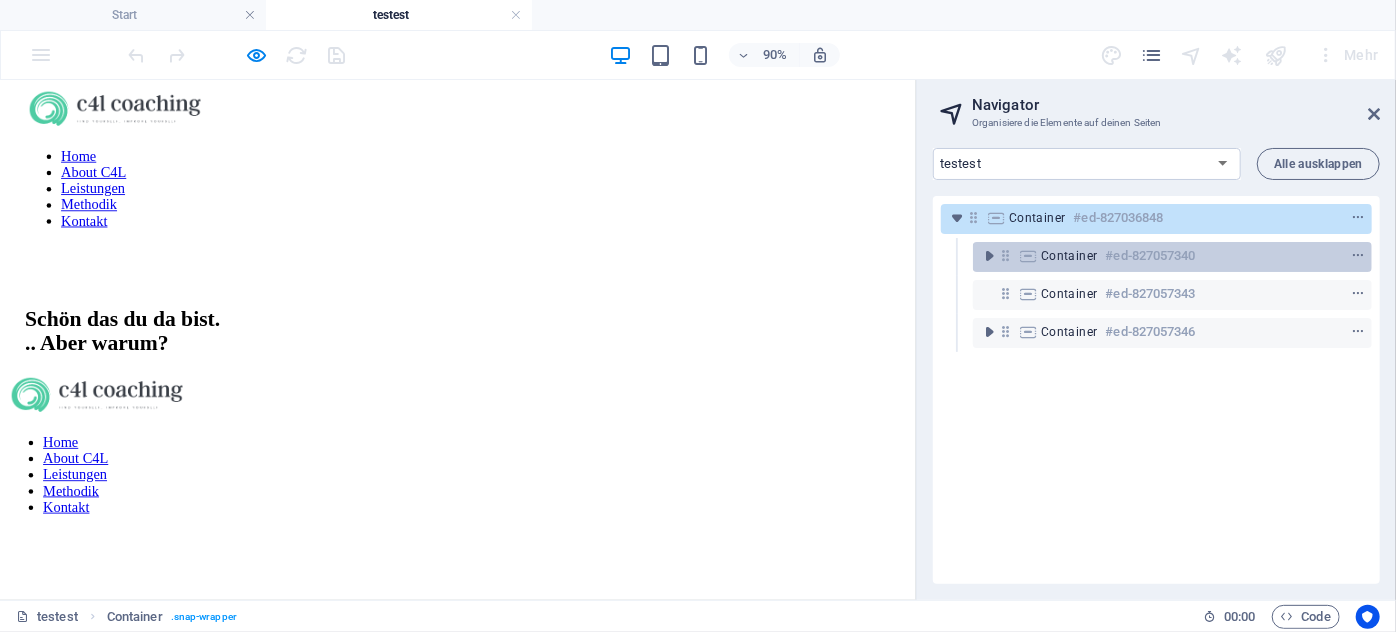 click on "Container" at bounding box center [1069, 256] 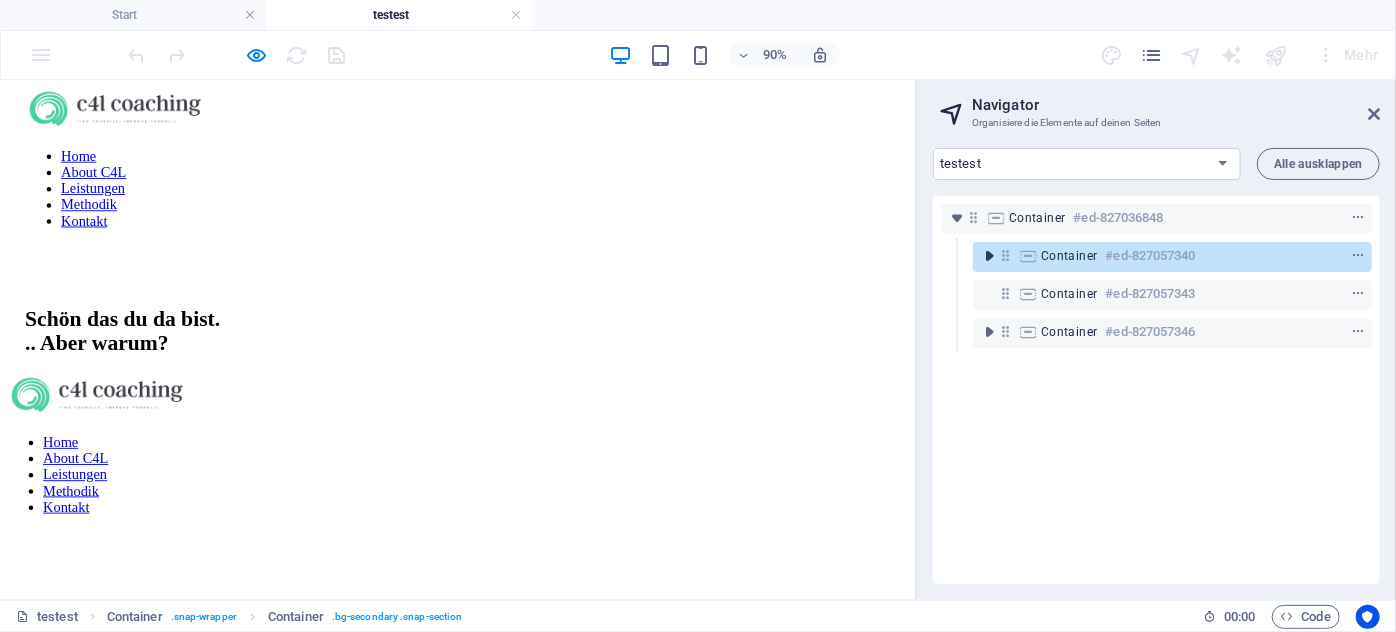 click at bounding box center [989, 256] 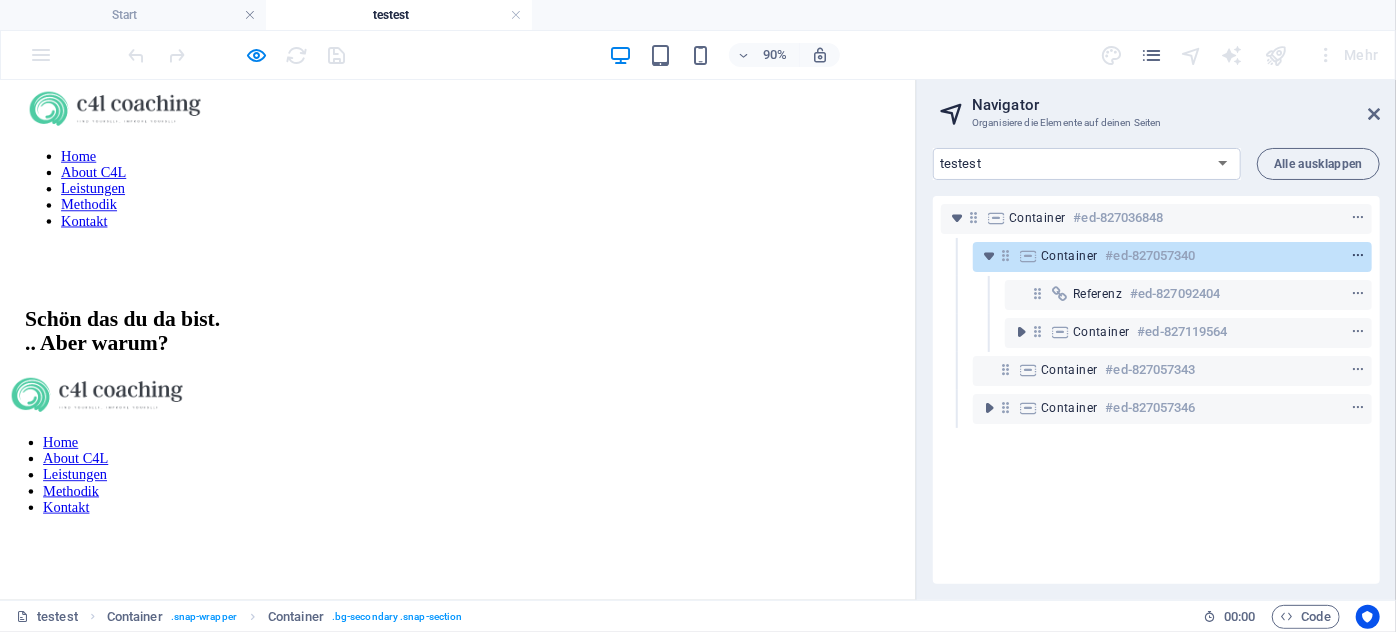 click at bounding box center [1358, 256] 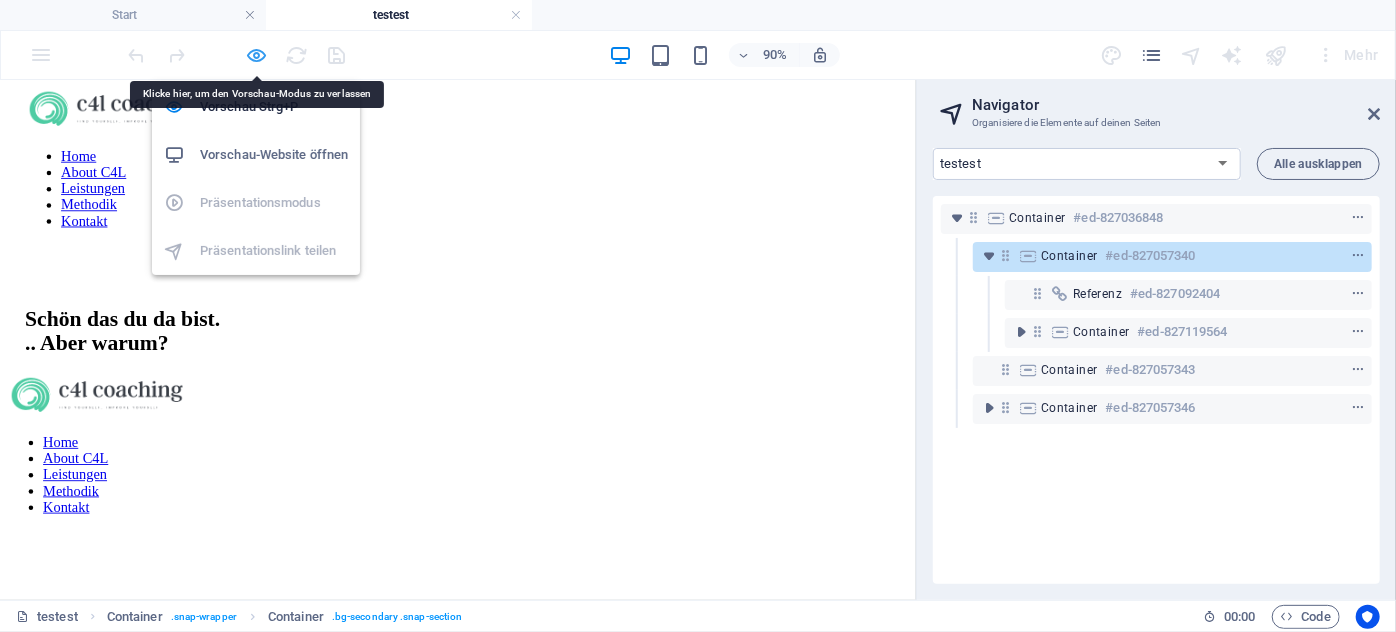 click at bounding box center [257, 55] 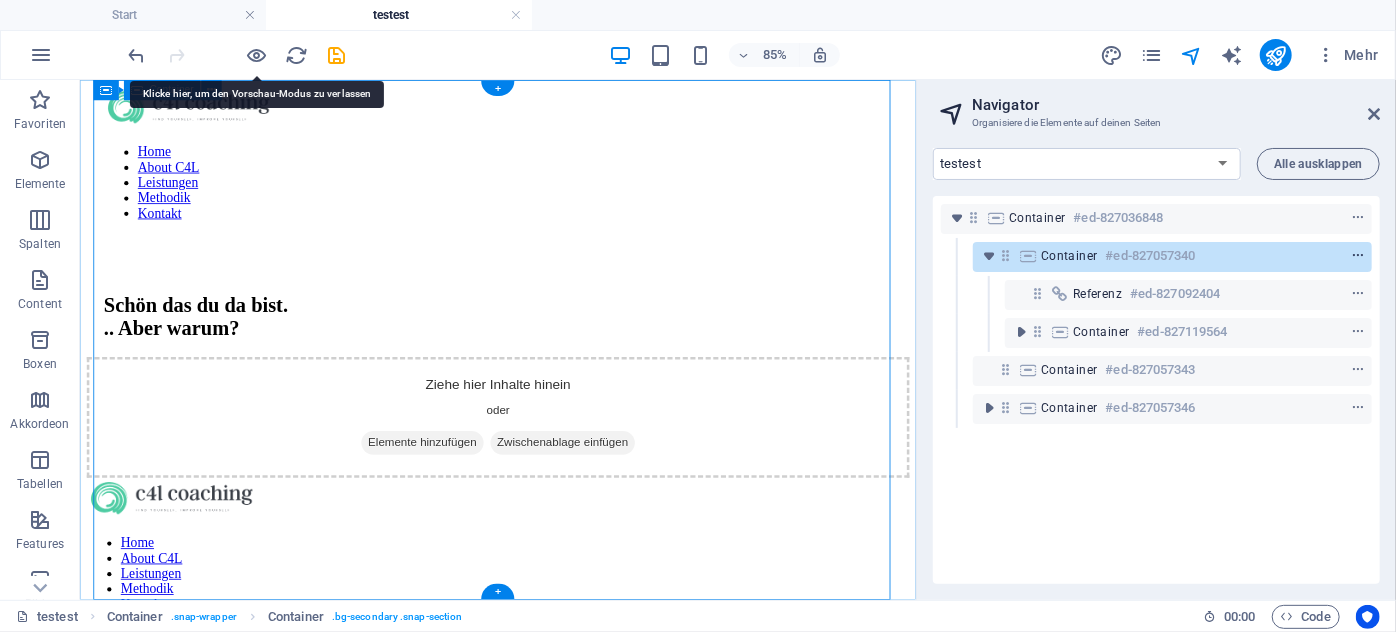 click at bounding box center [1358, 256] 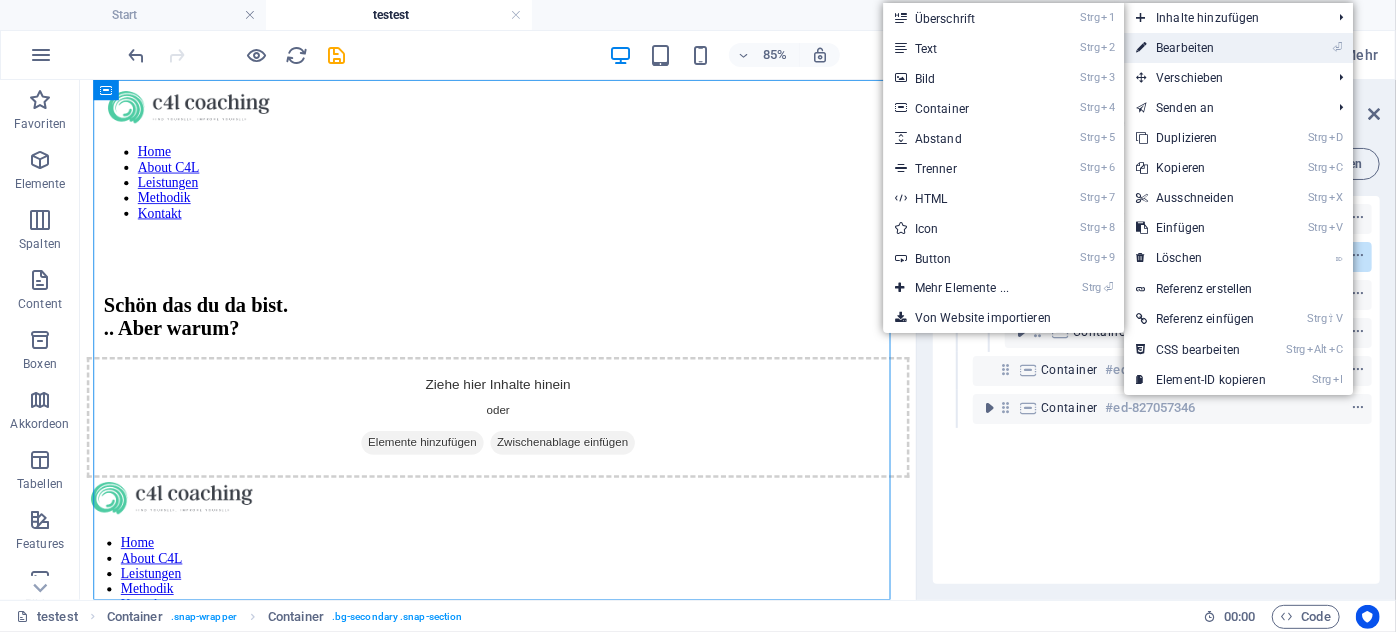 click on "⏎  Bearbeiten" at bounding box center [1201, 48] 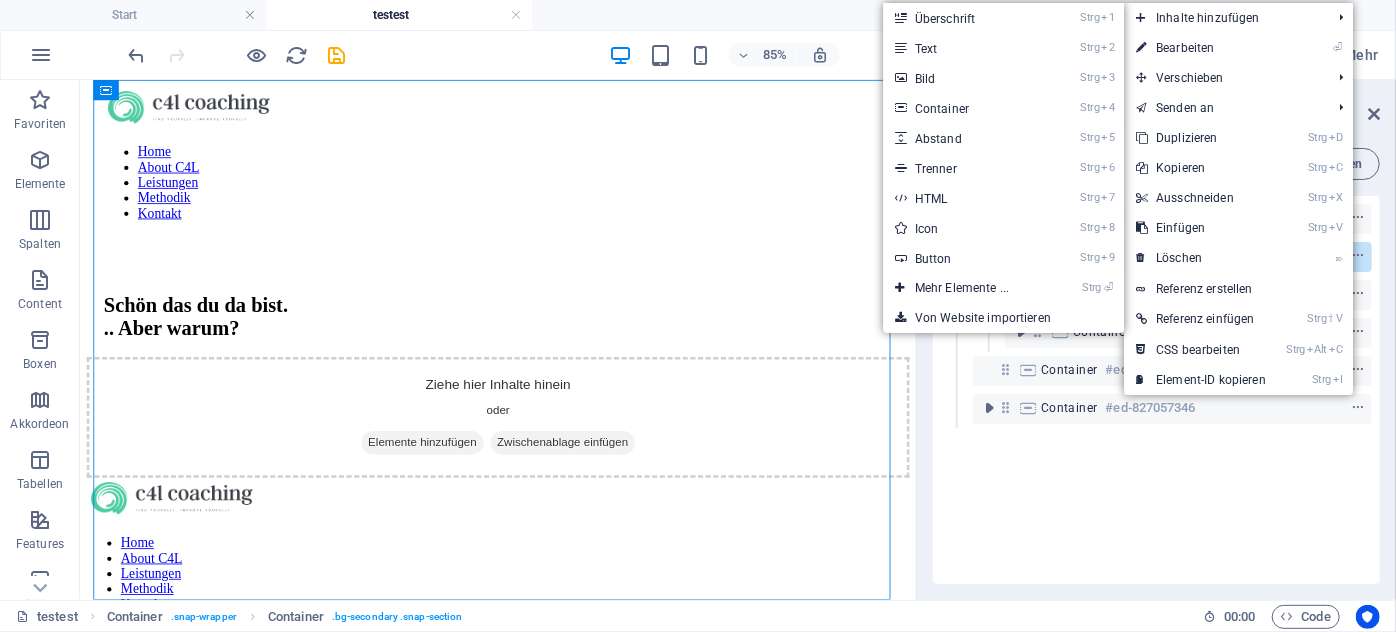 select on "px" 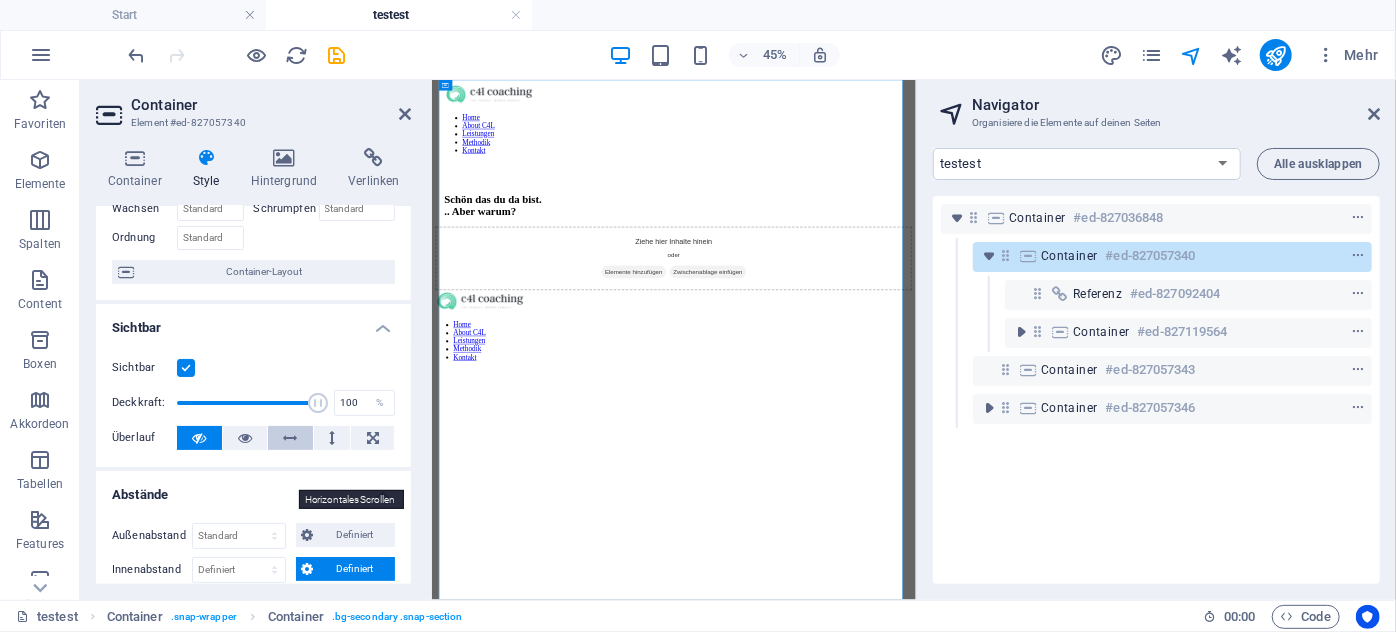 scroll, scrollTop: 272, scrollLeft: 0, axis: vertical 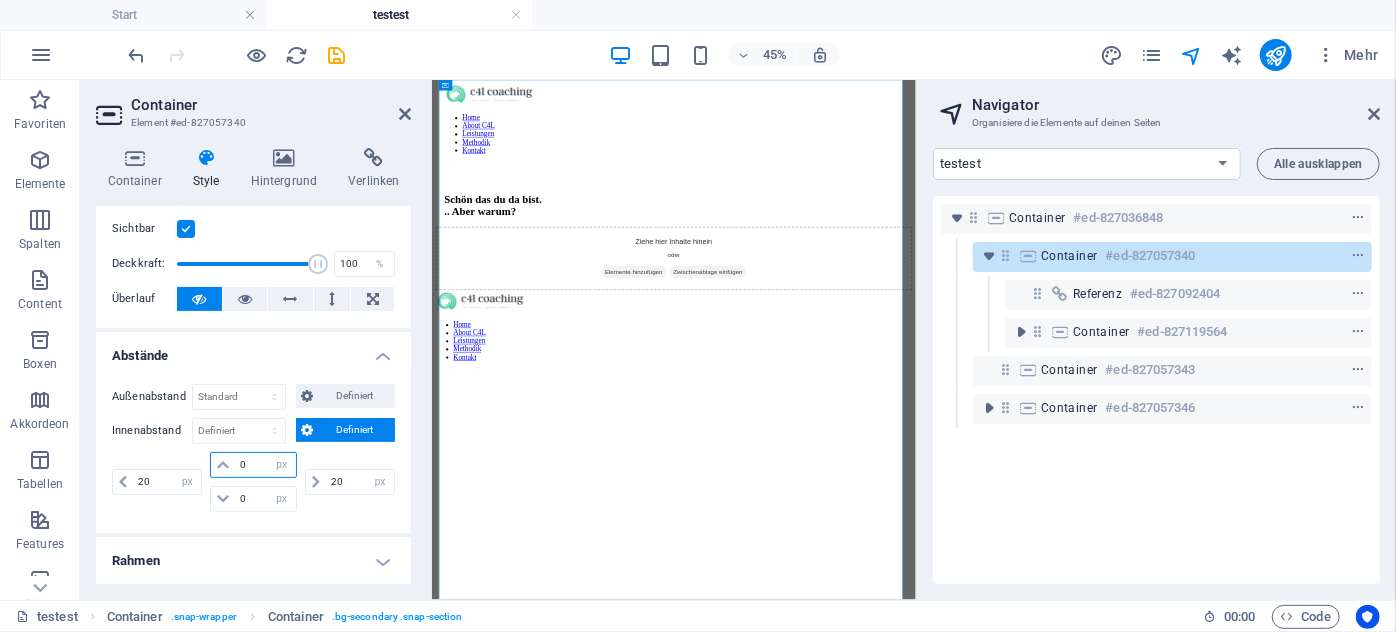 click on "0" at bounding box center (265, 465) 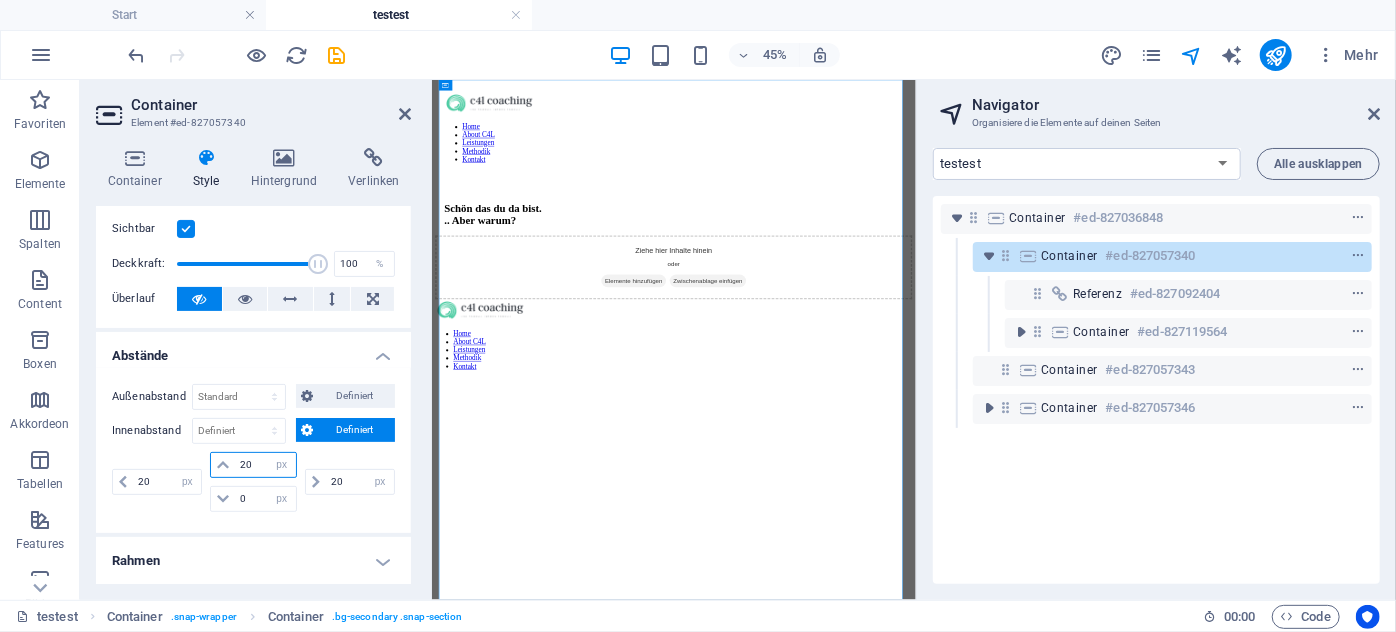 type on "20" 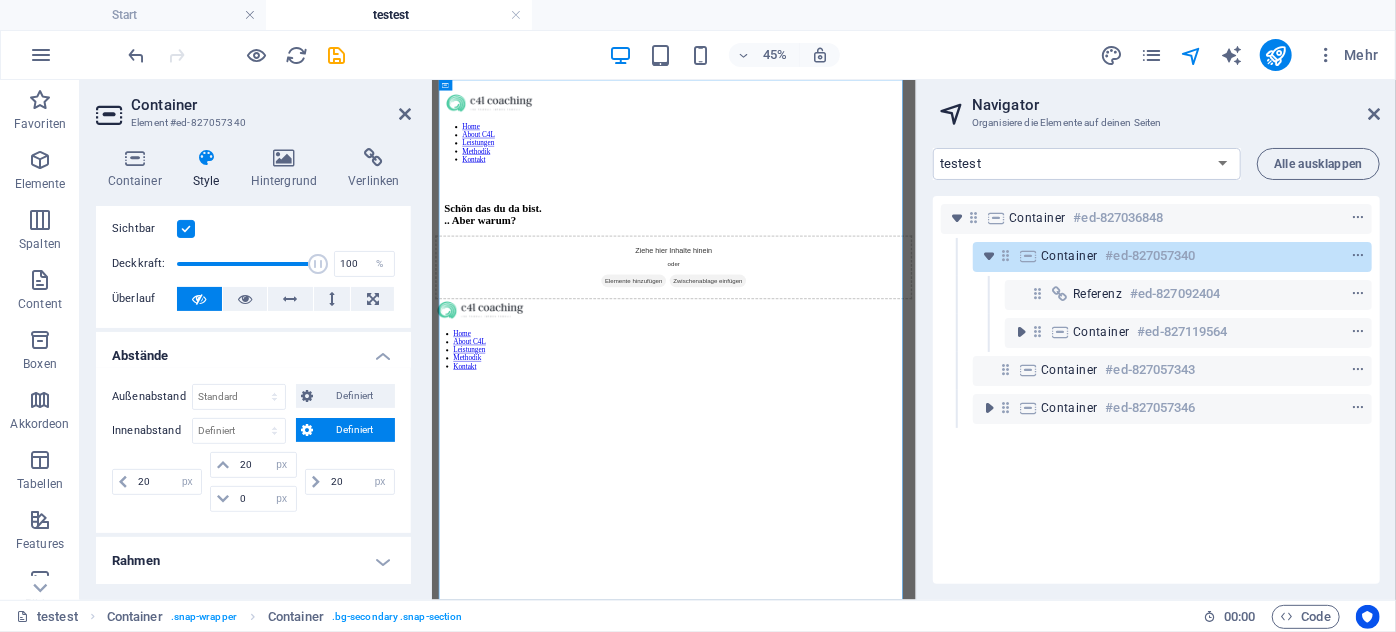 click on "Abstände" at bounding box center [253, 350] 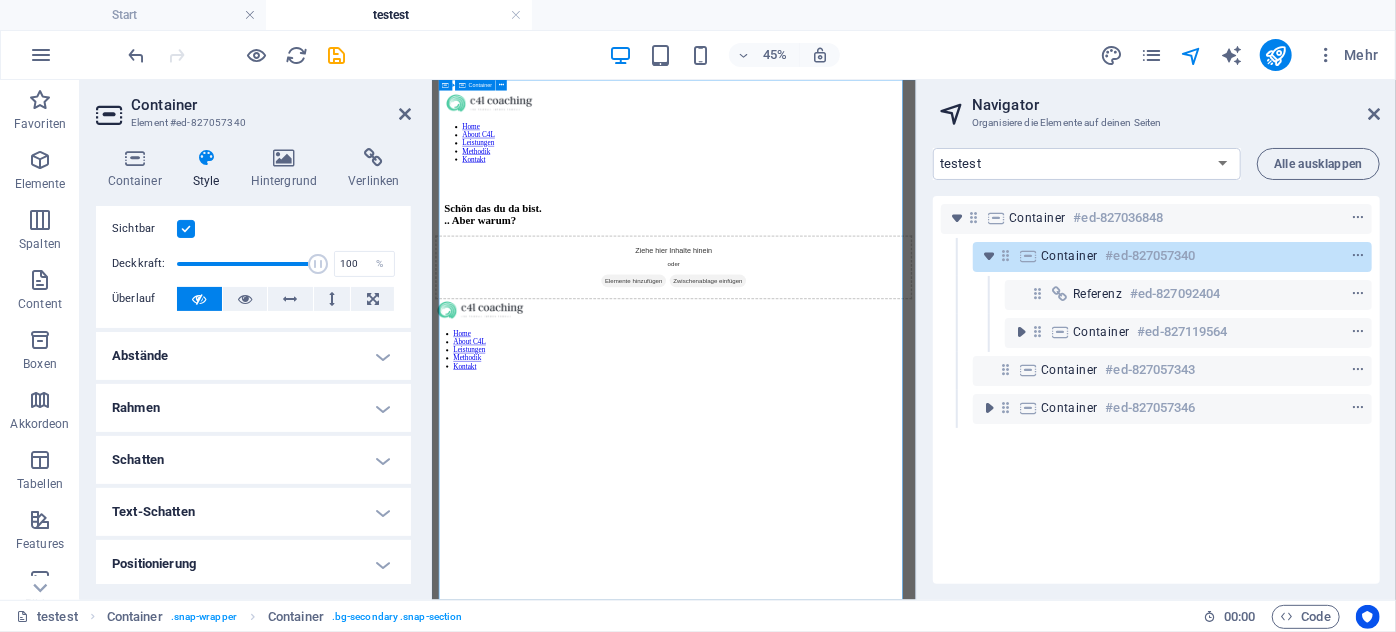 scroll, scrollTop: 80, scrollLeft: 0, axis: vertical 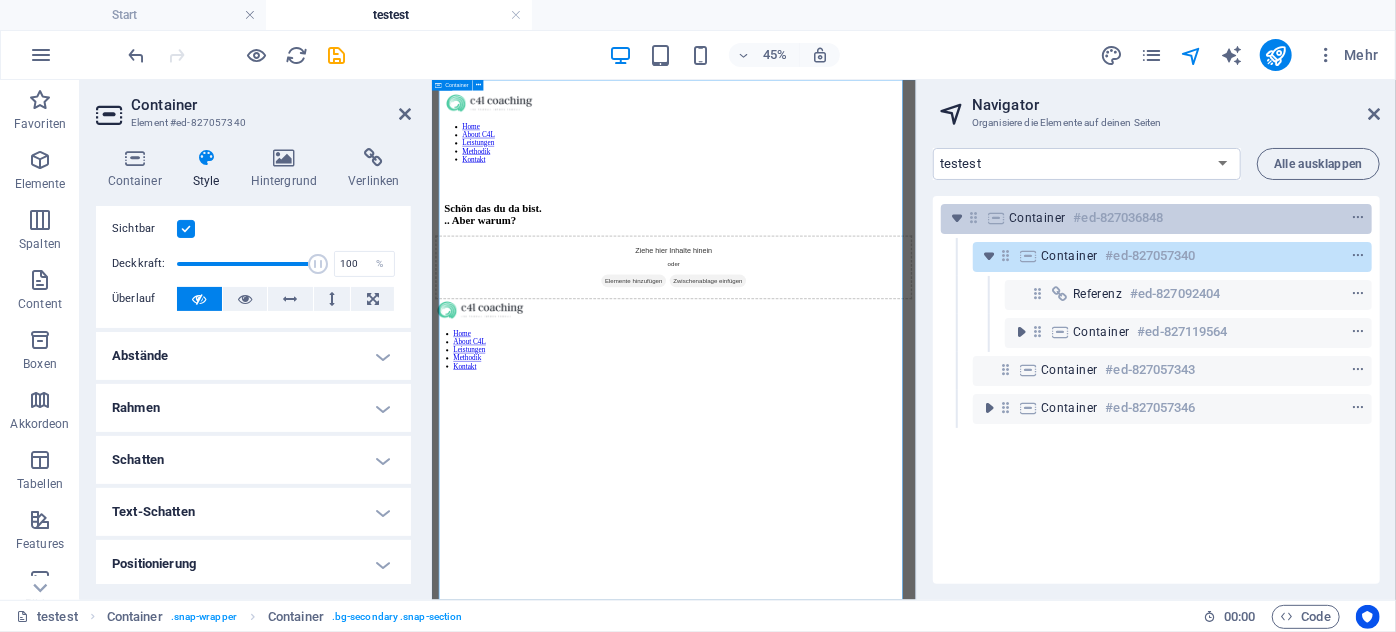click on "Container" at bounding box center [1037, 218] 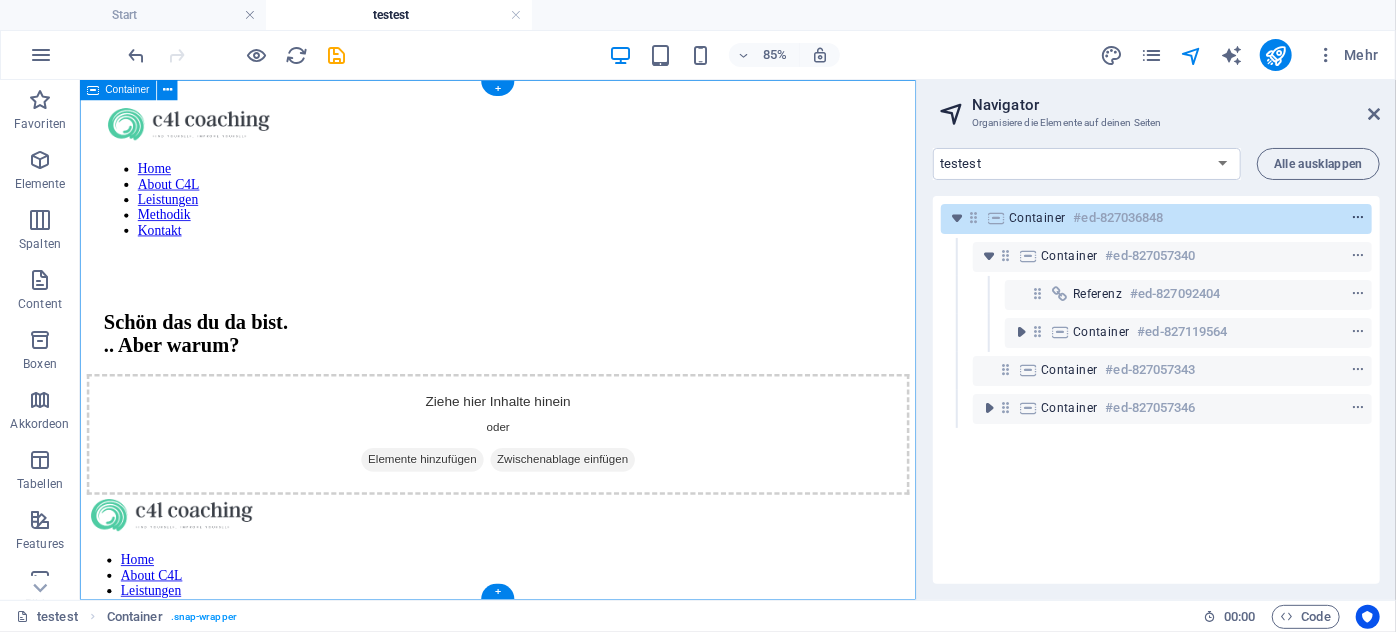 click at bounding box center (1358, 218) 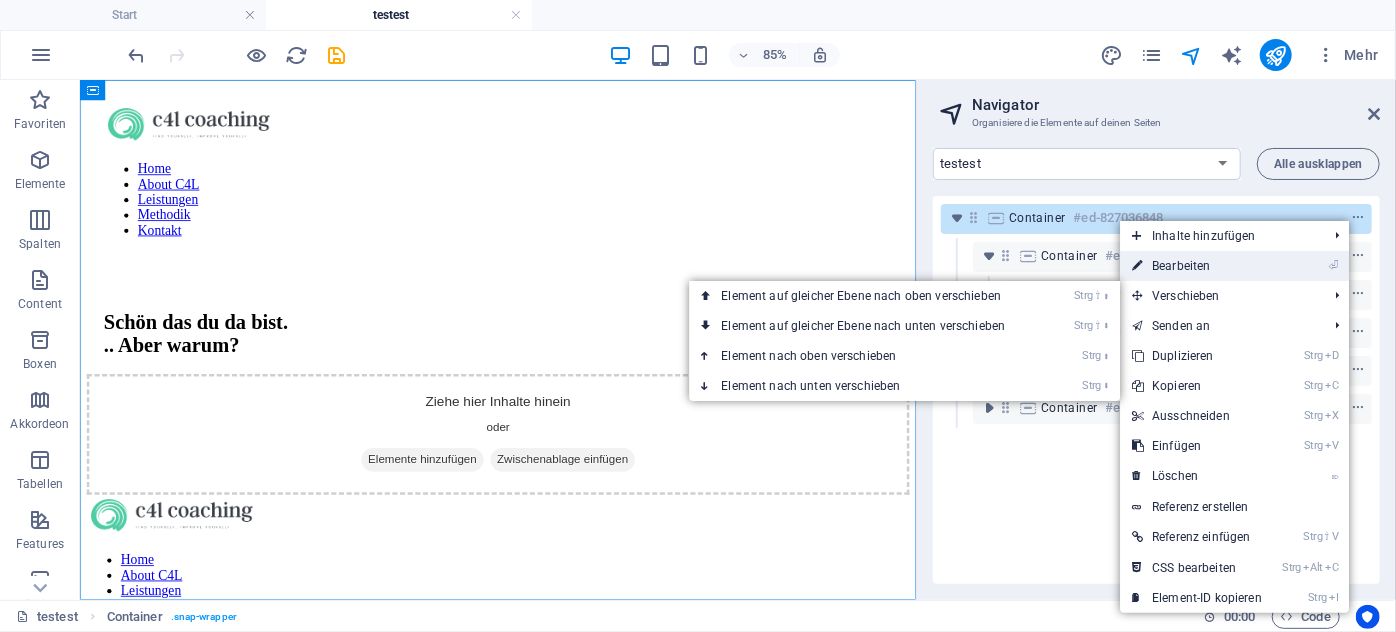 click on "⏎  Bearbeiten" at bounding box center [1197, 266] 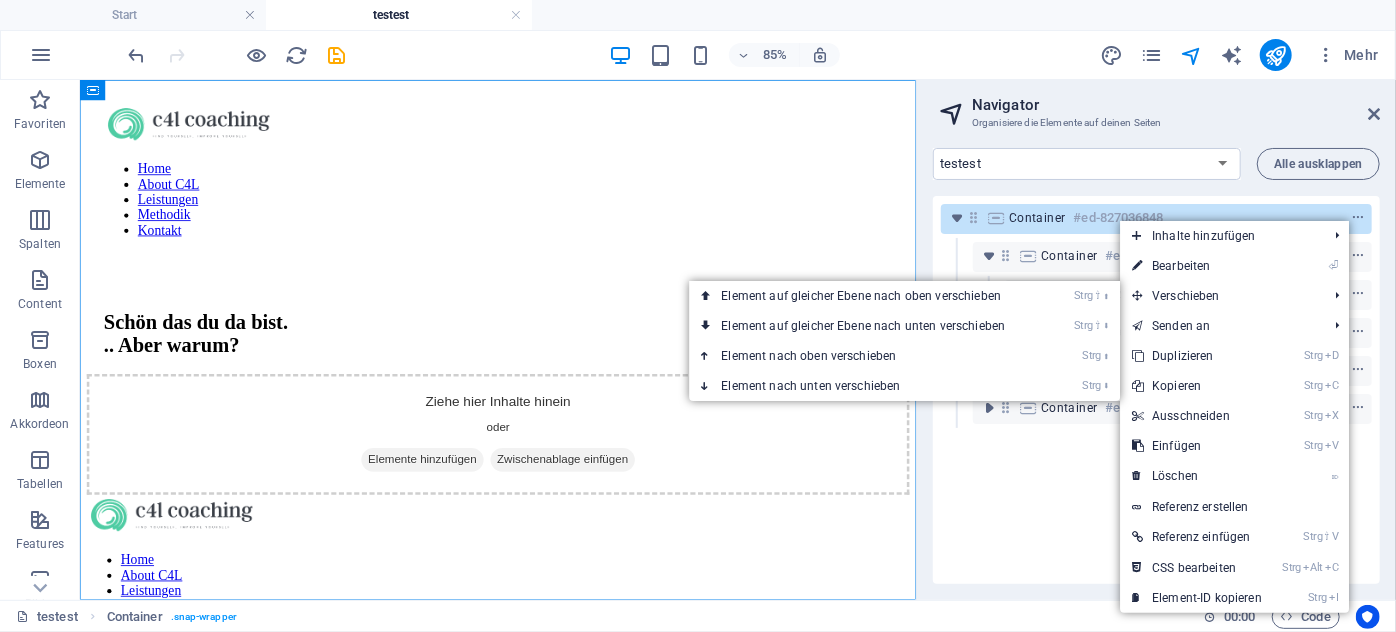 select on "px" 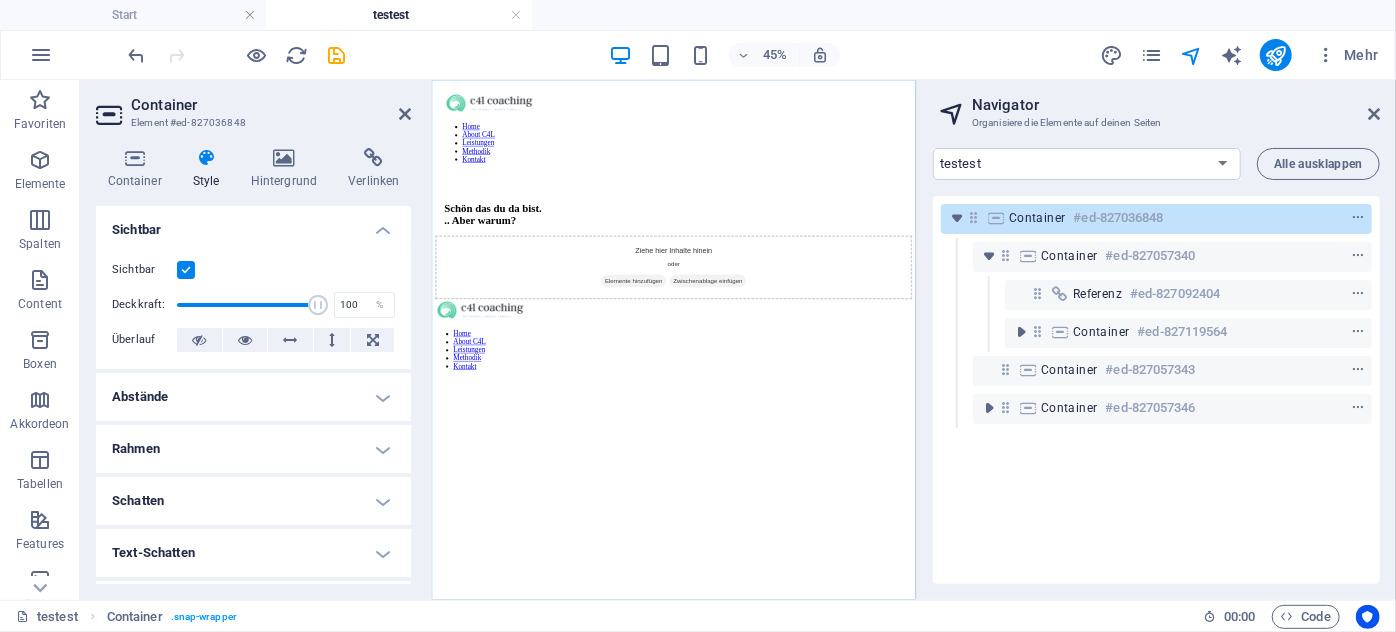 click on "Abstände" at bounding box center [253, 397] 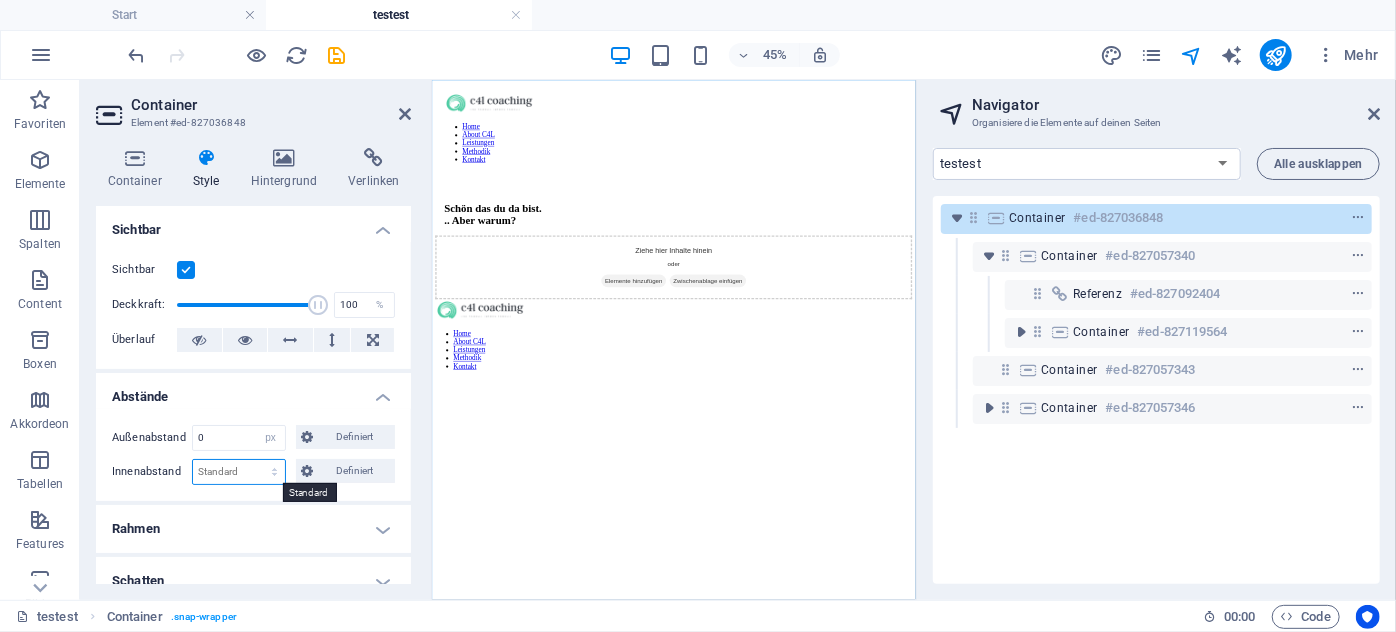 click on "Standard px rem % vh vw Definiert" at bounding box center (239, 472) 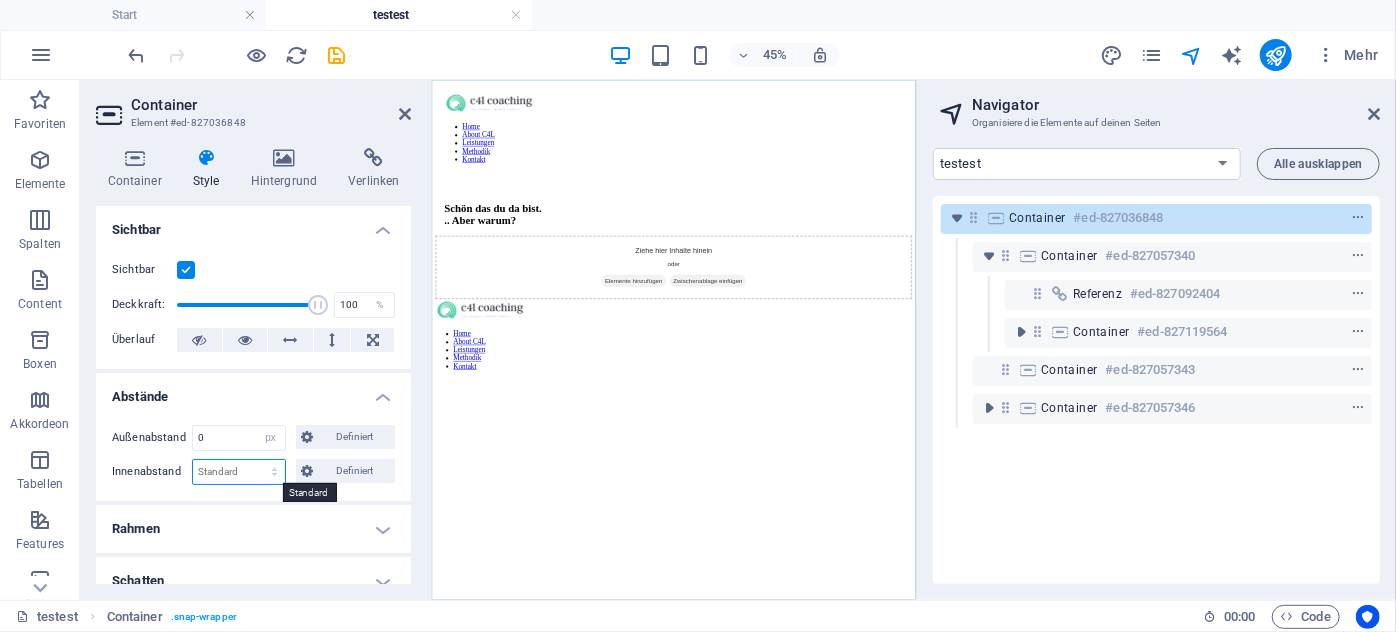 select on "px" 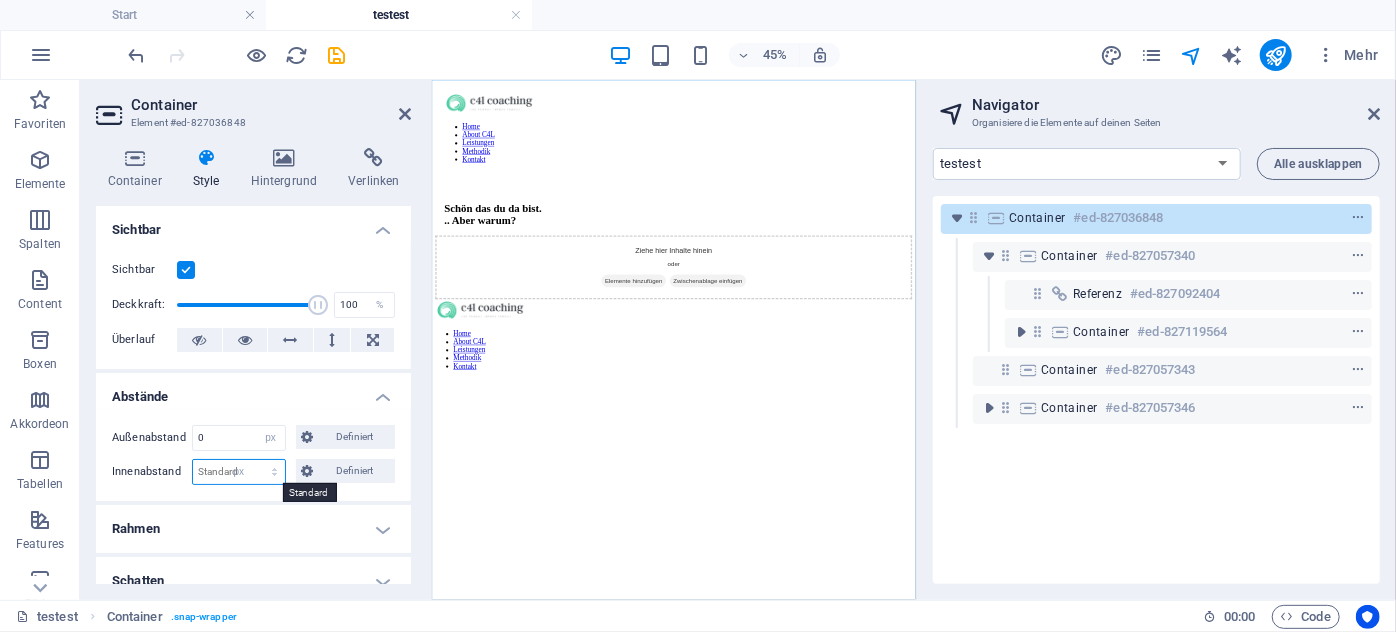 click on "Standard px rem % vh vw Definiert" at bounding box center [239, 472] 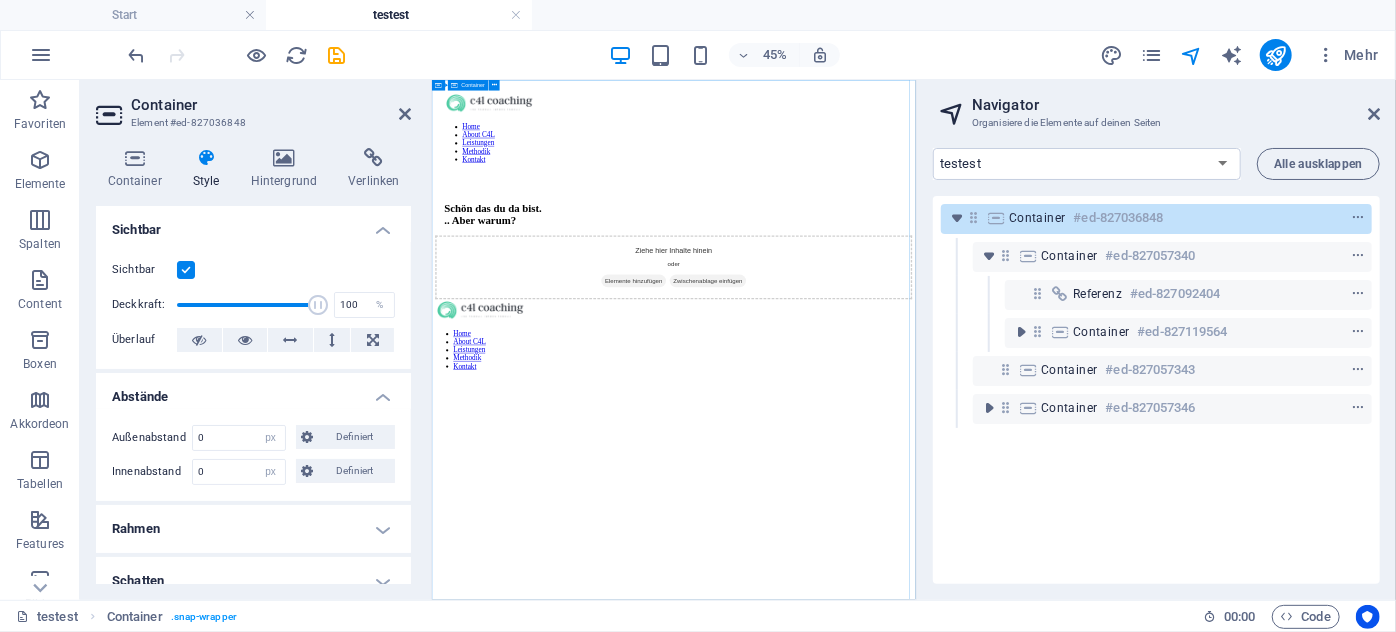 scroll, scrollTop: 0, scrollLeft: 0, axis: both 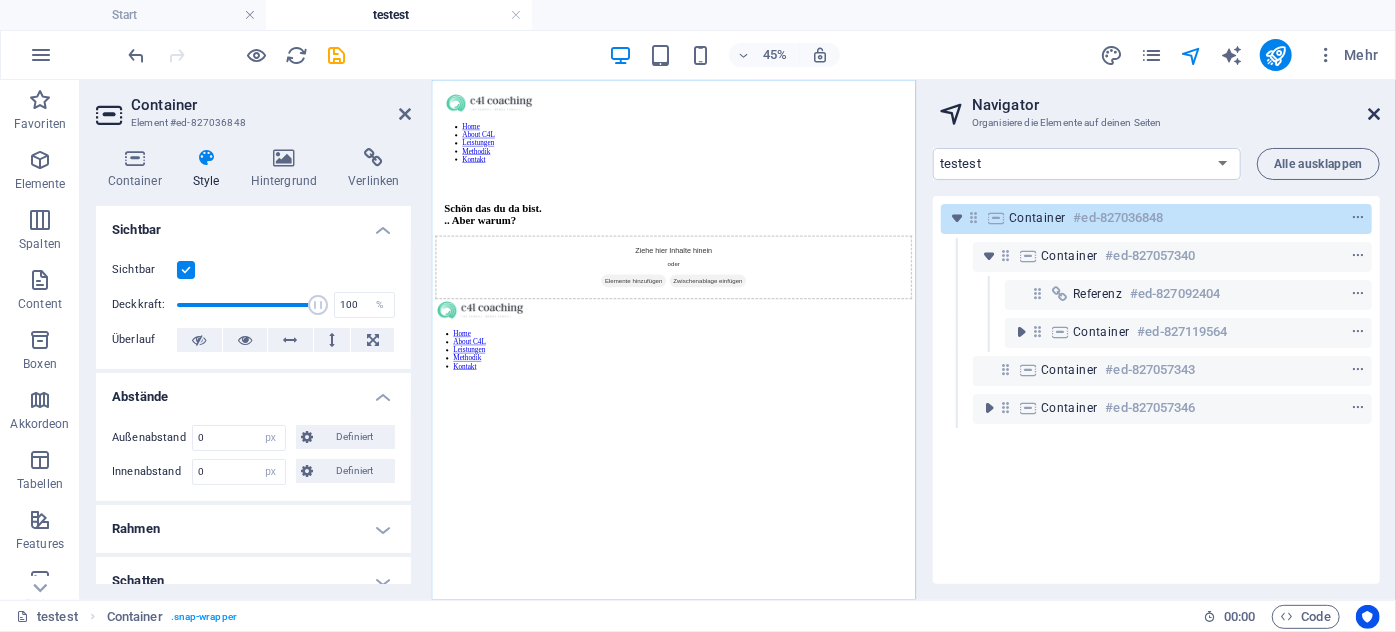 click at bounding box center [1374, 114] 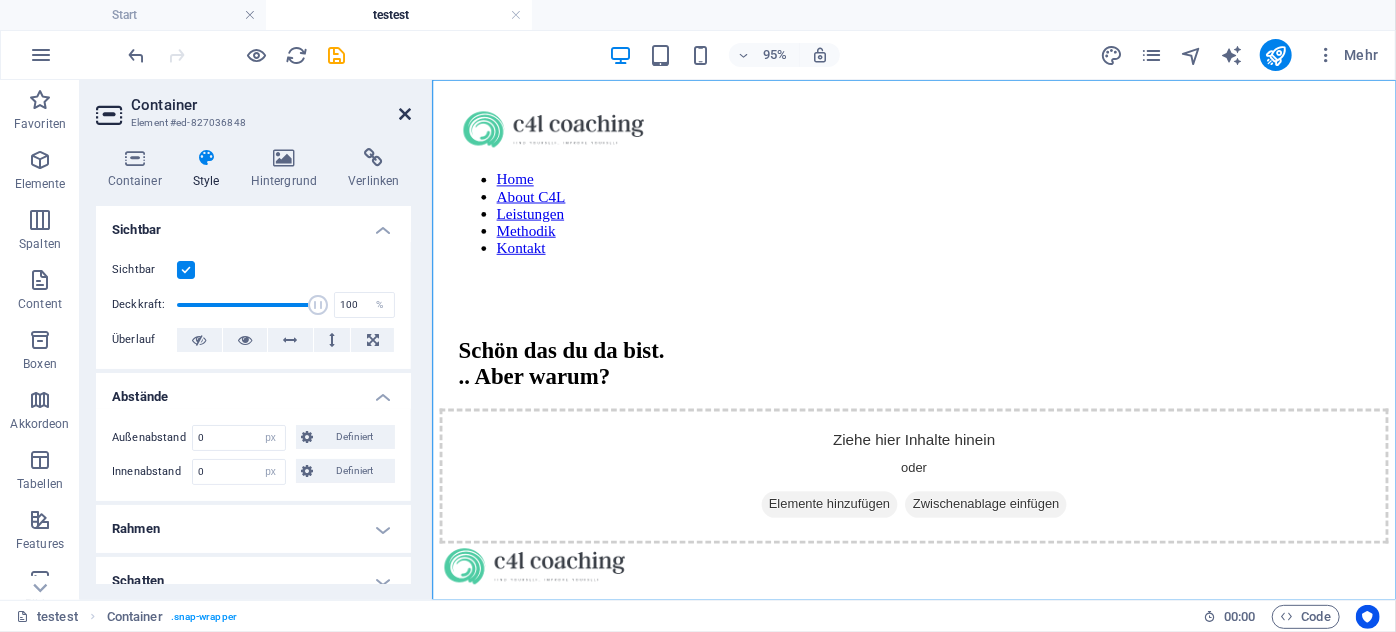 drag, startPoint x: 406, startPoint y: 116, endPoint x: 1024, endPoint y: 226, distance: 627.7133 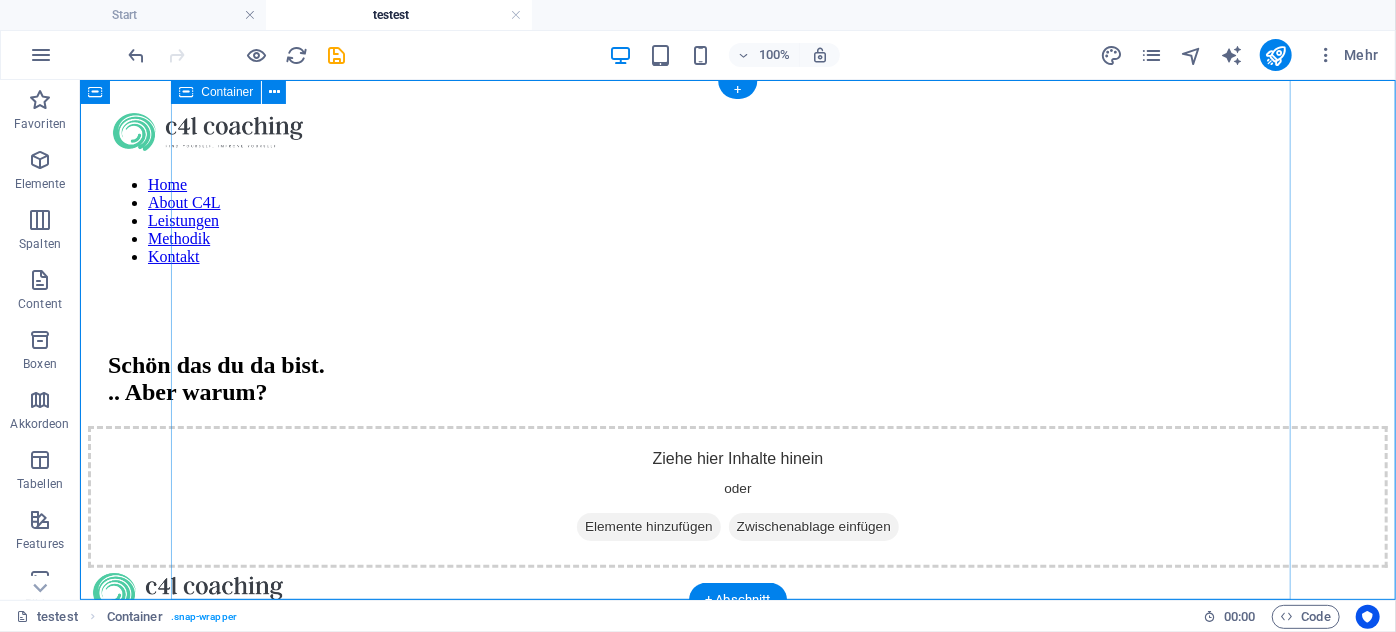 scroll, scrollTop: 0, scrollLeft: 0, axis: both 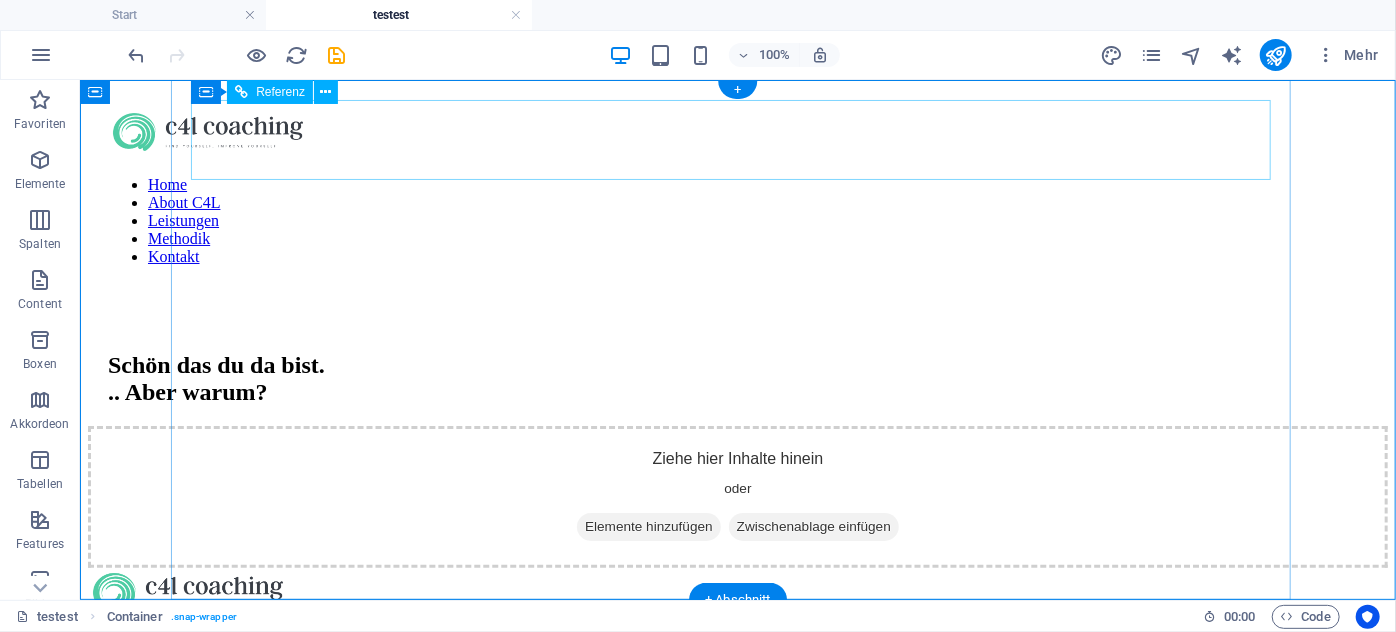 click on "Home About C4L Leistungen Methodik Kontakt" at bounding box center (737, 220) 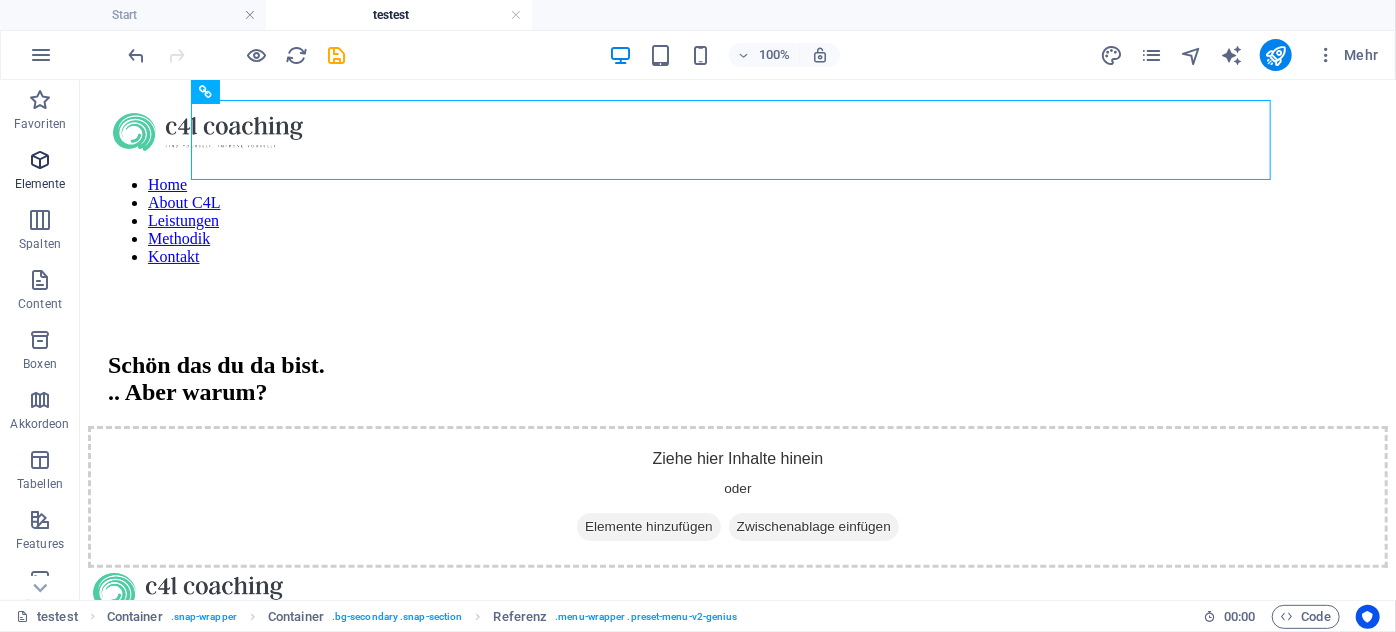 click at bounding box center (40, 160) 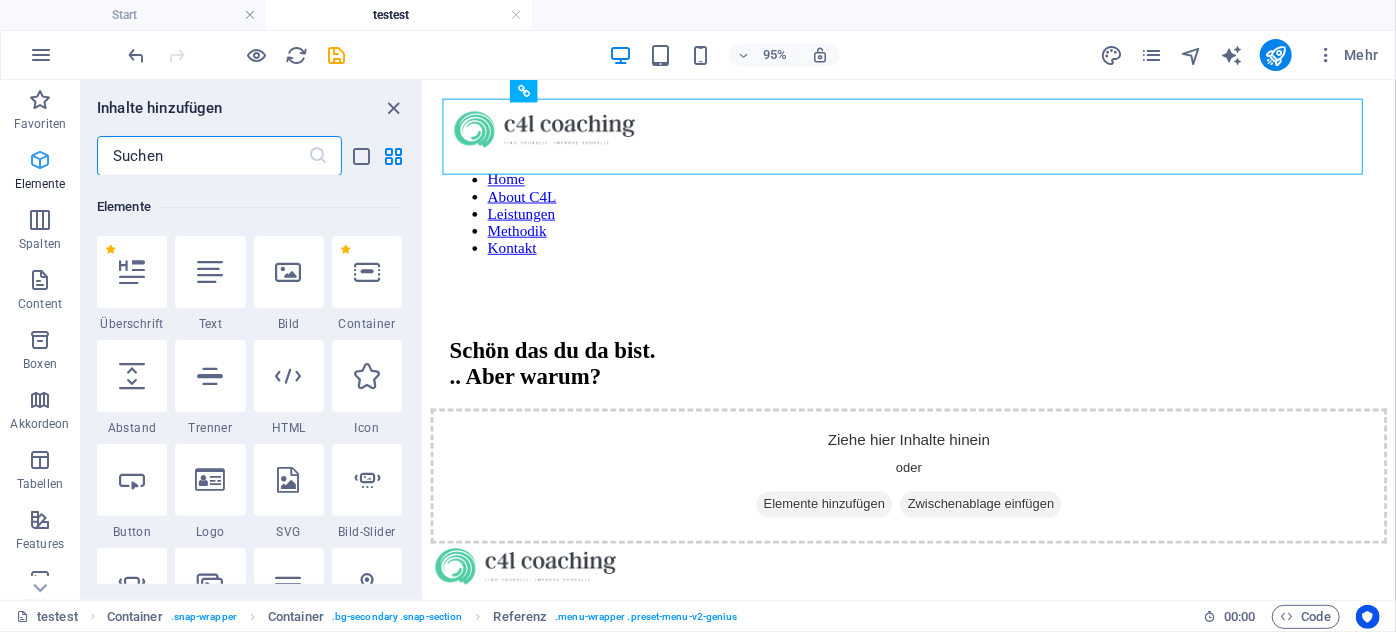 scroll, scrollTop: 213, scrollLeft: 0, axis: vertical 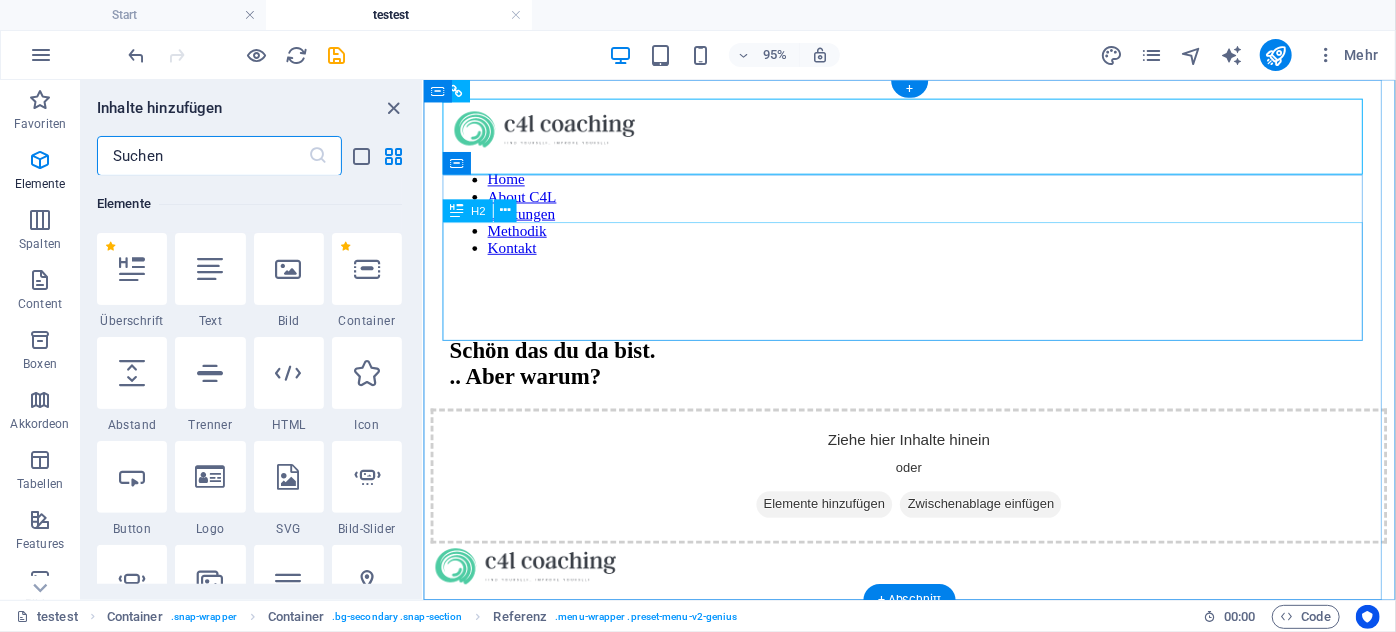 click on "Schön das du da bist. .. Aber warum?" at bounding box center (934, 379) 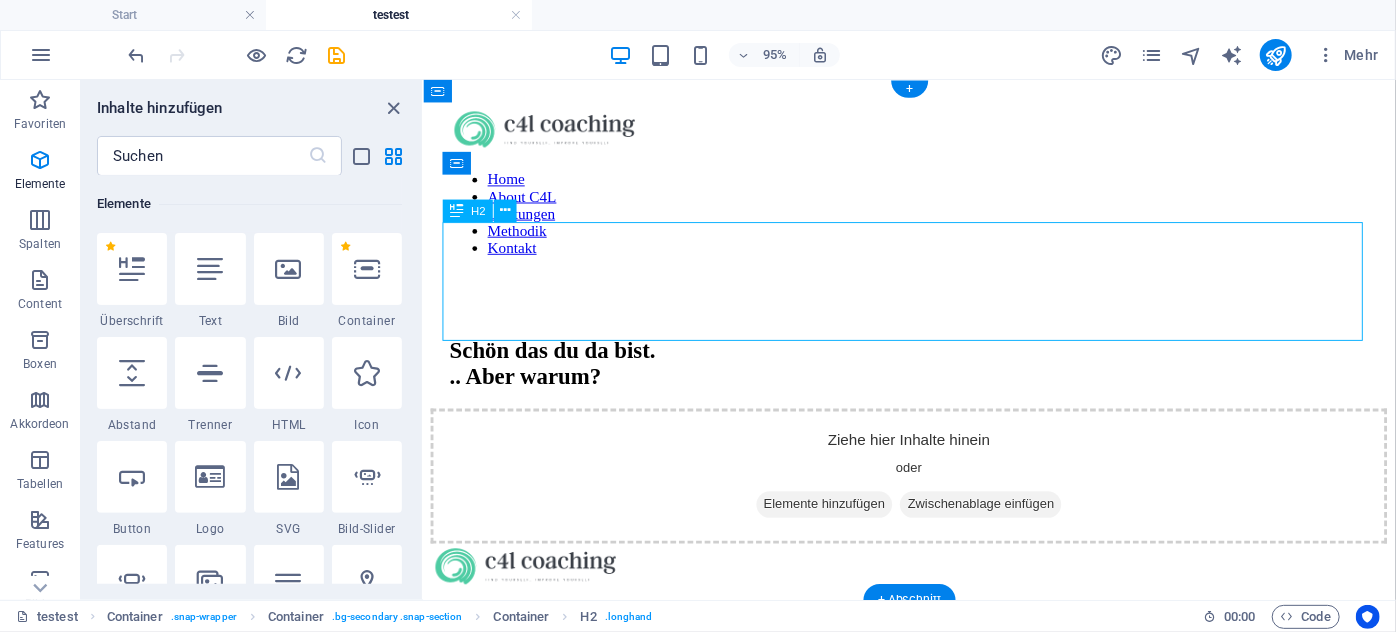 click on "Schön das du da bist. .. Aber warum?" at bounding box center [934, 379] 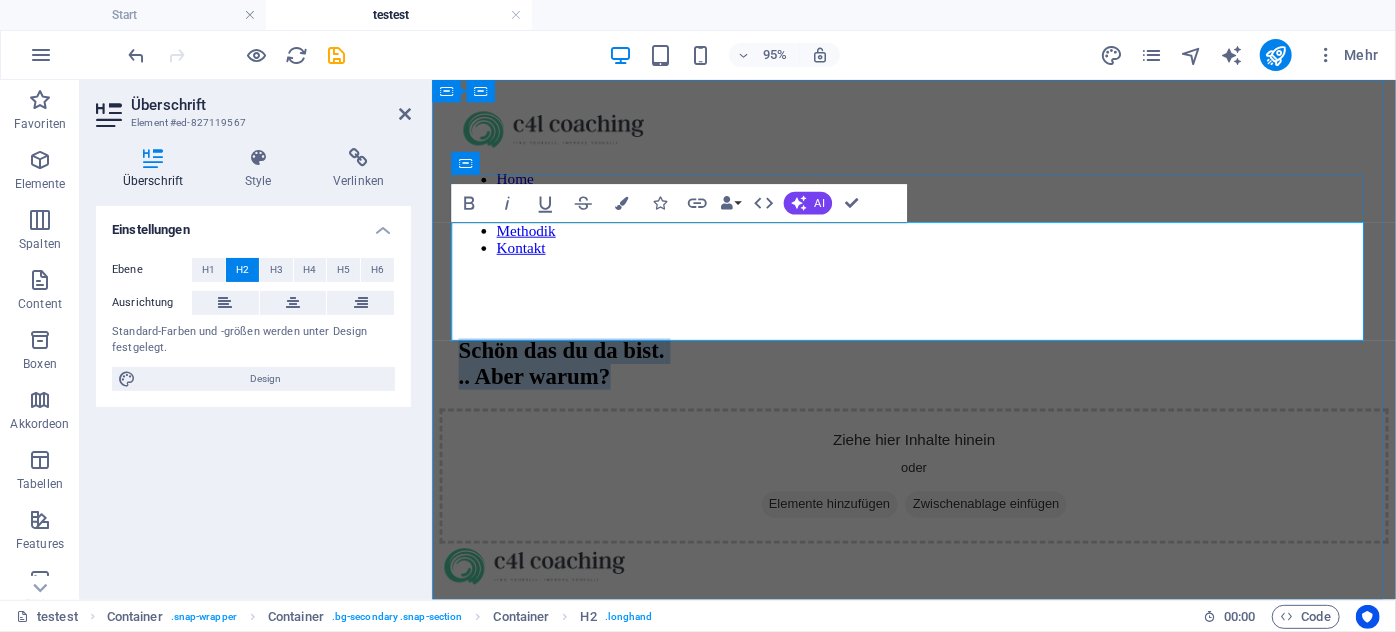 click on "Schön das du da bist. .. Aber warum?" at bounding box center (938, 379) 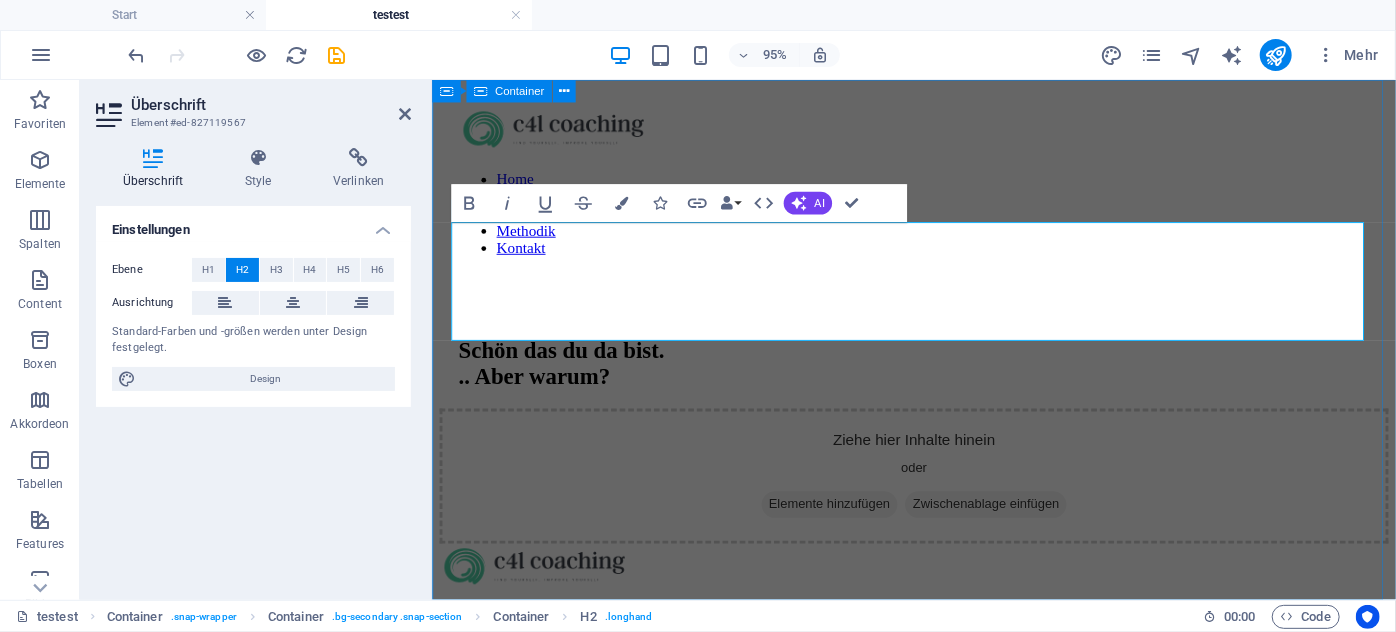 type 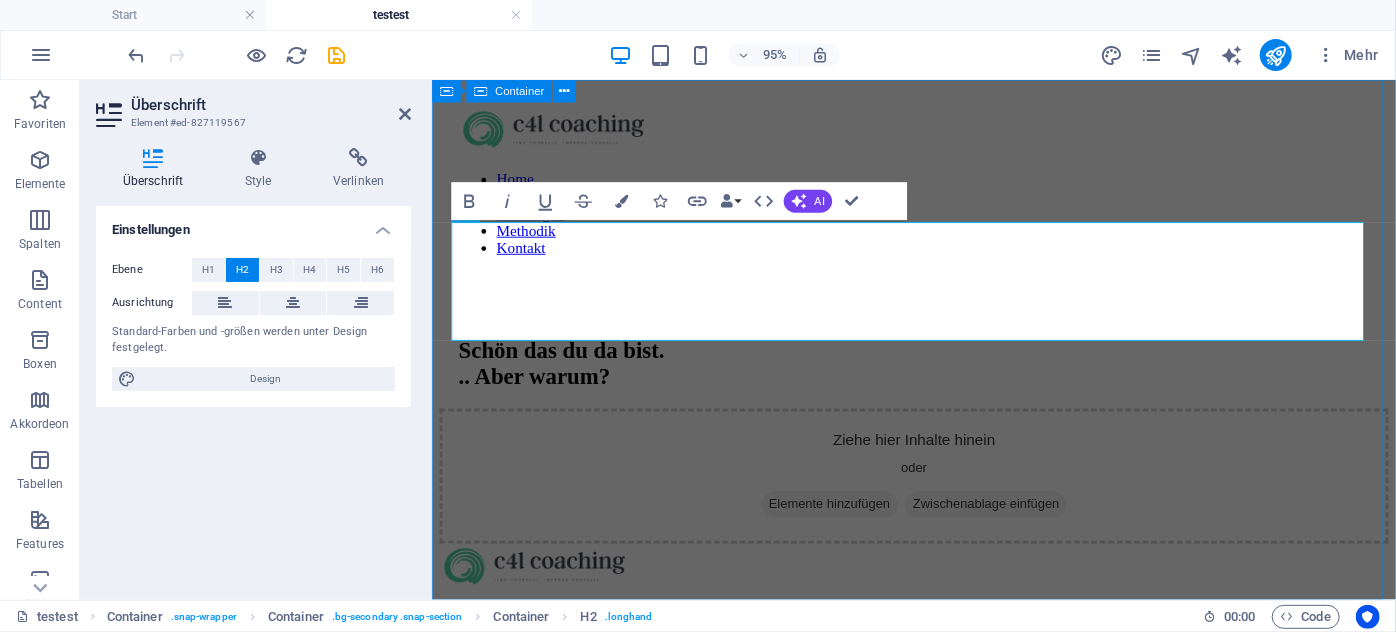 scroll, scrollTop: 2, scrollLeft: 0, axis: vertical 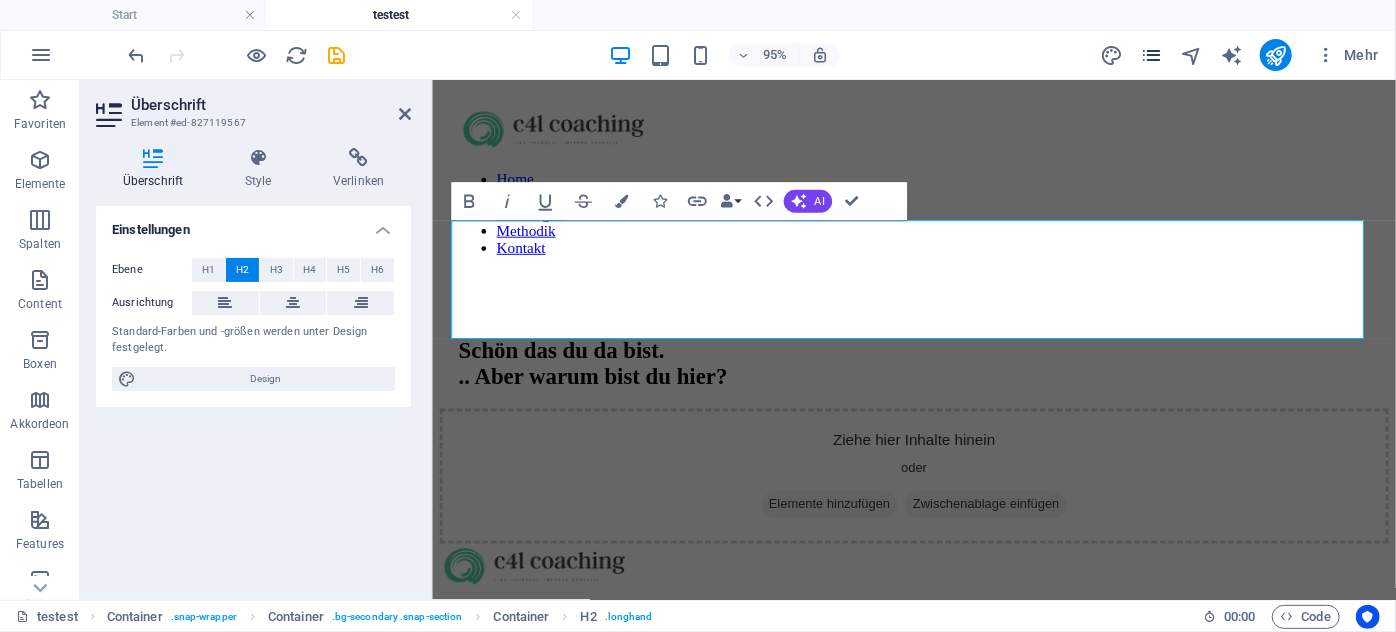 click at bounding box center (1151, 55) 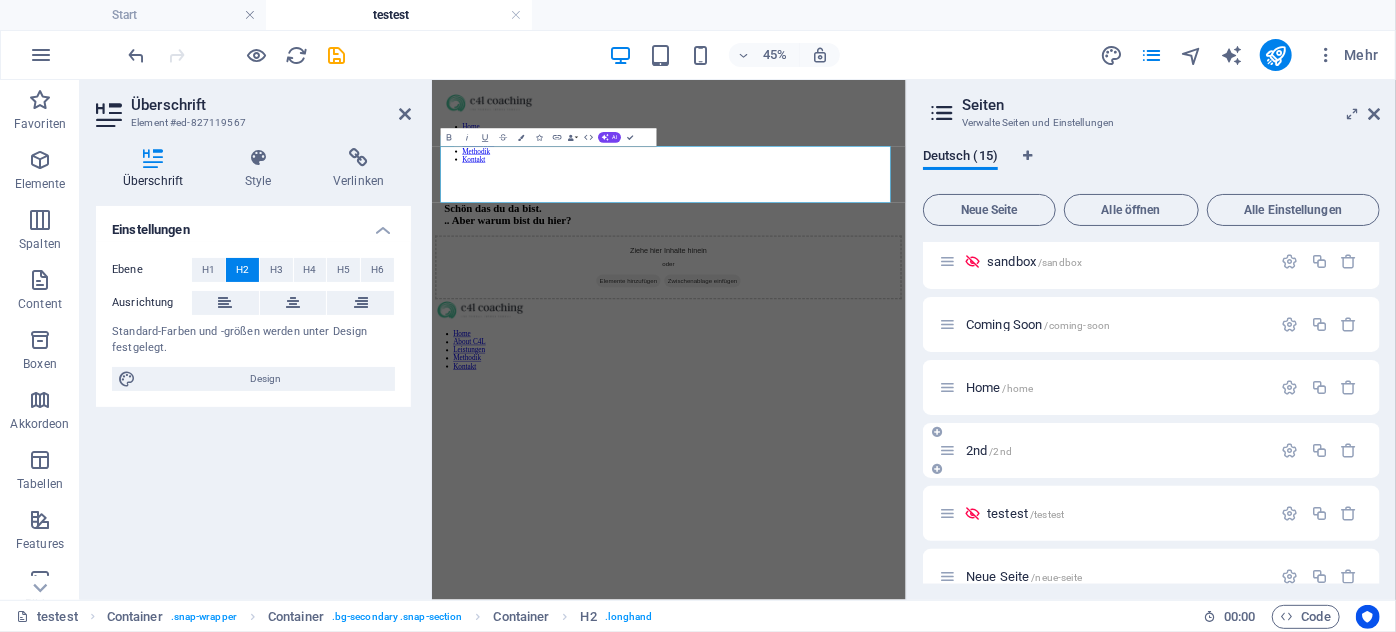 scroll, scrollTop: 545, scrollLeft: 0, axis: vertical 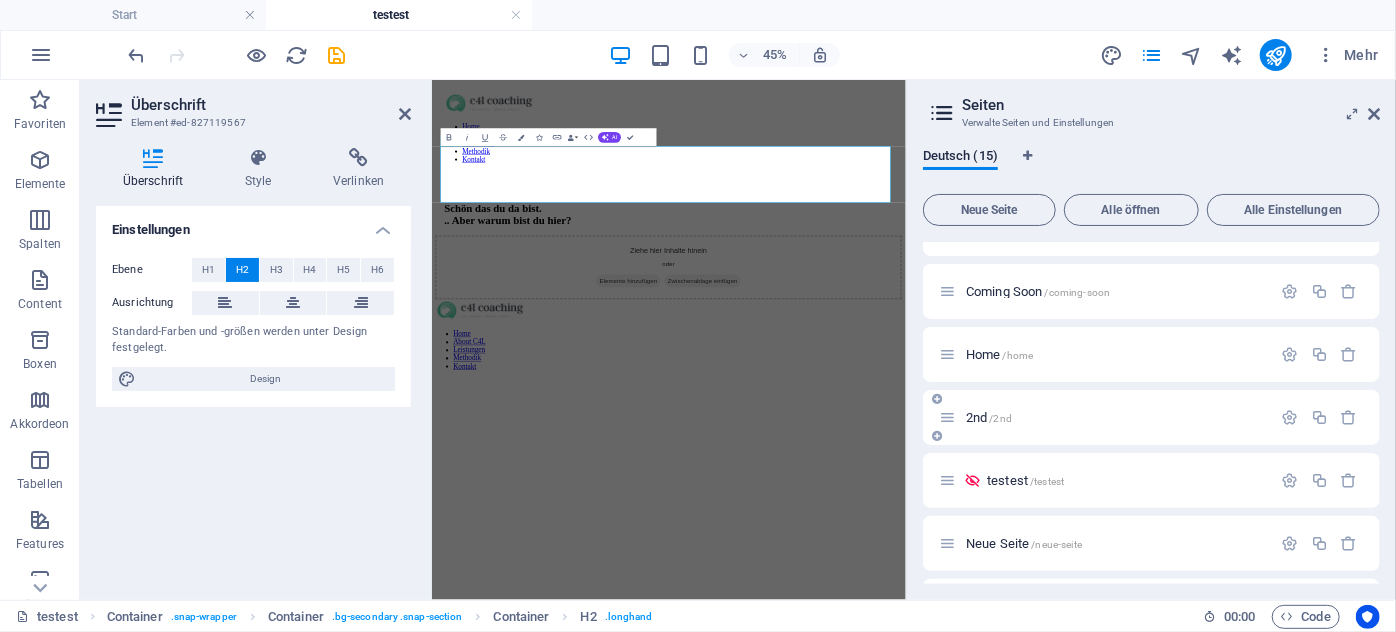 click on "2nd /2nd" at bounding box center [989, 417] 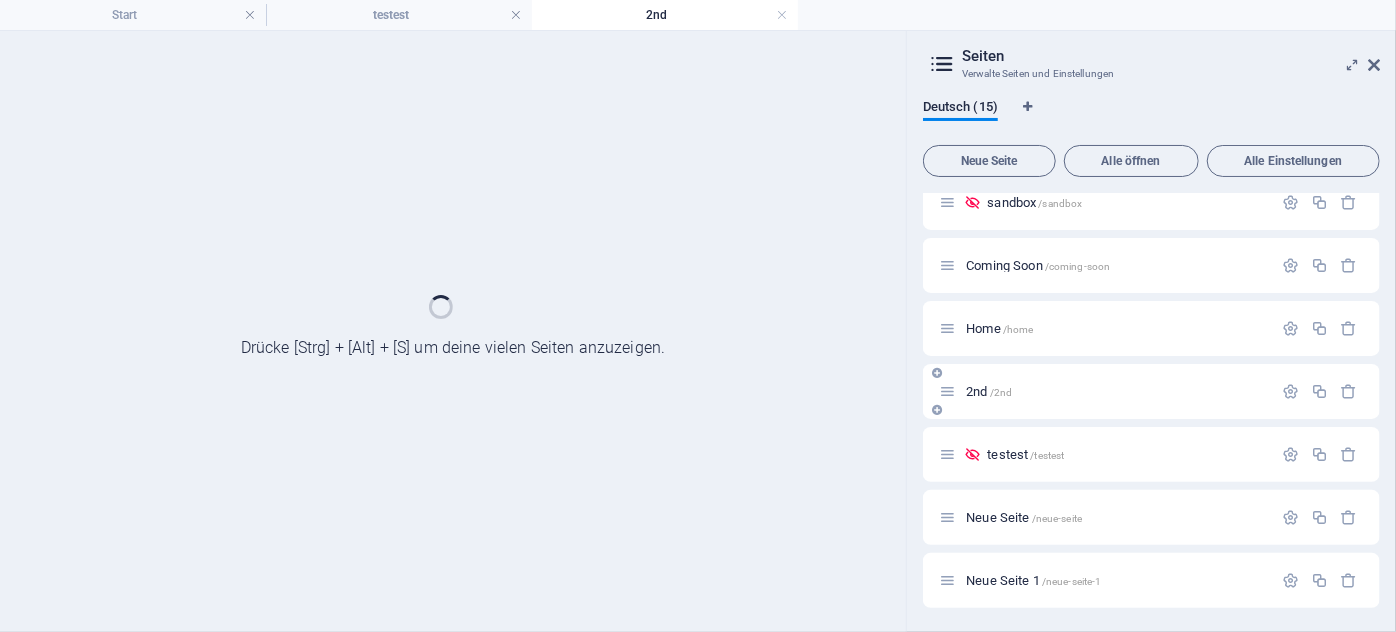 scroll, scrollTop: 521, scrollLeft: 0, axis: vertical 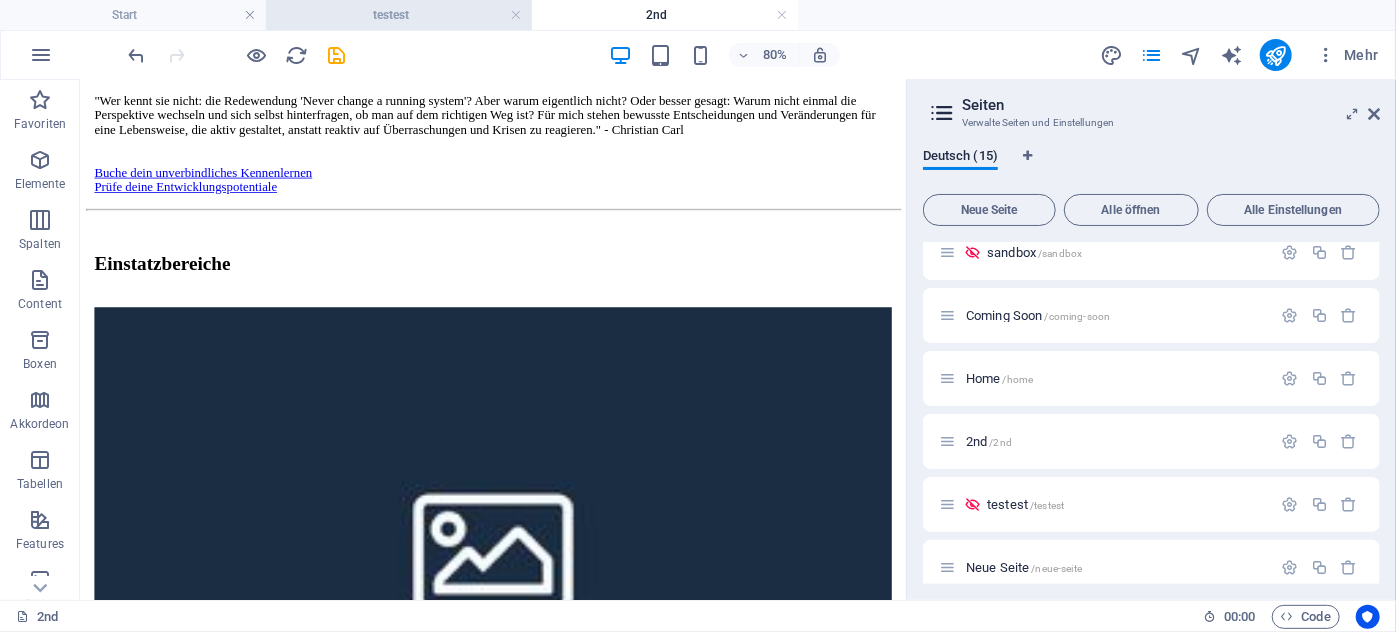 click on "testest" at bounding box center (399, 15) 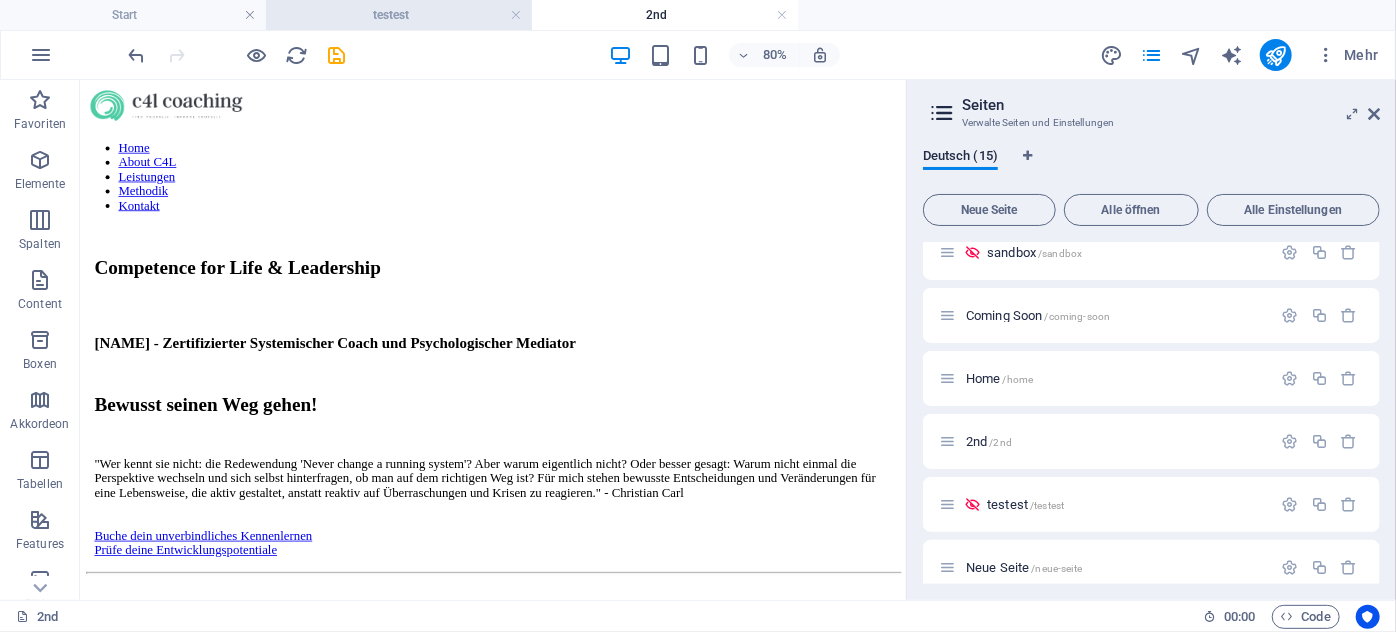 click on "testest" at bounding box center (399, 15) 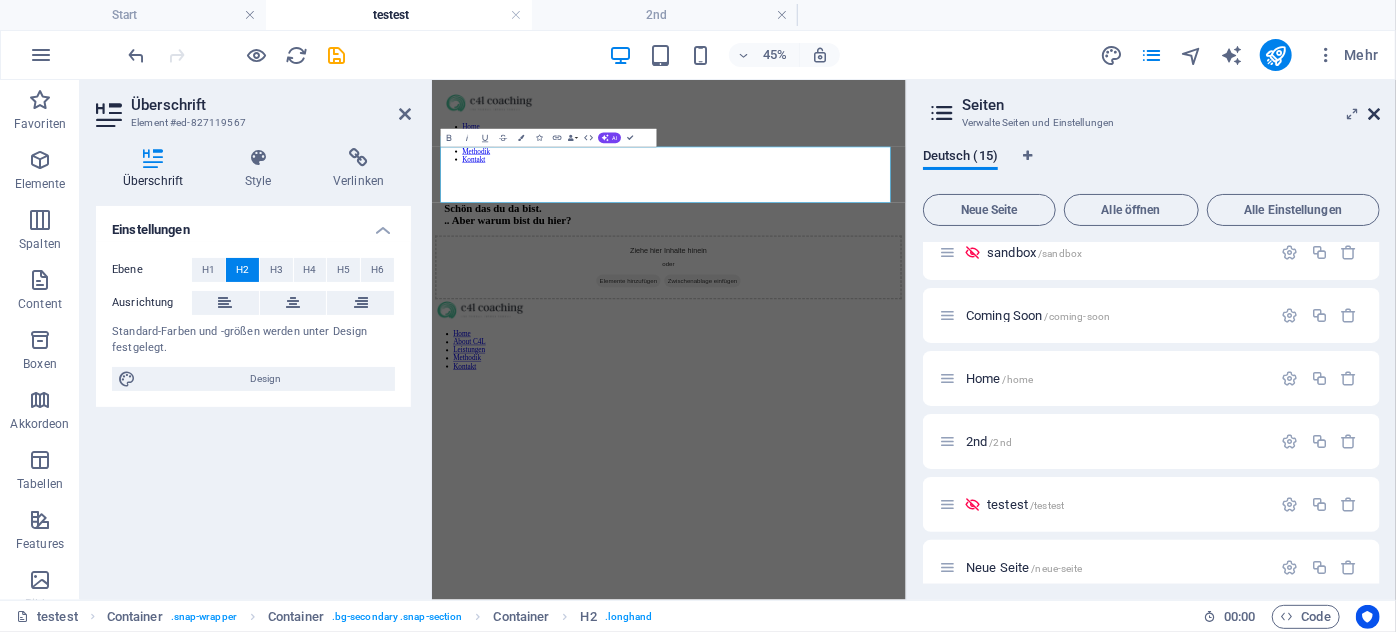 drag, startPoint x: 1379, startPoint y: 111, endPoint x: 992, endPoint y: 34, distance: 394.58585 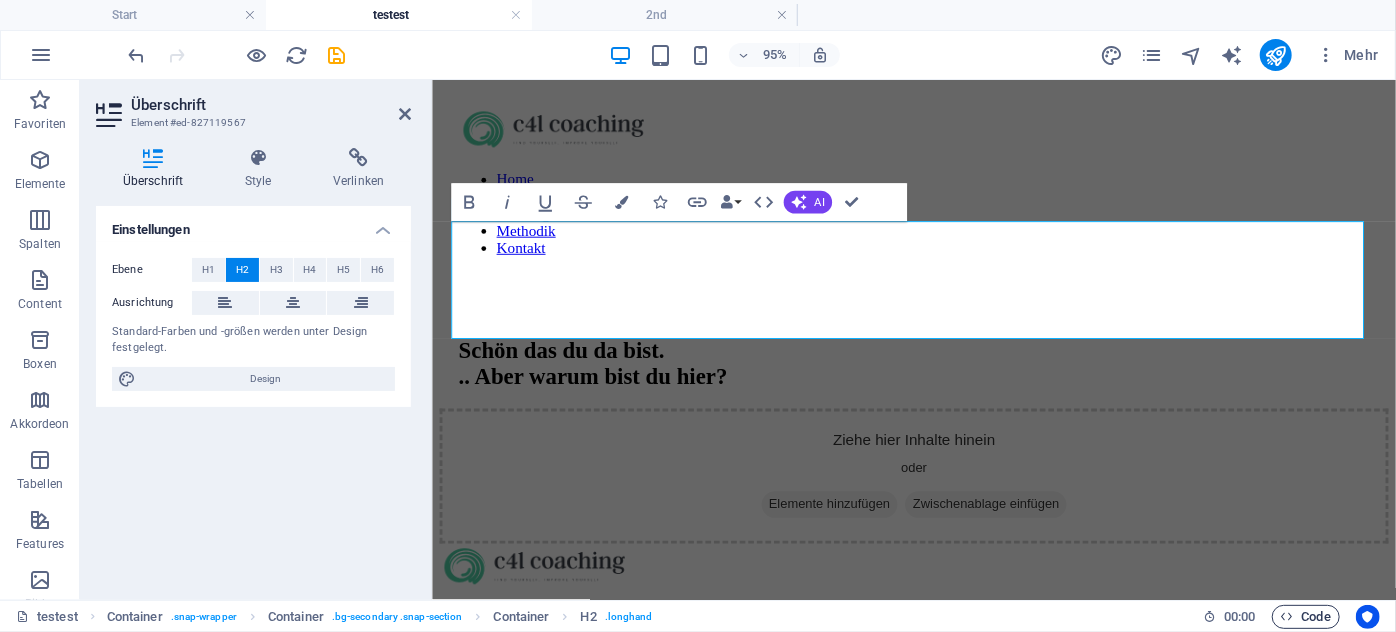 click on "Code" at bounding box center [1306, 617] 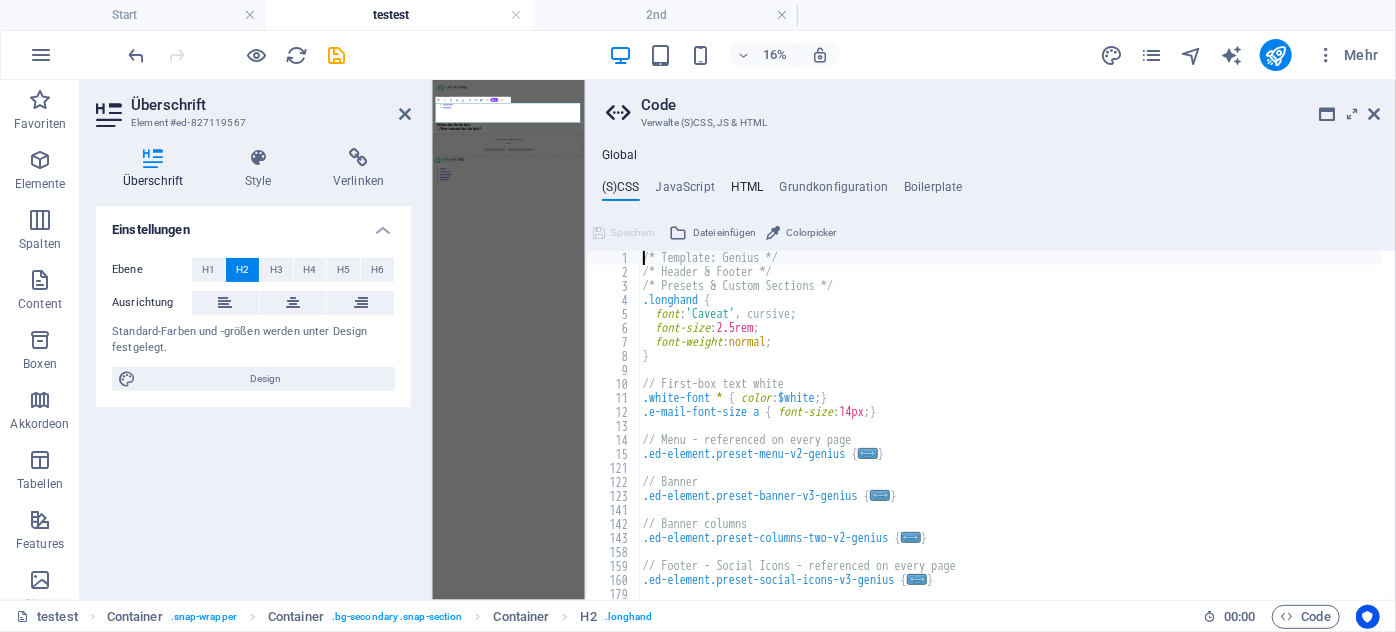 click on "HTML" at bounding box center (747, 191) 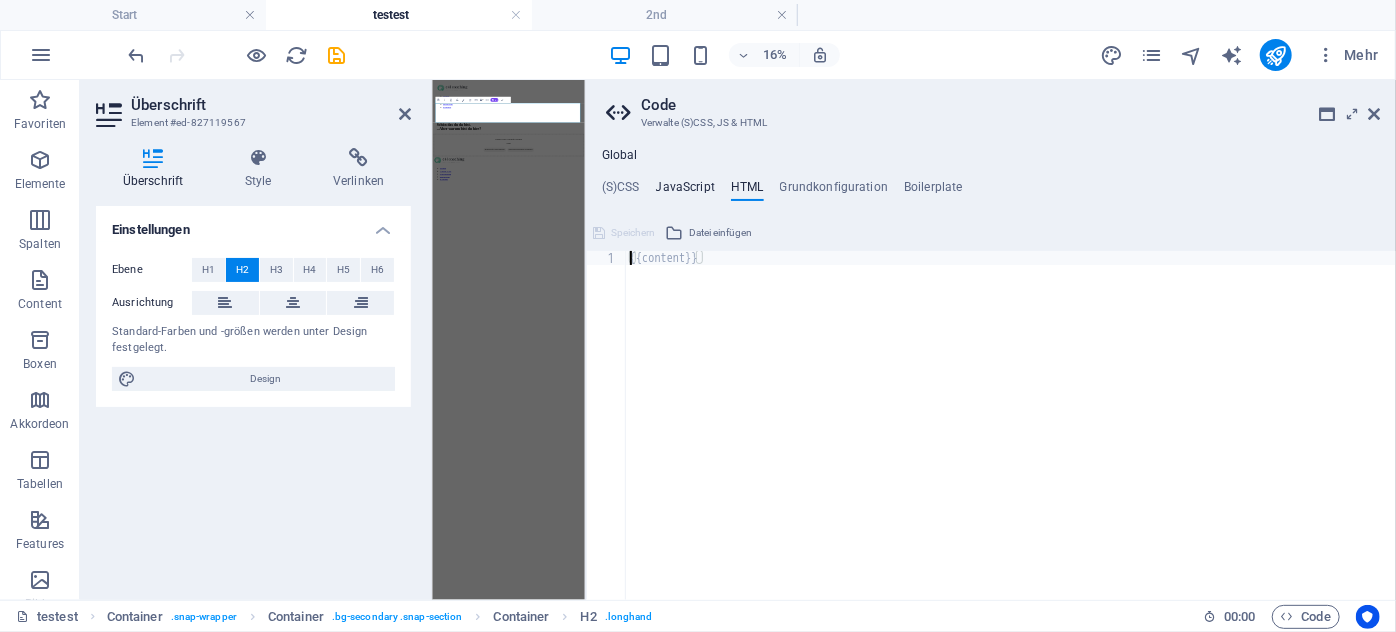 click on "JavaScript" at bounding box center [685, 191] 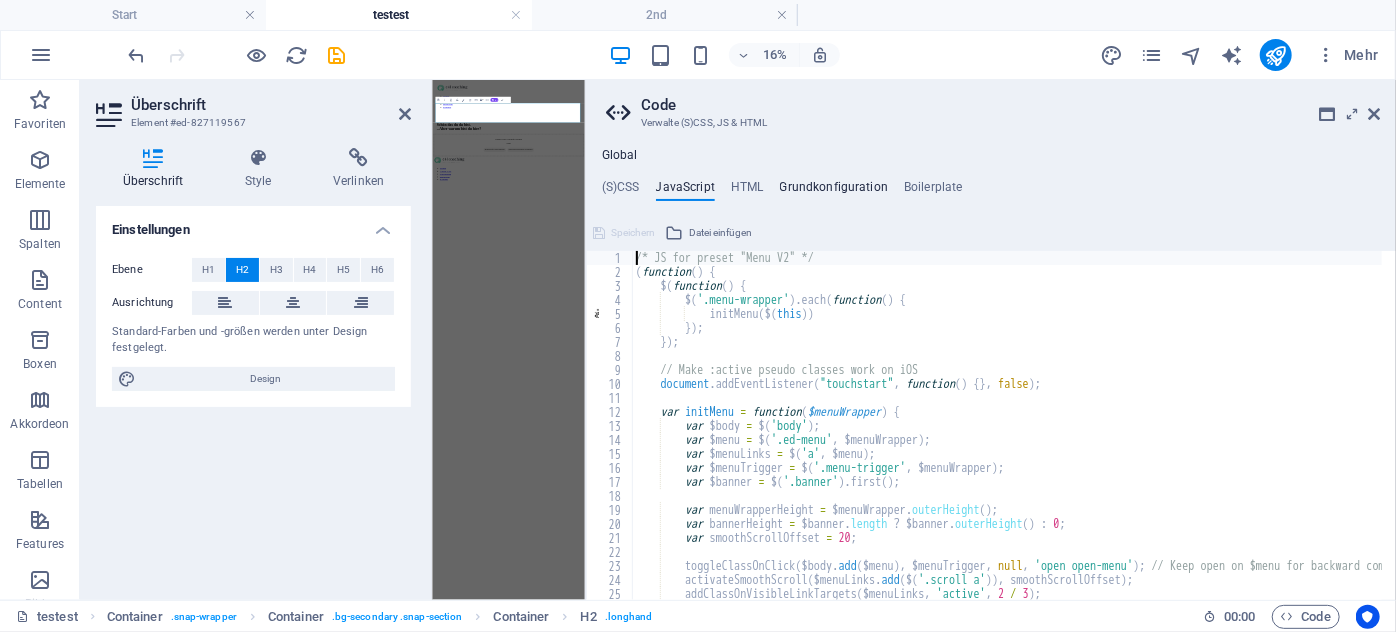 click on "Grundkonfiguration" at bounding box center [834, 191] 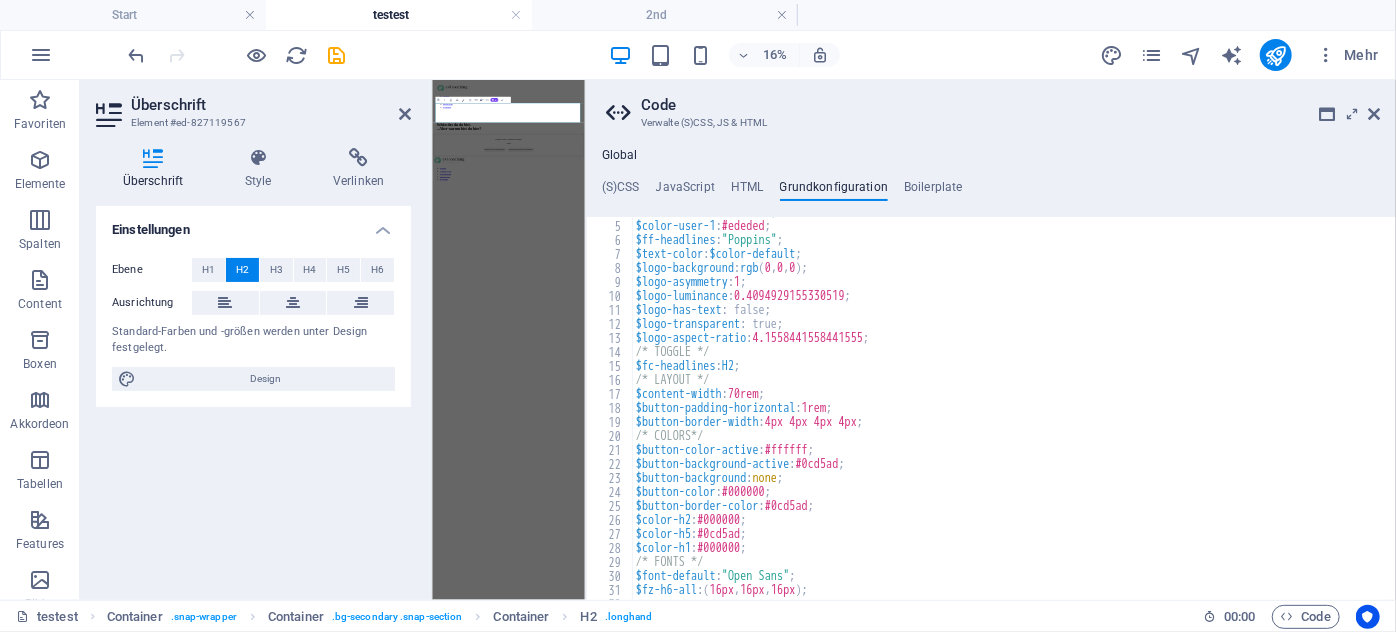 scroll, scrollTop: 54, scrollLeft: 0, axis: vertical 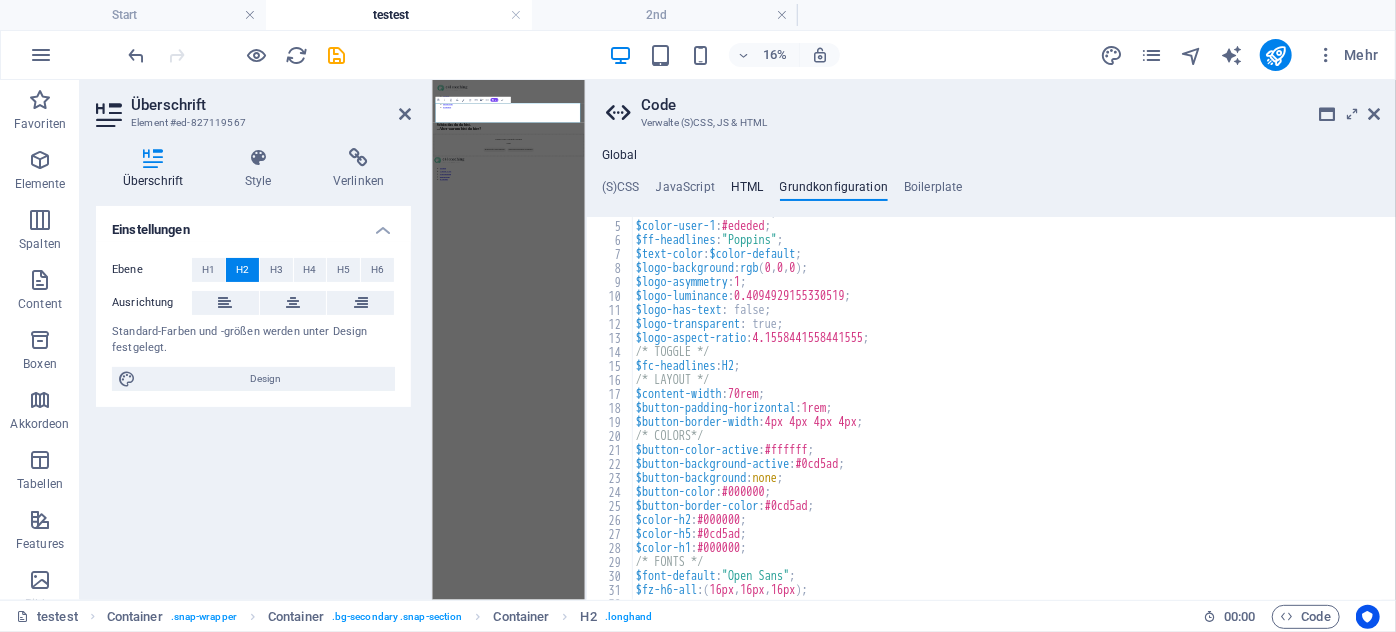 click on "HTML" at bounding box center [747, 191] 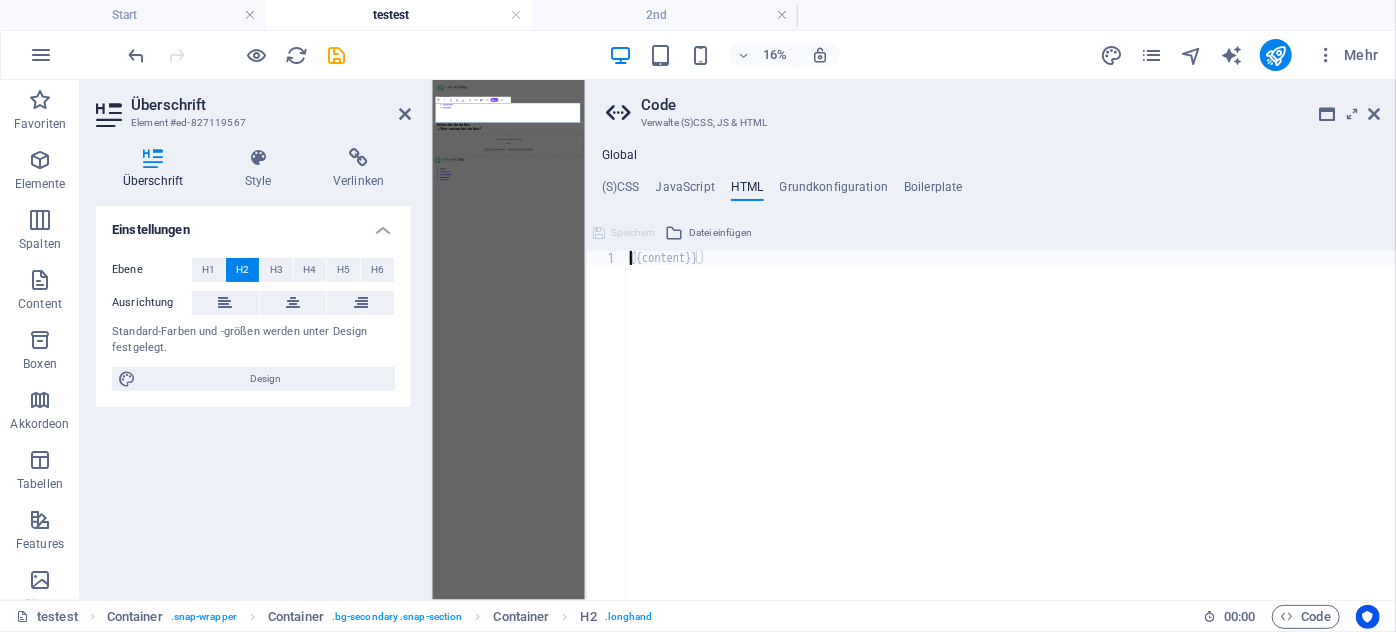 type on "{{content}}" 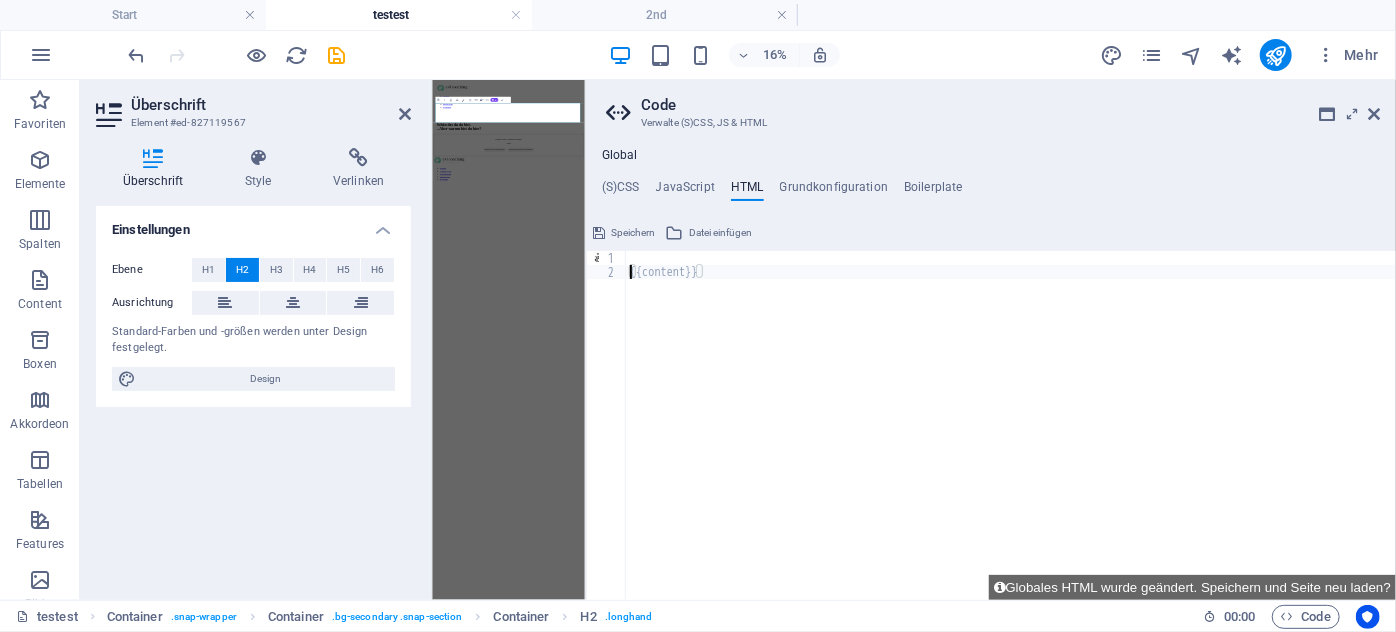 scroll, scrollTop: 0, scrollLeft: 0, axis: both 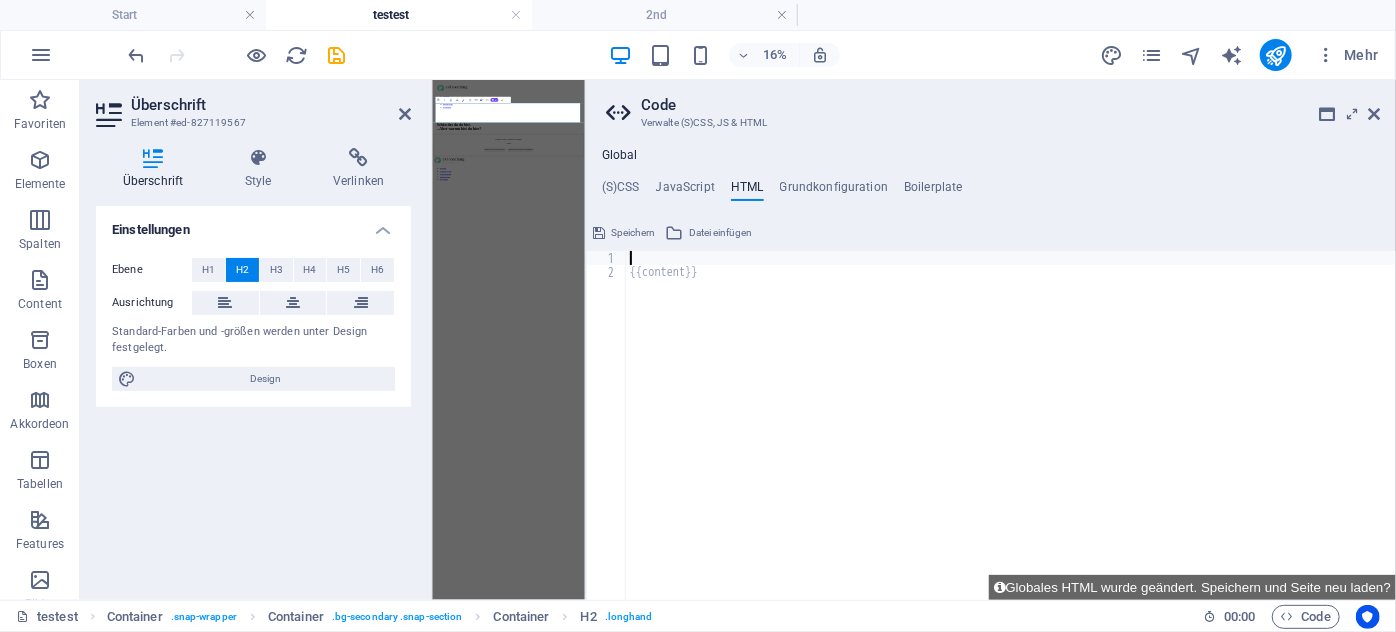 paste on "<script src="https://cdn.jsdelivr.net/npm/wordcloud@1.1.2/src/wordcloud2.min.js"></script>" 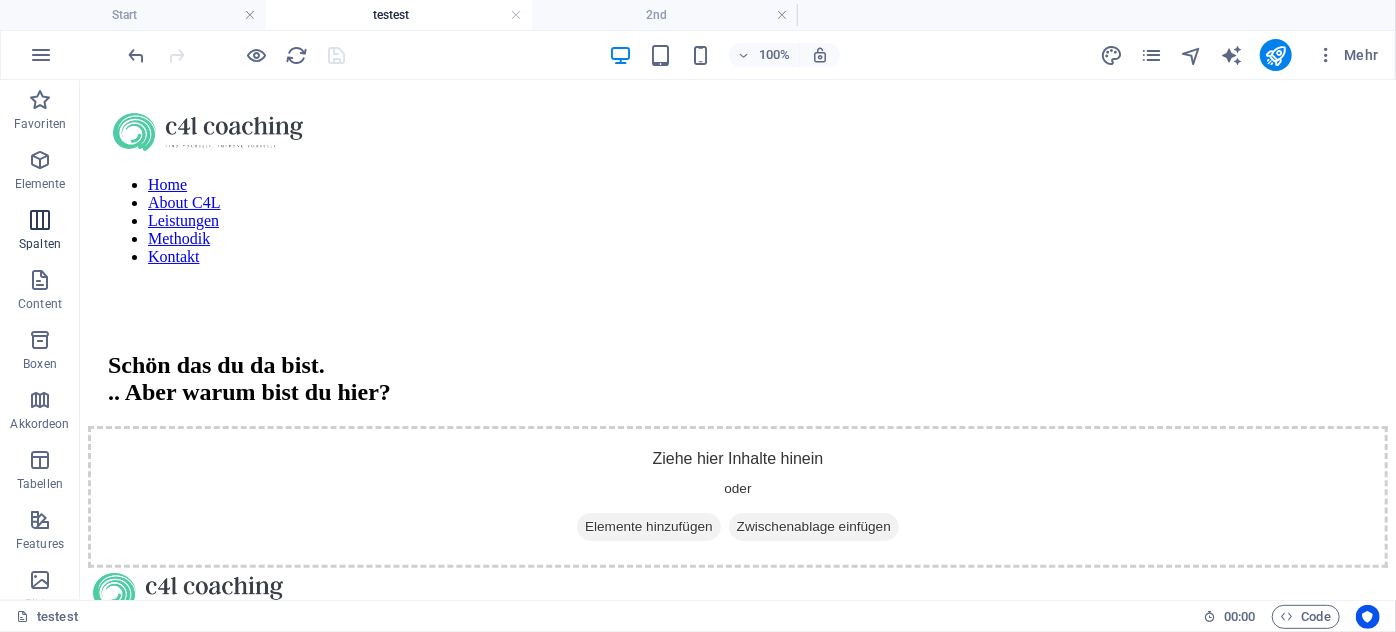 click at bounding box center [40, 220] 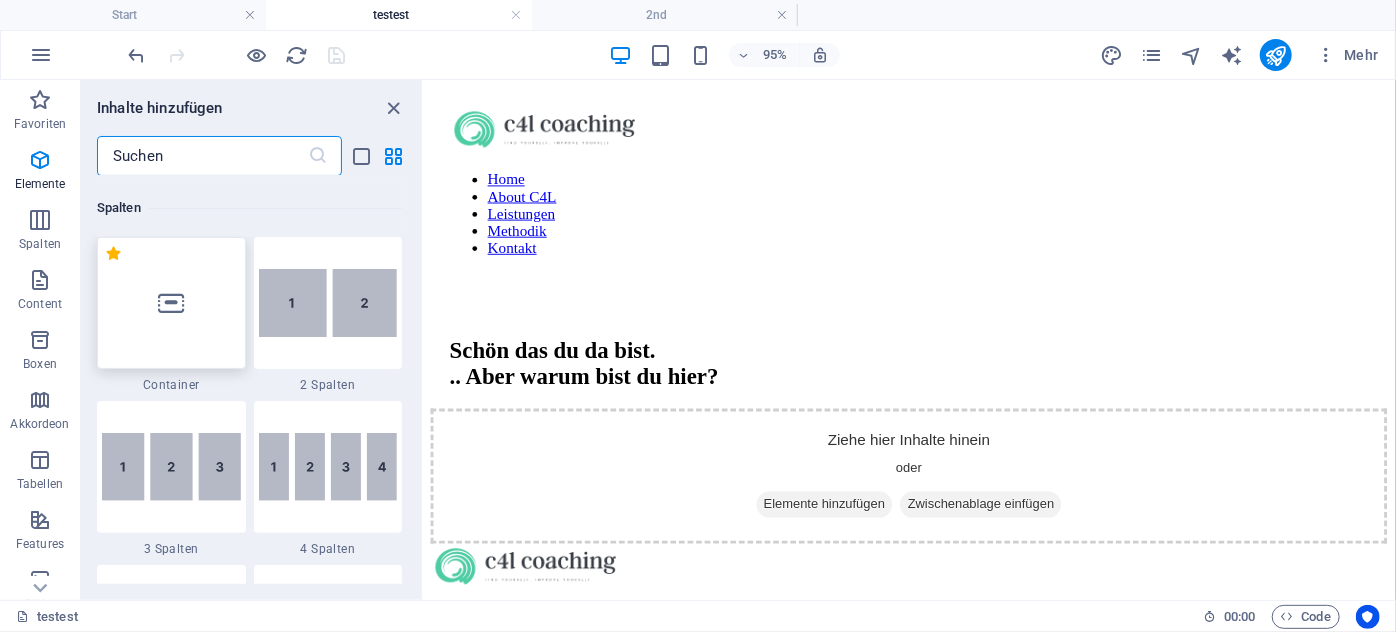 scroll, scrollTop: 989, scrollLeft: 0, axis: vertical 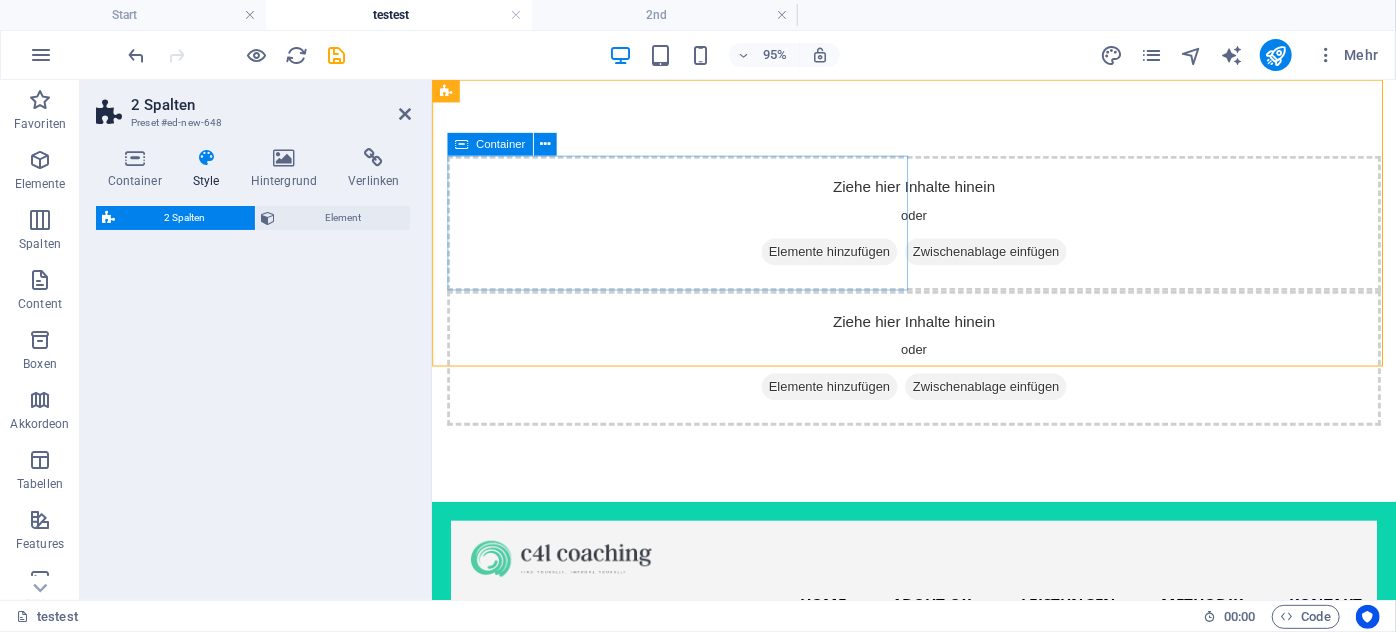 select on "rem" 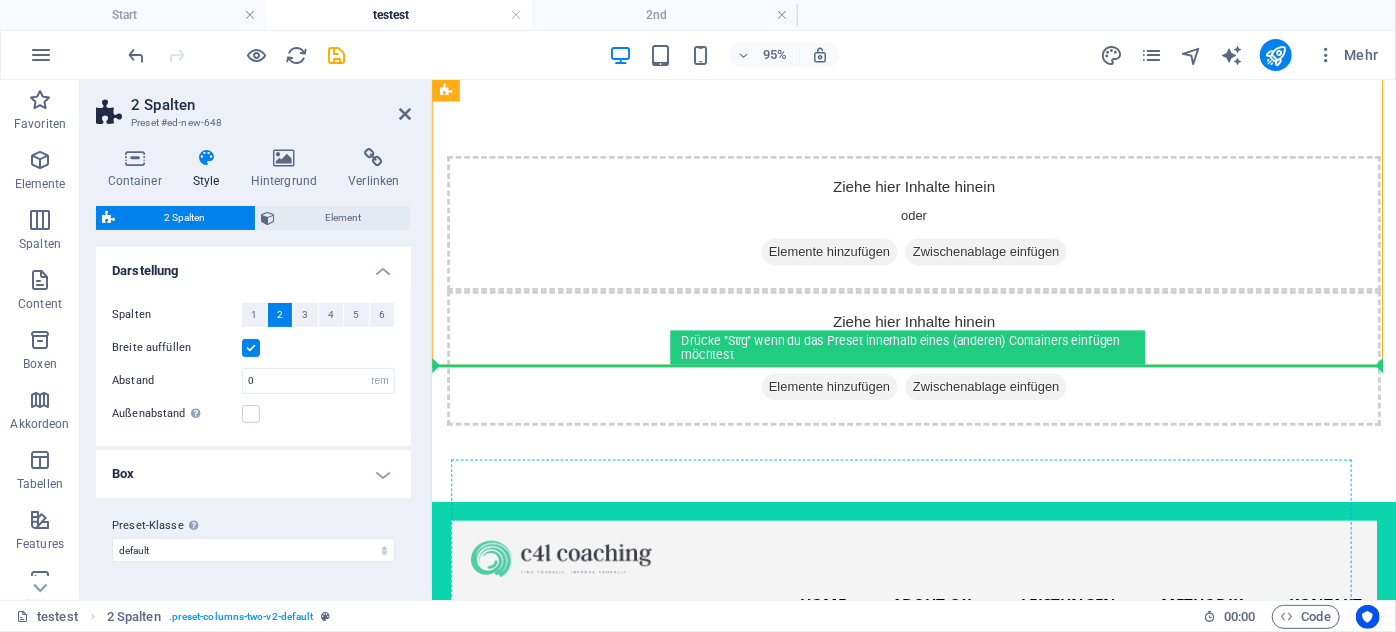 scroll, scrollTop: 2, scrollLeft: 0, axis: vertical 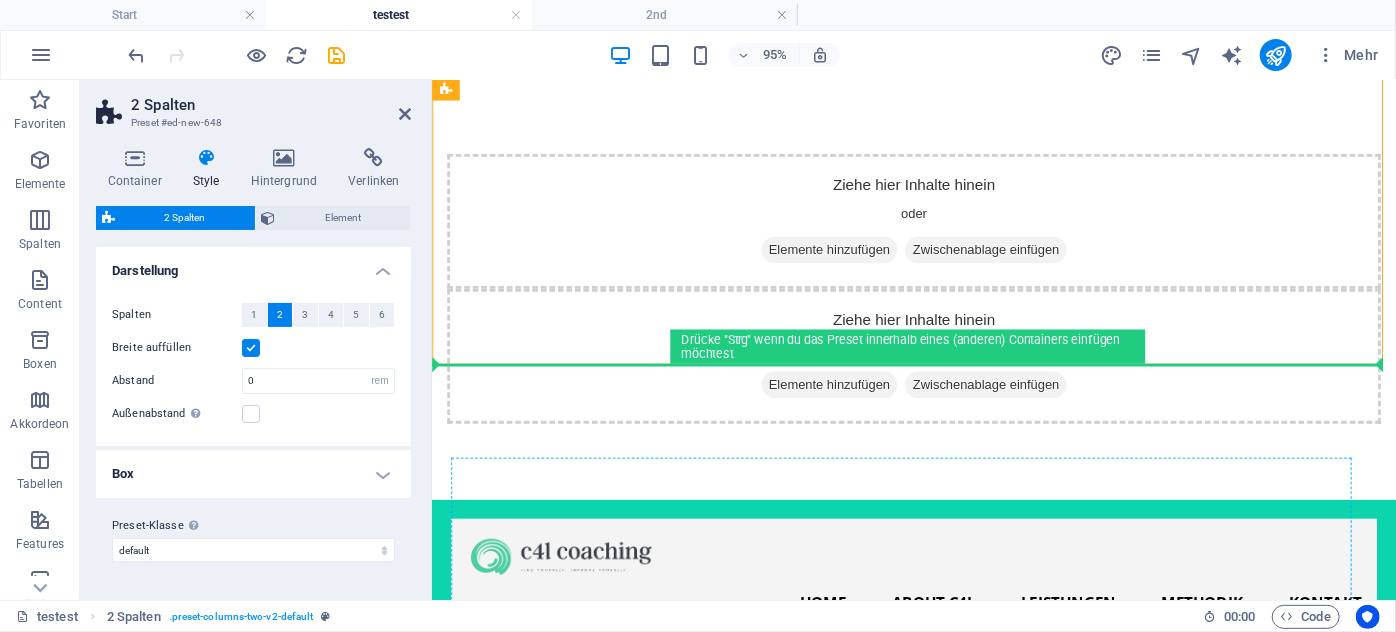 drag, startPoint x: 707, startPoint y: 112, endPoint x: 694, endPoint y: 519, distance: 407.20755 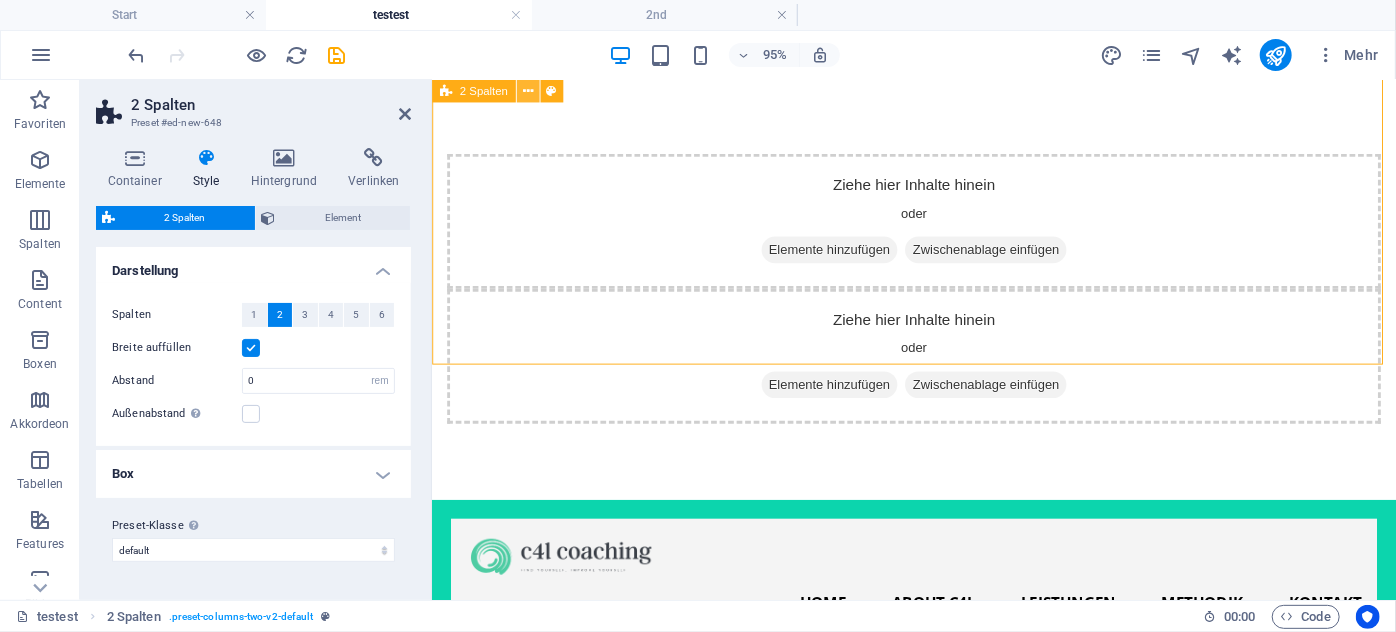 click at bounding box center [527, 91] 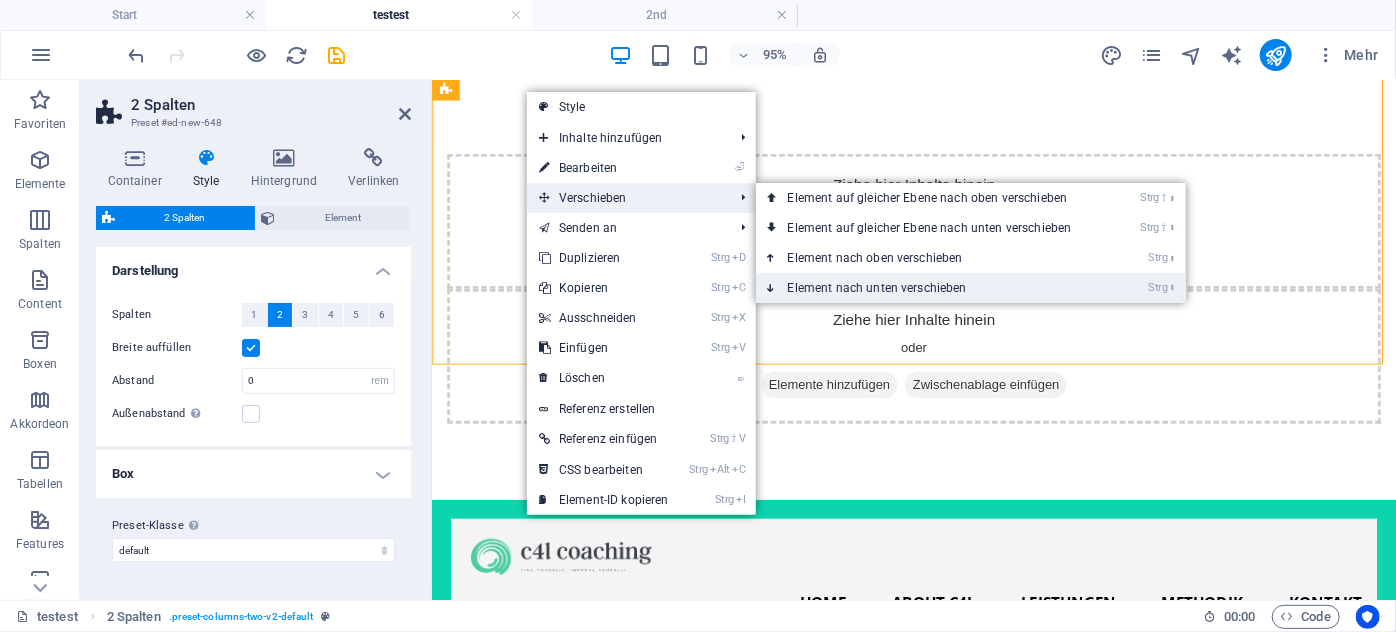 click on "Strg ⬇  Element nach unten verschieben" at bounding box center [934, 288] 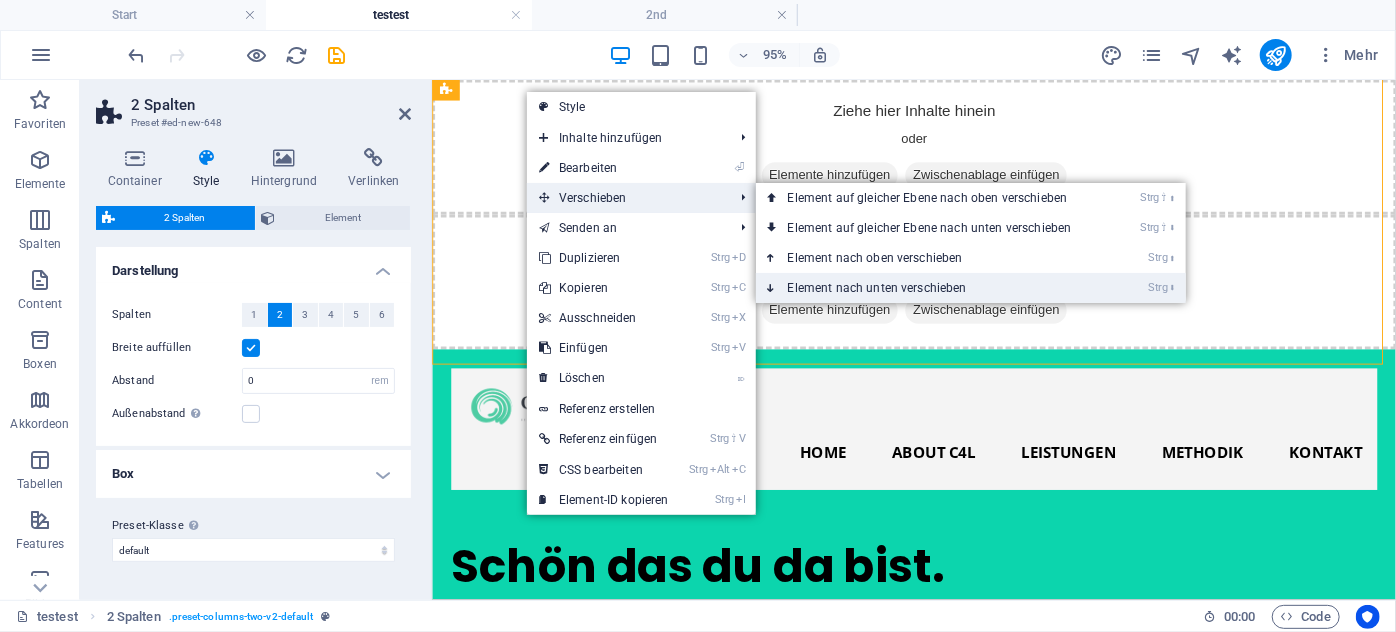 scroll, scrollTop: 0, scrollLeft: 0, axis: both 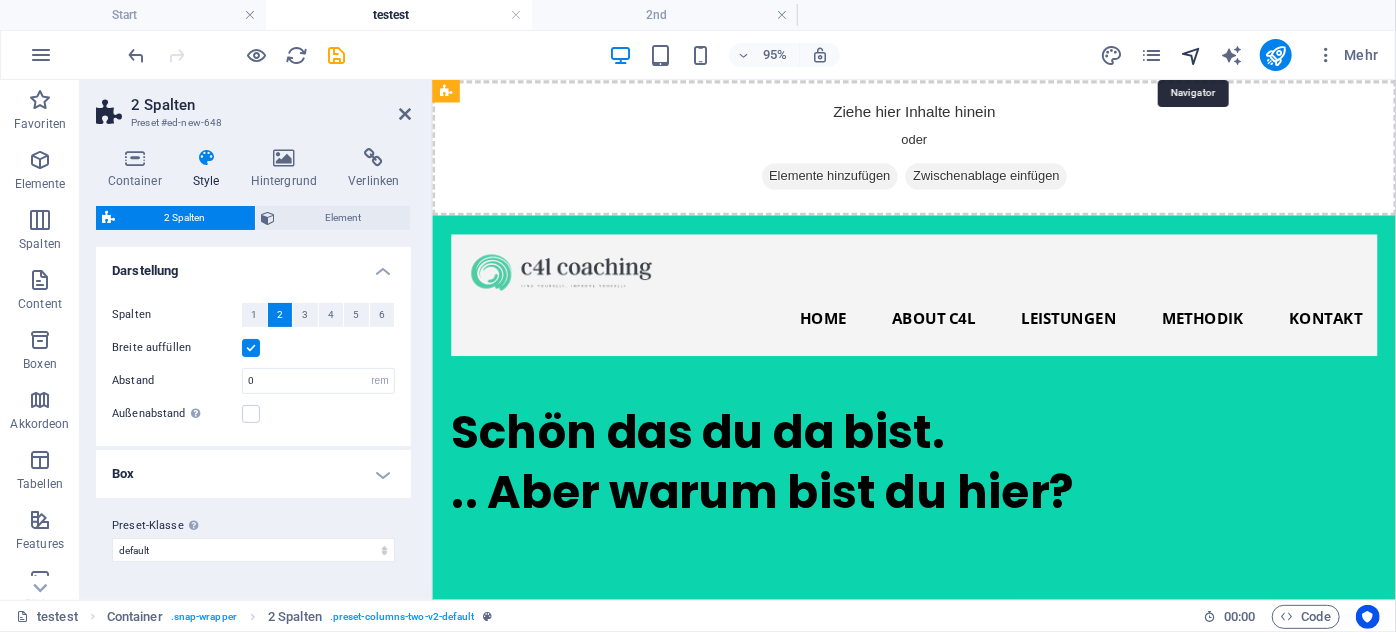 click at bounding box center [1191, 55] 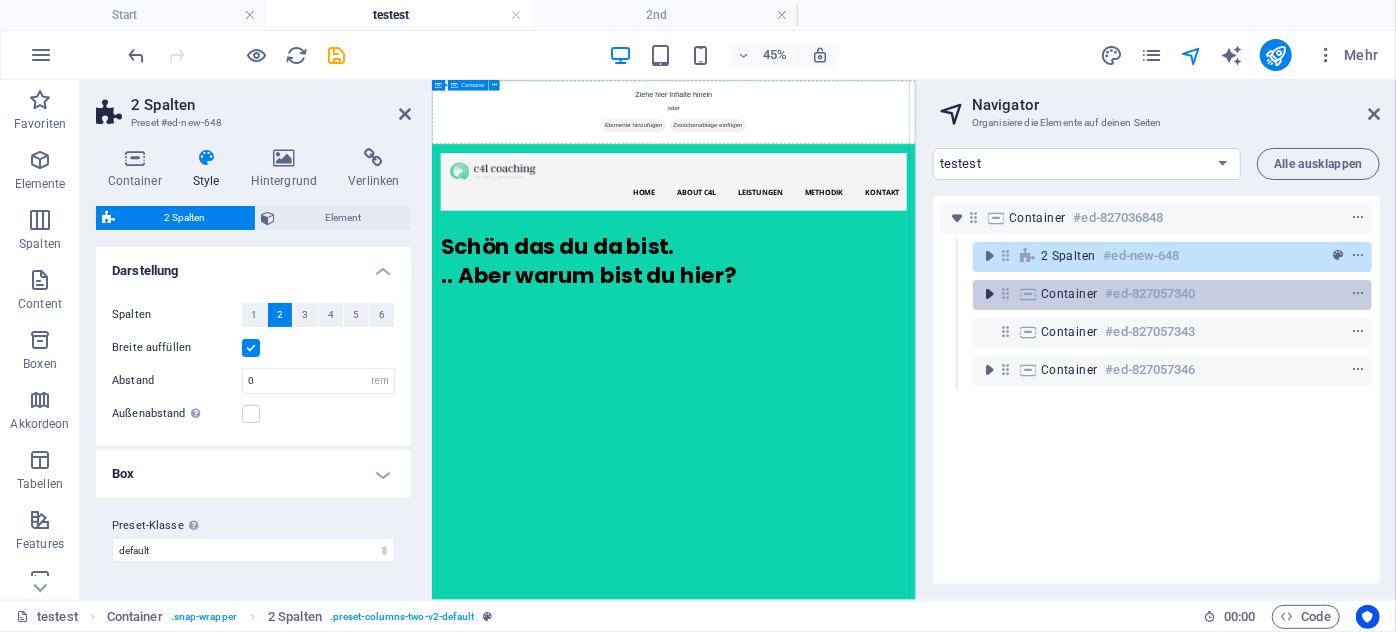 click at bounding box center [989, 294] 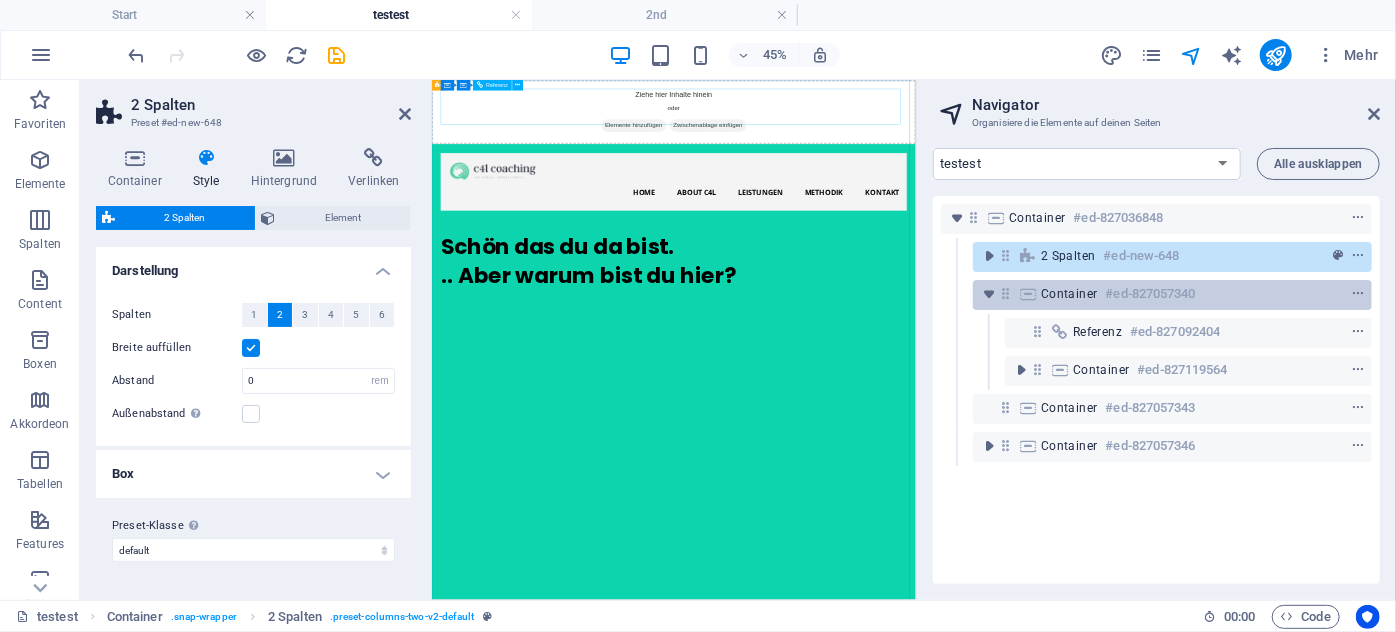 drag, startPoint x: 1059, startPoint y: 254, endPoint x: 1060, endPoint y: 295, distance: 41.01219 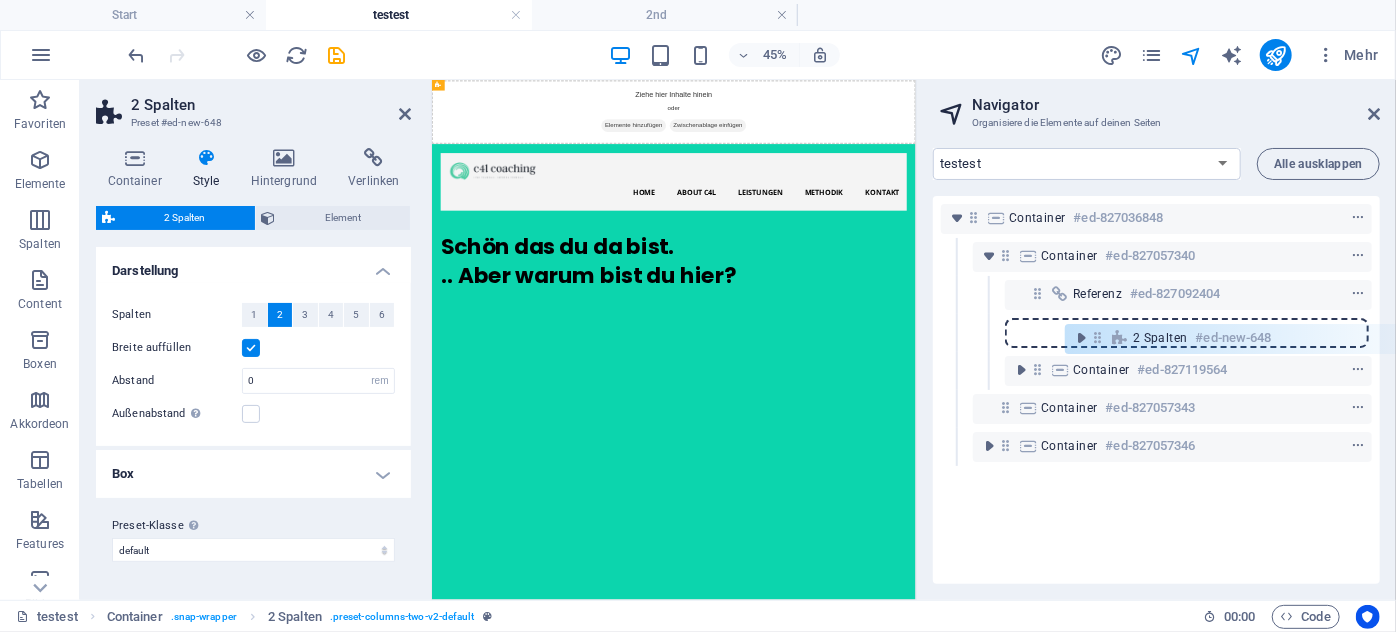 drag, startPoint x: 1005, startPoint y: 255, endPoint x: 1103, endPoint y: 340, distance: 129.72664 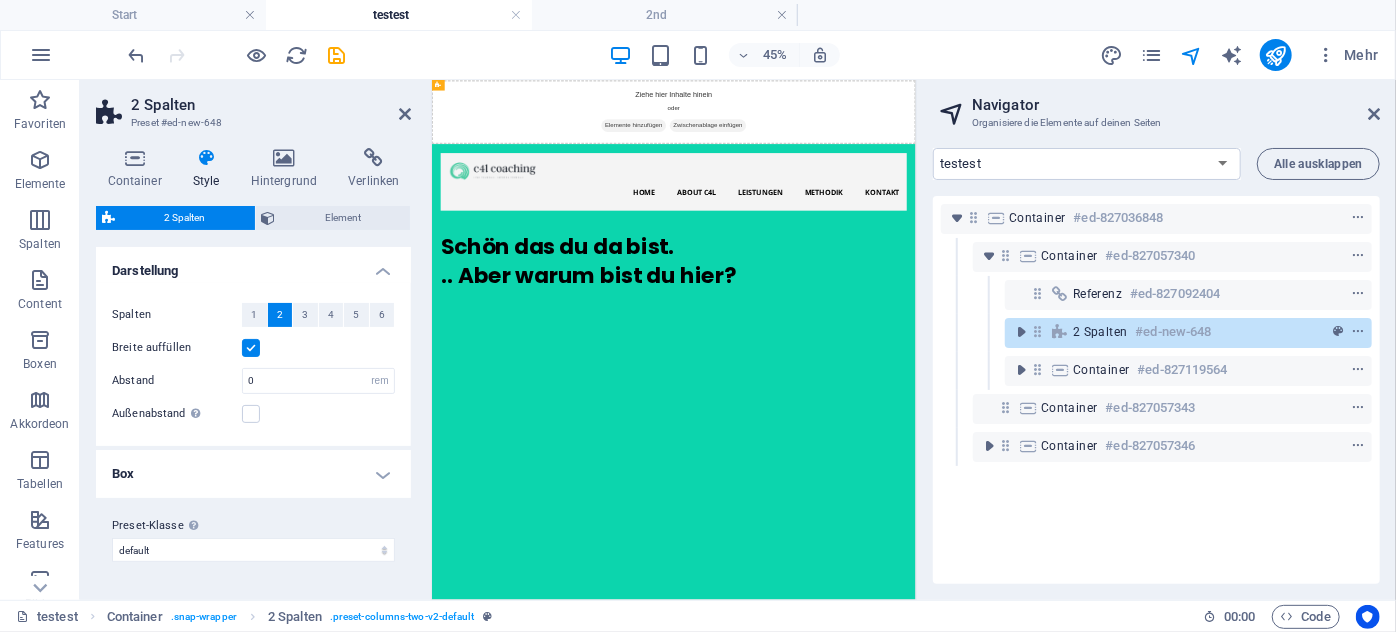 scroll, scrollTop: 0, scrollLeft: 0, axis: both 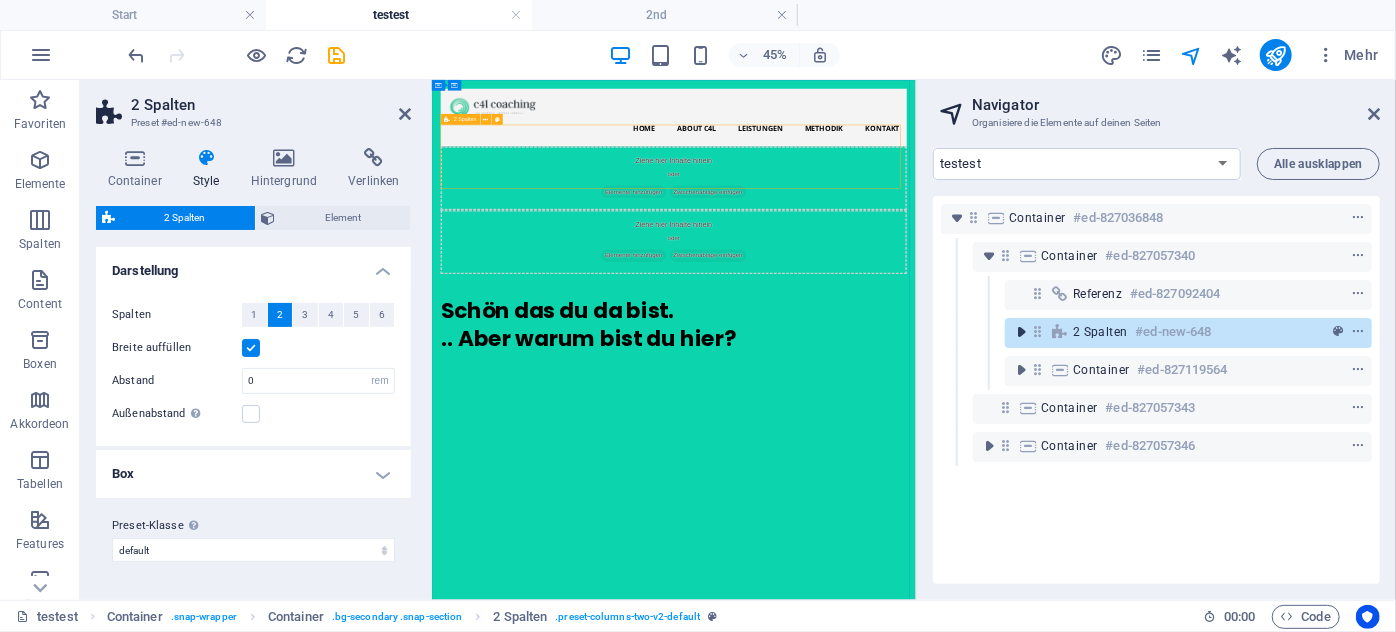 click at bounding box center (1021, 332) 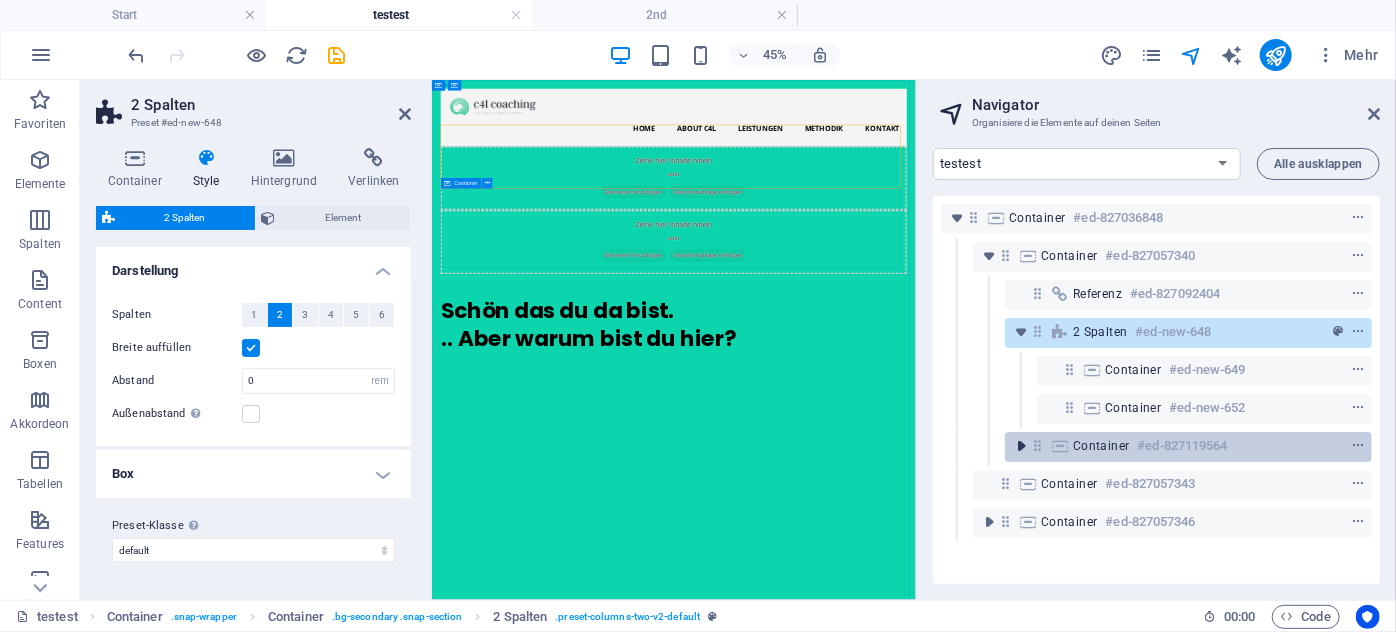 click at bounding box center [1021, 446] 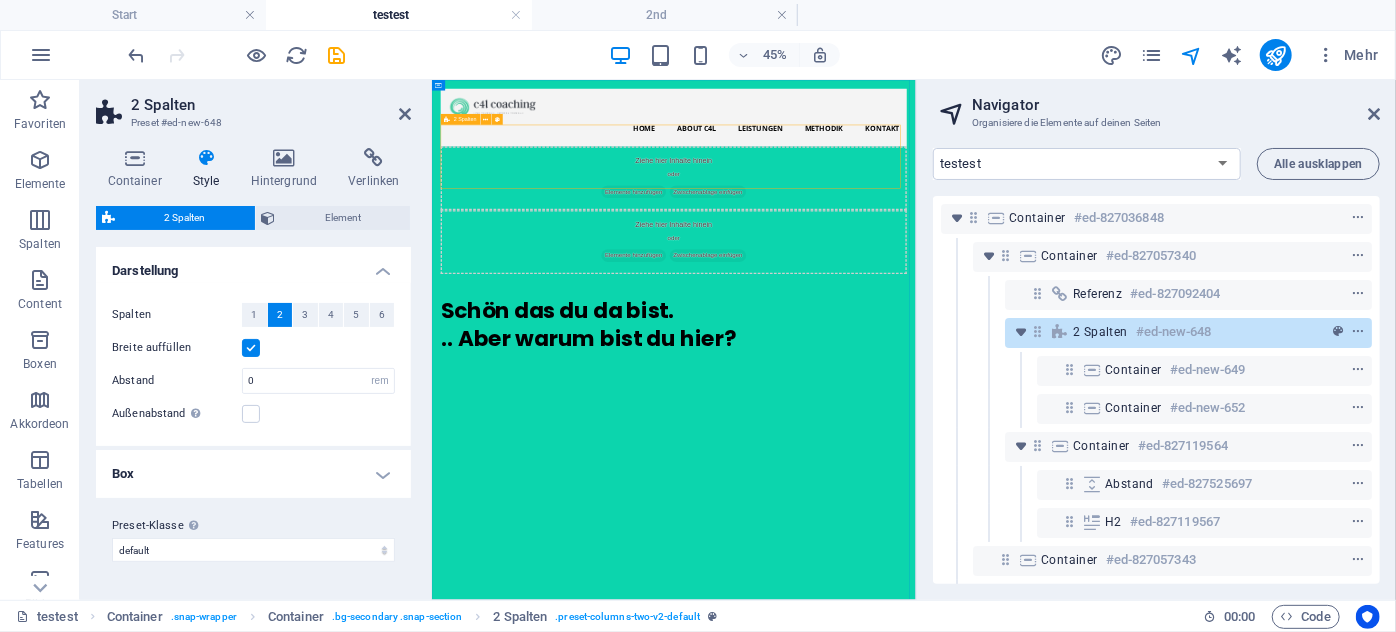 drag, startPoint x: 1073, startPoint y: 330, endPoint x: 1056, endPoint y: 320, distance: 19.723083 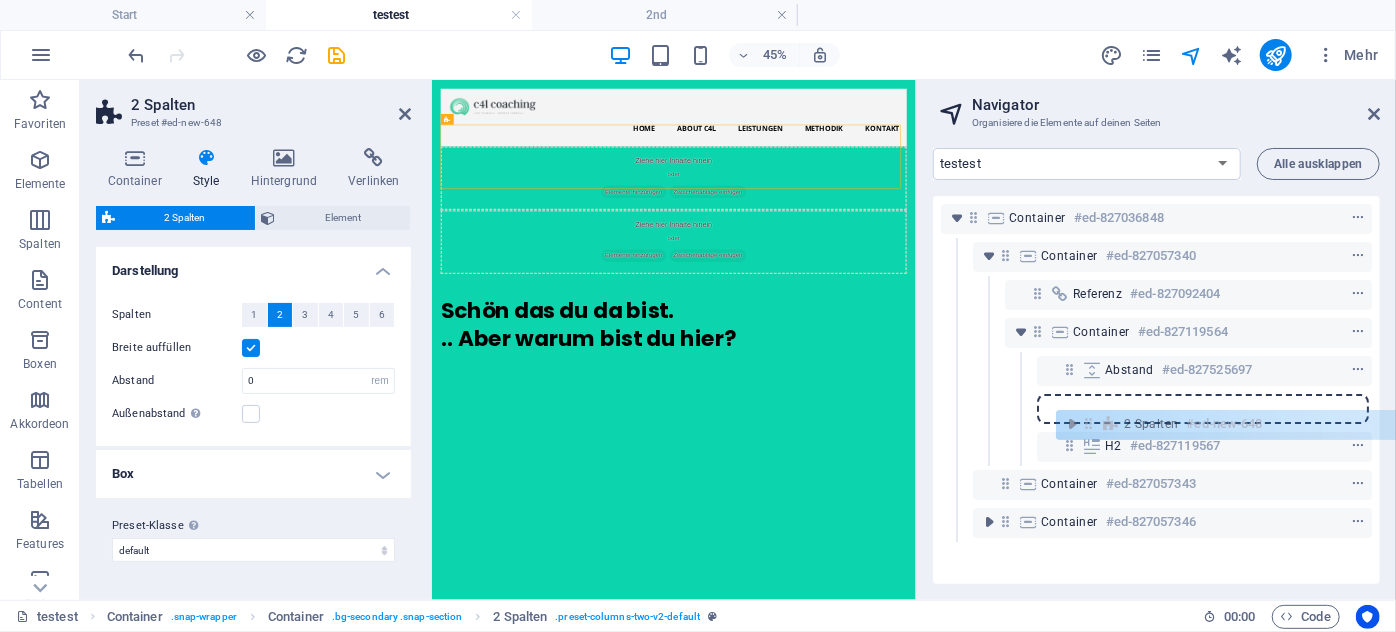 drag, startPoint x: 1034, startPoint y: 332, endPoint x: 1088, endPoint y: 418, distance: 101.54802 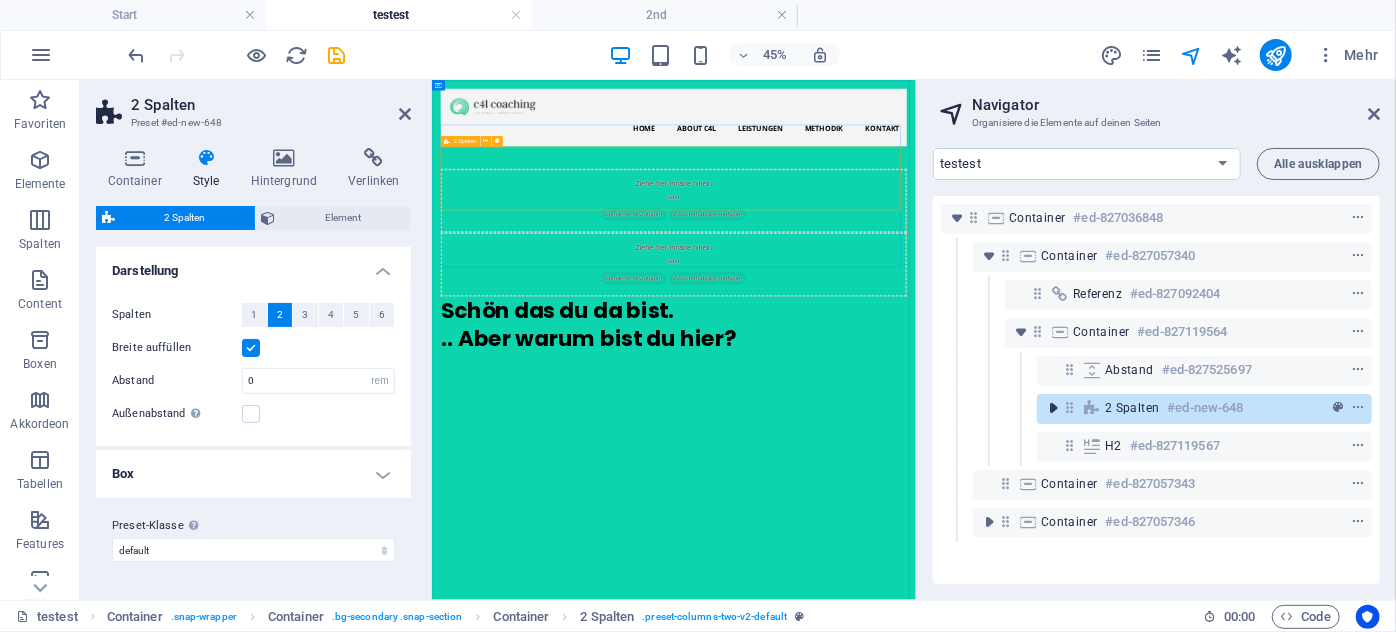 click at bounding box center [1053, 408] 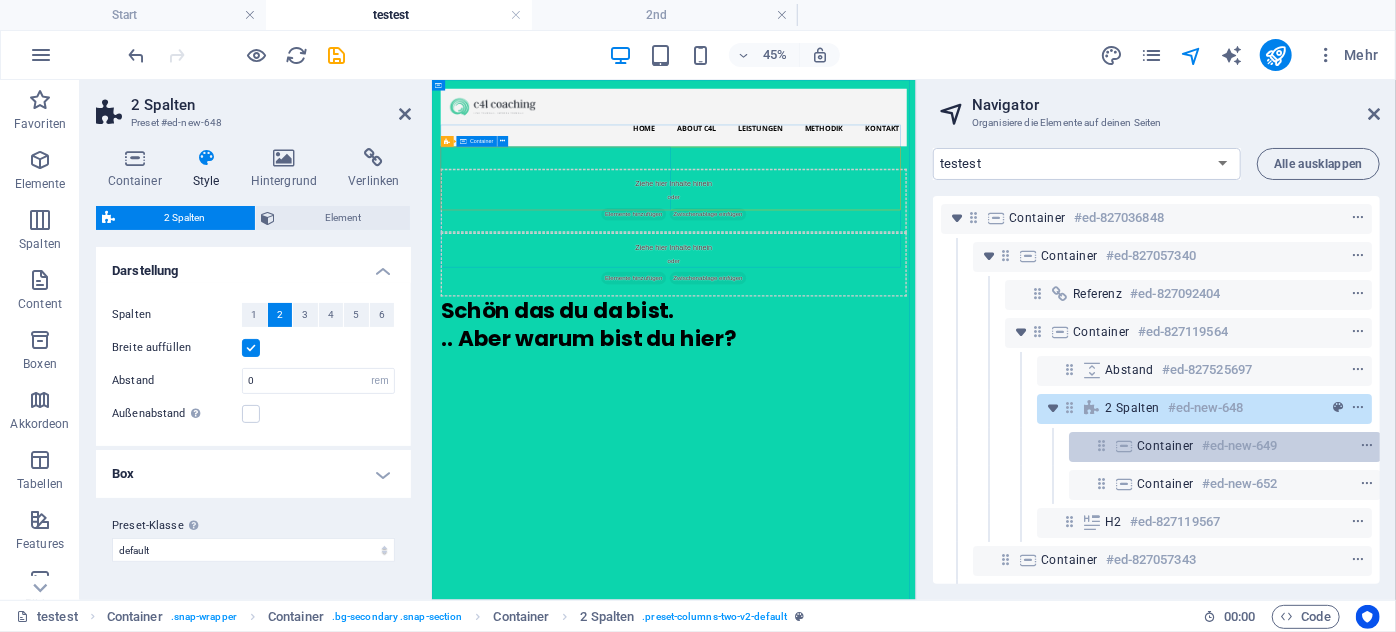 drag, startPoint x: 1083, startPoint y: 524, endPoint x: 1184, endPoint y: 450, distance: 125.207825 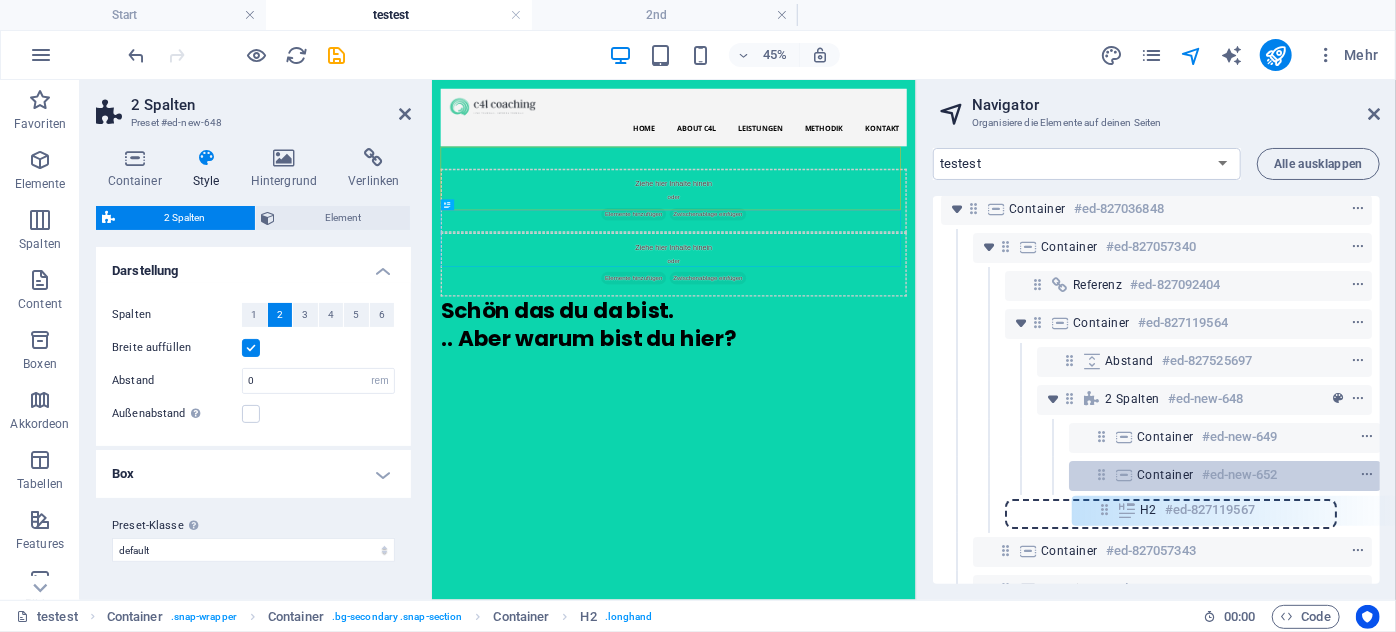 scroll, scrollTop: 22, scrollLeft: 2, axis: both 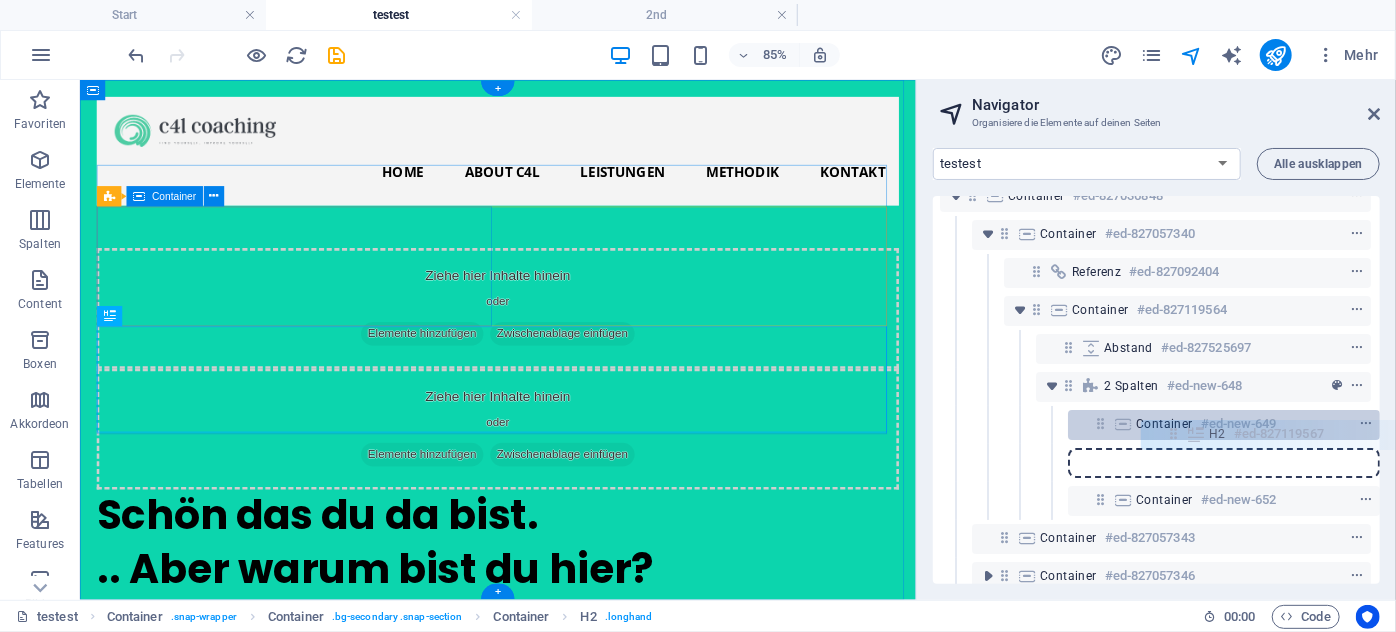 drag, startPoint x: 1068, startPoint y: 519, endPoint x: 1178, endPoint y: 431, distance: 140.86873 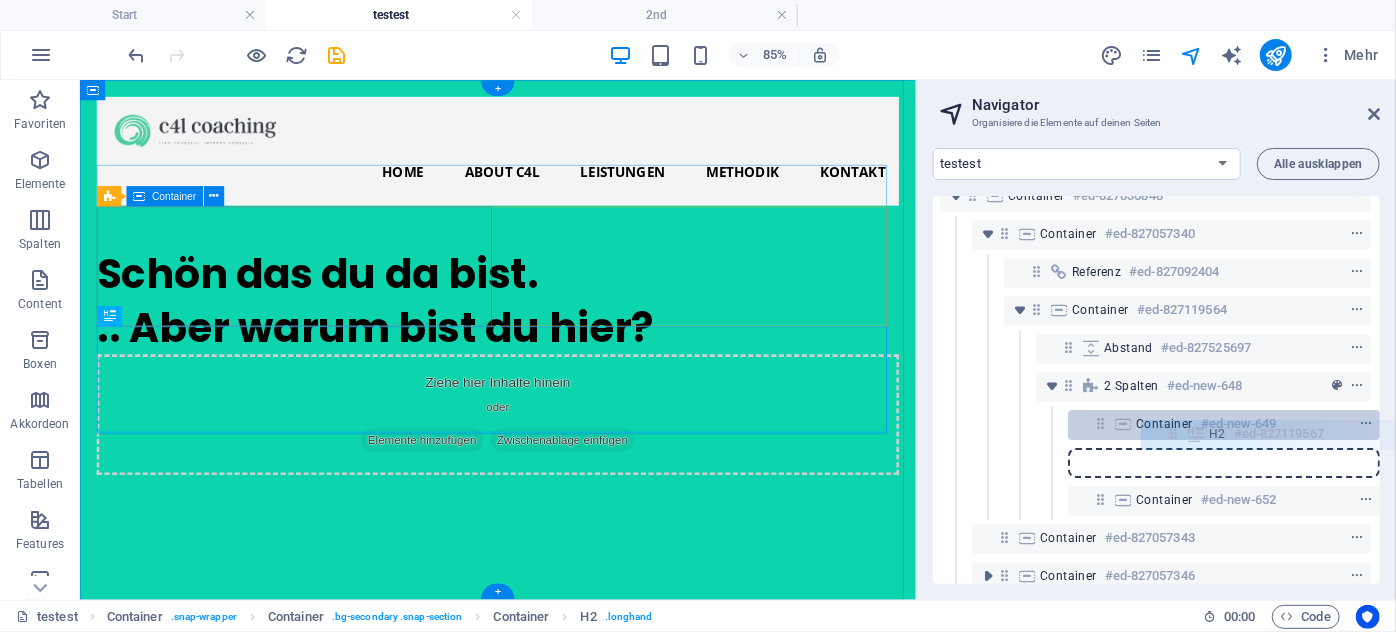 scroll, scrollTop: 0, scrollLeft: 0, axis: both 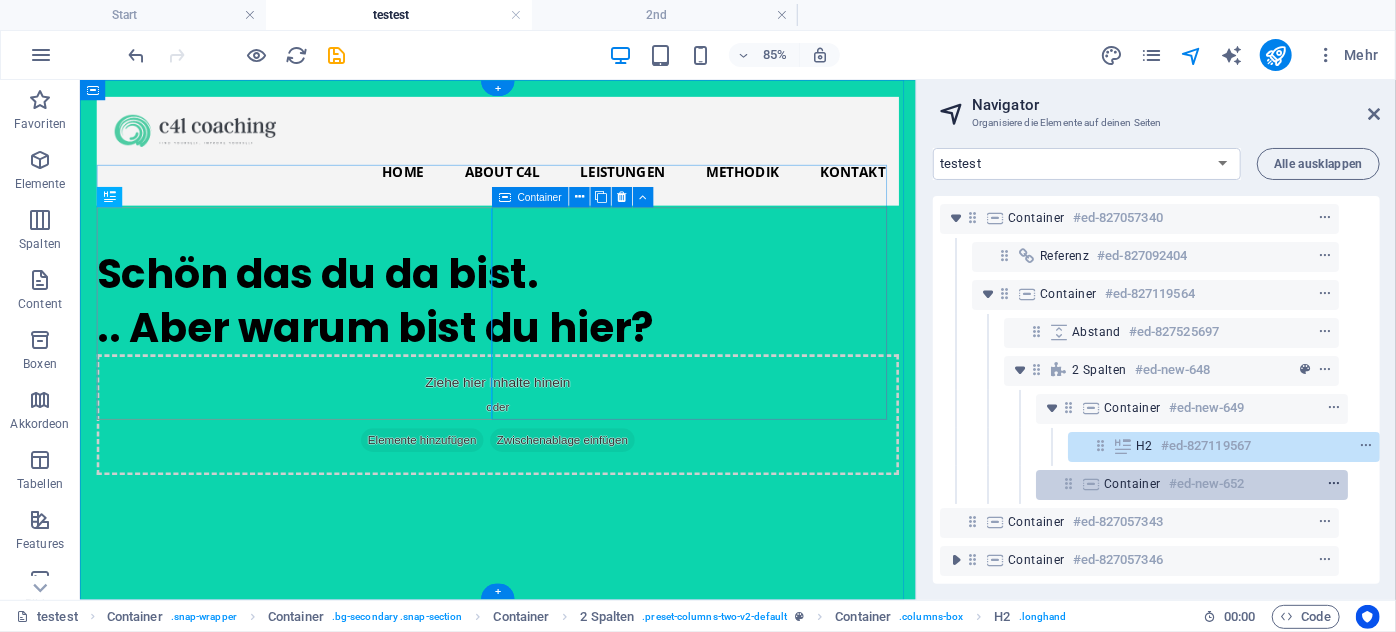 click at bounding box center [1334, 484] 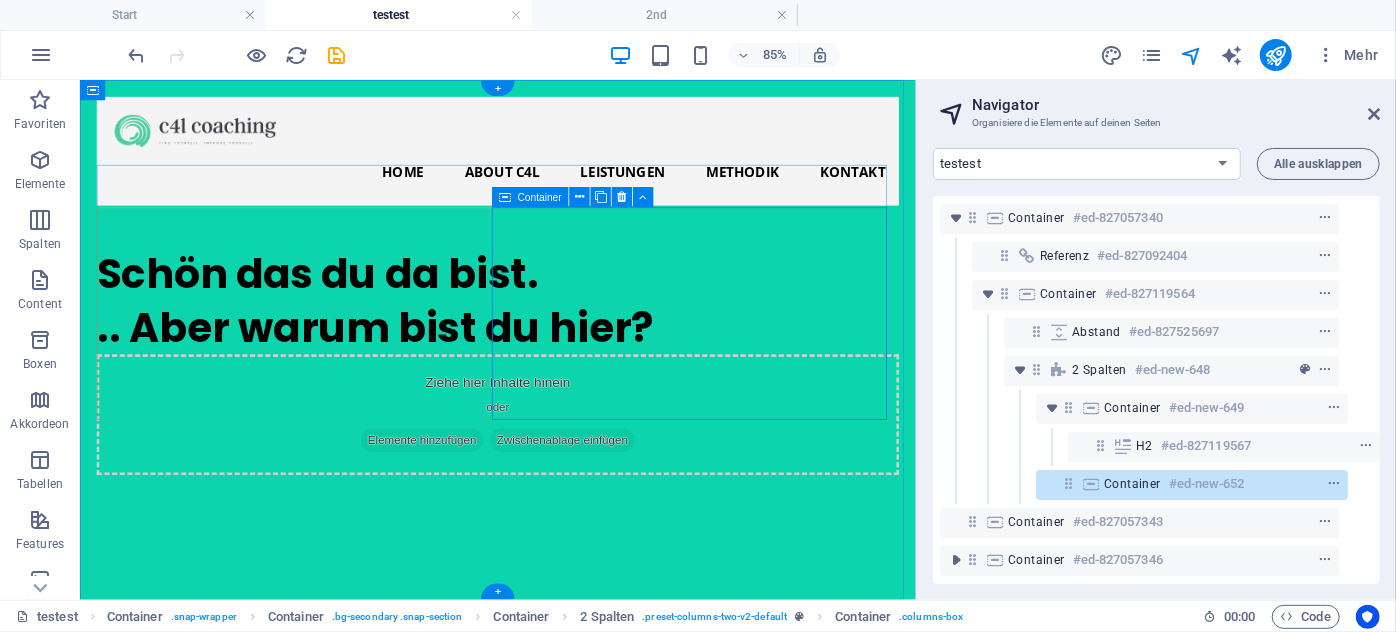 click at bounding box center [1091, 484] 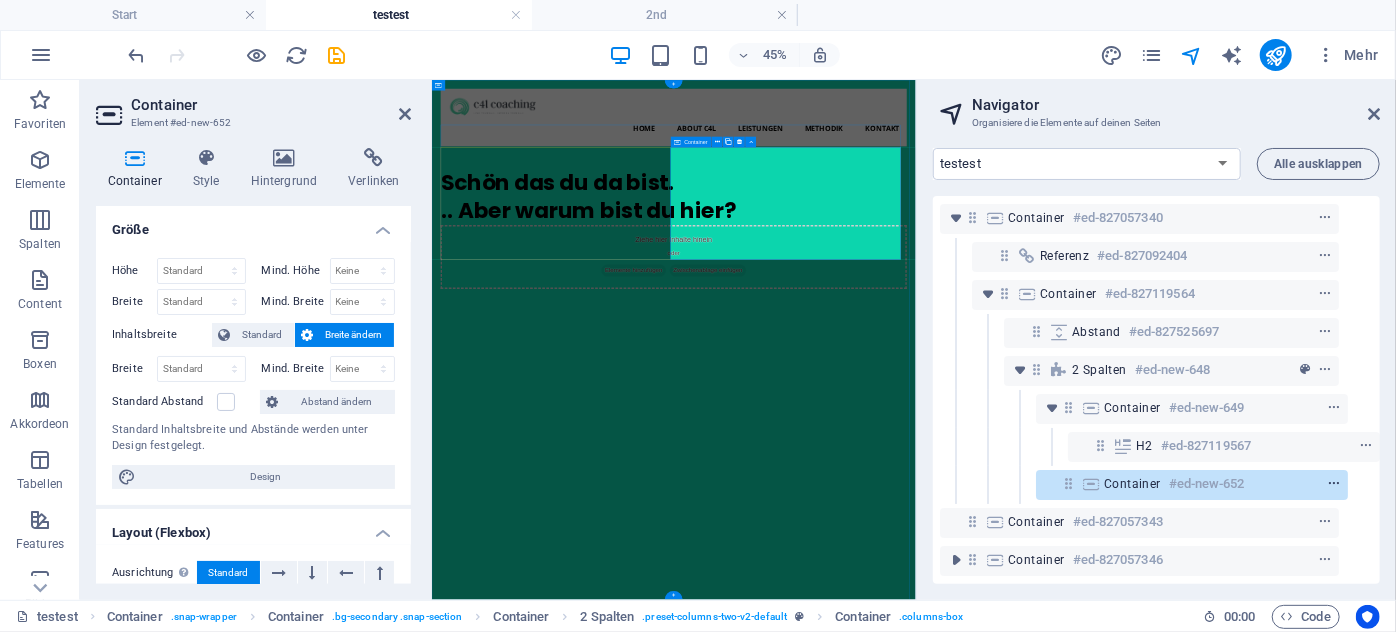 click at bounding box center (1334, 484) 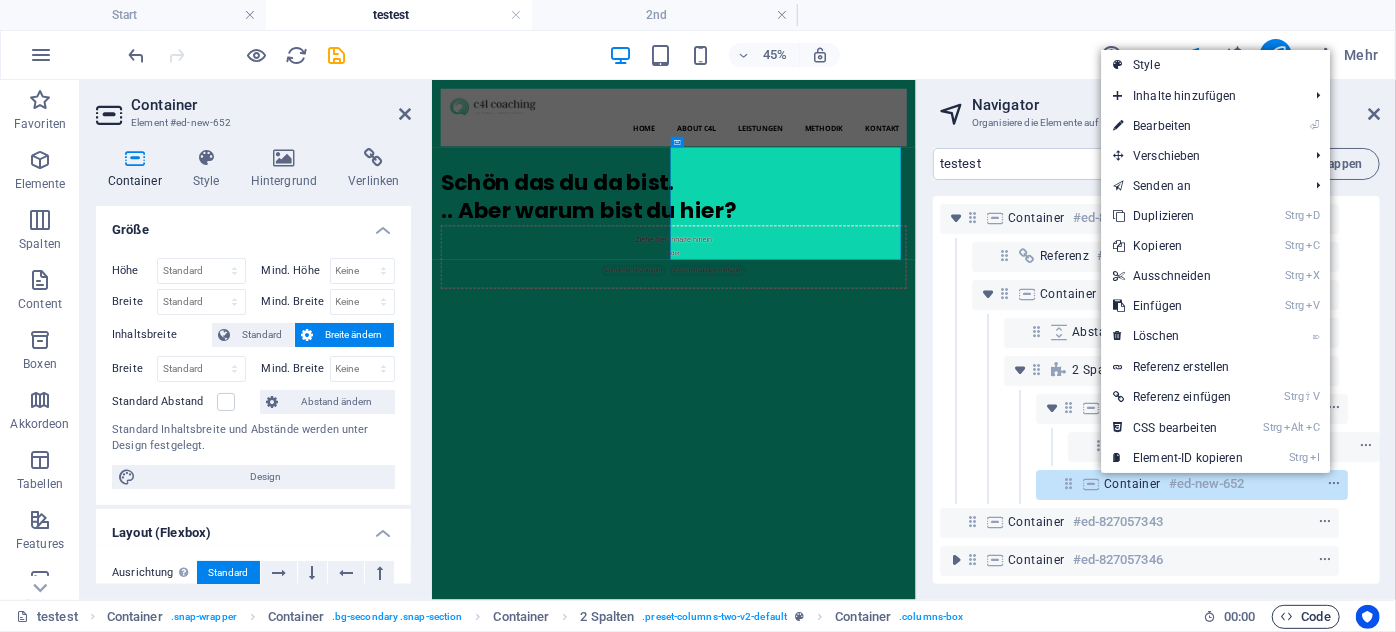click on "Code" at bounding box center [1306, 617] 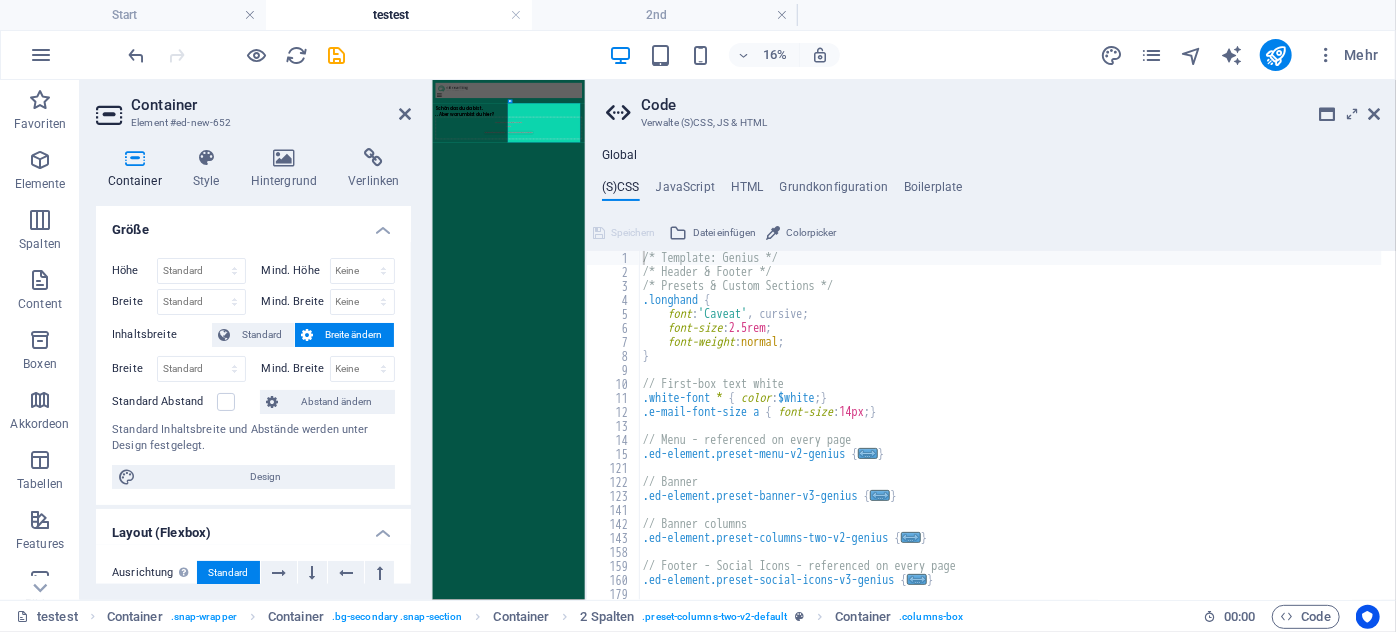 click on "Global (S)CSS JavaScript HTML Grundkonfiguration Boilerplate /* Template: Genius */ 1 2 3 4 5 6 7 8 9 10 11 12 13 14 15 121 122 123 141 142 143 158 159 160 179 180 /* Template: Genius */ /* Header & Footer */ /* Presets & Custom Sections */ .longhand   {      font :  'Caveat' , cursive;      font-size :  2.5rem ;      font-weight :  normal ; } // First-box text white .white-font   *   {   color :  $white ;  } .e-mail-font-size   a   {   font-size :  14px ;  } // Menu - referenced on every page .ed-element.preset-menu-v2-genius   { ... } // Banner .ed-element.preset-banner-v3-genius   { ... } // Banner columns  .ed-element.preset-columns-two-v2-genius   { ... } // Footer - Social Icons - referenced on every page .ed-element.preset-social-icons-v3-genius   { ... } // Footer - referenced on every page     Speichern Datei einfügen Colorpicker /* JS for preset "Menu V2" */ 1 2 3 4 5 6 7 8 9 10 11 12 13 14 15 16 17 18 19 20 21 22 23 24 25 26 /* JS for preset "Menu V2" */ ( function ( )   {      $ ( function ( )" at bounding box center (991, 374) 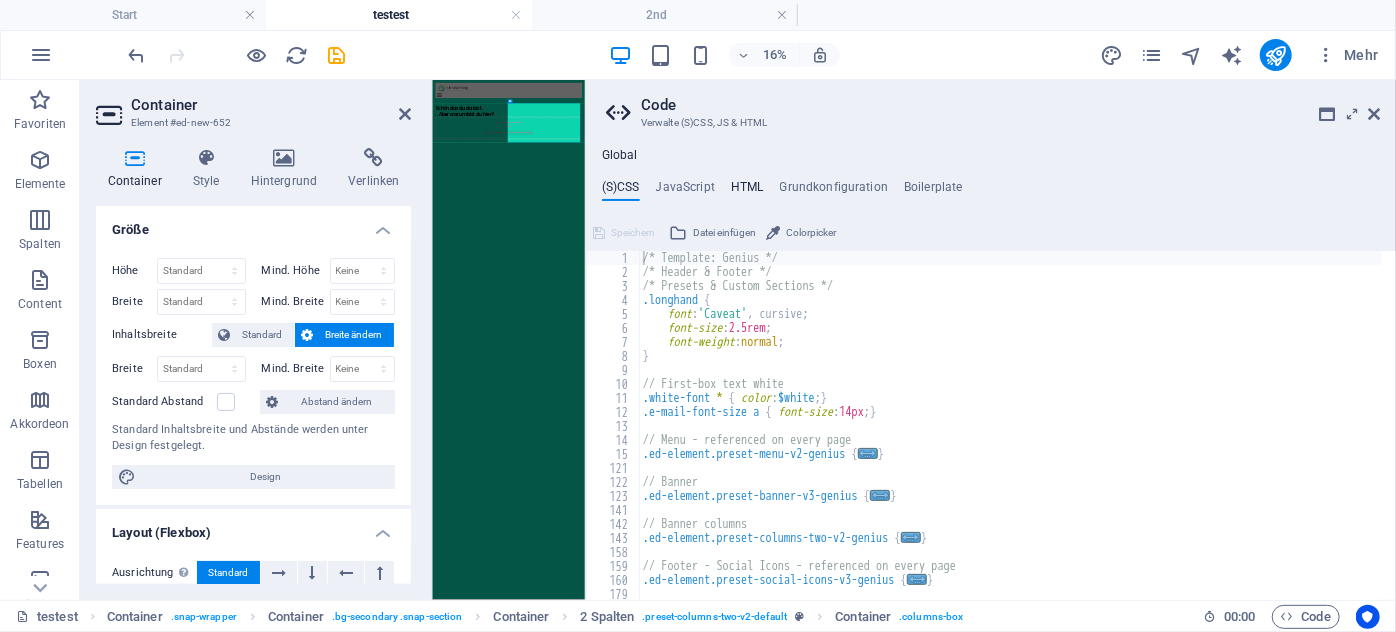 click on "HTML" at bounding box center [747, 191] 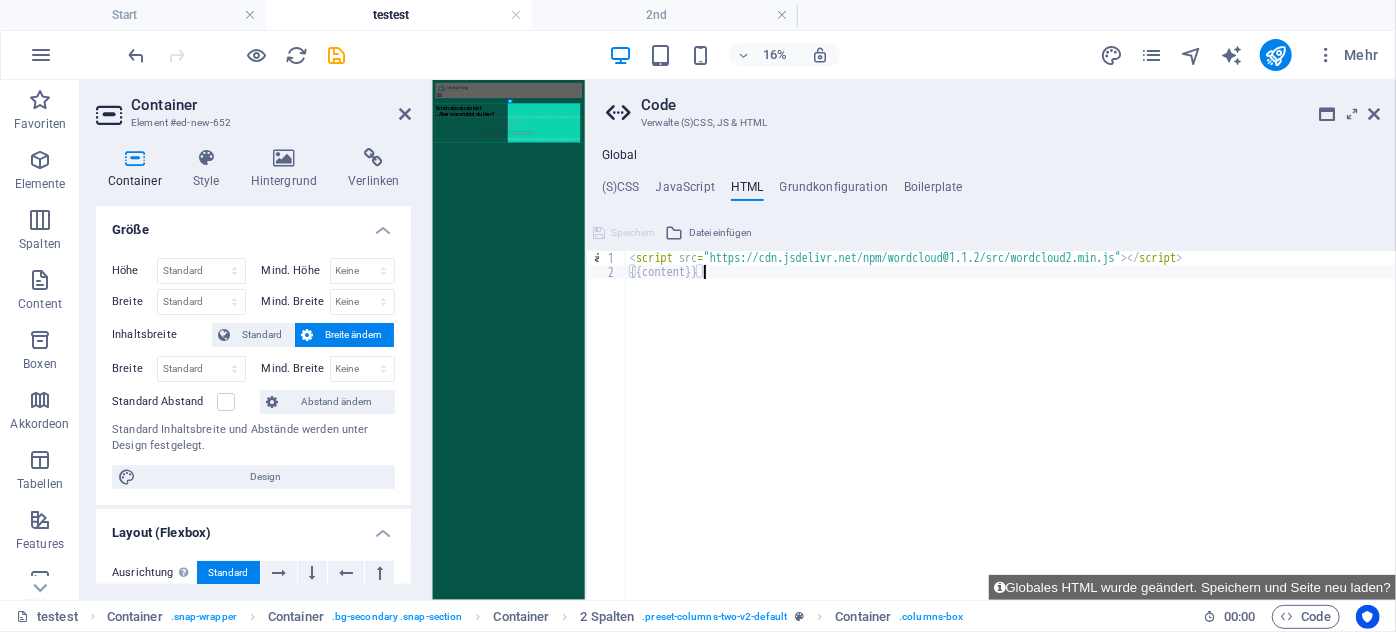 click on "< script   src = "https://cdn.jsdelivr.net/npm/wordcloud@1.1.2/src/wordcloud2.min.js" > </ script > {{content}}" at bounding box center [1011, 439] 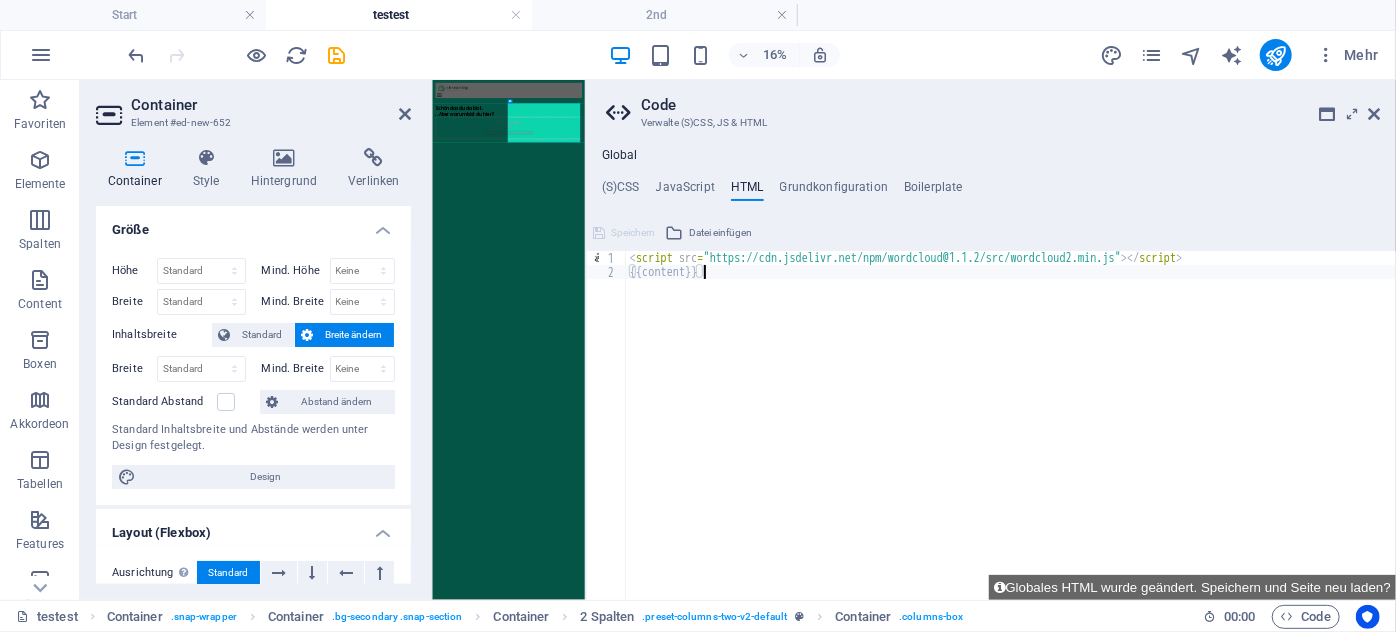type on "{{content}}" 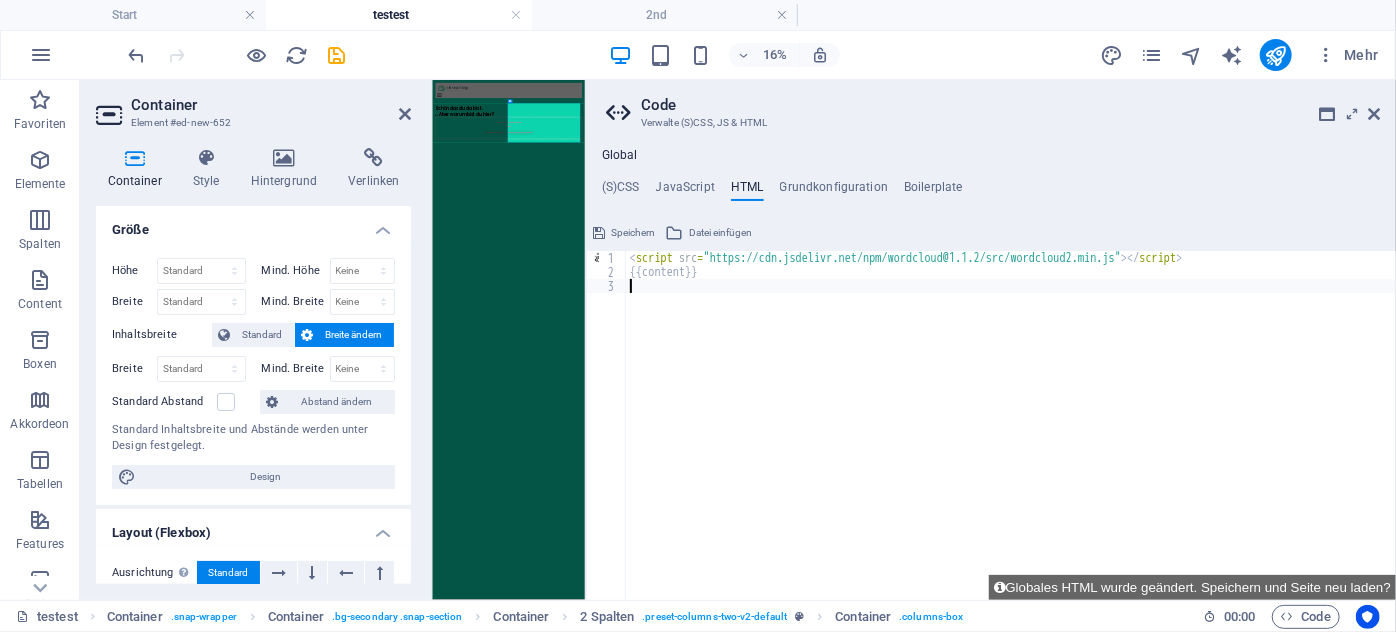 paste on "</div>" 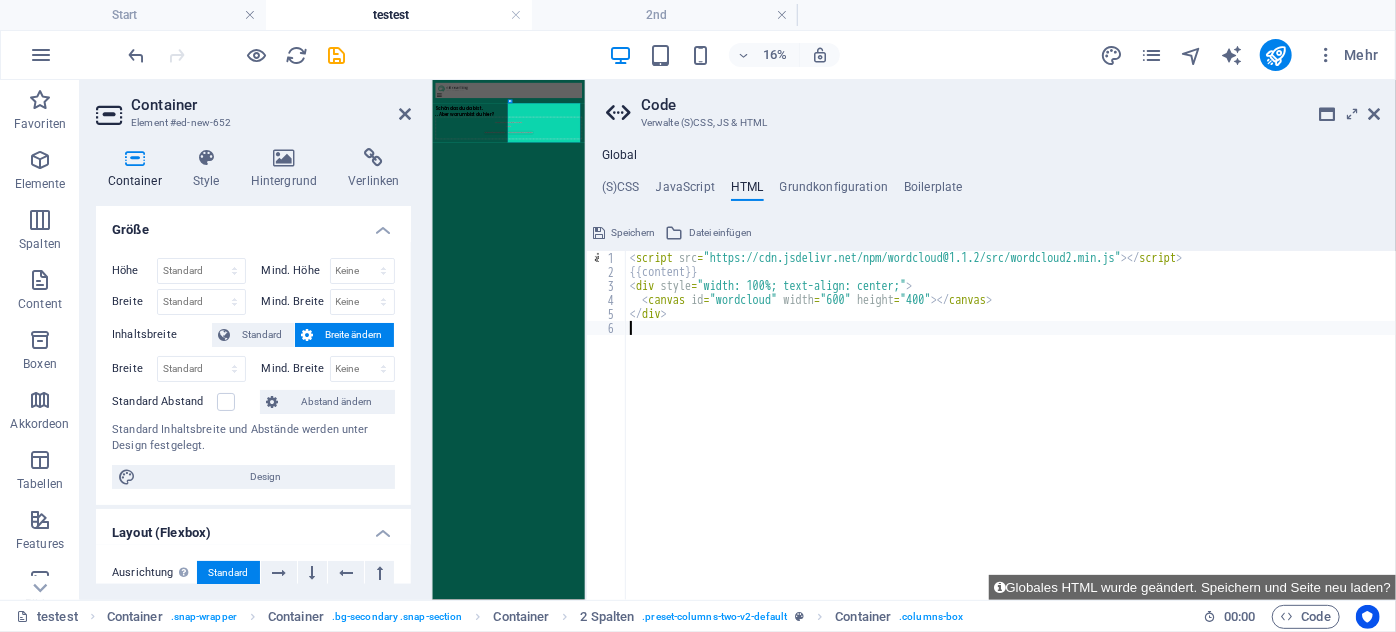 paste on "</script>" 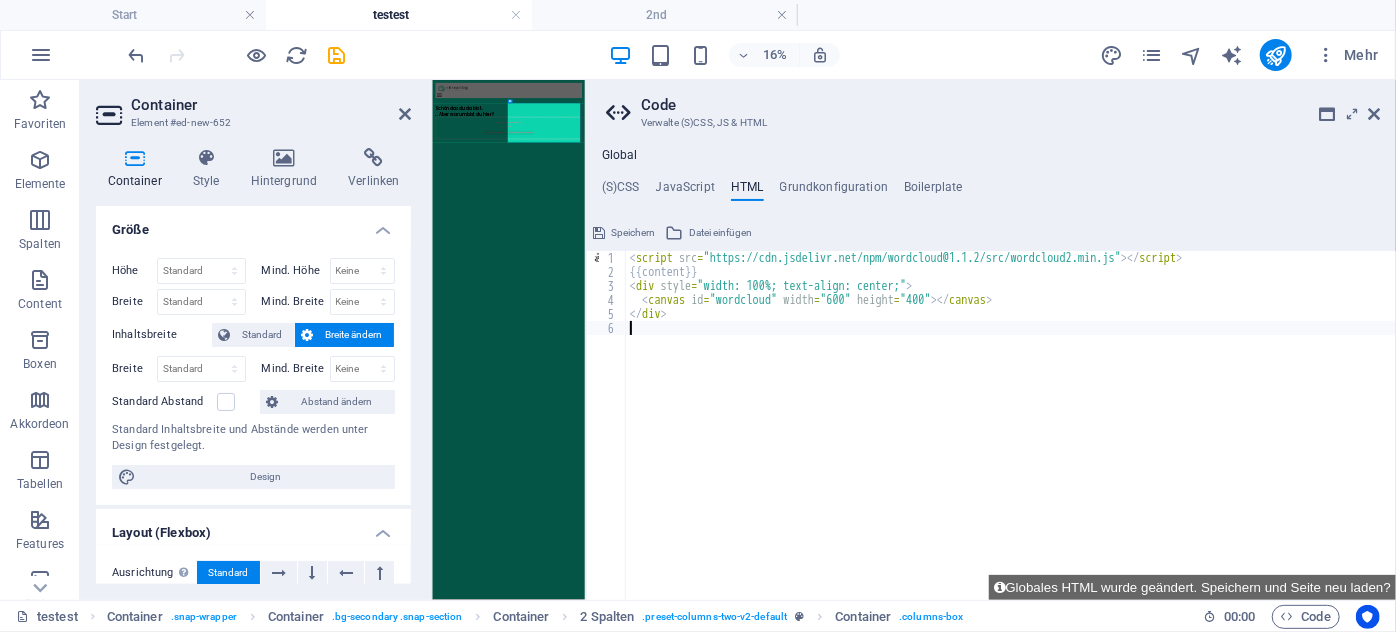type on "</script>" 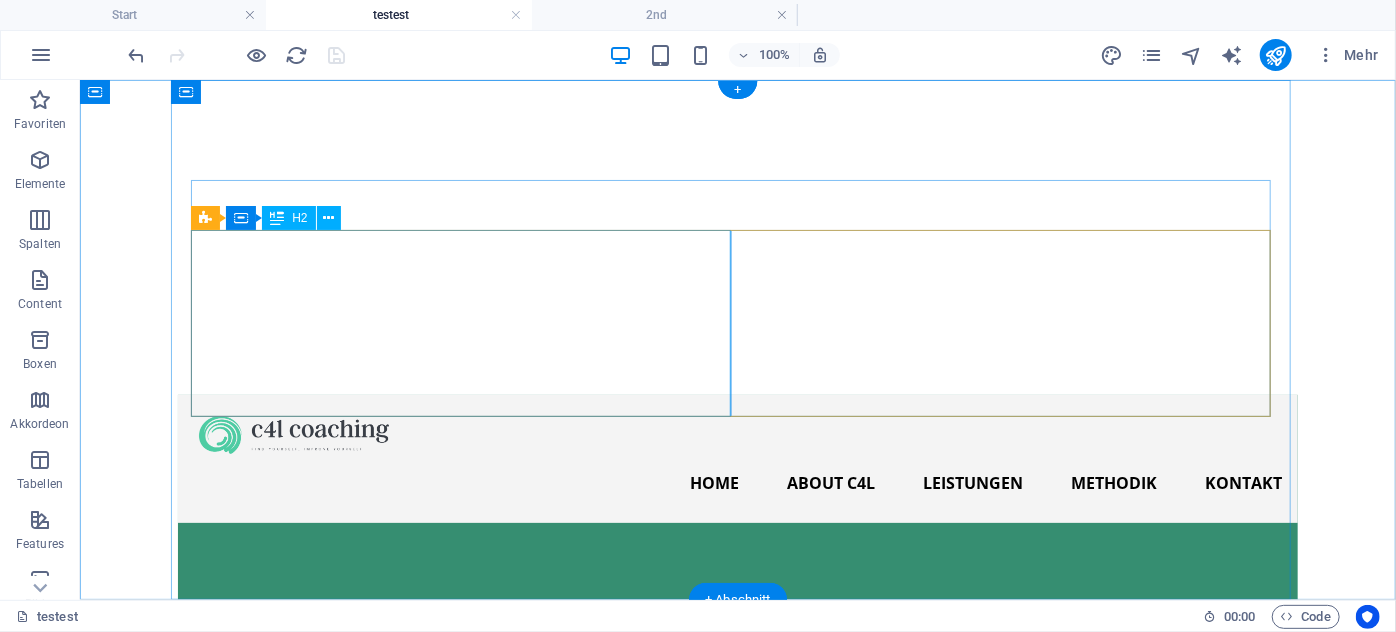 scroll, scrollTop: 1040, scrollLeft: 0, axis: vertical 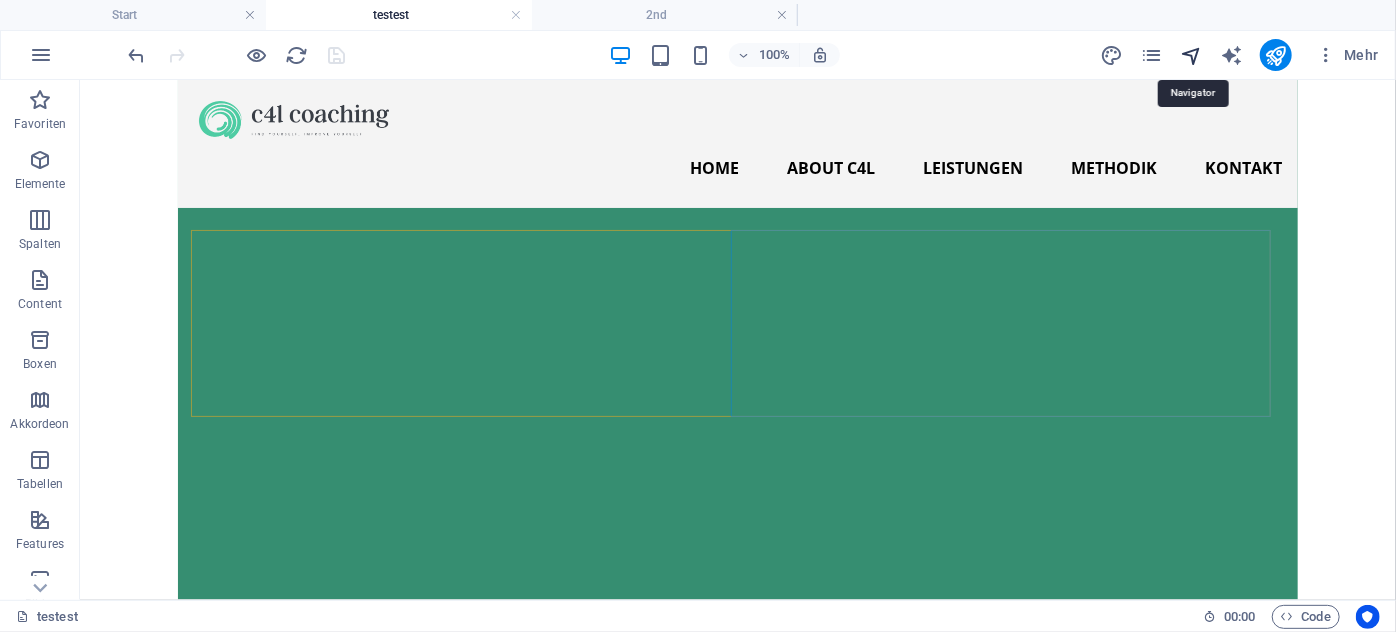click at bounding box center (1191, 55) 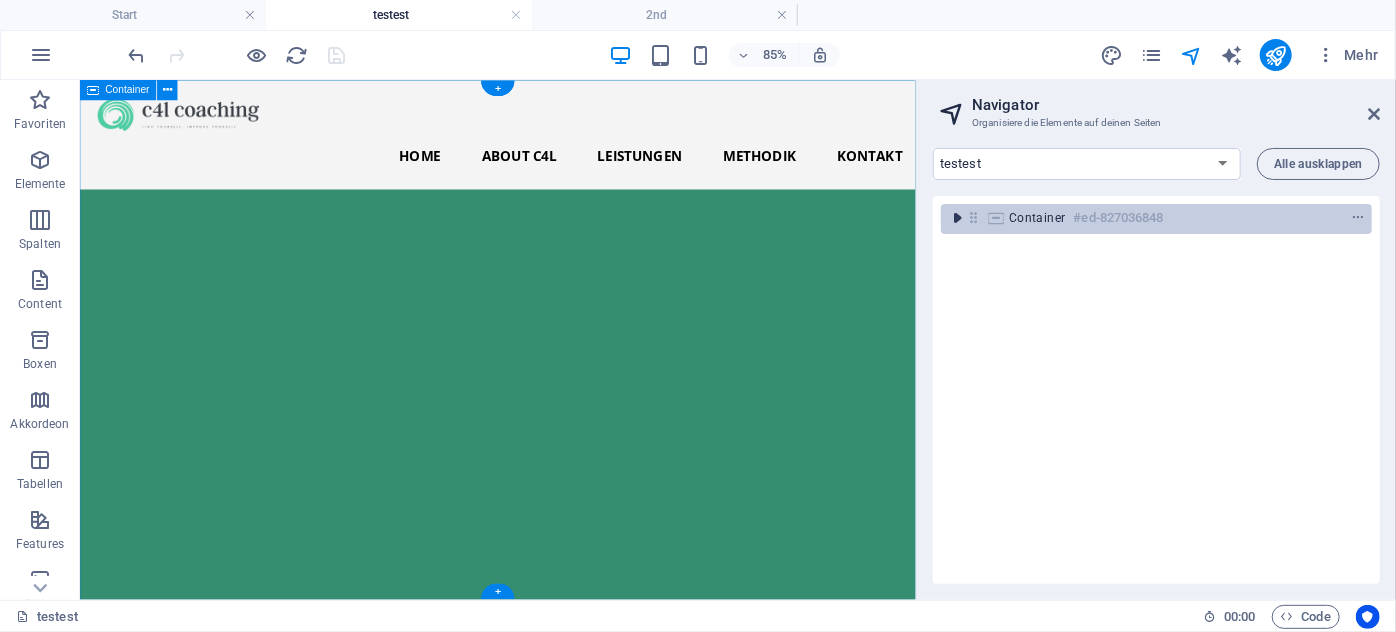 click at bounding box center [957, 218] 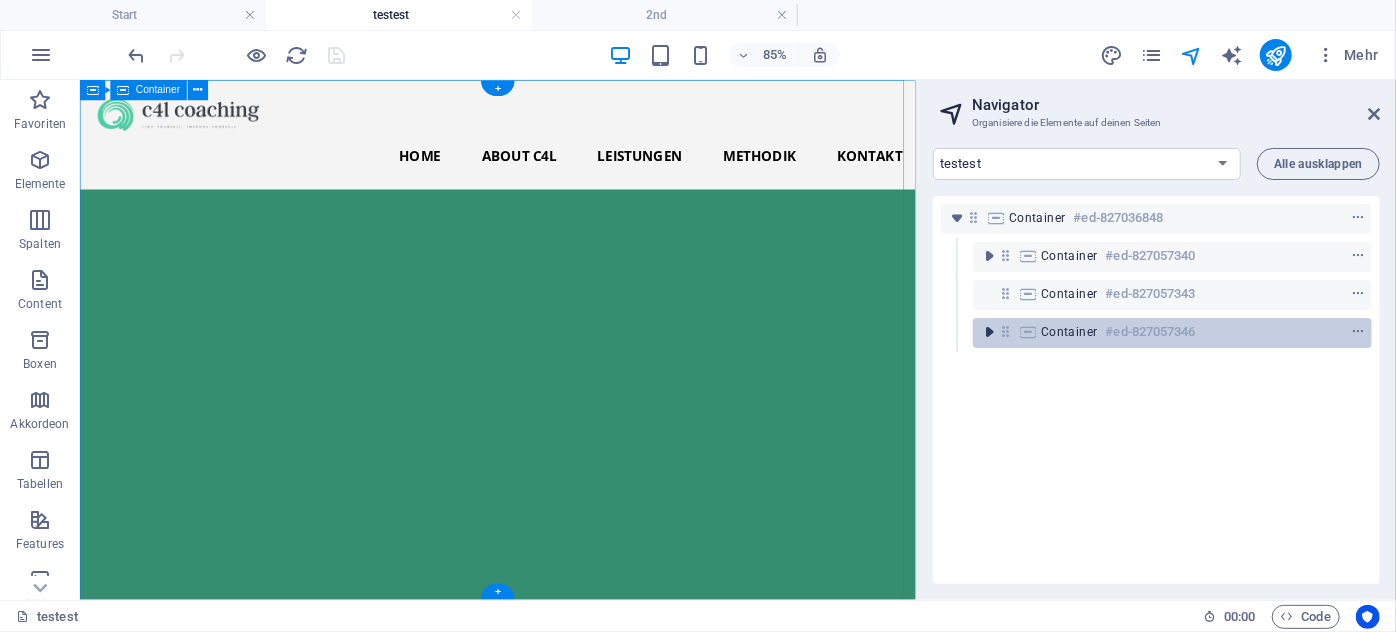 click at bounding box center [989, 332] 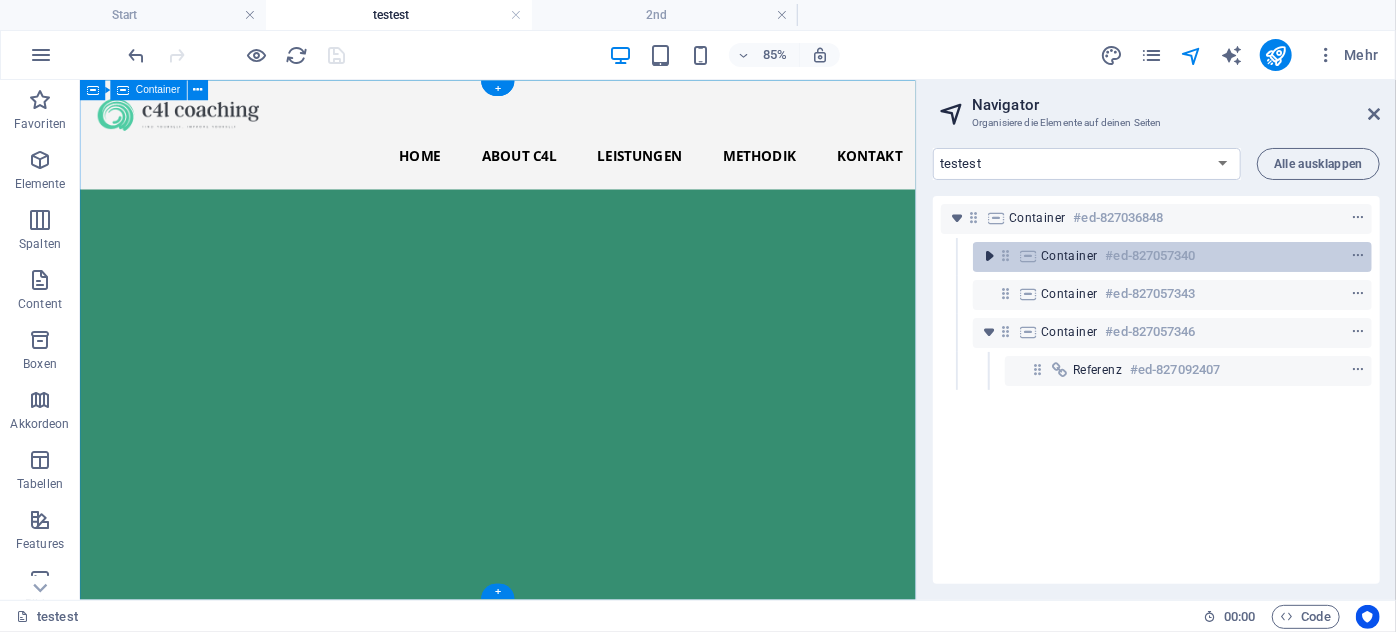 click at bounding box center (989, 256) 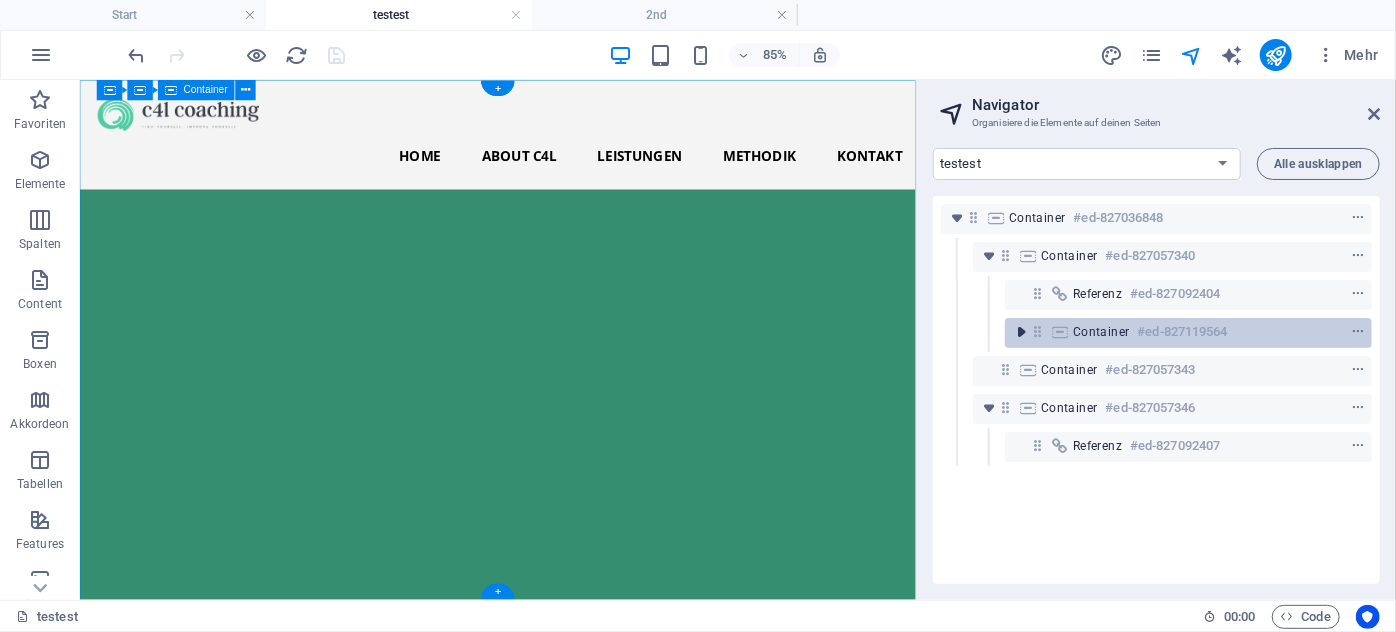 click at bounding box center [1021, 332] 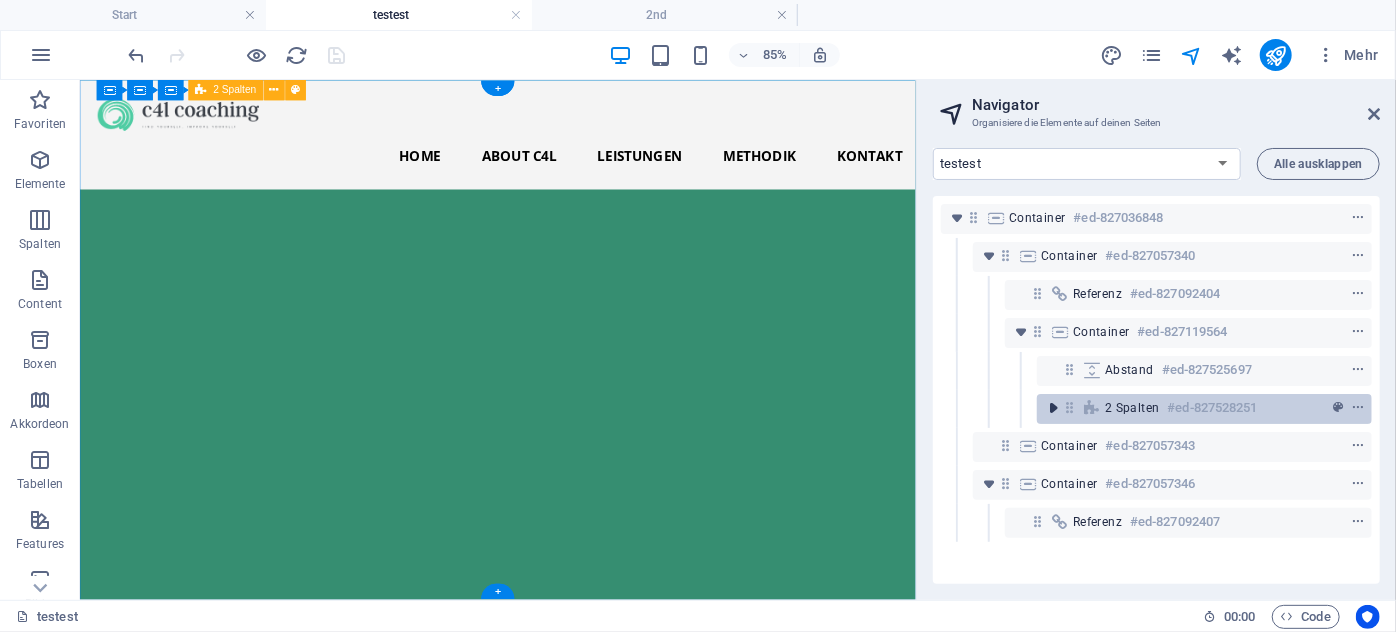 click at bounding box center [1053, 408] 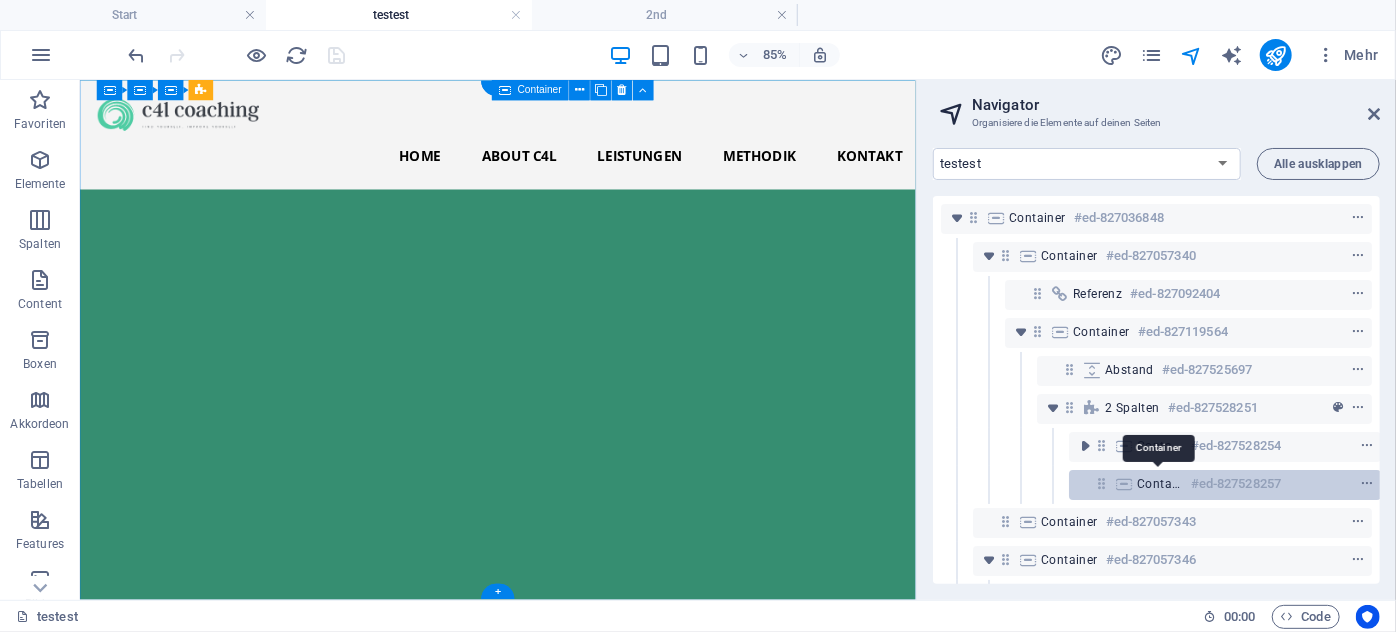 click on "Container" at bounding box center (1160, 484) 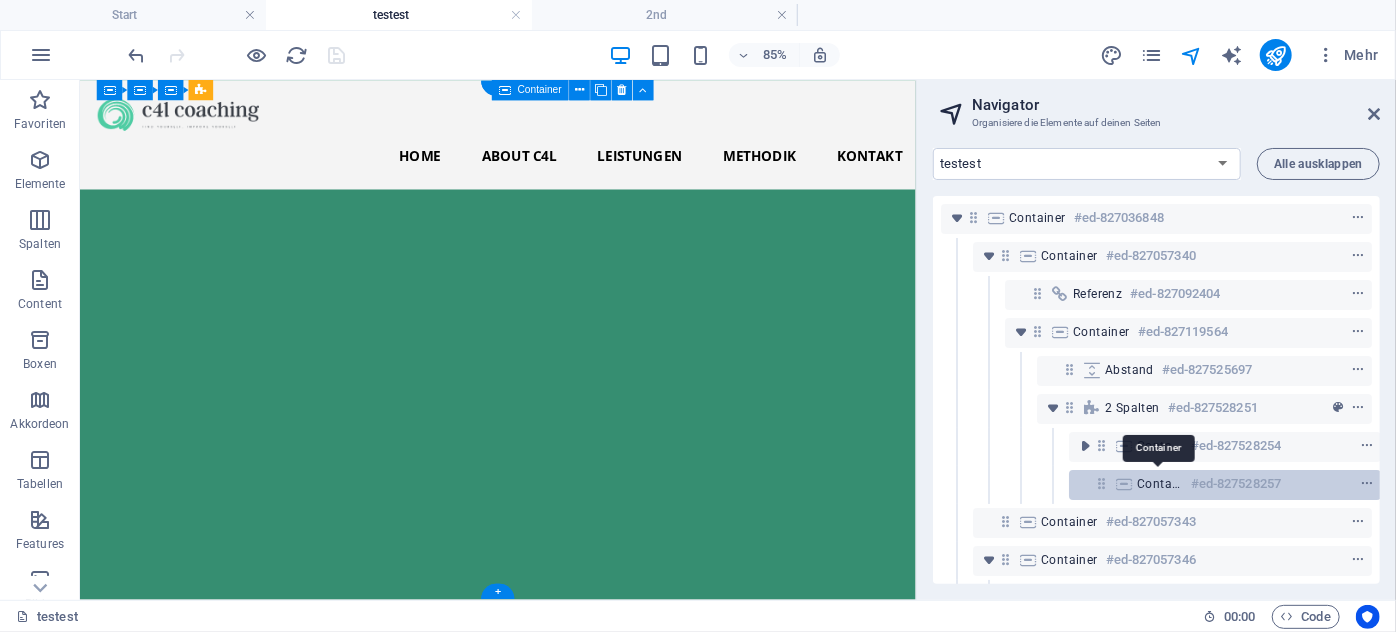 scroll, scrollTop: 51, scrollLeft: 4, axis: both 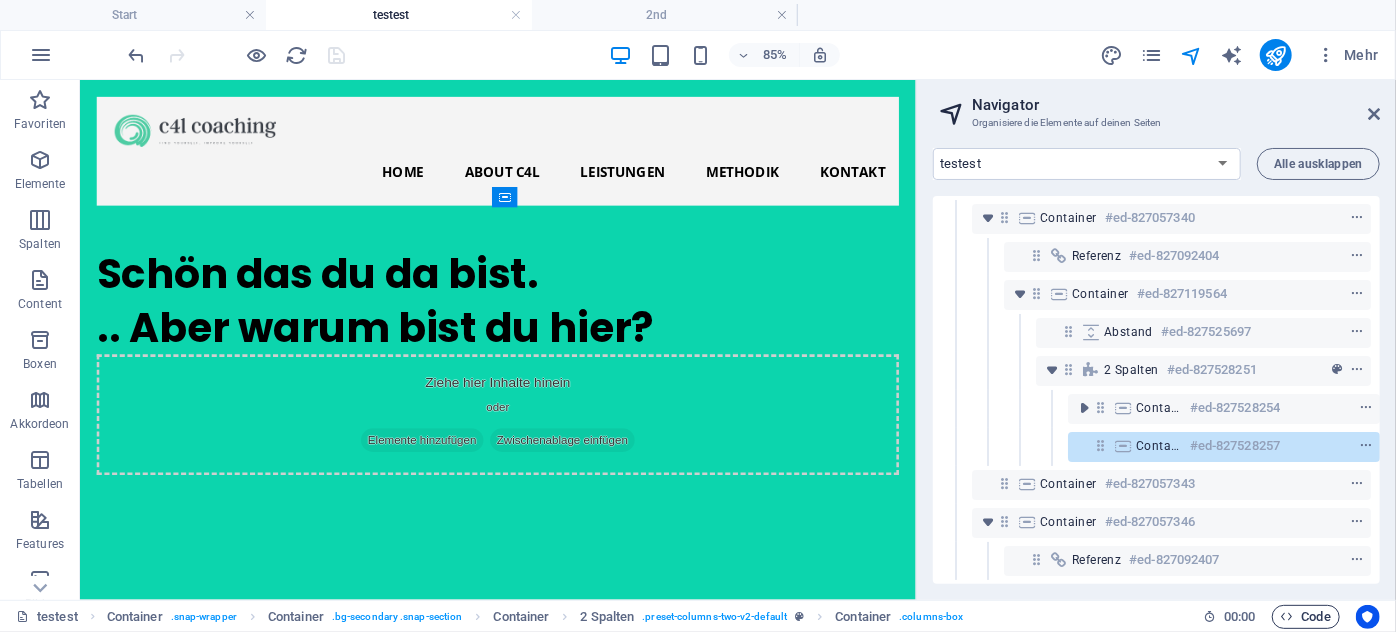 click on "Code" at bounding box center [1306, 617] 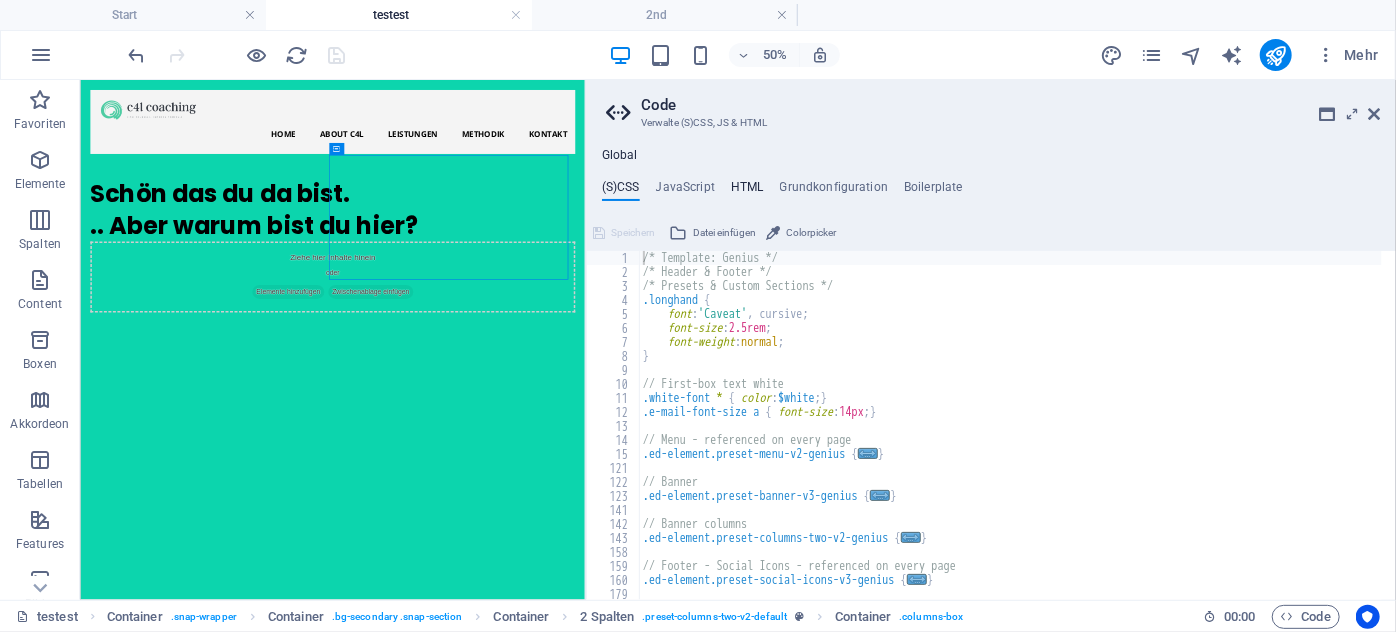 click on "HTML" at bounding box center (747, 191) 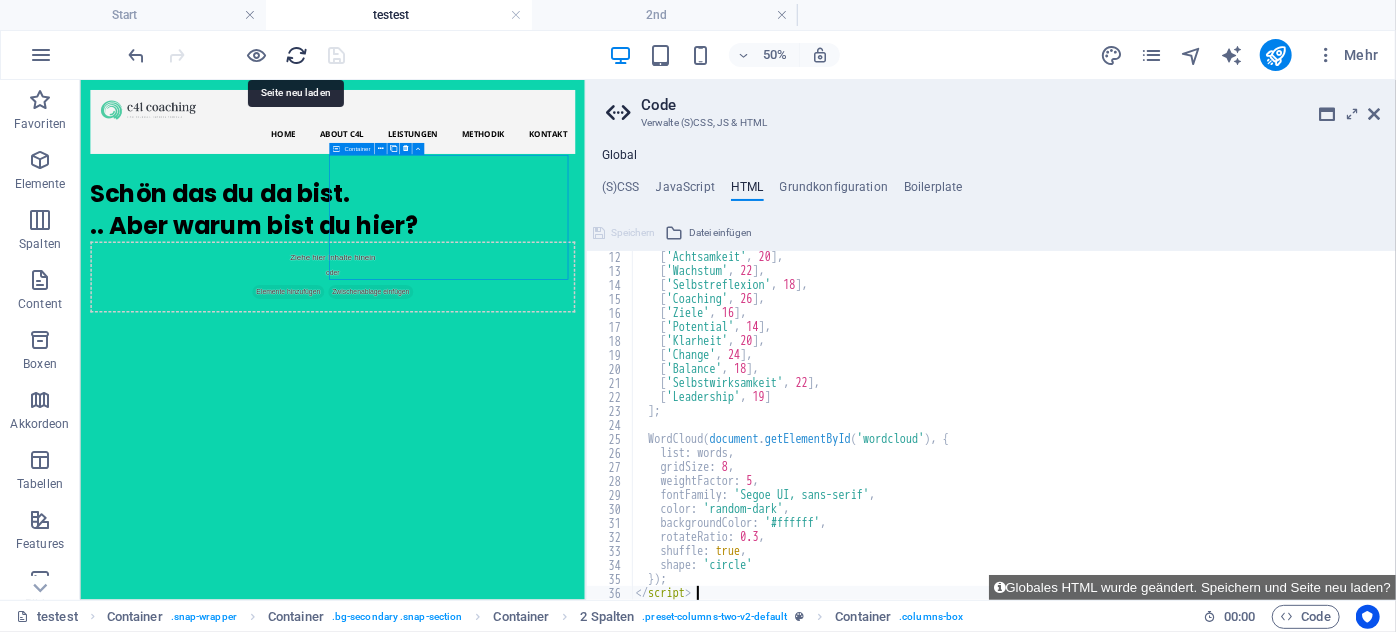 click at bounding box center (297, 55) 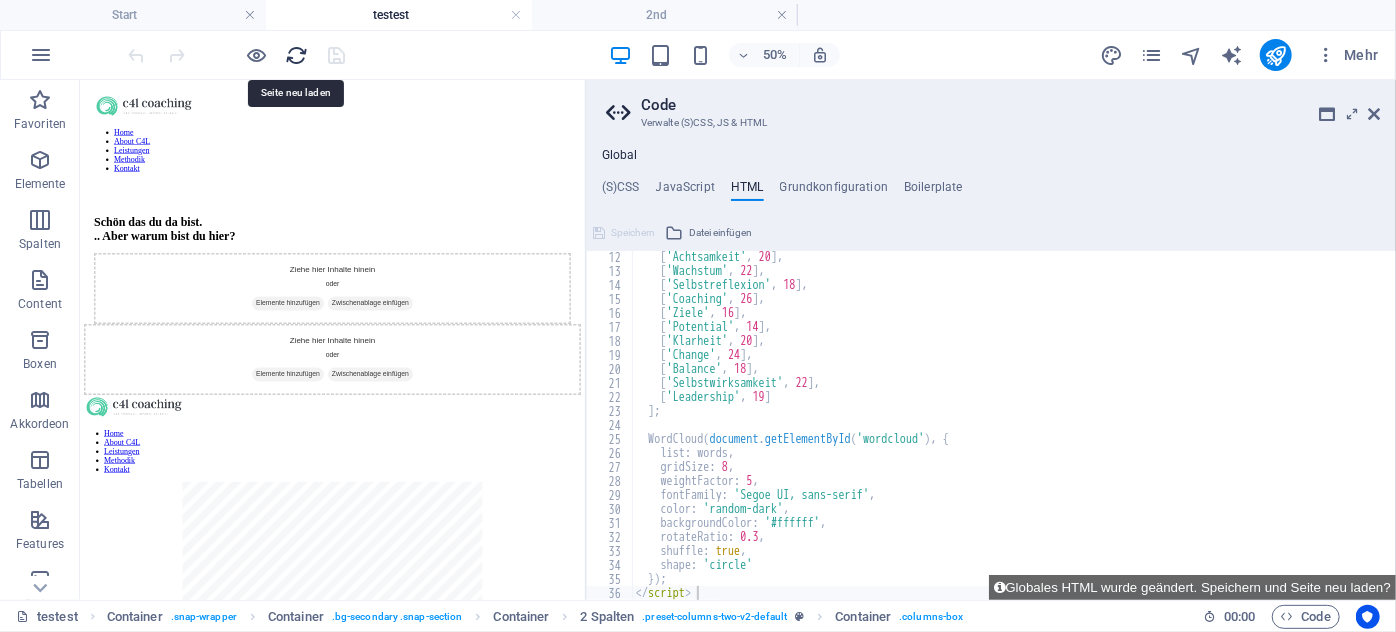 scroll, scrollTop: 0, scrollLeft: 0, axis: both 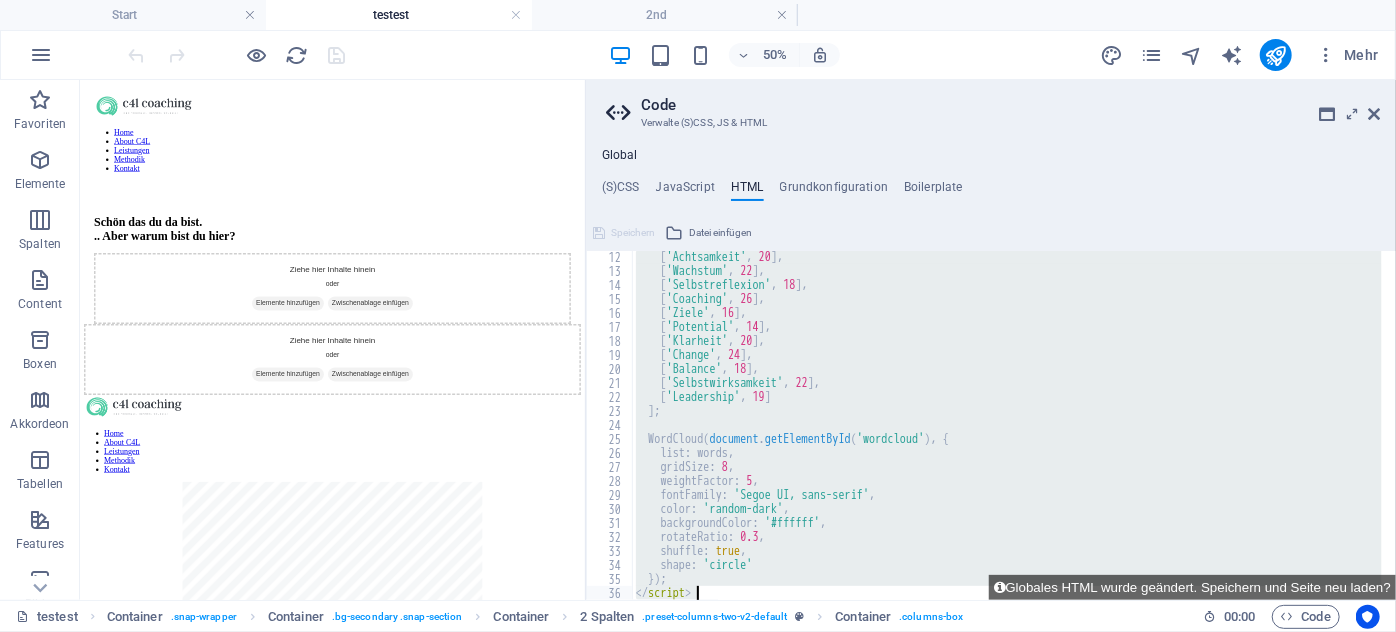 drag, startPoint x: 637, startPoint y: 326, endPoint x: 817, endPoint y: 598, distance: 326.1656 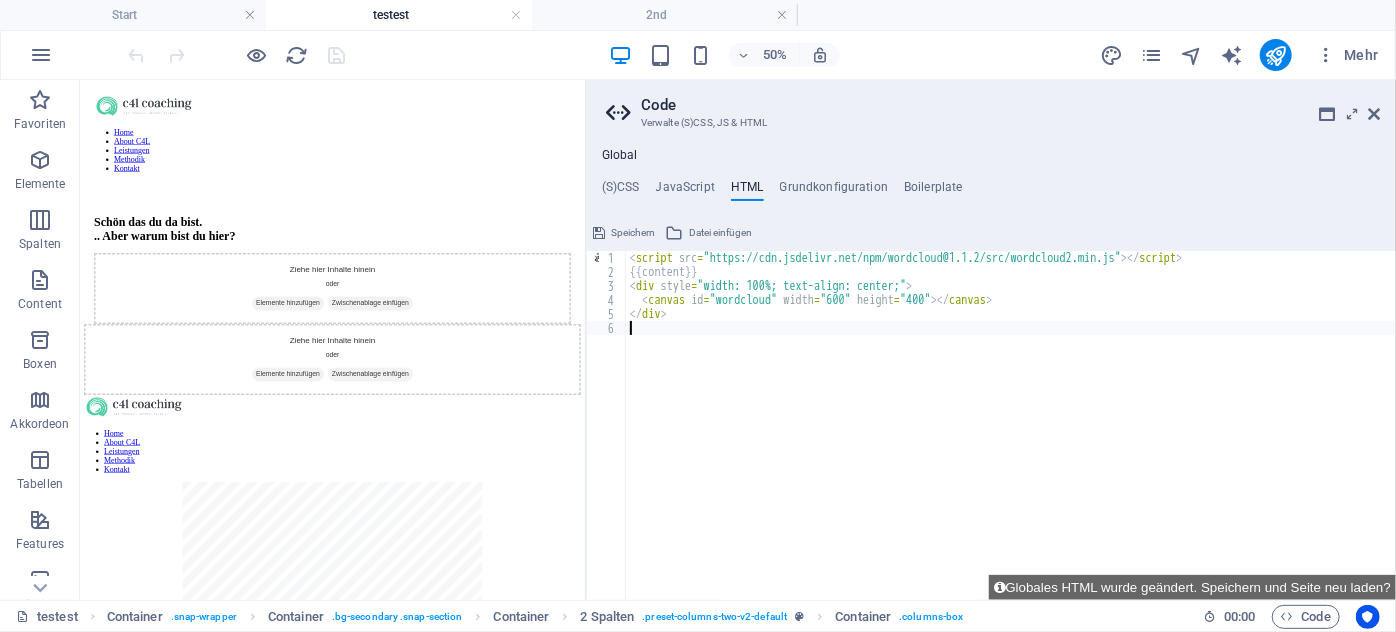 click on "<script src="https://cdn.jsdelivr.net/npm/wordcloud@1.1.2/src/wordcloud2.min.js"></script> {{content}} <div style="width: 100%; text-align: center;">    <canvas id="wordcloud" width="600" height="400"></canvas></div>" at bounding box center [1011, 439] 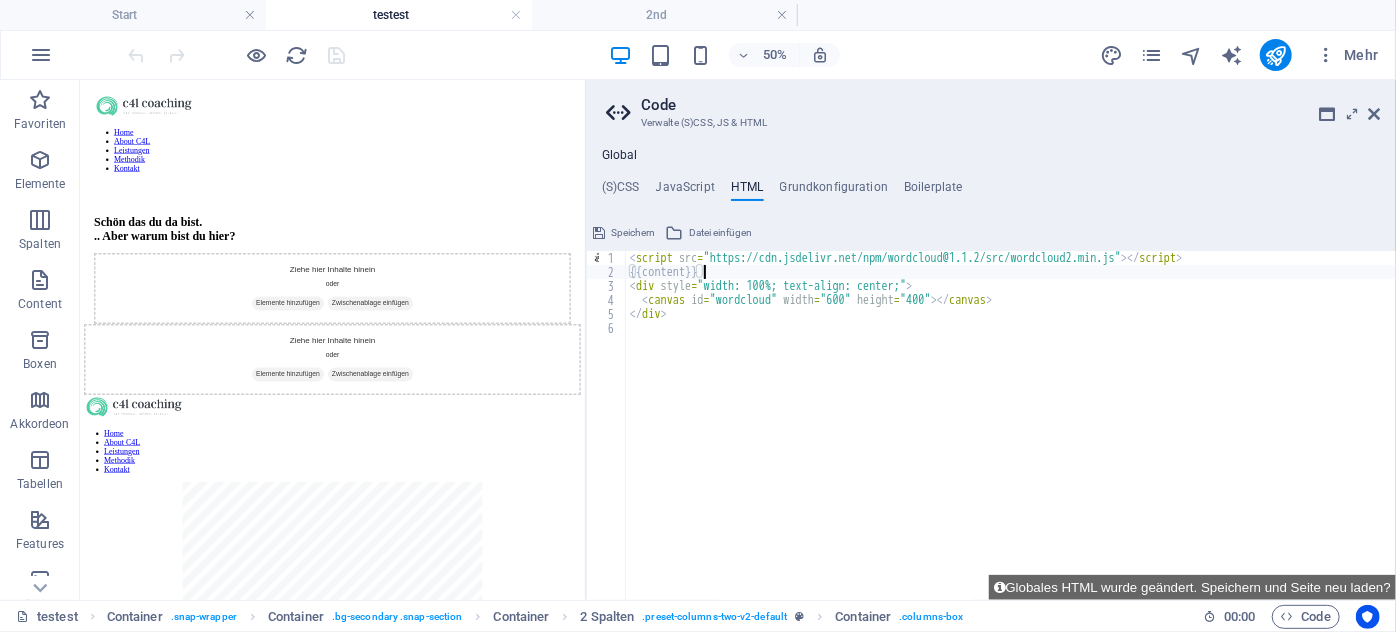 click on "<script src="https://cdn.jsdelivr.net/npm/wordcloud@1.1.2/src/wordcloud2.min.js"></script> {{content}} <div style="width: 100%; text-align: center;">    <canvas id="wordcloud" width="600" height="400"></canvas></div>" at bounding box center [1011, 439] 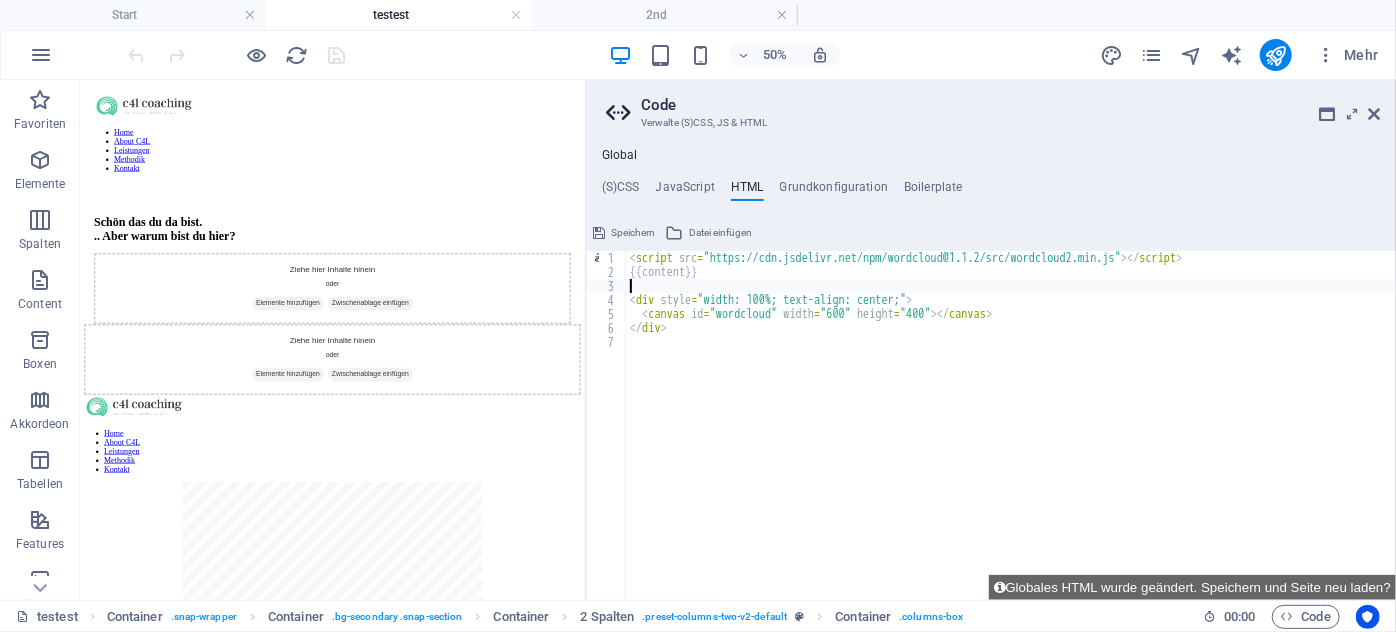 paste on "</script>" 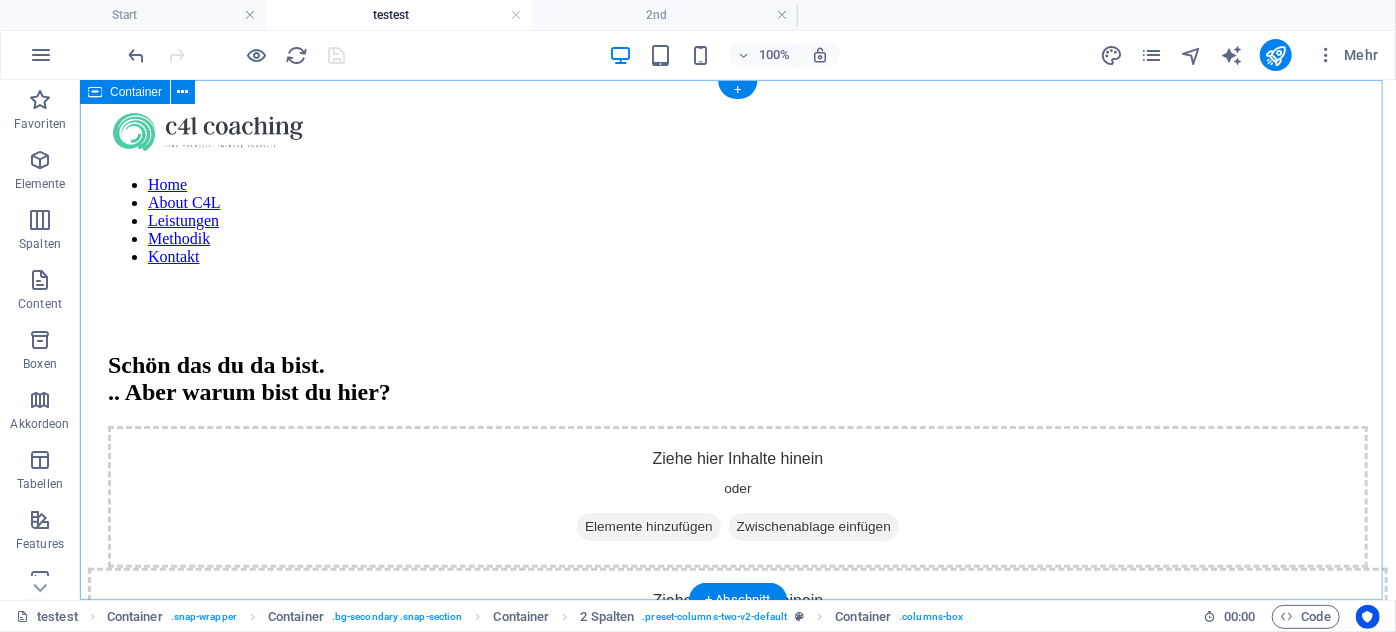 scroll, scrollTop: 1040, scrollLeft: 0, axis: vertical 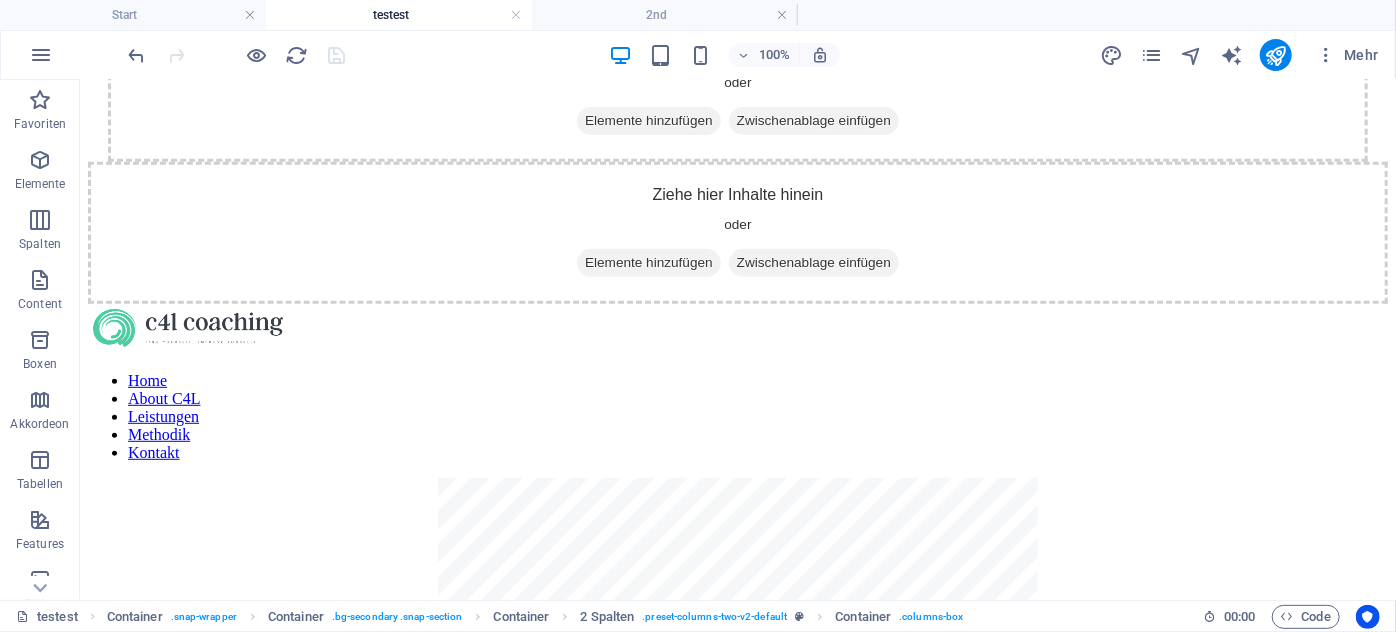 click at bounding box center [737, 679] 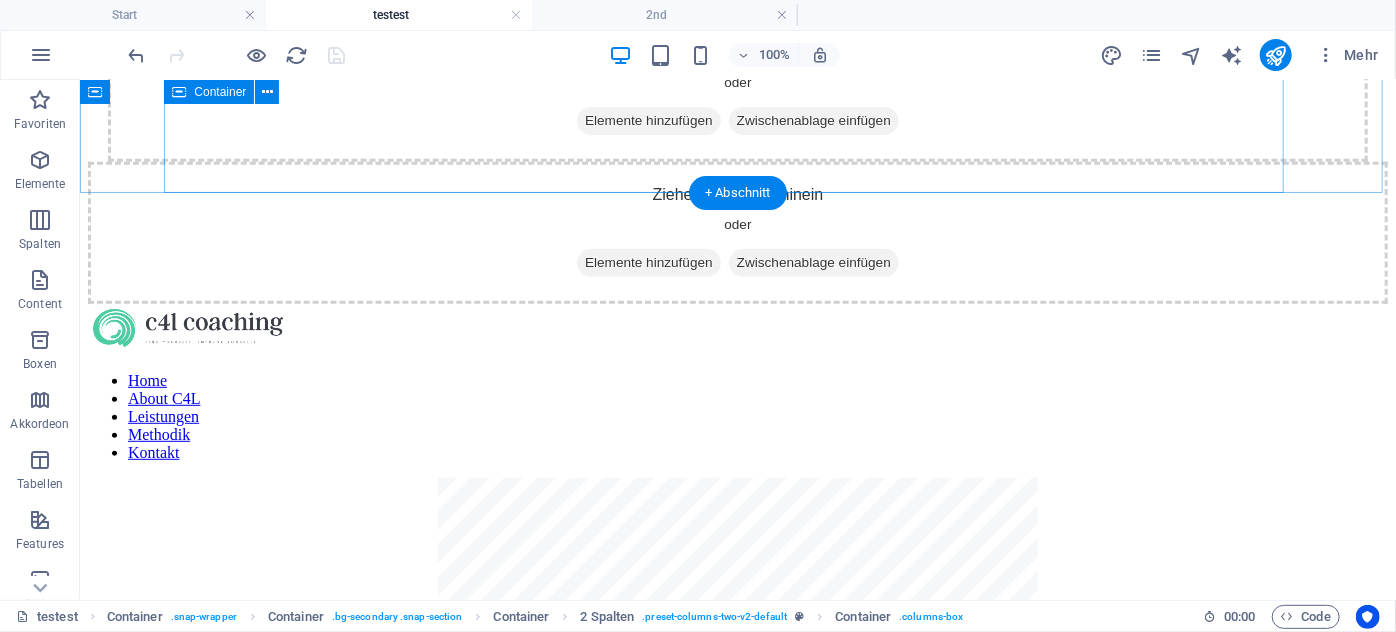 click on "Home About C4L Leistungen Methodik Kontakt" at bounding box center [737, 390] 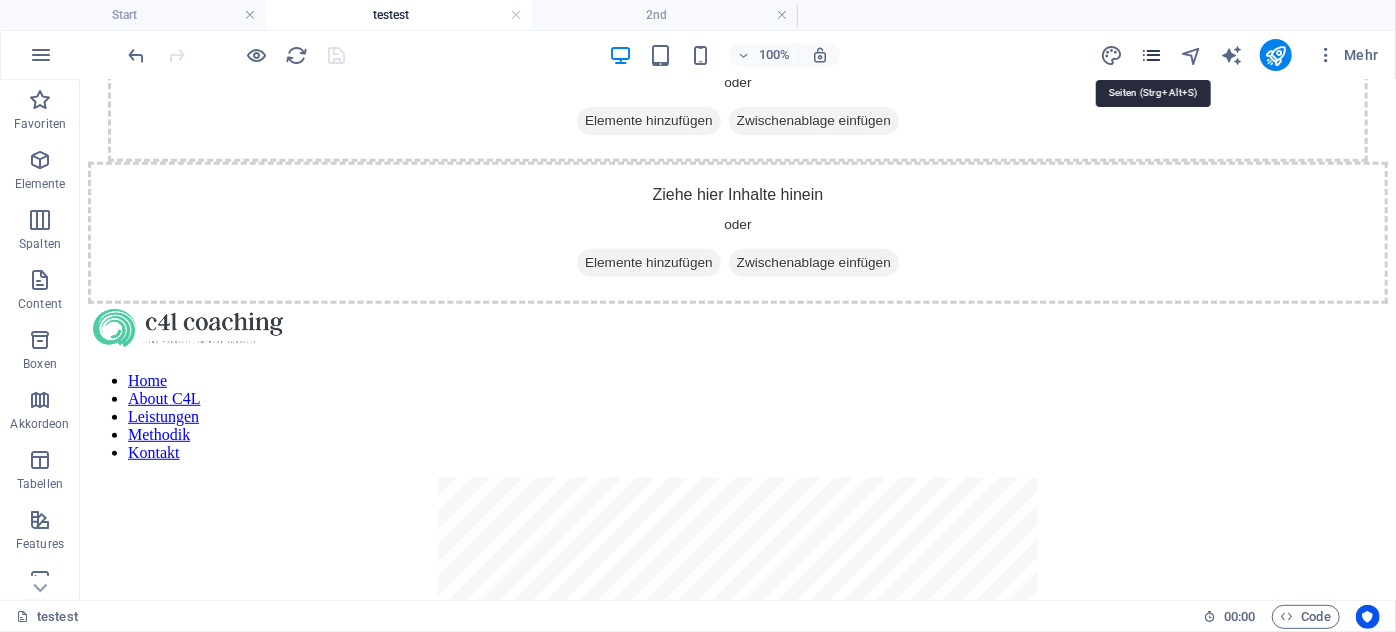 click at bounding box center (1151, 55) 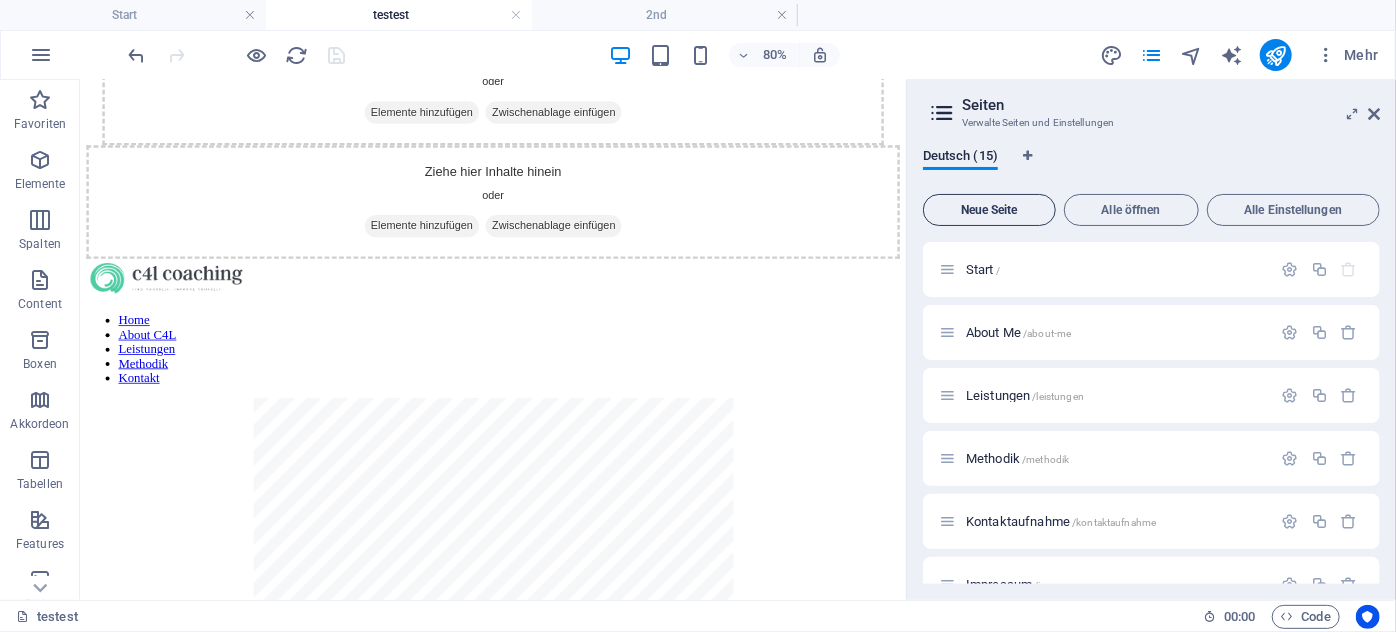 click on "Neue Seite" at bounding box center (989, 210) 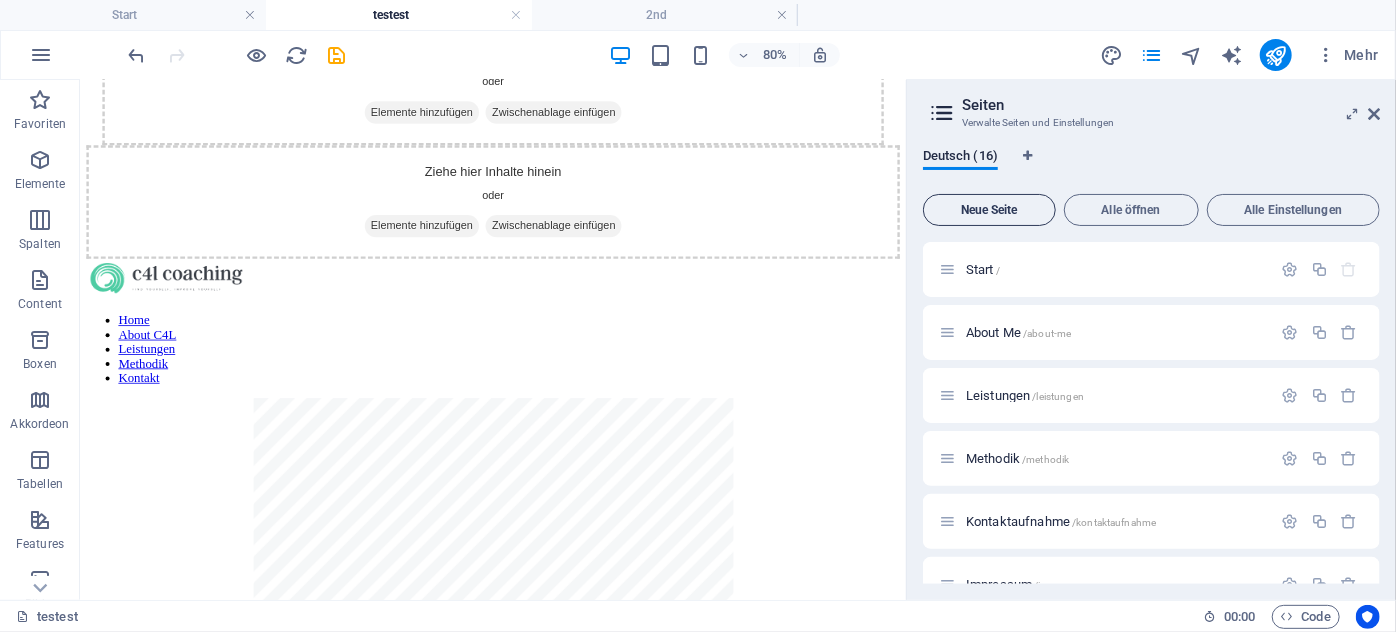 scroll, scrollTop: 877, scrollLeft: 0, axis: vertical 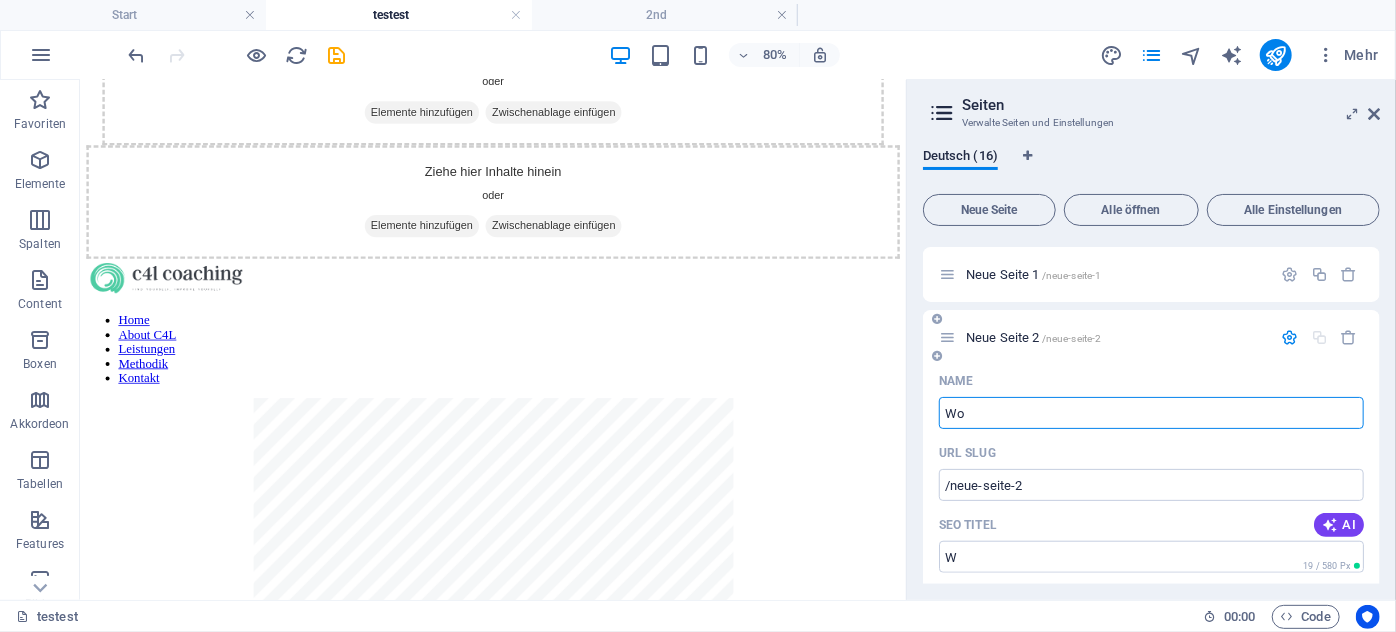 type on "Wor" 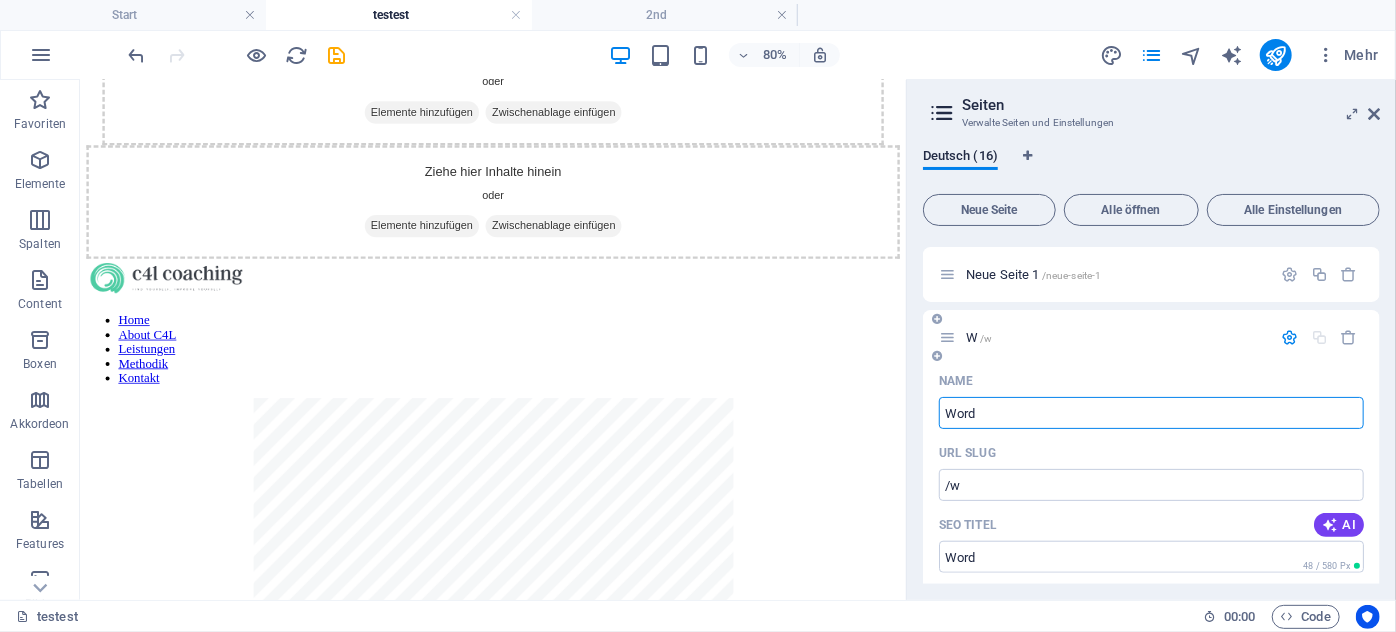 type on "Wordc" 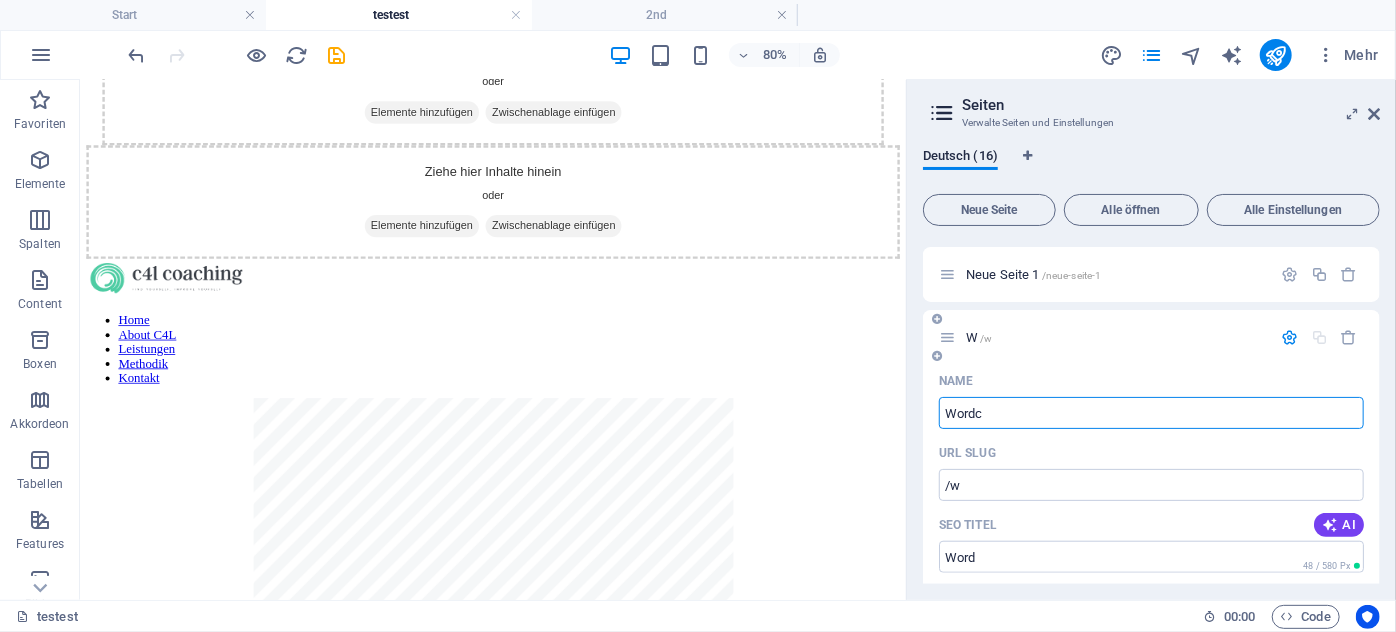 type on "/word" 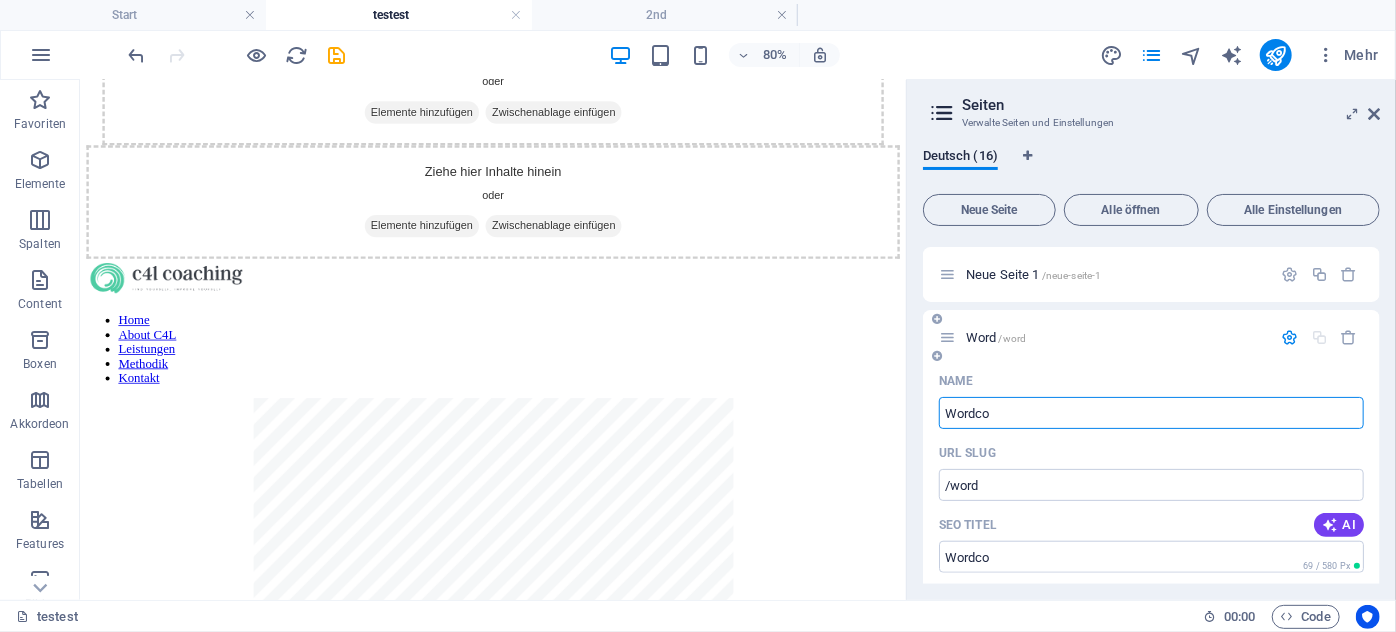 type on "Wordc" 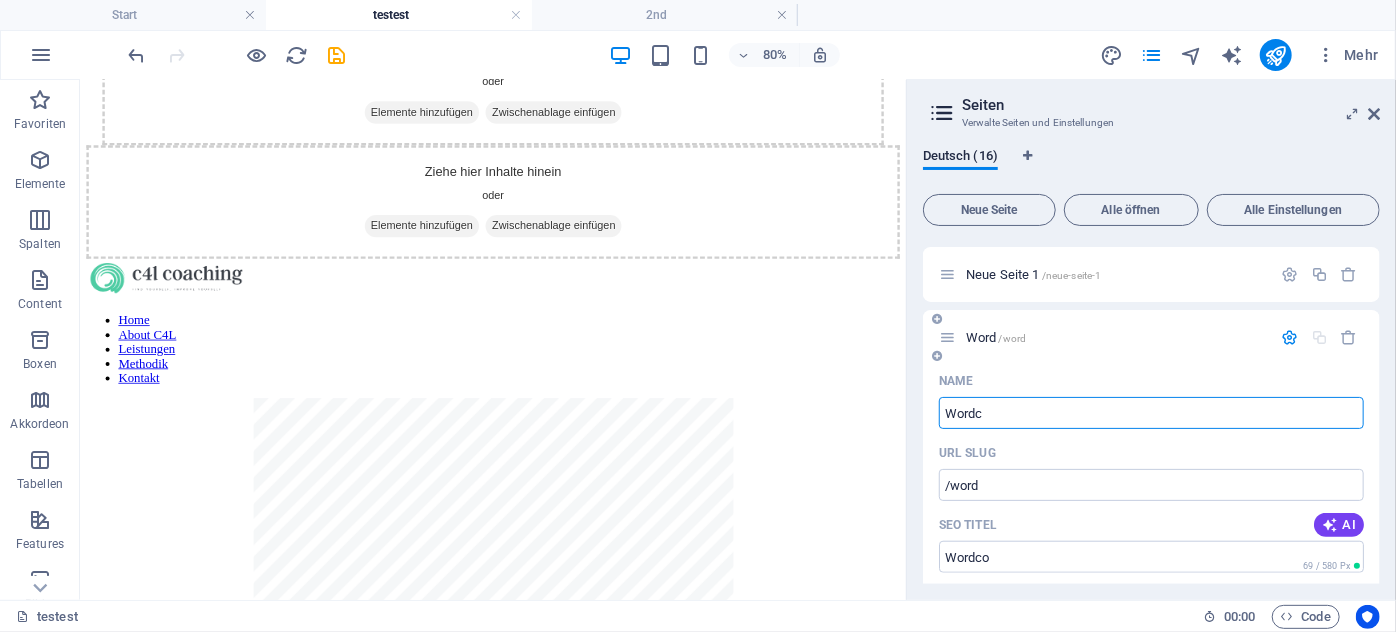 type on "/wordco" 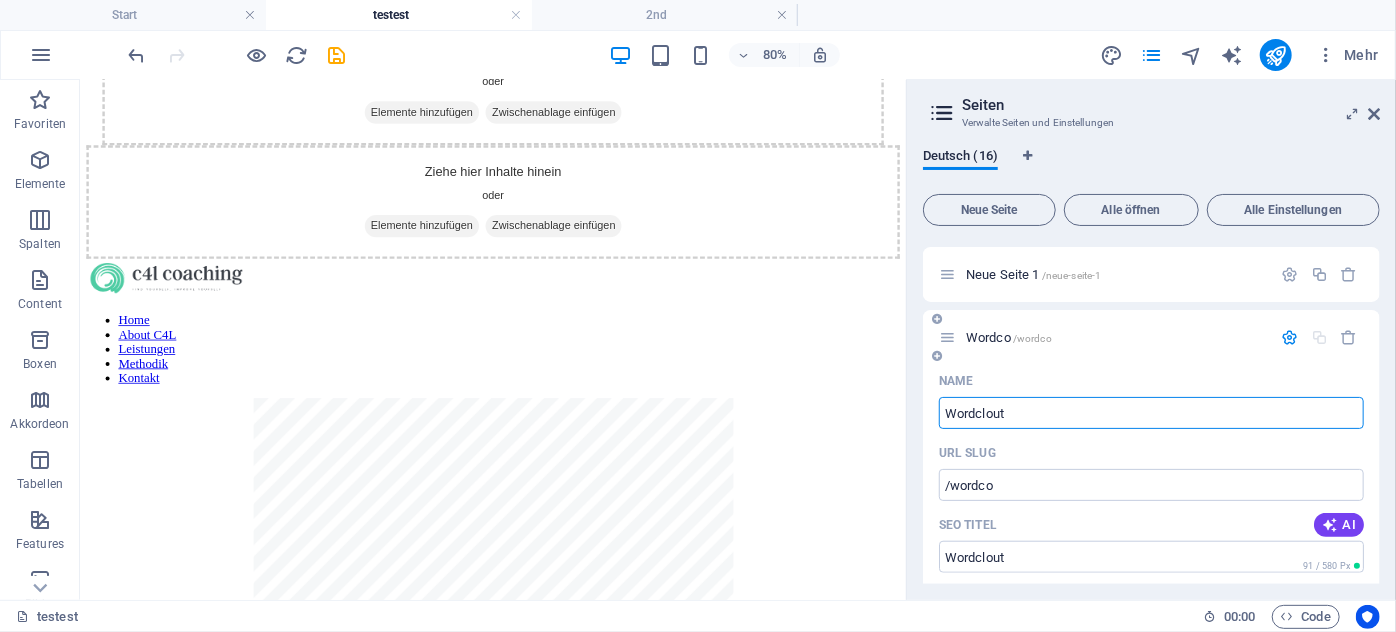 type on "Wordclout" 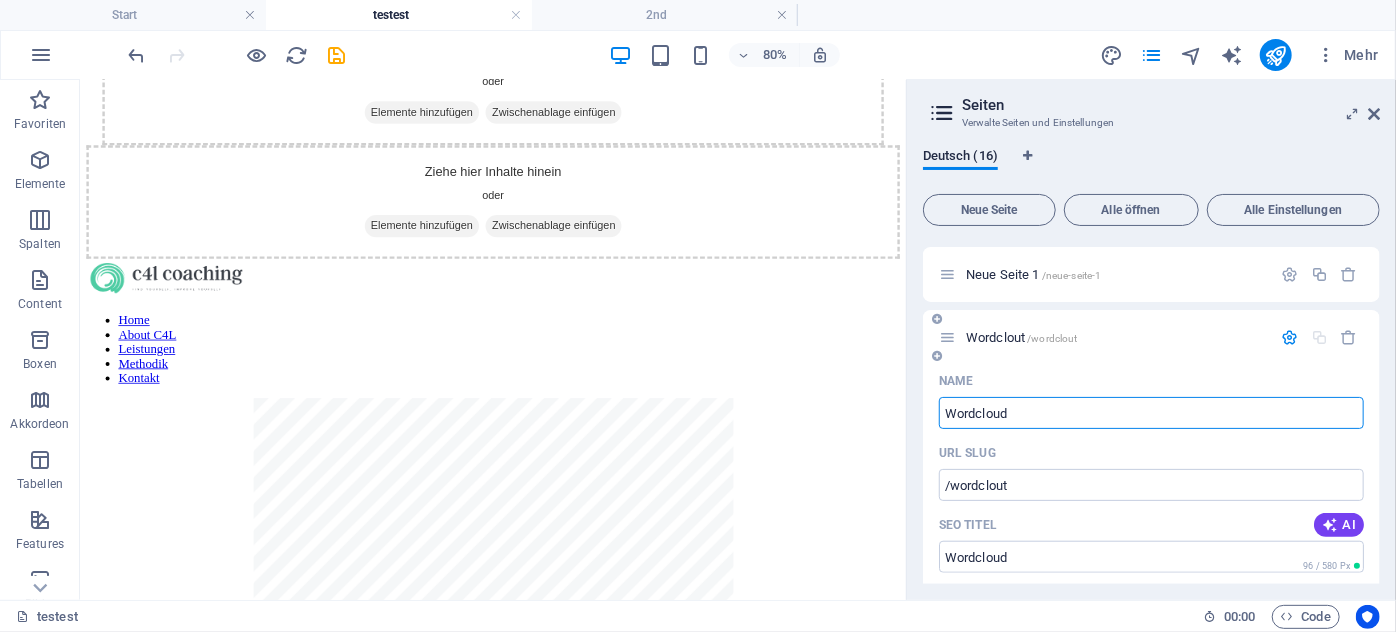 type on "Wordcloud" 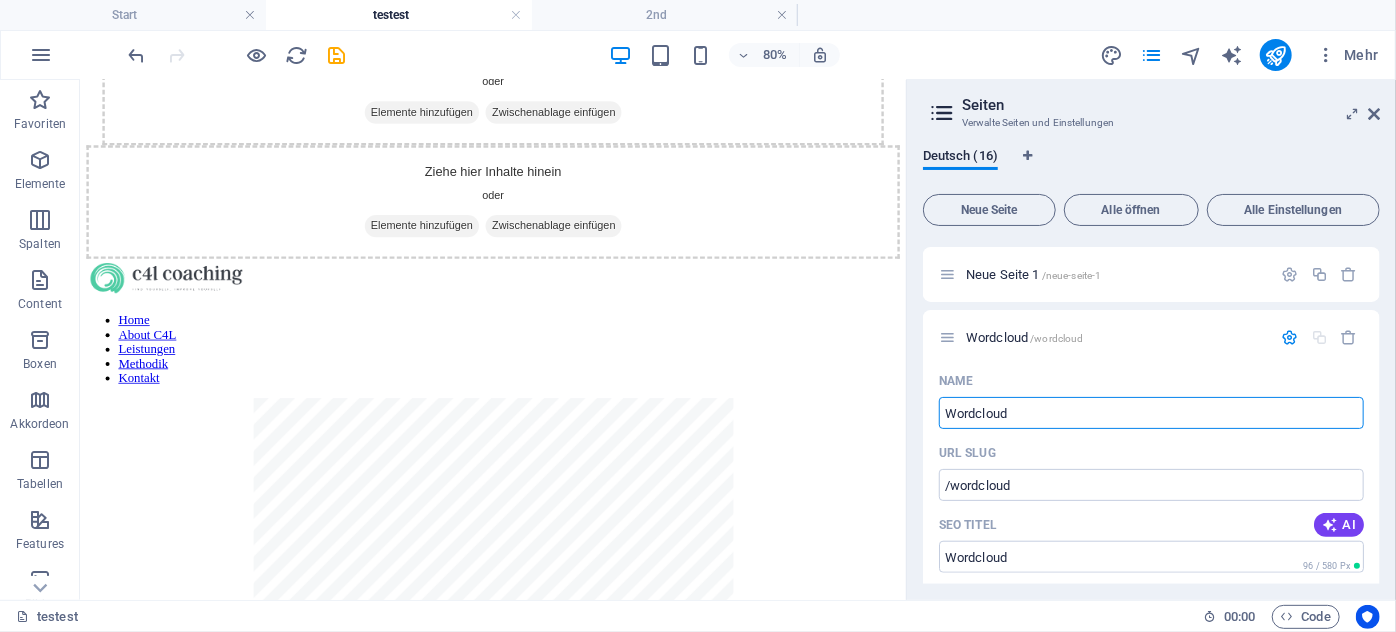 click on "testest" at bounding box center (399, 15) 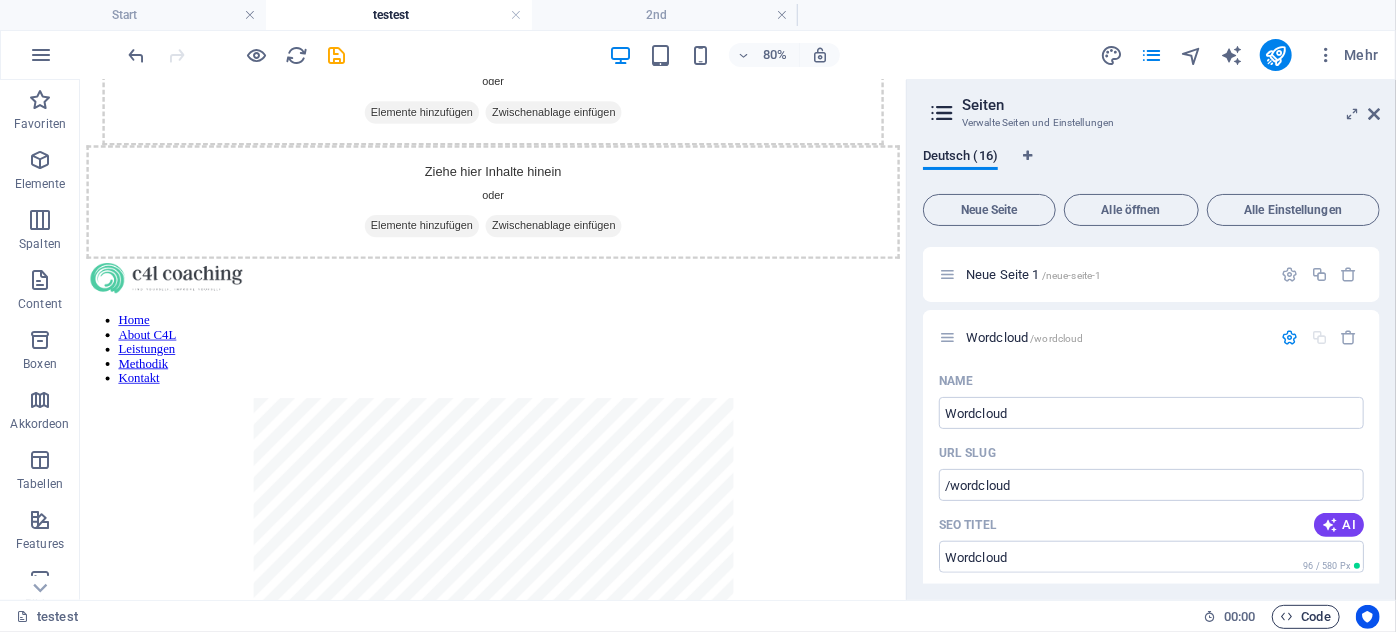click on "Code" at bounding box center [1306, 617] 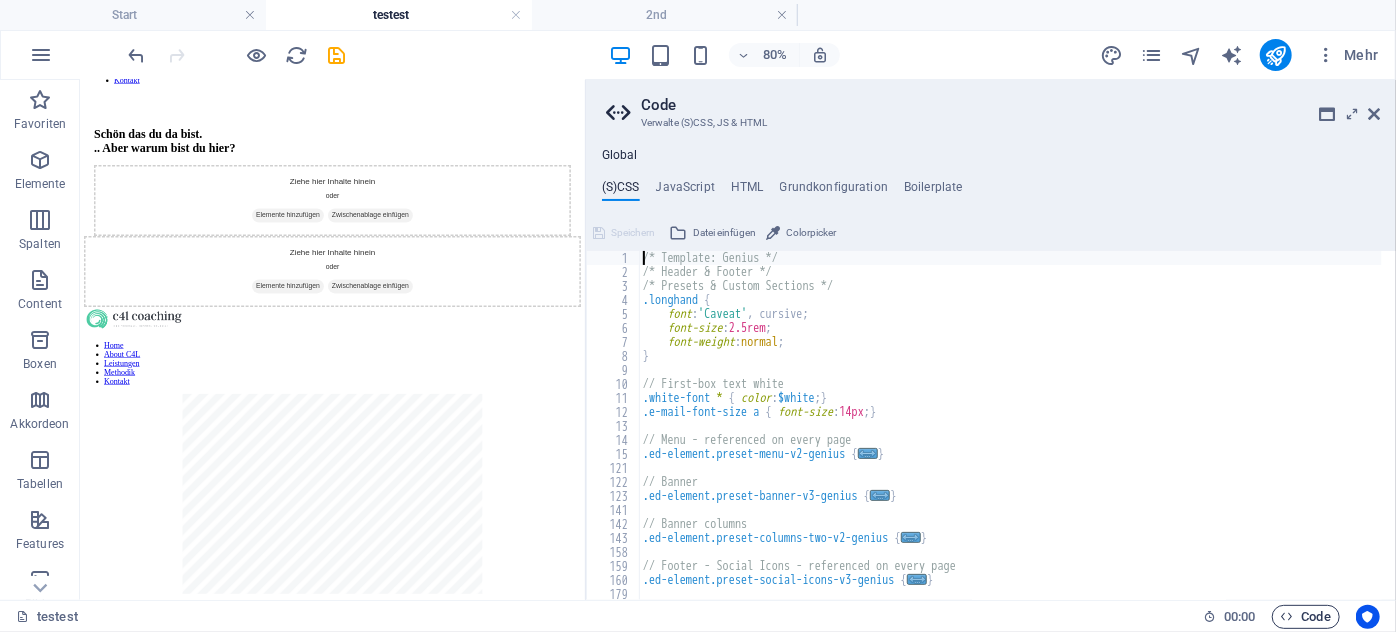 scroll, scrollTop: 2080, scrollLeft: 0, axis: vertical 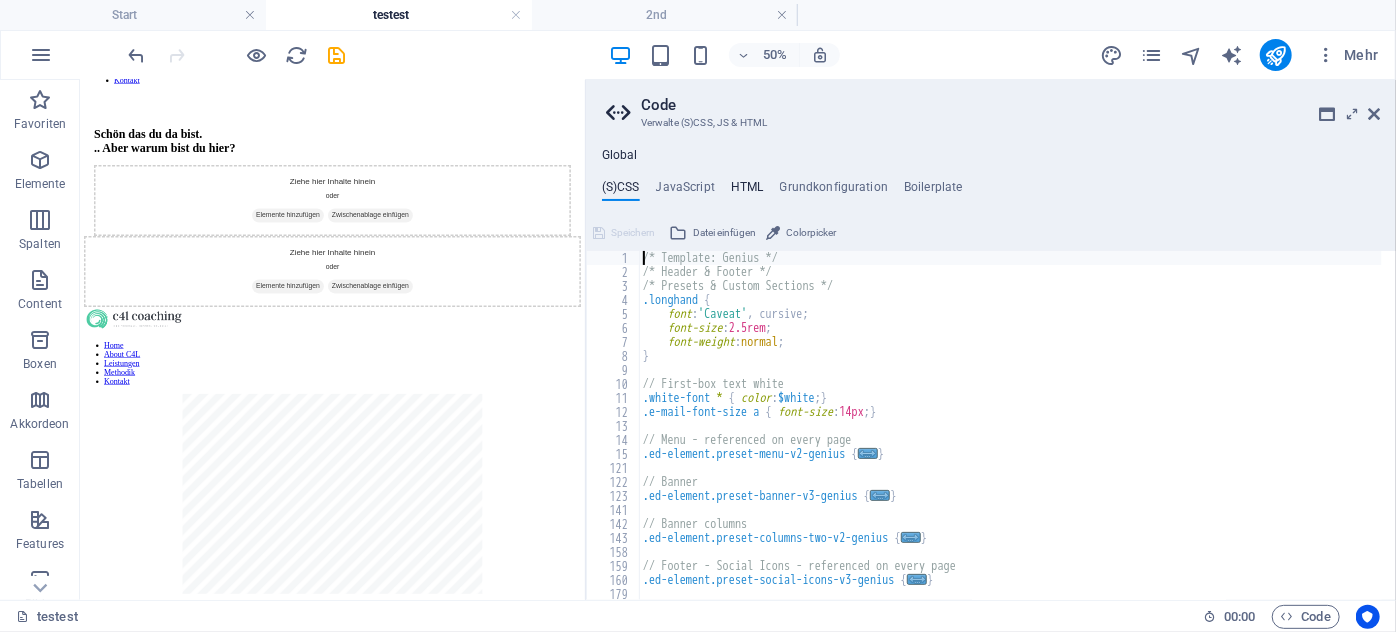 click on "HTML" at bounding box center [747, 191] 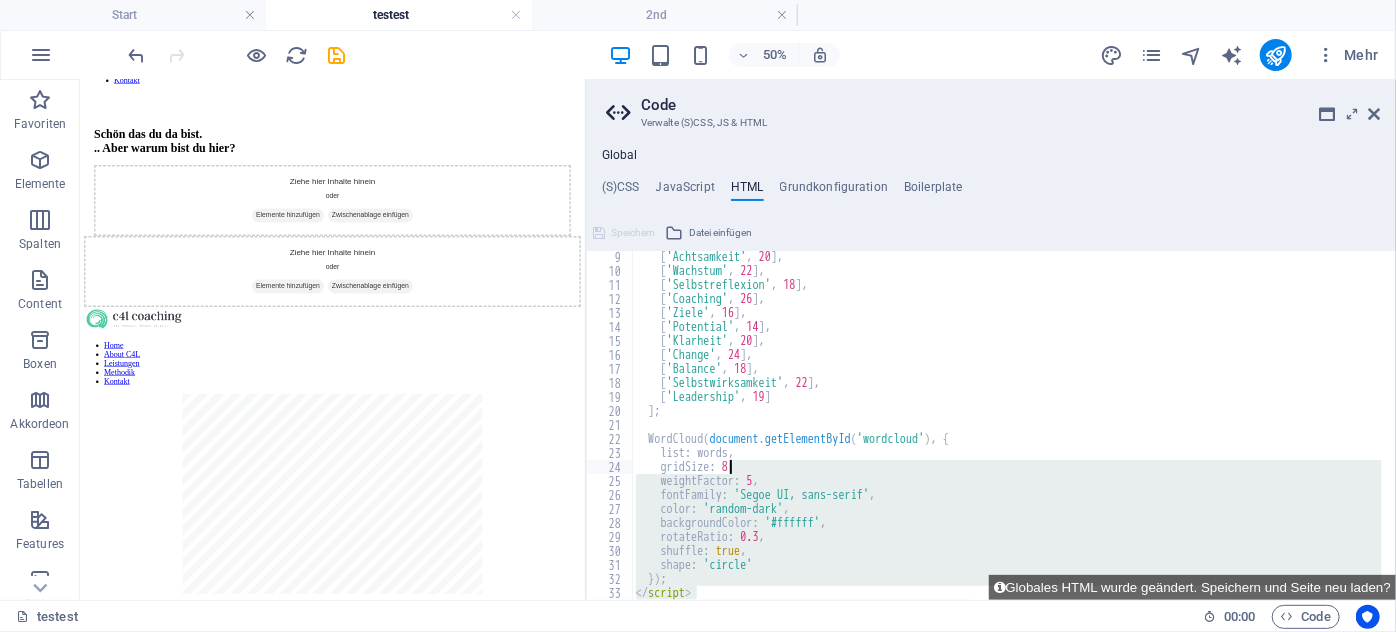 scroll, scrollTop: 0, scrollLeft: 0, axis: both 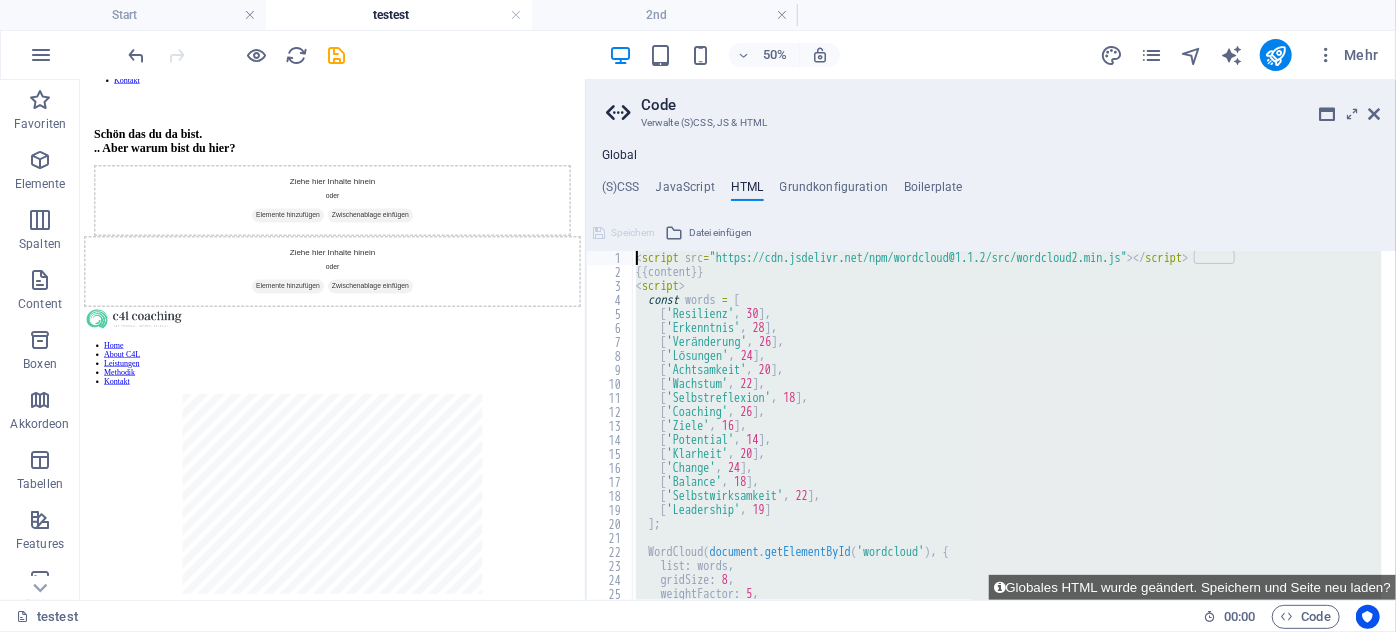 drag, startPoint x: 730, startPoint y: 583, endPoint x: 626, endPoint y: 252, distance: 346.9539 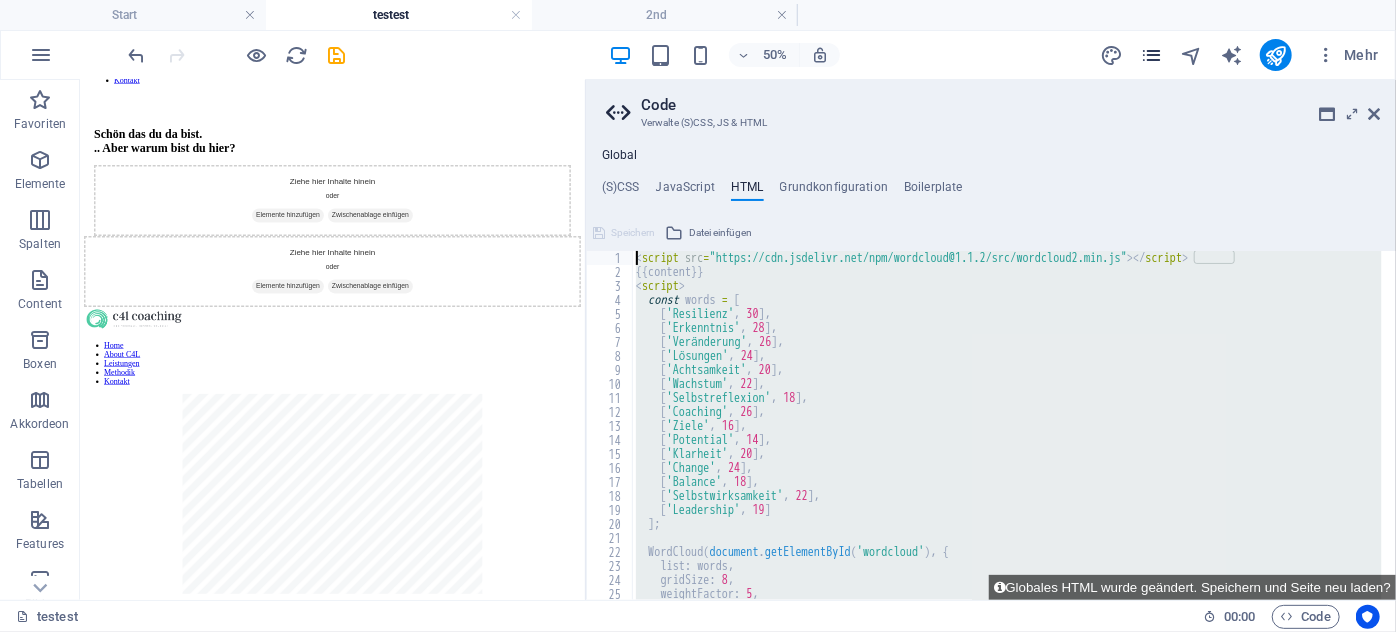 click at bounding box center (1151, 55) 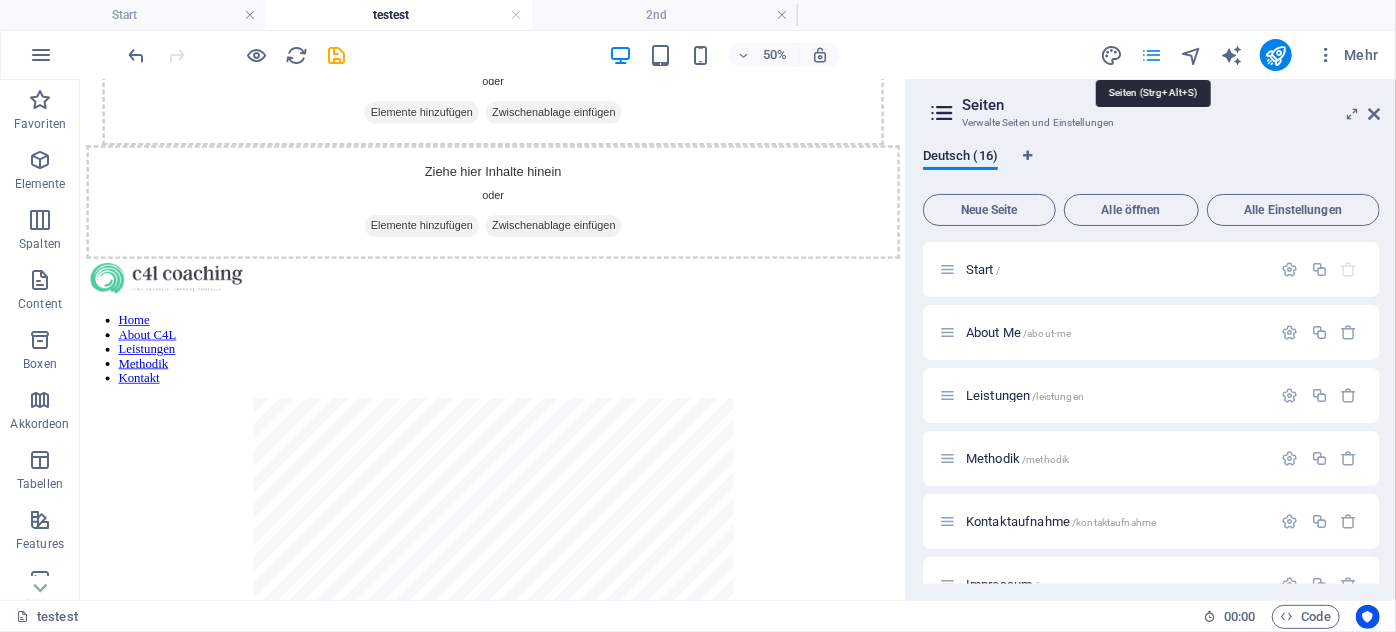 scroll, scrollTop: 1300, scrollLeft: 0, axis: vertical 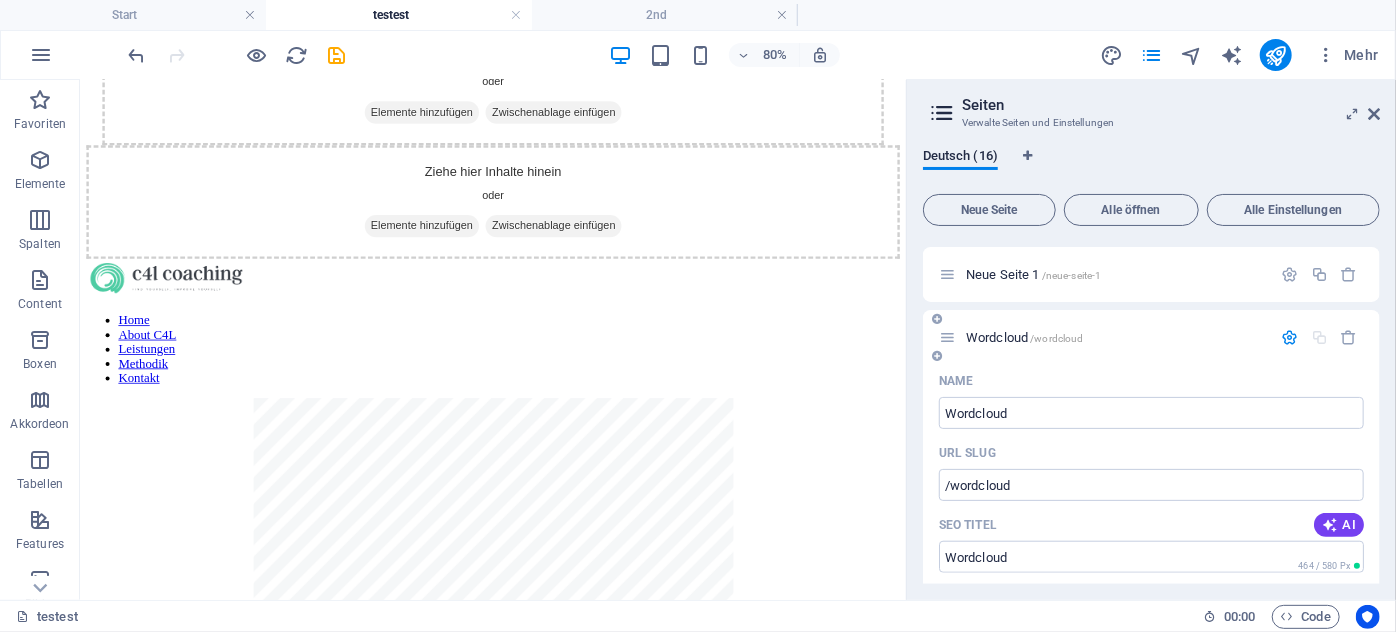 click on "Wordcloud /wordcloud" at bounding box center (1025, 337) 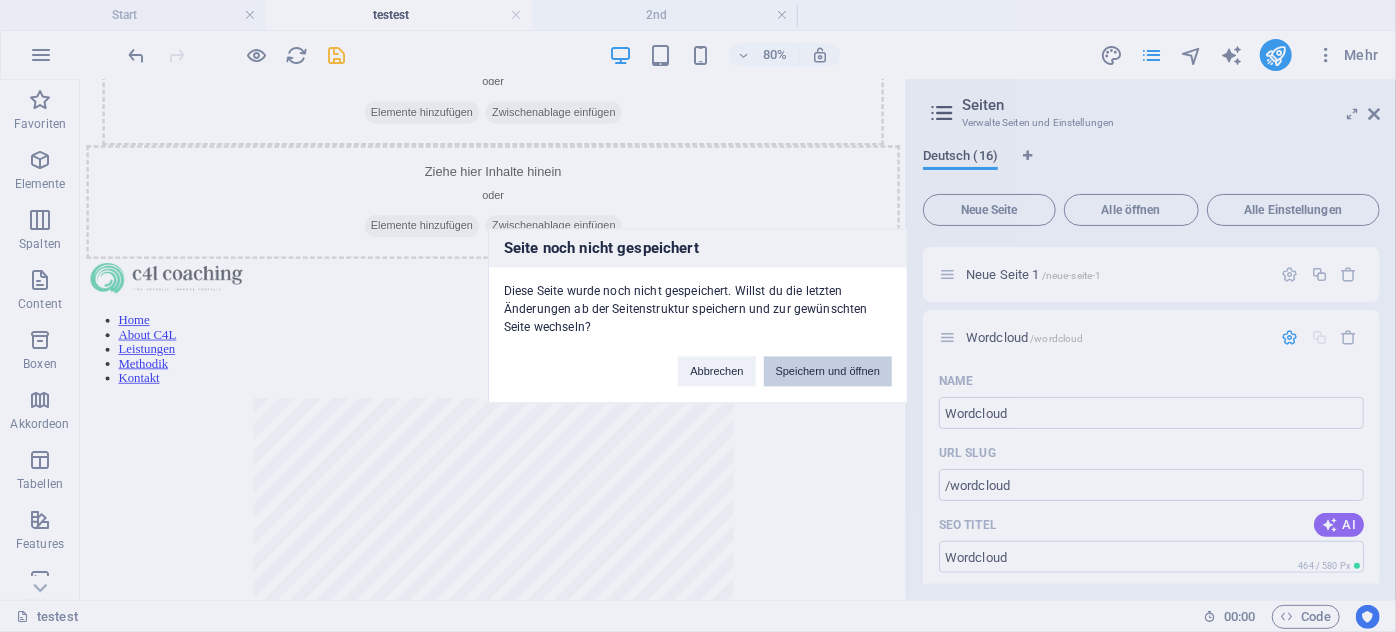 click on "Speichern und öffnen" at bounding box center (828, 372) 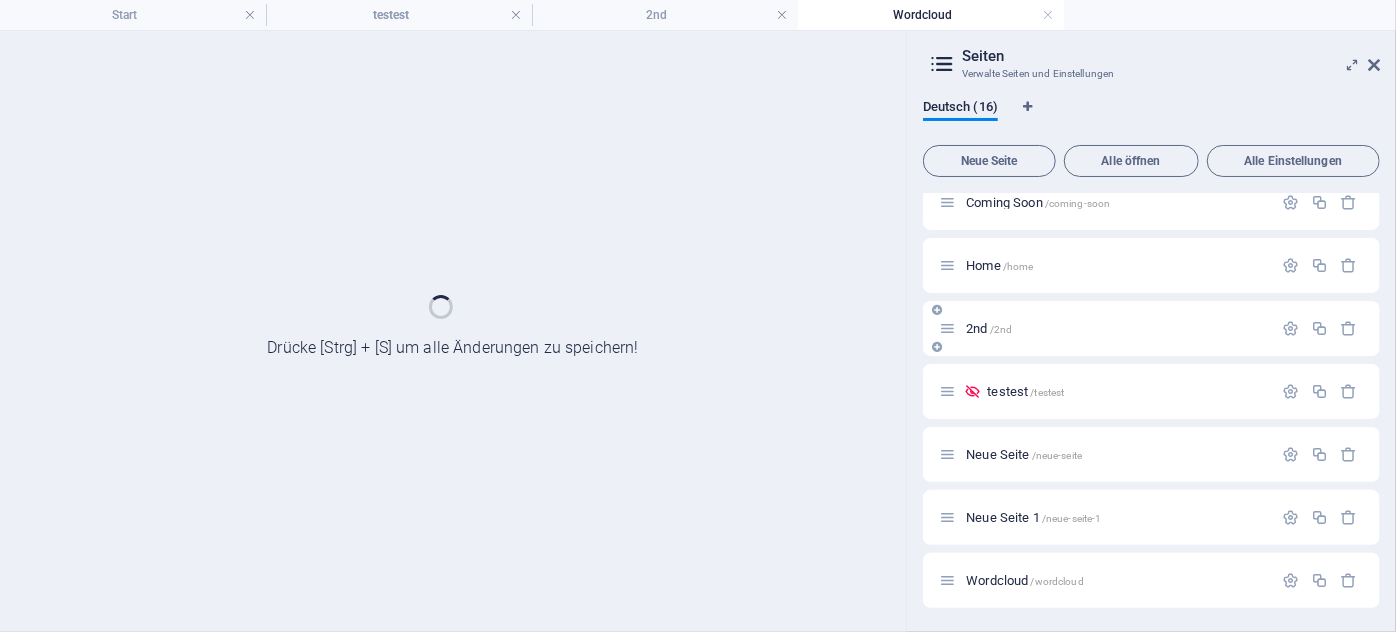 scroll, scrollTop: 0, scrollLeft: 0, axis: both 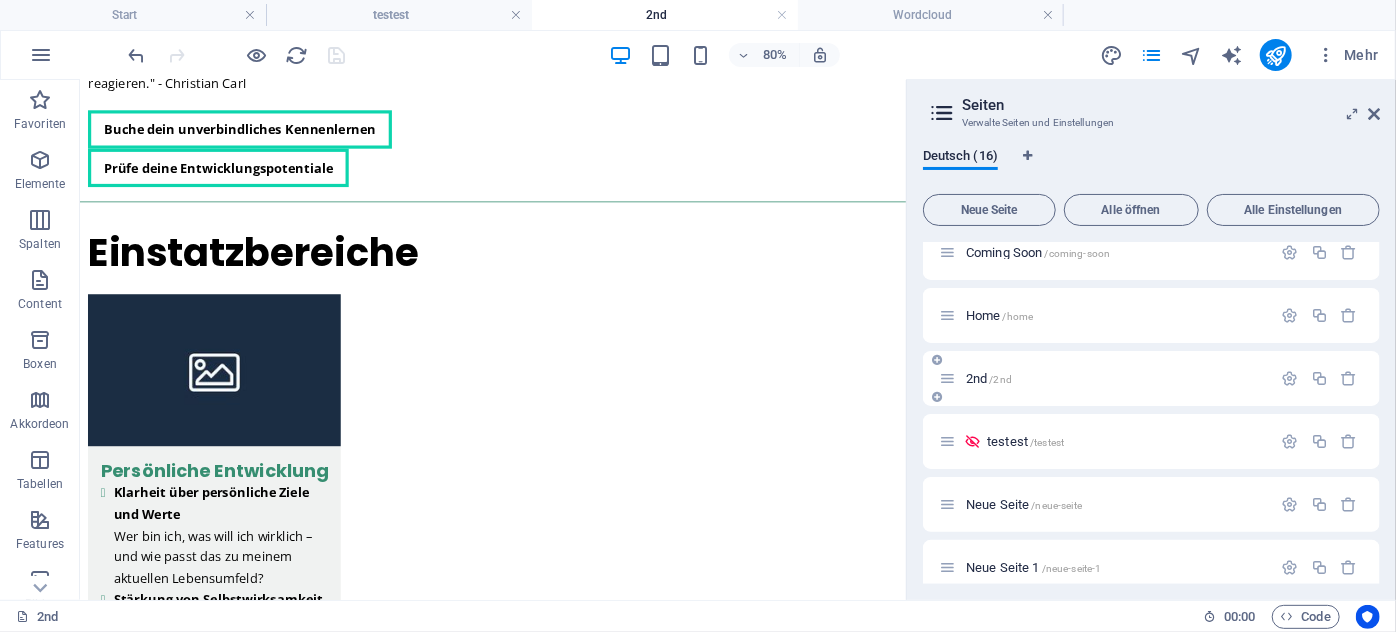 click on "Home /home" at bounding box center [1151, 315] 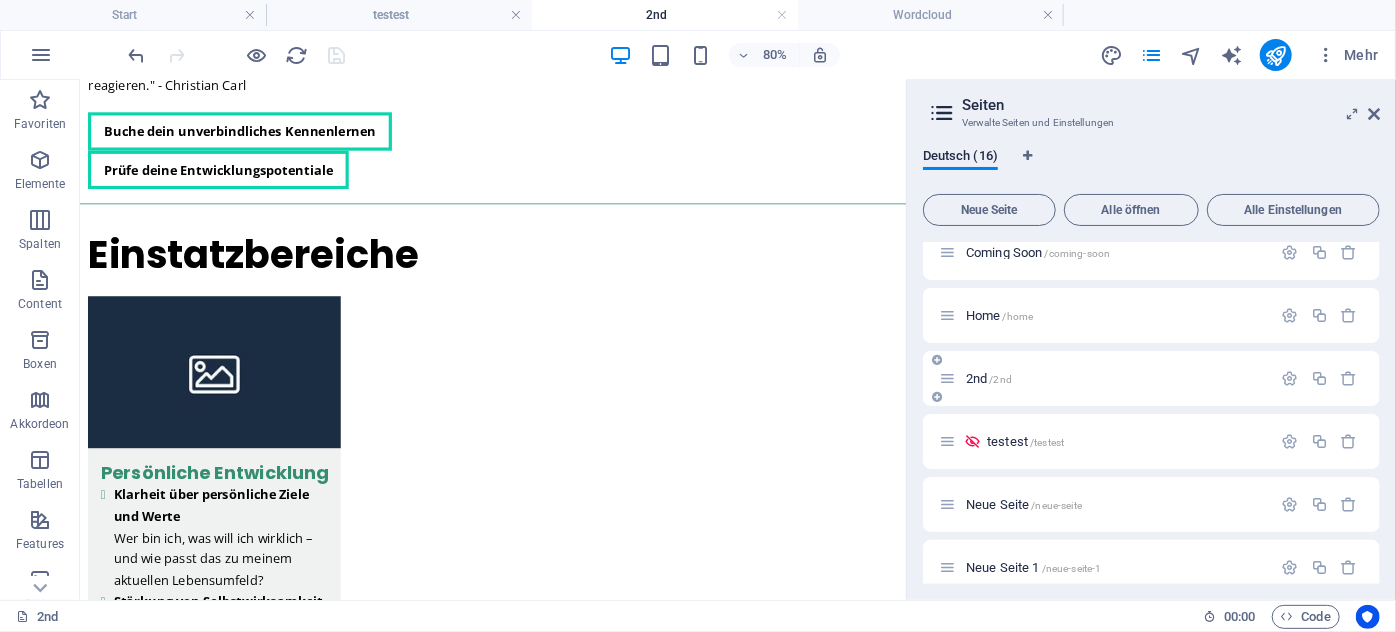 scroll, scrollTop: 0, scrollLeft: 0, axis: both 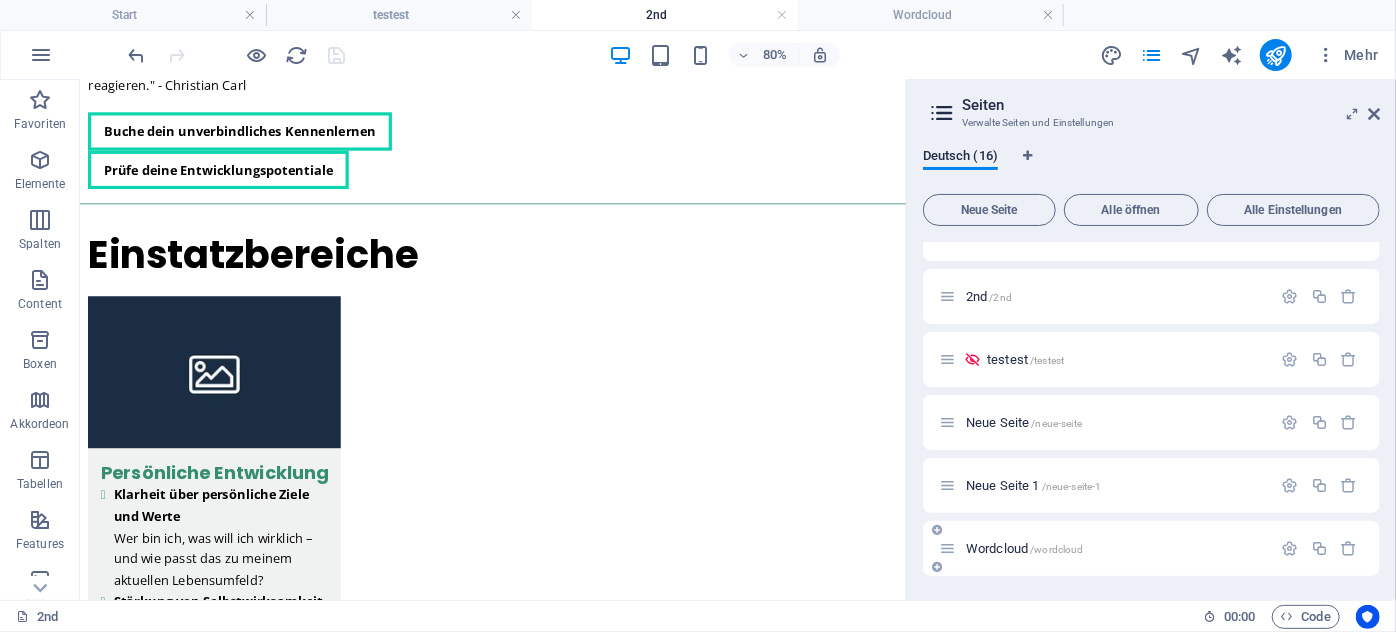 click on "Wordcloud /wordcloud" at bounding box center [1025, 548] 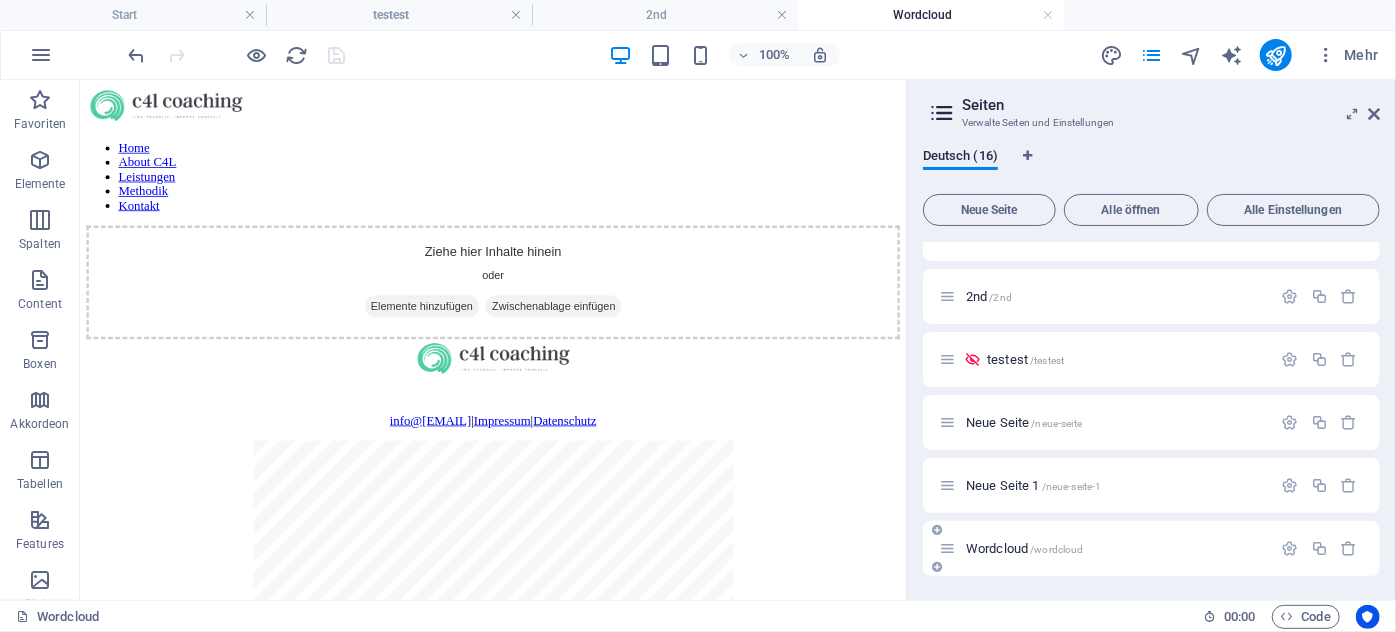 scroll, scrollTop: 0, scrollLeft: 0, axis: both 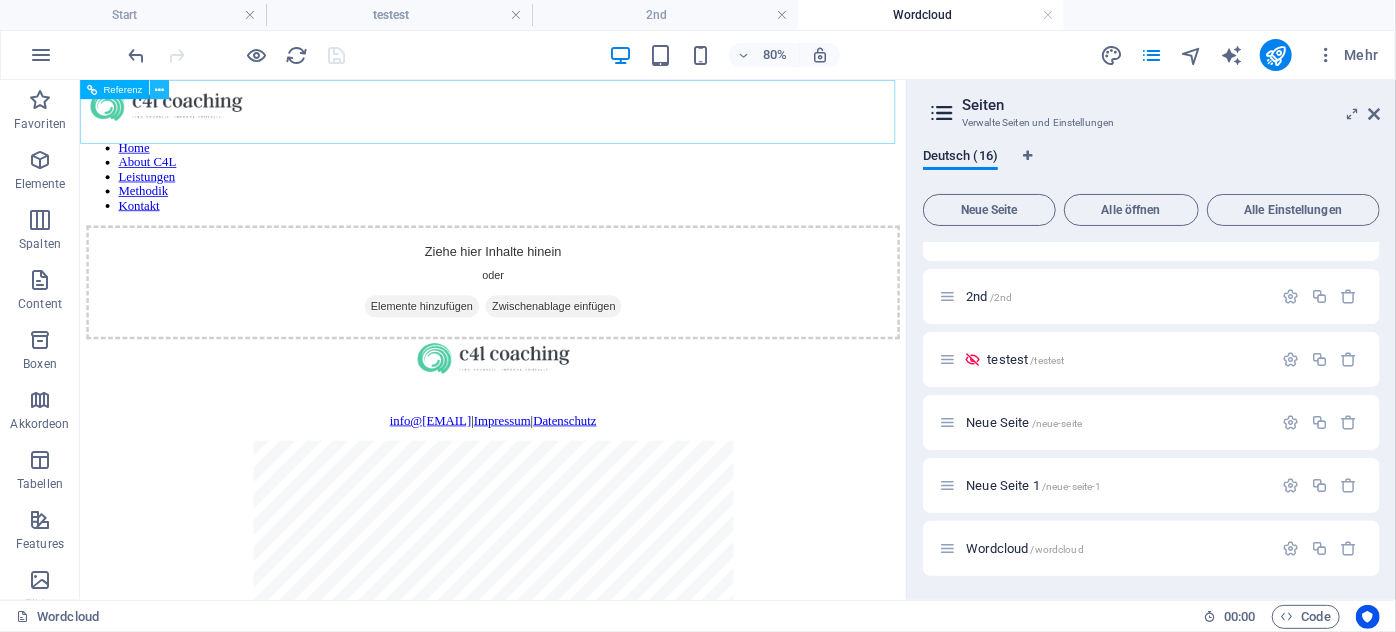 click at bounding box center (159, 89) 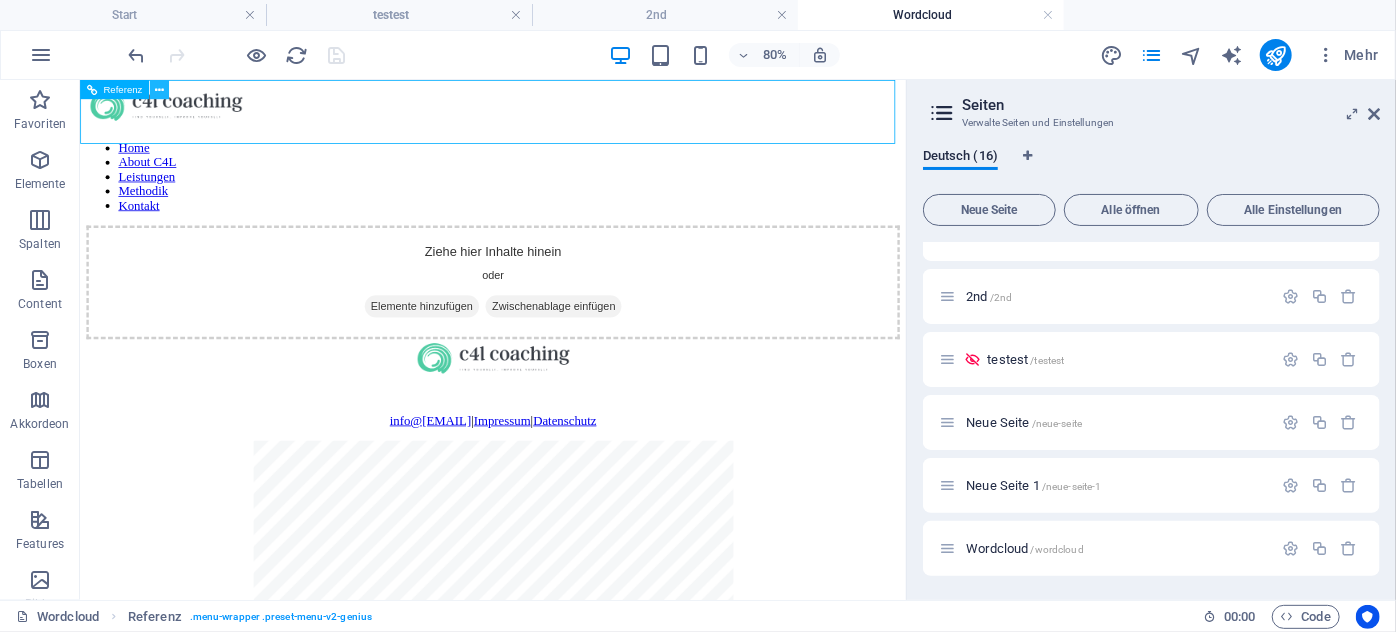 click at bounding box center [159, 89] 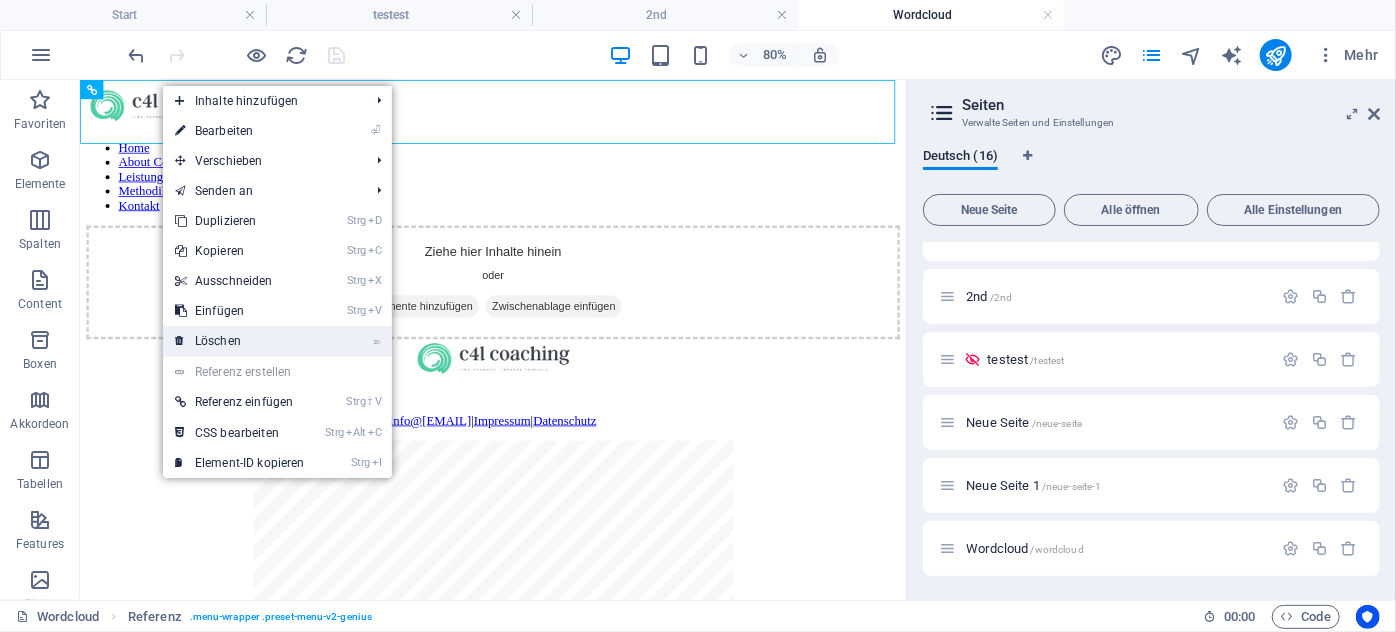 click on "⌦  Löschen" at bounding box center [240, 341] 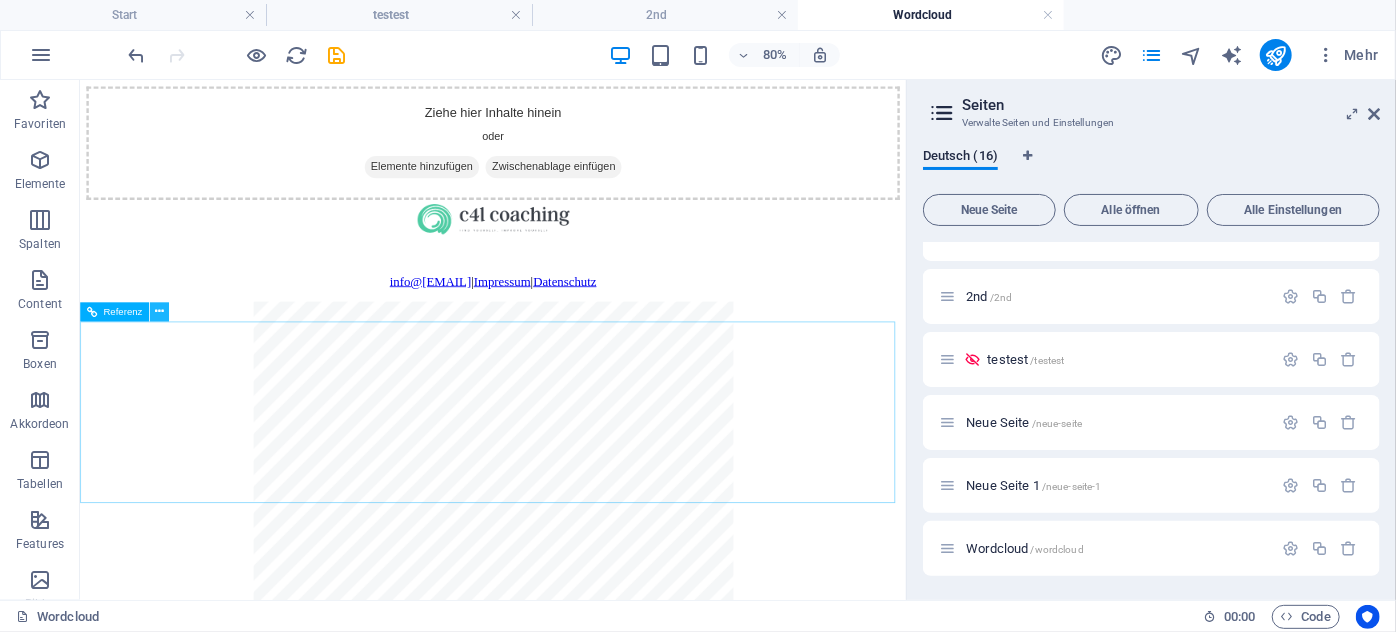 click at bounding box center (159, 311) 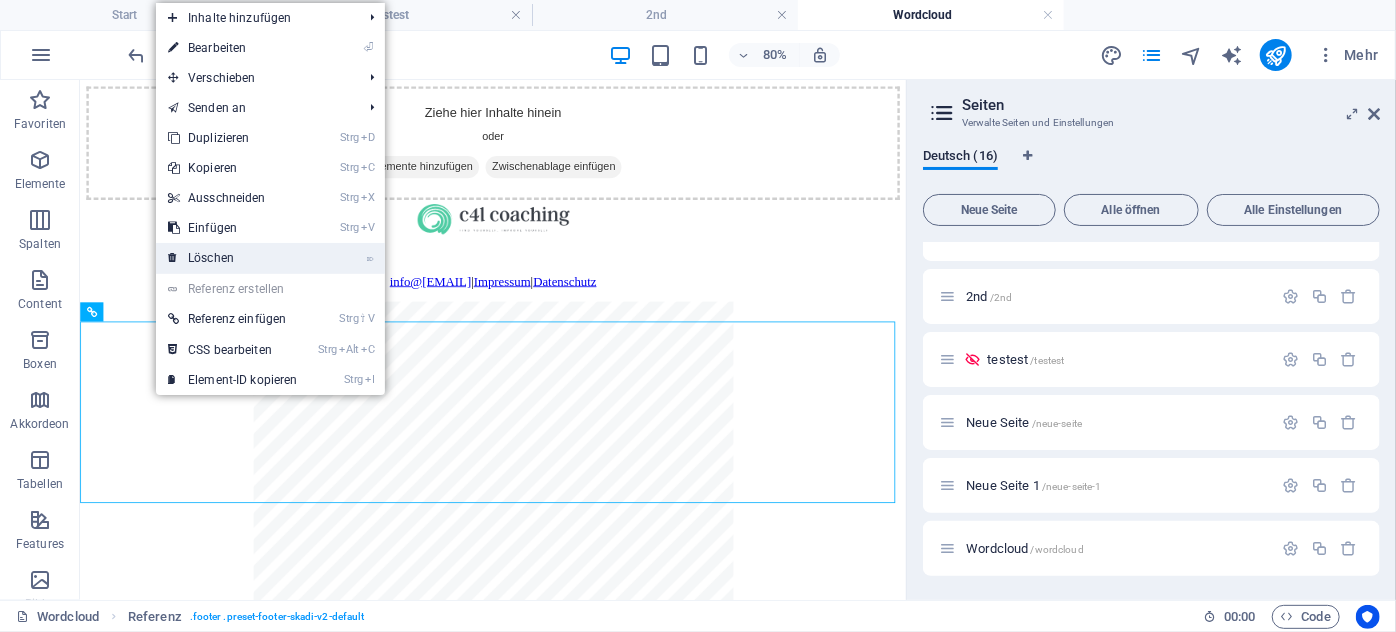 click on "⌦  Löschen" at bounding box center (233, 258) 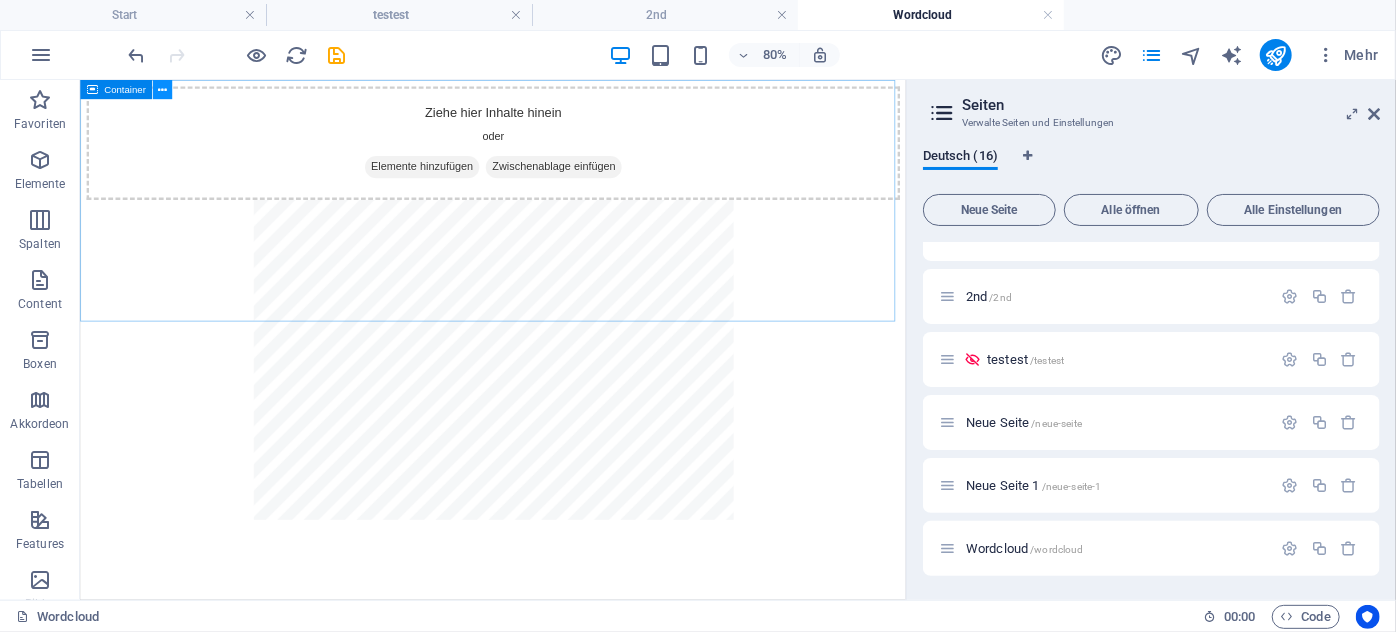 click at bounding box center (162, 89) 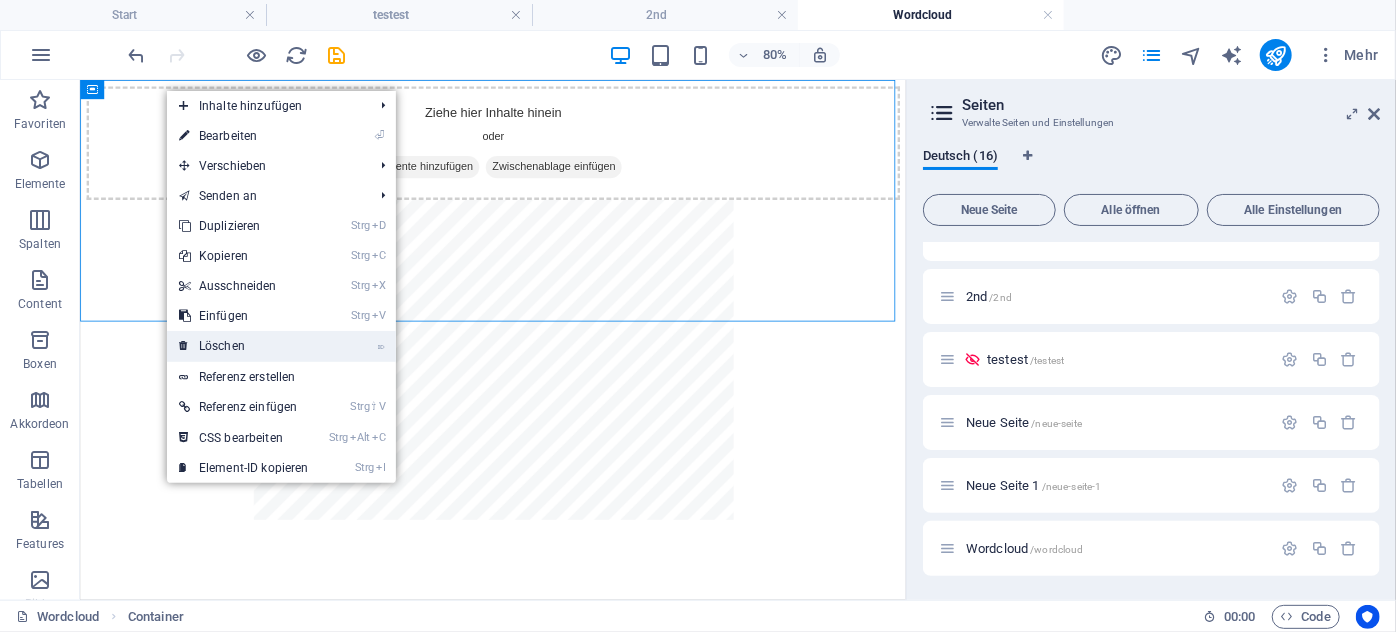 click on "⌦  Löschen" at bounding box center [244, 346] 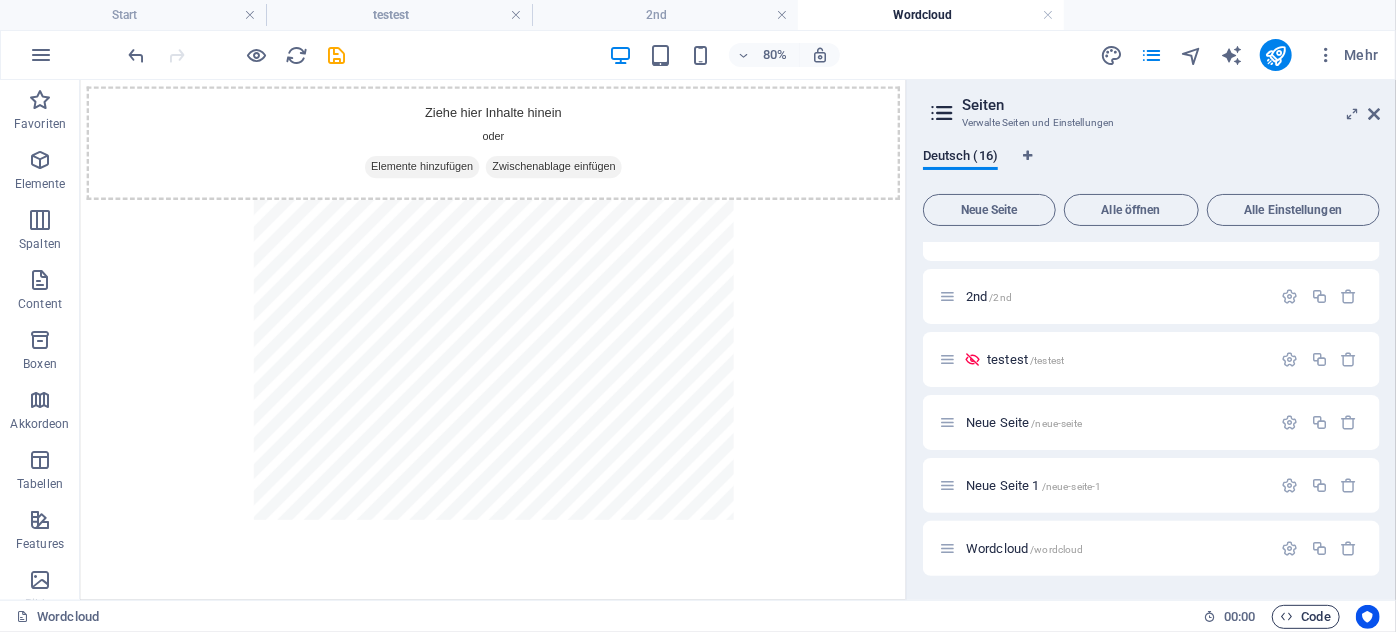 click on "Code" at bounding box center [1306, 617] 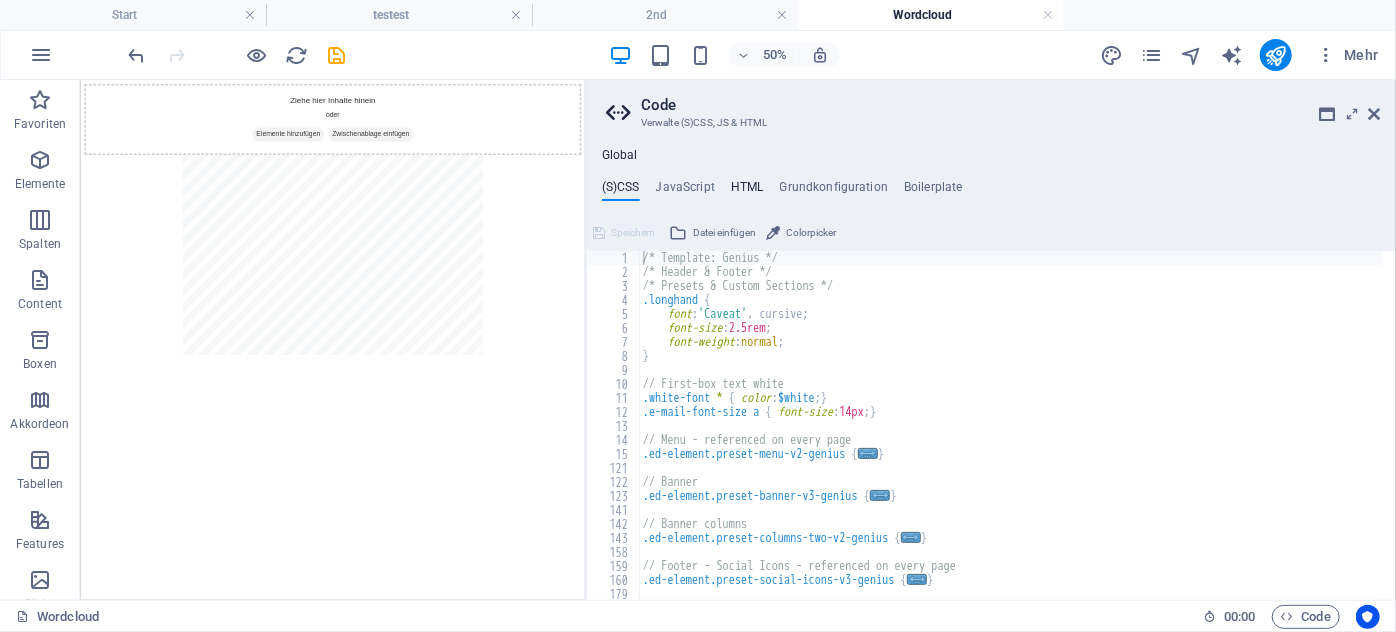 click on "HTML" at bounding box center [747, 191] 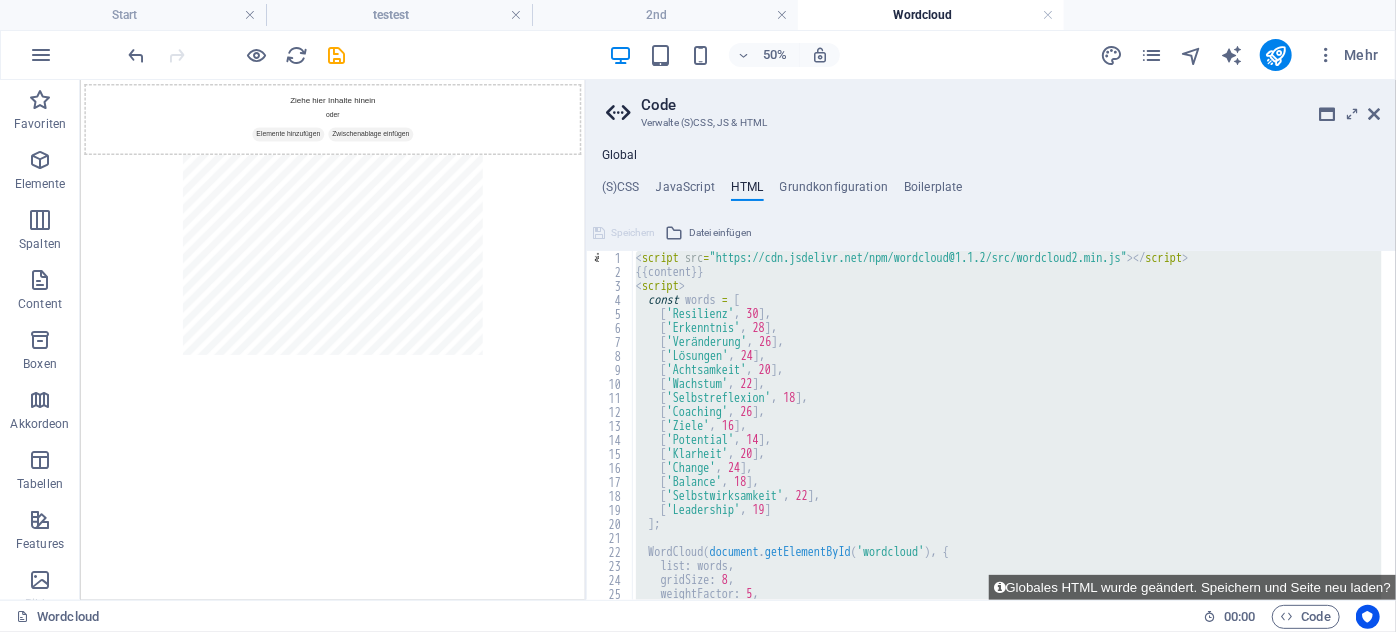 paste on "script>" 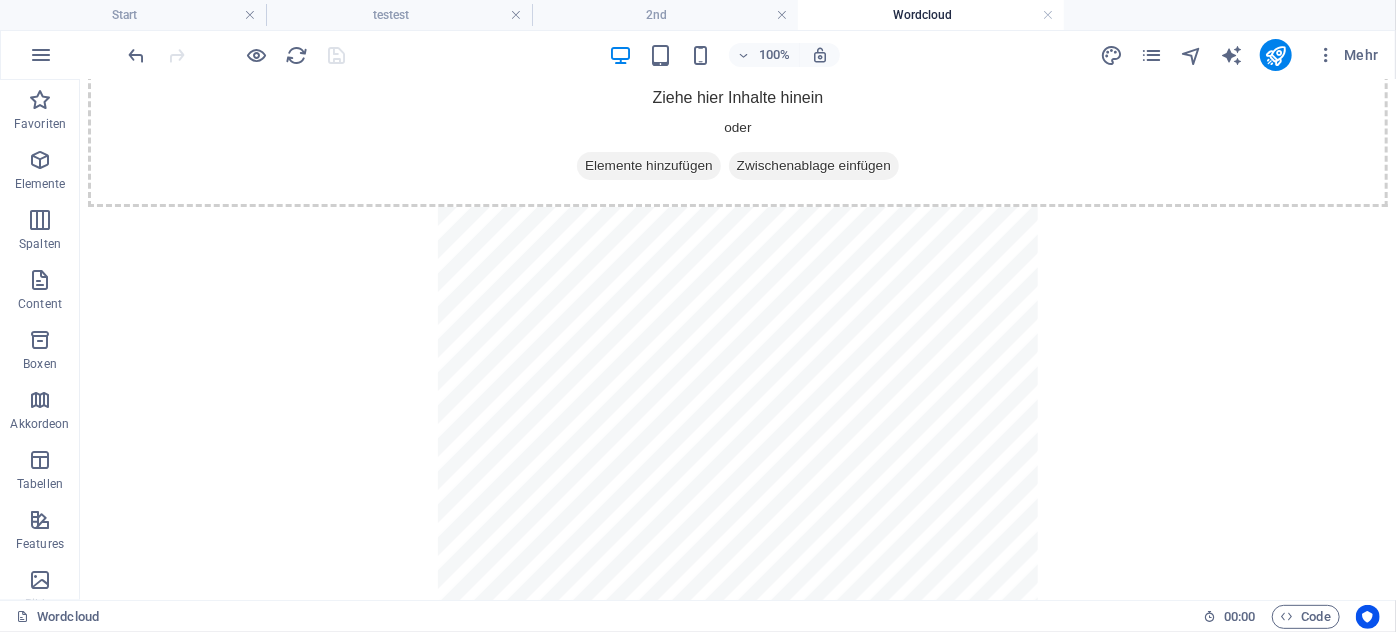 scroll, scrollTop: 0, scrollLeft: 0, axis: both 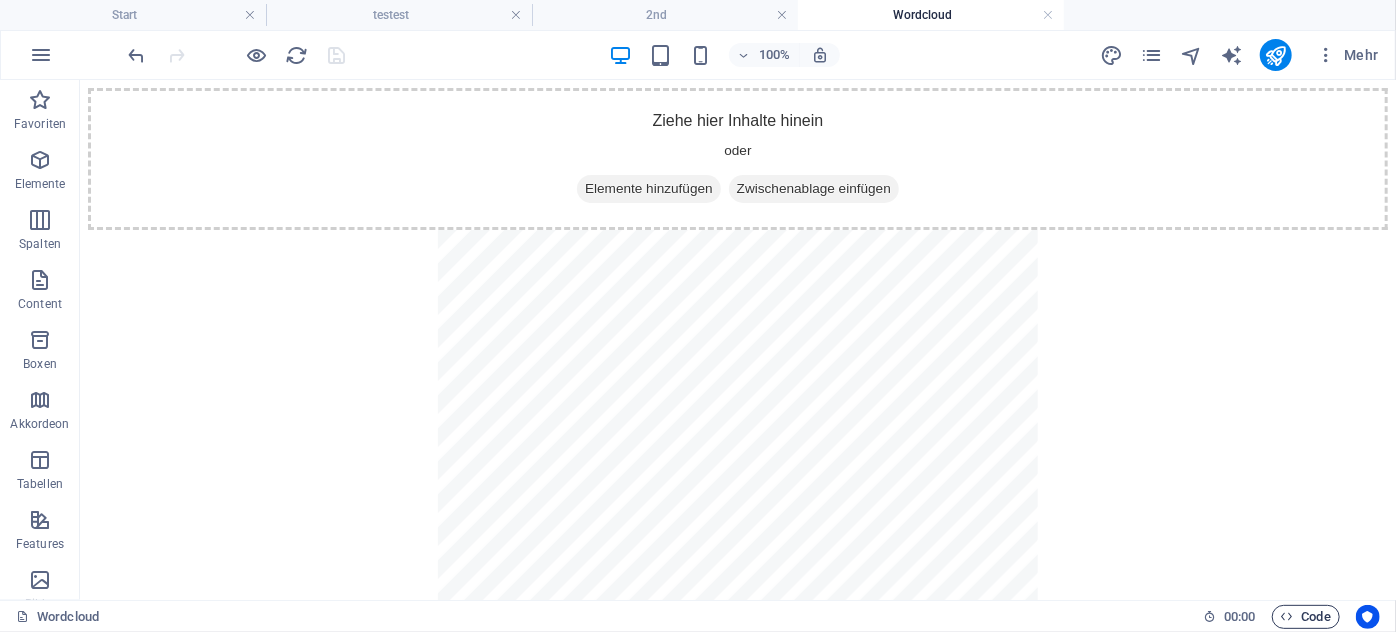 click on "Code" at bounding box center [1306, 617] 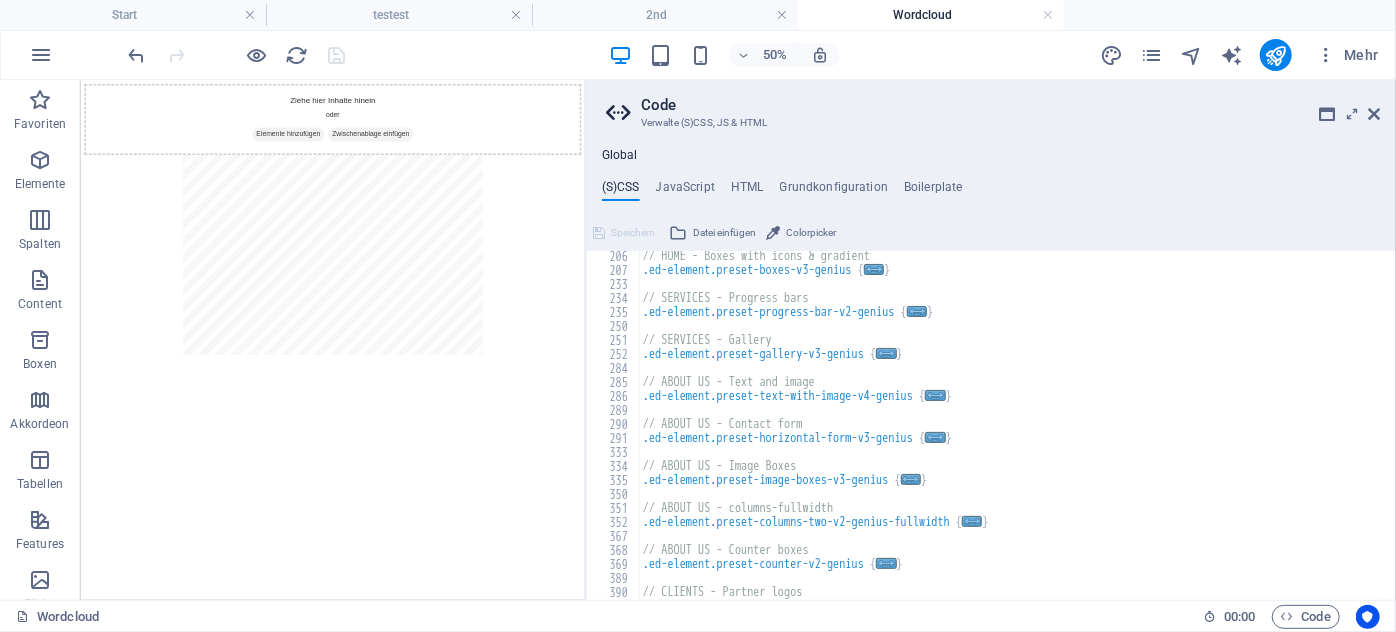 scroll, scrollTop: 436, scrollLeft: 0, axis: vertical 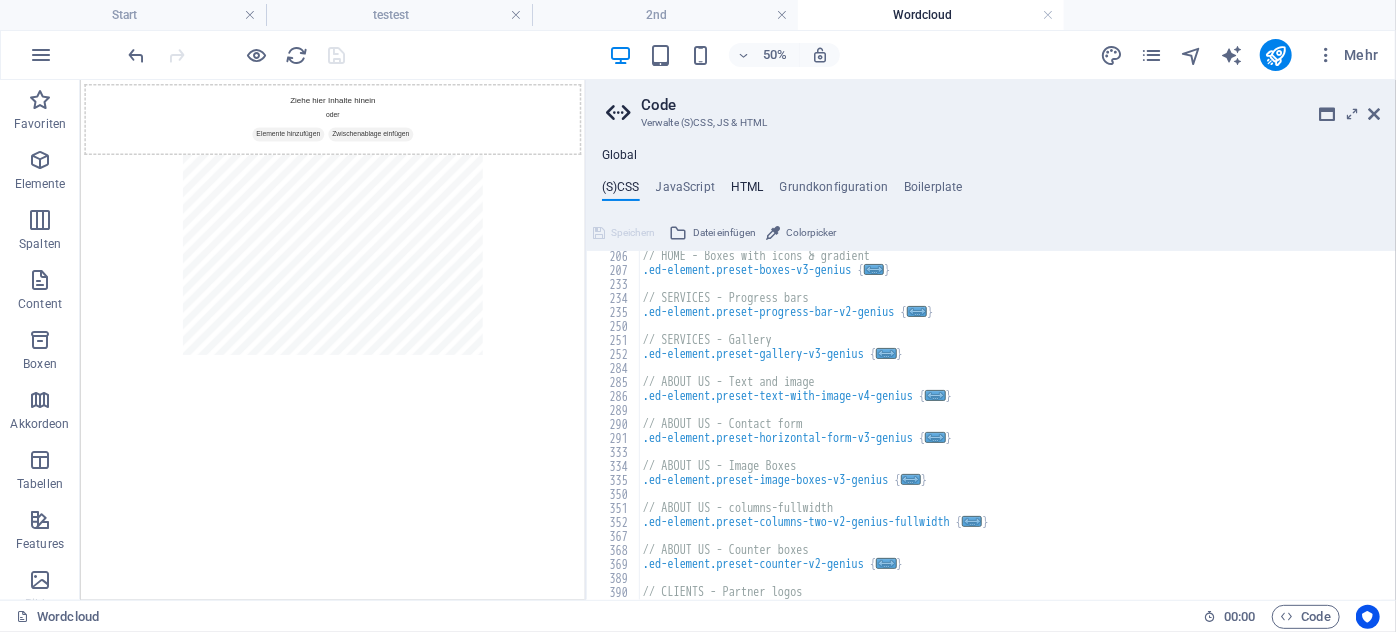click on "HTML" at bounding box center (747, 191) 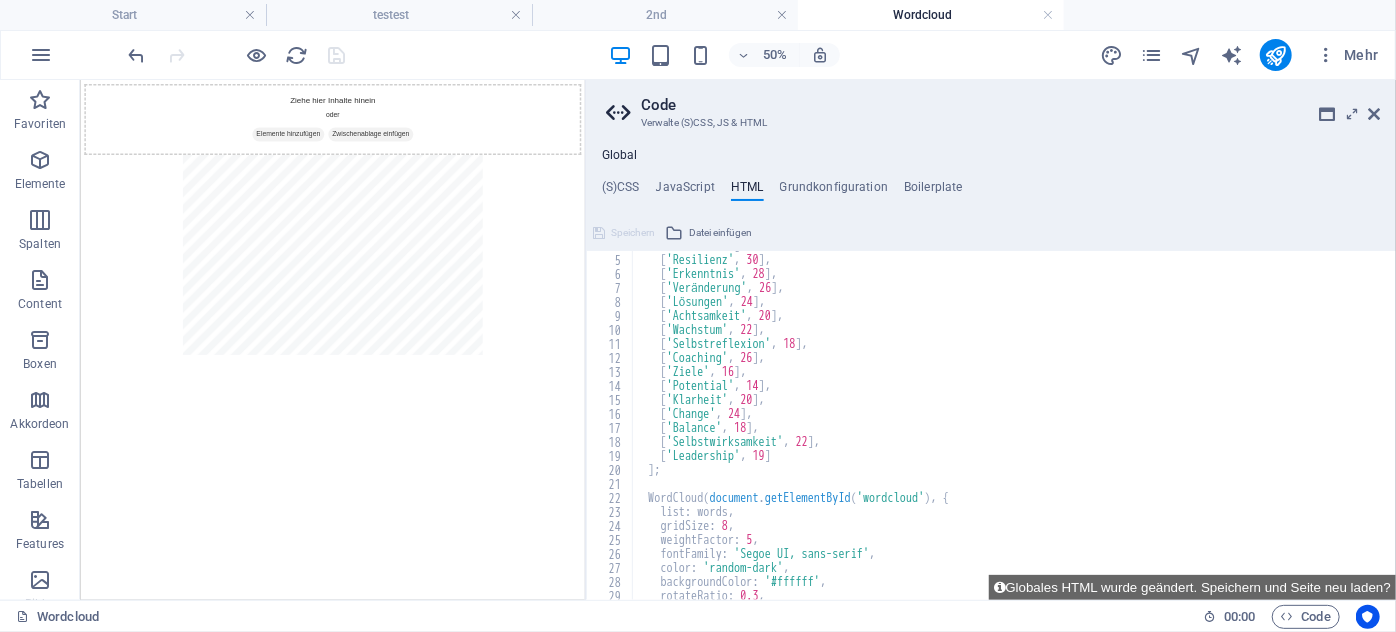 scroll, scrollTop: 112, scrollLeft: 0, axis: vertical 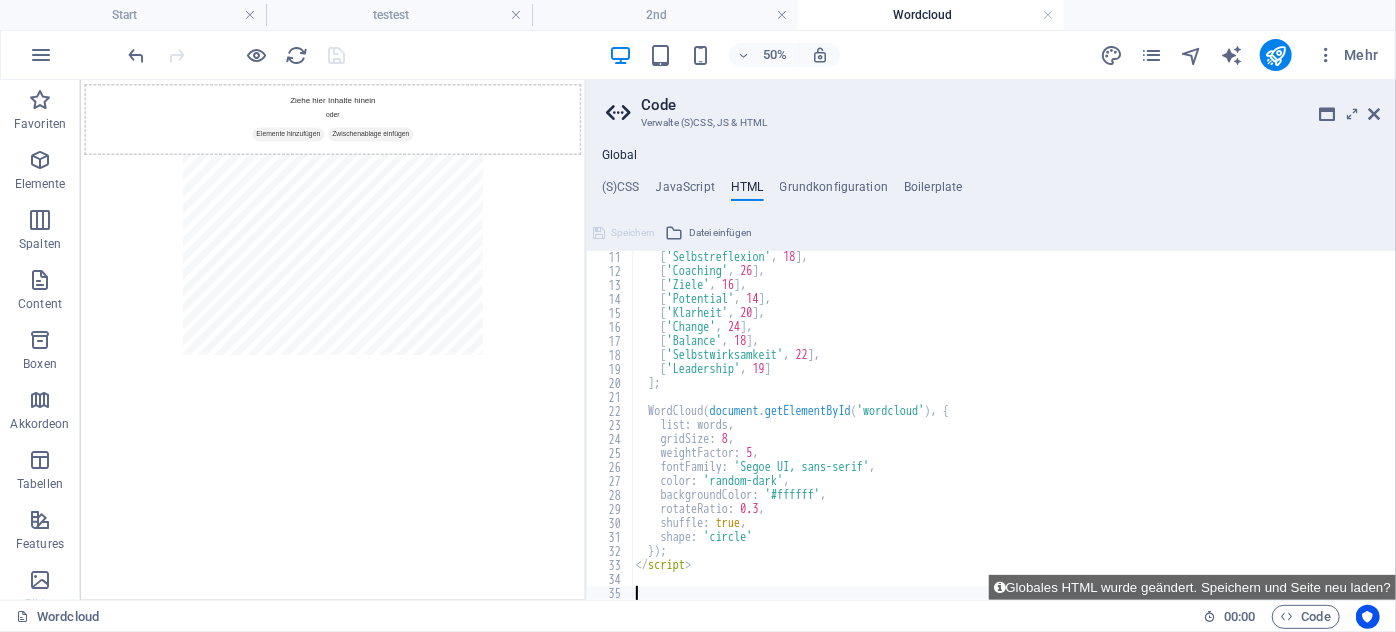 paste on "</div>" 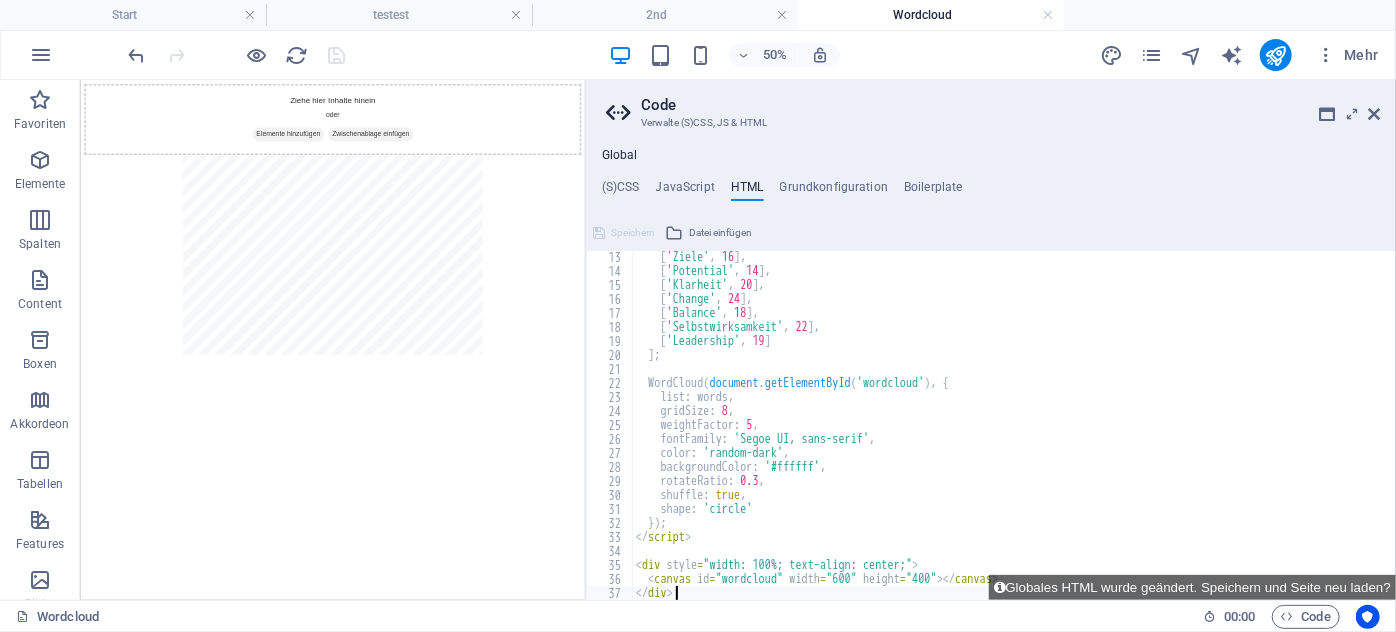 scroll, scrollTop: 168, scrollLeft: 0, axis: vertical 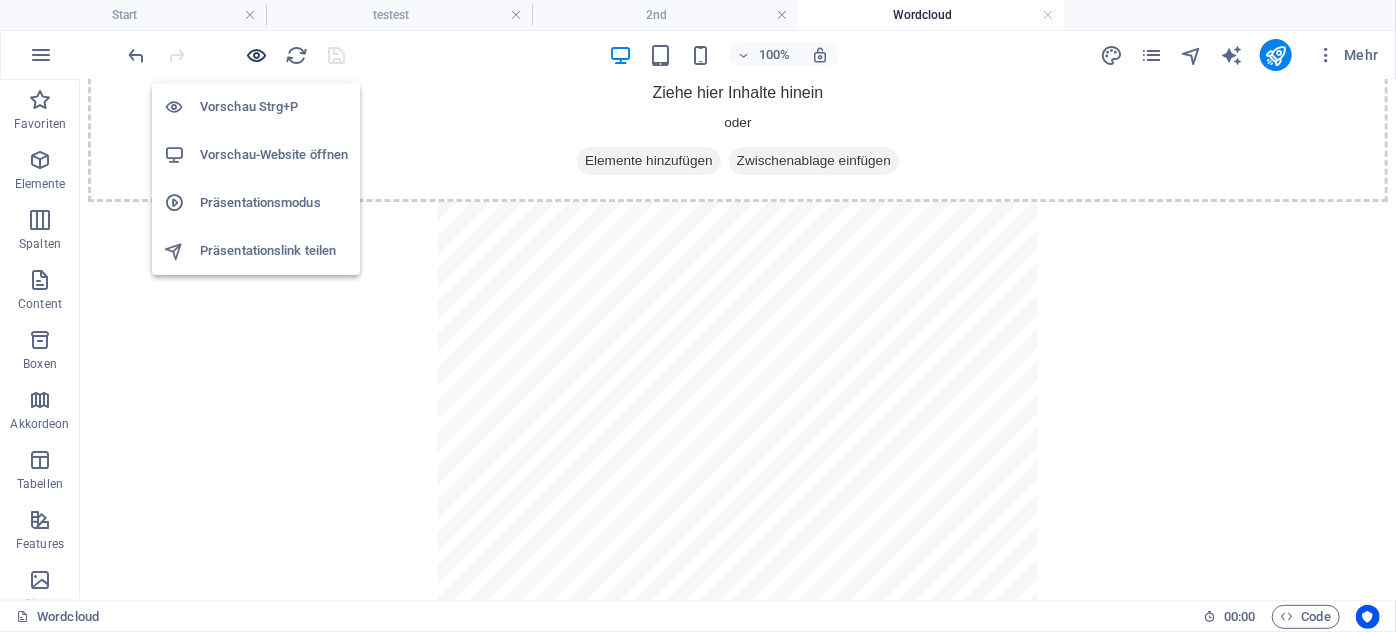 click at bounding box center (257, 55) 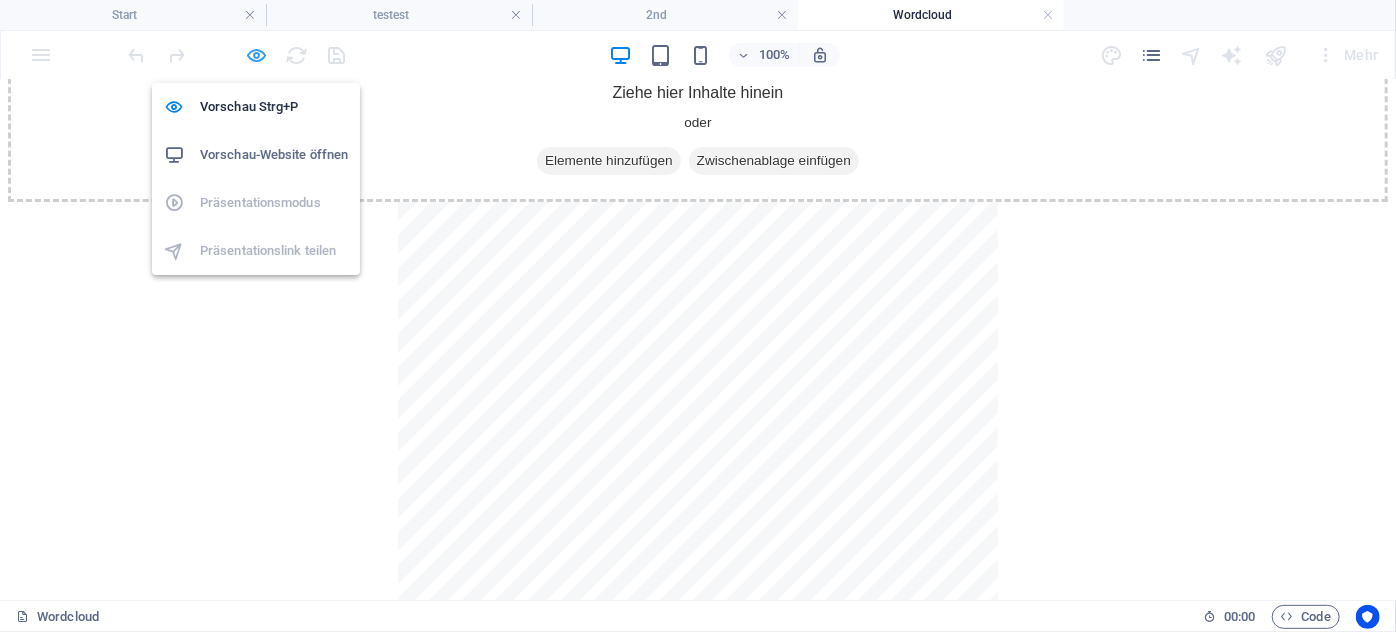 scroll, scrollTop: 0, scrollLeft: 0, axis: both 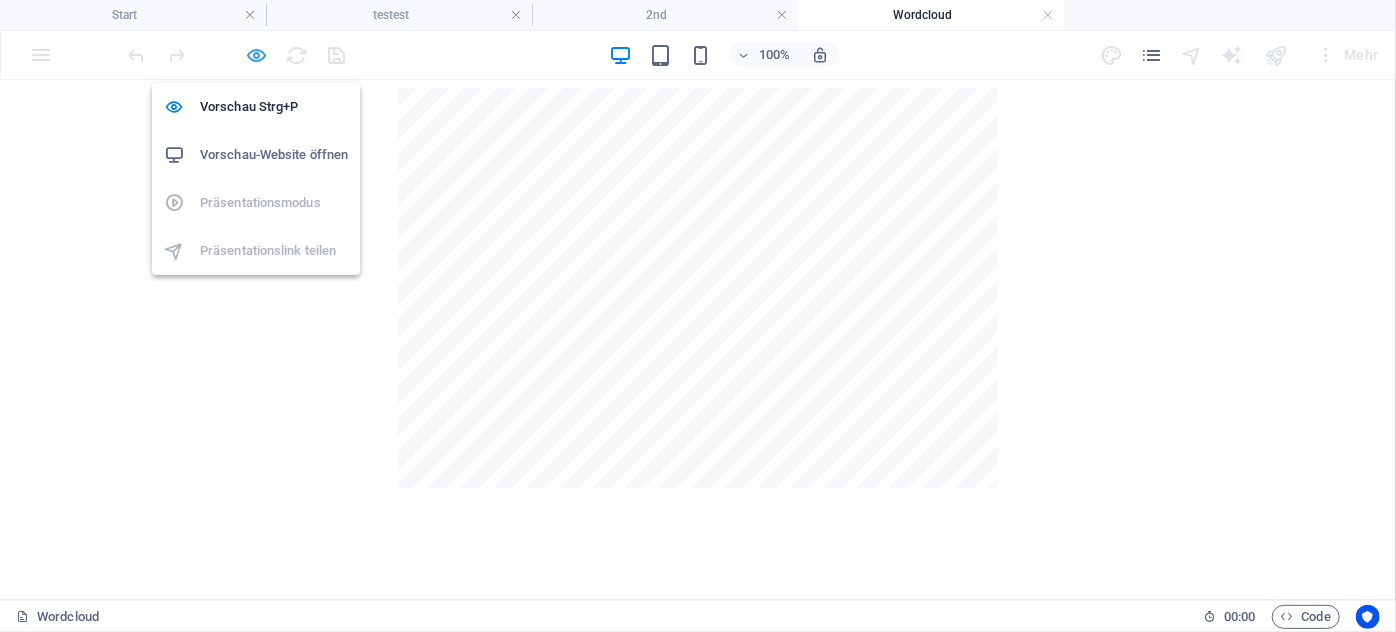 click at bounding box center (257, 55) 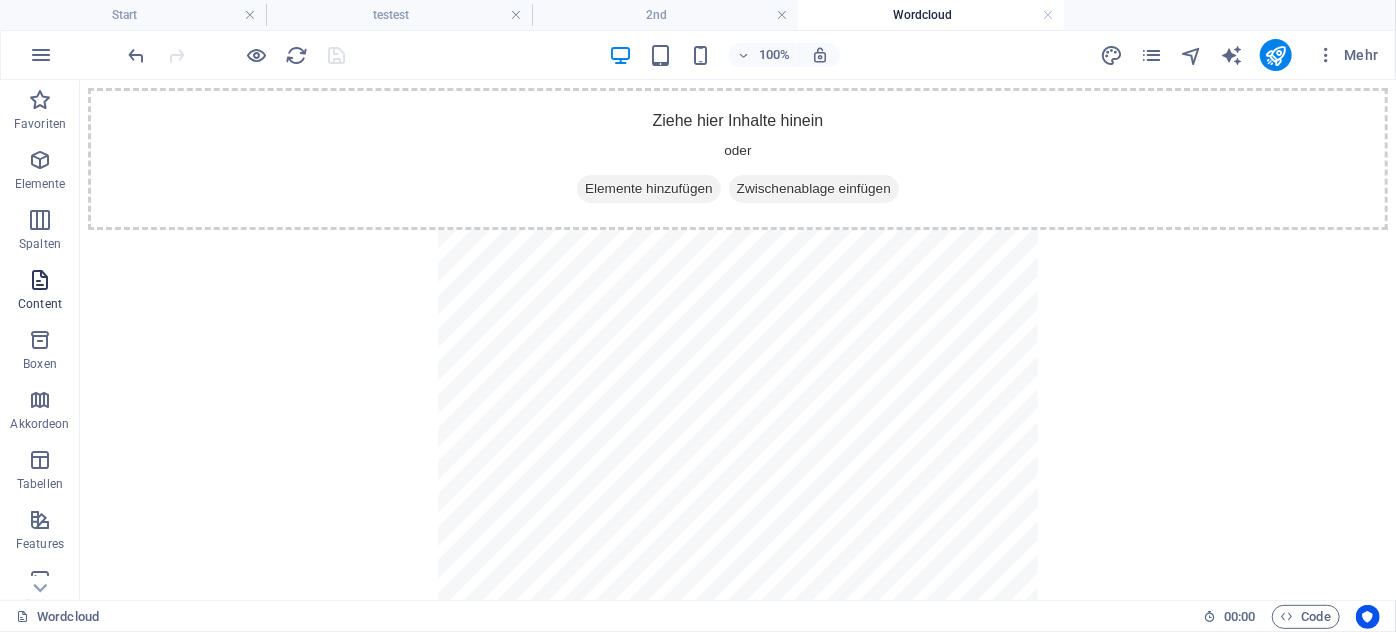 click at bounding box center (40, 280) 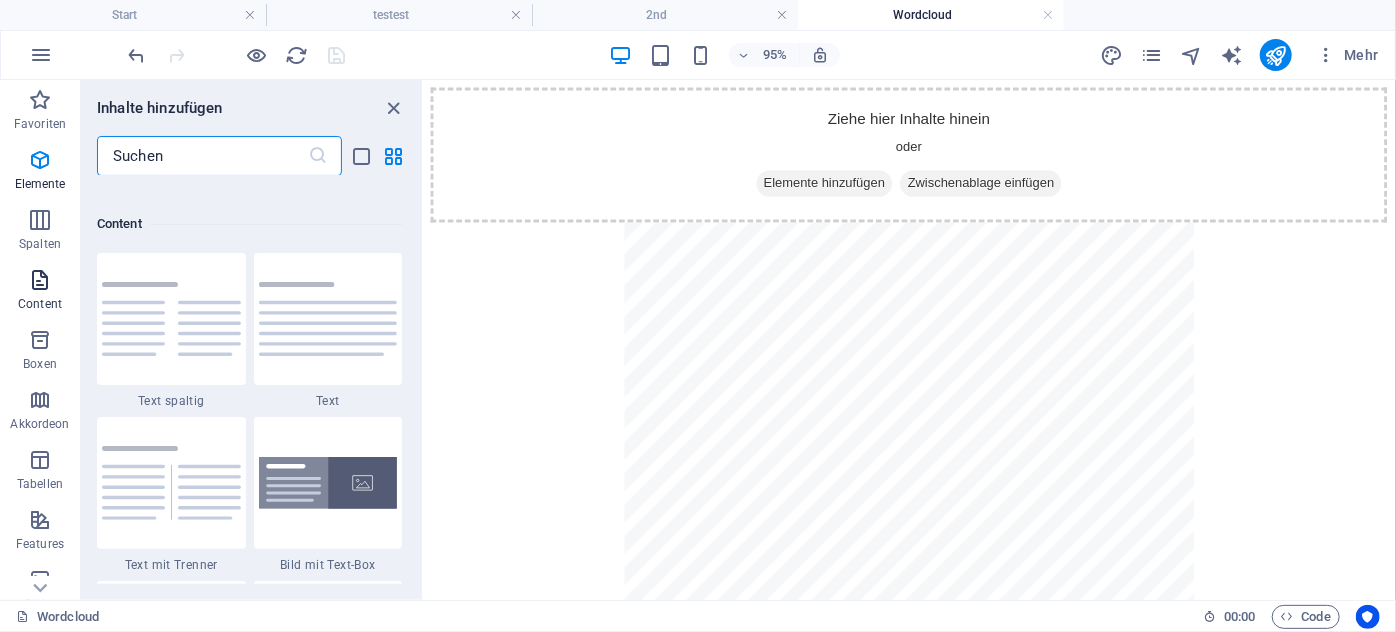 scroll, scrollTop: 3498, scrollLeft: 0, axis: vertical 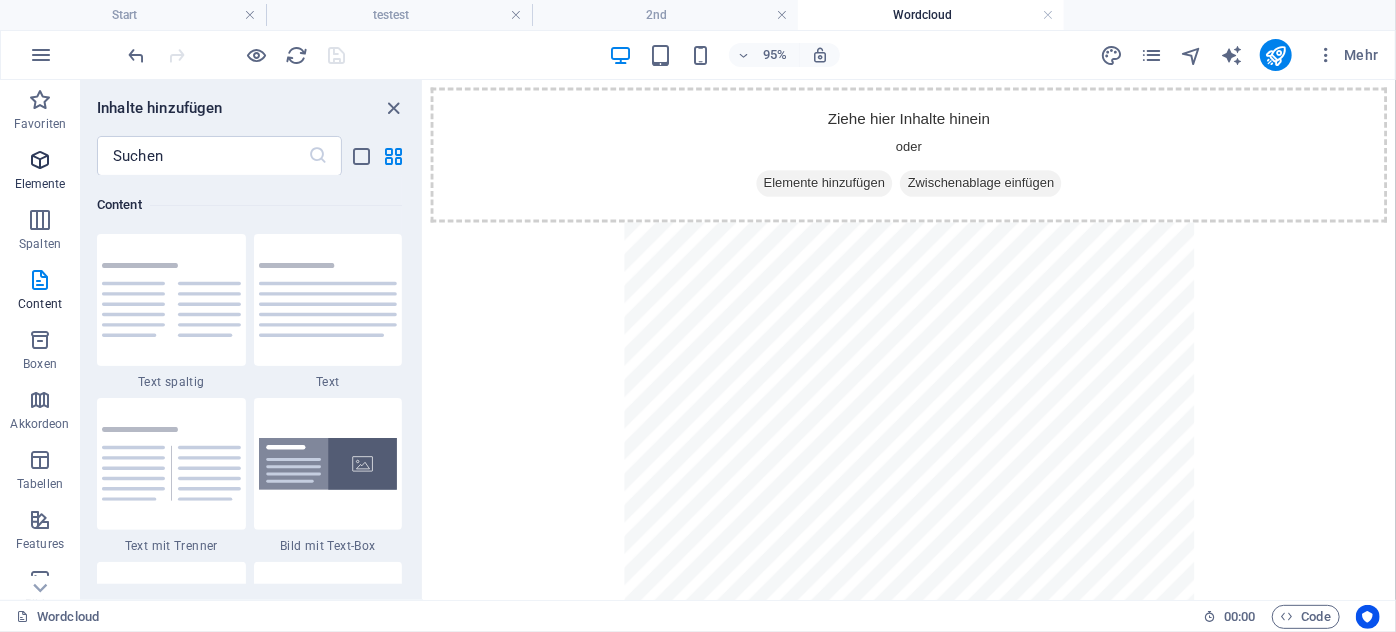 click at bounding box center (40, 160) 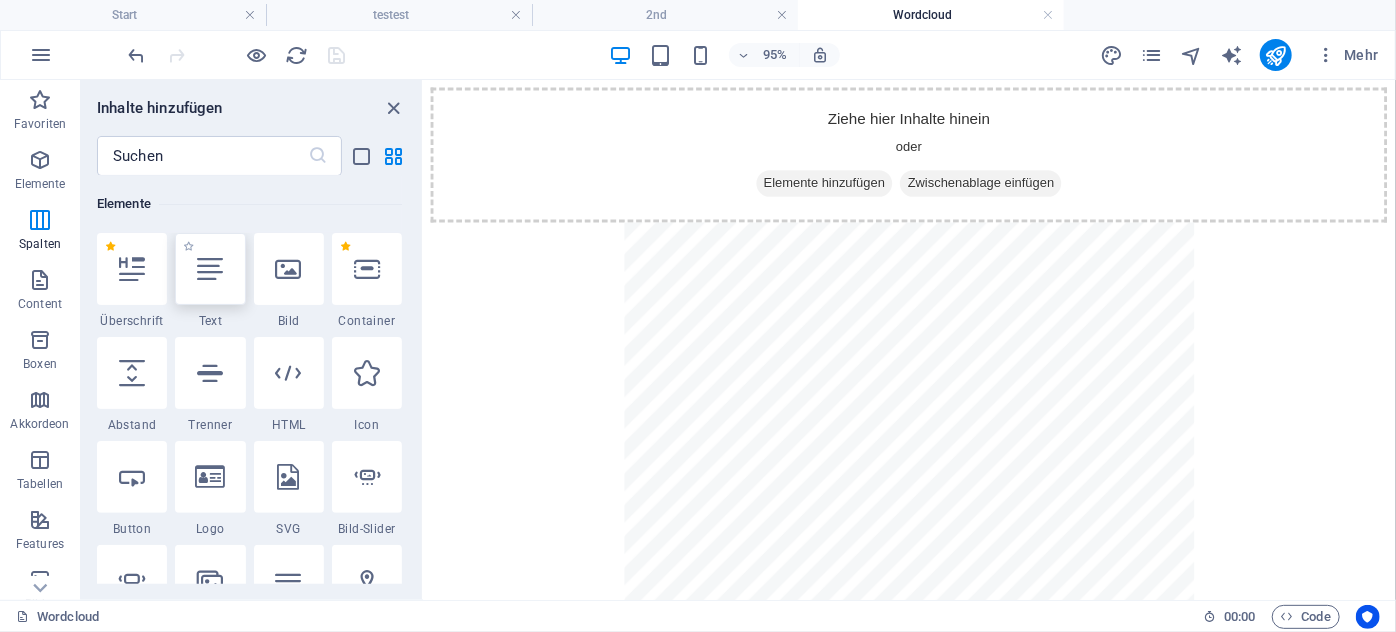 scroll, scrollTop: 213, scrollLeft: 0, axis: vertical 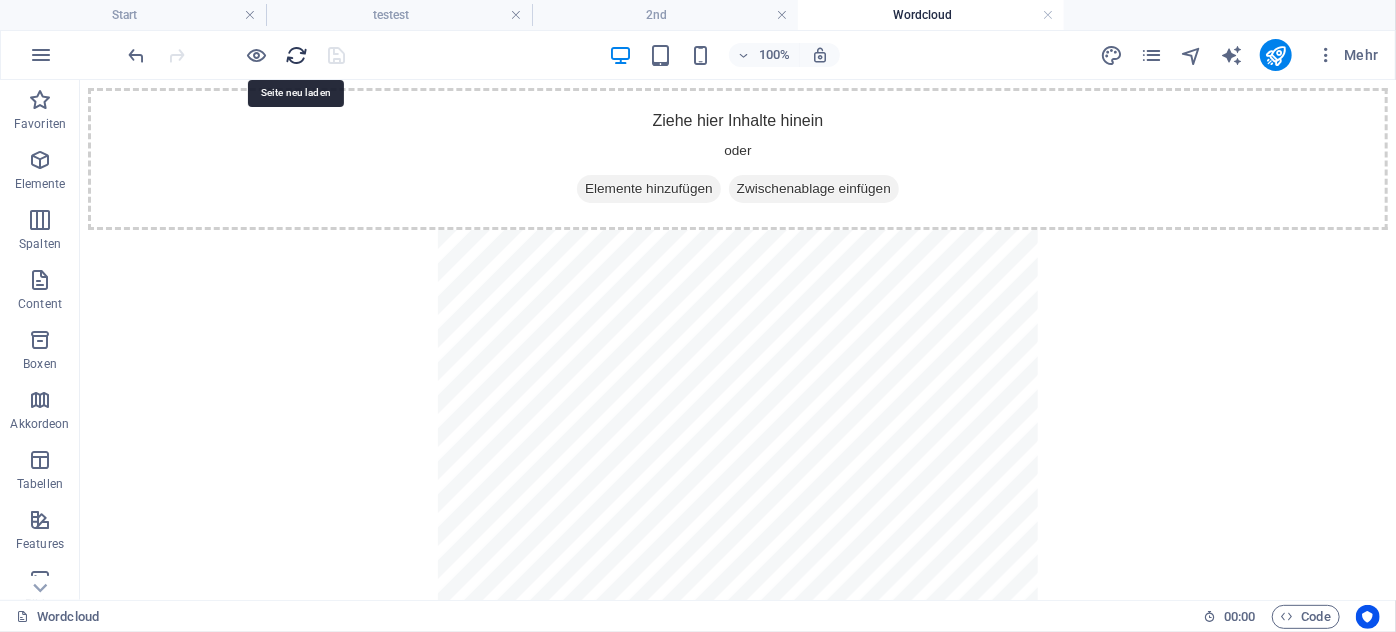 click at bounding box center [297, 55] 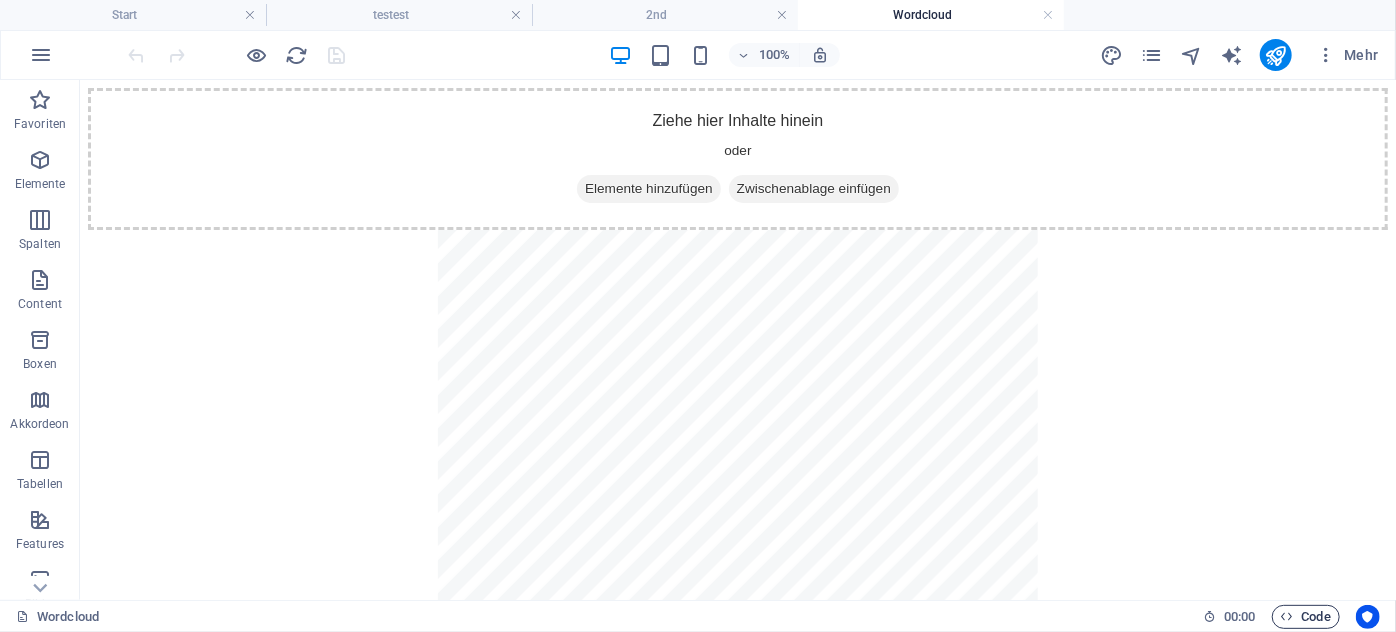 click on "Code" at bounding box center (1306, 617) 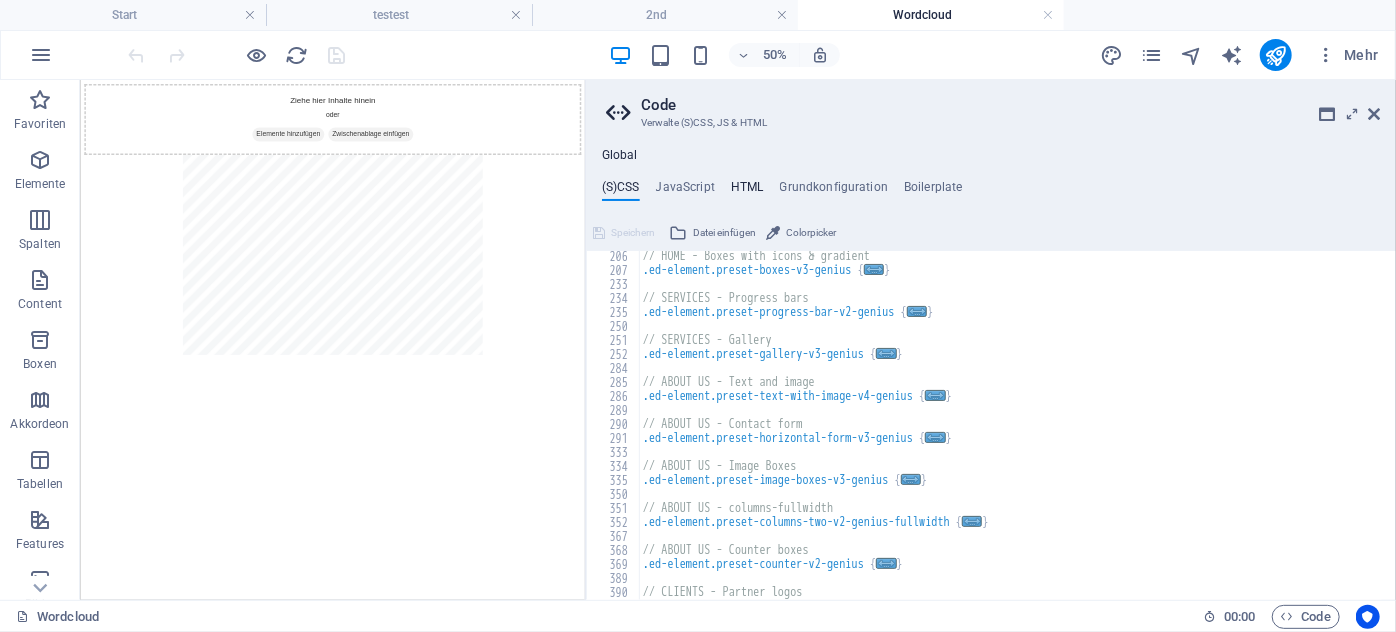 click on "HTML" at bounding box center (747, 191) 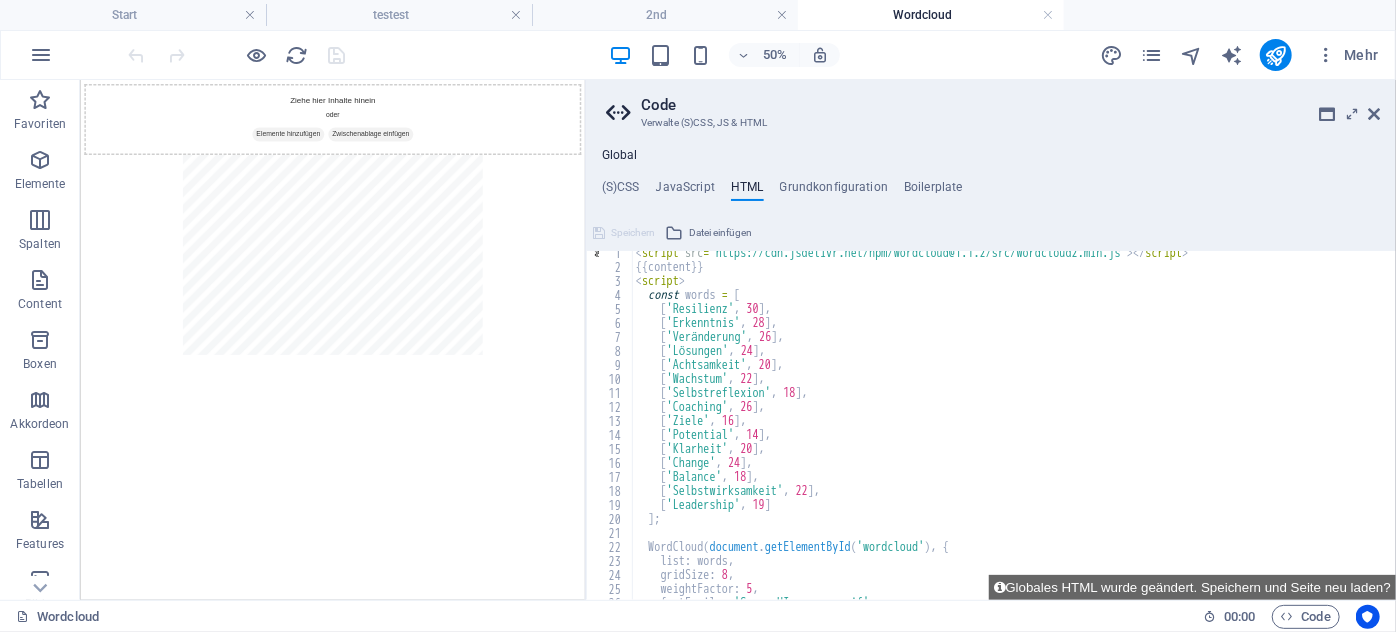 scroll, scrollTop: 0, scrollLeft: 0, axis: both 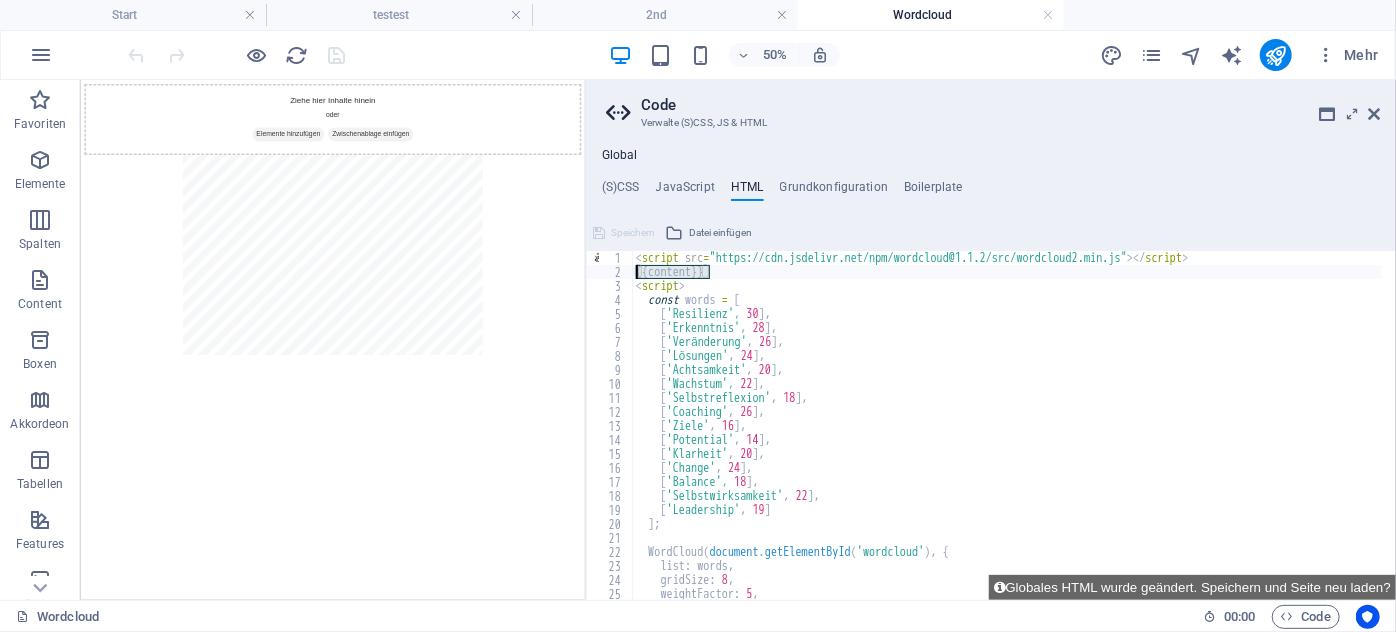 drag, startPoint x: 809, startPoint y: 353, endPoint x: 1082, endPoint y: 453, distance: 290.7387 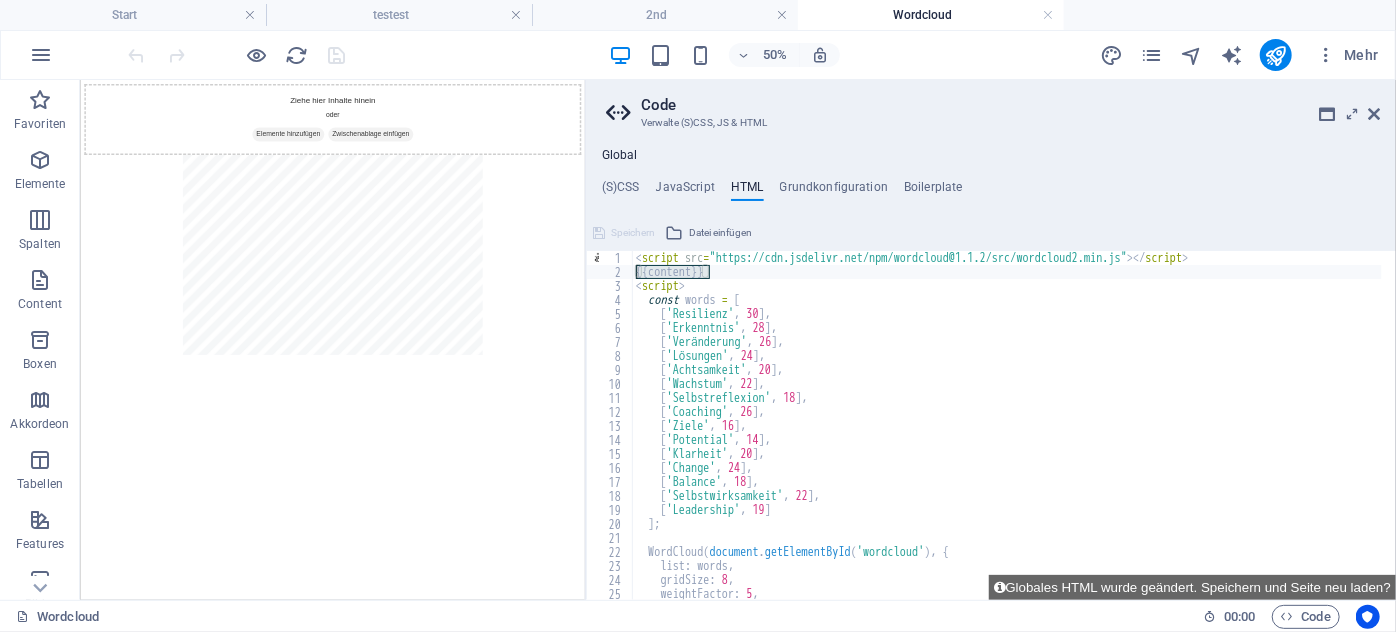 click on "<script src="https://cdn.jsdelivr.net/npm/wordcloud@1.1.2/src/wordcloud2.min.js"></script> {{content}} <script>    const words = [      [ 'Resilienz', 30 ],      [ 'Erkenntnis', 28 ],      [ 'Veränderung', 26 ],      [ 'Lösungen', 24 ],      [ 'Achtsamkeit', 20 ],      [ 'Wachstum', 22 ],      [ 'Selbstreflexion', 18 ],      [ 'Coaching', 26 ],      [ 'Ziele', 16 ],      [ 'Potential', 14 ],      [ 'Klarheit', 20 ],      [ 'Change', 24 ],      [ 'Balance', 18 ],      [ 'Selbstwirksamkeit', 22 ],      [ 'Leadership', 19 ]    ];    WordCloud(document.getElementById('wordcloud'), {      list: words,      gridSize: 8,      weightFactor: 5,      fontFamily: 'Segoe UI, sans-serif'," at bounding box center (1007, 439) 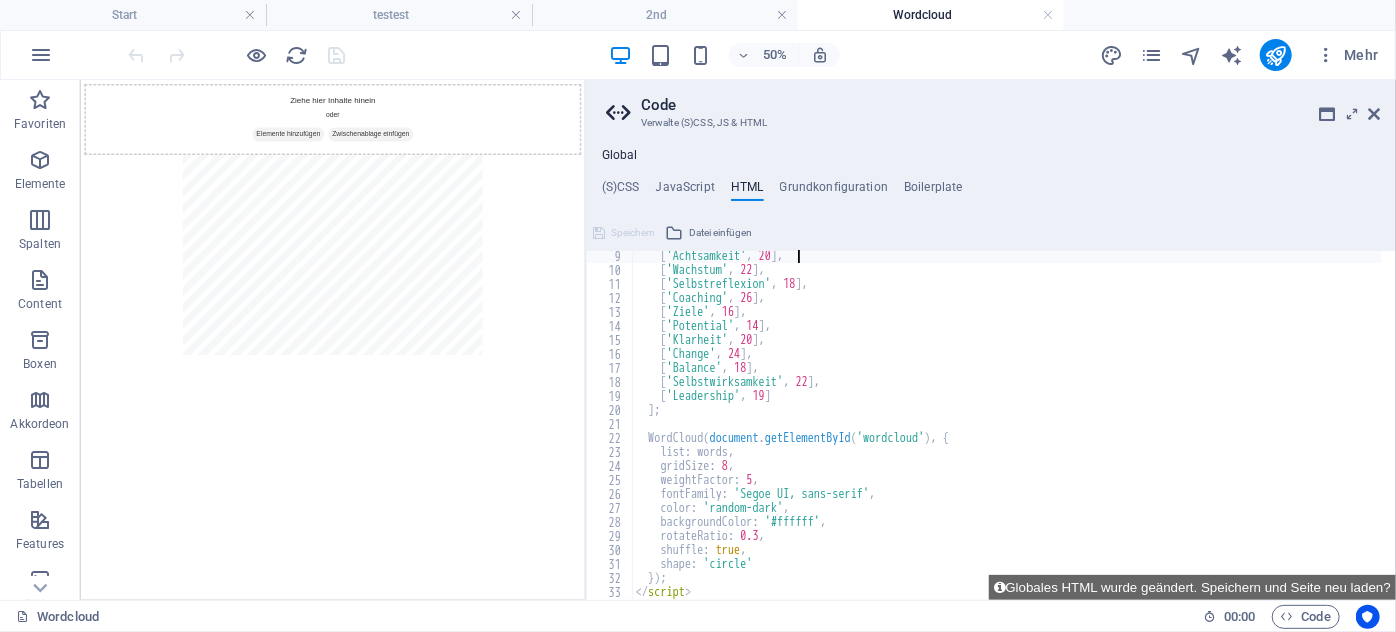 scroll, scrollTop: 60, scrollLeft: 0, axis: vertical 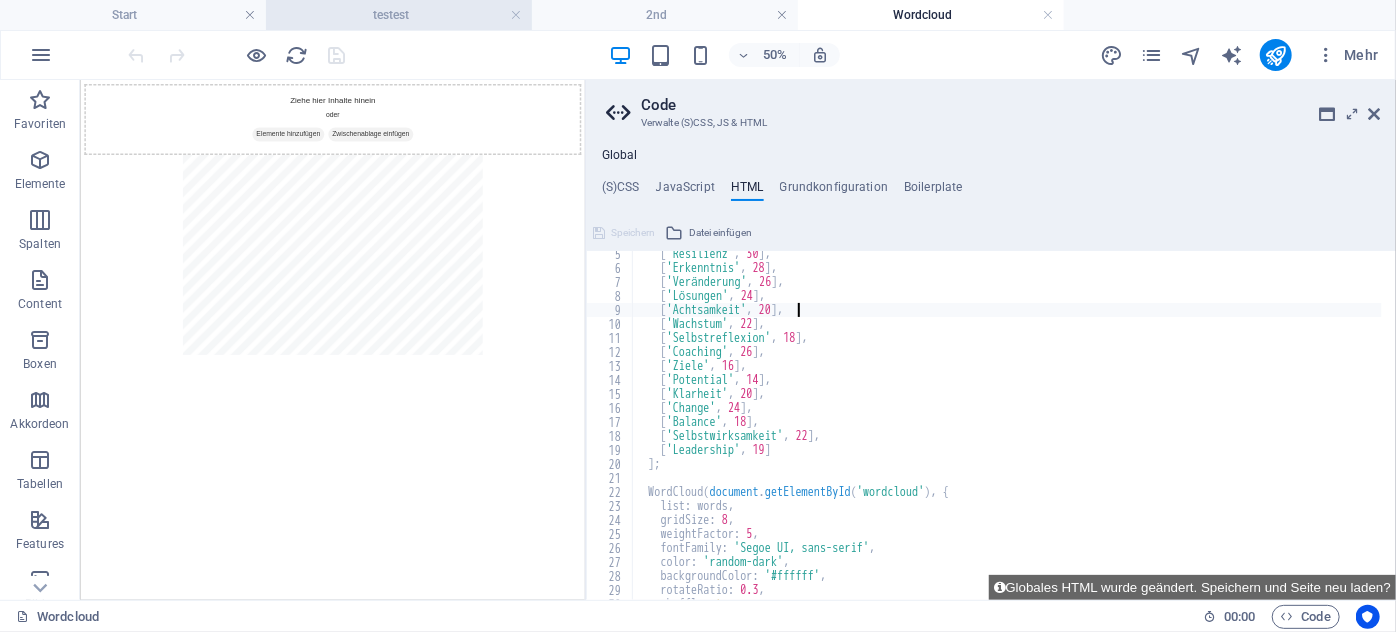 click on "testest" at bounding box center (399, 15) 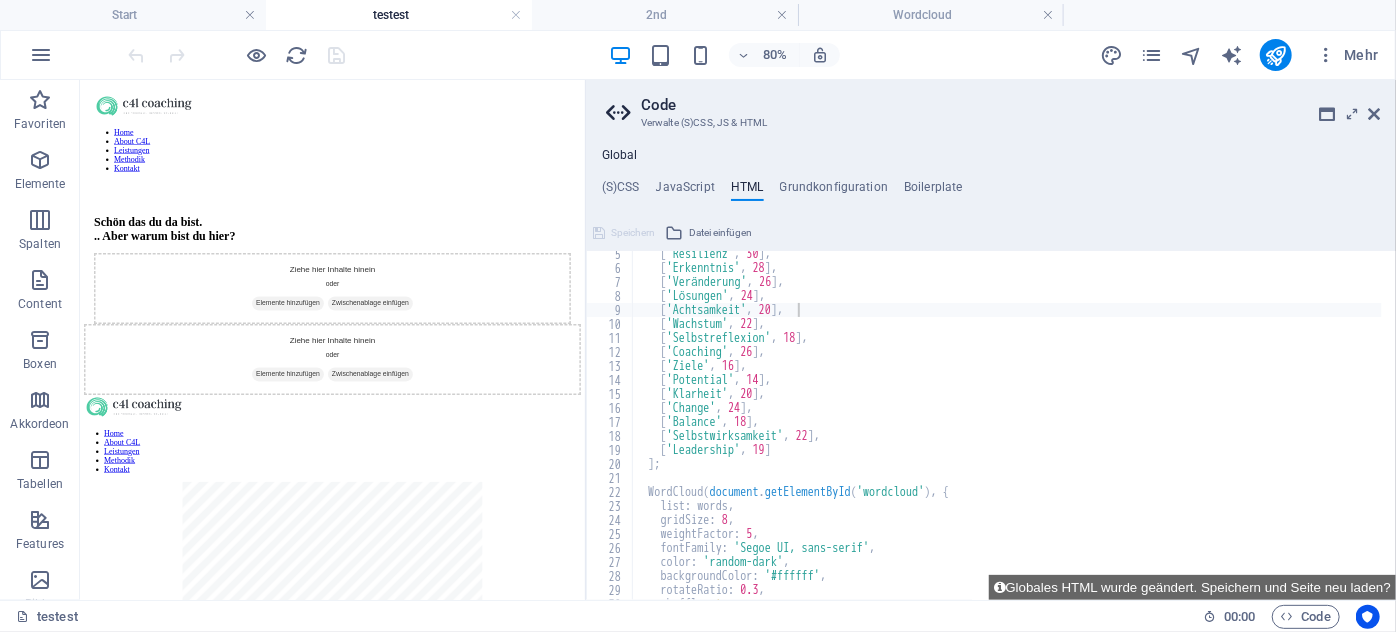 scroll, scrollTop: 406, scrollLeft: 0, axis: vertical 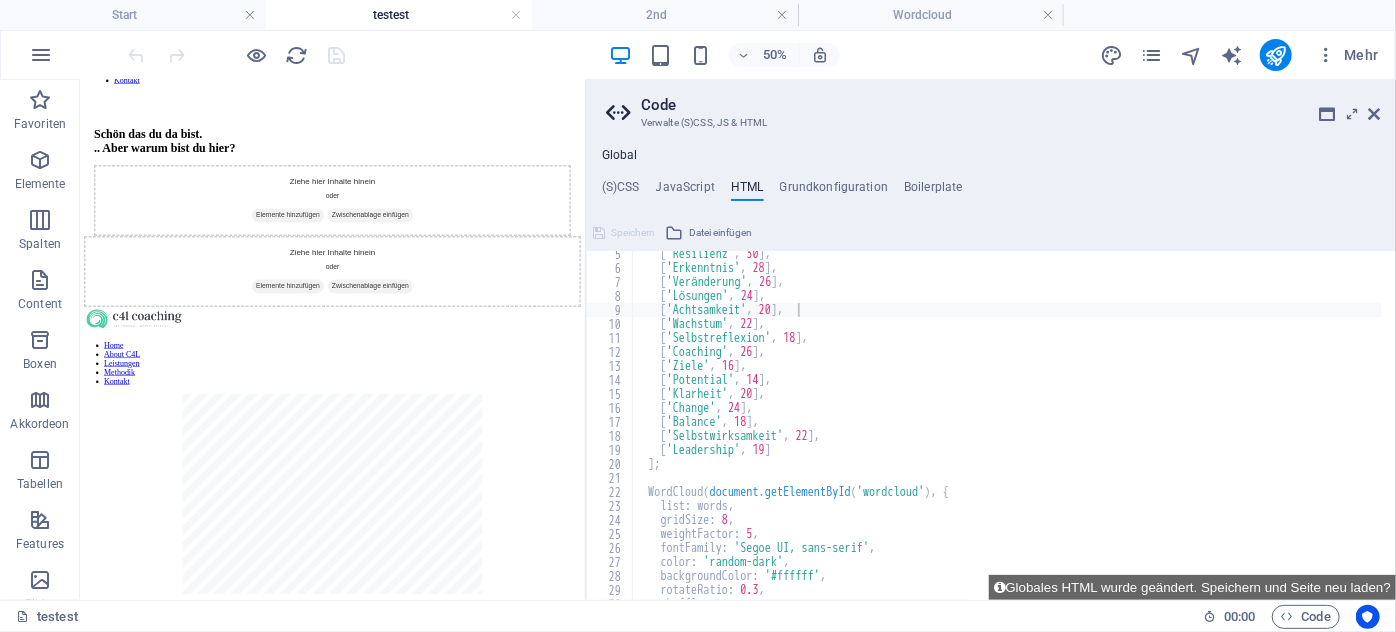 click at bounding box center [237, 55] 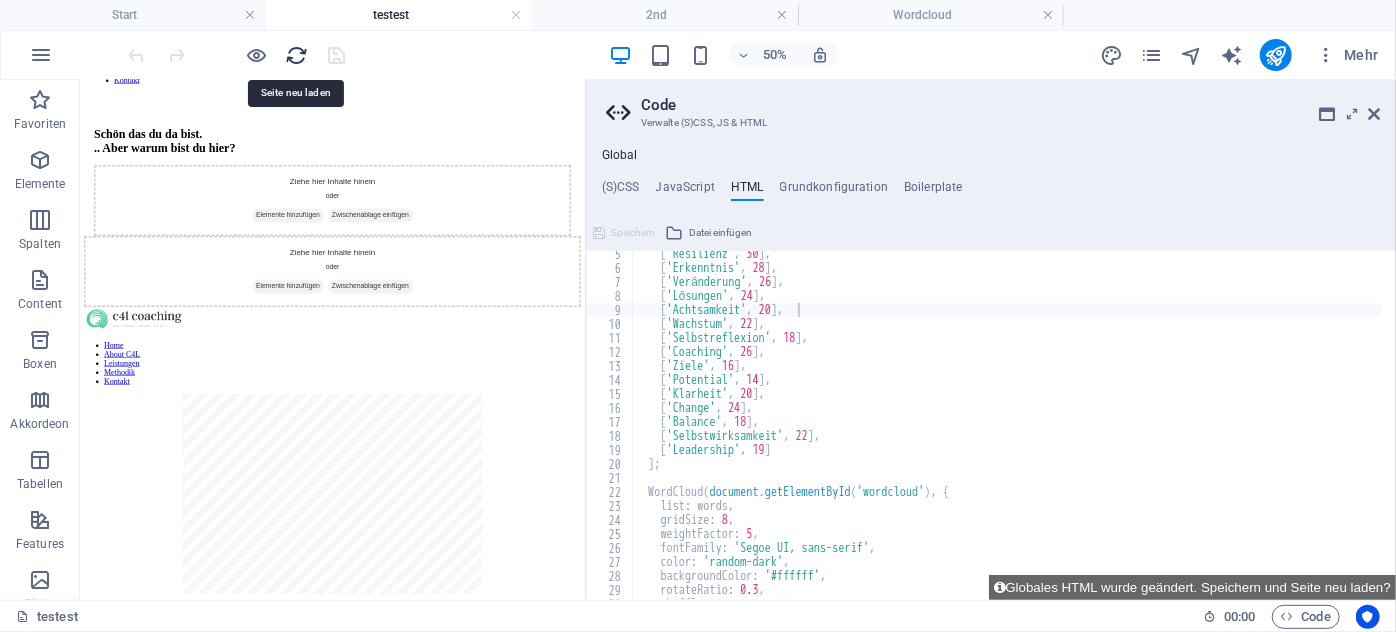 click at bounding box center [297, 55] 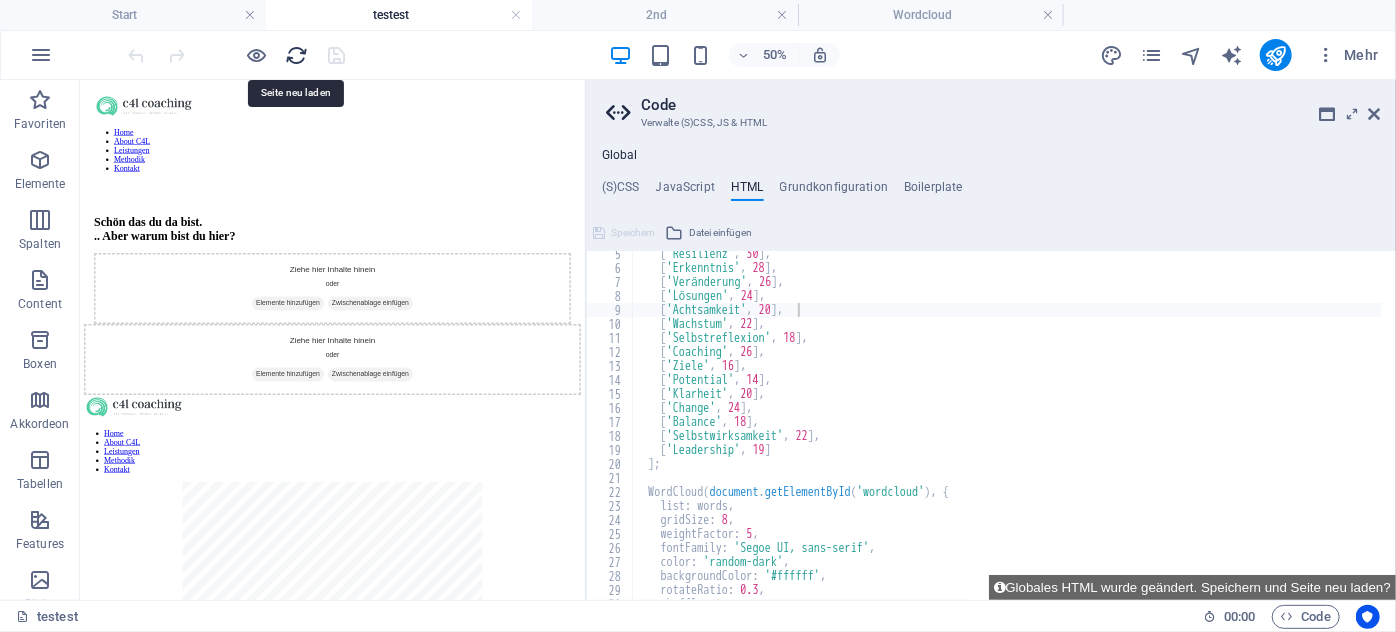 scroll, scrollTop: 0, scrollLeft: 0, axis: both 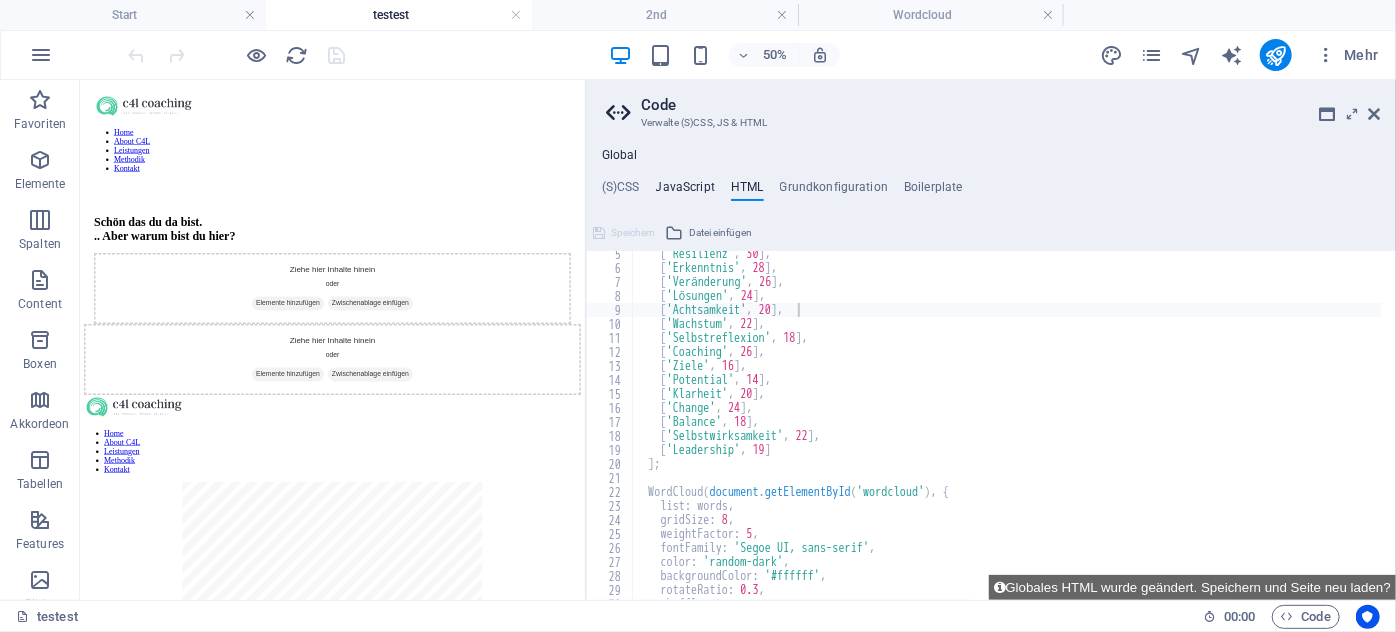 click on "JavaScript" at bounding box center (685, 191) 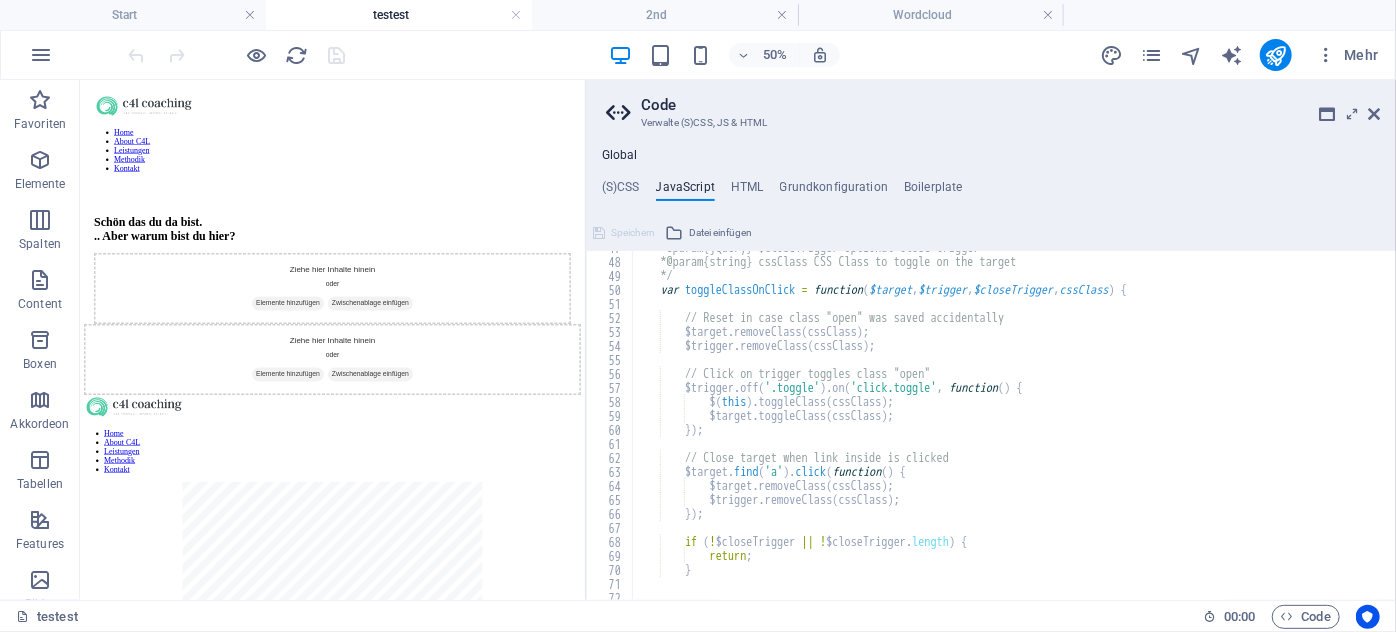 scroll, scrollTop: 544, scrollLeft: 0, axis: vertical 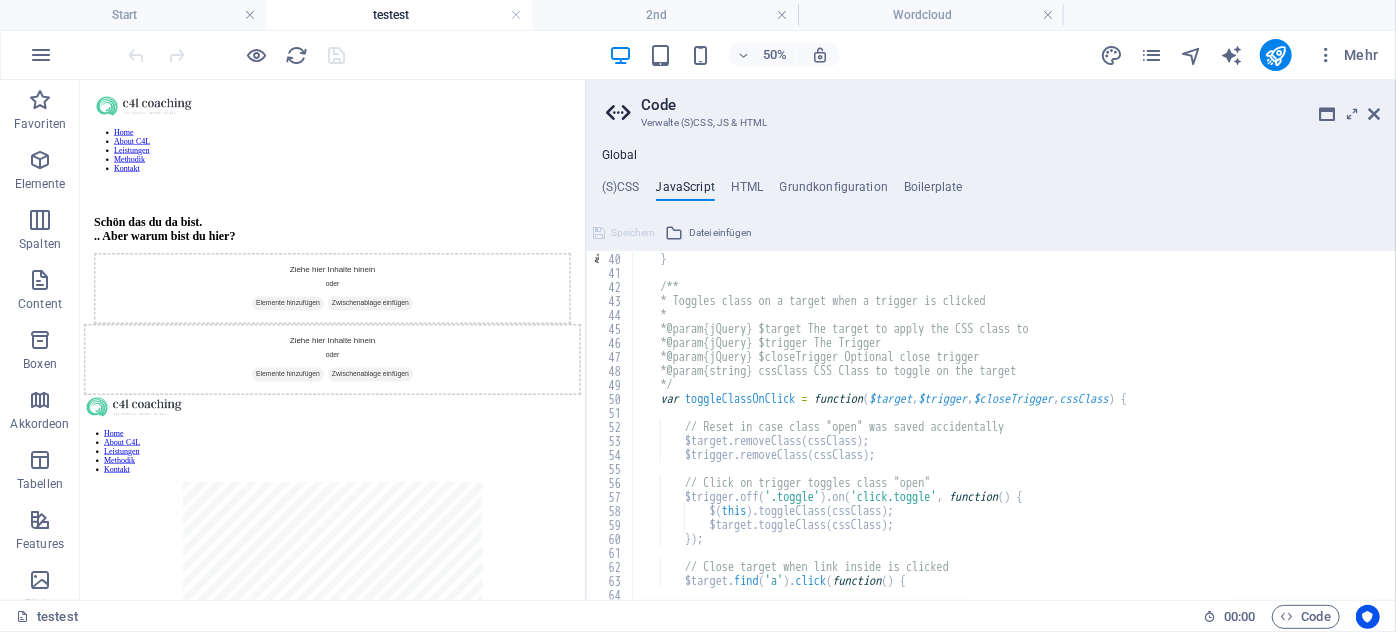 click on "(S)CSS JavaScript HTML Grundkonfiguration Boilerplate" at bounding box center (991, 191) 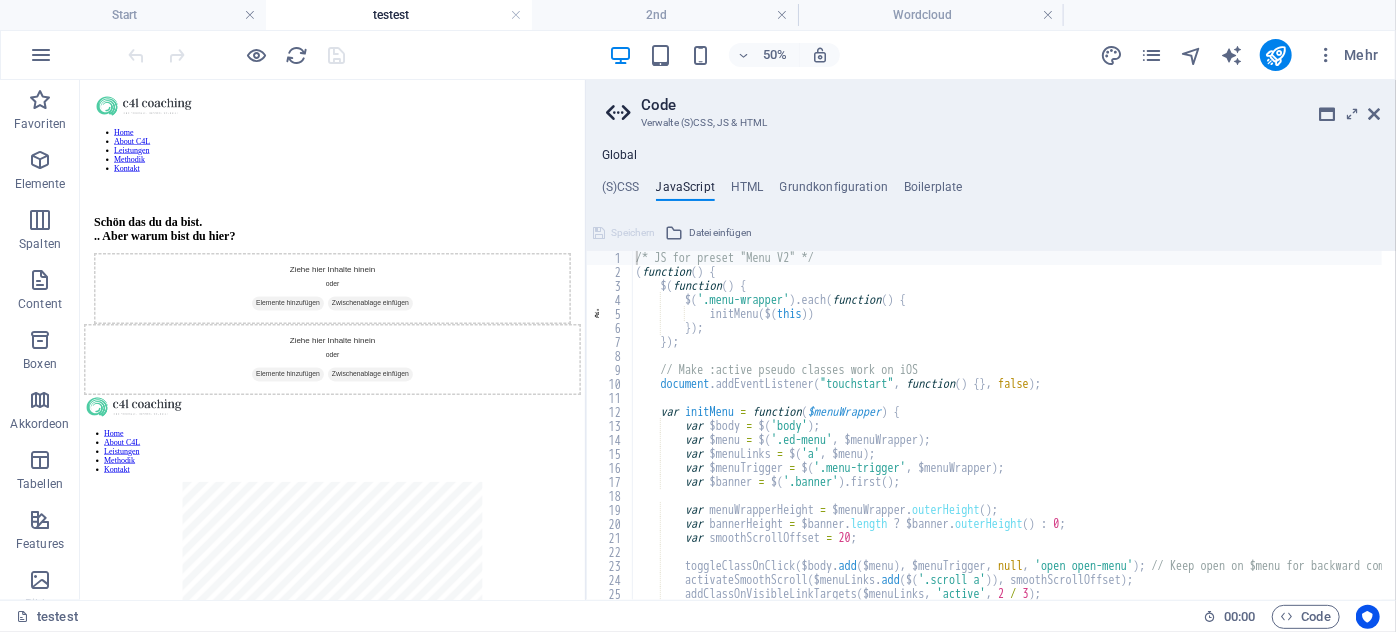 scroll, scrollTop: 0, scrollLeft: 0, axis: both 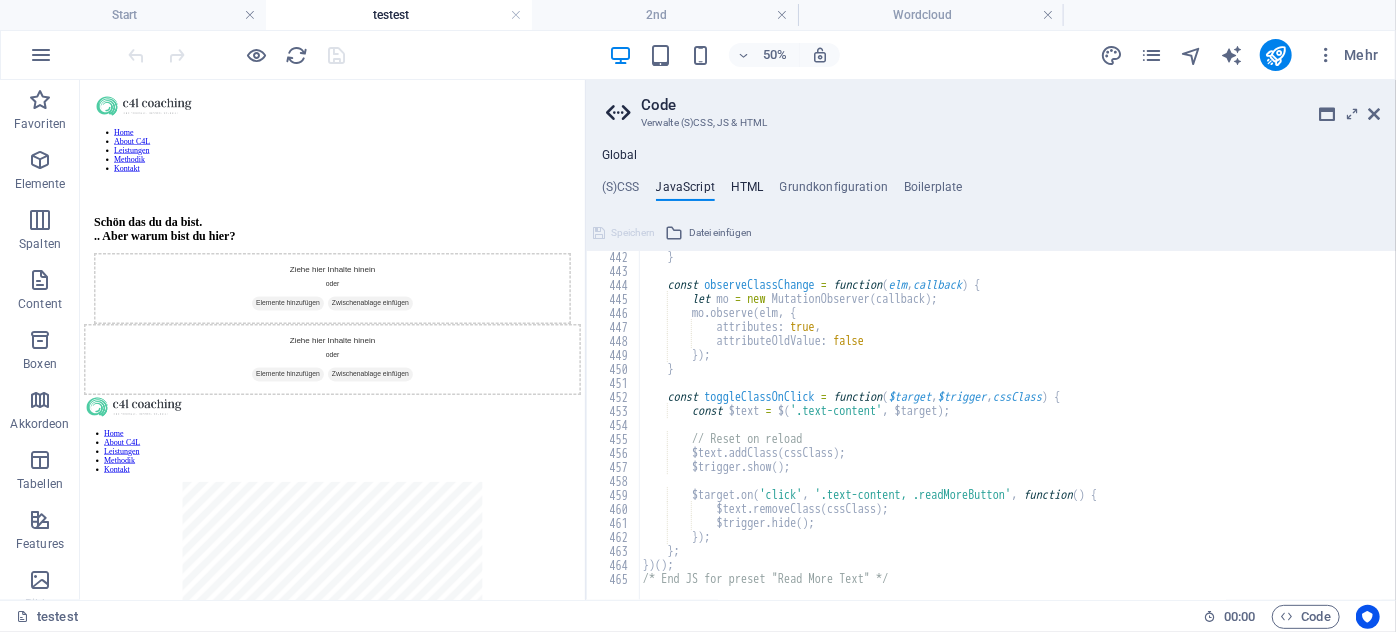 click on "HTML" at bounding box center [747, 191] 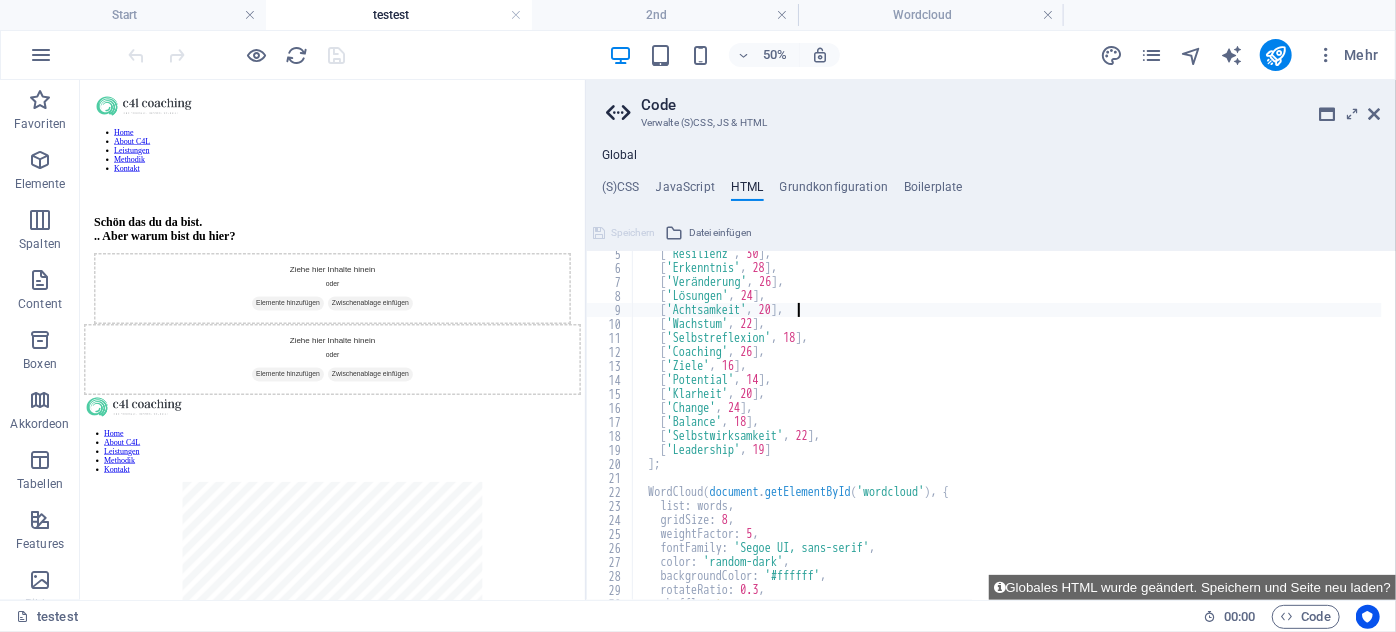 scroll, scrollTop: 168, scrollLeft: 0, axis: vertical 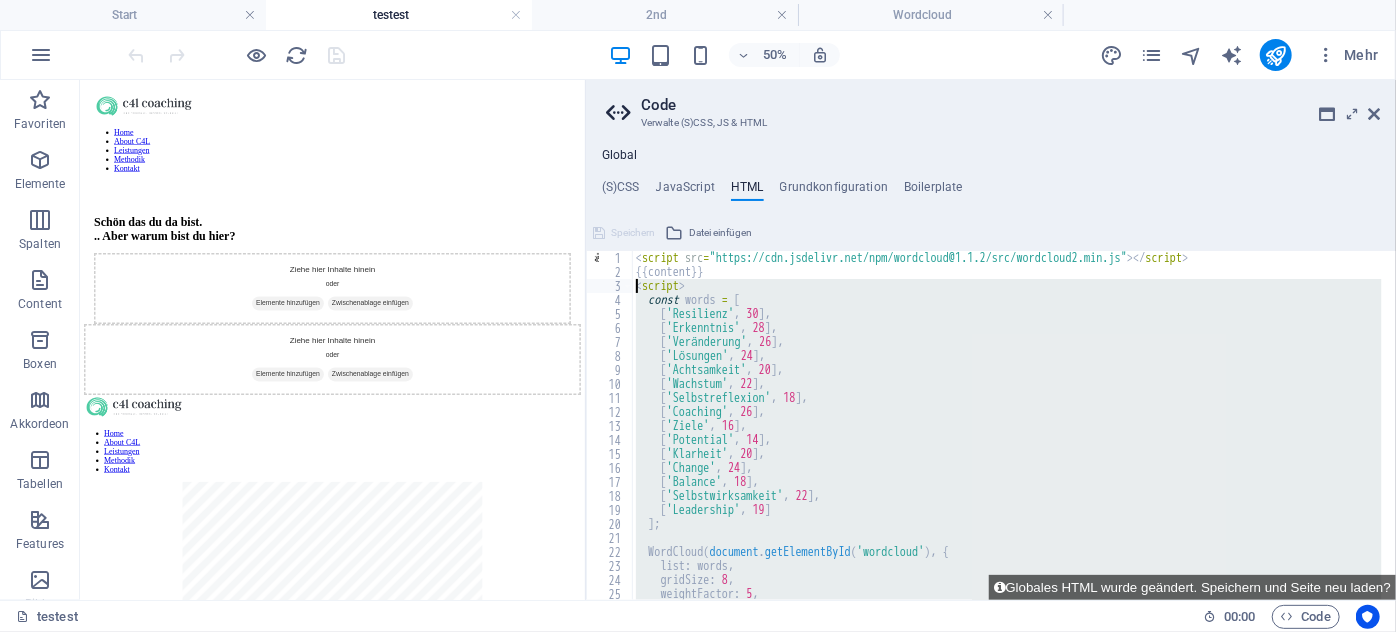 drag, startPoint x: 701, startPoint y: 592, endPoint x: 633, endPoint y: 287, distance: 312.4884 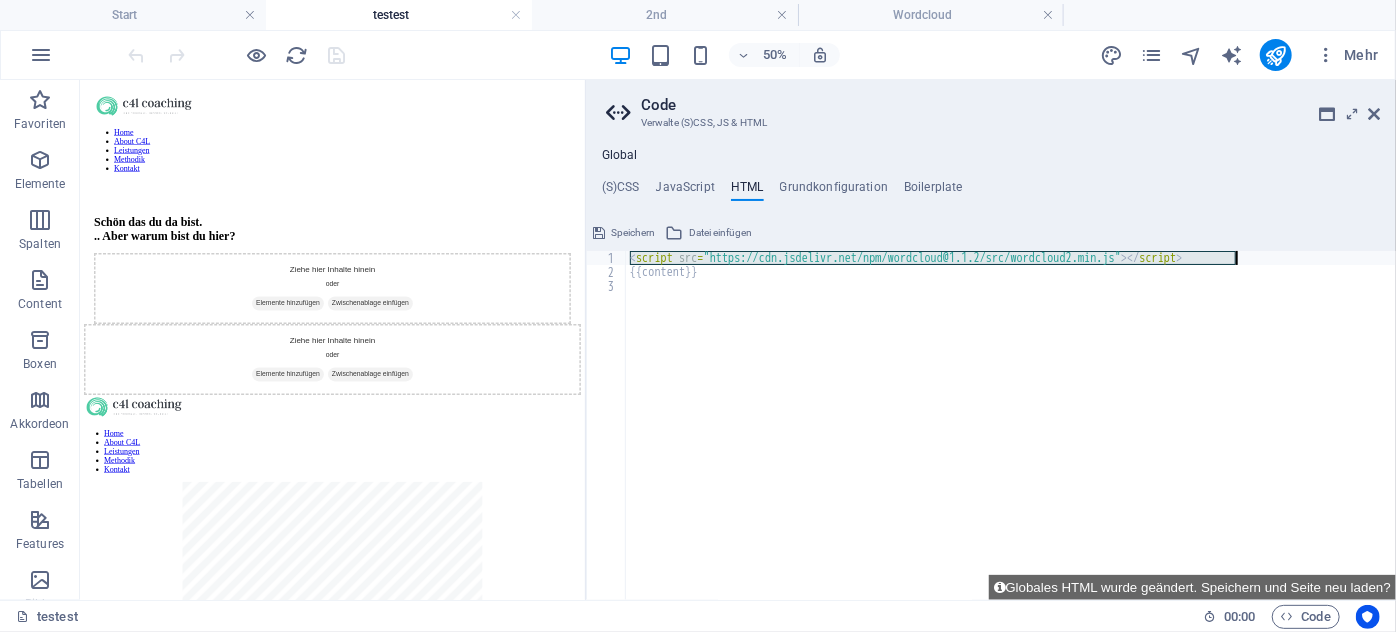drag, startPoint x: 629, startPoint y: 259, endPoint x: 1264, endPoint y: 256, distance: 635.0071 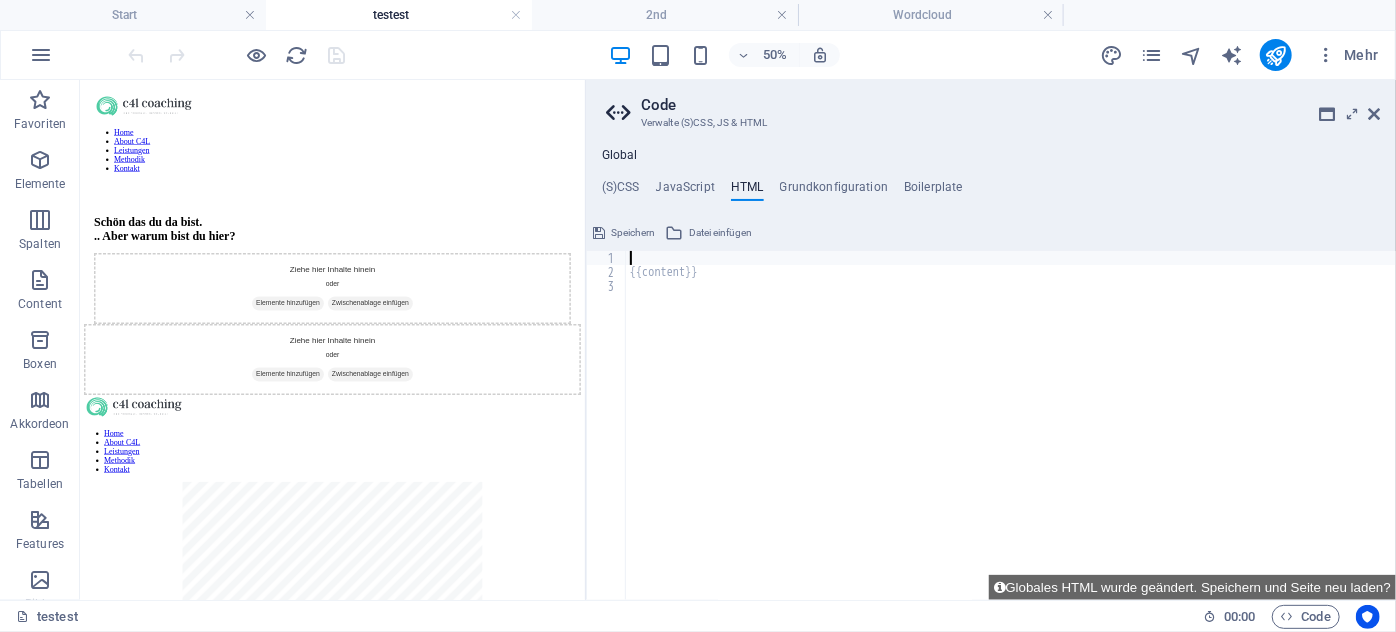 type on "{{content}}" 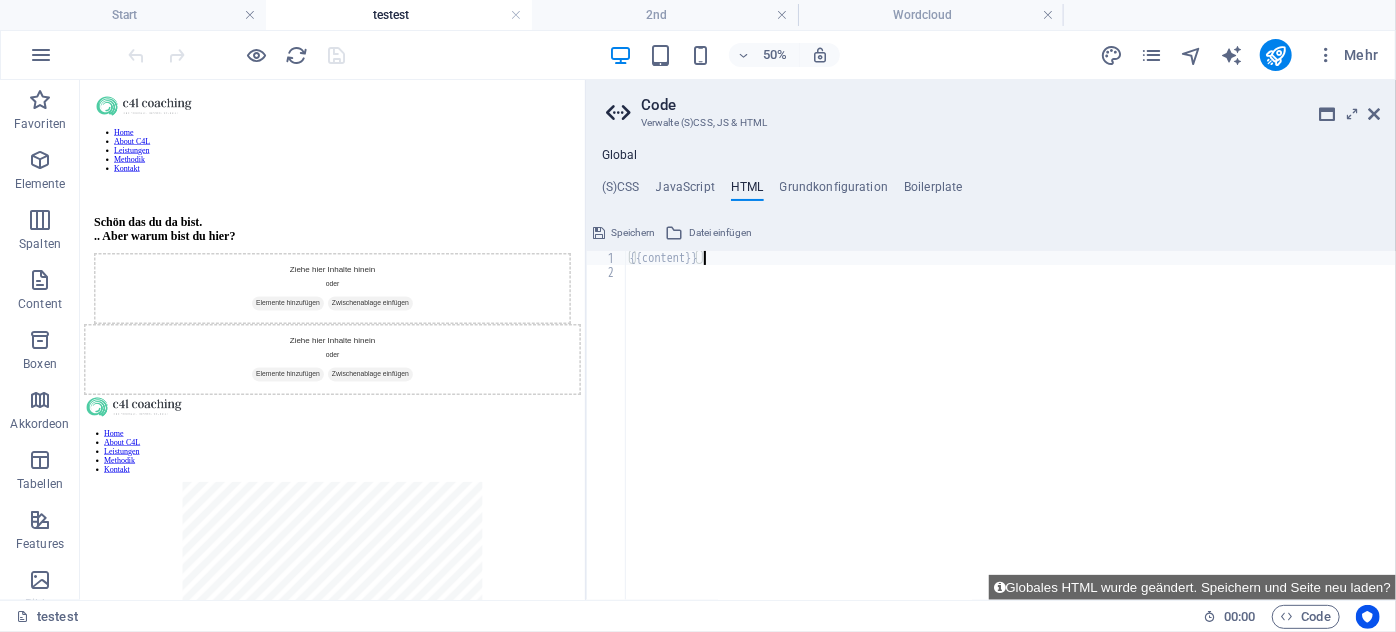 click on "{{content}}" at bounding box center (1011, 439) 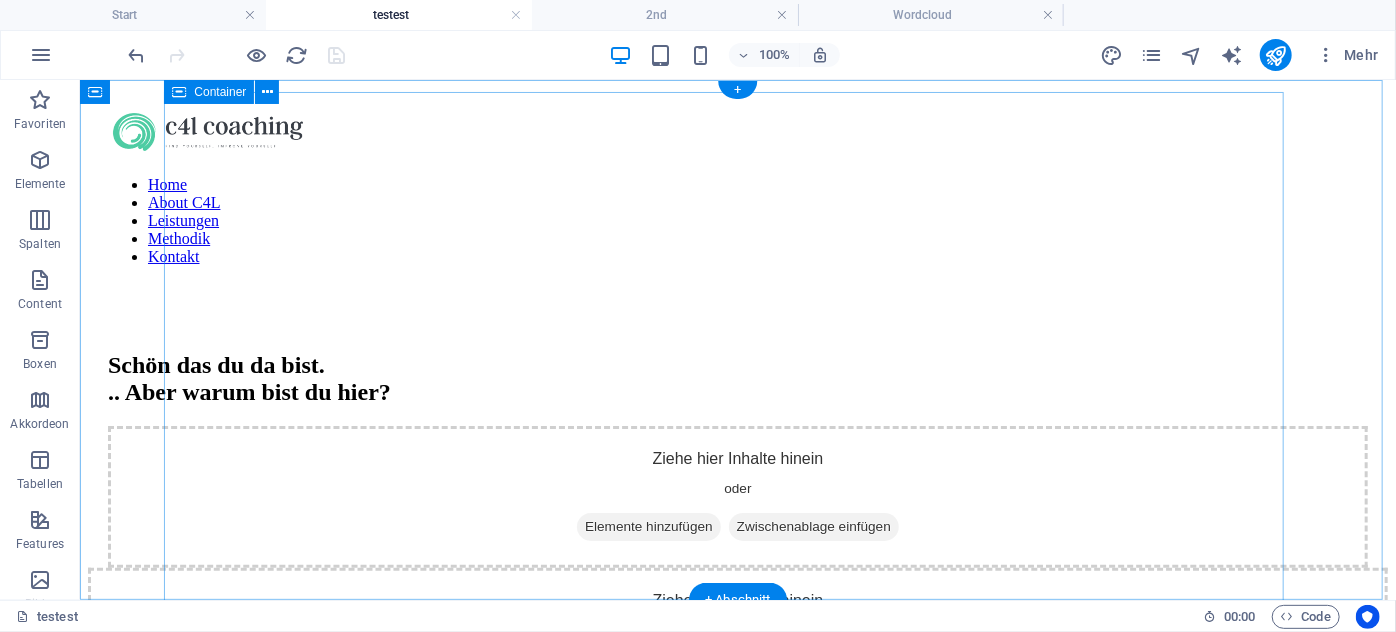 scroll, scrollTop: 1040, scrollLeft: 0, axis: vertical 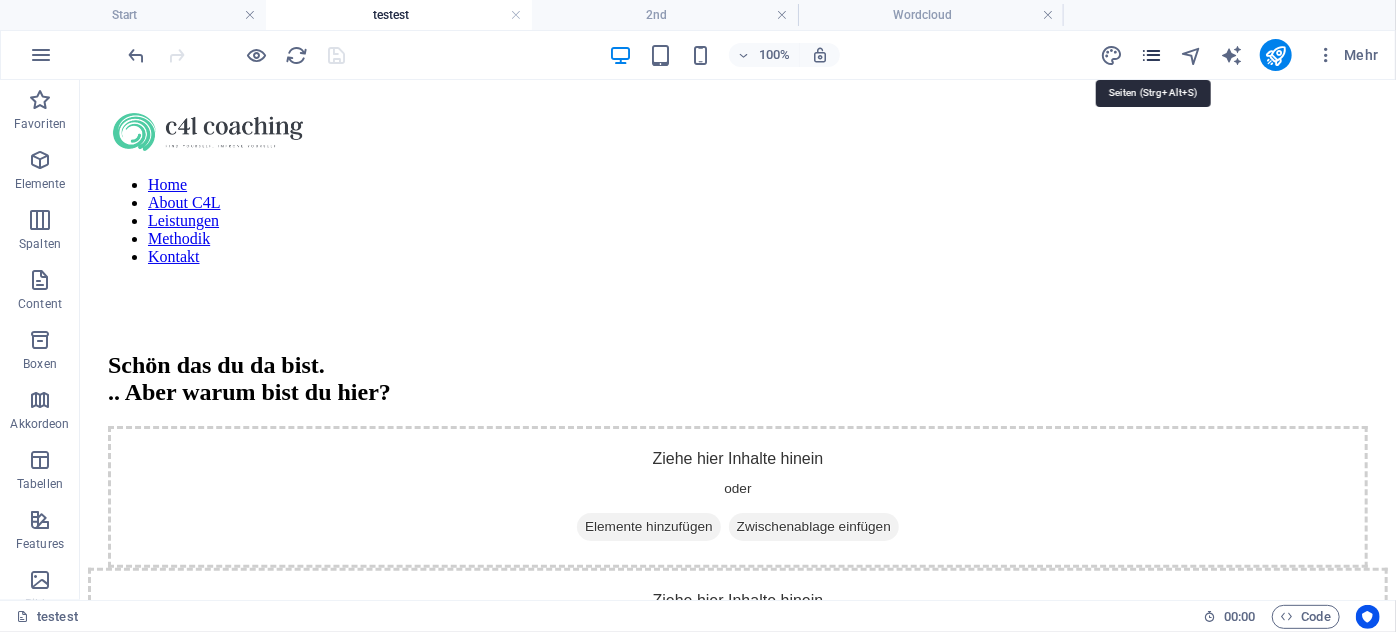 click at bounding box center (1151, 55) 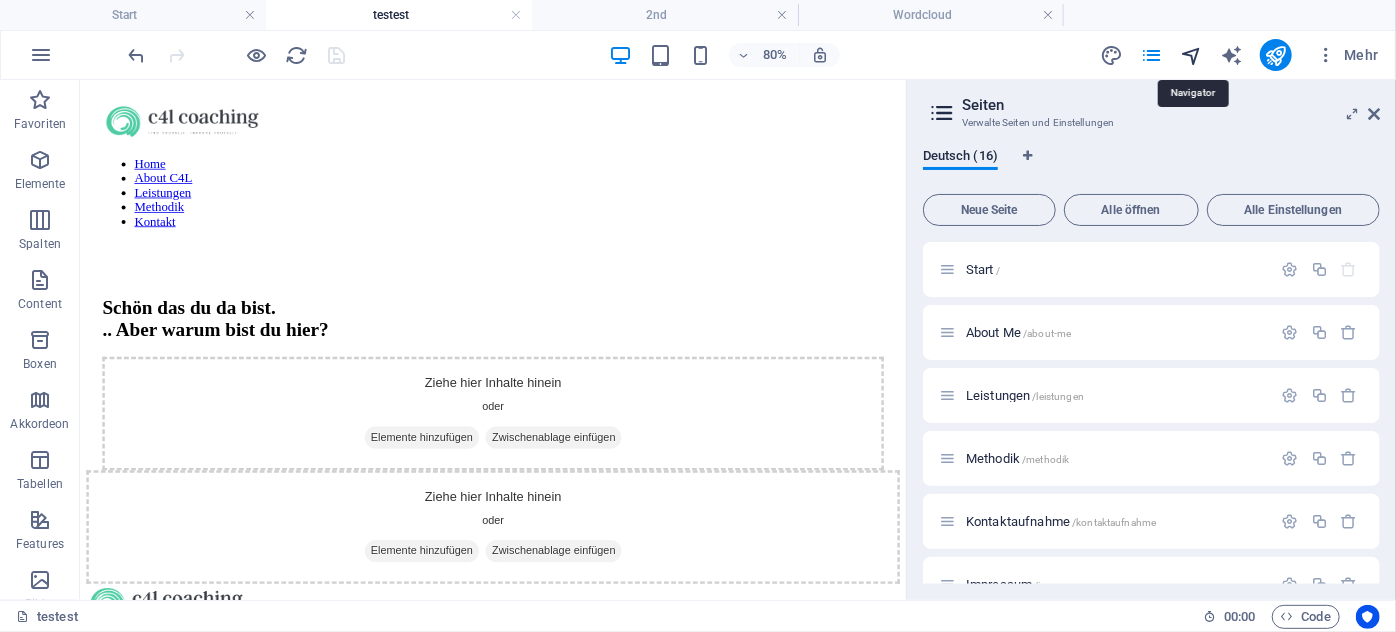 click at bounding box center (1191, 55) 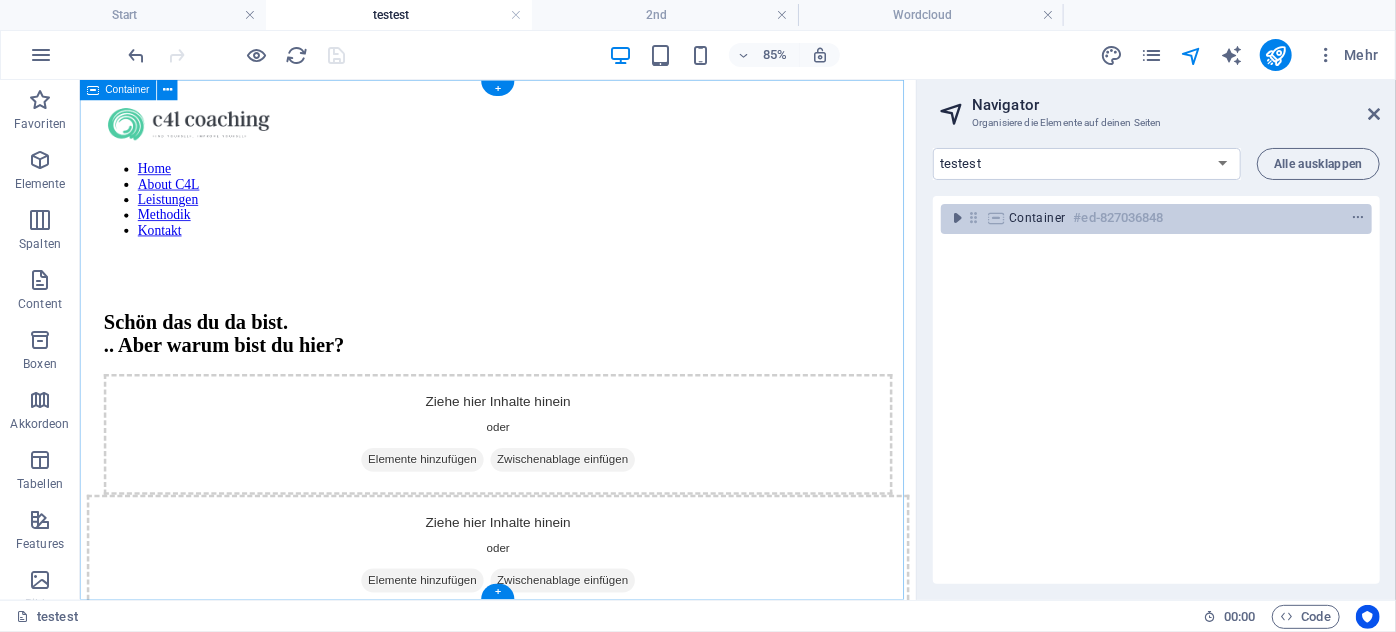 click on "Container #ed-827036848" at bounding box center (1156, 219) 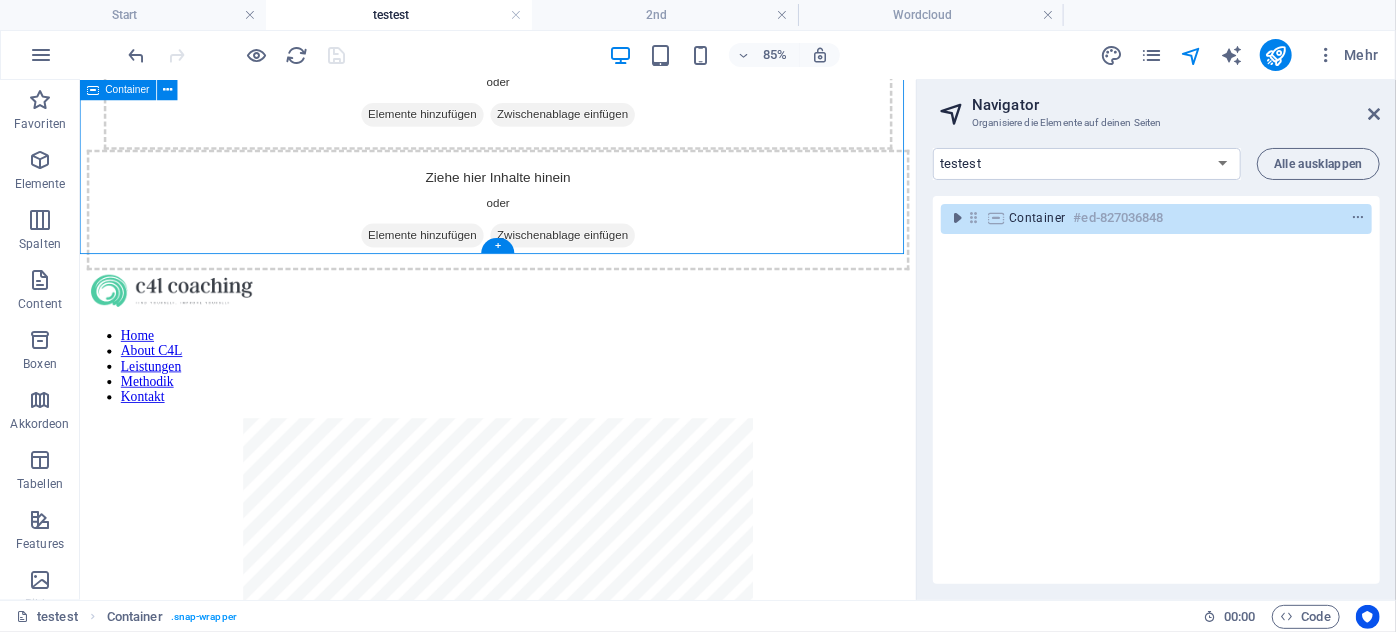 click at bounding box center (973, 217) 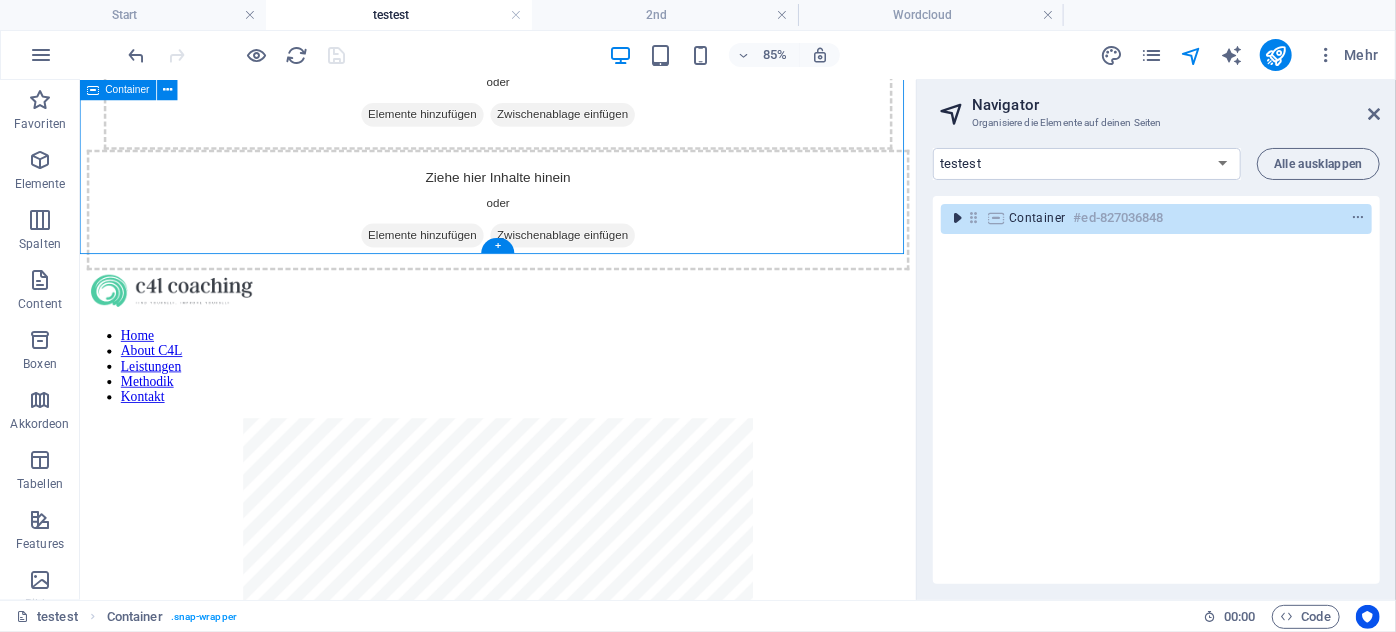 click at bounding box center [957, 218] 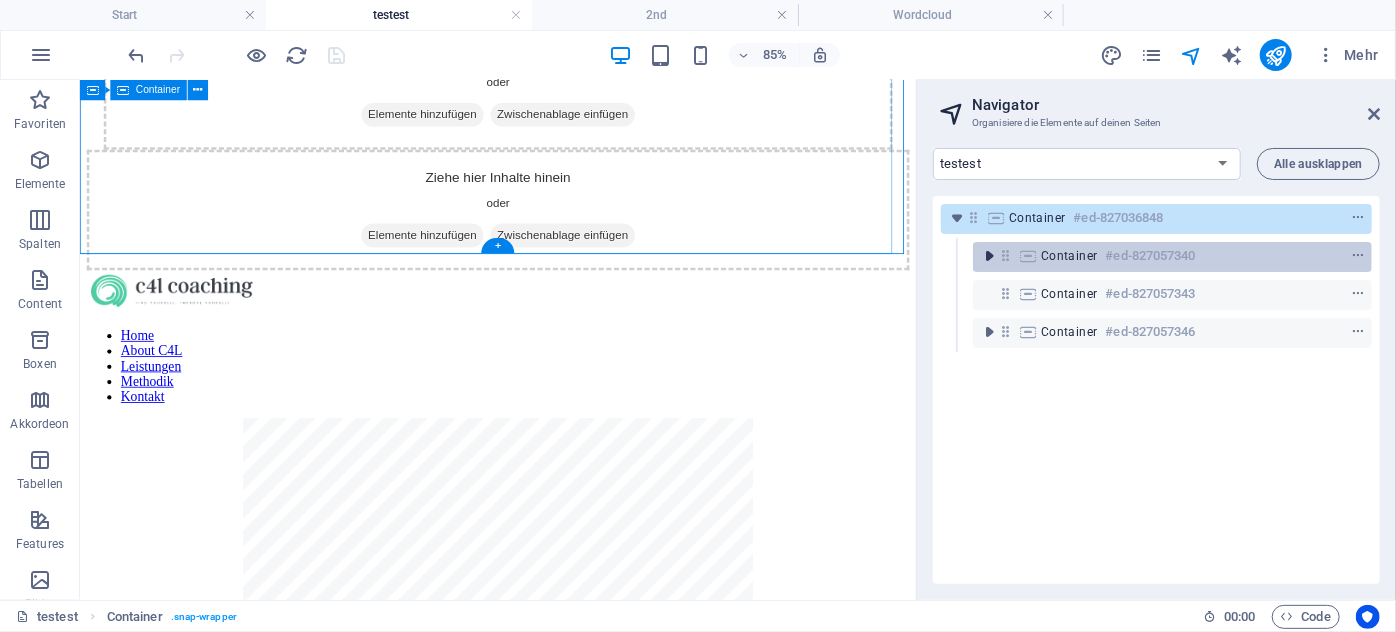 click at bounding box center [989, 256] 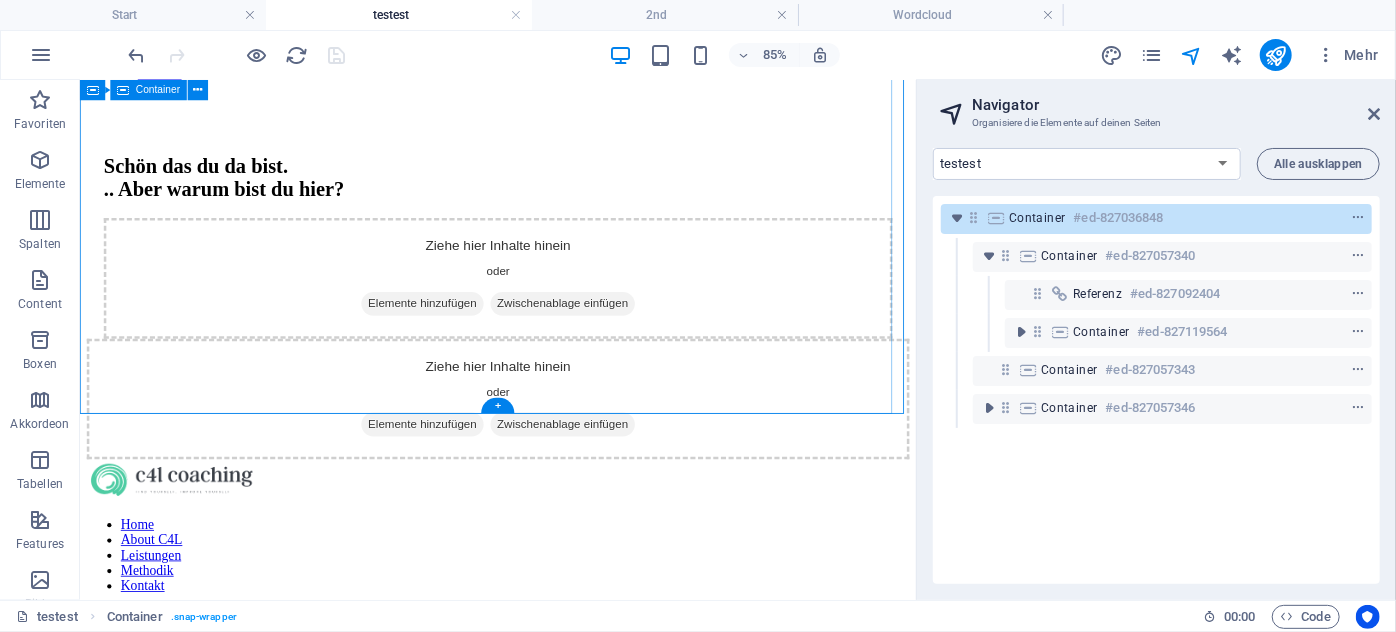 scroll, scrollTop: 0, scrollLeft: 0, axis: both 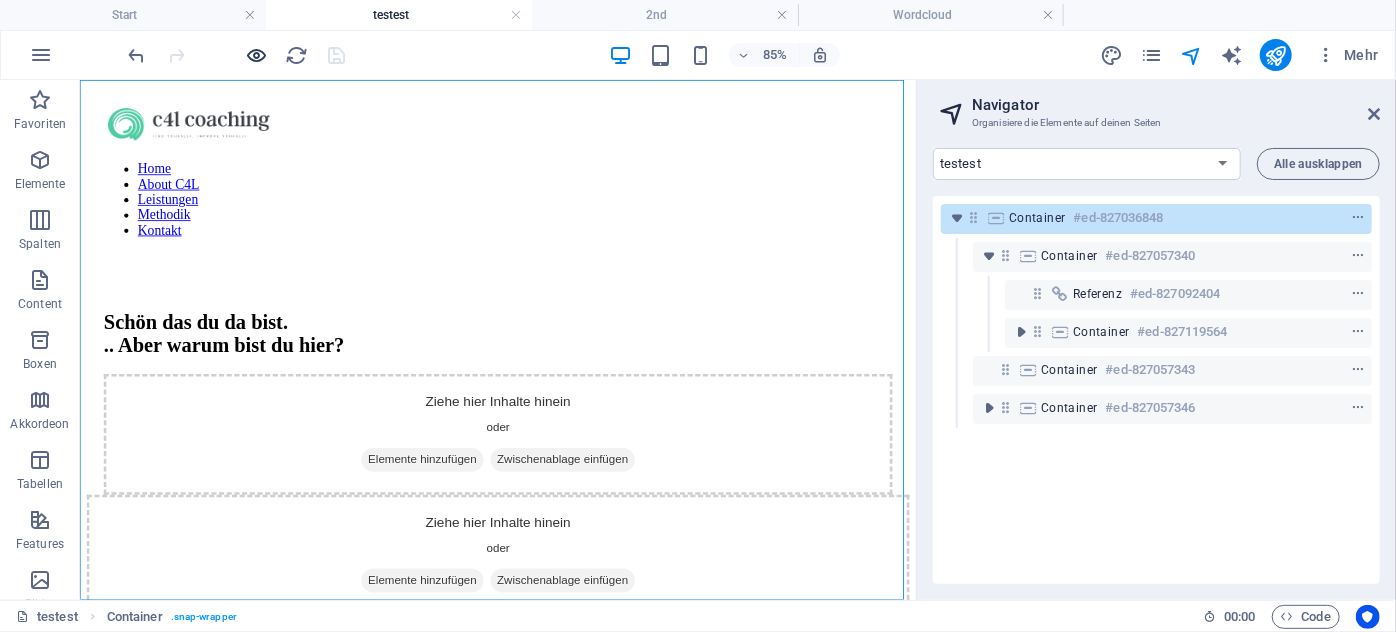 drag, startPoint x: 258, startPoint y: 71, endPoint x: 261, endPoint y: 61, distance: 10.440307 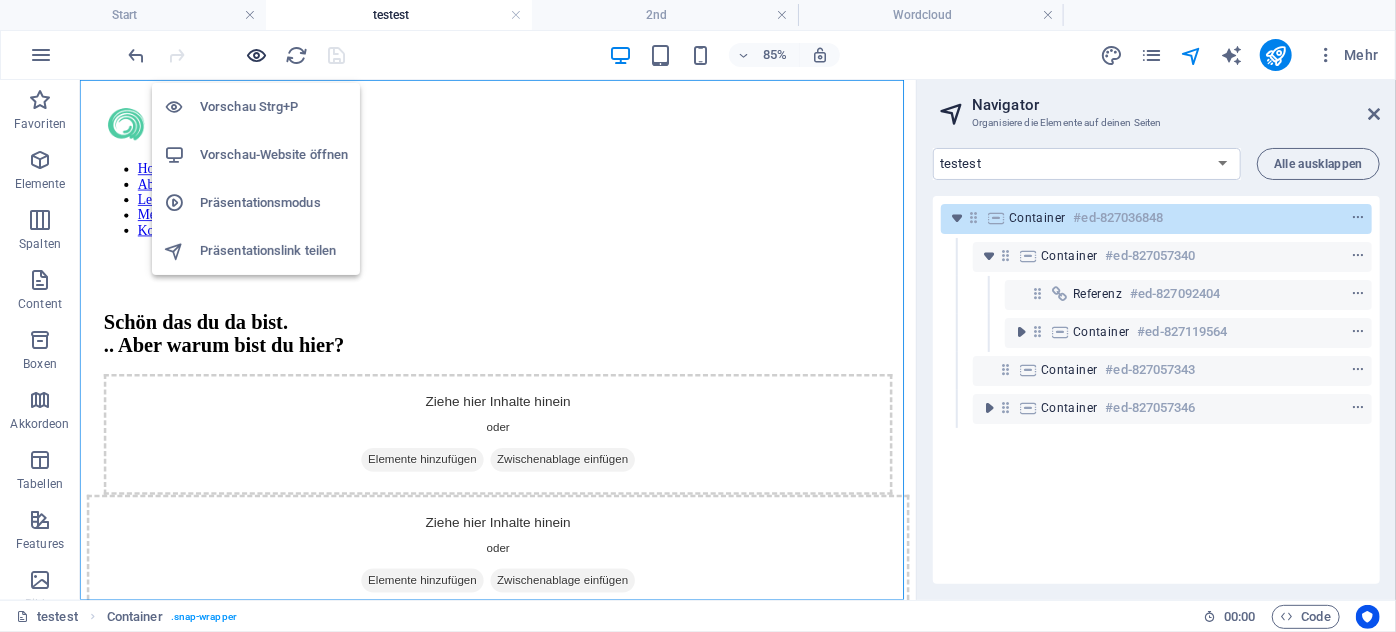 click at bounding box center (257, 55) 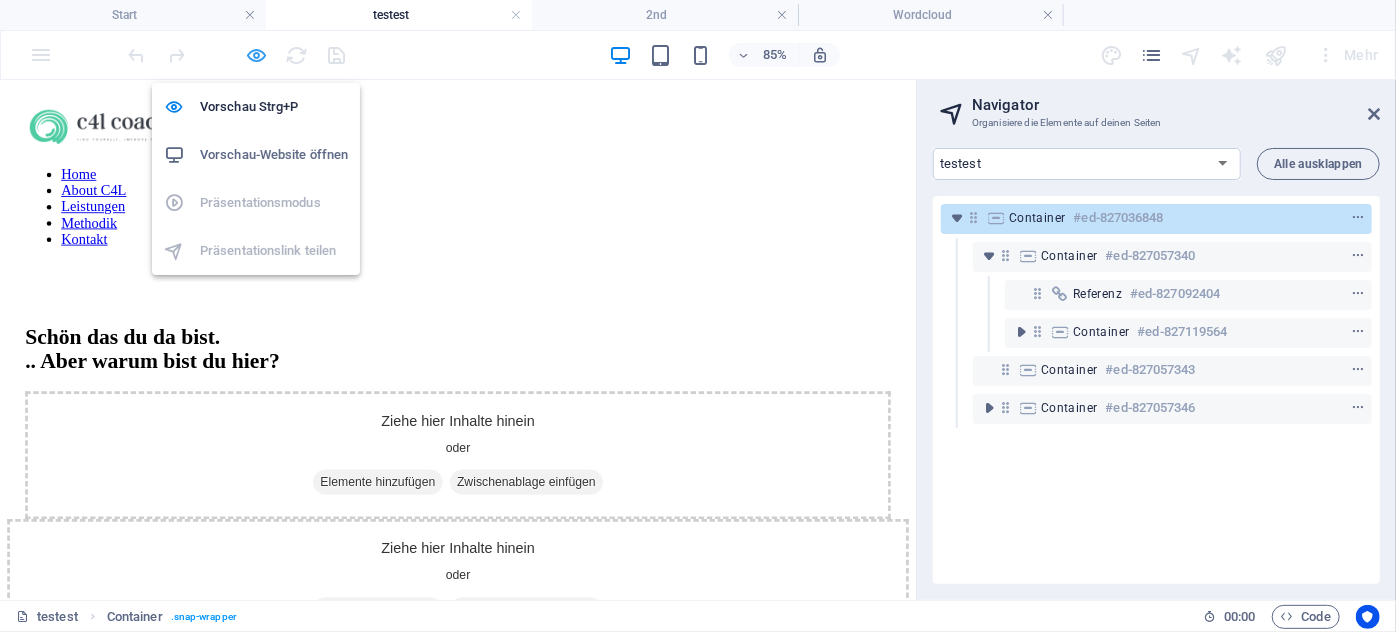 scroll, scrollTop: 577, scrollLeft: 0, axis: vertical 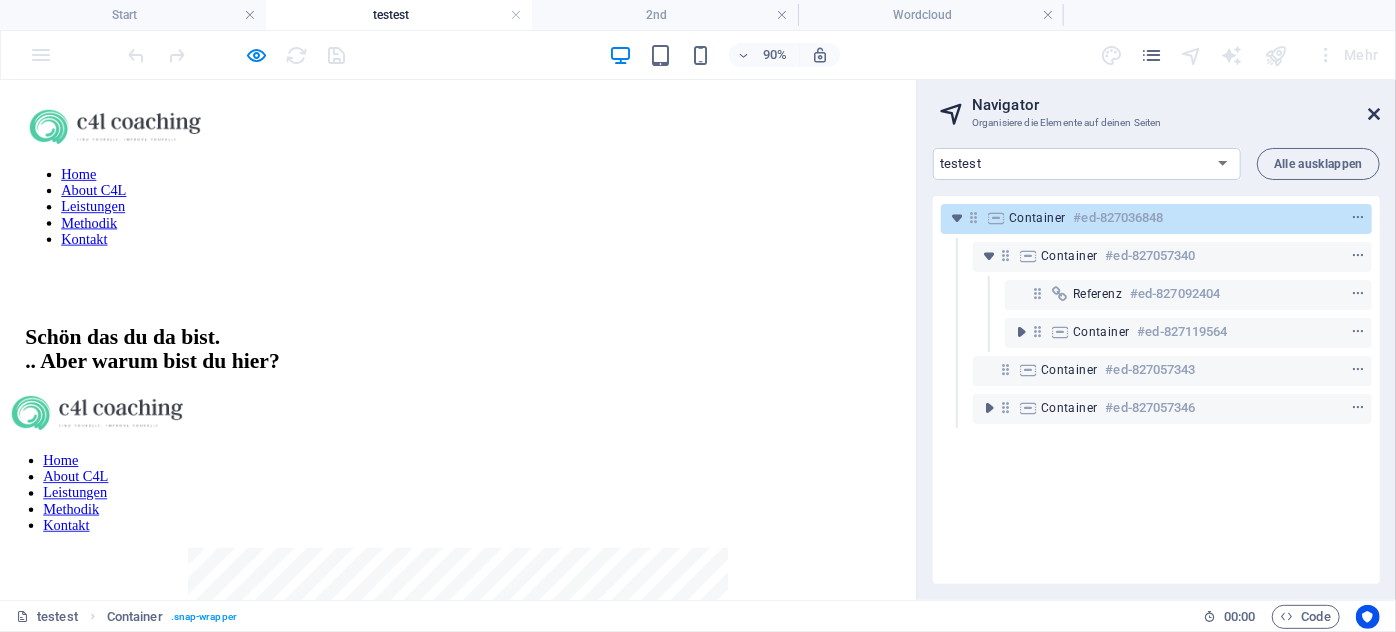click at bounding box center (1374, 114) 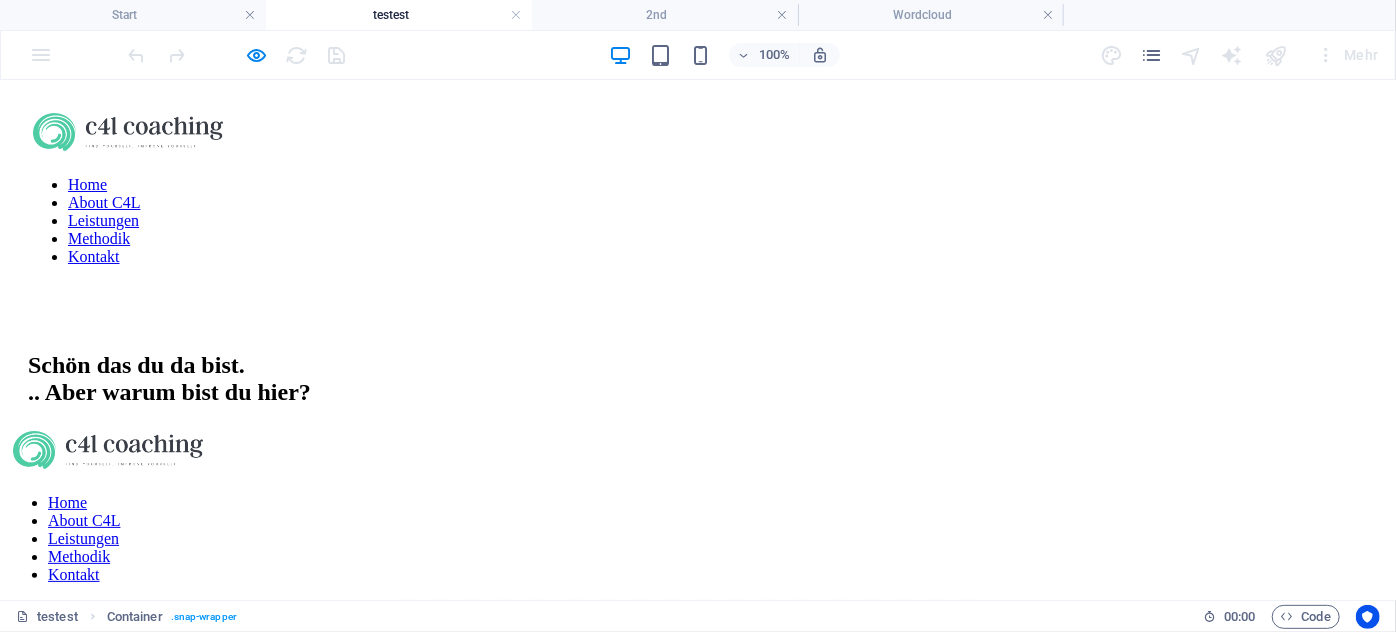 scroll, scrollTop: 1040, scrollLeft: 0, axis: vertical 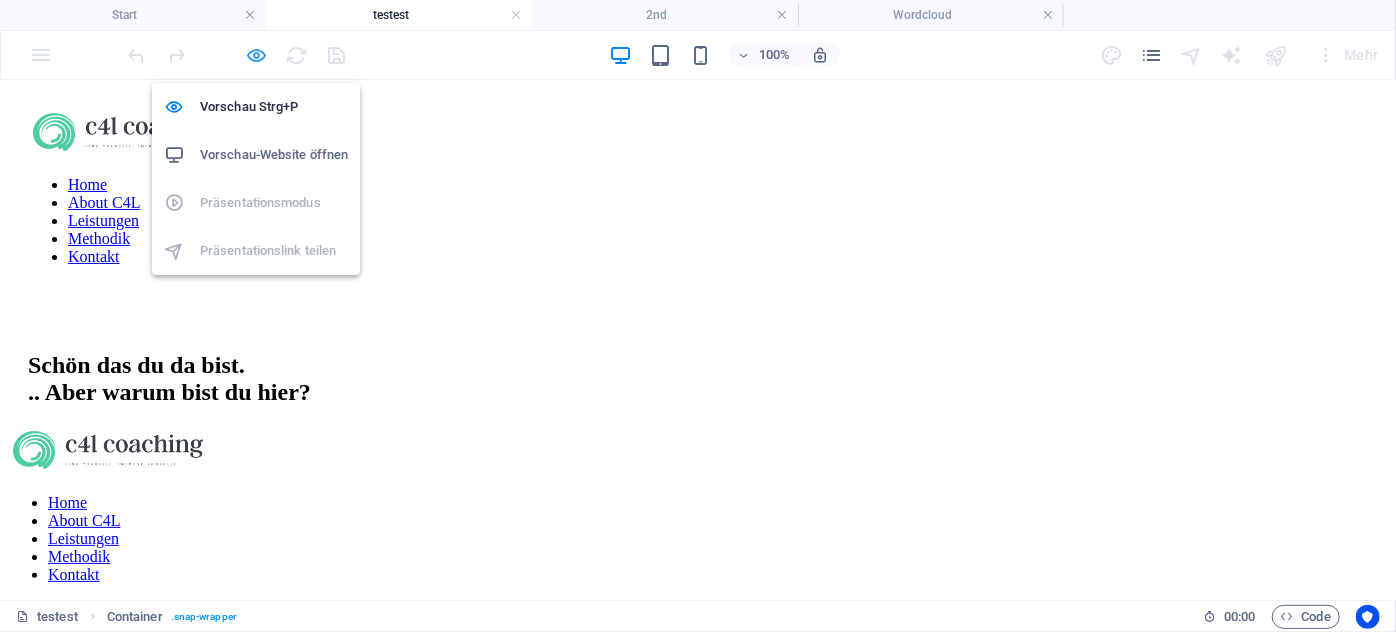 click at bounding box center [257, 55] 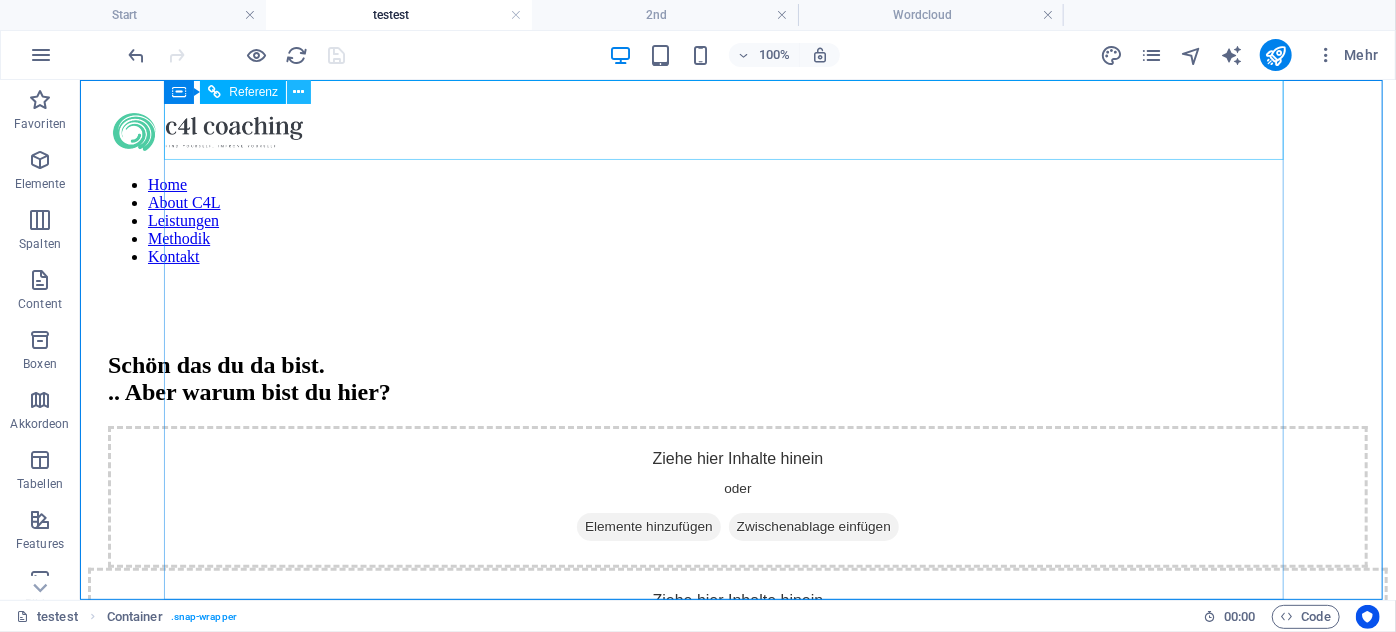 click at bounding box center [299, 92] 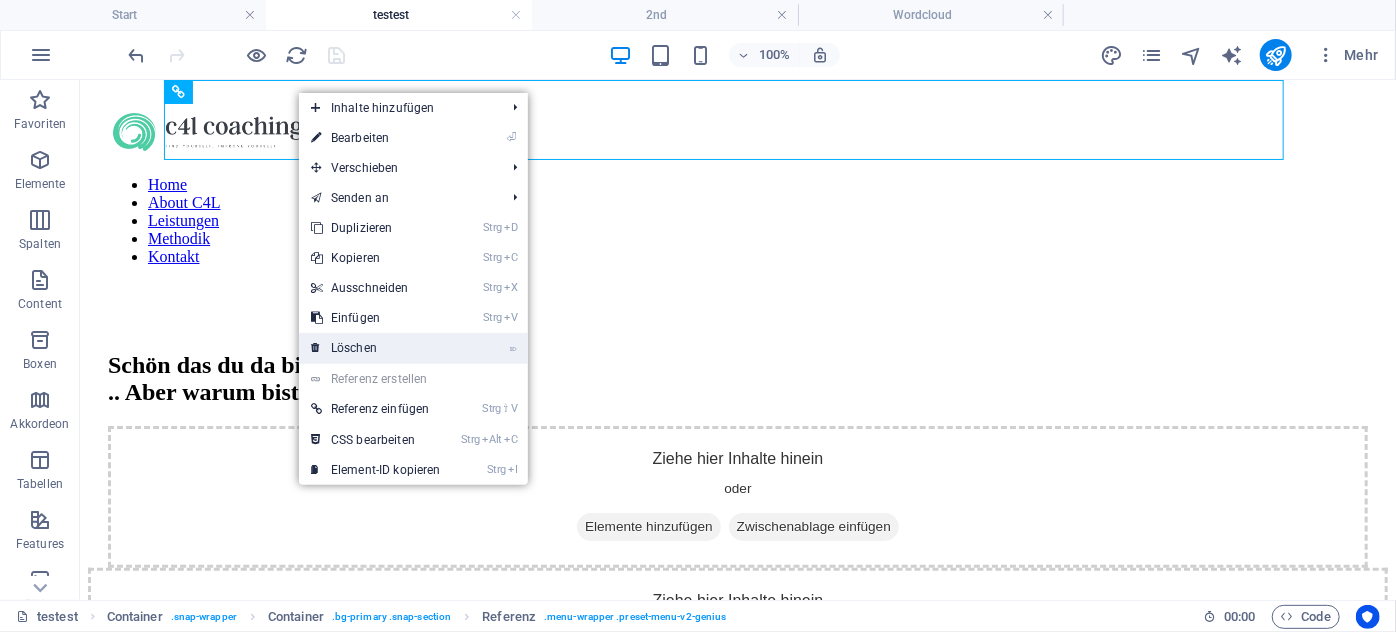 click on "⌦  Löschen" at bounding box center [376, 348] 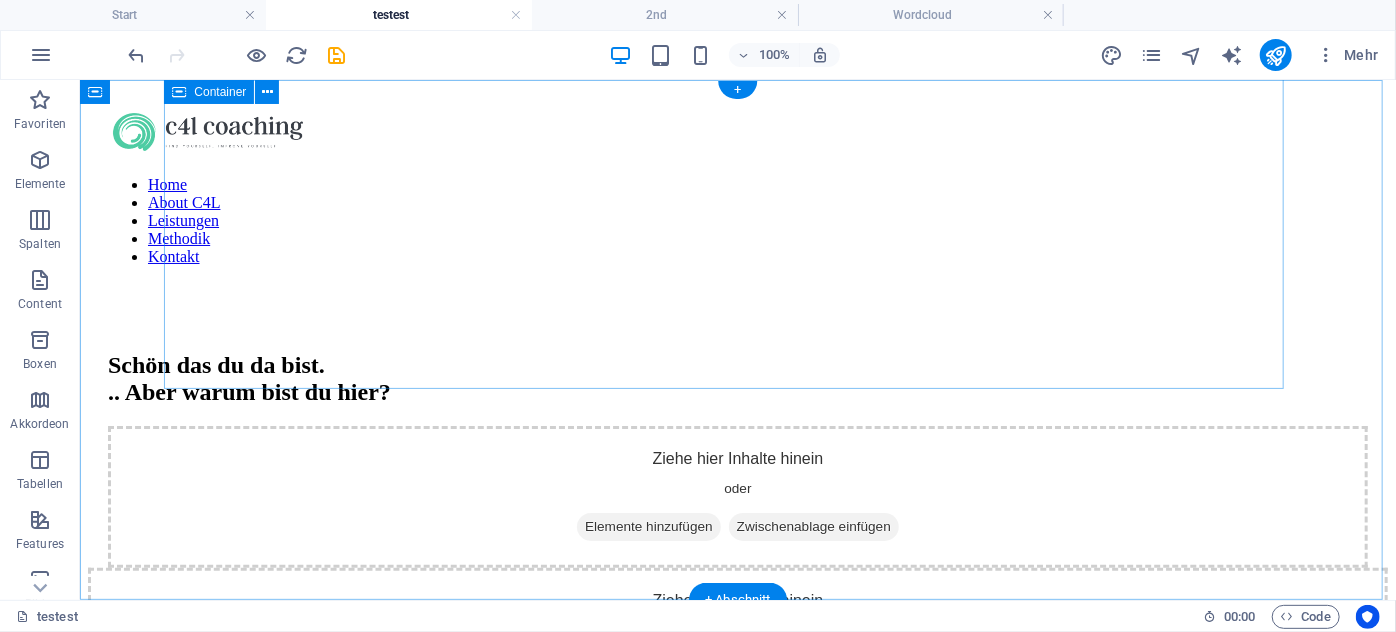 scroll, scrollTop: 0, scrollLeft: 0, axis: both 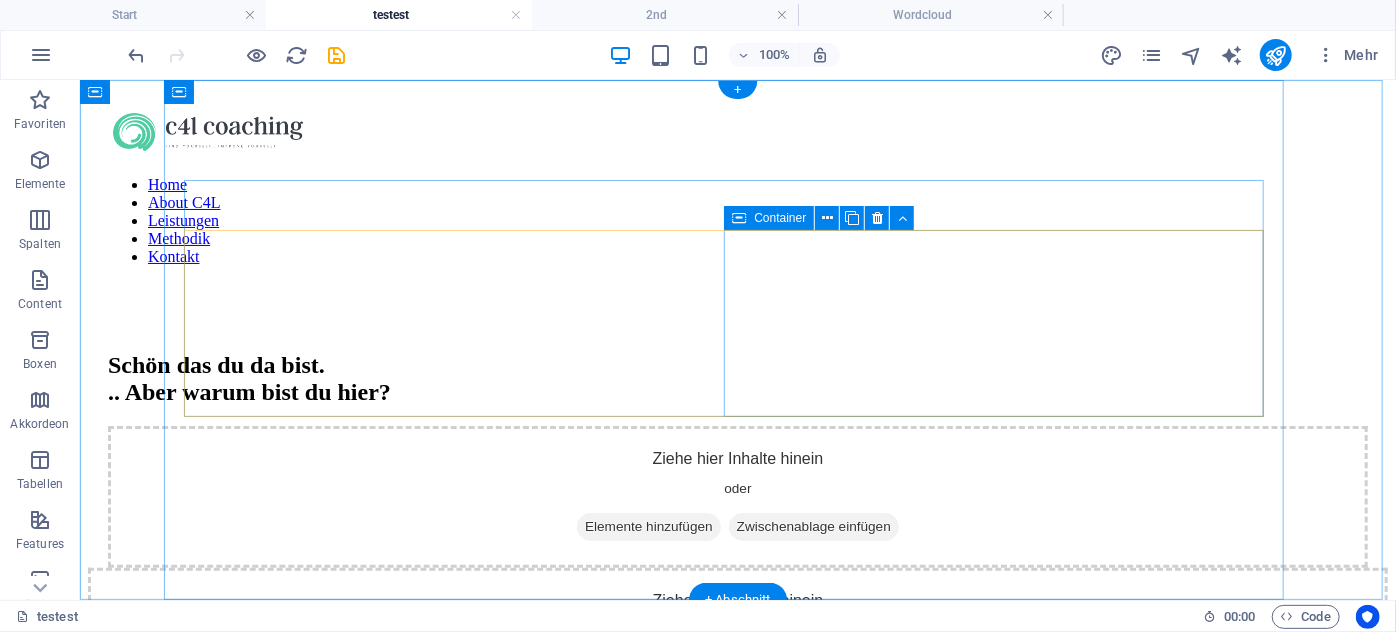 click on "Elemente hinzufügen" at bounding box center (648, 526) 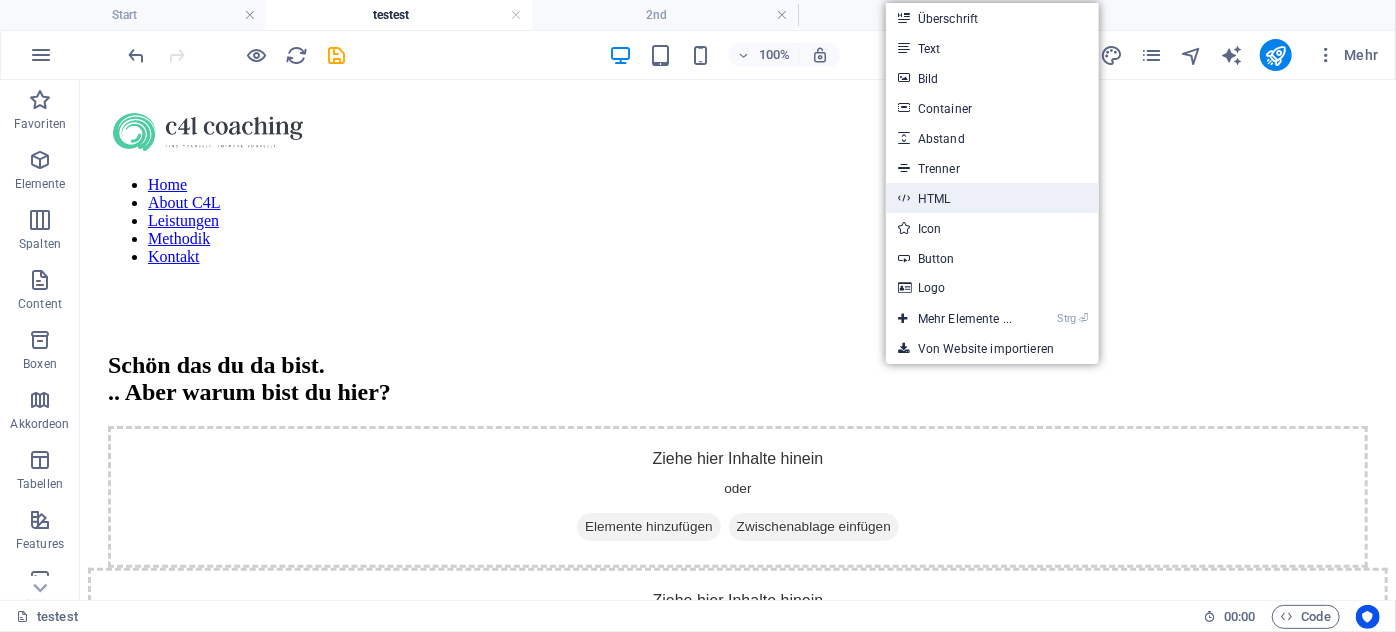 click on "HTML" at bounding box center [992, 198] 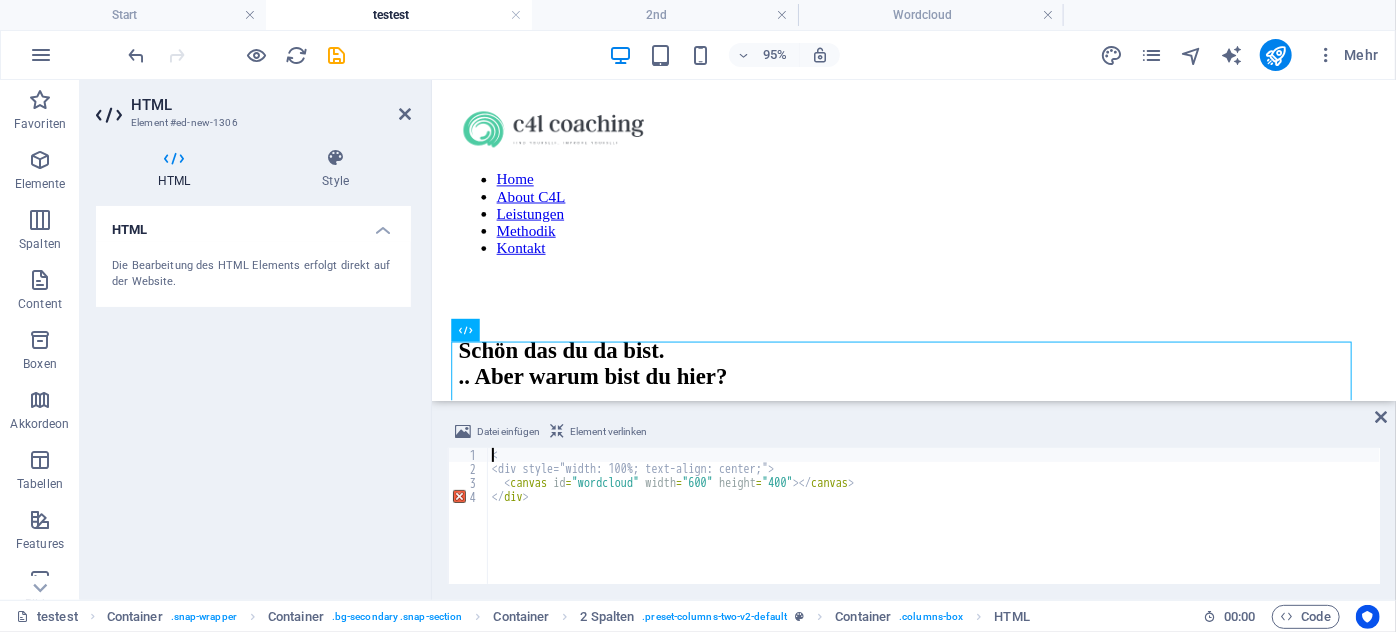 type on "<" 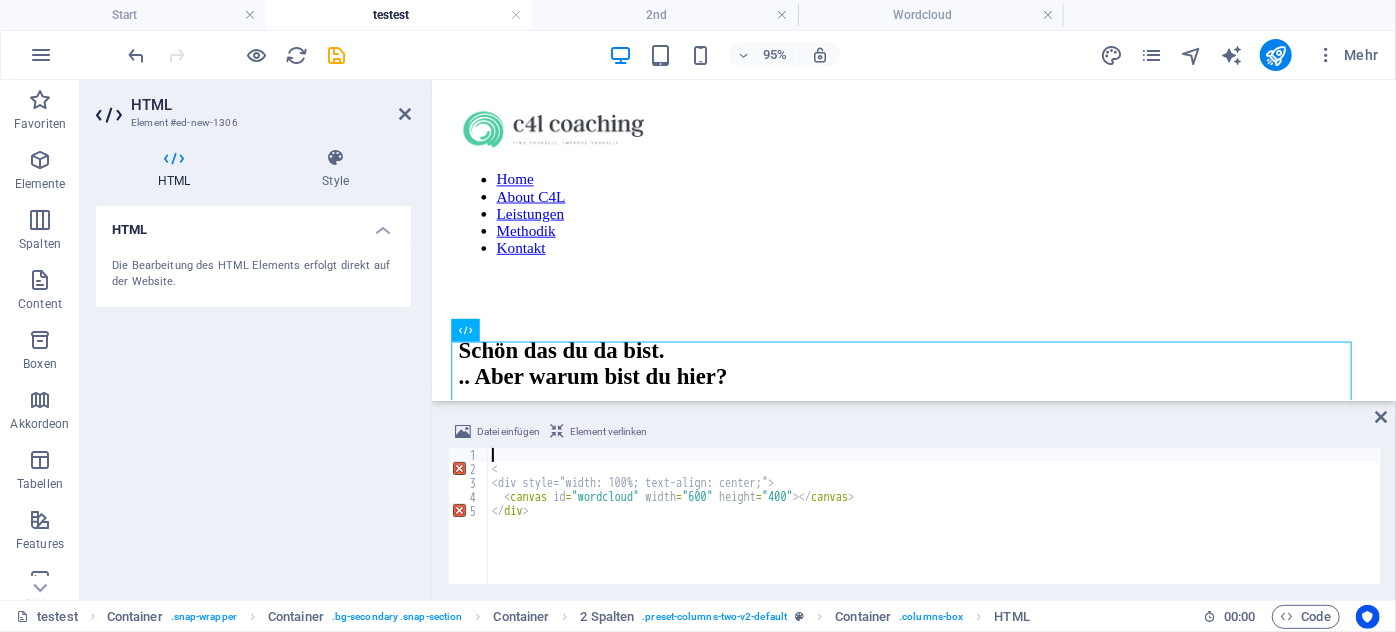 paste on "</script>" 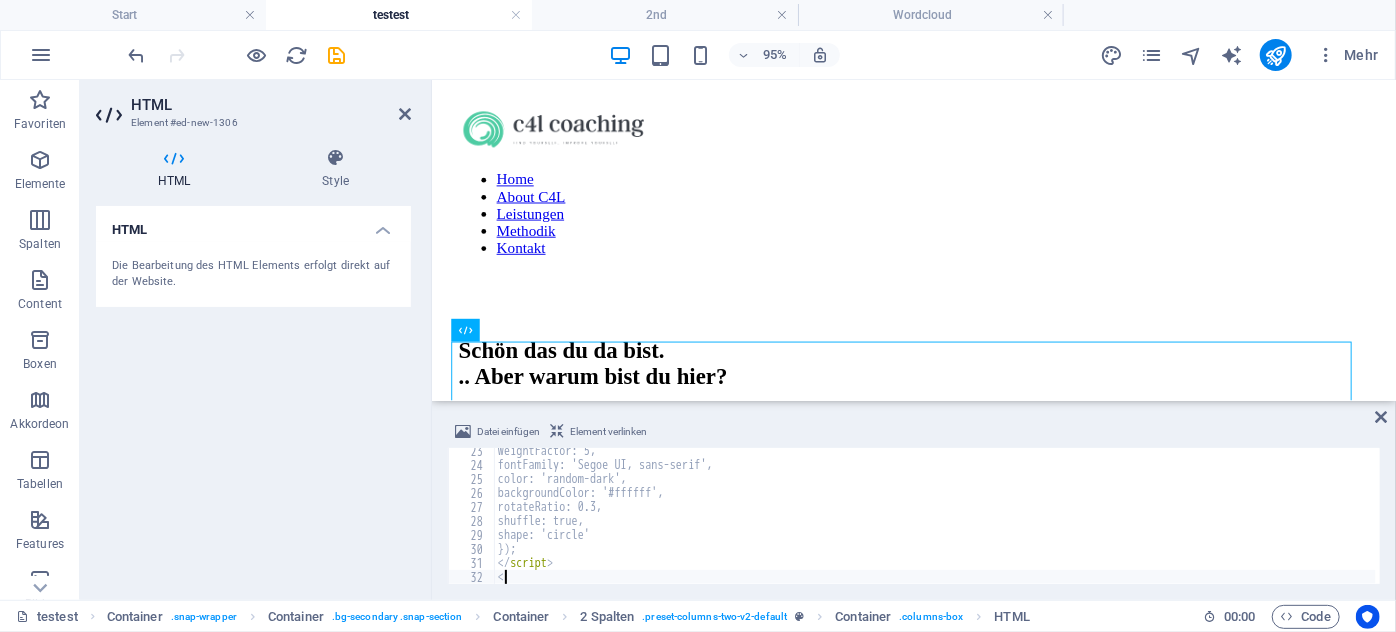scroll, scrollTop: 325, scrollLeft: 0, axis: vertical 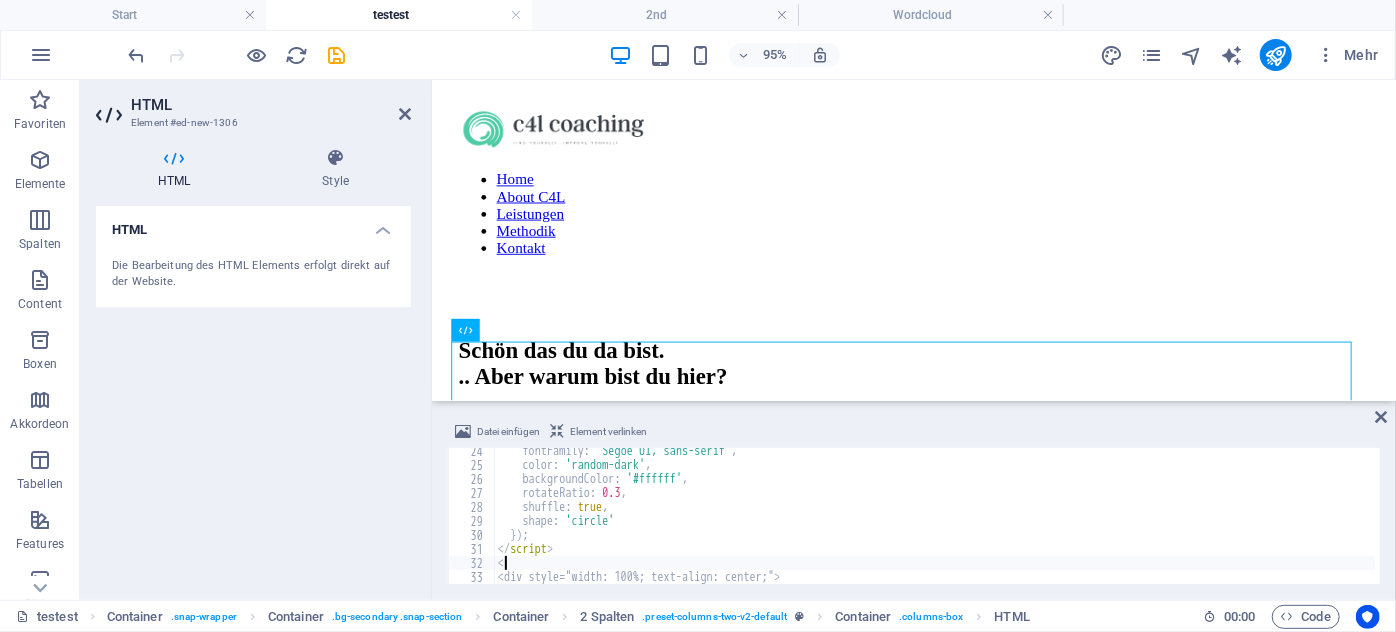 type on "<div style="width: 100%; text-align: center;"" 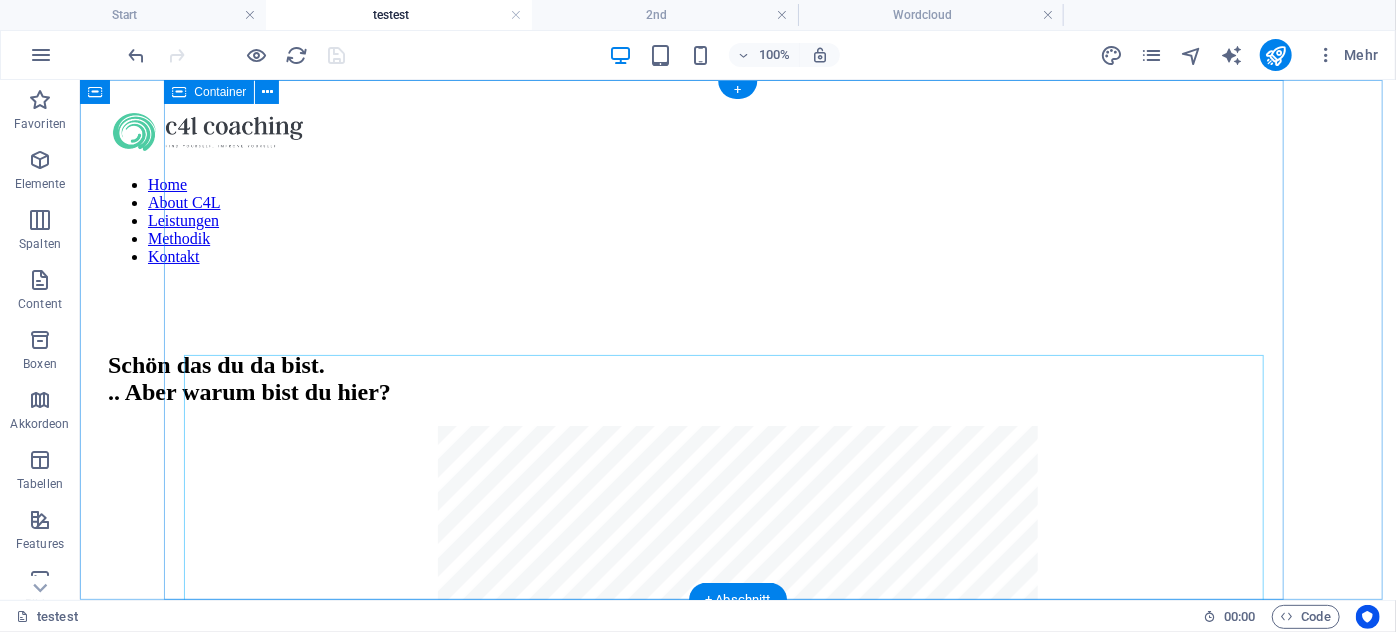 scroll, scrollTop: 0, scrollLeft: 0, axis: both 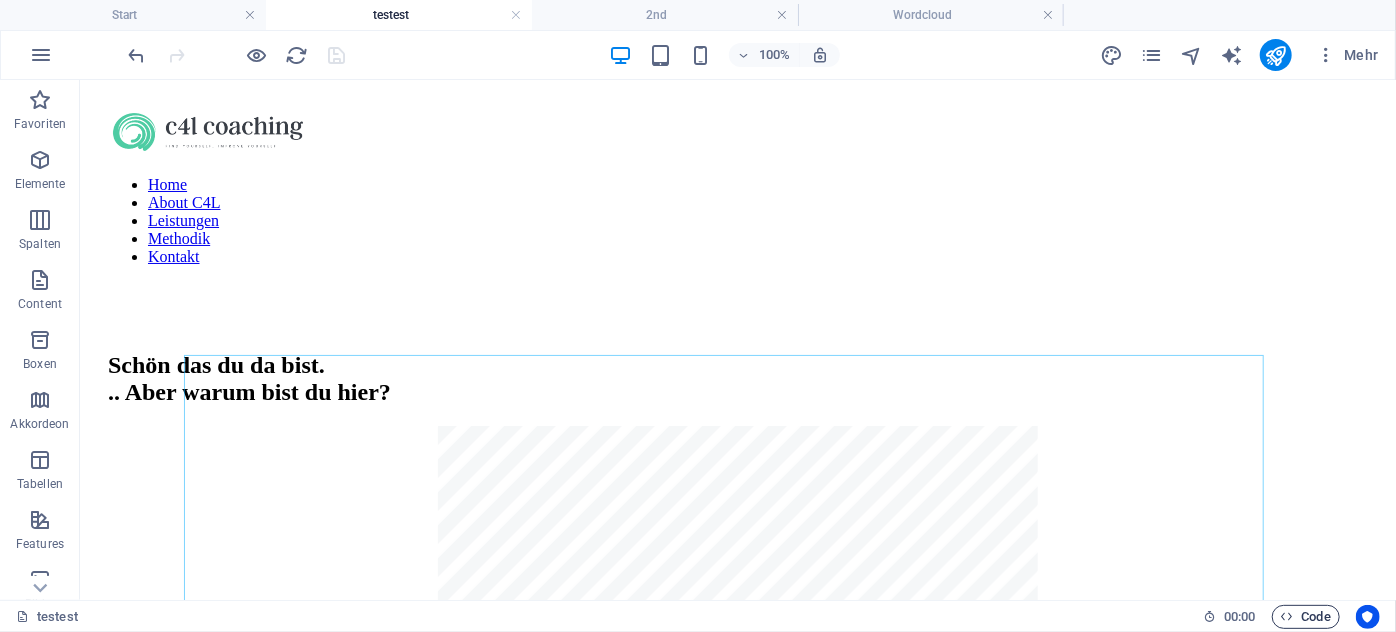 click on "Code" at bounding box center (1306, 617) 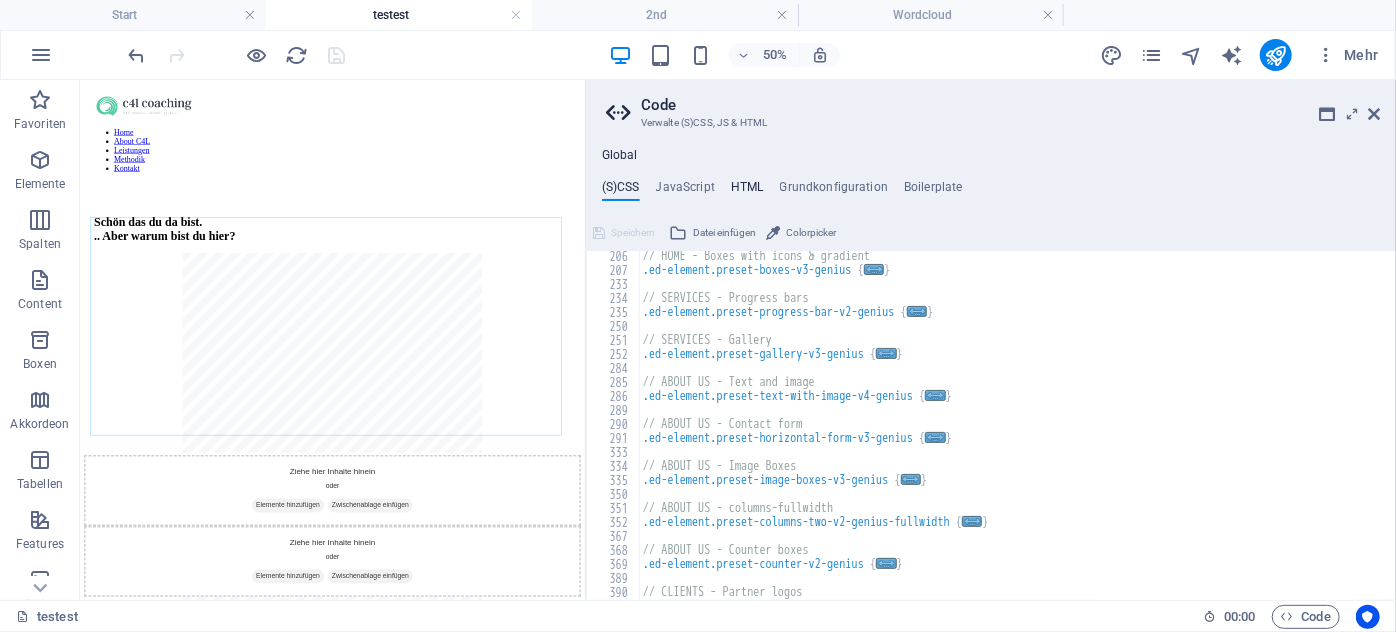click on "HTML" at bounding box center (747, 191) 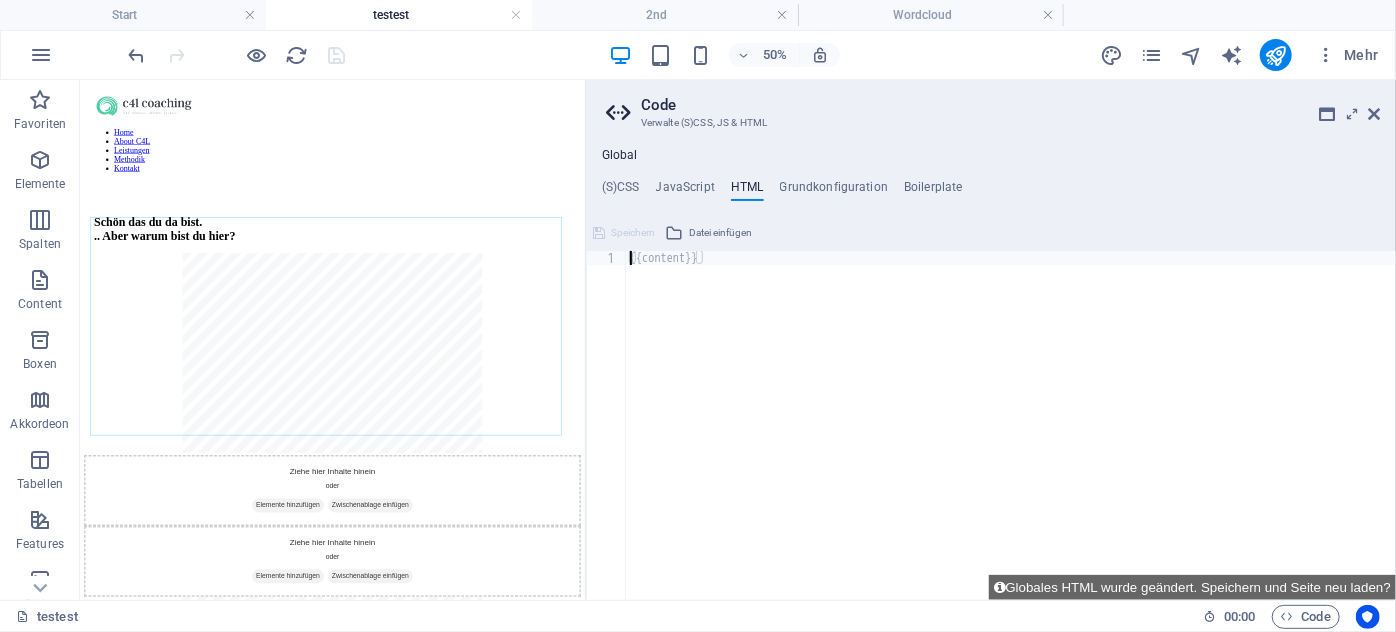 type on "{{content}}" 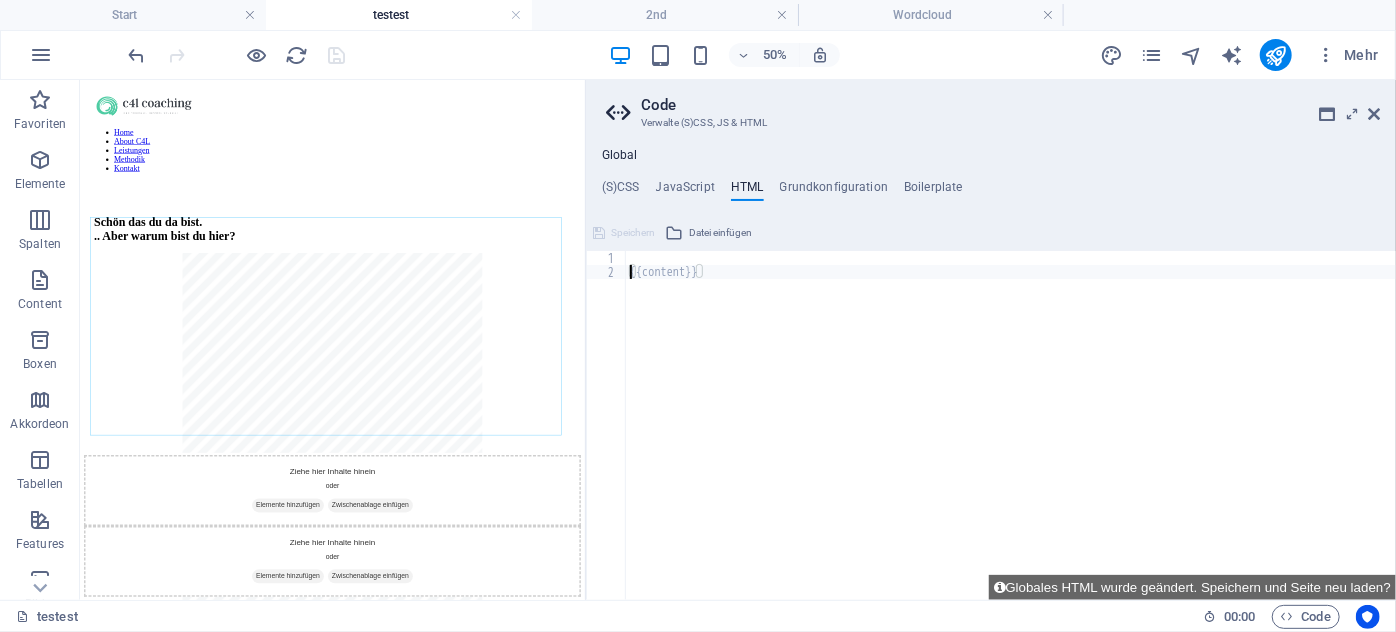 scroll, scrollTop: 0, scrollLeft: 0, axis: both 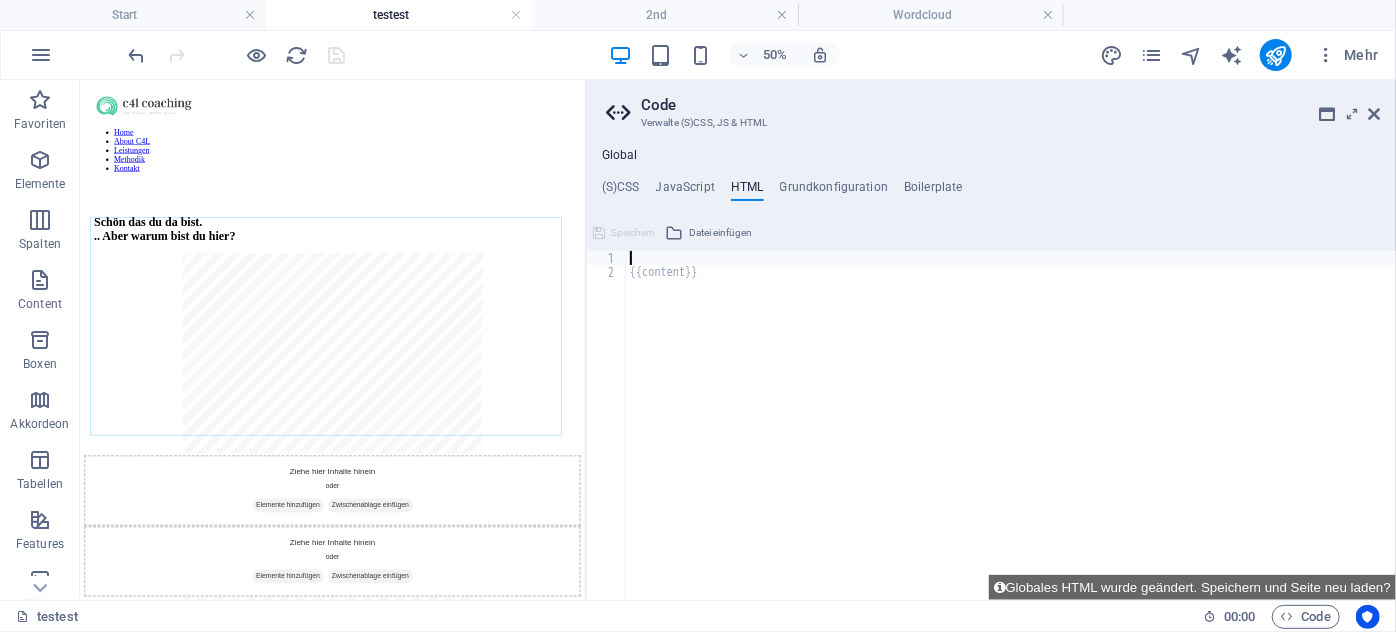 paste on "<script src="https://cdn.jsdelivr.net/npm/wordcloud@1.1.2/src/wordcloud2.min.js"></script>" 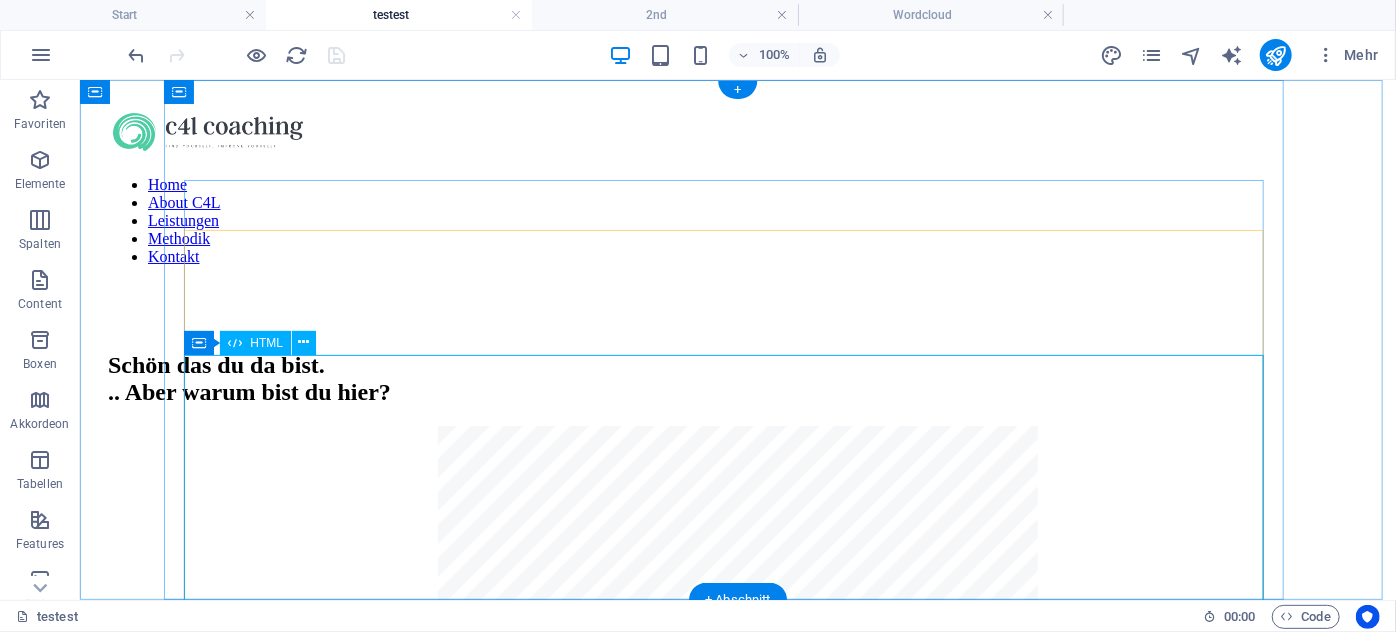 click at bounding box center [737, 627] 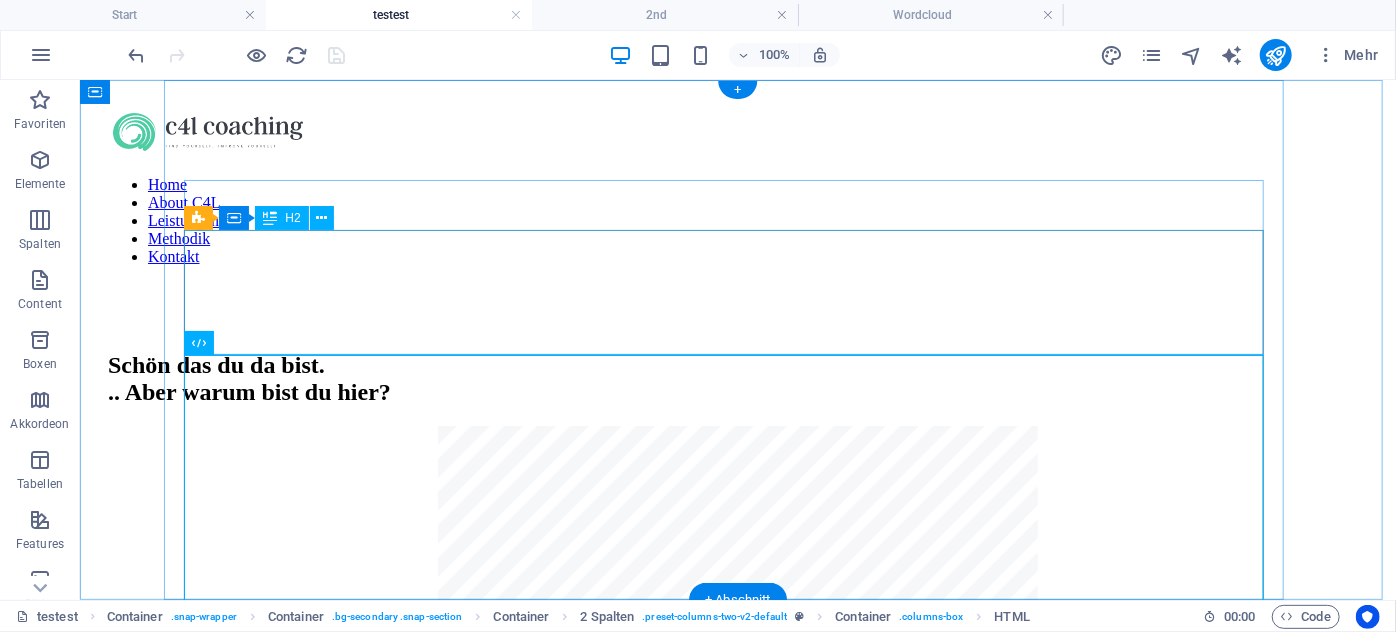 scroll, scrollTop: 0, scrollLeft: 0, axis: both 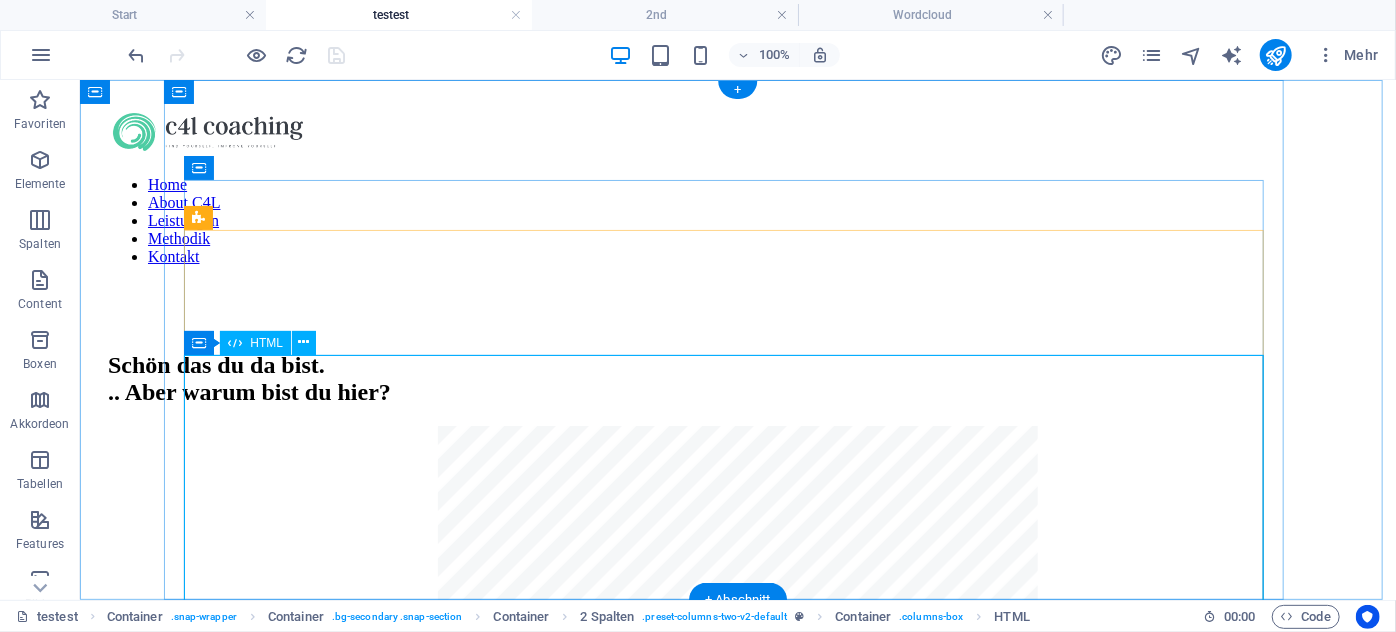 click at bounding box center [737, 627] 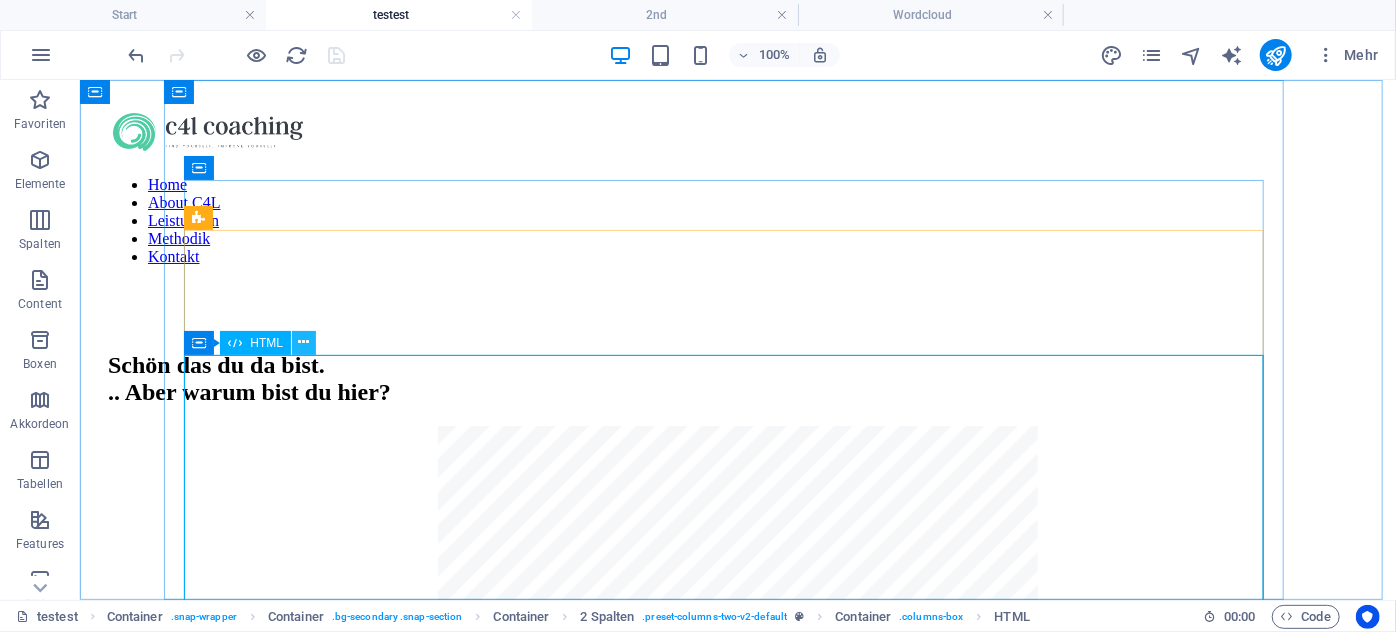 click at bounding box center (304, 342) 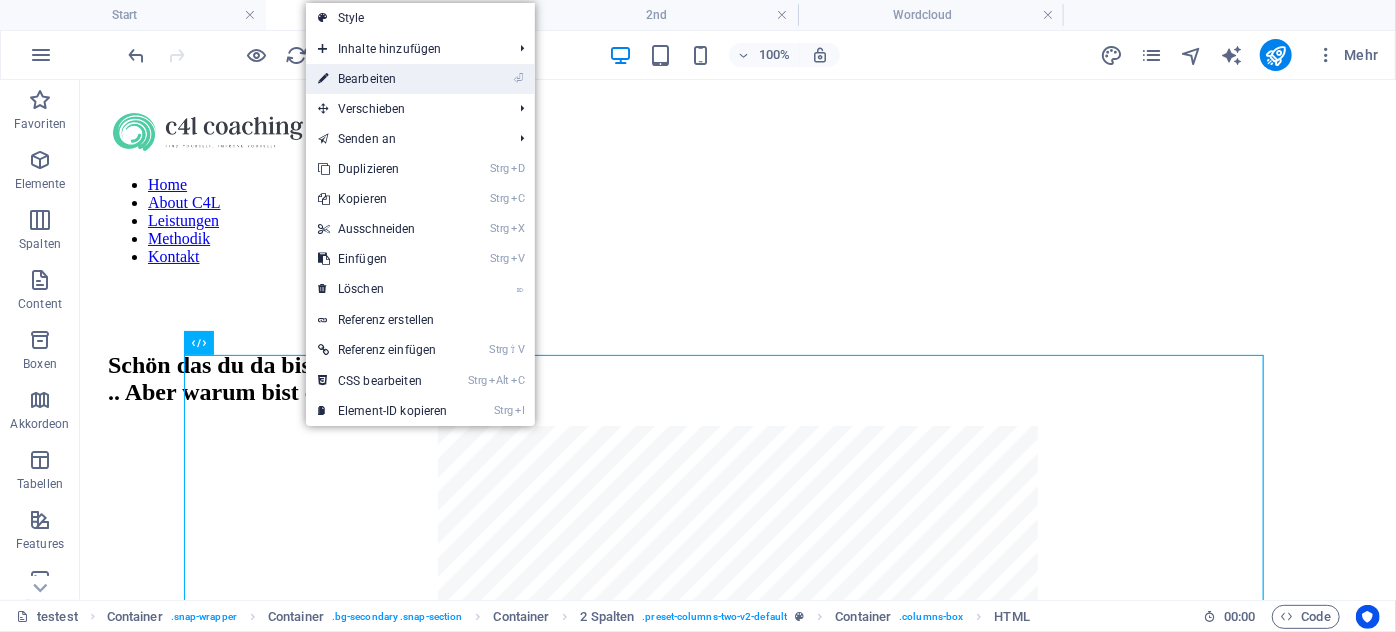 click on "⏎  Bearbeiten" at bounding box center [383, 79] 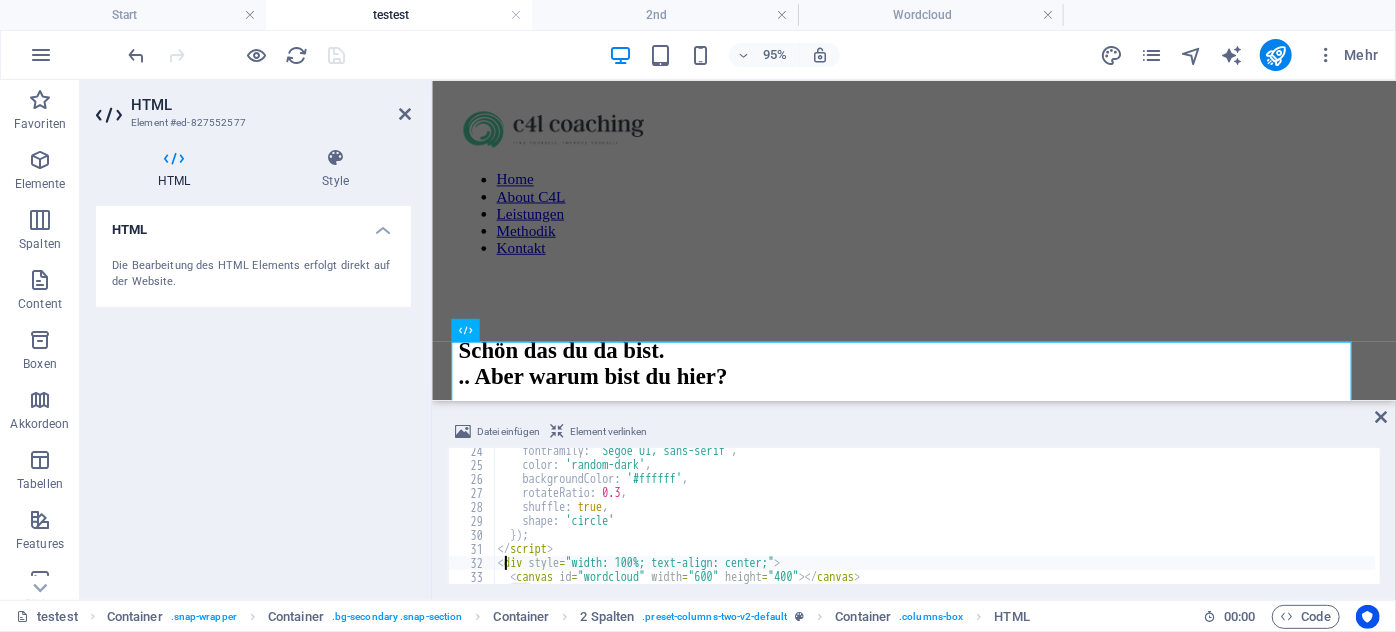 scroll, scrollTop: 340, scrollLeft: 0, axis: vertical 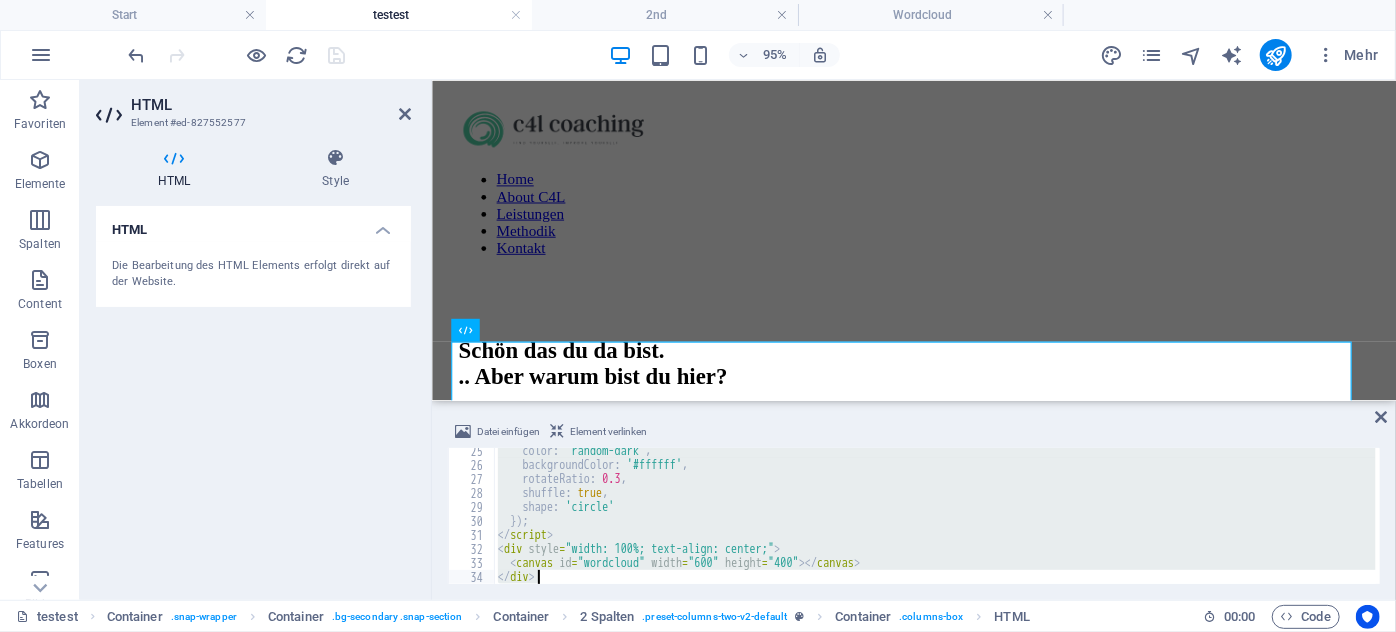 paste on "<canvas id="wordcloud" width="600" height="400"></canvas>" 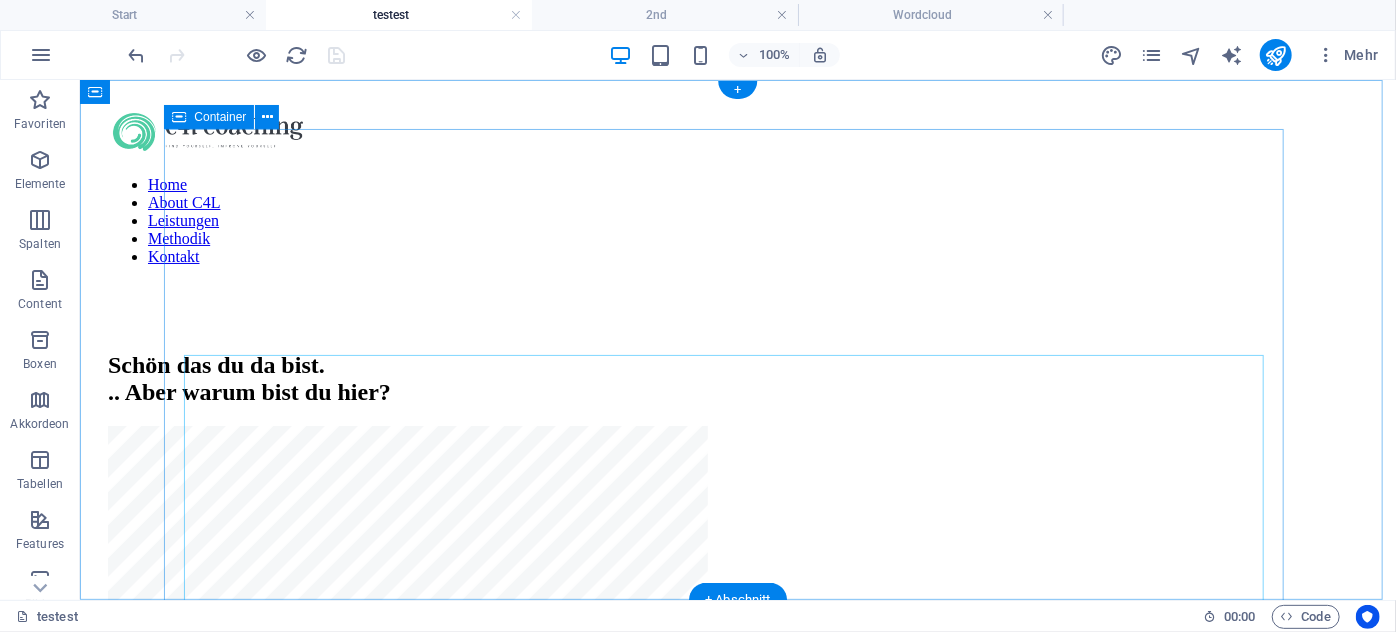 scroll, scrollTop: 0, scrollLeft: 0, axis: both 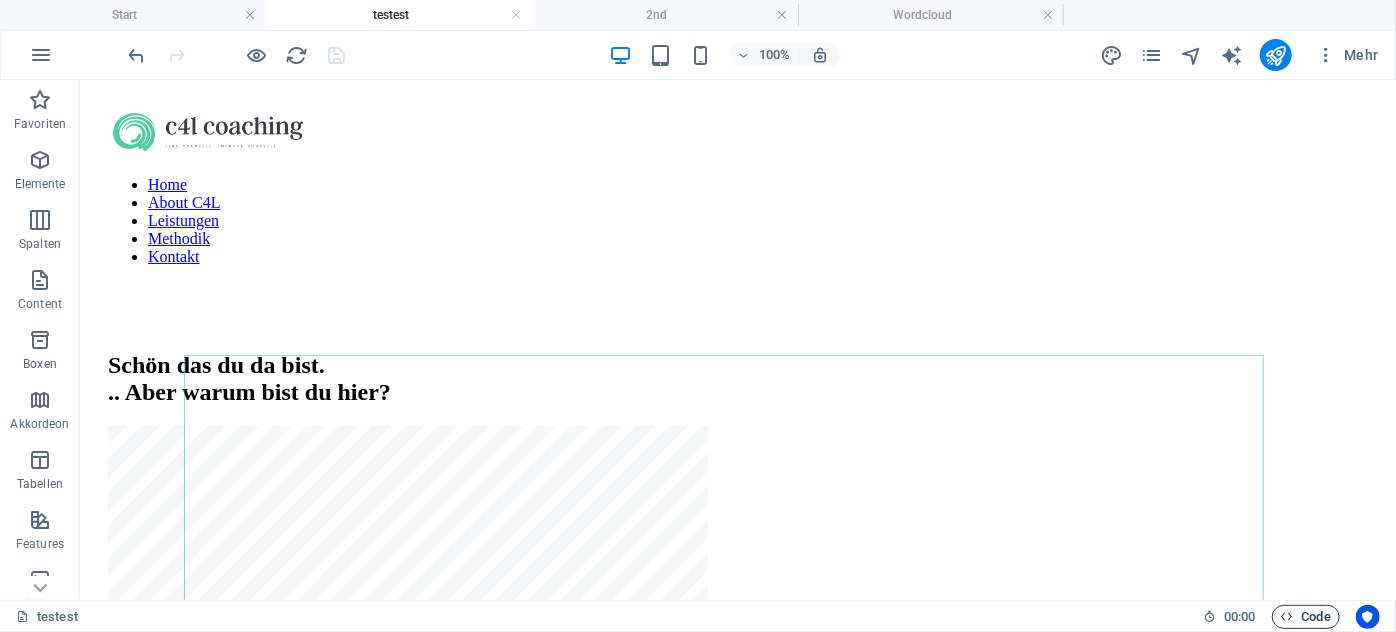 click on "Code" at bounding box center (1306, 617) 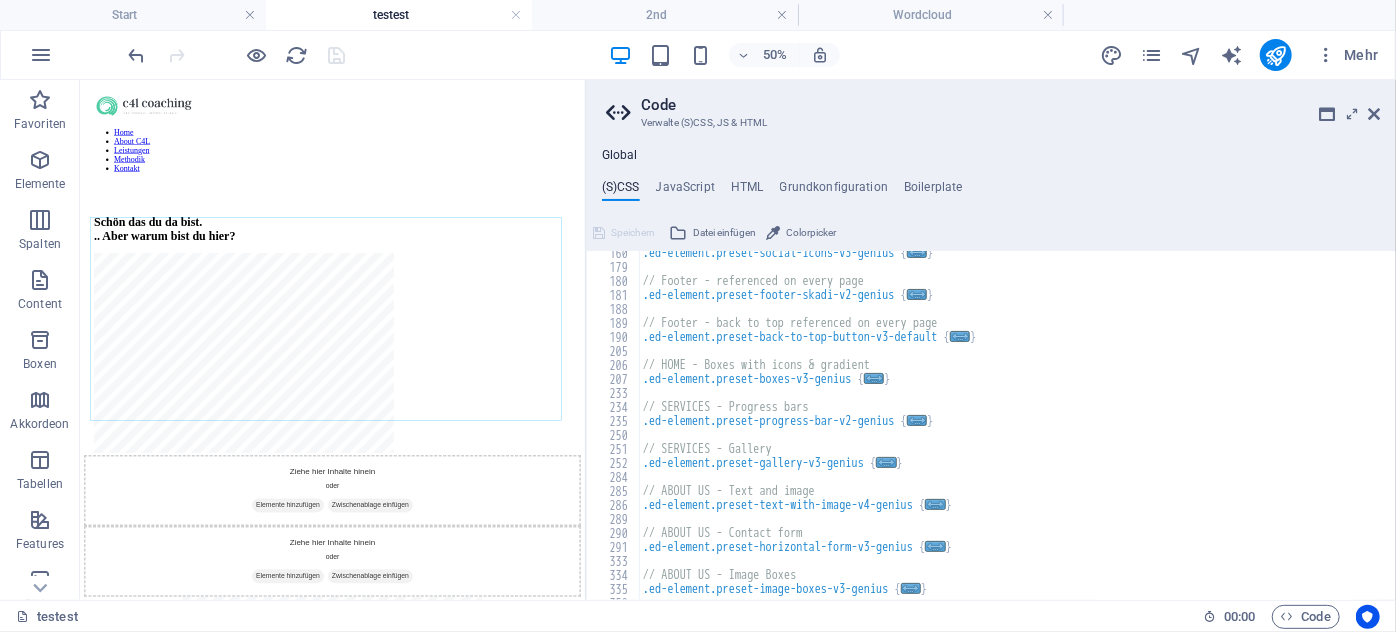 scroll, scrollTop: 109, scrollLeft: 0, axis: vertical 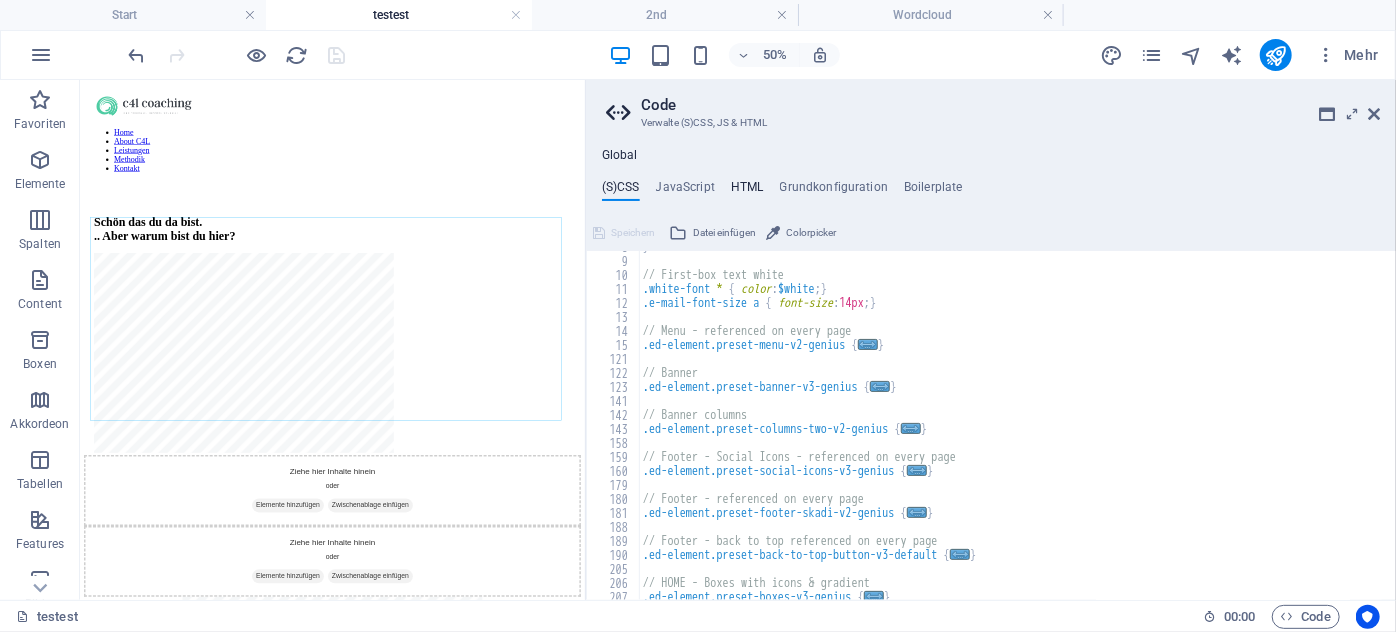 click on "HTML" at bounding box center (747, 191) 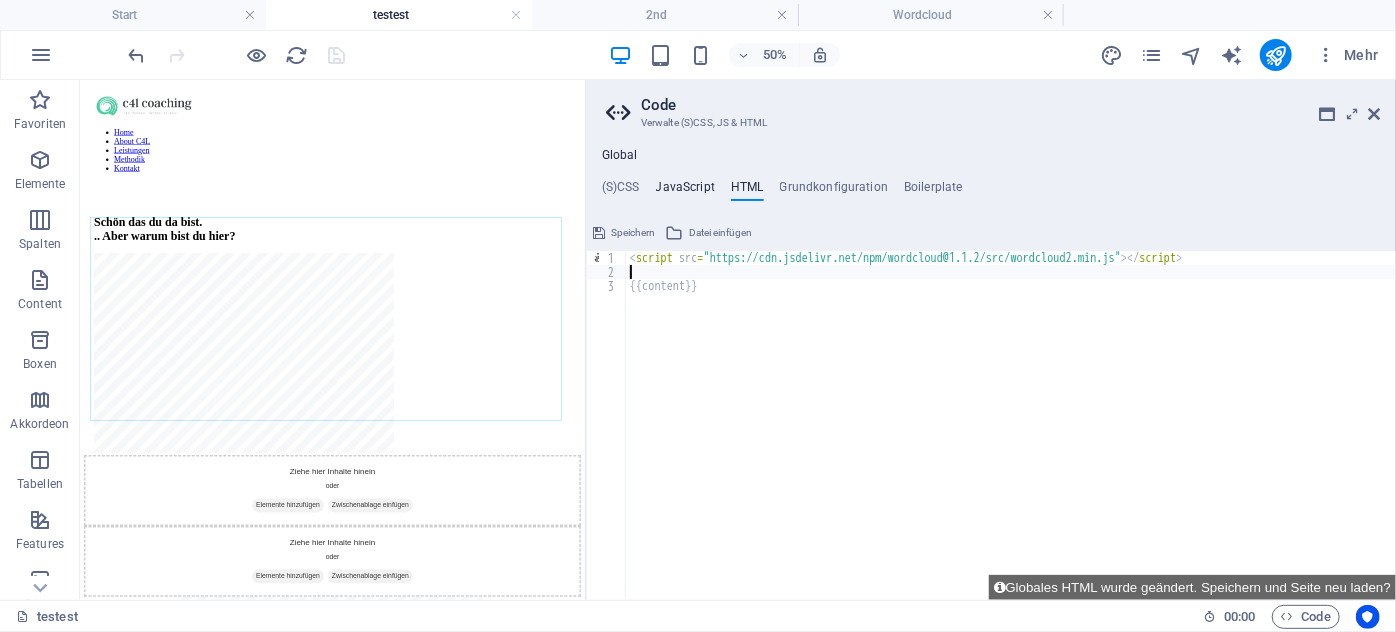 click on "JavaScript" at bounding box center [685, 191] 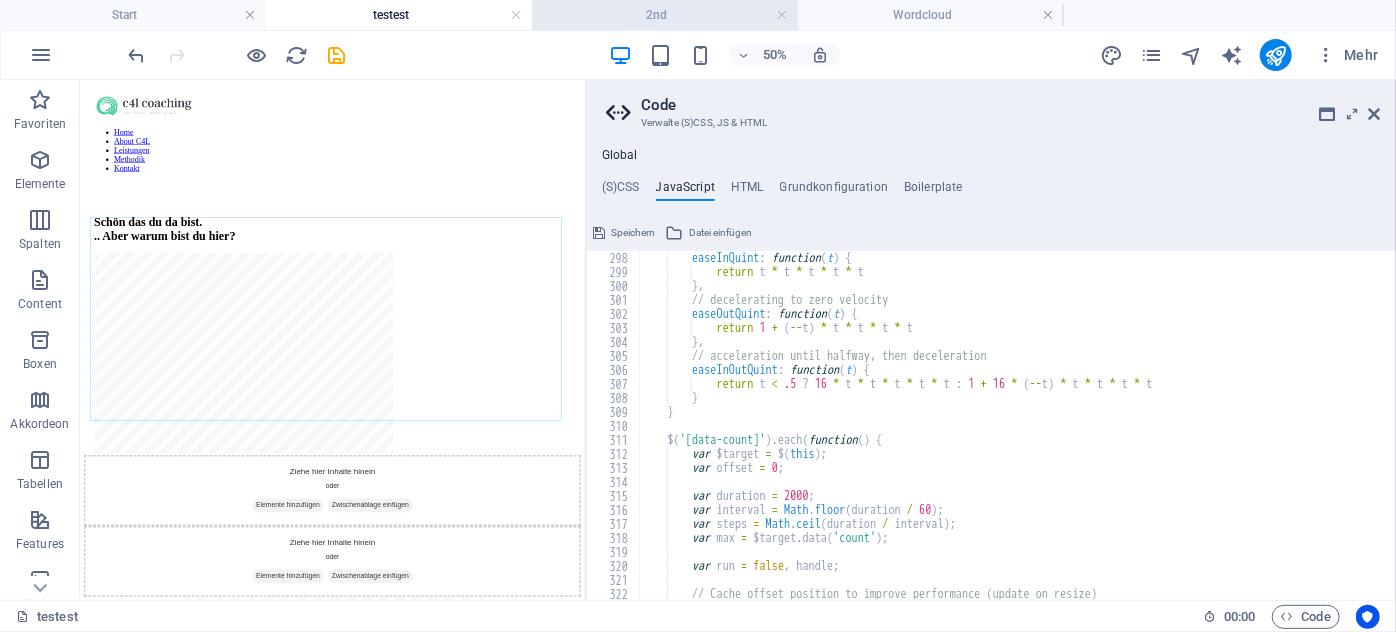 scroll, scrollTop: 4157, scrollLeft: 0, axis: vertical 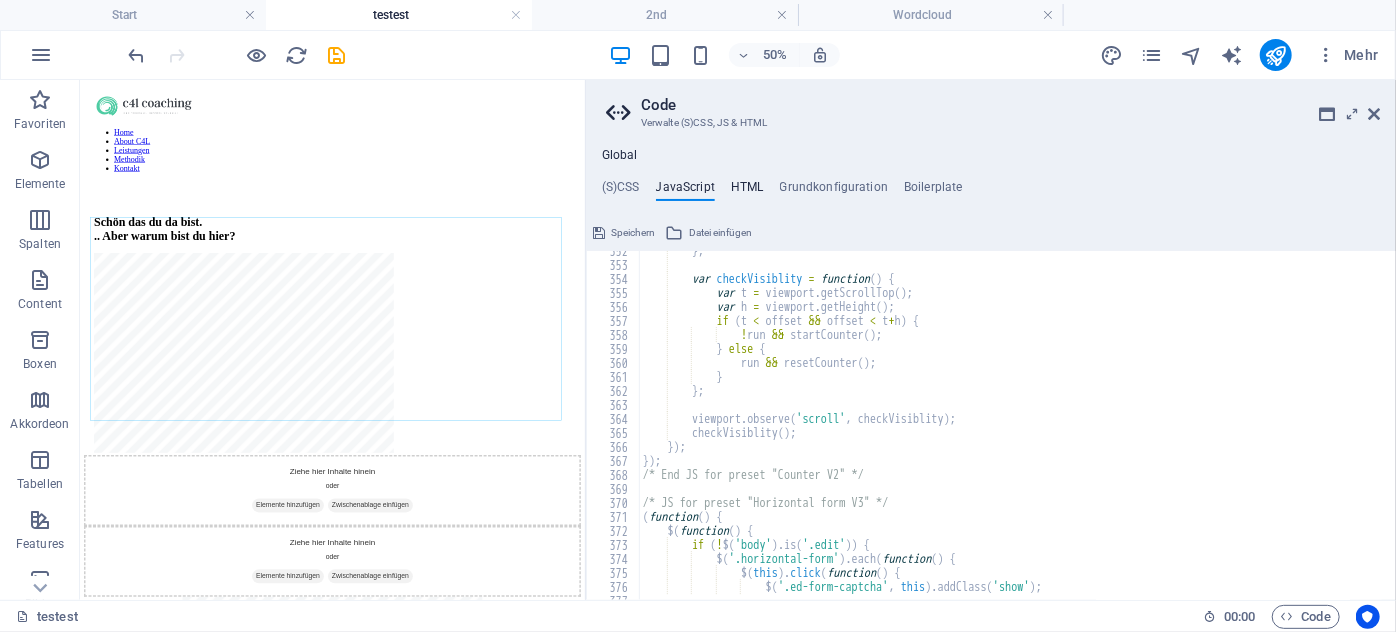 click on "HTML" at bounding box center [747, 191] 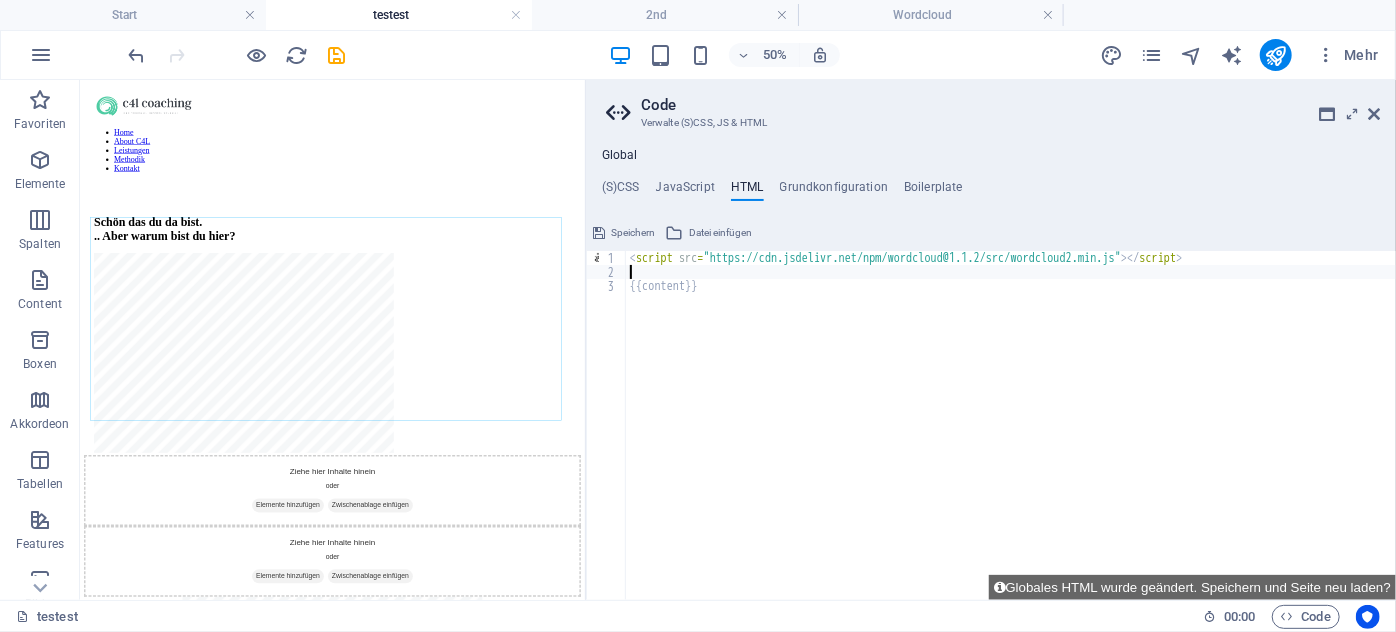 paste on "</script>" 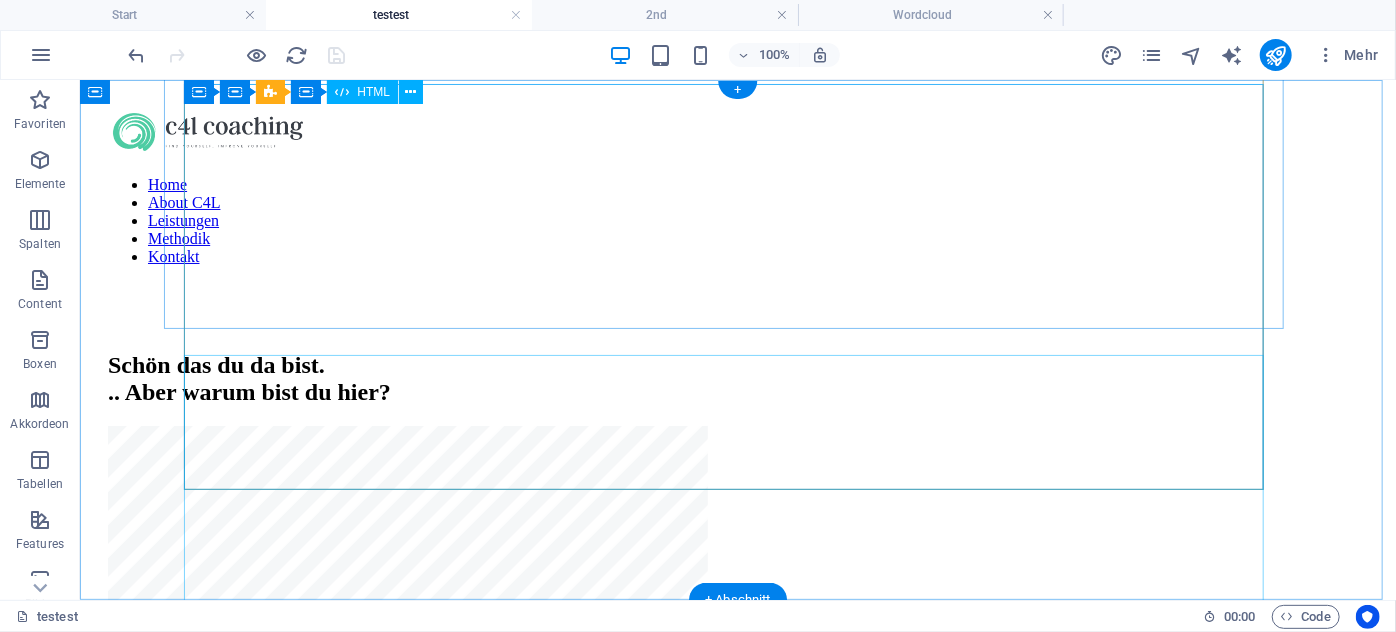 scroll, scrollTop: 0, scrollLeft: 0, axis: both 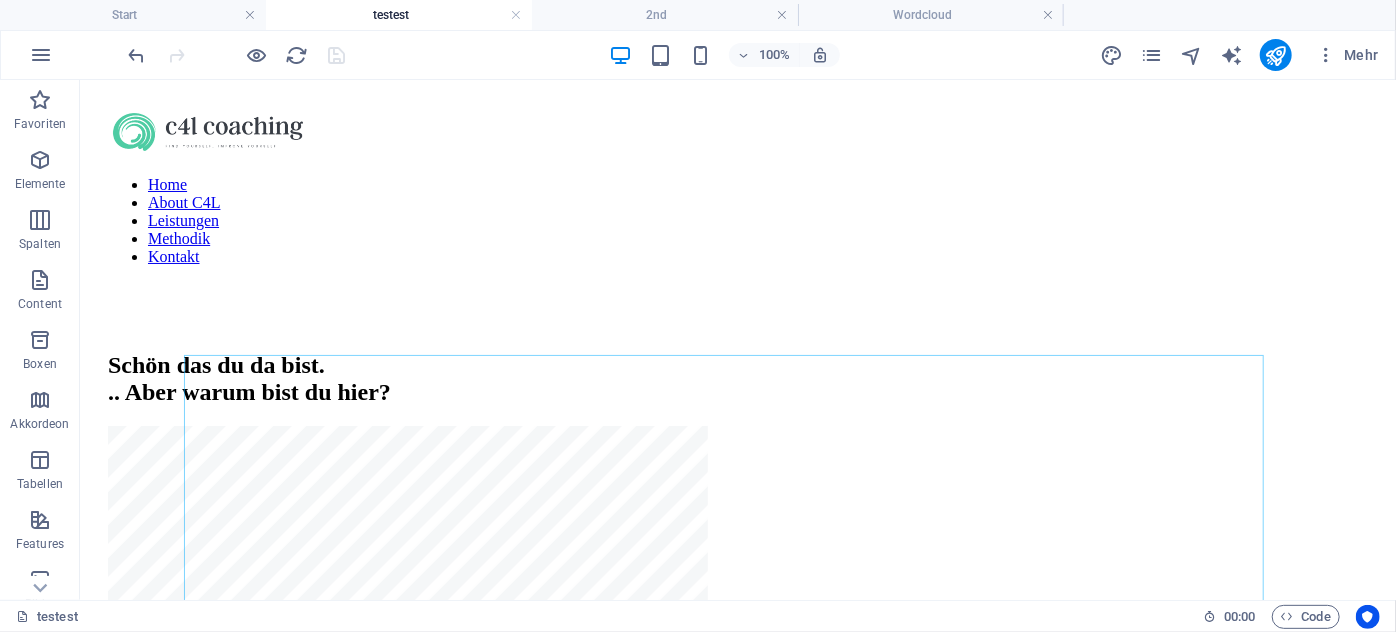 drag, startPoint x: 306, startPoint y: 7, endPoint x: 320, endPoint y: -2, distance: 16.643316 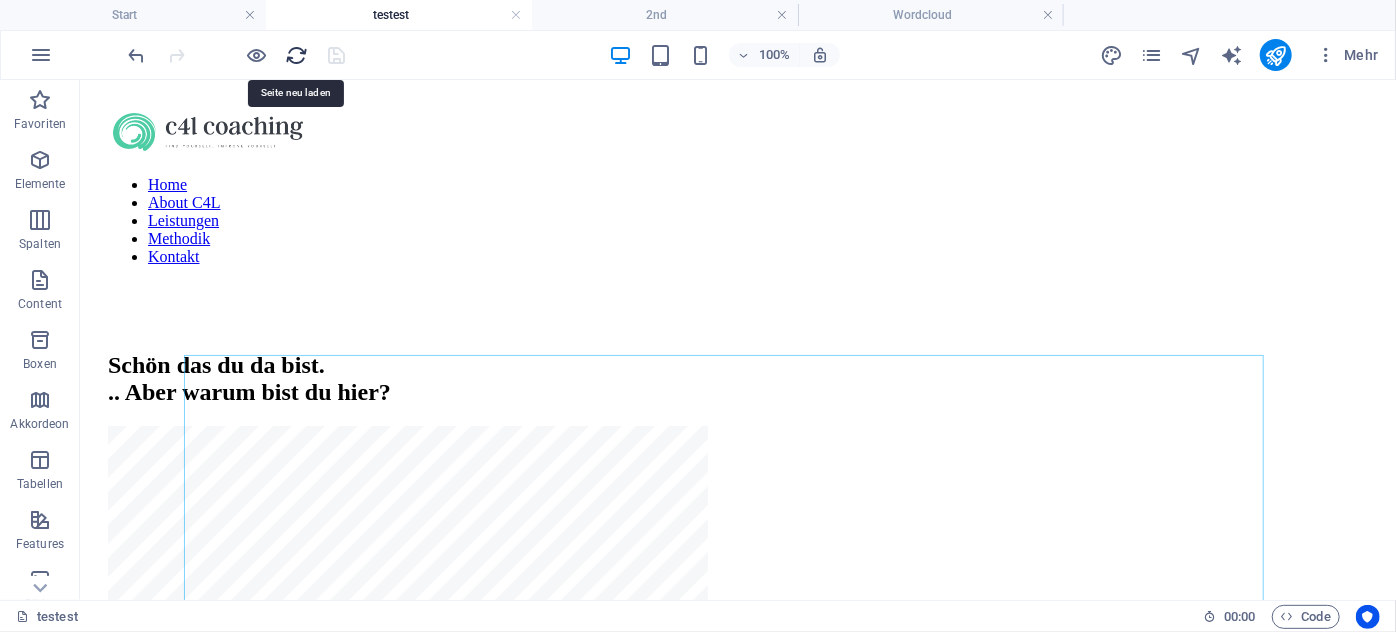 click at bounding box center (297, 55) 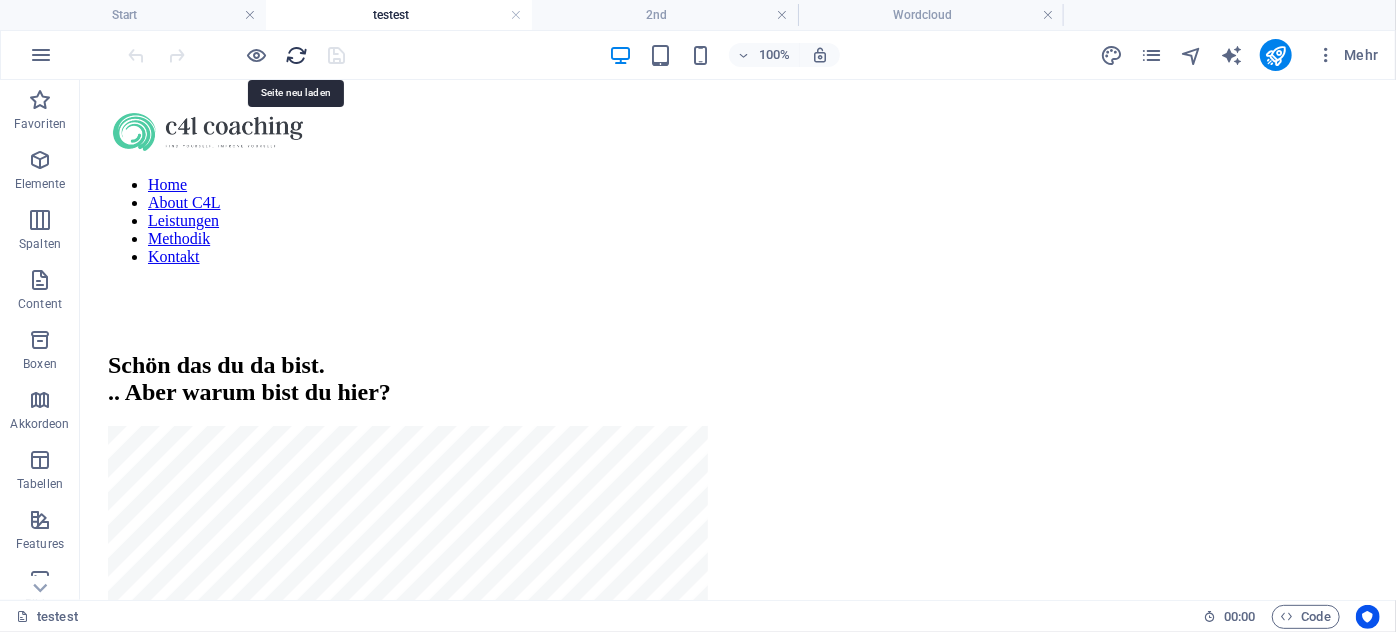 scroll, scrollTop: 0, scrollLeft: 0, axis: both 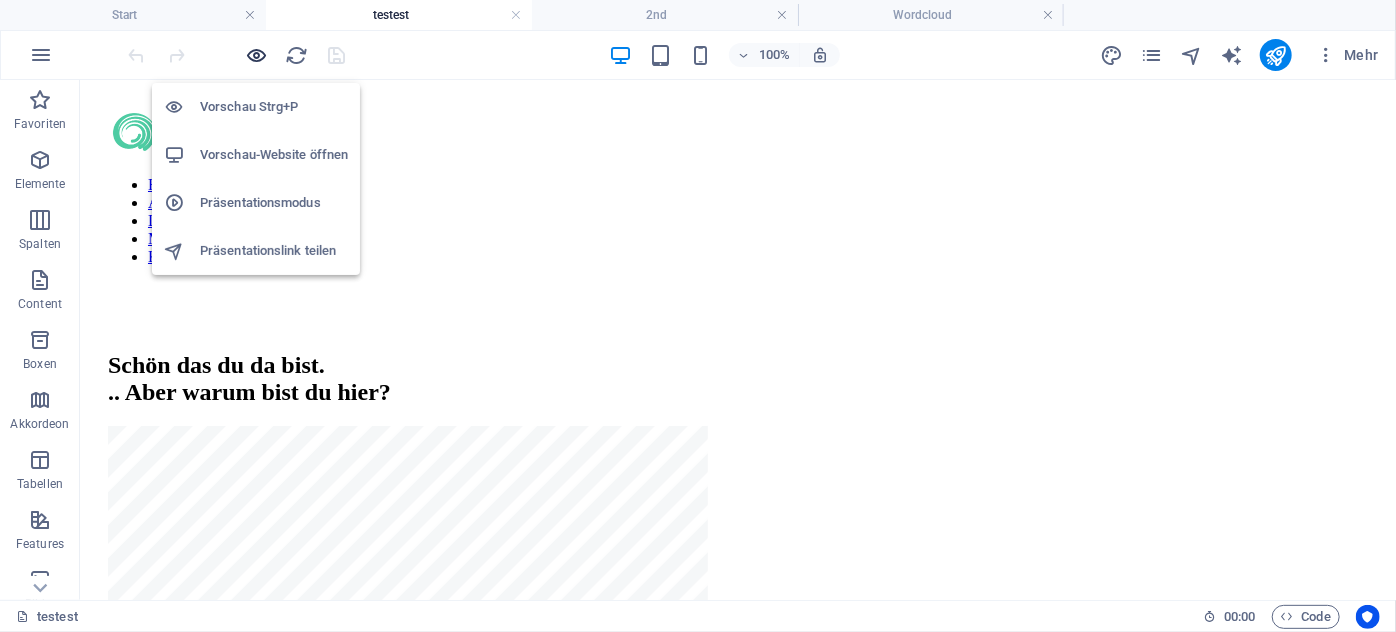 click at bounding box center [257, 55] 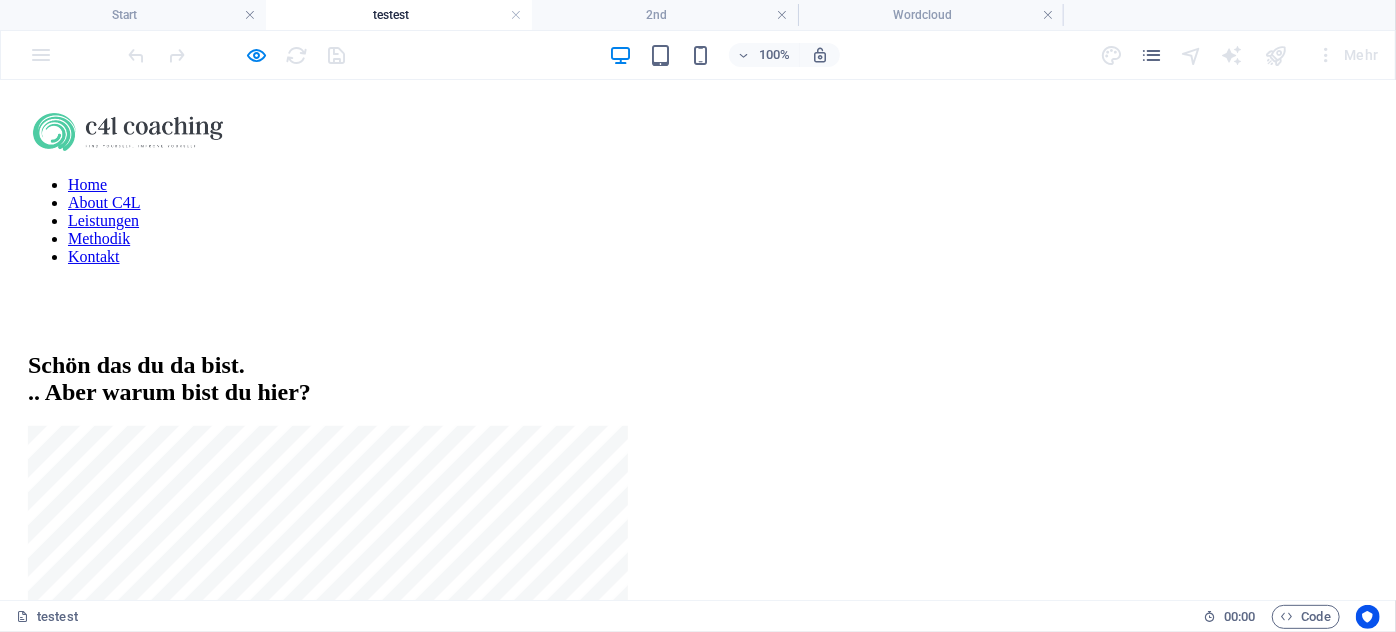 scroll, scrollTop: 0, scrollLeft: 0, axis: both 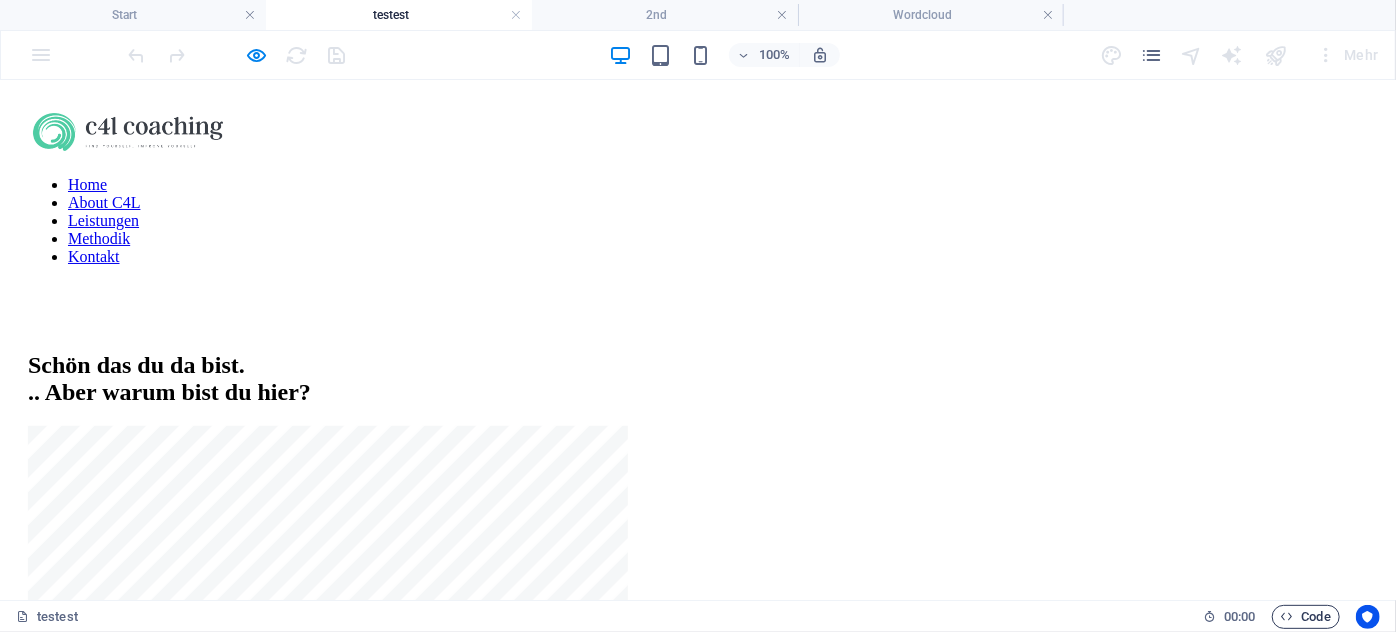 click at bounding box center [1287, 616] 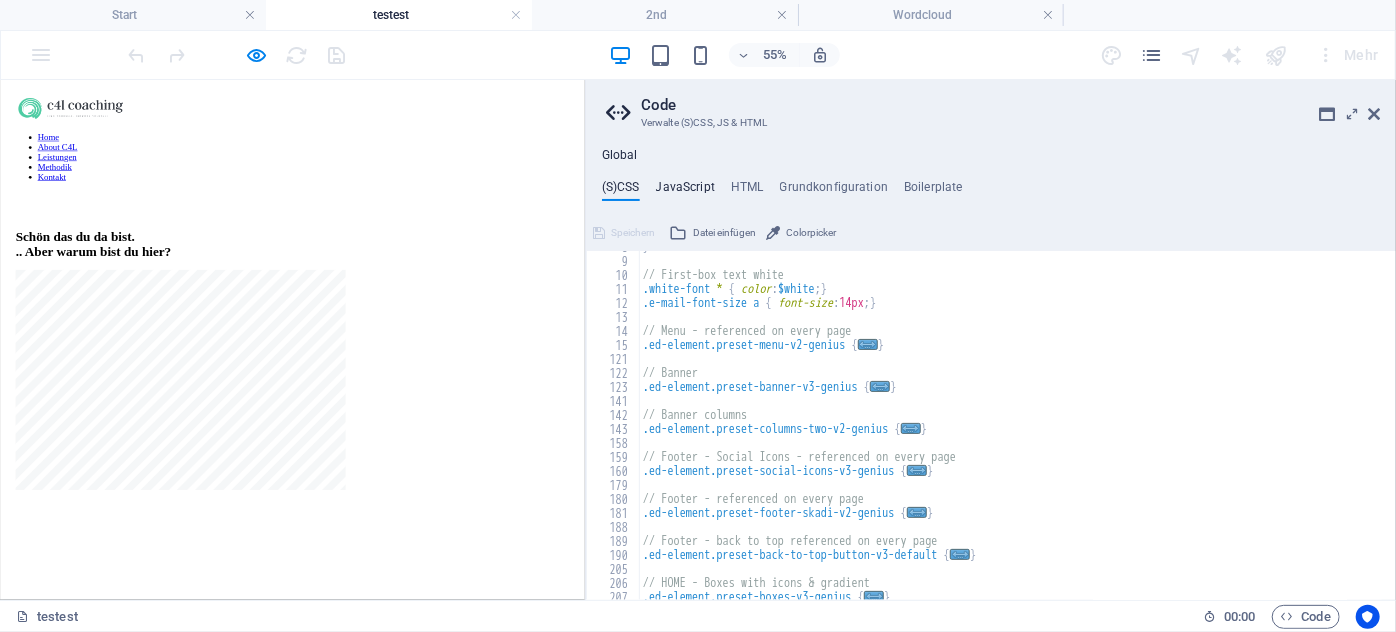 click on "JavaScript" at bounding box center (685, 191) 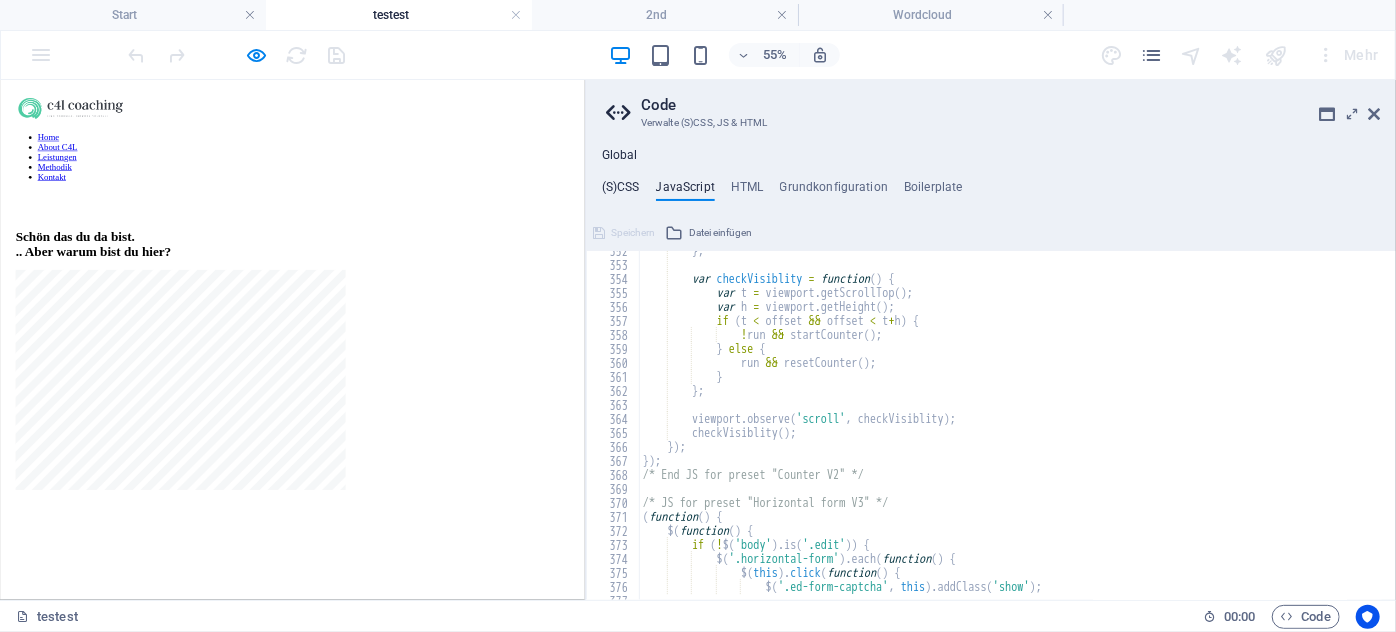 click on "(S)CSS" at bounding box center [621, 191] 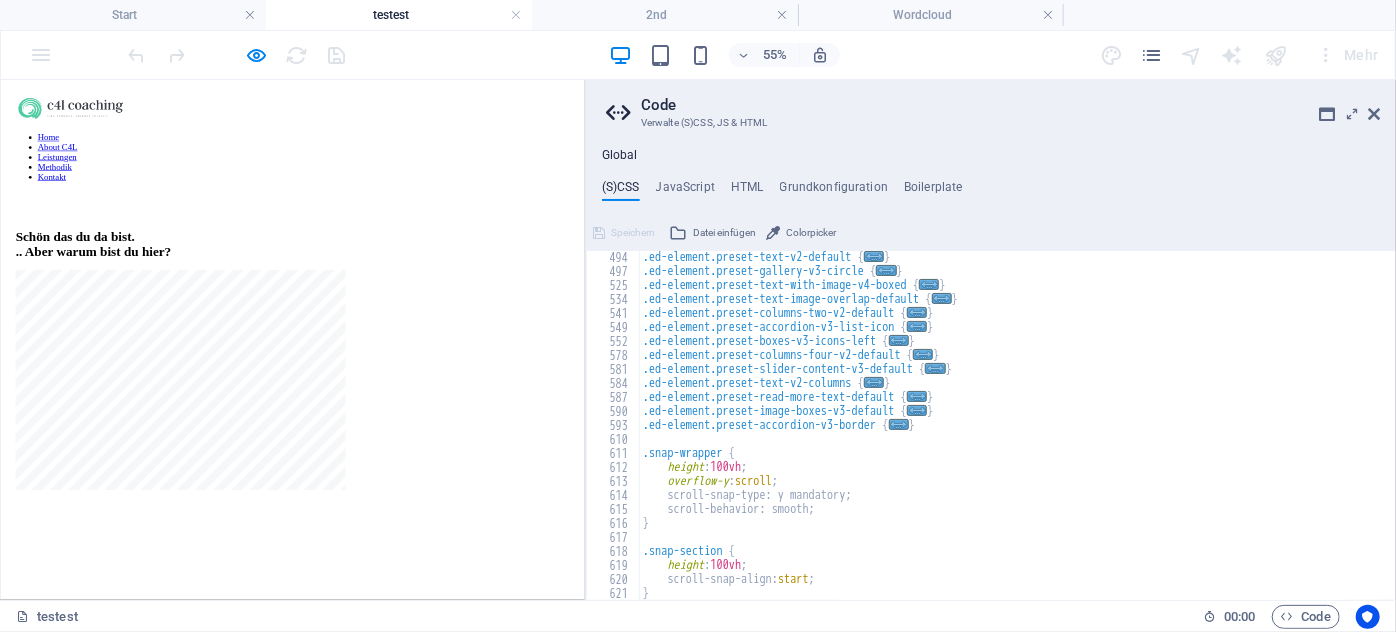 scroll, scrollTop: 994, scrollLeft: 0, axis: vertical 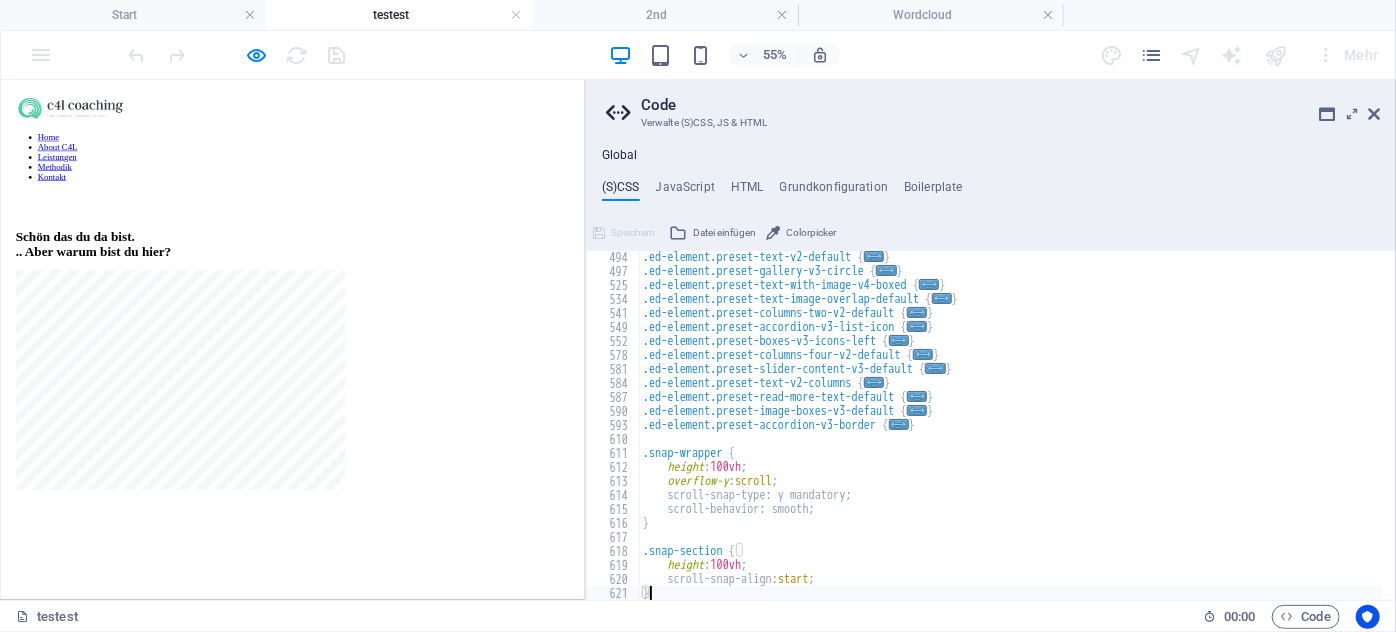 click on ".ed-element.preset-text-v2-default   { ... } .ed-element.preset-gallery-v3-circle   { ... } .ed-element.preset-text-with-image-v4-boxed   { ... } .ed-element.preset-text-image-overlap-default   { ... } .ed-element.preset-columns-two-v2-default   { ... } .ed-element.preset-accordion-v3-list-icon   { ... } .ed-element.preset-boxes-v3-icons-left   { ... } .ed-element.preset-columns-four-v2-default   { ... } .ed-element.preset-slider-content-v3-default   { ... } .ed-element.preset-text-v2-columns   { ... } .ed-element.preset-read-more-text-default   { ... } .ed-element.preset-image-boxes-v3-default   { ... } .ed-element.preset-accordion-v3-border   { ... } .snap-wrapper   {      height :  100vh ;      overflow-y :  scroll ;      scroll-snap-type: y mandatory;      scroll-behavior: smooth; } .snap-section   {      height :  100vh ;      scroll-snap-align:  start ; }" at bounding box center [1010, 438] 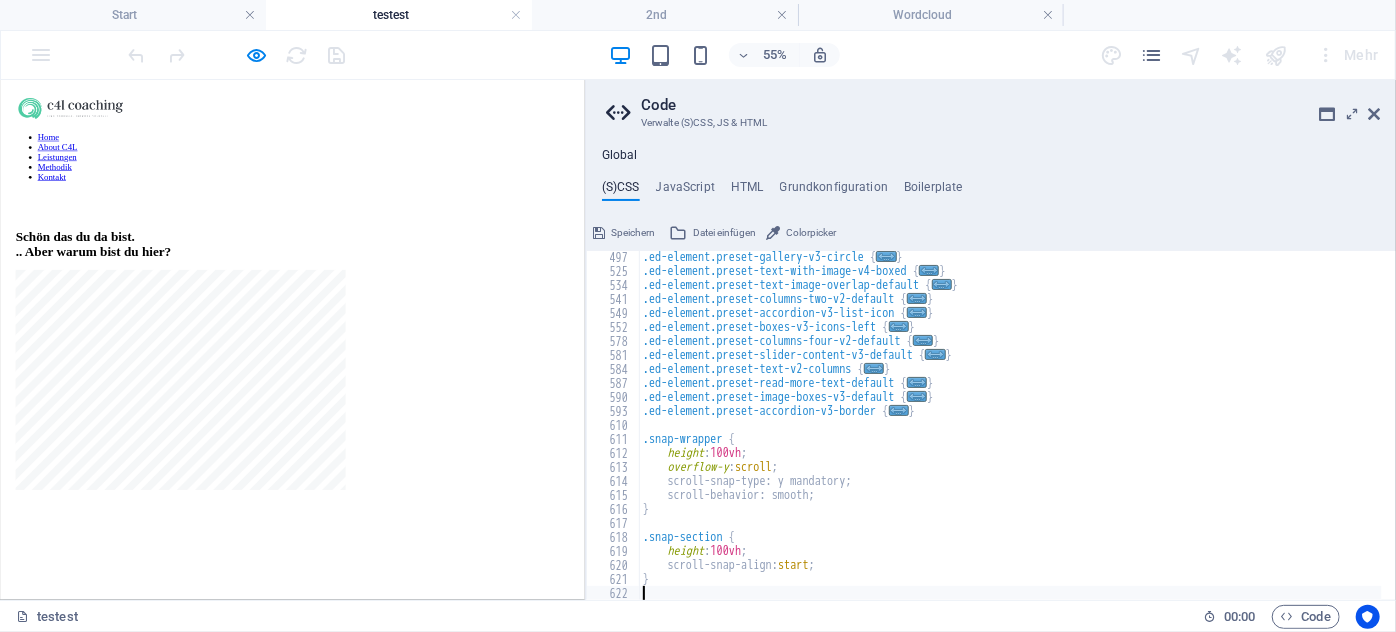 paste on "}" 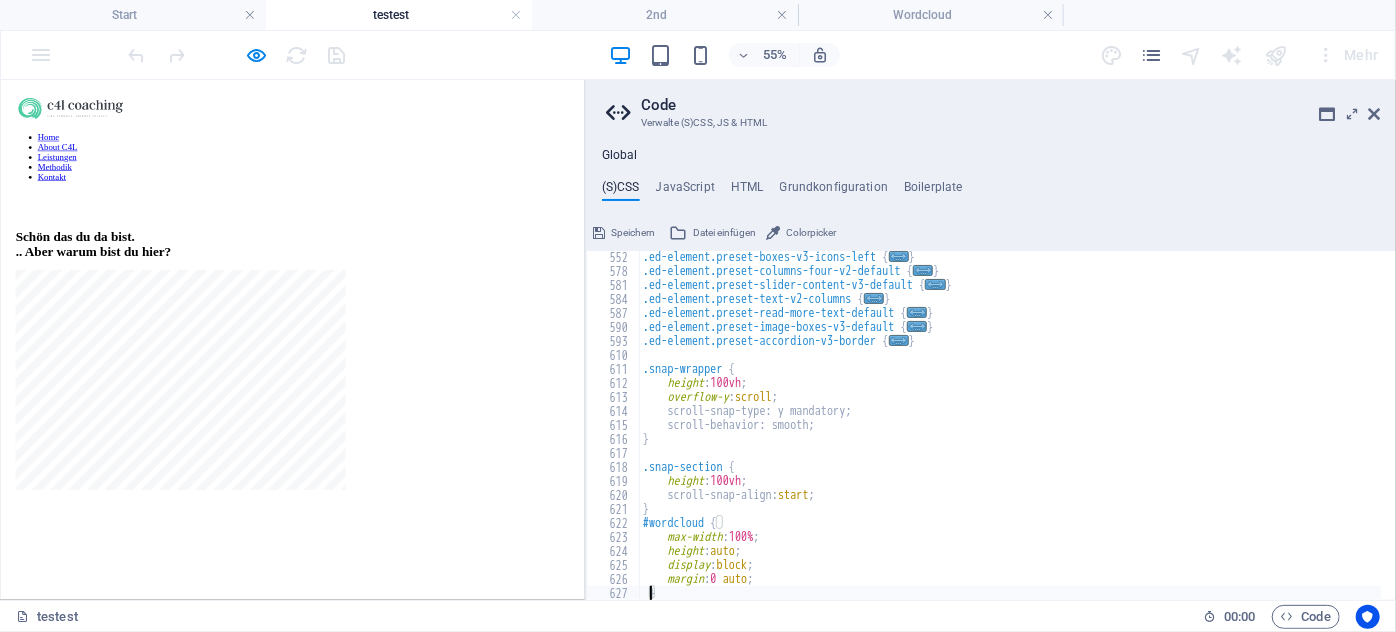 type on "}" 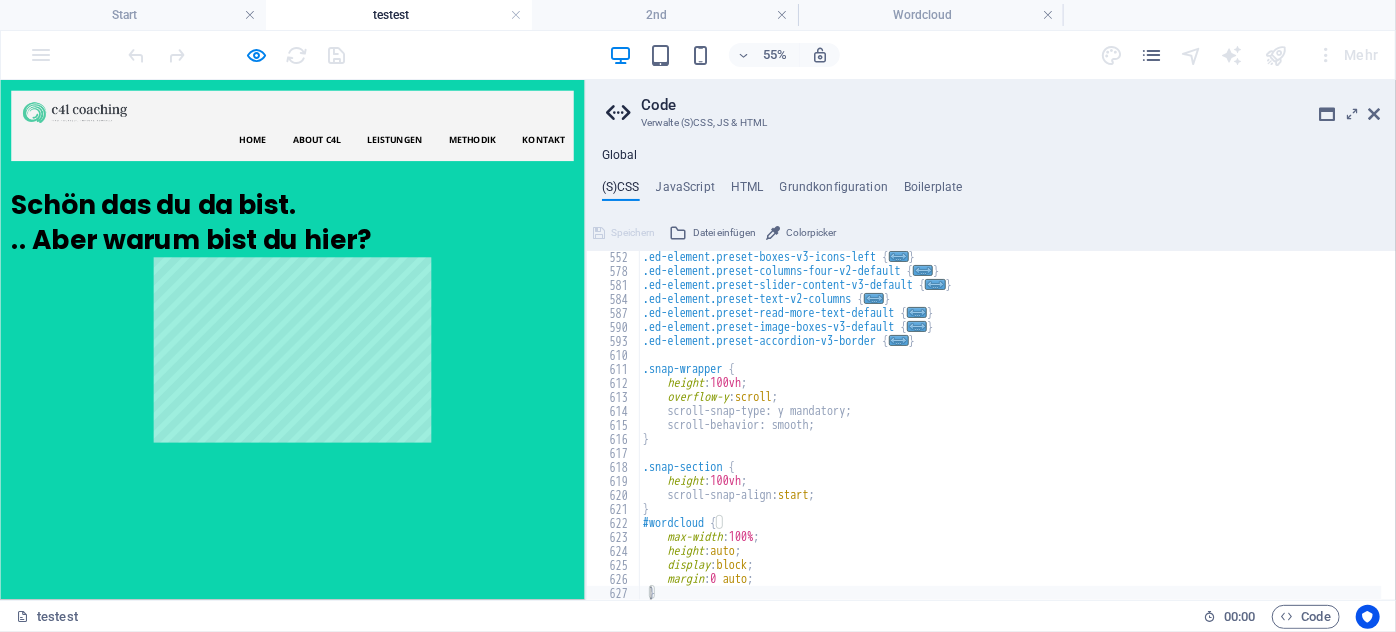 click on "Code" at bounding box center [1010, 105] 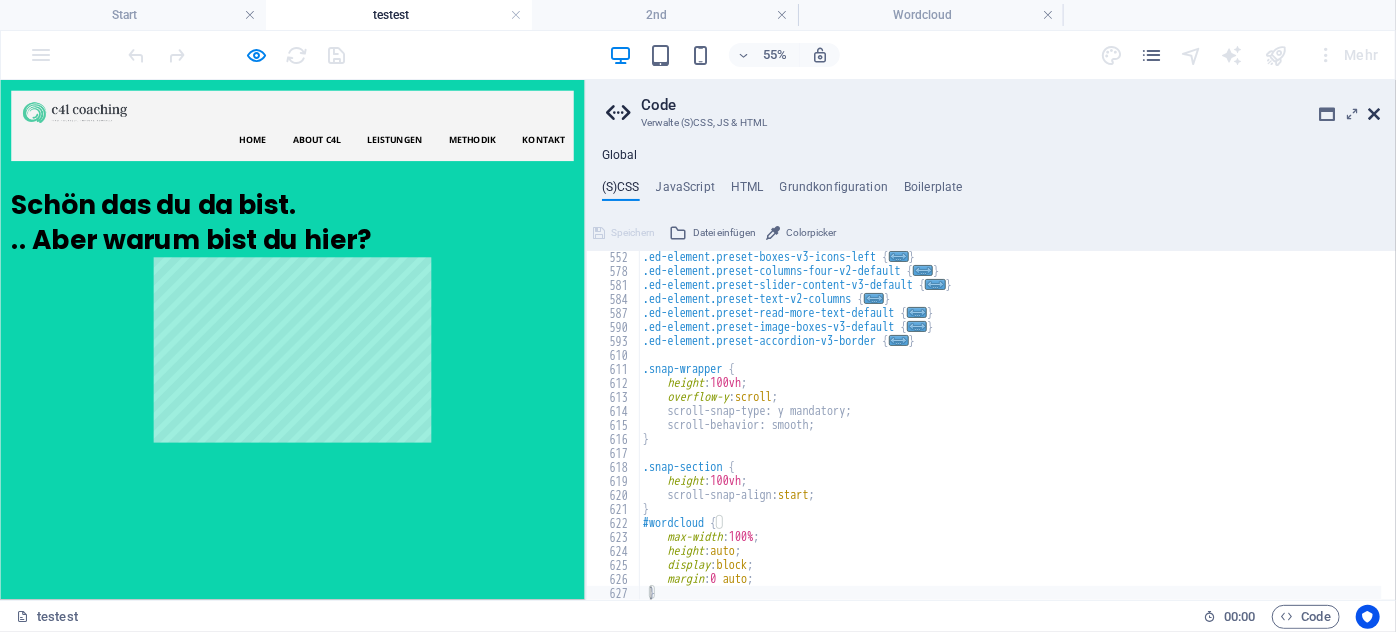 drag, startPoint x: 1370, startPoint y: 118, endPoint x: 1337, endPoint y: 47, distance: 78.29432 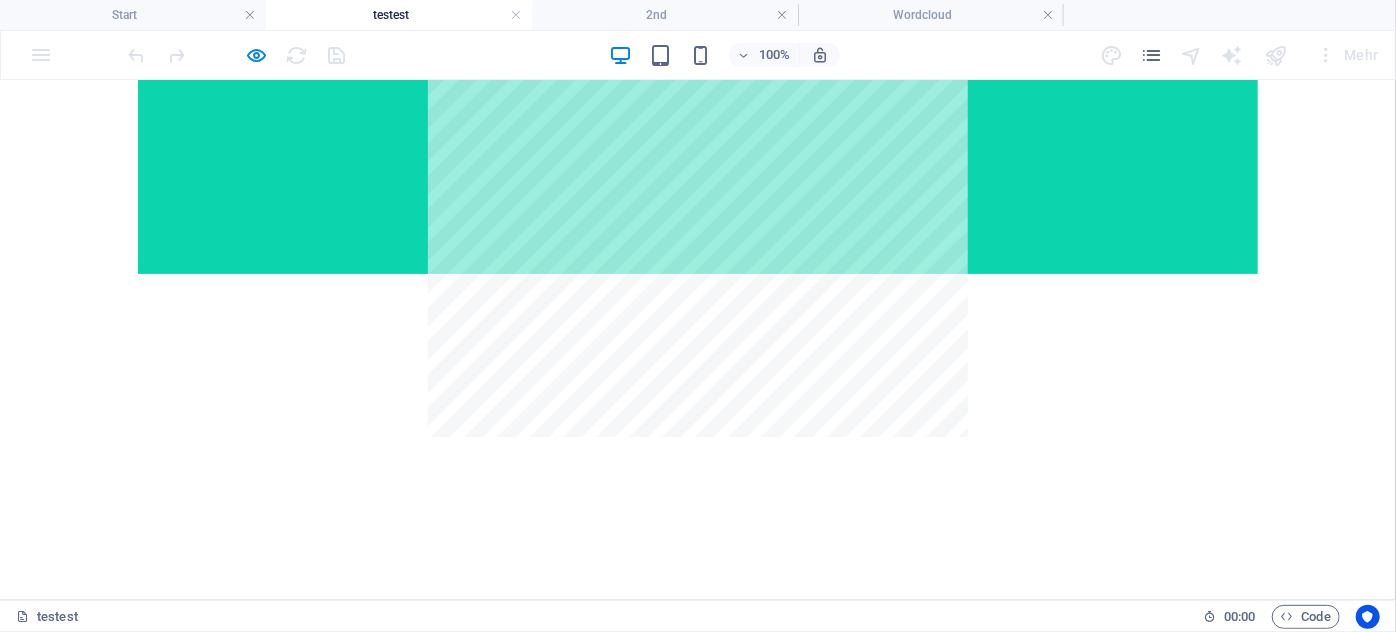 scroll, scrollTop: 0, scrollLeft: 0, axis: both 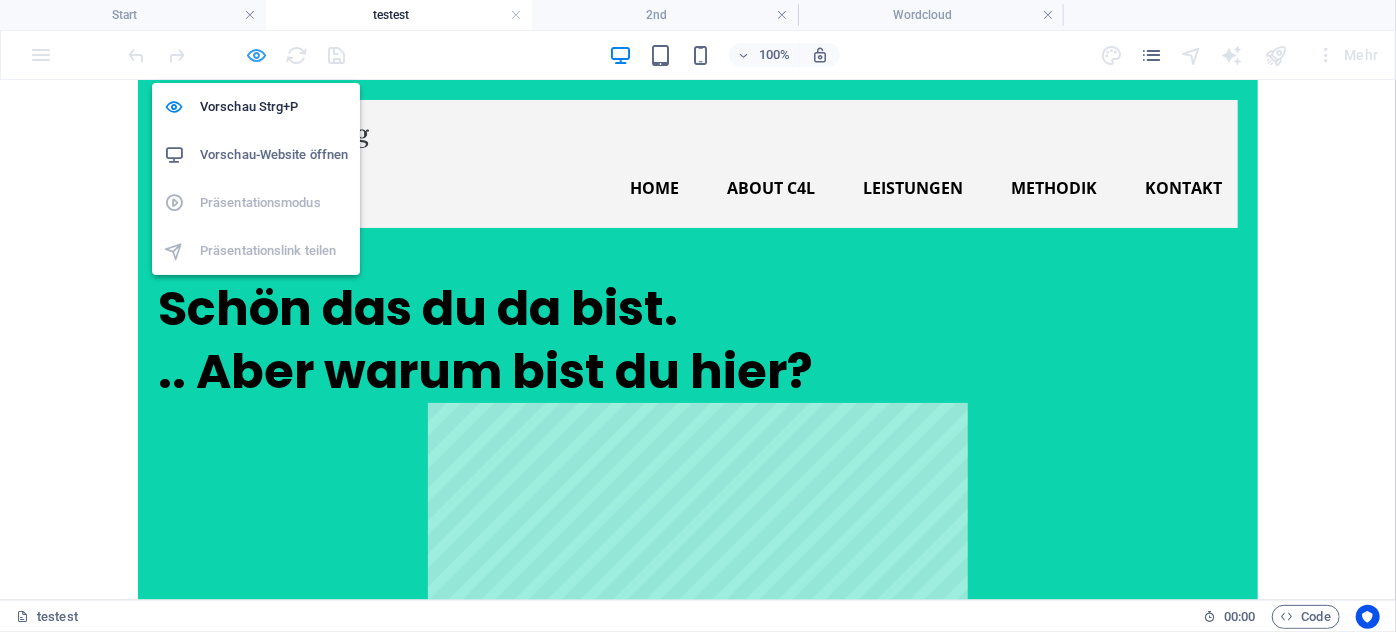 click at bounding box center (257, 55) 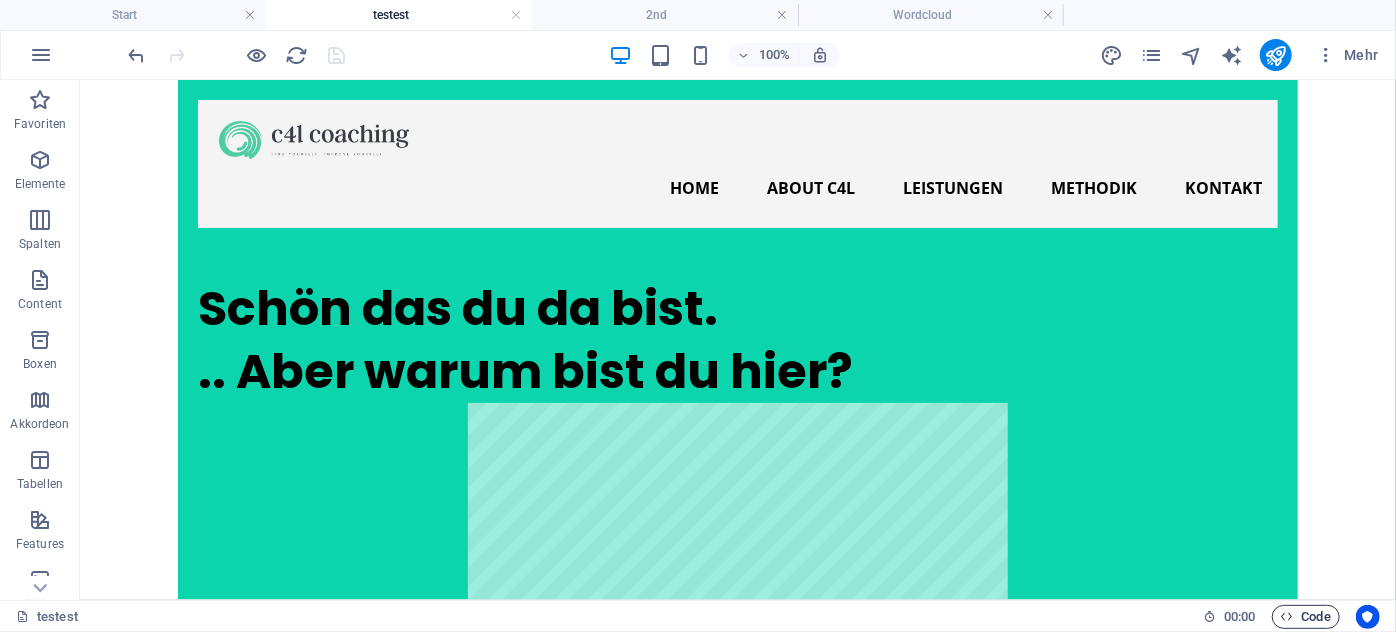 click on "Code" at bounding box center (1306, 617) 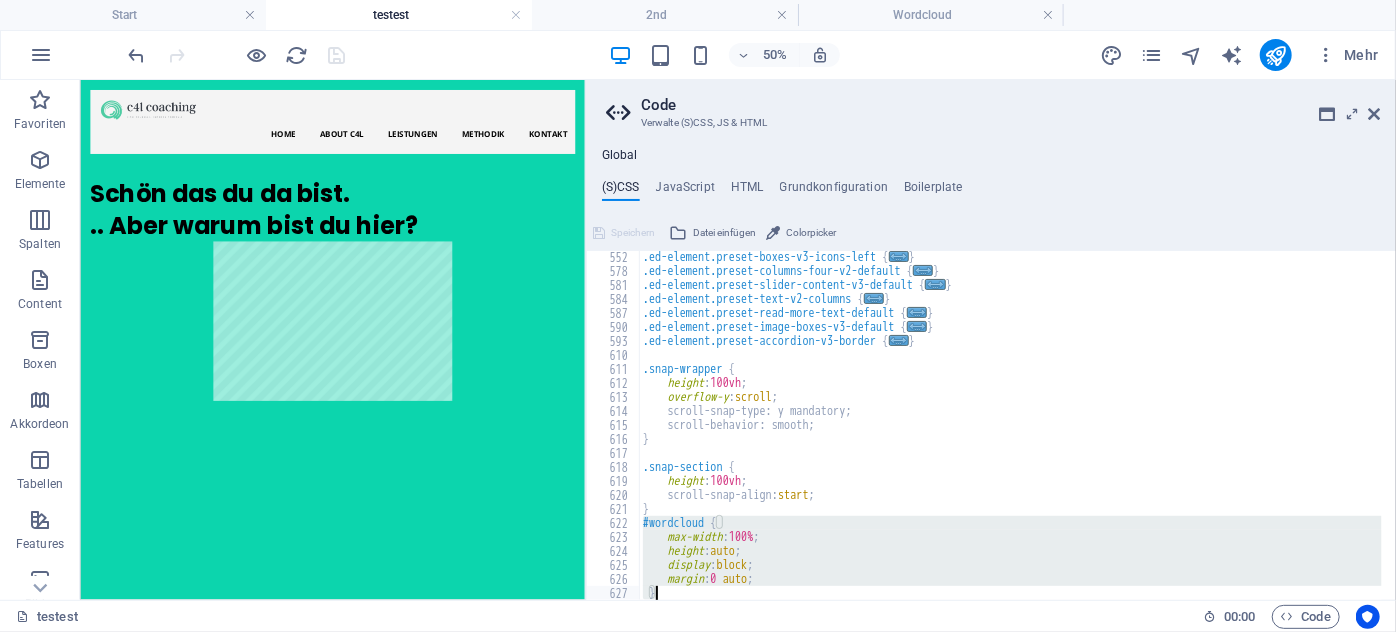drag, startPoint x: 641, startPoint y: 526, endPoint x: 813, endPoint y: 596, distance: 185.69868 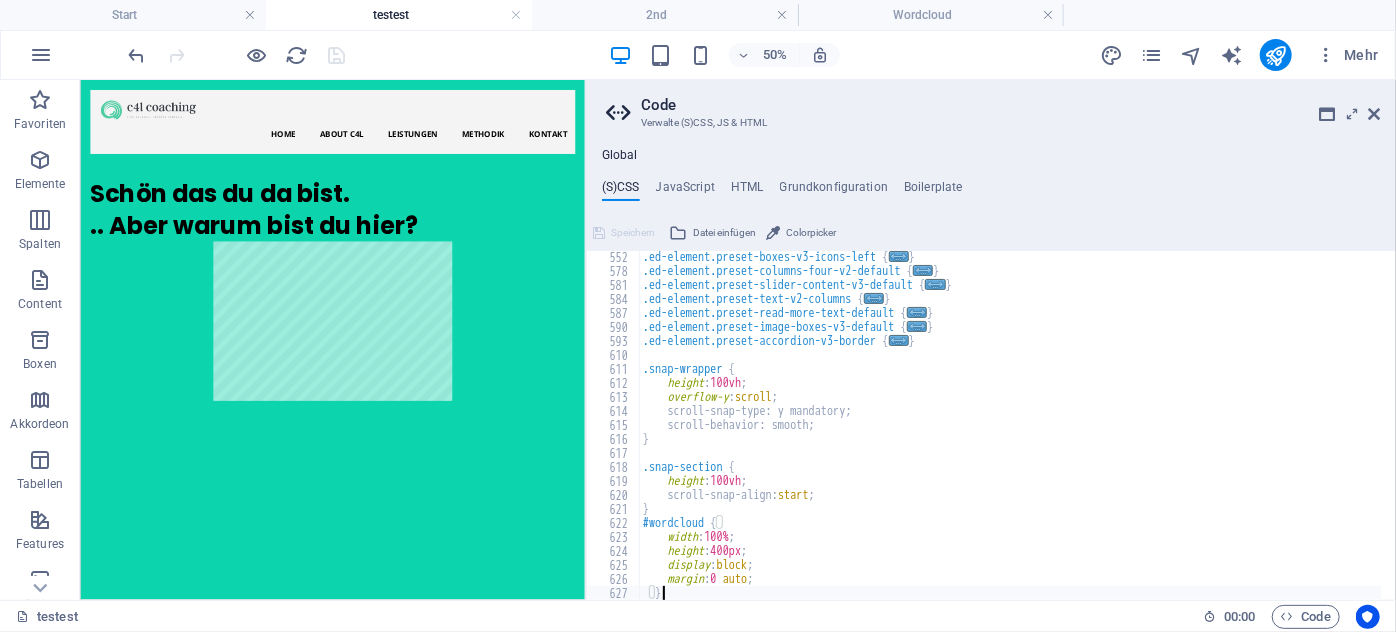 scroll, scrollTop: 1079, scrollLeft: 0, axis: vertical 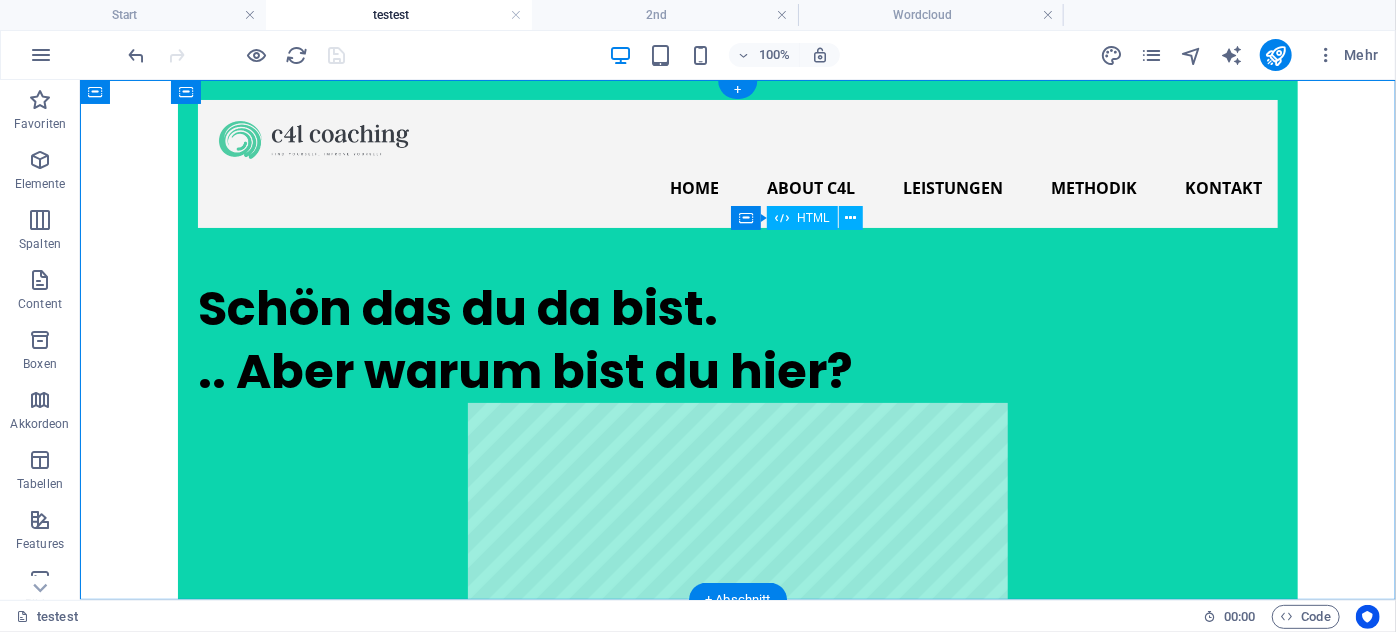 drag, startPoint x: 873, startPoint y: 427, endPoint x: 737, endPoint y: 528, distance: 169.40189 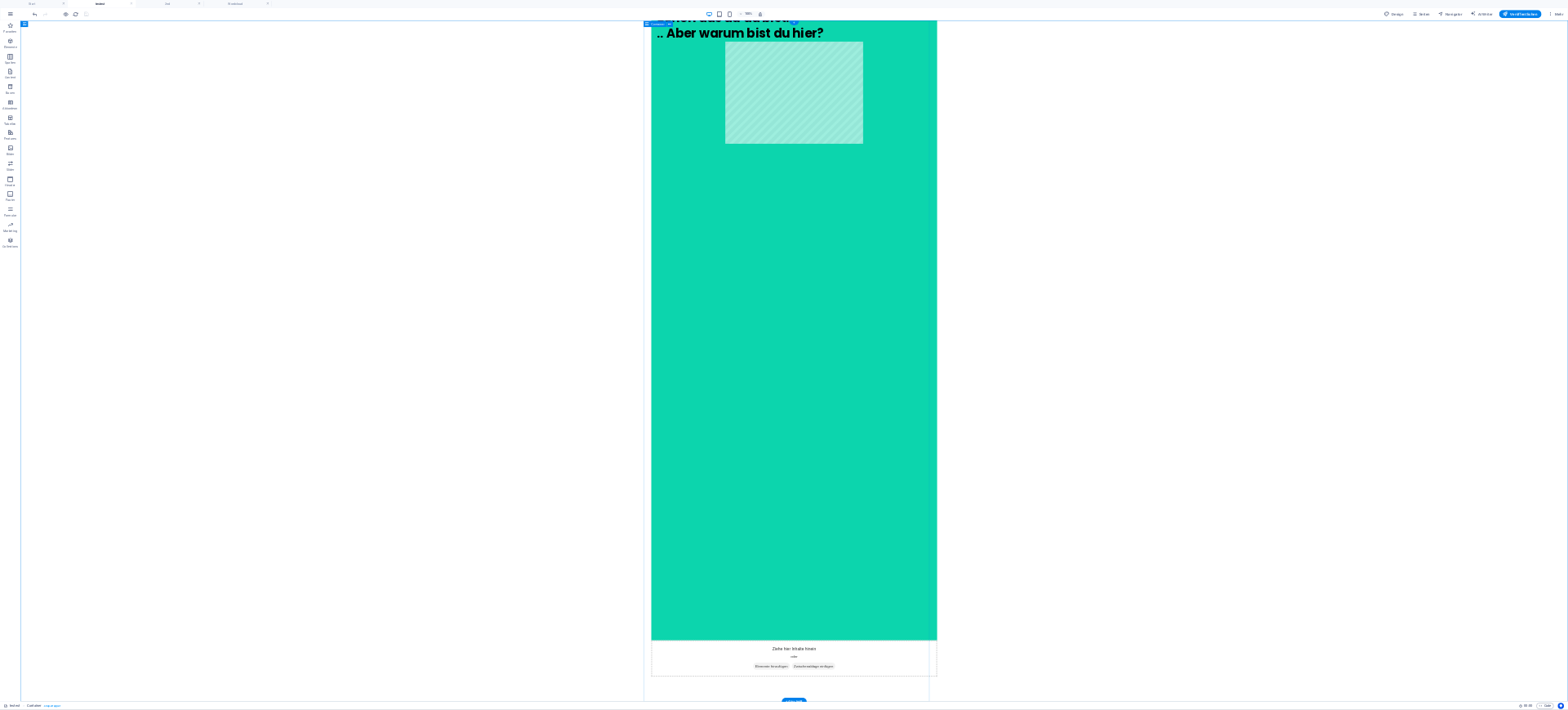 scroll, scrollTop: 0, scrollLeft: 0, axis: both 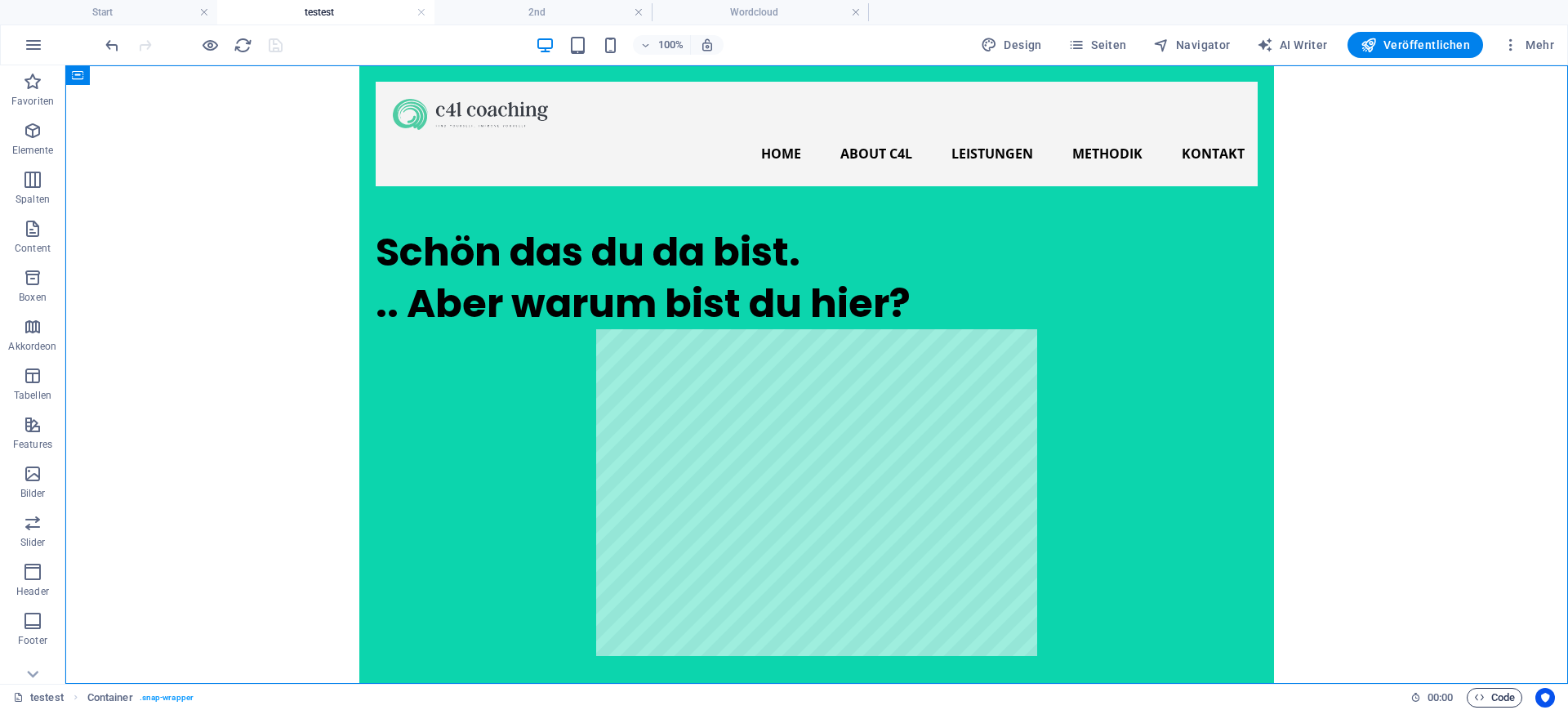 click on "Code" at bounding box center [1494, 698] 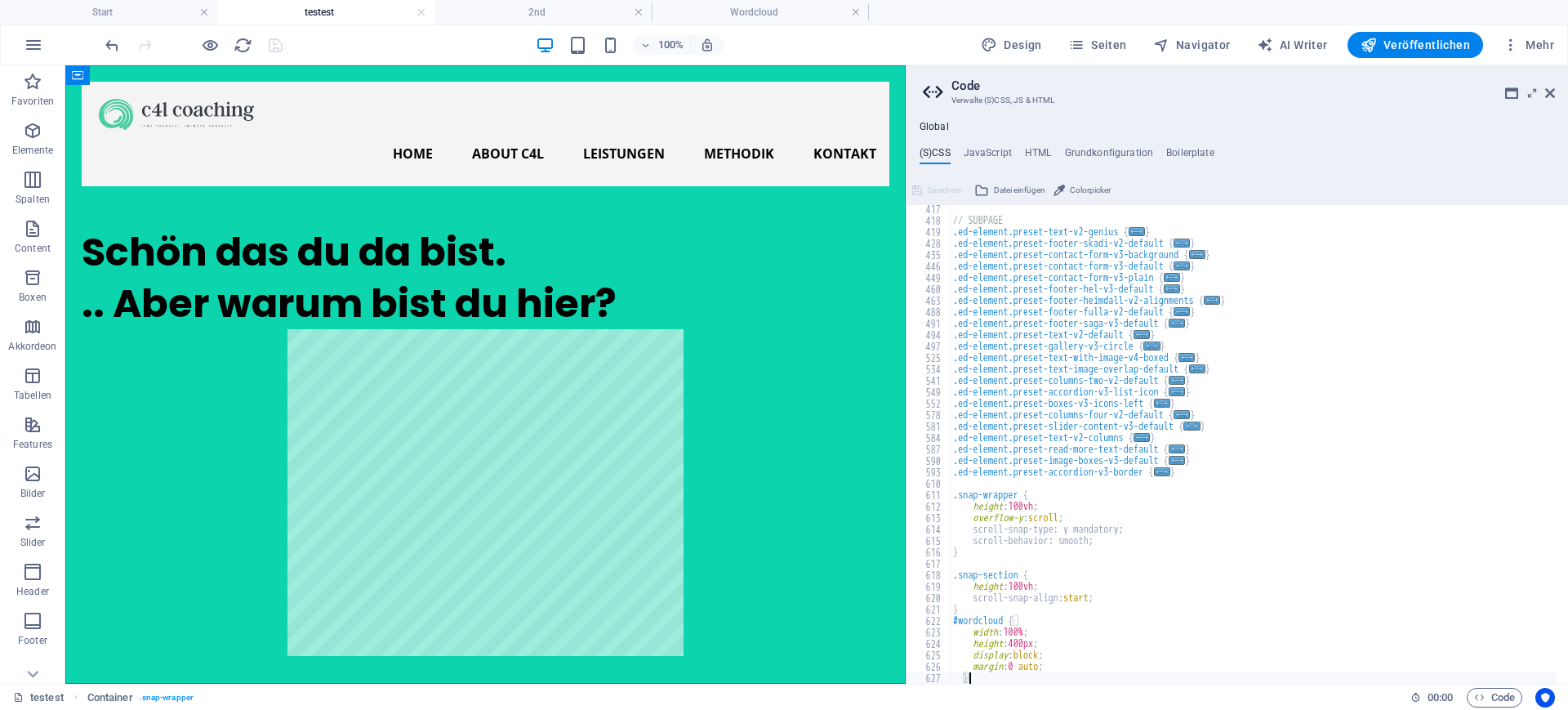 scroll, scrollTop: 688, scrollLeft: 0, axis: vertical 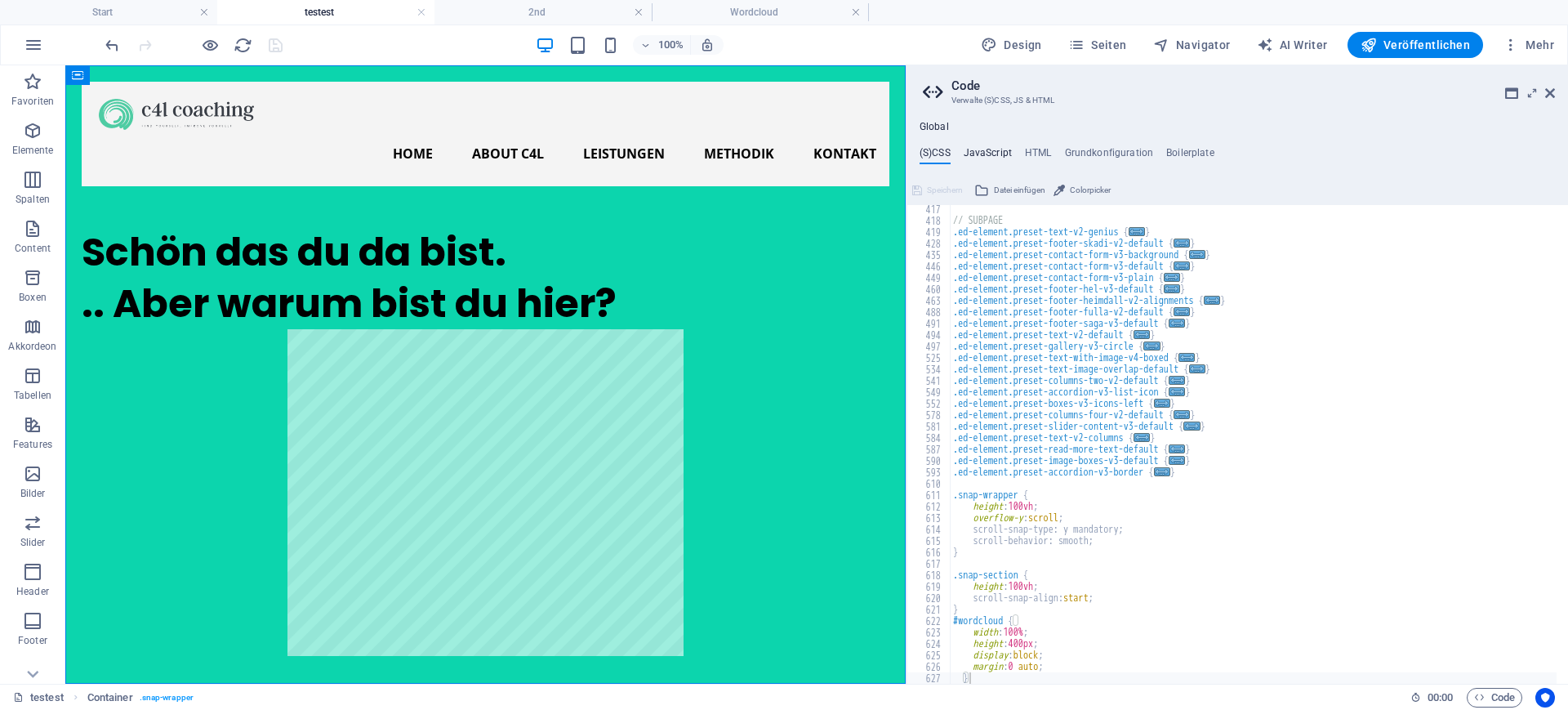 click on "JavaScript" at bounding box center [987, 156] 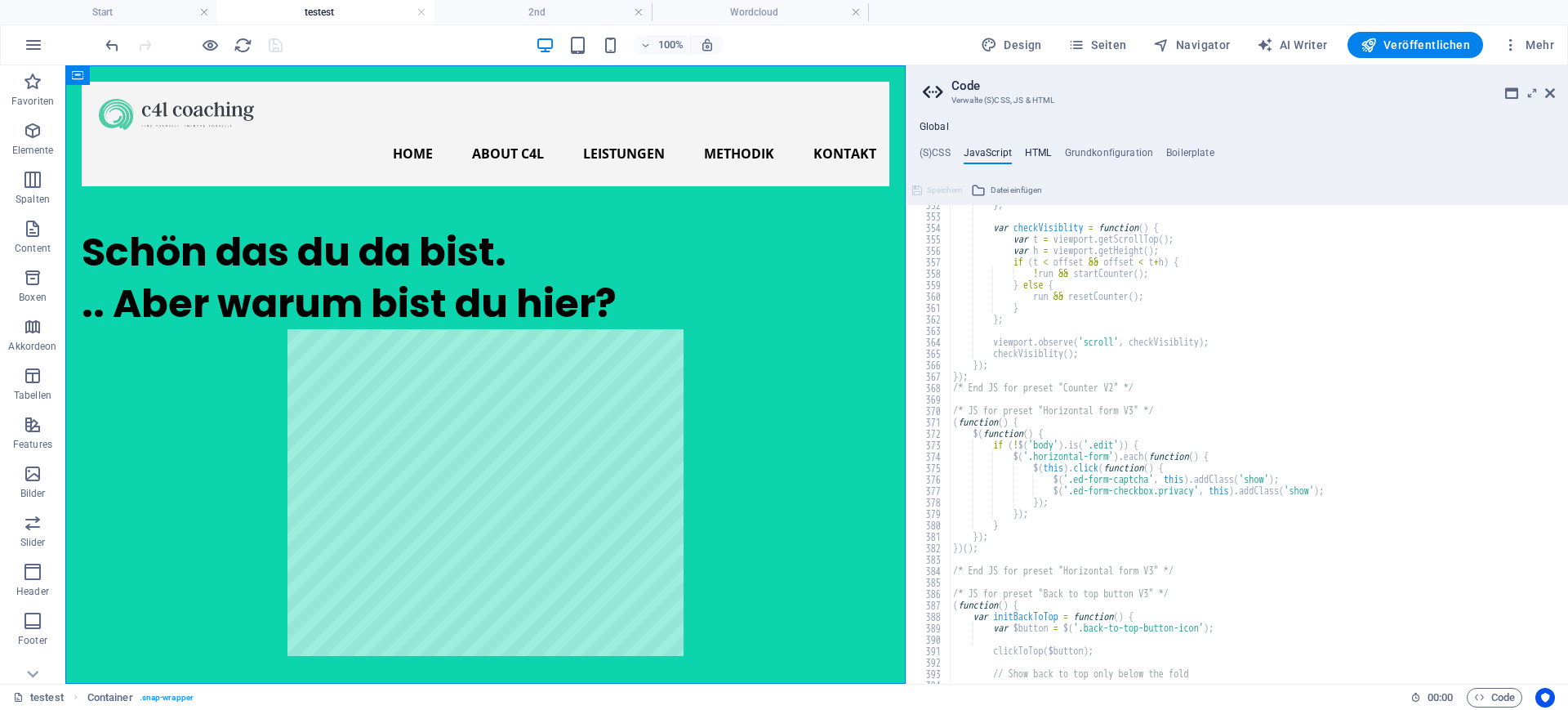 click on "HTML" at bounding box center (1038, 156) 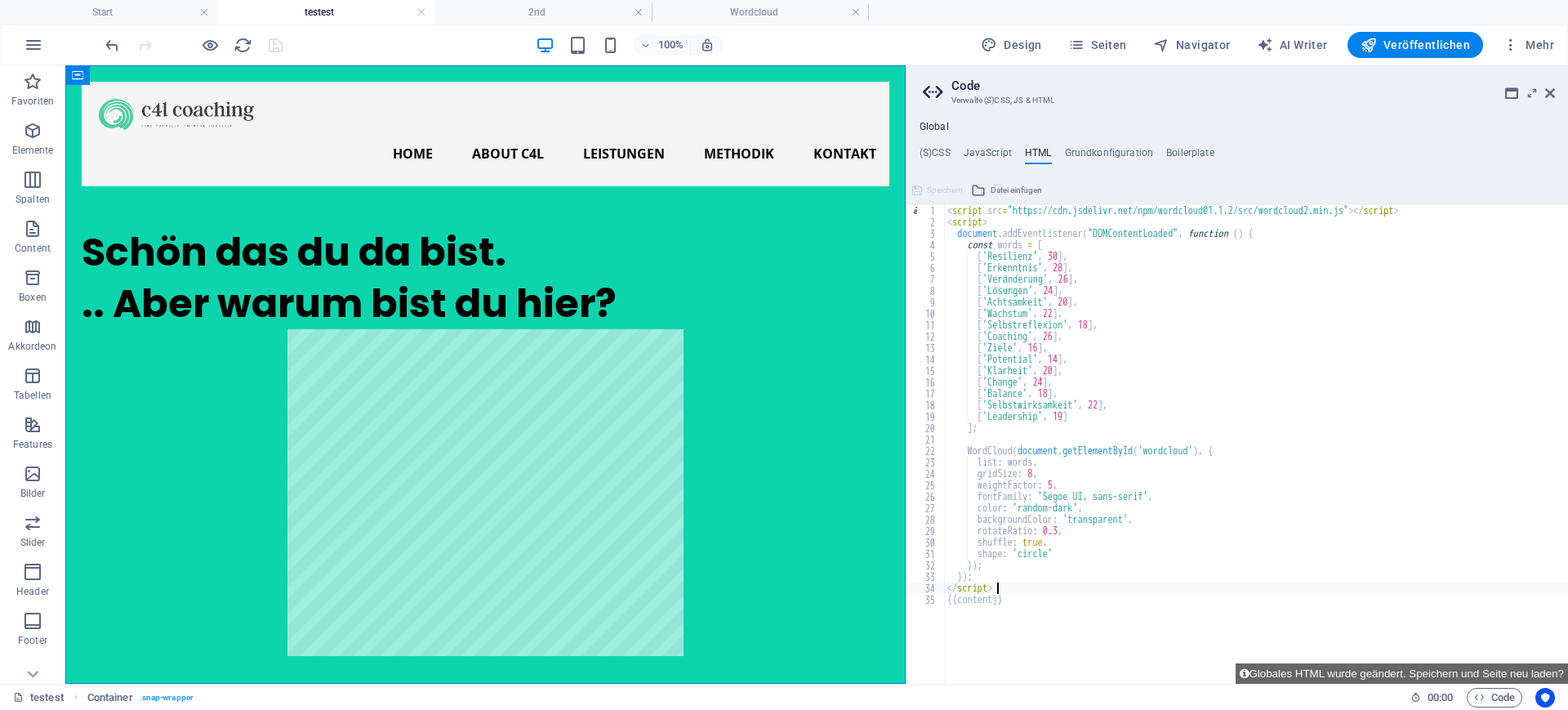 click on "< script   src = "https://cdn.jsdelivr.net/npm/wordcloud@1.1.2/src/wordcloud2.min.js" > </ script > < script >    document . addEventListener ( "DOMContentLoaded" ,   function   ( )   {      const   words   =   [         [ 'Resilienz' ,   30 ] ,         [ 'Erkenntnis' ,   28 ] ,         [ 'Veränderung' ,   26 ] ,         [ 'Lösungen' ,   24 ] ,         [ 'Achtsamkeit' ,   20 ] ,         [ 'Wachstum' ,   22 ] ,         [ 'Selbstreflexion' ,   18 ] ,         [ 'Coaching' ,   26 ] ,         [ 'Ziele' ,   16 ] ,         [ 'Potential' ,   14 ] ,         [ 'Klarheit' ,   20 ] ,         [ 'Change' ,   24 ] ,         [ 'Balance' ,   18 ] ,         [ 'Selbstwirksamkeit' ,   22 ] ,         [ 'Leadership' ,   19 ]      ] ;      WordCloud ( document . getElementById ( 'wordcloud' ) ,   {         list :   words ,         gridSize :   8 ,         weightFactor :   5 ,         fontFamily :   'Segoe UI, sans-serif' ,         color :   'random-dark' ,         backgroundColor :   'transparent' ,         rotateRatio :   0.3 ," at bounding box center (1256, 456) 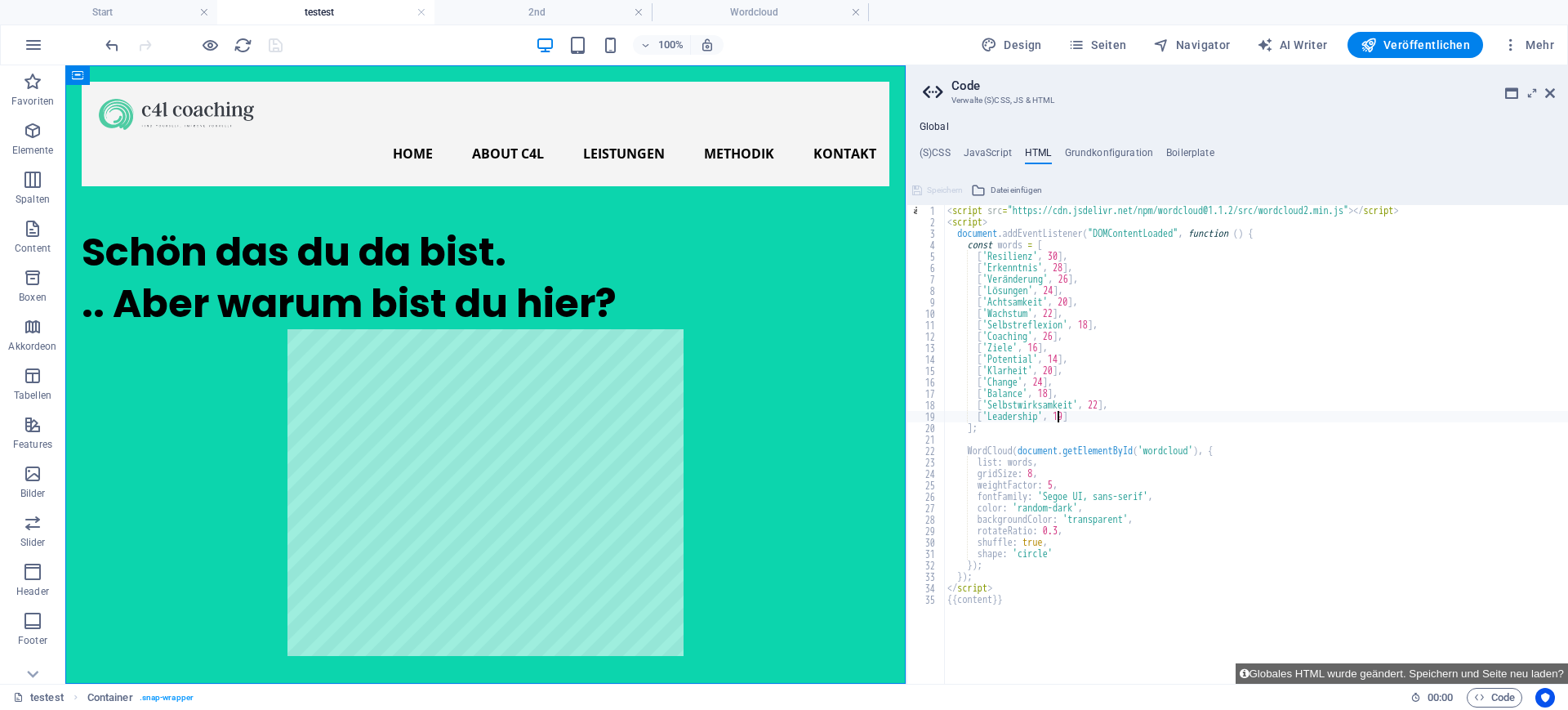 click on "< script   src = "https://cdn.jsdelivr.net/npm/wordcloud@1.1.2/src/wordcloud2.min.js" > </ script > < script >    document . addEventListener ( "DOMContentLoaded" ,   function   ( )   {      const   words   =   [         [ 'Resilienz' ,   30 ] ,         [ 'Erkenntnis' ,   28 ] ,         [ 'Veränderung' ,   26 ] ,         [ 'Lösungen' ,   24 ] ,         [ 'Achtsamkeit' ,   20 ] ,         [ 'Wachstum' ,   22 ] ,         [ 'Selbstreflexion' ,   18 ] ,         [ 'Coaching' ,   26 ] ,         [ 'Ziele' ,   16 ] ,         [ 'Potential' ,   14 ] ,         [ 'Klarheit' ,   20 ] ,         [ 'Change' ,   24 ] ,         [ 'Balance' ,   18 ] ,         [ 'Selbstwirksamkeit' ,   22 ] ,         [ 'Leadership' ,   19 ]      ] ;      WordCloud ( document . getElementById ( 'wordcloud' ) ,   {         list :   words ,         gridSize :   8 ,         weightFactor :   5 ,         fontFamily :   'Segoe UI, sans-serif' ,         color :   'random-dark' ,         backgroundColor :   'transparent' ,         rotateRatio :   0.3 ," at bounding box center [1256, 456] 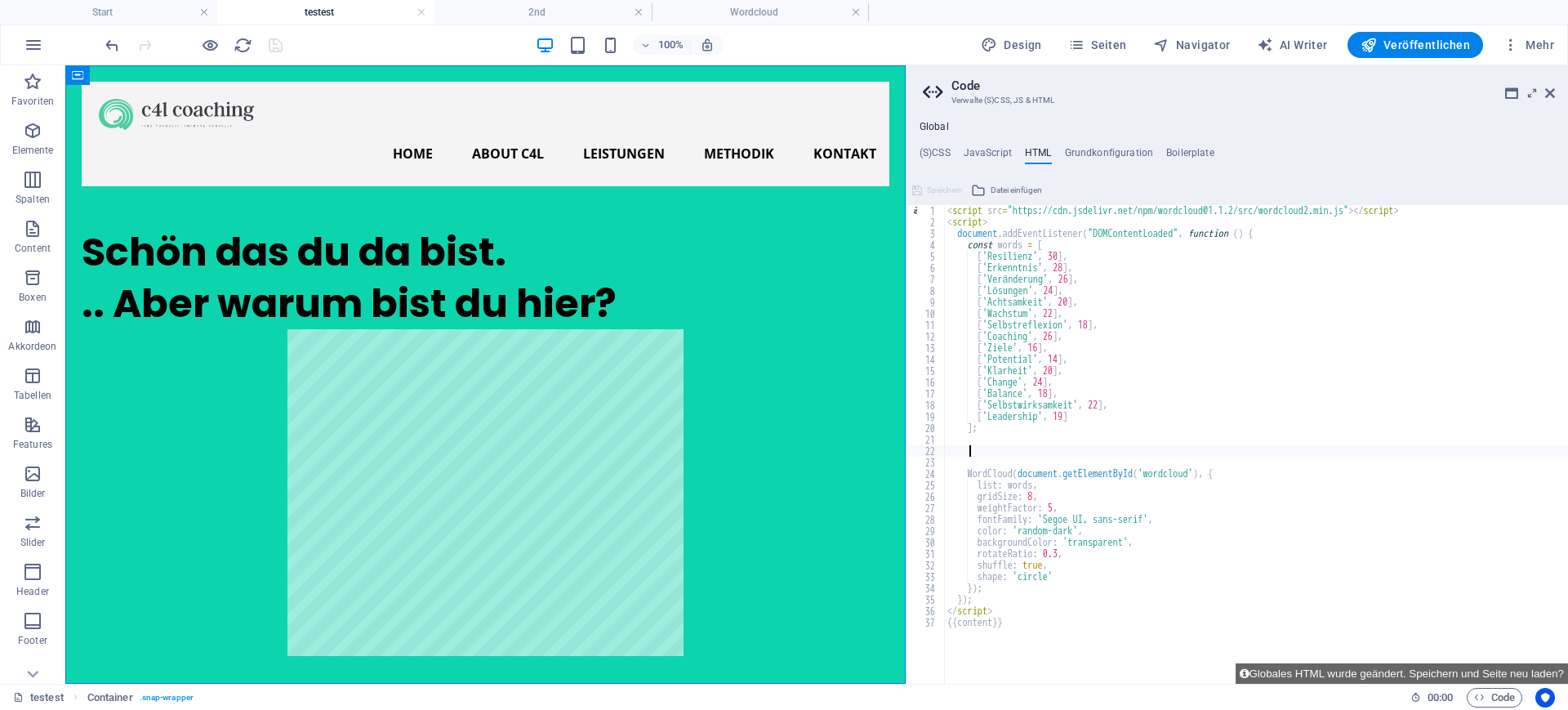 paste on "const dynamicFactor = canvas.offsetWidth / 50; // passt sich an Breite an" 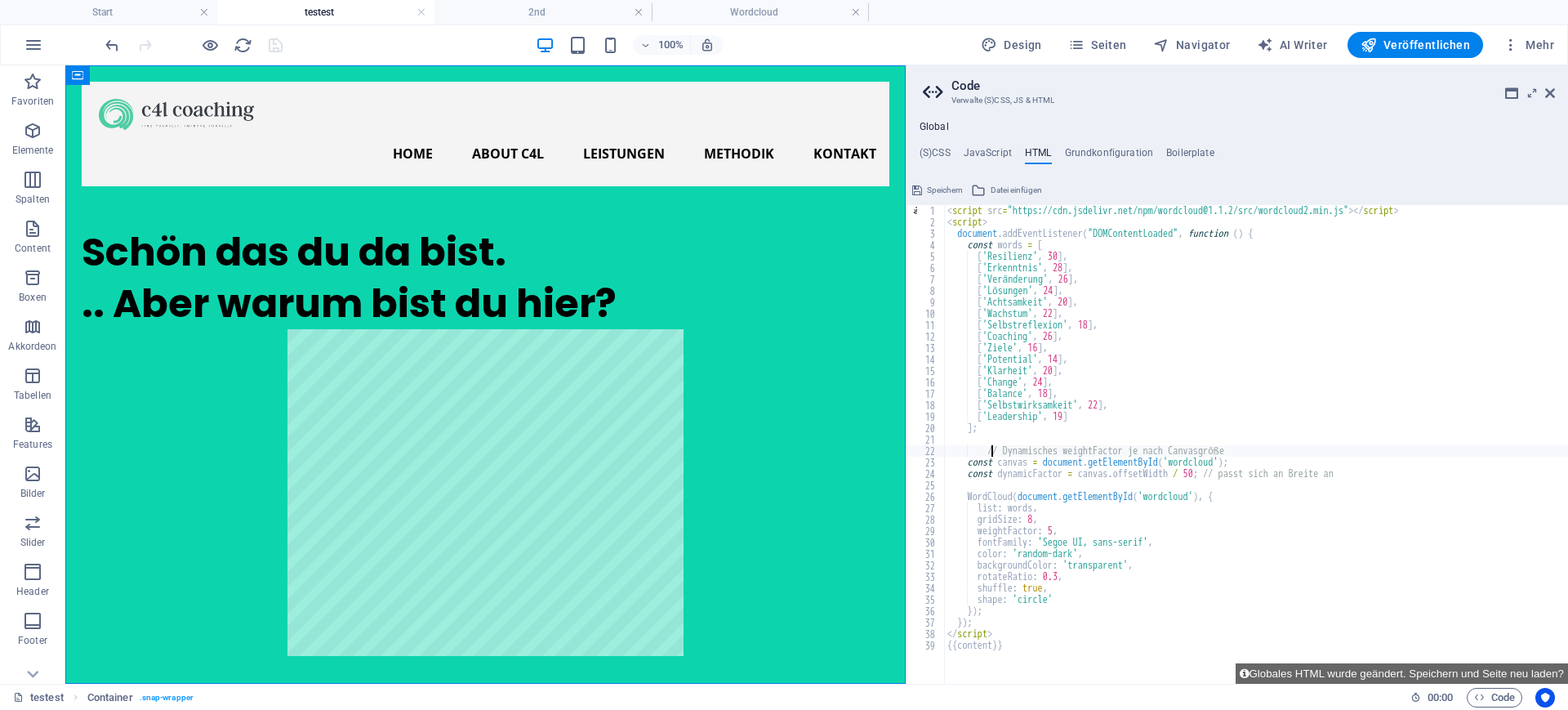 drag, startPoint x: 990, startPoint y: 452, endPoint x: 1023, endPoint y: 500, distance: 58.24946 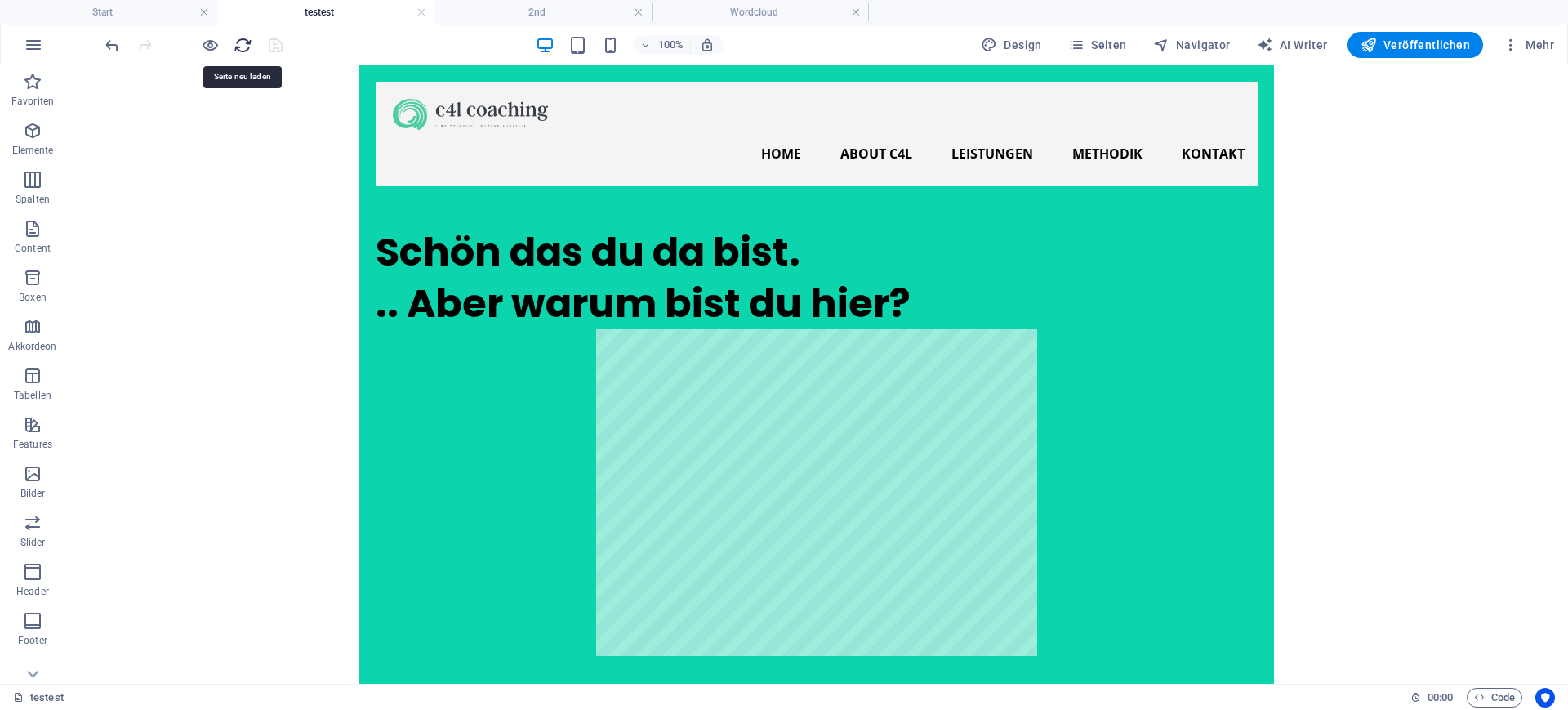 click at bounding box center (243, 45) 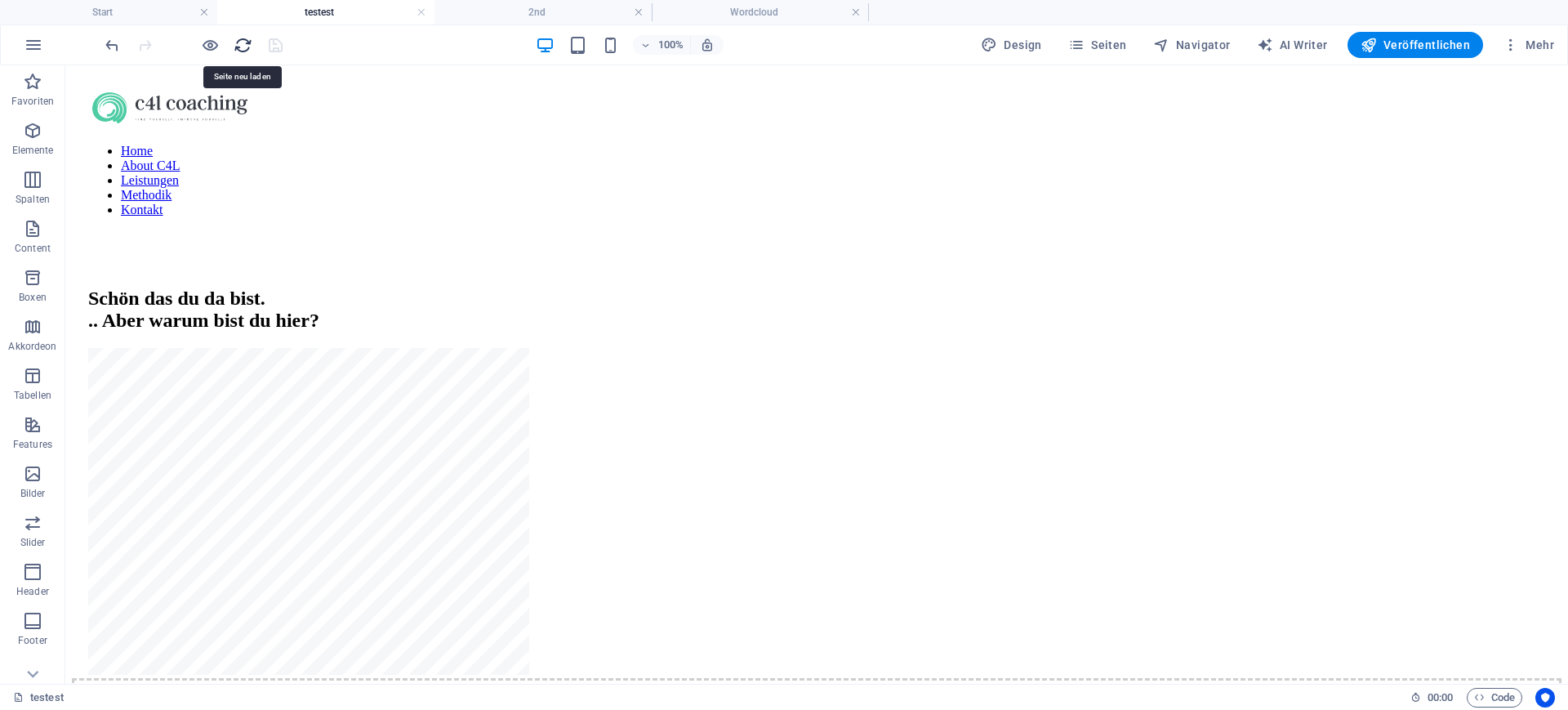 scroll, scrollTop: 0, scrollLeft: 0, axis: both 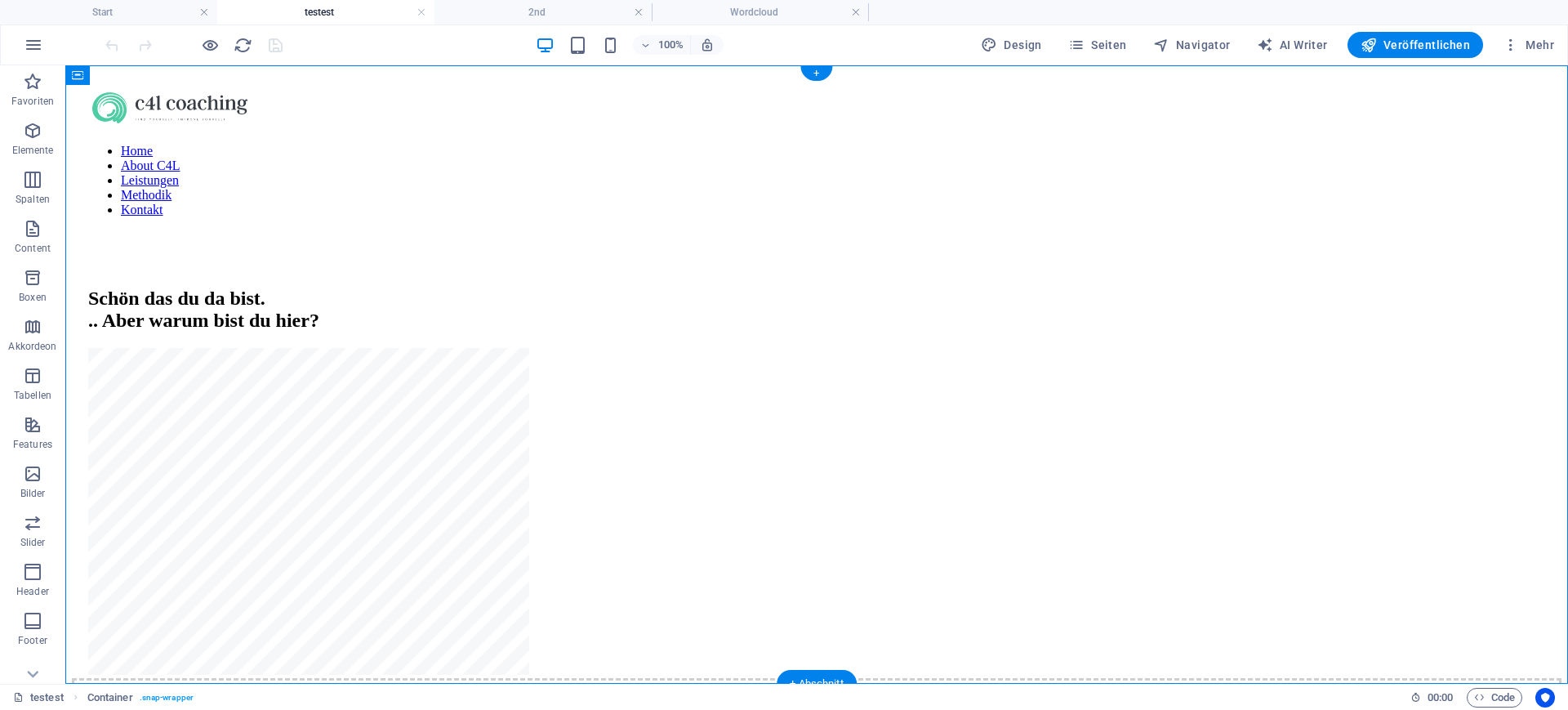 drag, startPoint x: 805, startPoint y: 171, endPoint x: 1223, endPoint y: 661, distance: 644.06832 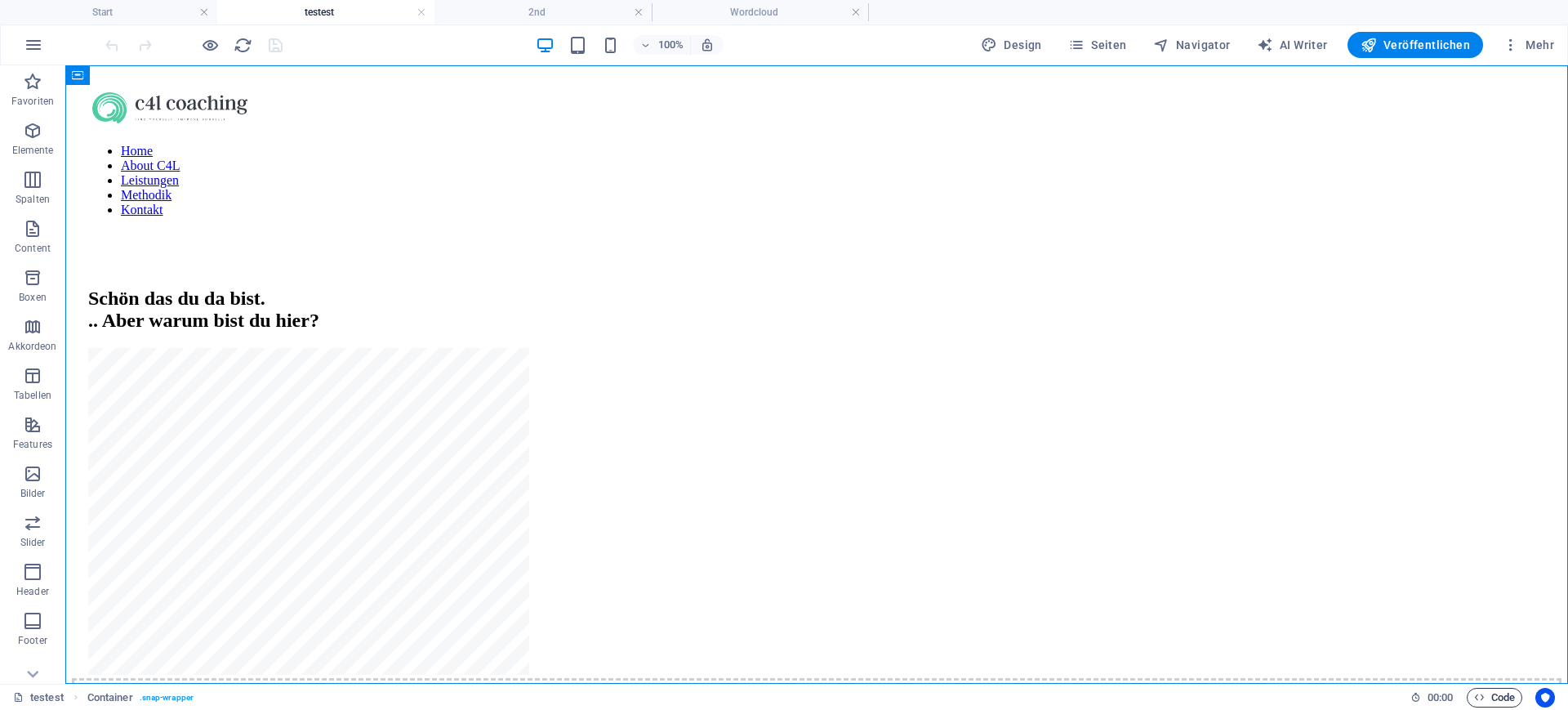 click on "Code" at bounding box center (1494, 698) 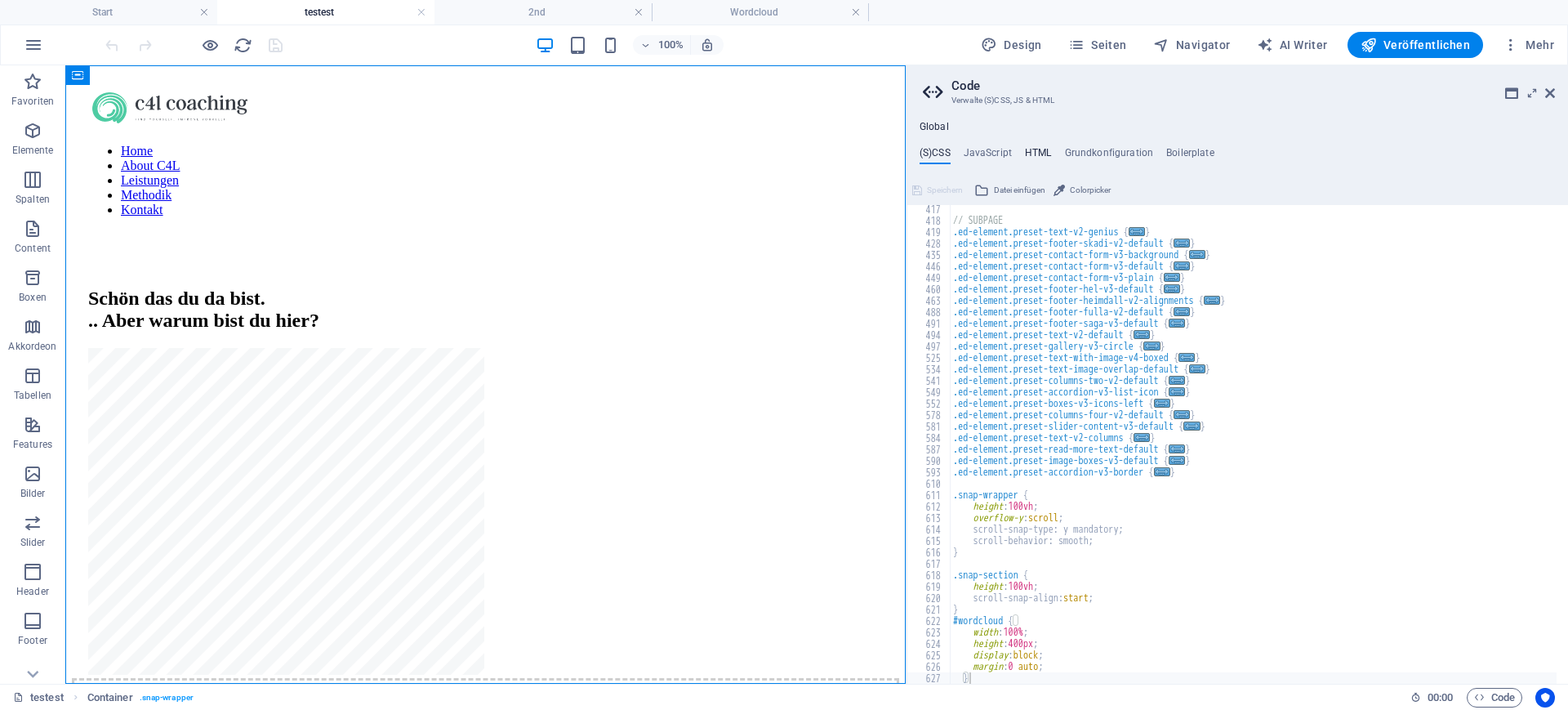 click on "HTML" at bounding box center (1038, 156) 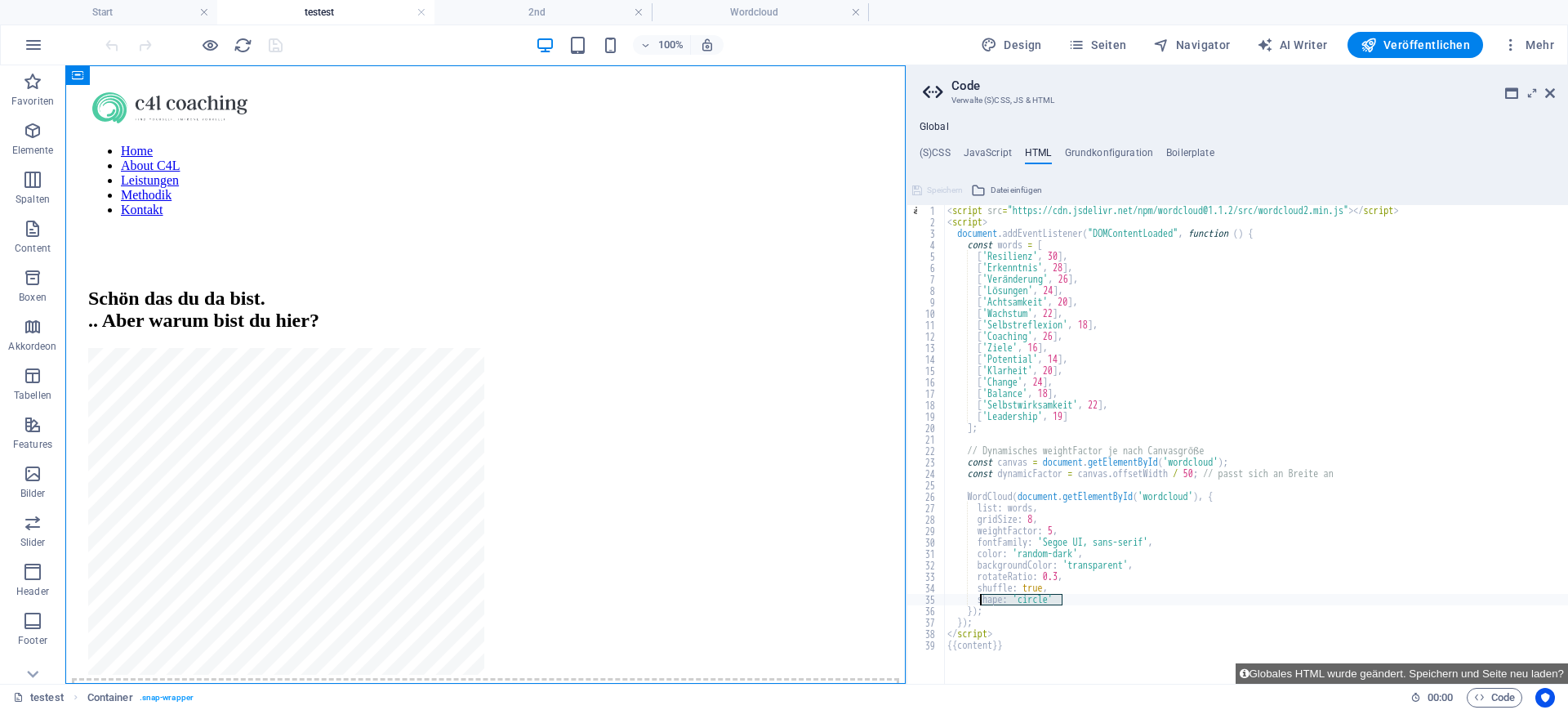 drag, startPoint x: 1063, startPoint y: 598, endPoint x: 981, endPoint y: 597, distance: 82.0061 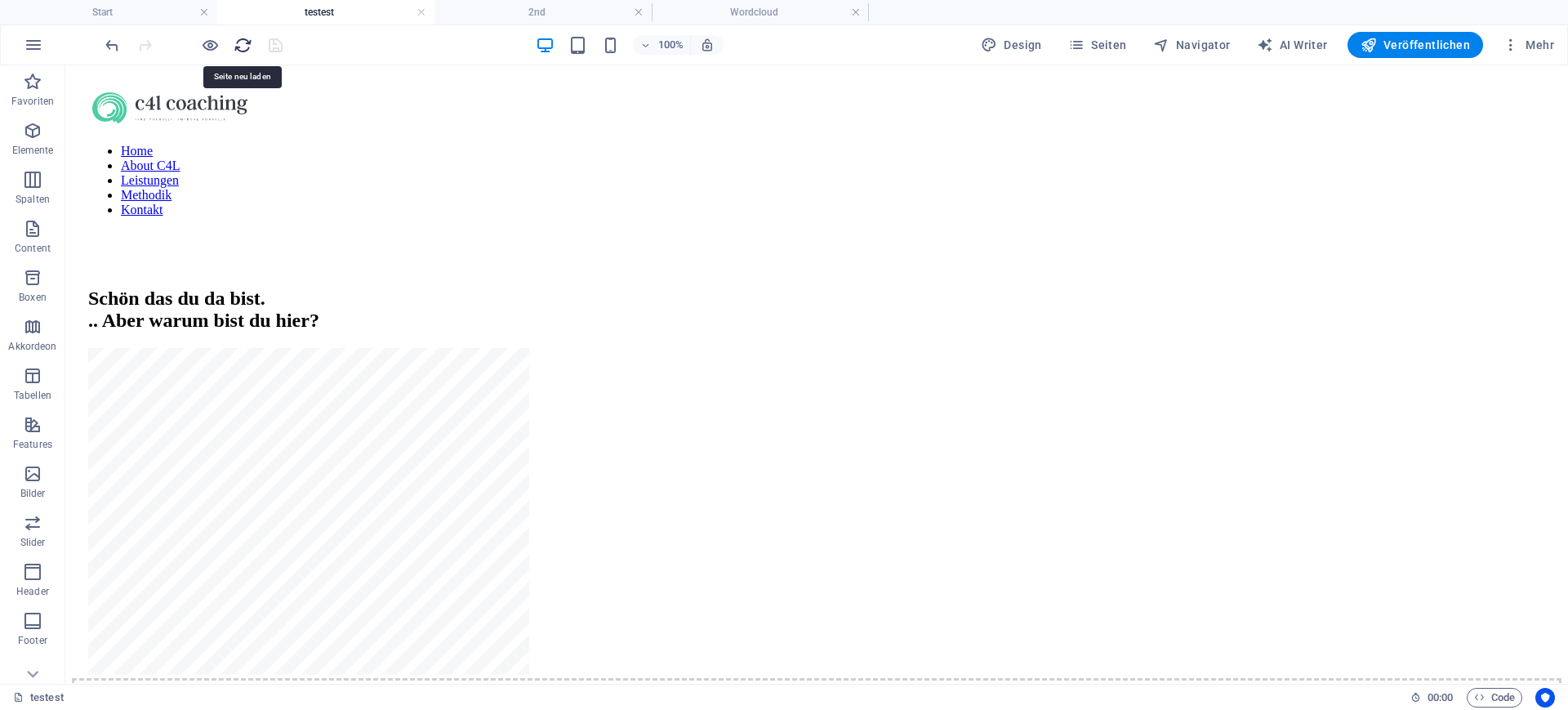 click at bounding box center [243, 45] 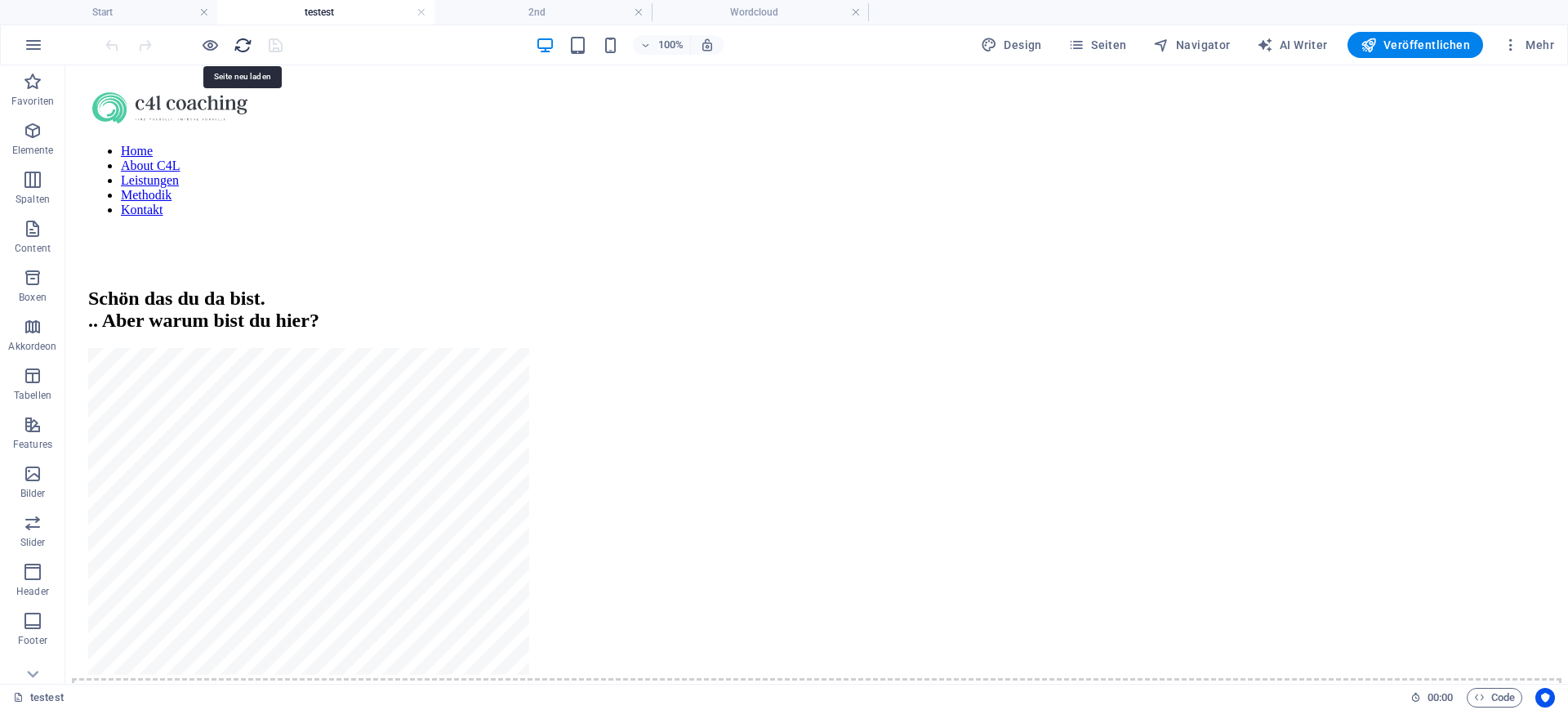 scroll, scrollTop: 0, scrollLeft: 0, axis: both 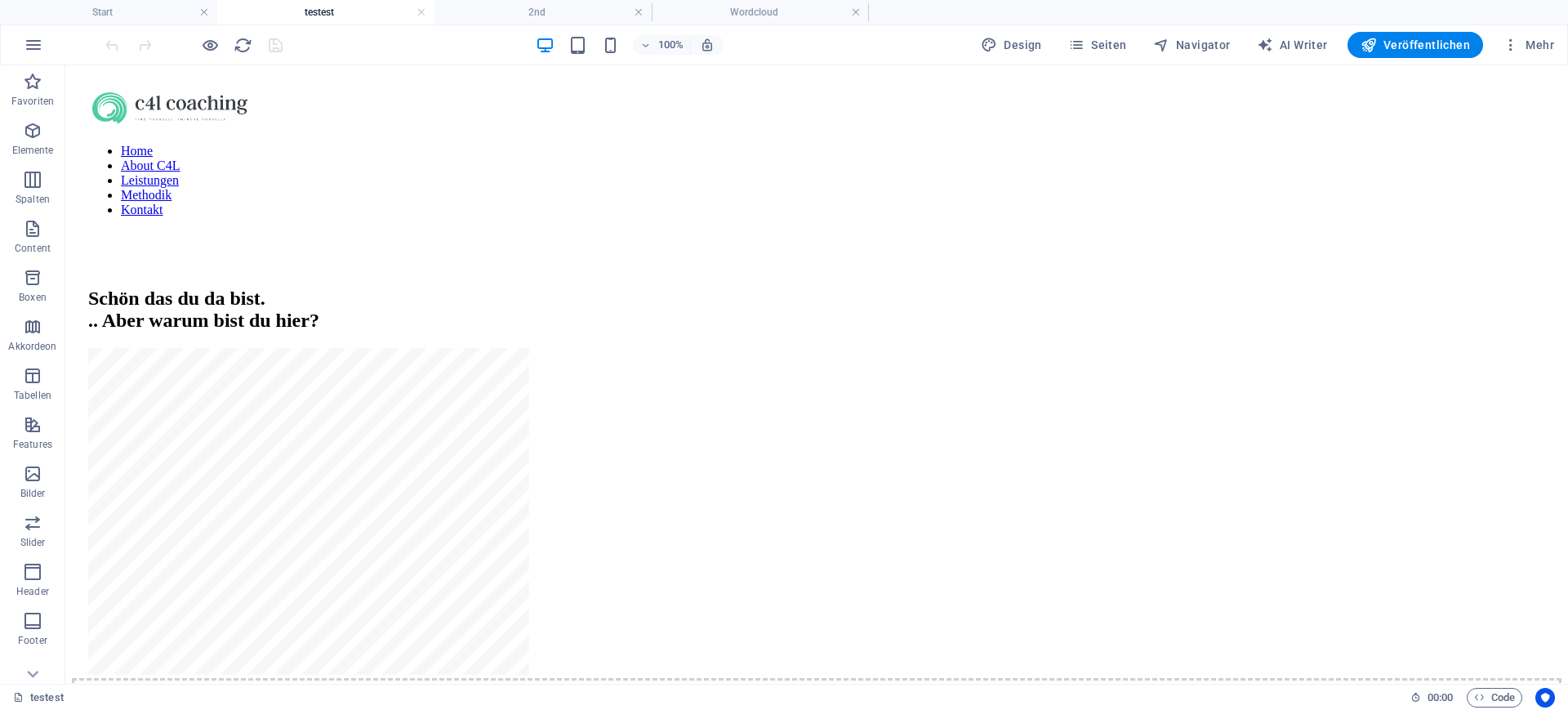 click at bounding box center (194, 45) 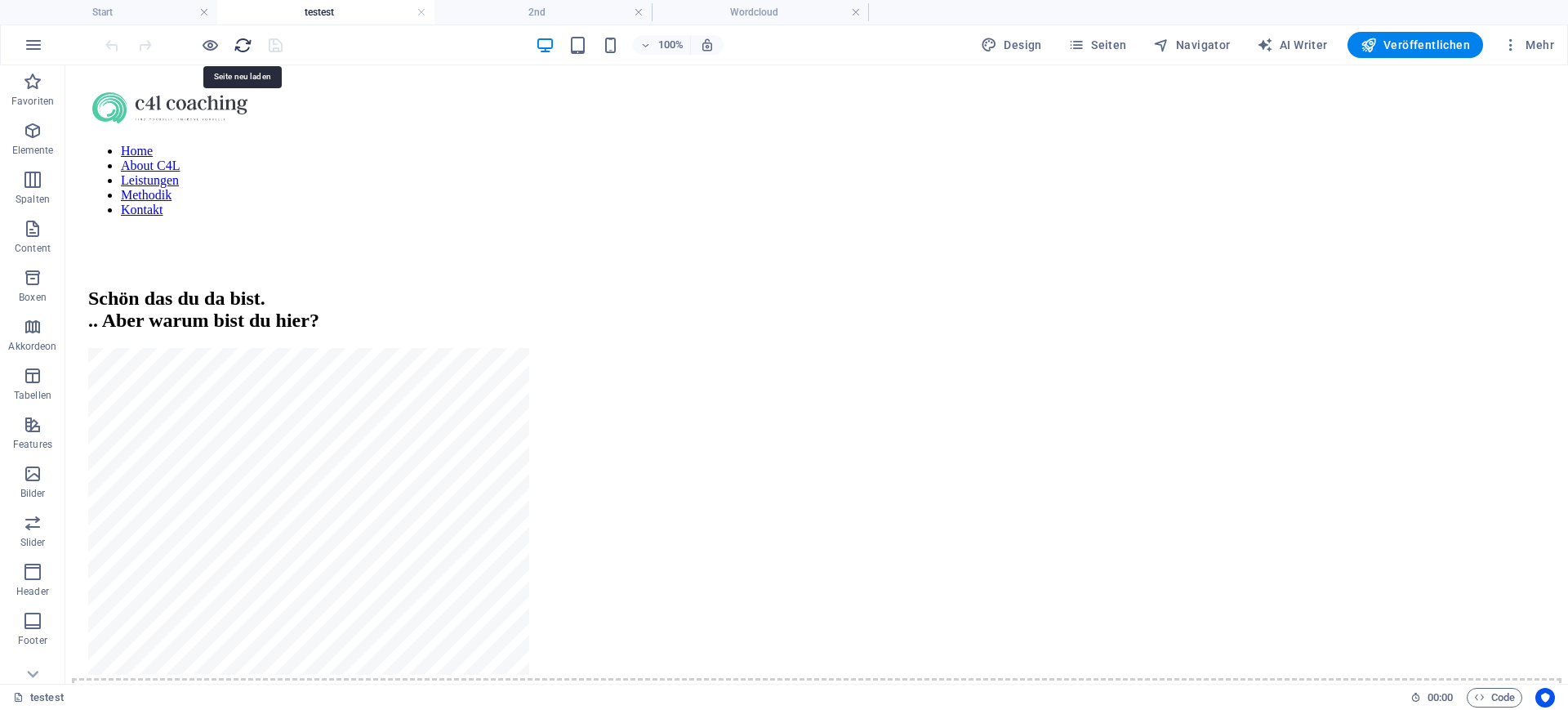 click at bounding box center [243, 45] 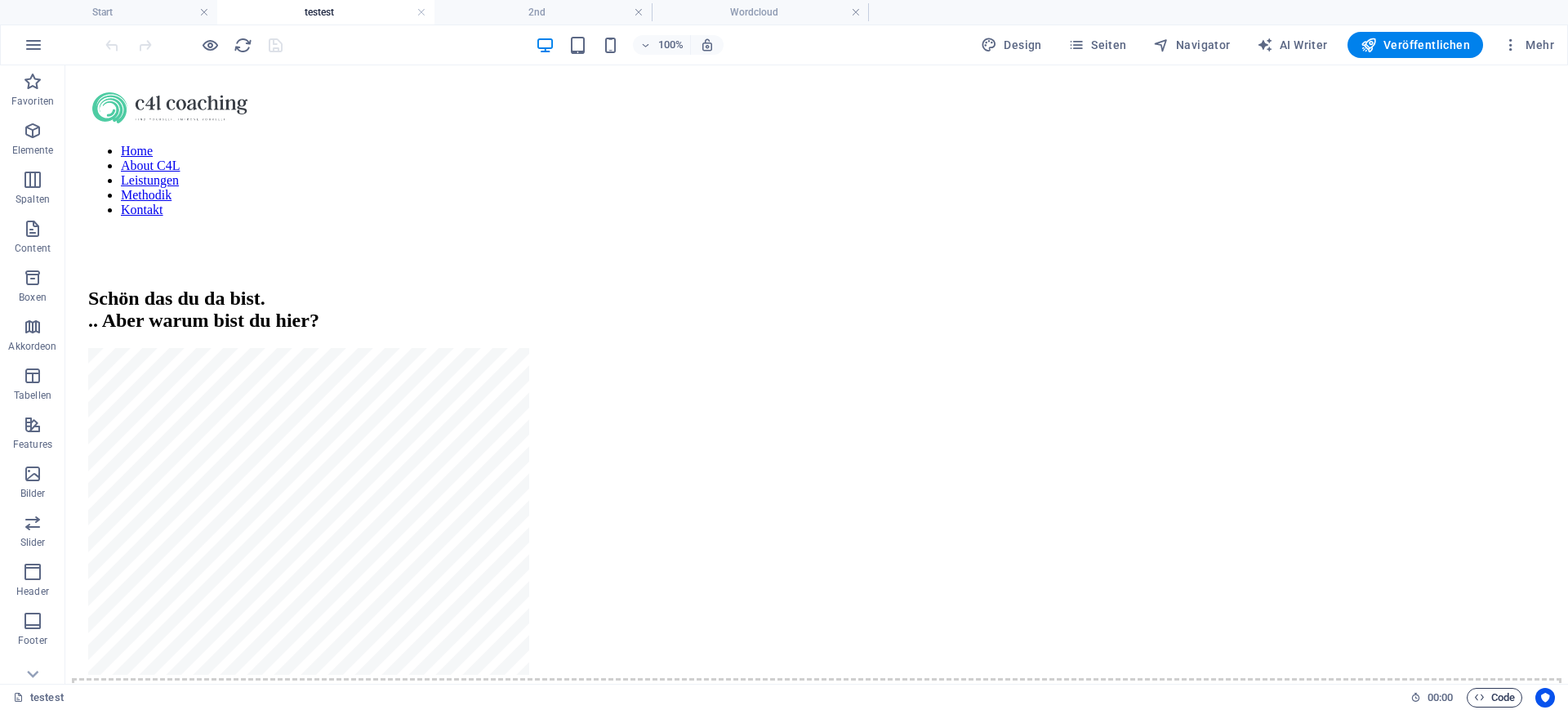 click on "Code" at bounding box center [1494, 698] 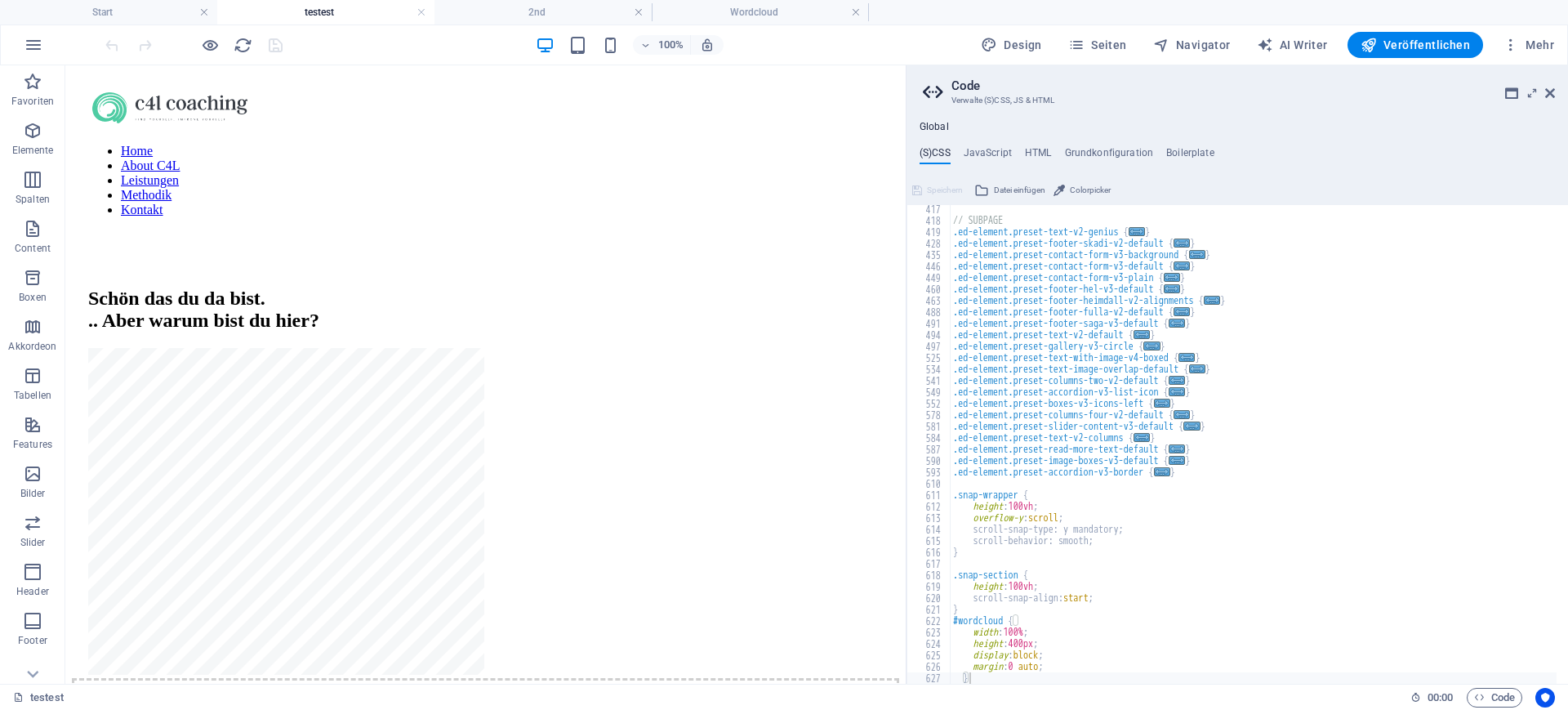 click on "Global (S)CSS JavaScript HTML Grundkonfiguration Boilerplate } 417 418 419 428 435 446 449 460 463 488 491 494 497 525 534 541 549 552 578 581 584 587 590 593 610 611 612 613 614 615 616 617 618 619 620 621 622 623 624 625 626 627 // SUBPAGE .ed-element.preset-text-v2-genius   { ... } .ed-element.preset-footer-skadi-v2-default   { ... } .ed-element.preset-contact-form-v3-background   { ... } .ed-element.preset-contact-form-v3-default   { ... } .ed-element.preset-contact-form-v3-plain   { ... } .ed-element.preset-footer-hel-v3-default   { ... } .ed-element.preset-footer-heimdall-v2-alignments   { ... } .ed-element.preset-footer-fulla-v2-default   { ... } .ed-element.preset-footer-saga-v3-default   { ... } .ed-element.preset-text-v2-default   { ... } .ed-element.preset-gallery-v3-circle   { ... } .ed-element.preset-text-with-image-v4-boxed   { ... } .ed-element.preset-text-image-overlap-default   { ... } .ed-element.preset-columns-two-v2-default   { ... } .ed-element.preset-accordion-v3-list-icon   { ... }" at bounding box center (1237, 402) 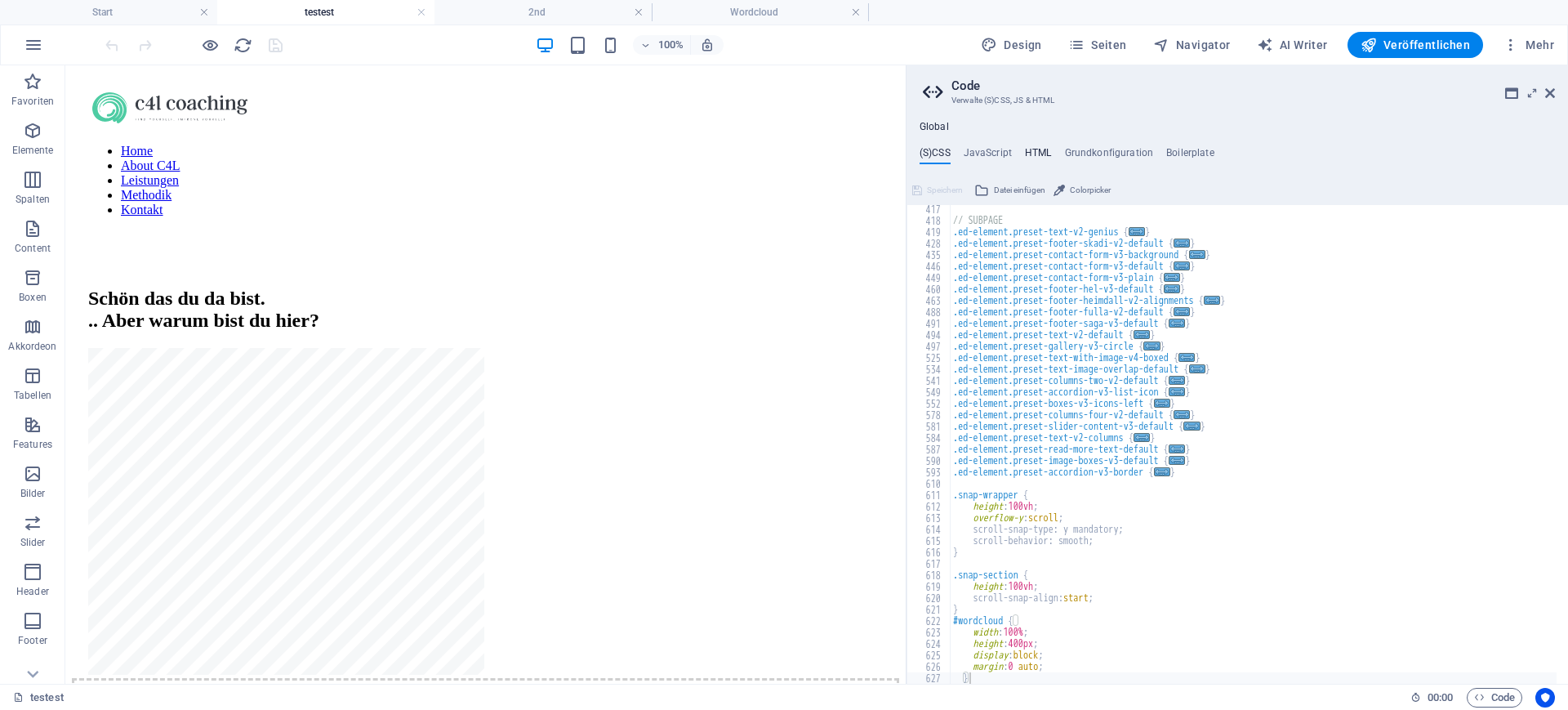 click on "HTML" at bounding box center (1038, 156) 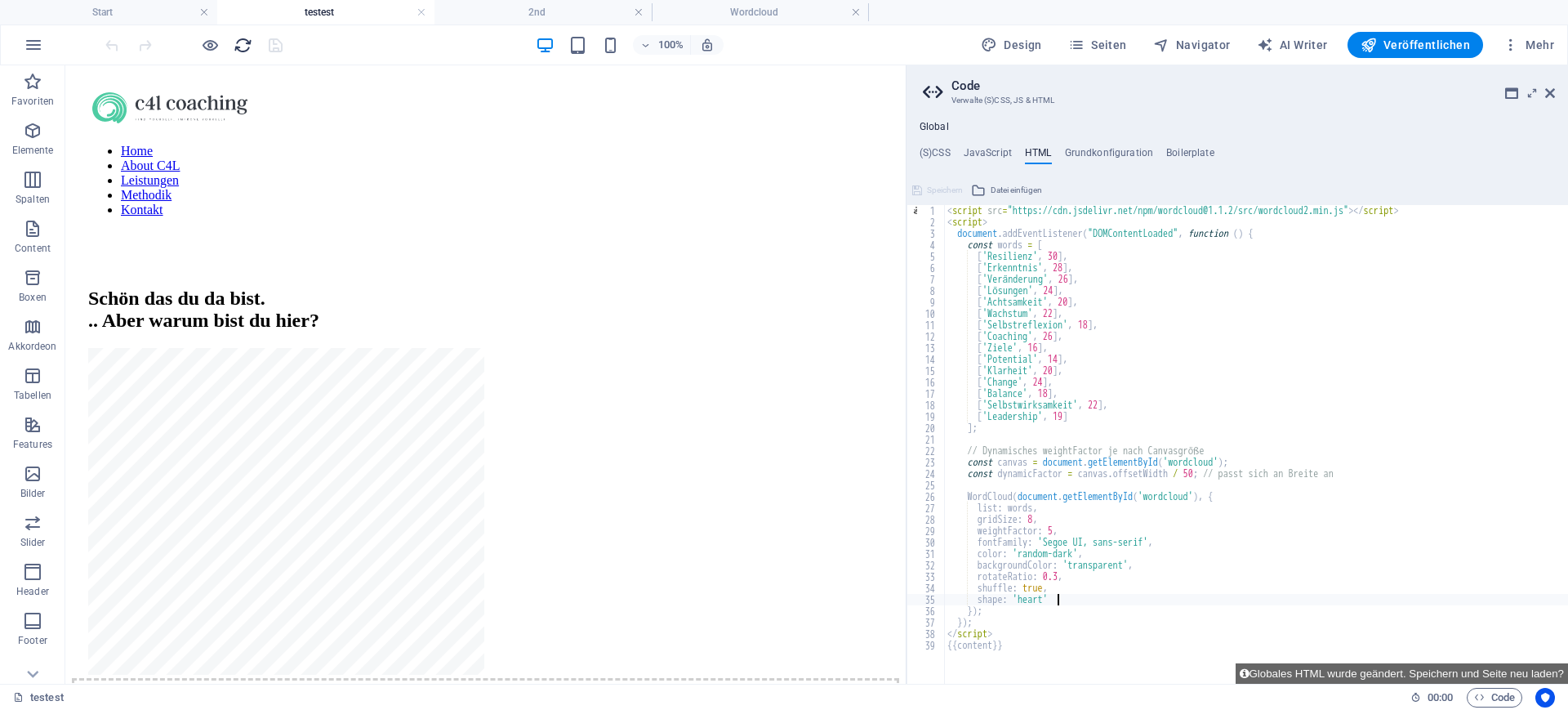 click at bounding box center (243, 45) 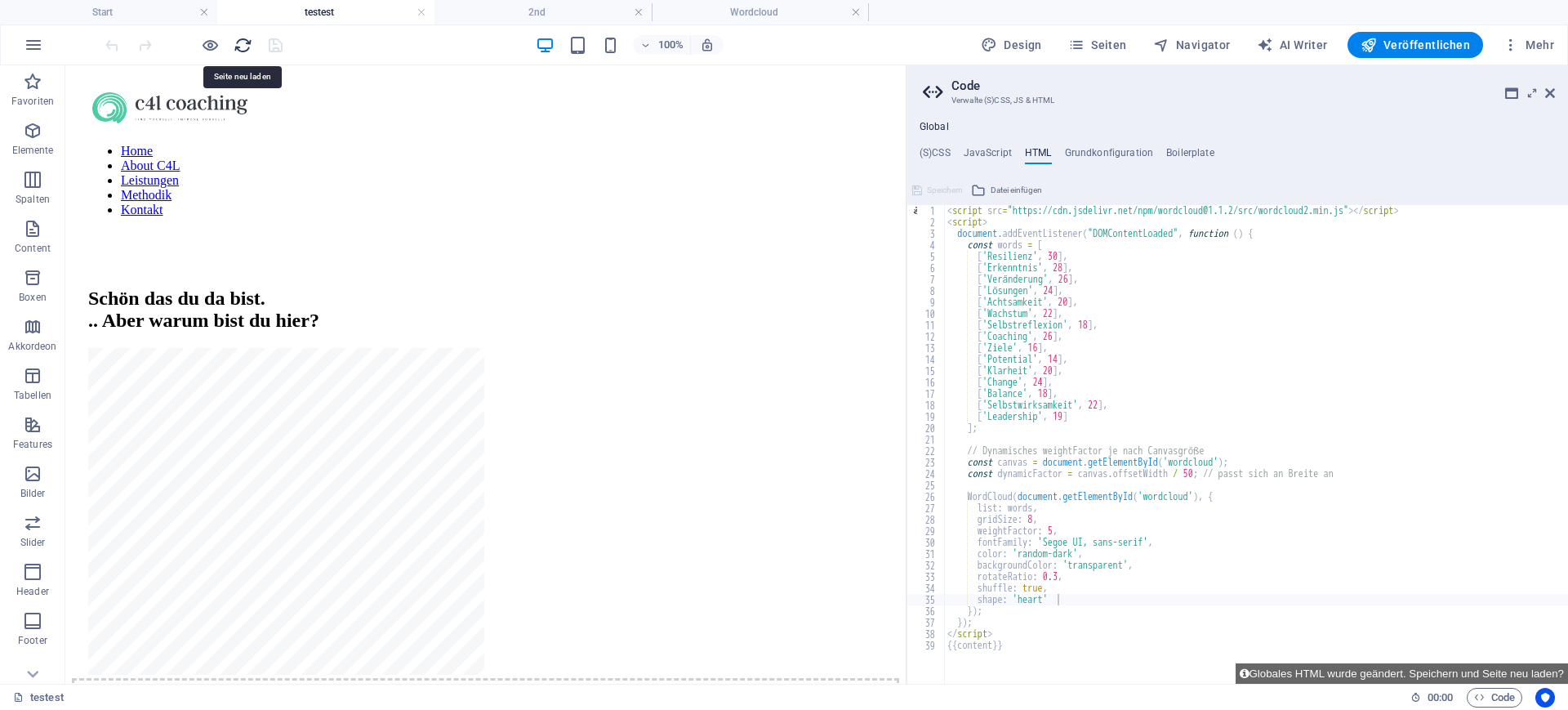click at bounding box center [243, 45] 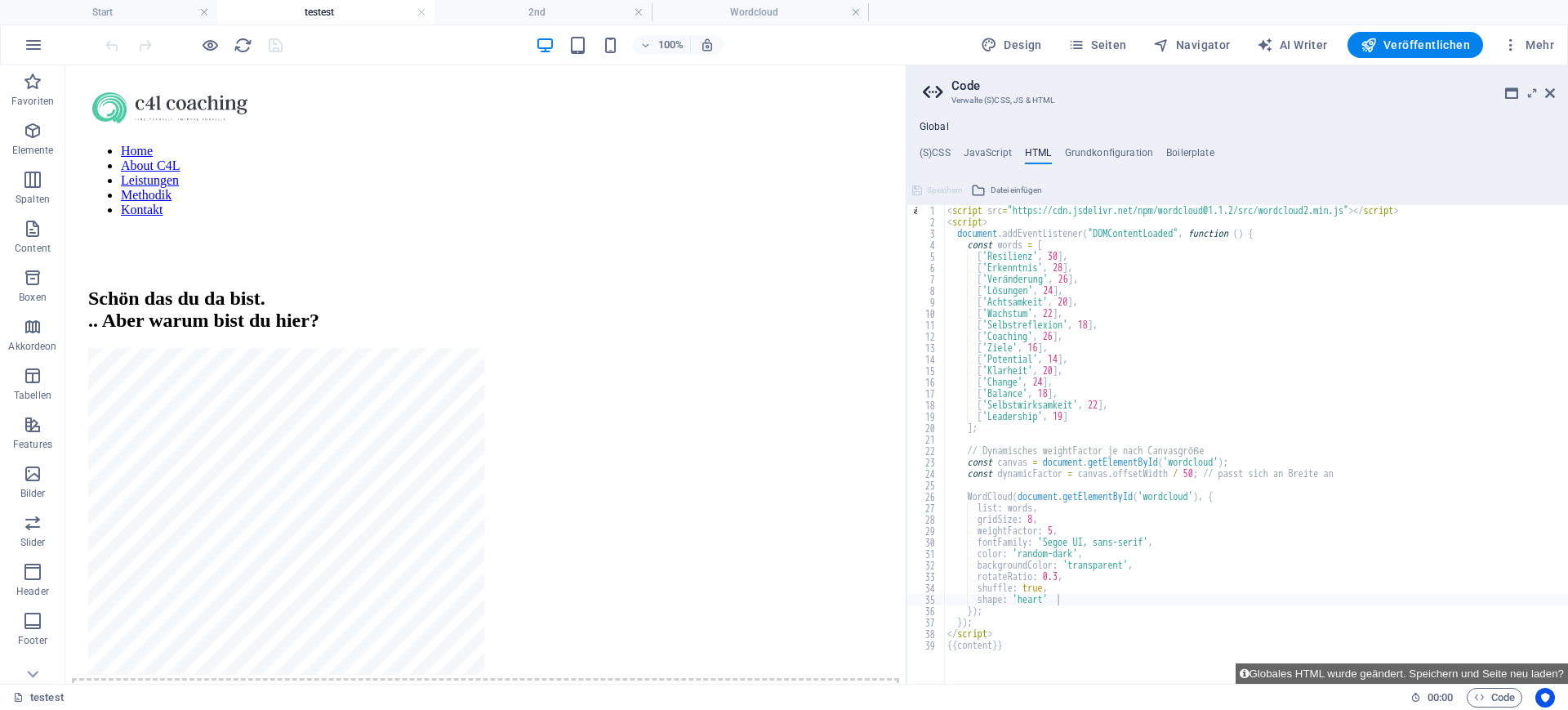 click at bounding box center [194, 45] 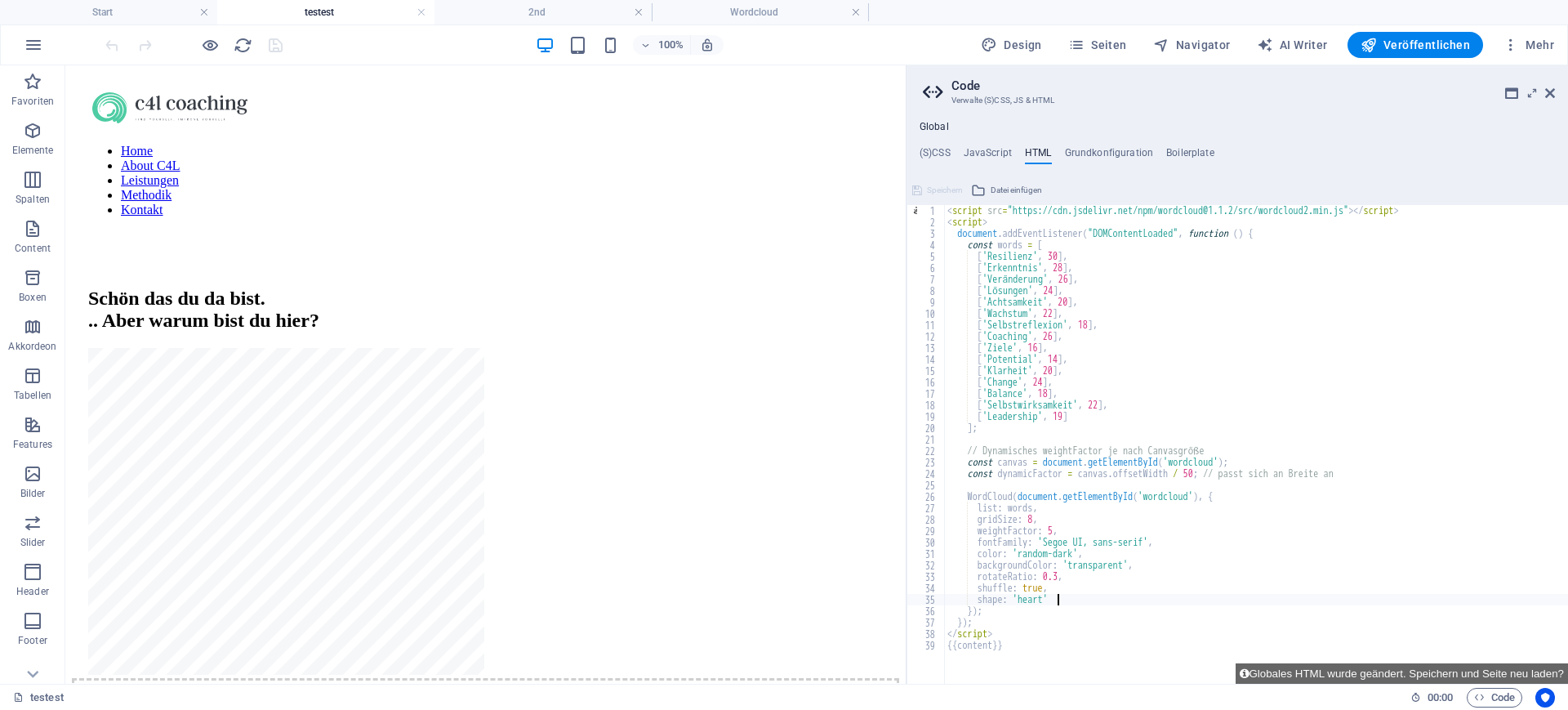 scroll, scrollTop: 0, scrollLeft: 2, axis: horizontal 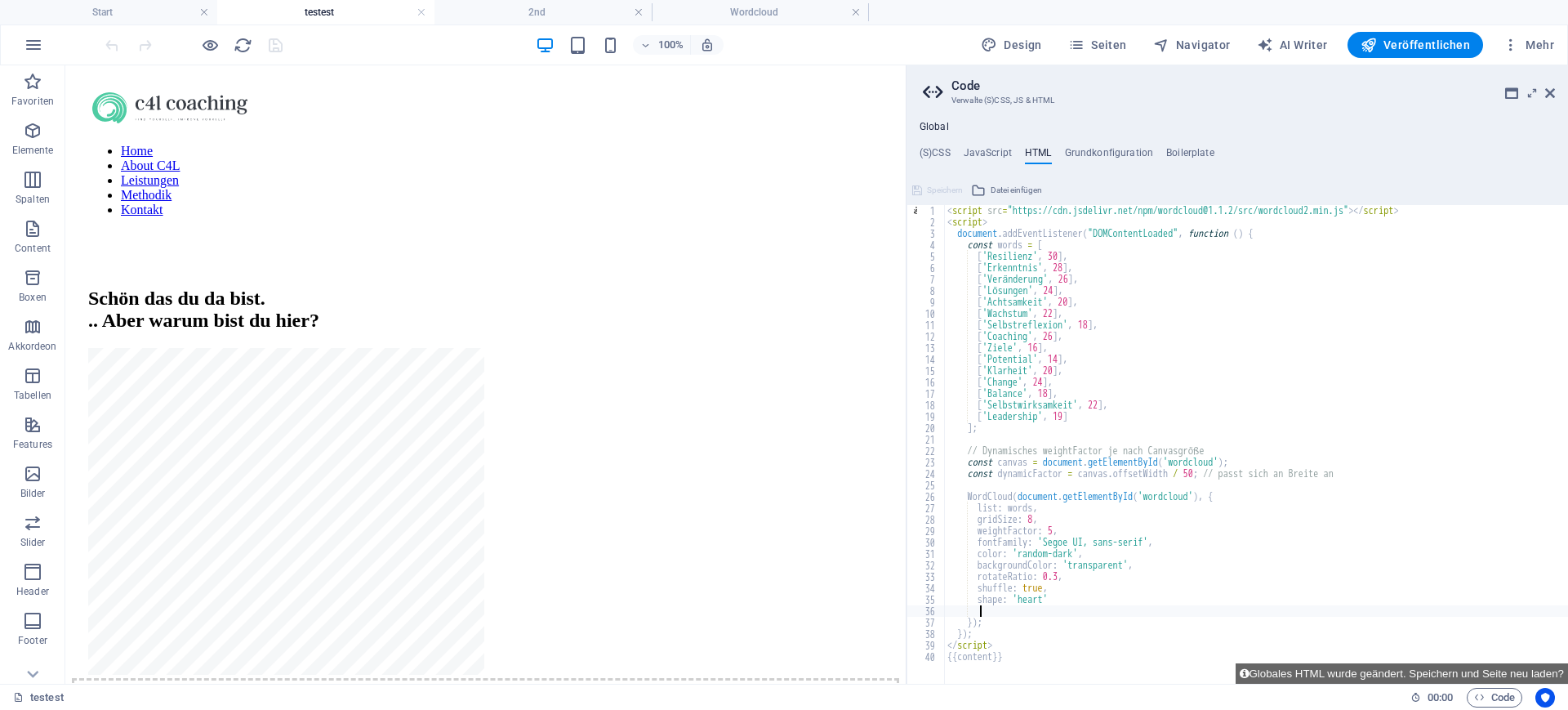 paste on "drawOutOfBound: true" 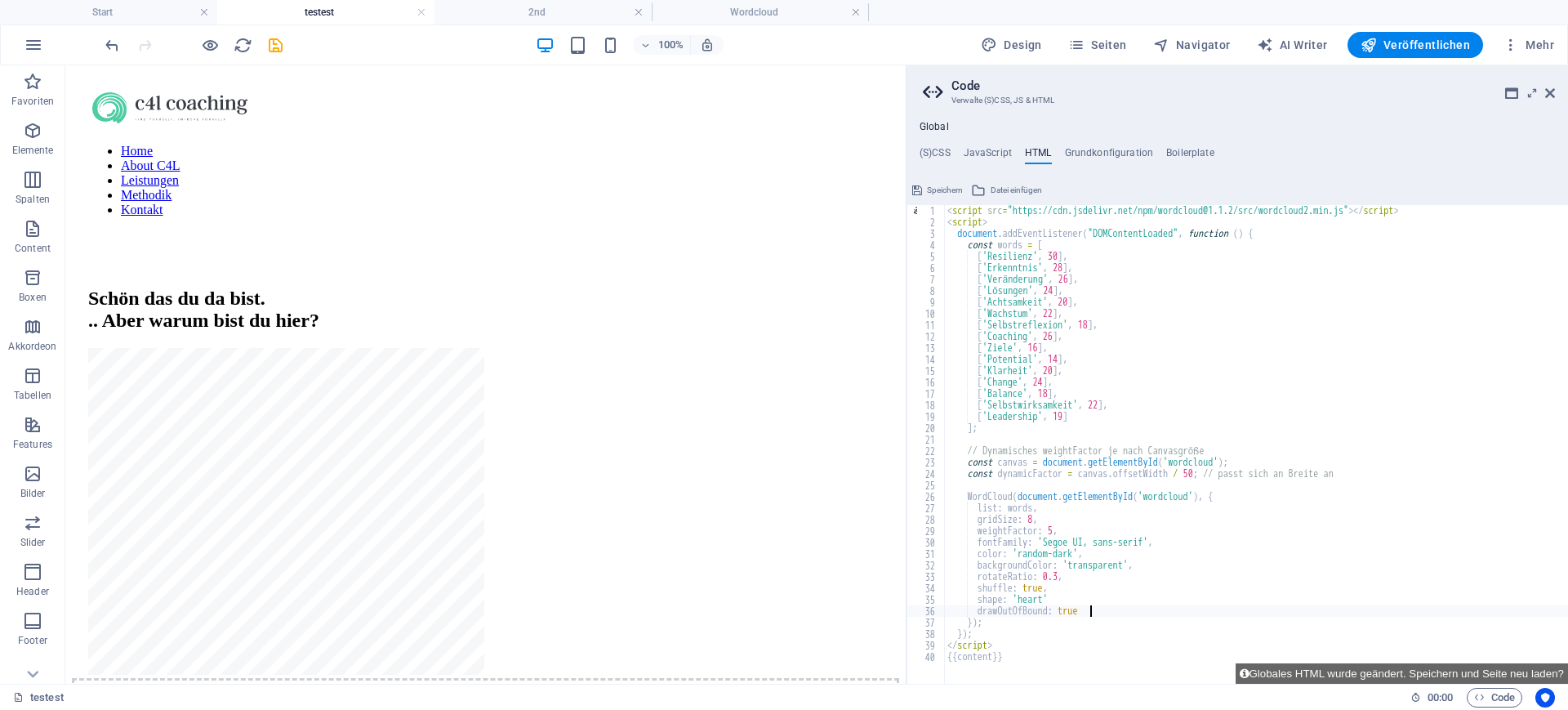scroll, scrollTop: 0, scrollLeft: 8, axis: horizontal 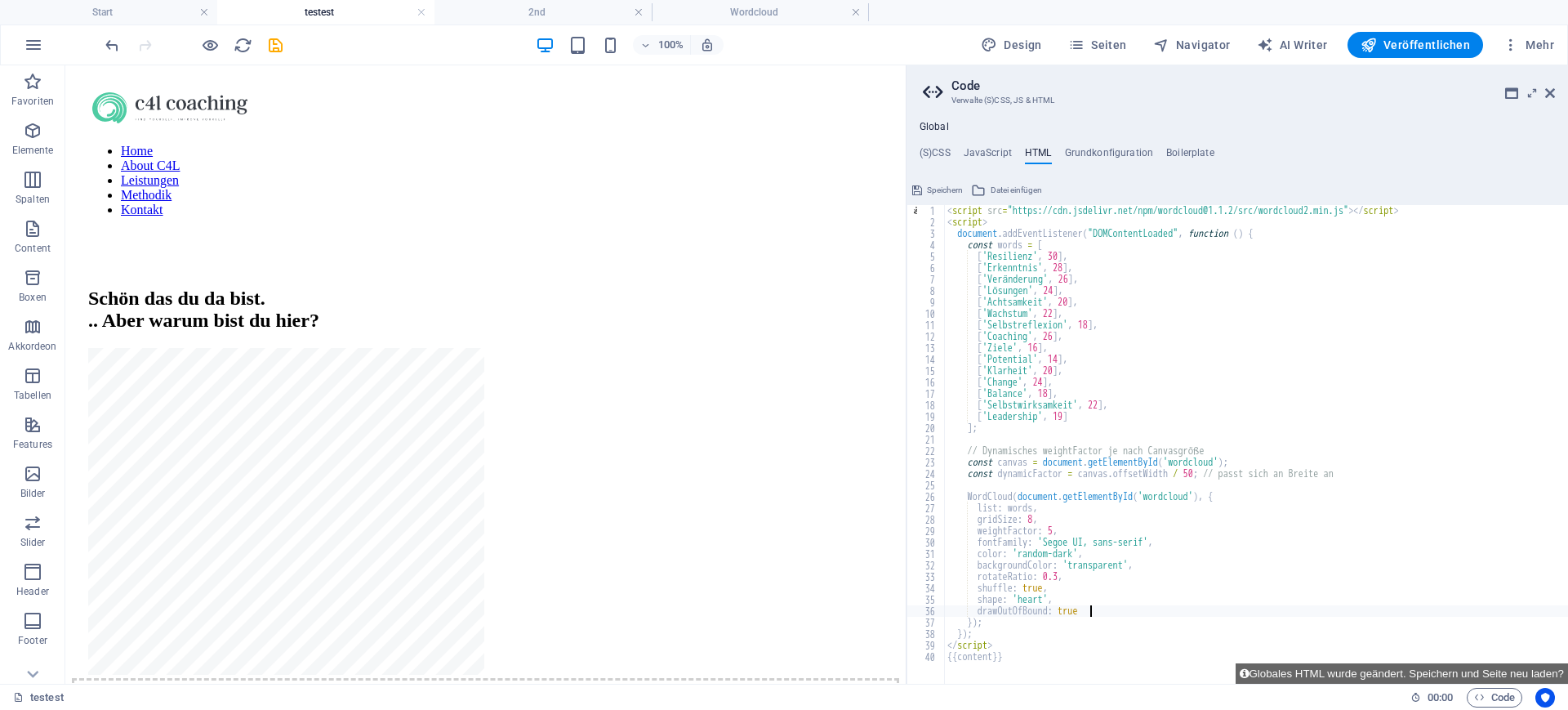 type on "drawOutOfBound: true," 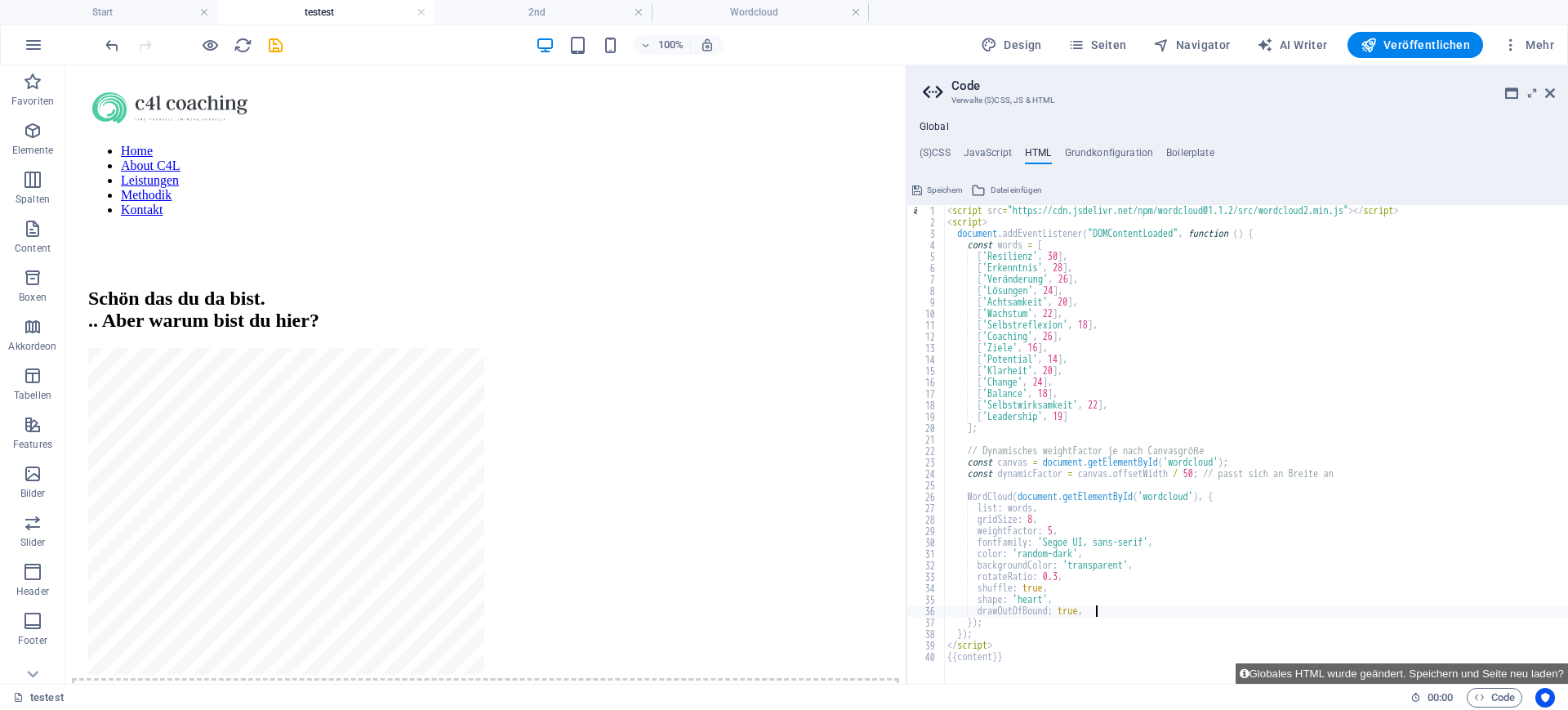 scroll, scrollTop: 0, scrollLeft: 2, axis: horizontal 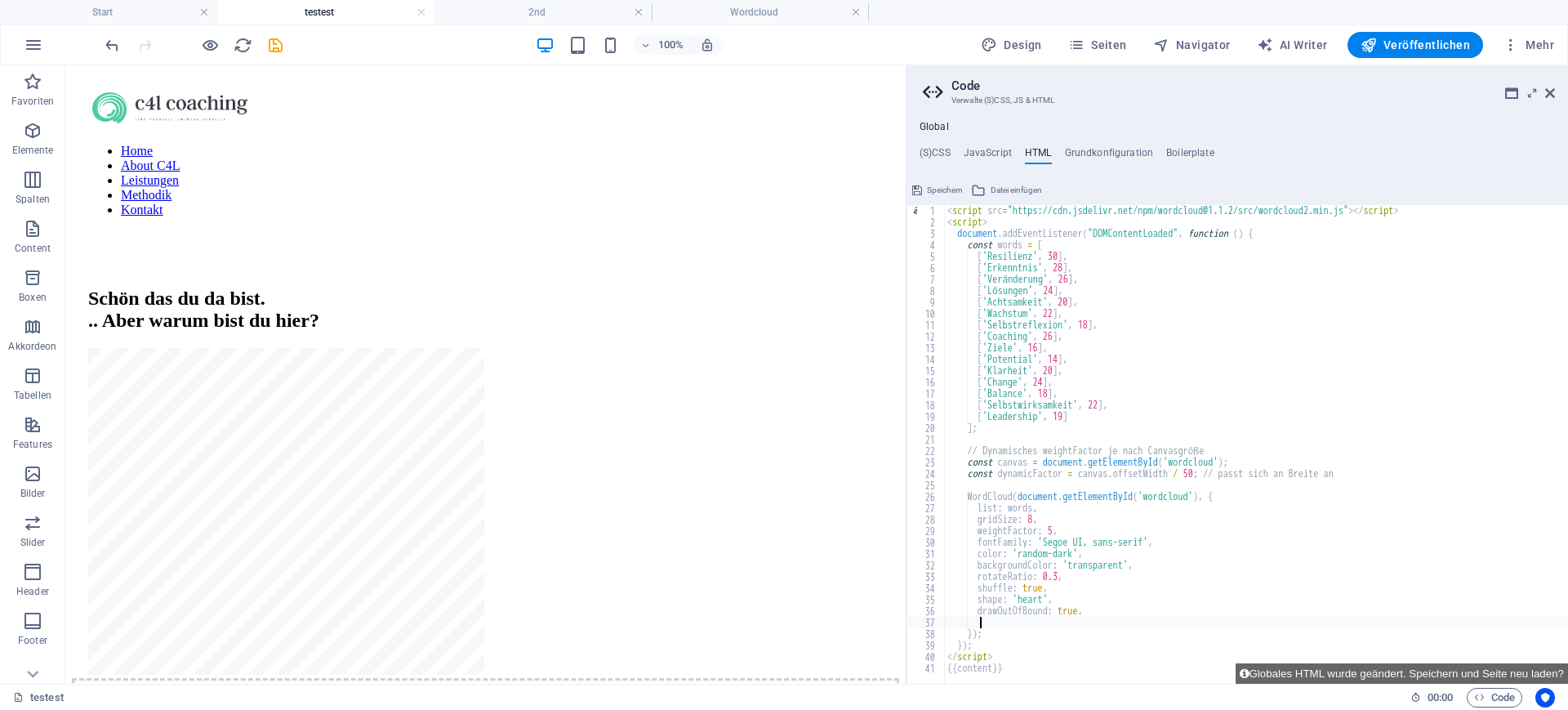 paste on "shrinkToFit: true" 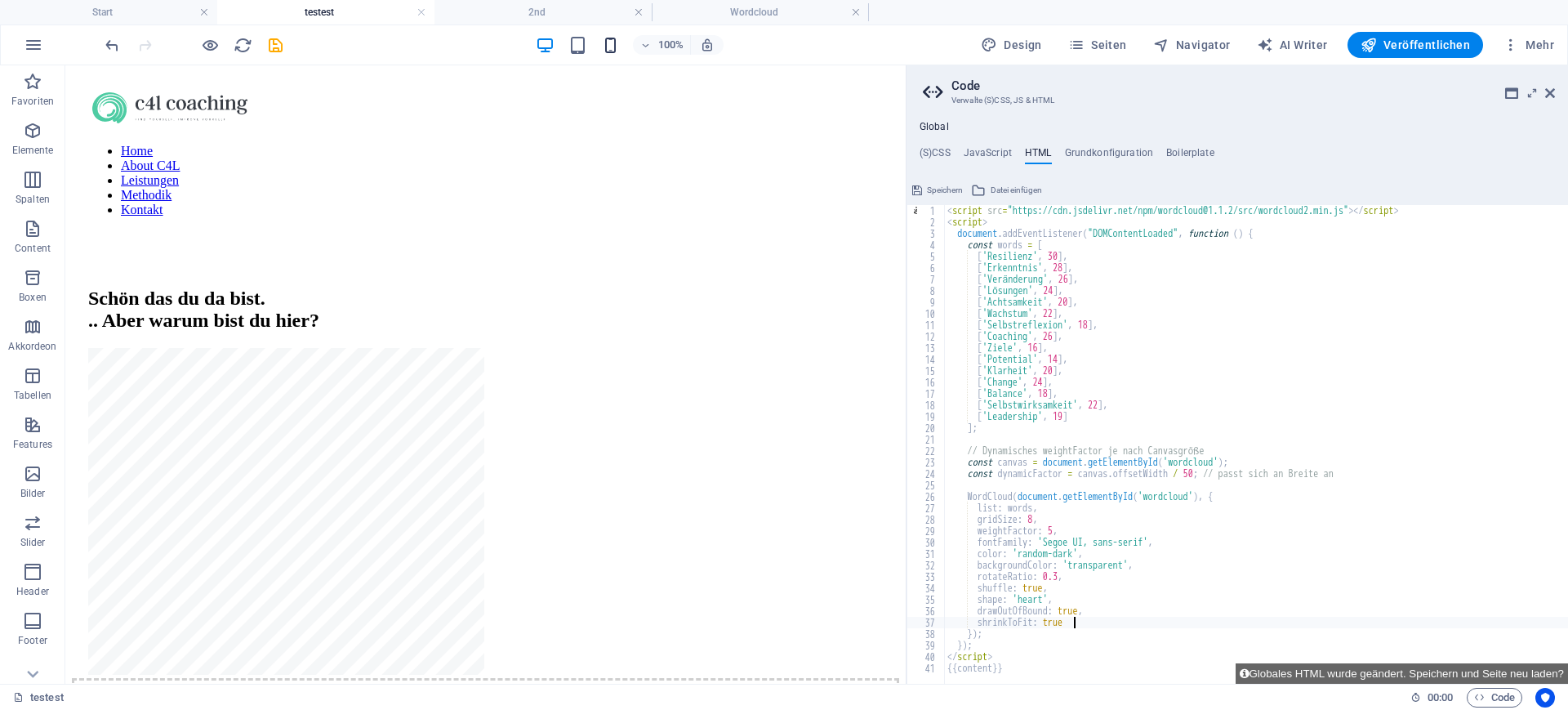 type on "shrinkToFit: true" 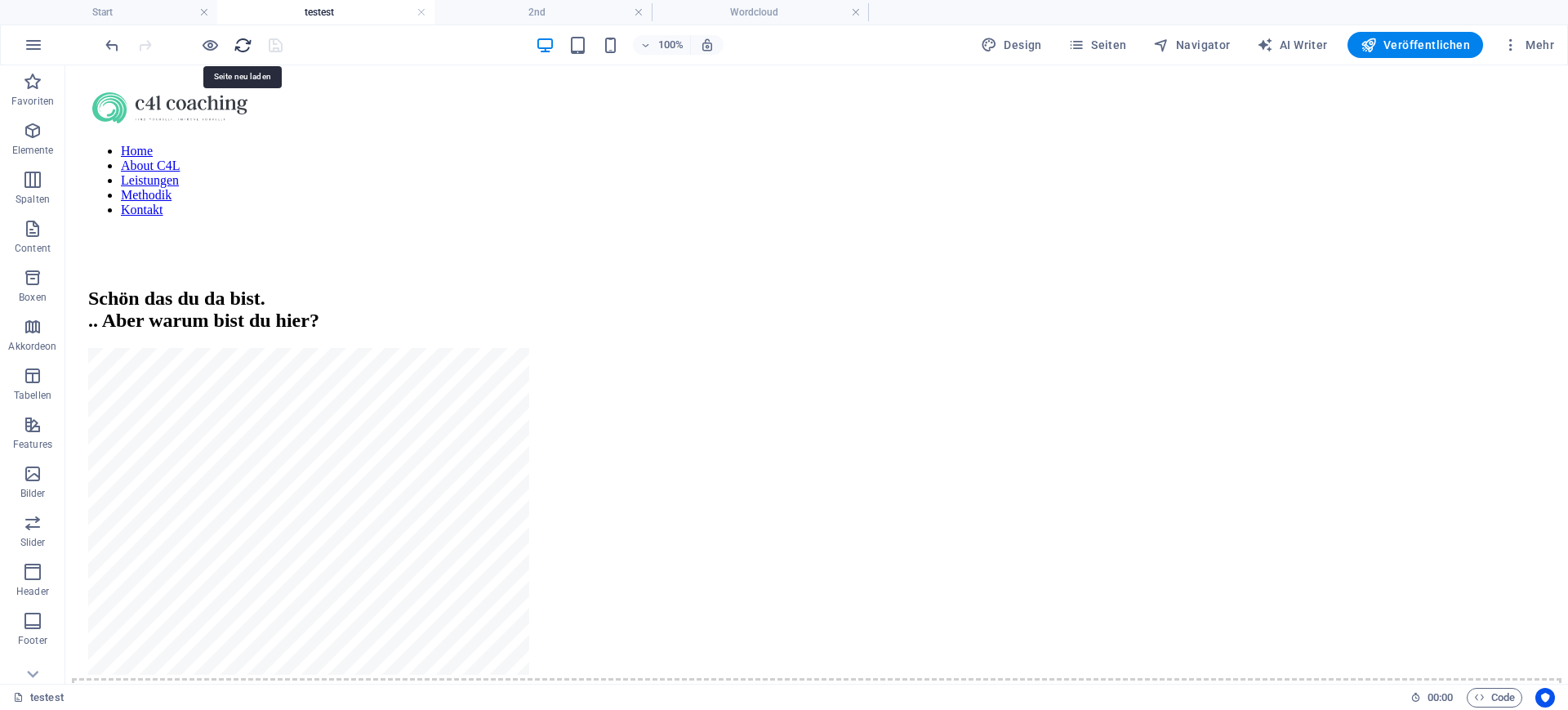click at bounding box center (243, 45) 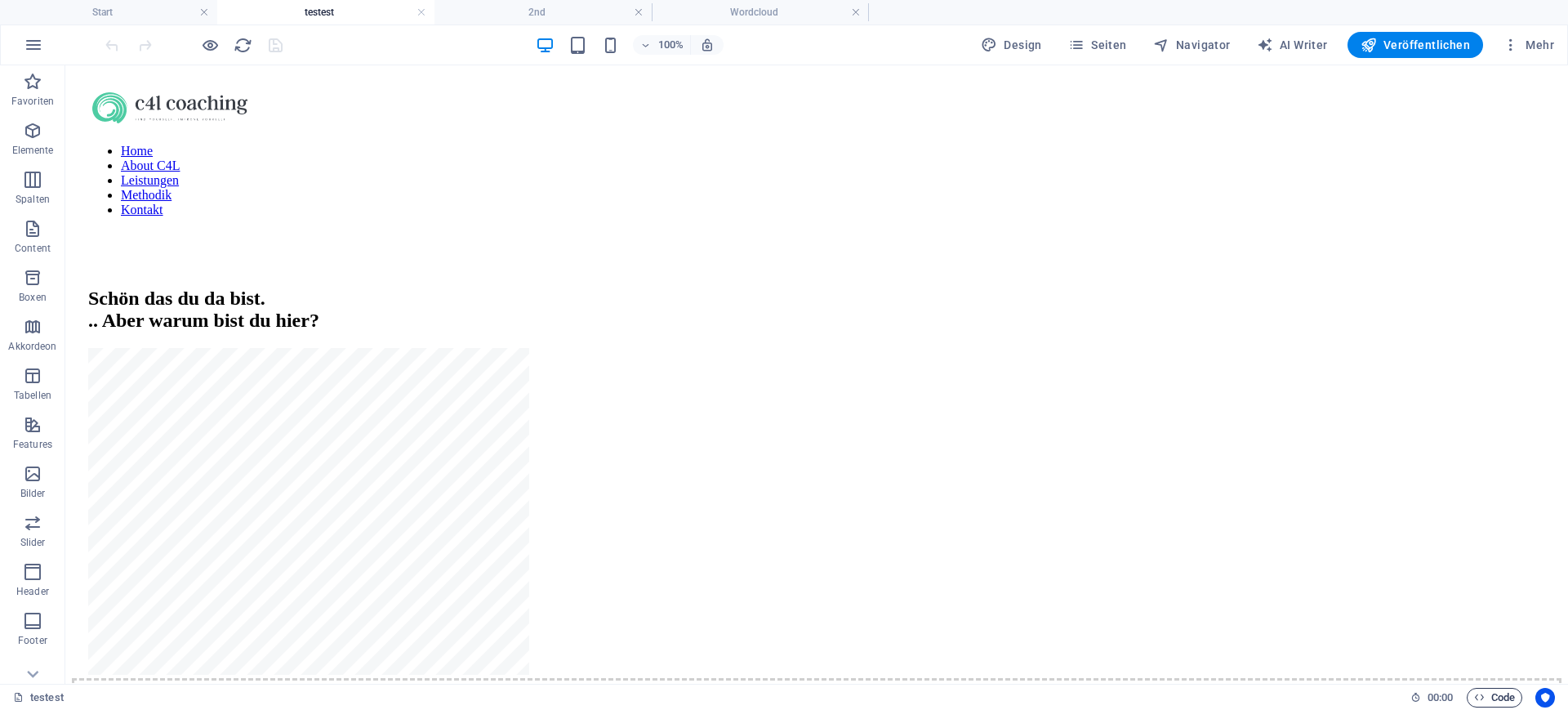 click on "Code" at bounding box center (1494, 698) 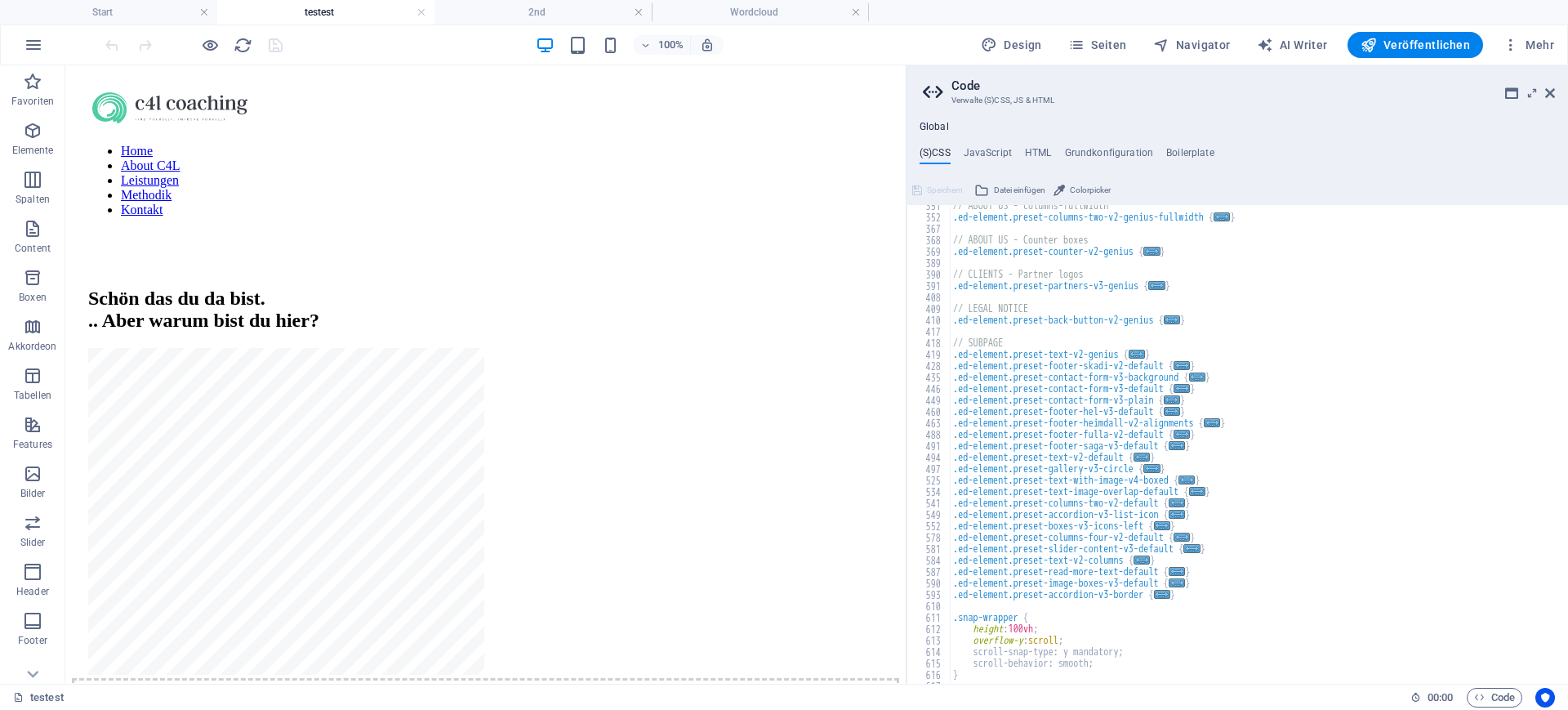 scroll, scrollTop: 688, scrollLeft: 0, axis: vertical 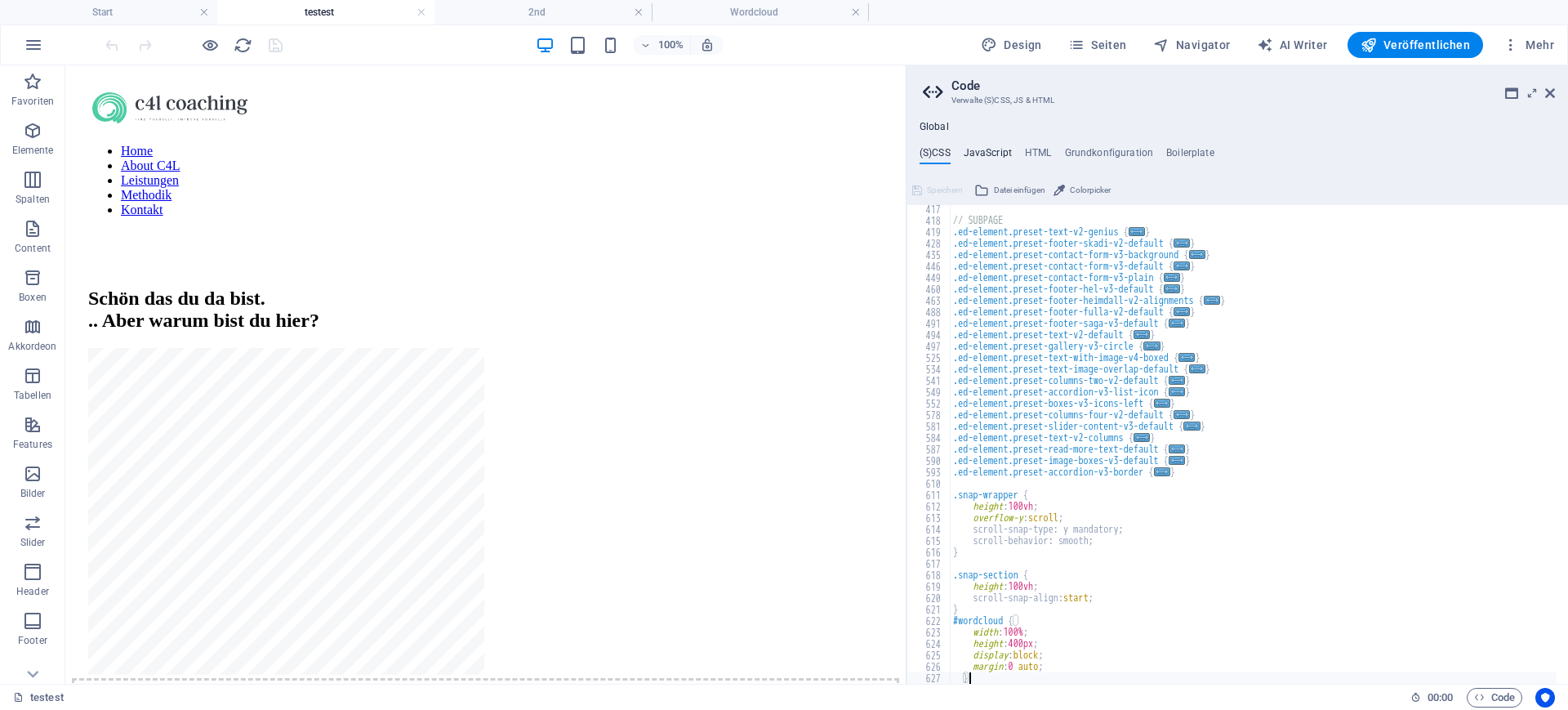 click on "JavaScript" at bounding box center [987, 156] 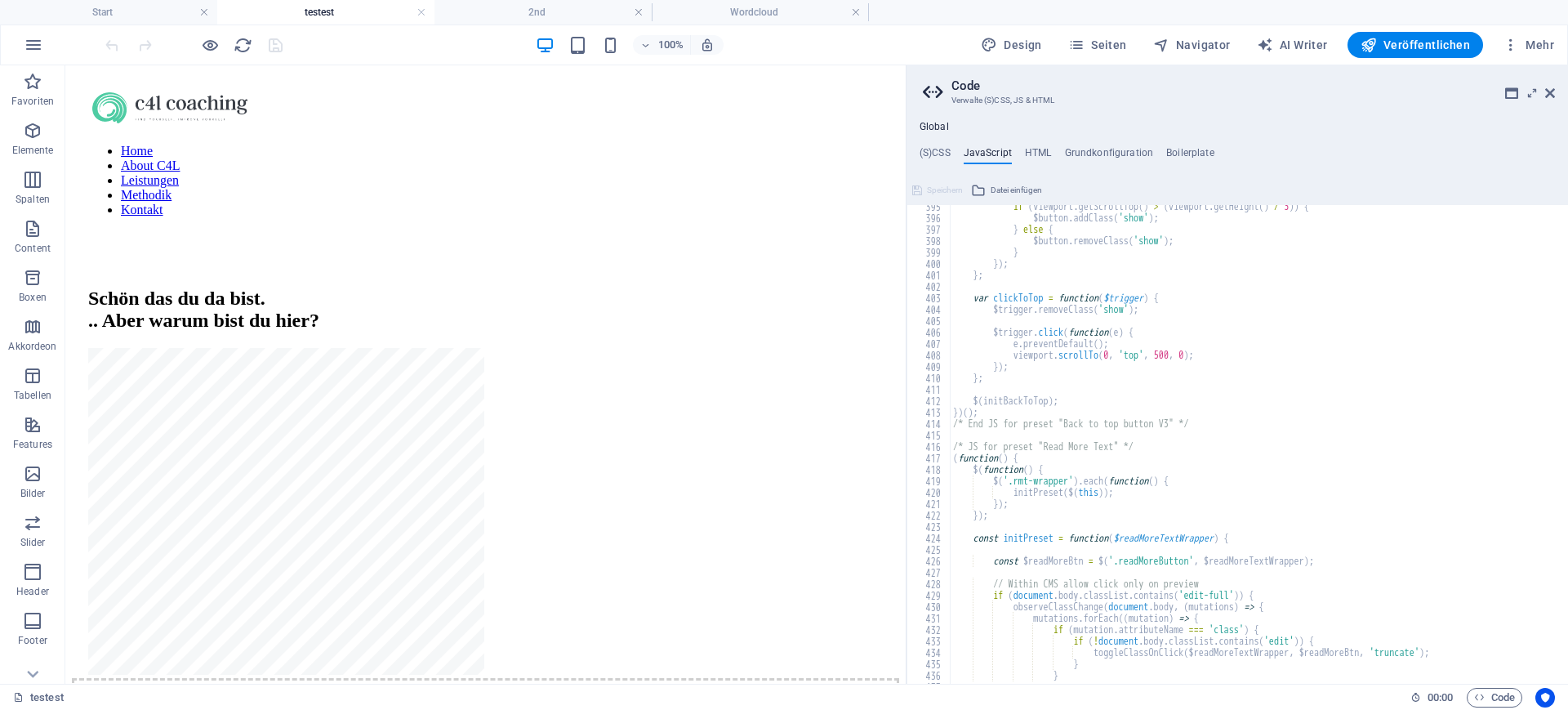 scroll, scrollTop: 4852, scrollLeft: 0, axis: vertical 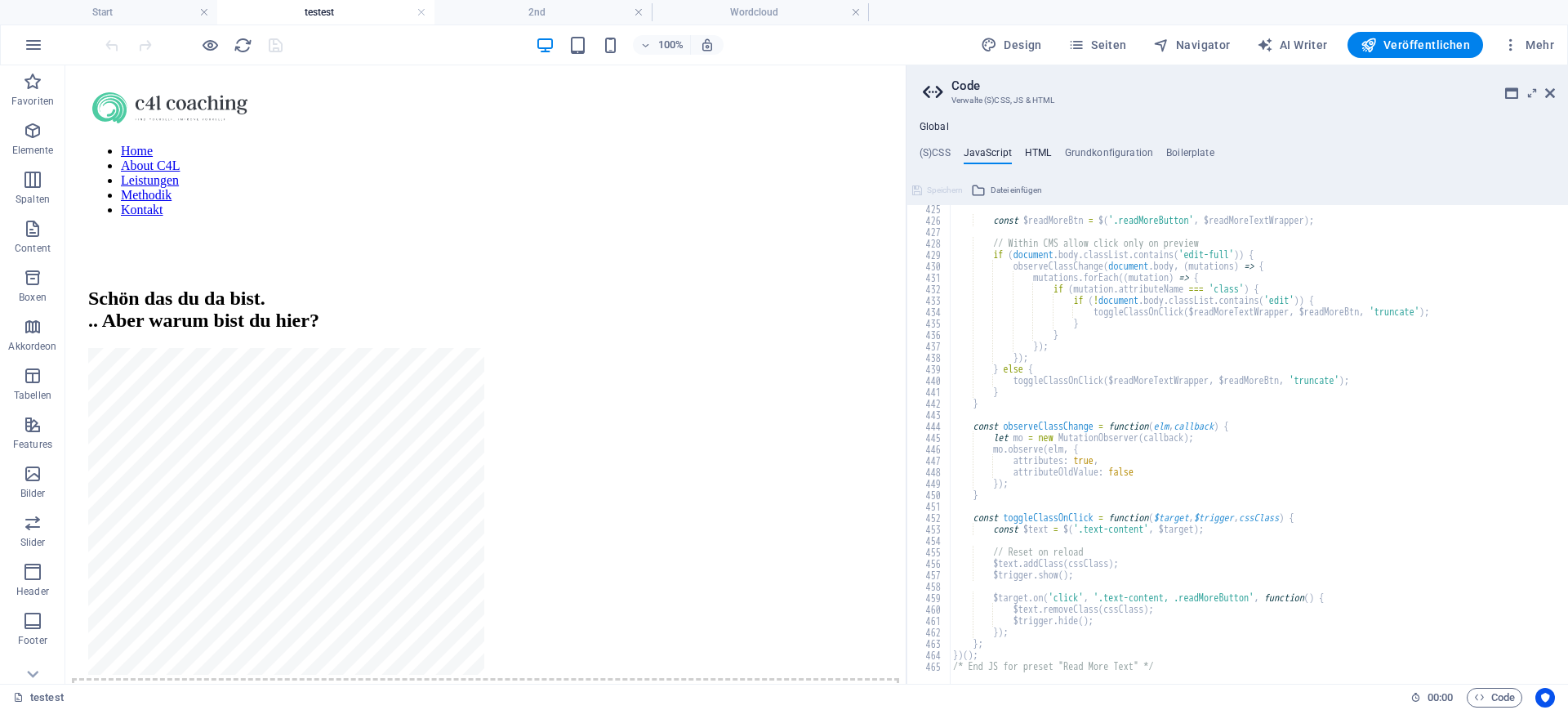 click on "HTML" at bounding box center [1038, 156] 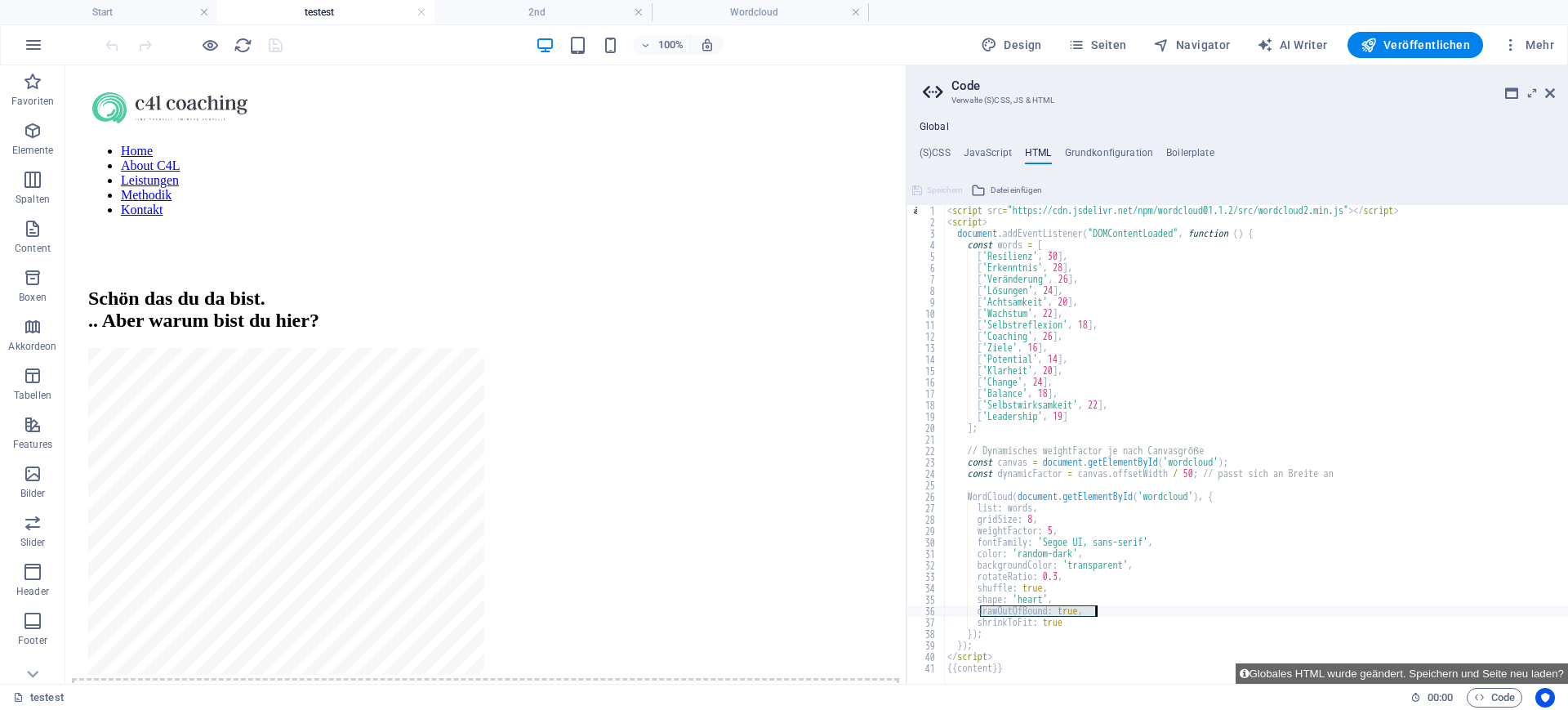 drag, startPoint x: 982, startPoint y: 608, endPoint x: 1101, endPoint y: 610, distance: 119.01681 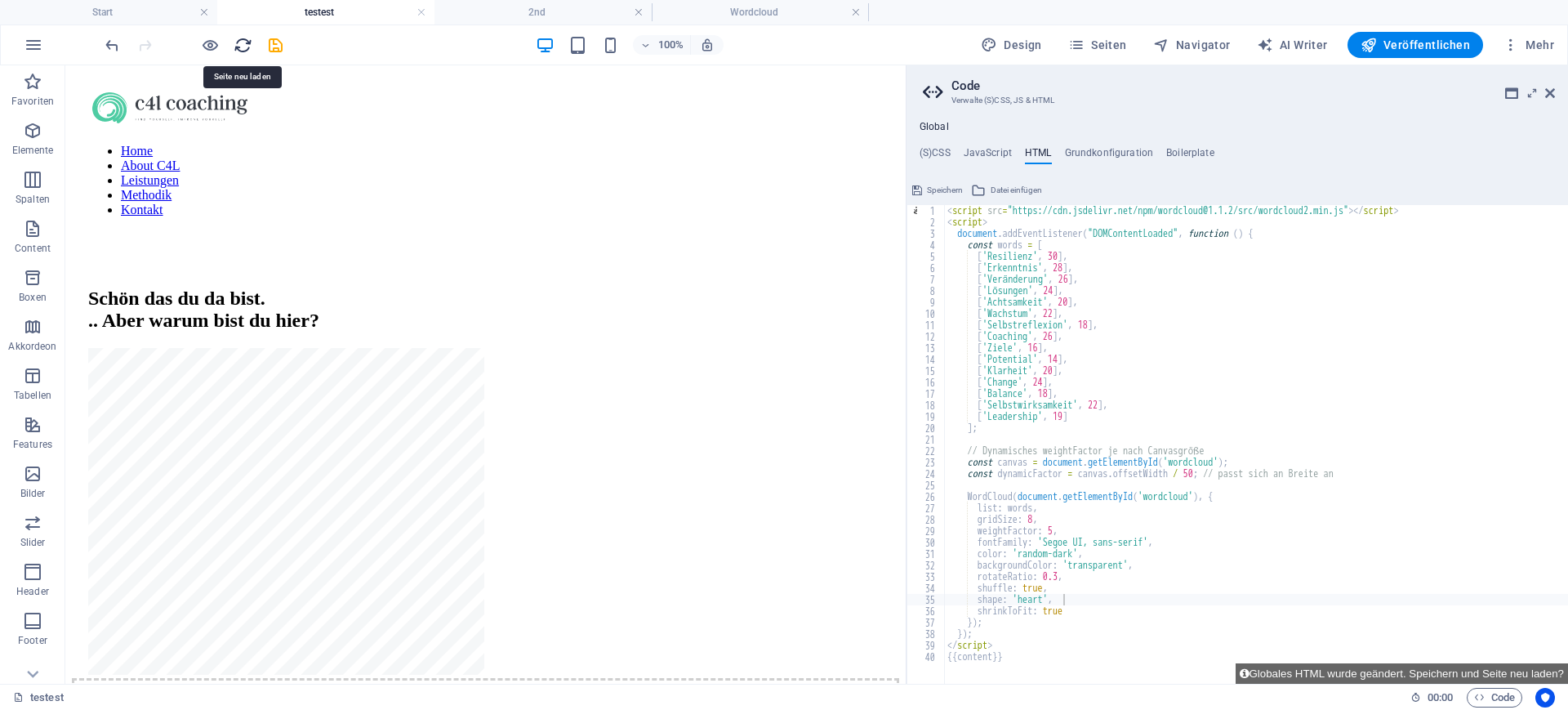 click at bounding box center (243, 45) 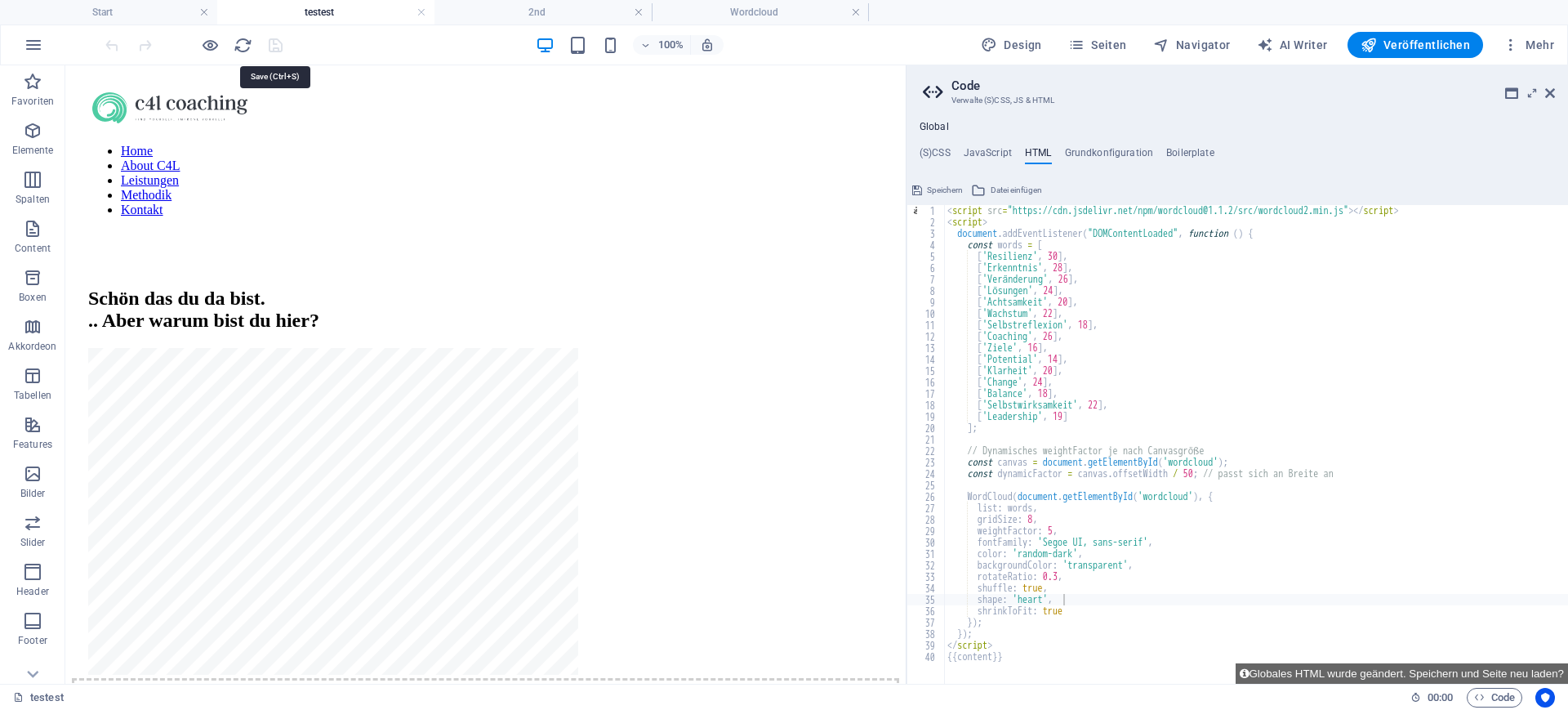 scroll, scrollTop: 0, scrollLeft: 0, axis: both 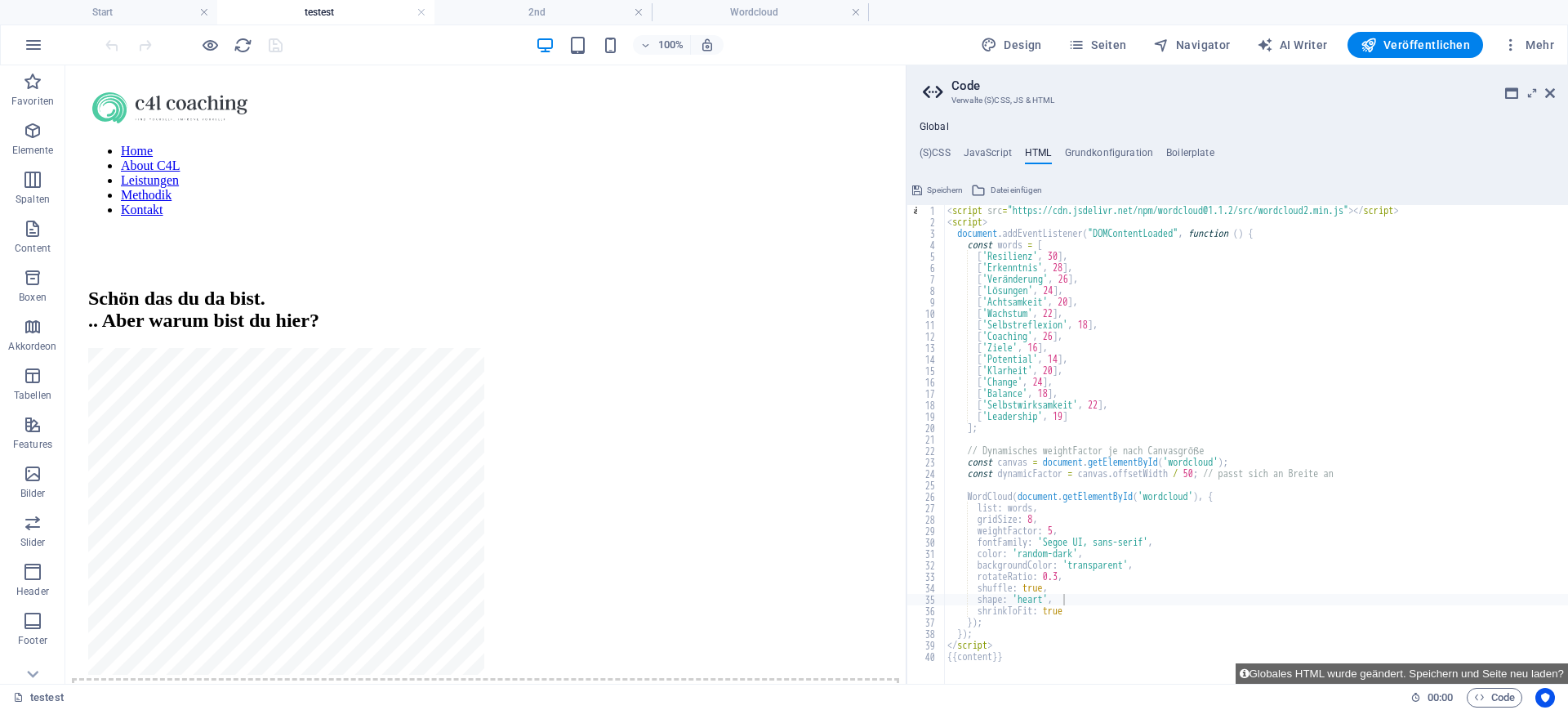 click at bounding box center (194, 45) 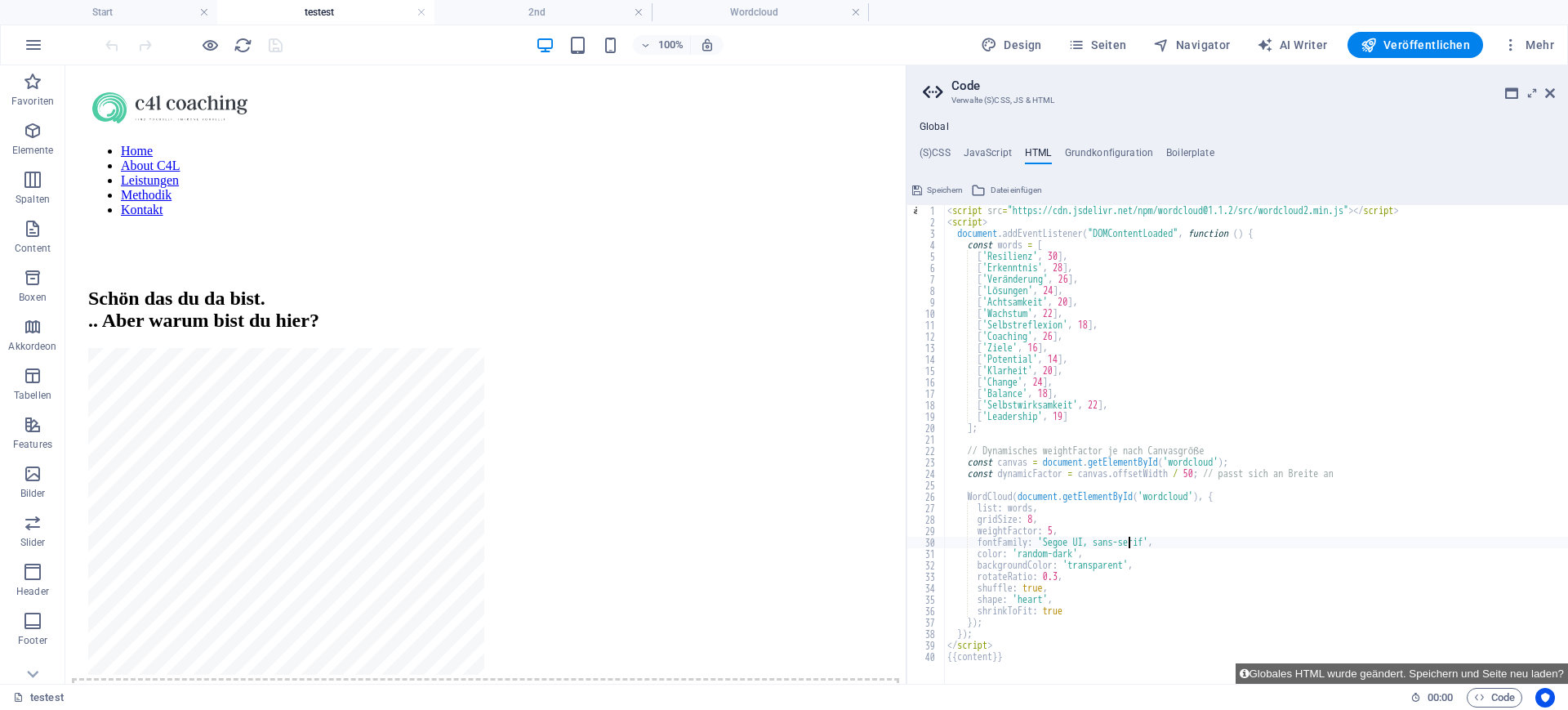 click on "<script src="https://cdn.jsdelivr.net/npm/wordcloud@1.1.2/src/wordcloud2.min.js"></script><script>    document.addEventListener("DOMContentLoaded", function() {      const words = [        ['Resilienz', 30],        ['Erkenntnis', 28],        ['Veränderung', 26],        ['Lösungen', 24],        ['Achtsamkeit', 20],        ['Wachstum', 22],        ['Selbstreflexion', 18],        ['Coaching', 26],        ['Ziele', 16],        ['Potential', 14],        ['Klarheit', 20],        ['Change', 24],        ['Balance', 18],        ['Selbstwirksamkeit', 22],        ['Leadership', 19]      ];           // Dynamisches weightFactor je nach Canvasgröße      const canvas = document.getElementById('wordcloud');      const dynamicFactor = canvas.offsetWidth / 50;   // passt sich an Breite an      WordCloud(document.getElementById('wordcloud'), {        :" at bounding box center [1256, 456] 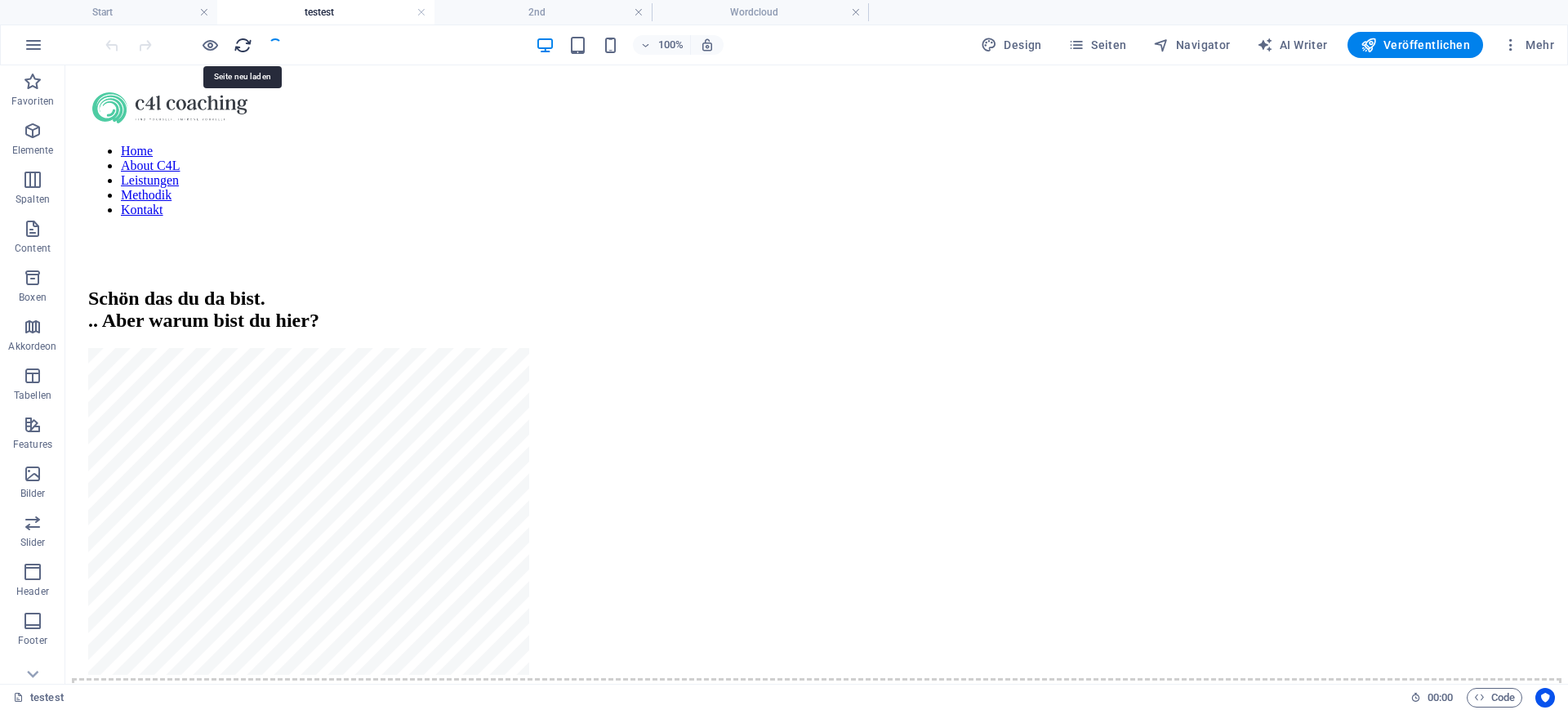 click at bounding box center [243, 45] 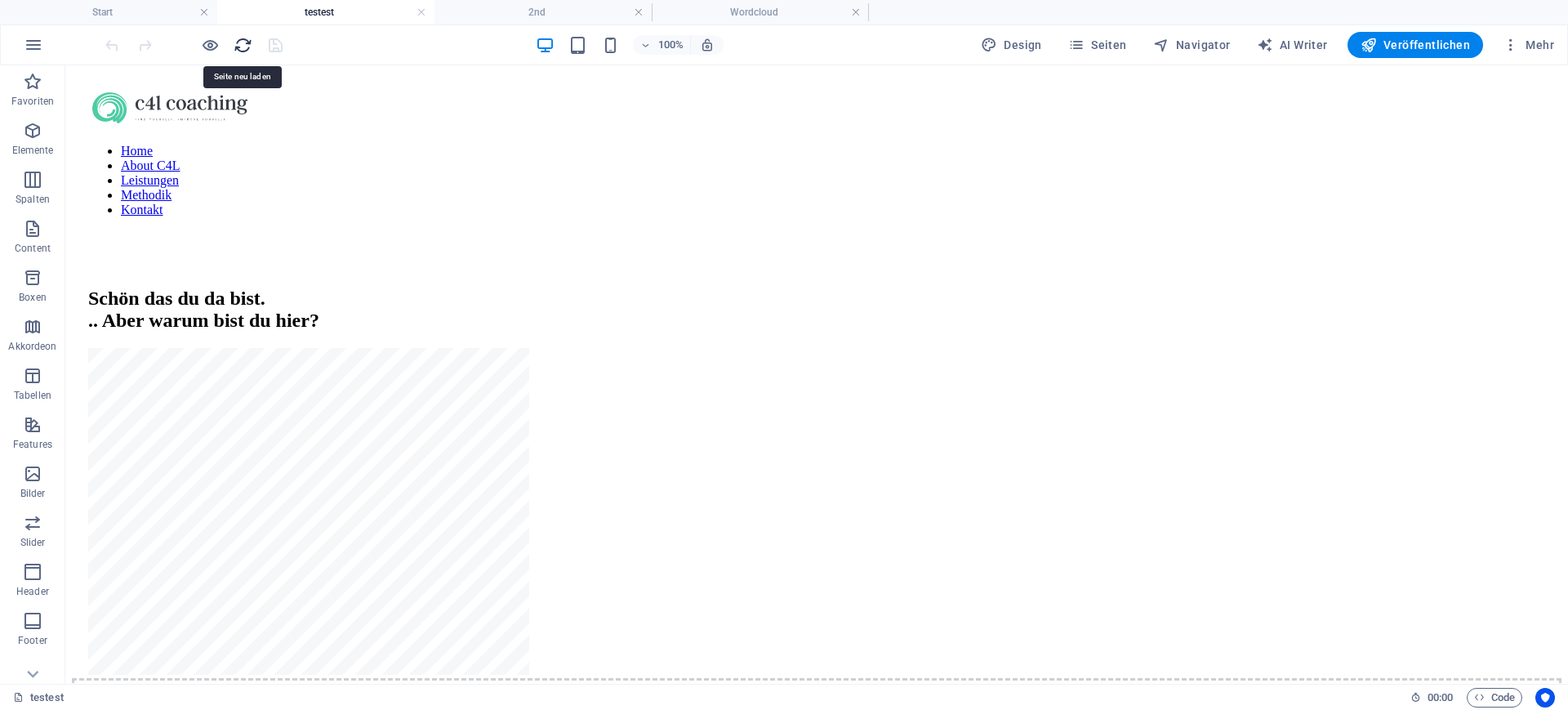 click at bounding box center (243, 45) 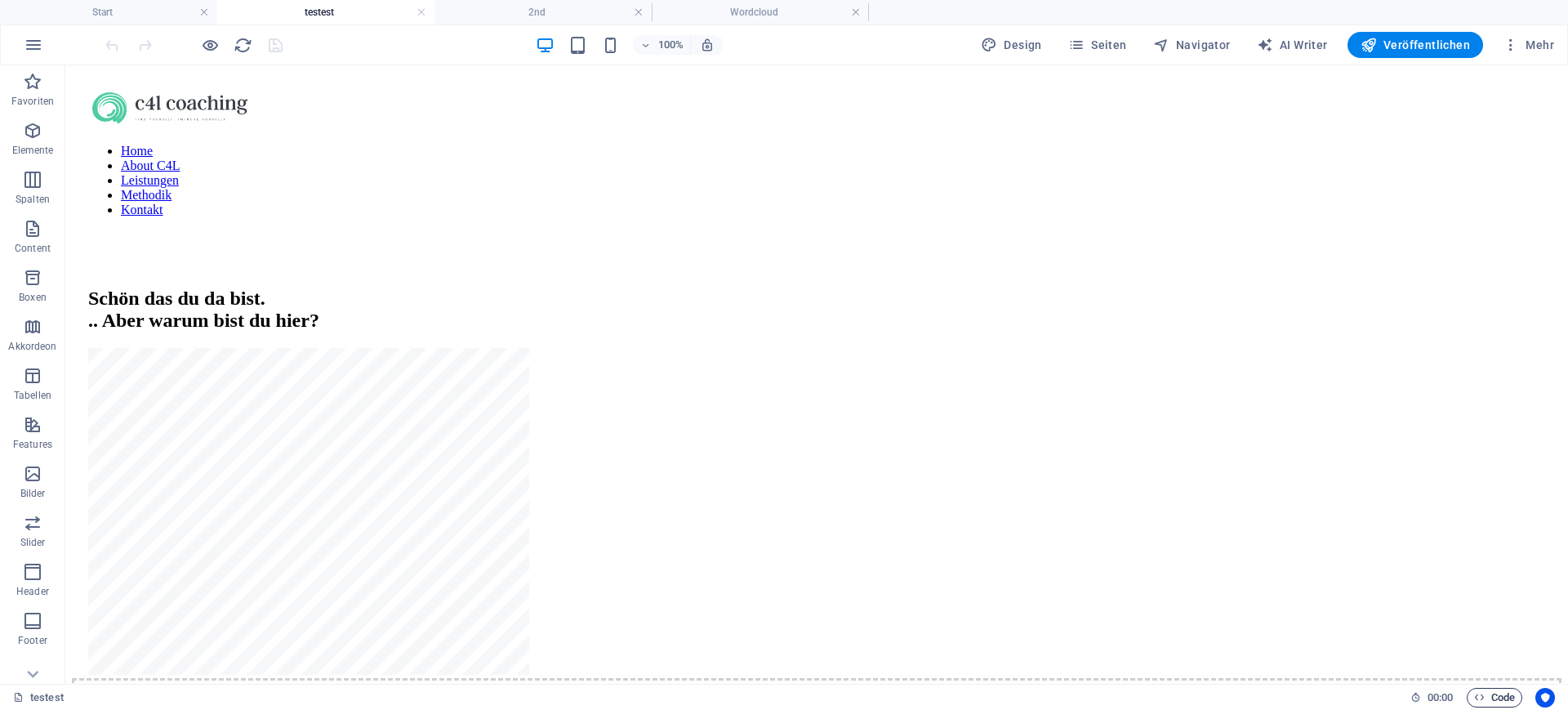 click on "Code" at bounding box center [1494, 698] 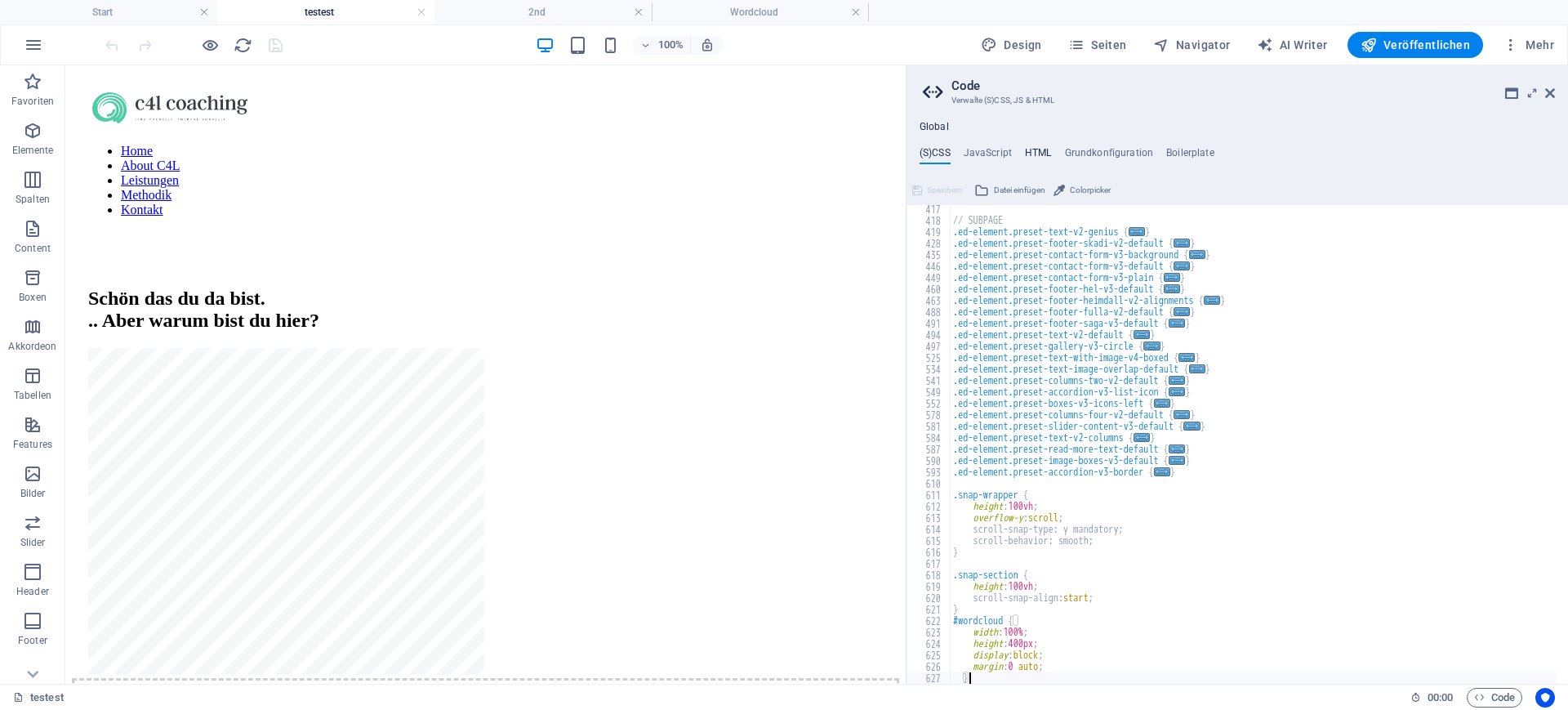 click on "HTML" at bounding box center (1038, 156) 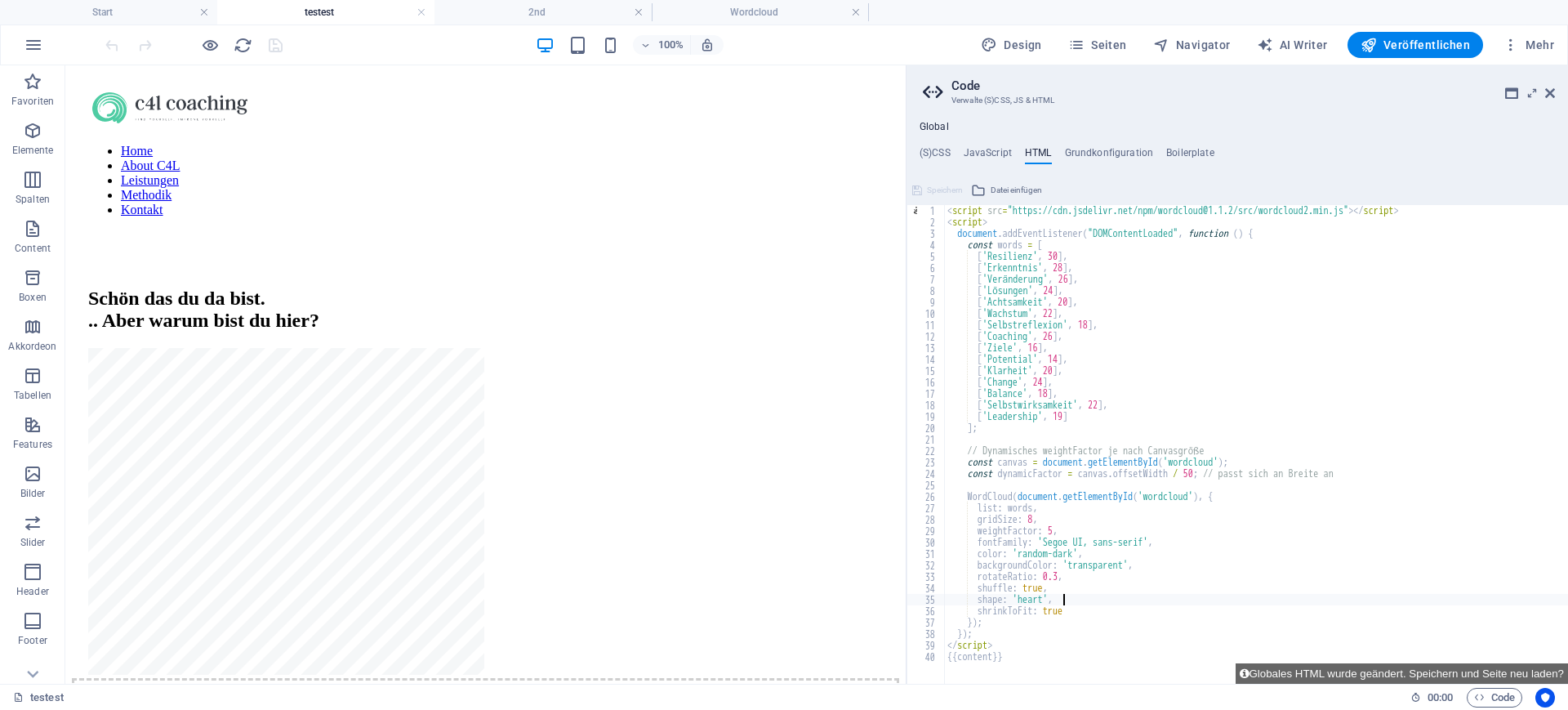 click on "<script src="https://cdn.jsdelivr.net/npm/wordcloud@1.1.2/src/wordcloud2.min.js"></script><script>    document.addEventListener("DOMContentLoaded", function() {      const words = [        ['Resilienz', 30],        ['Erkenntnis', 28],        ['Veränderung', 26],        ['Lösungen', 24],        ['Achtsamkeit', 20],        ['Wachstum', 22],        ['Selbstreflexion', 18],        ['Coaching', 26],        ['Ziele', 16],        ['Potential', 14],        ['Klarheit', 20],        ['Change', 24],        ['Balance', 18],        ['Selbstwirksamkeit', 22],        ['Leadership', 19]      ];           // Dynamisches weightFactor je nach Canvasgröße      const canvas = document.getElementById('wordcloud');      const dynamicFactor = canvas.offsetWidth / 50;   // passt sich an Breite an      WordCloud(document.getElementById('wordcloud'), {        :" at bounding box center (1256, 456) 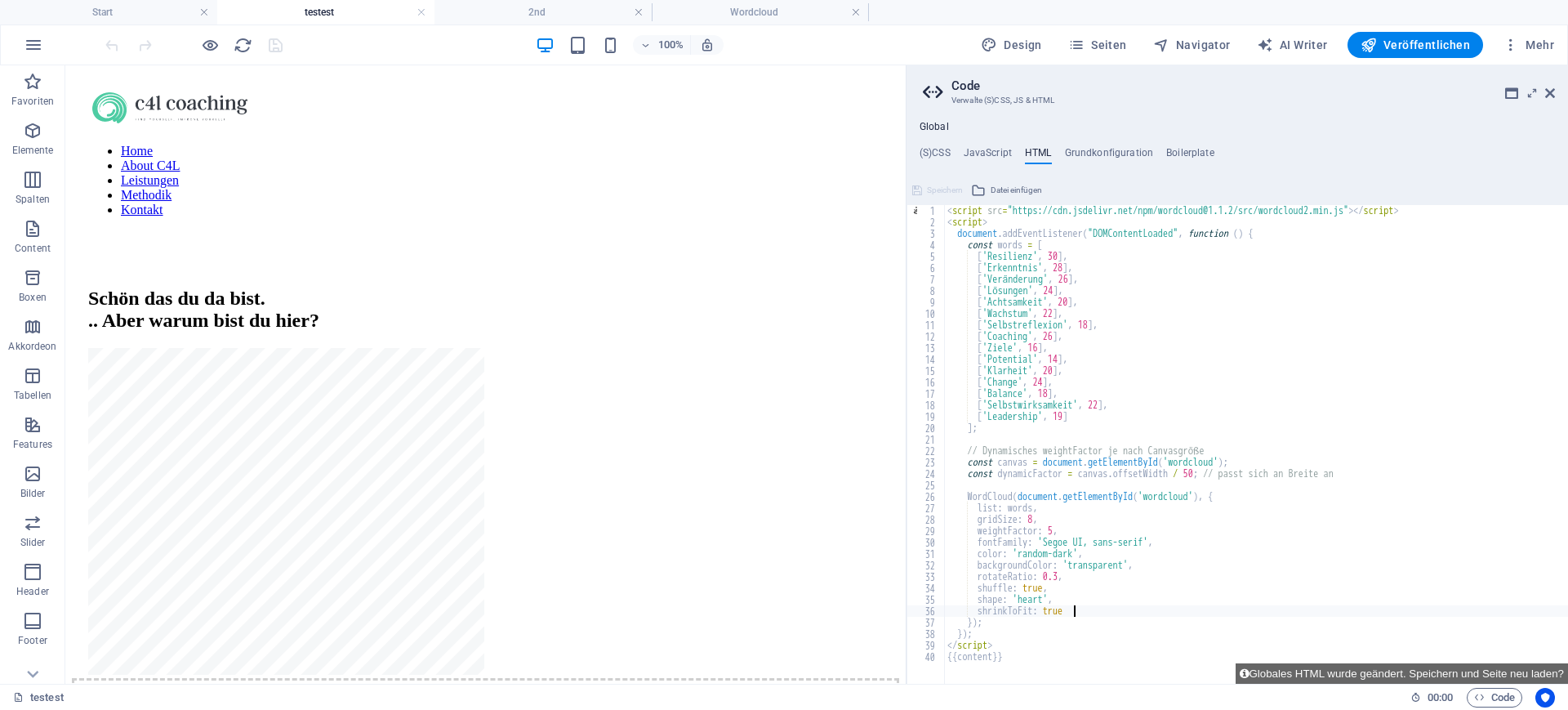 click on "<script src="https://cdn.jsdelivr.net/npm/wordcloud@1.1.2/src/wordcloud2.min.js"></script><script>    document.addEventListener("DOMContentLoaded", function() {      const words = [        ['Resilienz', 30],        ['Erkenntnis', 28],        ['Veränderung', 26],        ['Lösungen', 24],        ['Achtsamkeit', 20],        ['Wachstum', 22],        ['Selbstreflexion', 18],        ['Coaching', 26],        ['Ziele', 16],        ['Potential', 14],        ['Klarheit', 20],        ['Change', 24],        ['Balance', 18],        ['Selbstwirksamkeit', 22],        ['Leadership', 19]      ];           // Dynamisches weightFactor je nach Canvasgröße      const canvas = document.getElementById('wordcloud');      const dynamicFactor = canvas.offsetWidth / 50;   // passt sich an Breite an      WordCloud(document.getElementById('wordcloud'), {        :" at bounding box center (1256, 456) 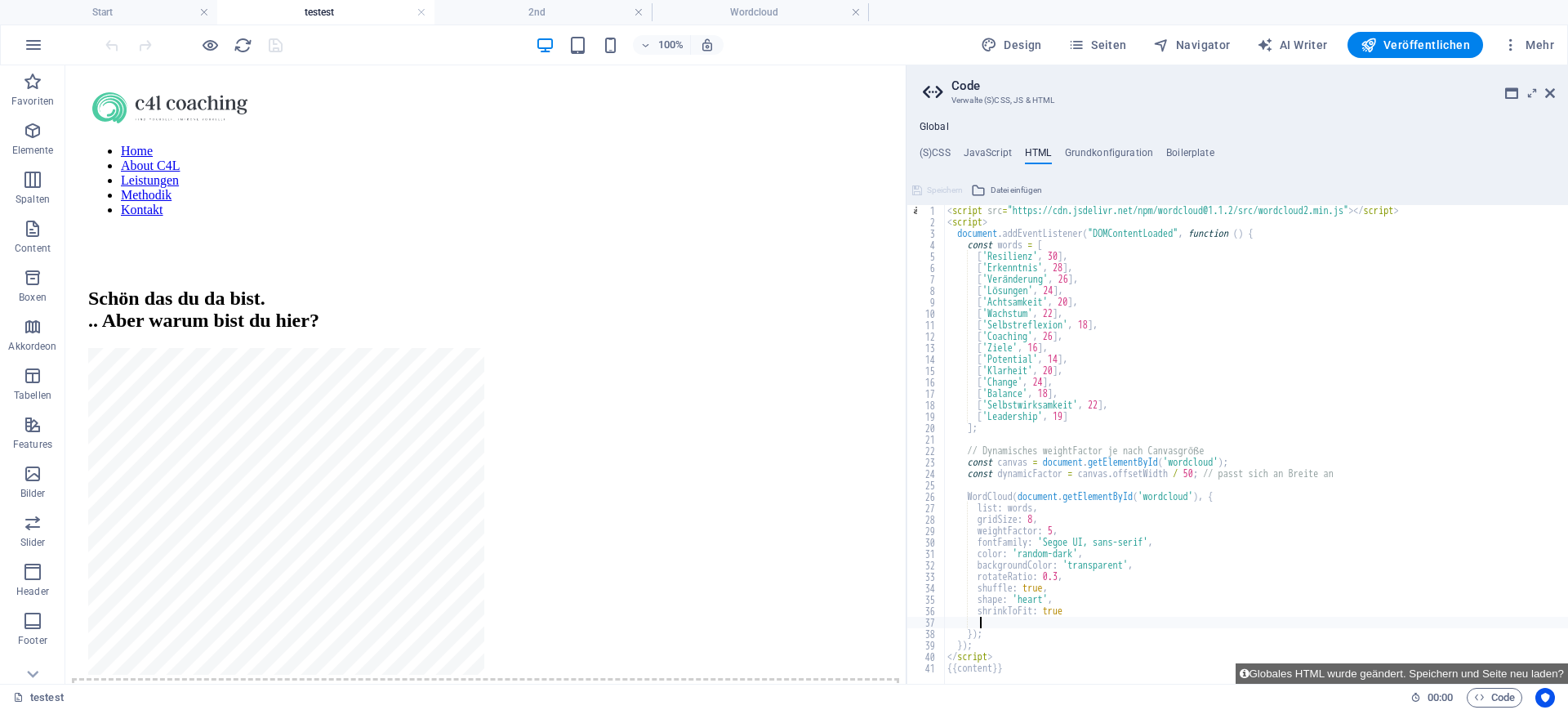 scroll, scrollTop: 0, scrollLeft: 2, axis: horizontal 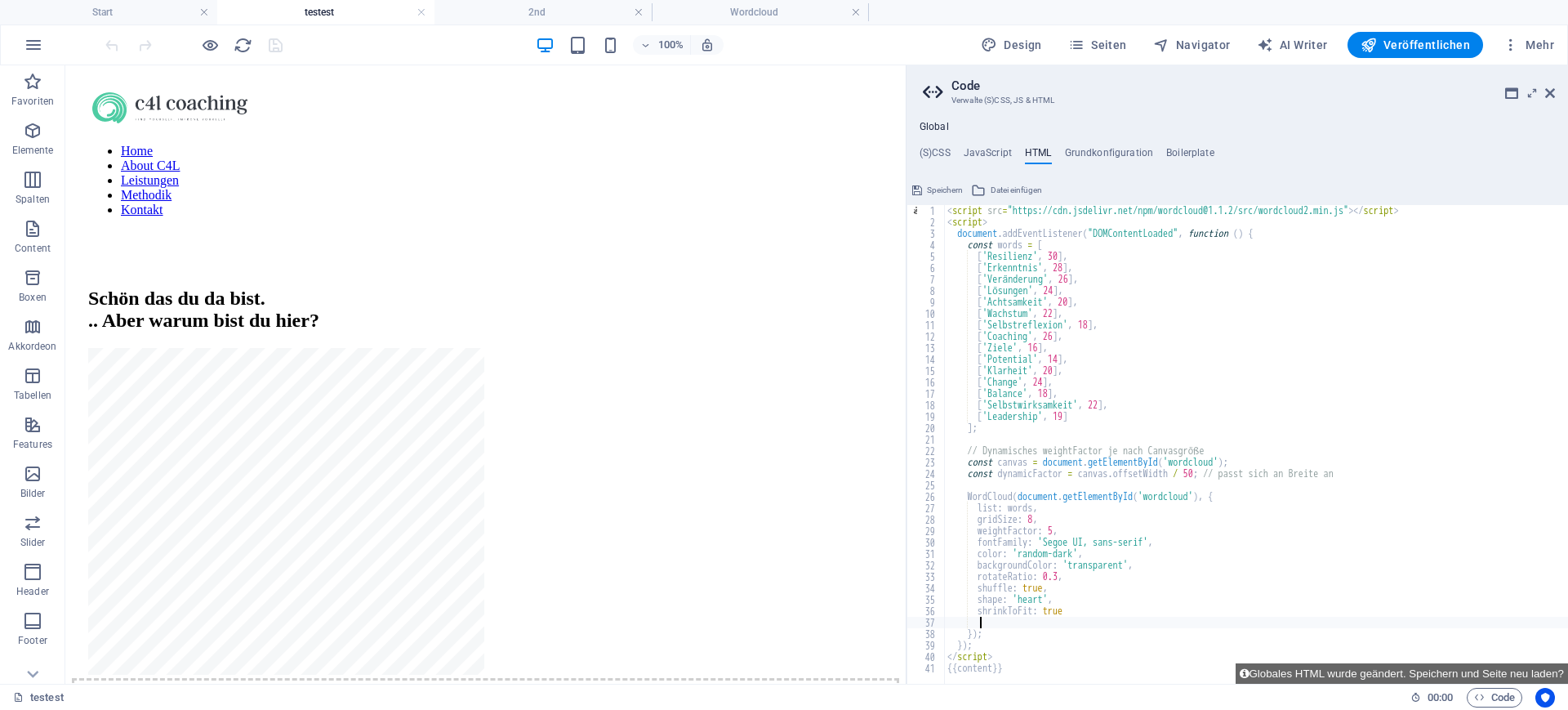 paste on "color: '#ffffff'" 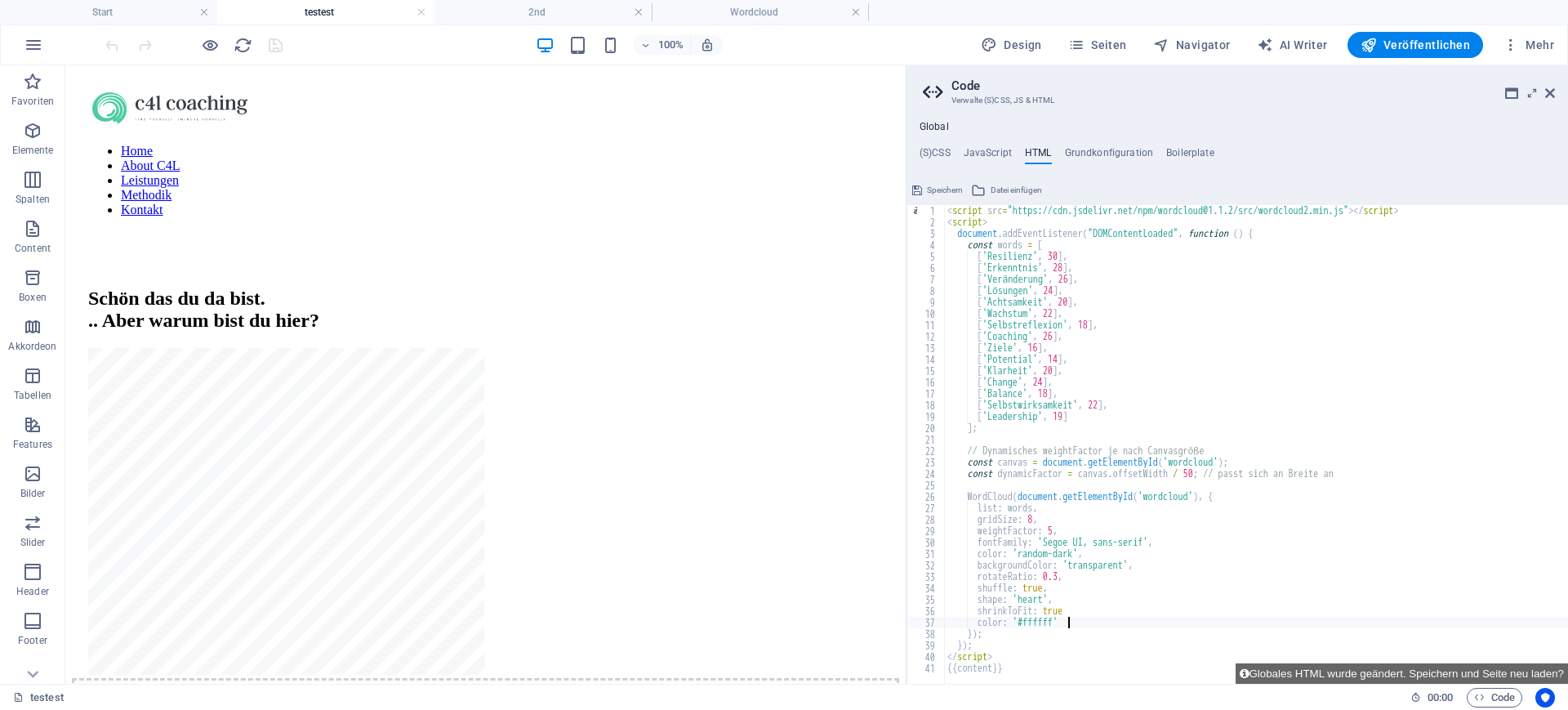 click on "<script src="https://cdn.jsdelivr.net/npm/wordcloud@1.1.2/src/wordcloud2.min.js"></script><script>    document.addEventListener("DOMContentLoaded", function() {      const words = [        ['Resilienz', 30],        ['Erkenntnis', 28],        ['Veränderung', 26],        ['Lösungen', 24],        ['Achtsamkeit', 20],        ['Wachstum', 22],        ['Selbstreflexion', 18],        ['Coaching', 26],        ['Ziele', 16],        ['Potential', 14],        ['Klarheit', 20],        ['Change', 24],        ['Balance', 18],        ['Selbstwirksamkeit', 22],        ['Leadership', 19]      ];           // Dynamisches weightFactor je nach Canvasgröße      const canvas = document.getElementById('wordcloud');      const dynamicFactor = canvas.offsetWidth / 50;   // passt sich an Breite an      WordCloud(document.getElementById('wordcloud'), {        :" at bounding box center [1256, 456] 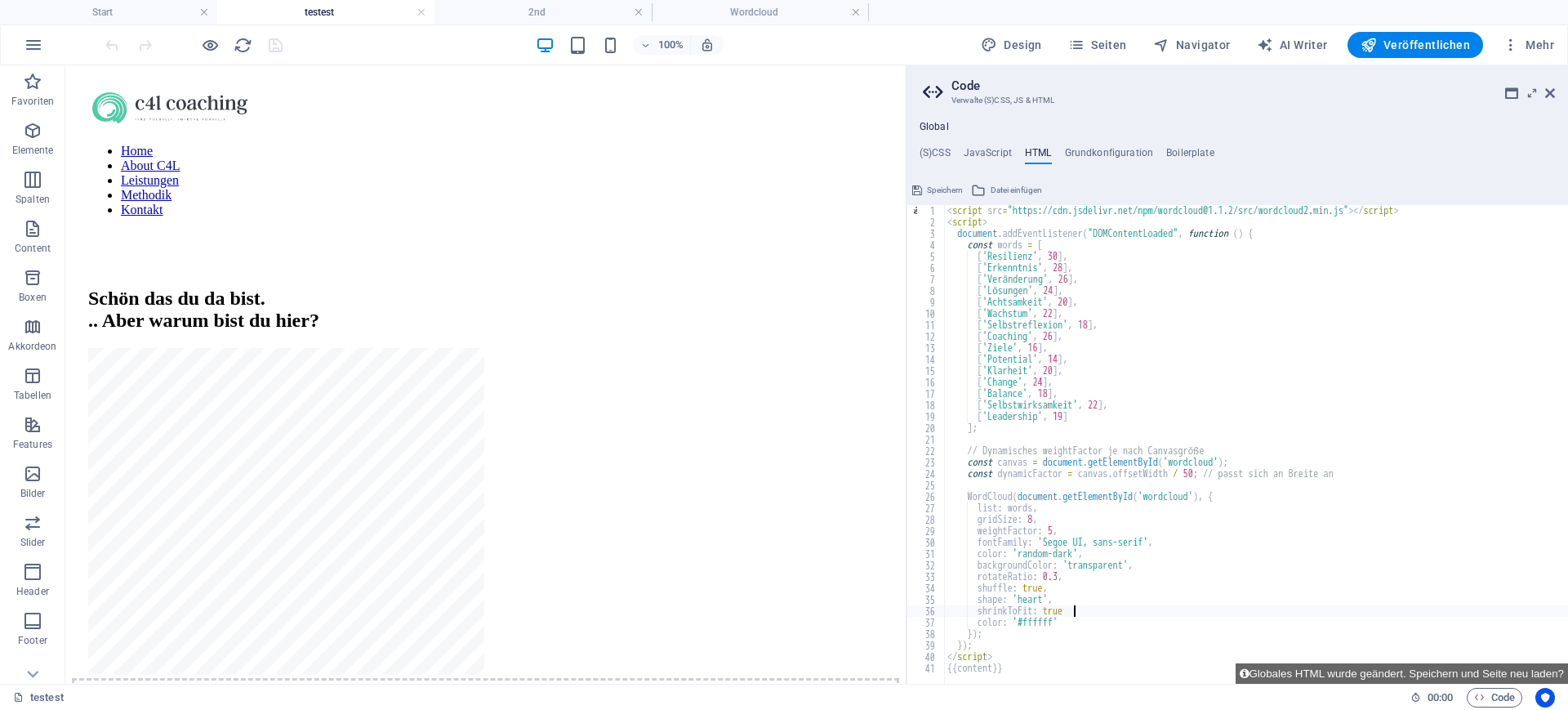type on "shrinkToFit: true," 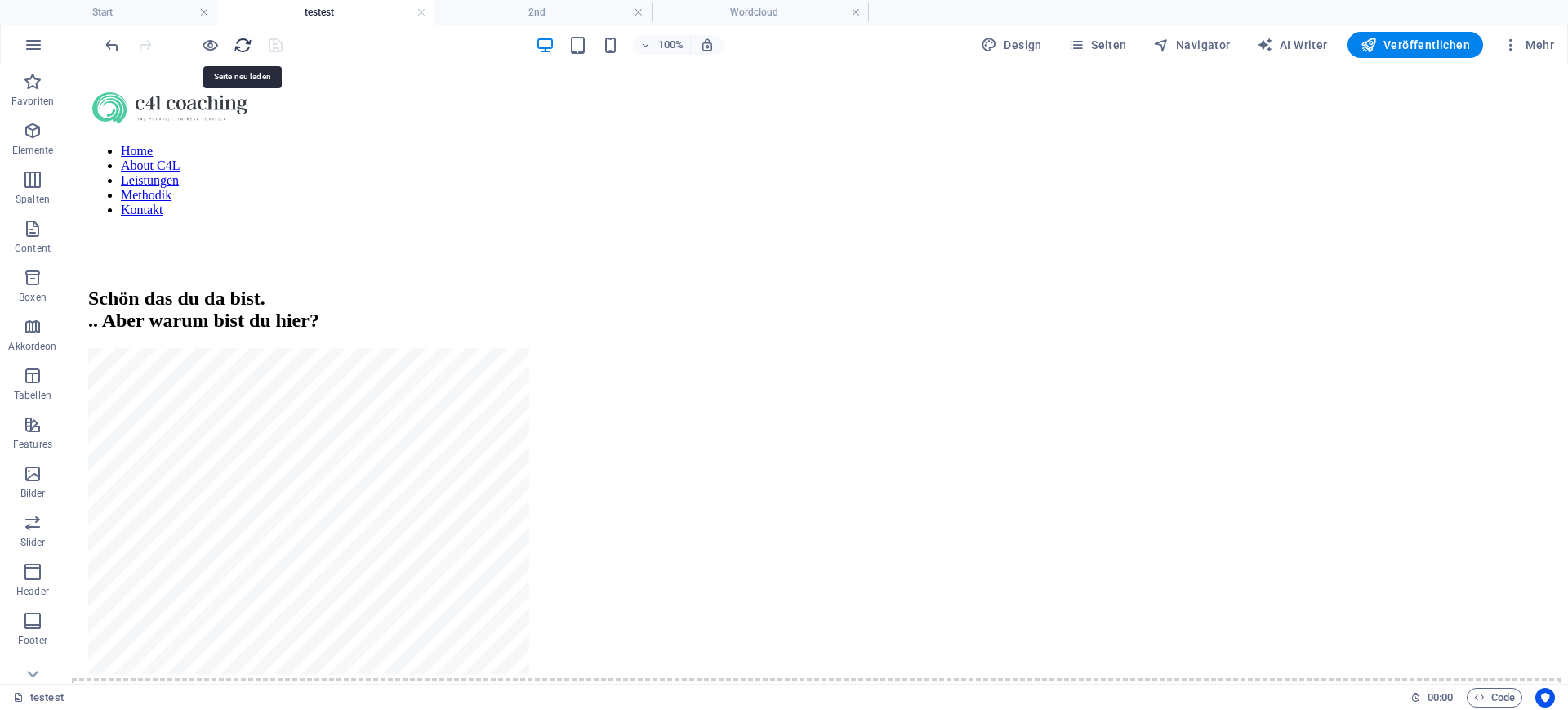 click at bounding box center (243, 45) 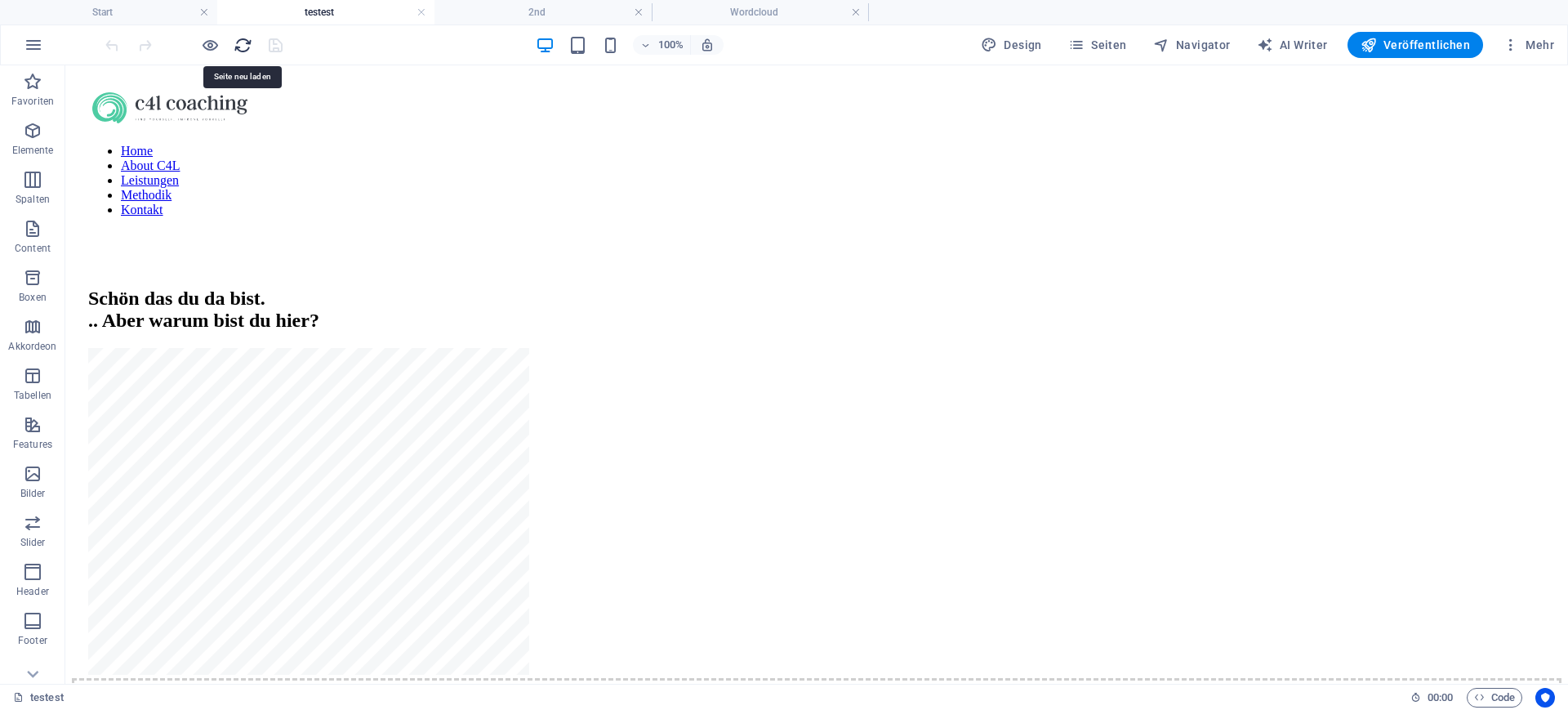 scroll, scrollTop: 0, scrollLeft: 0, axis: both 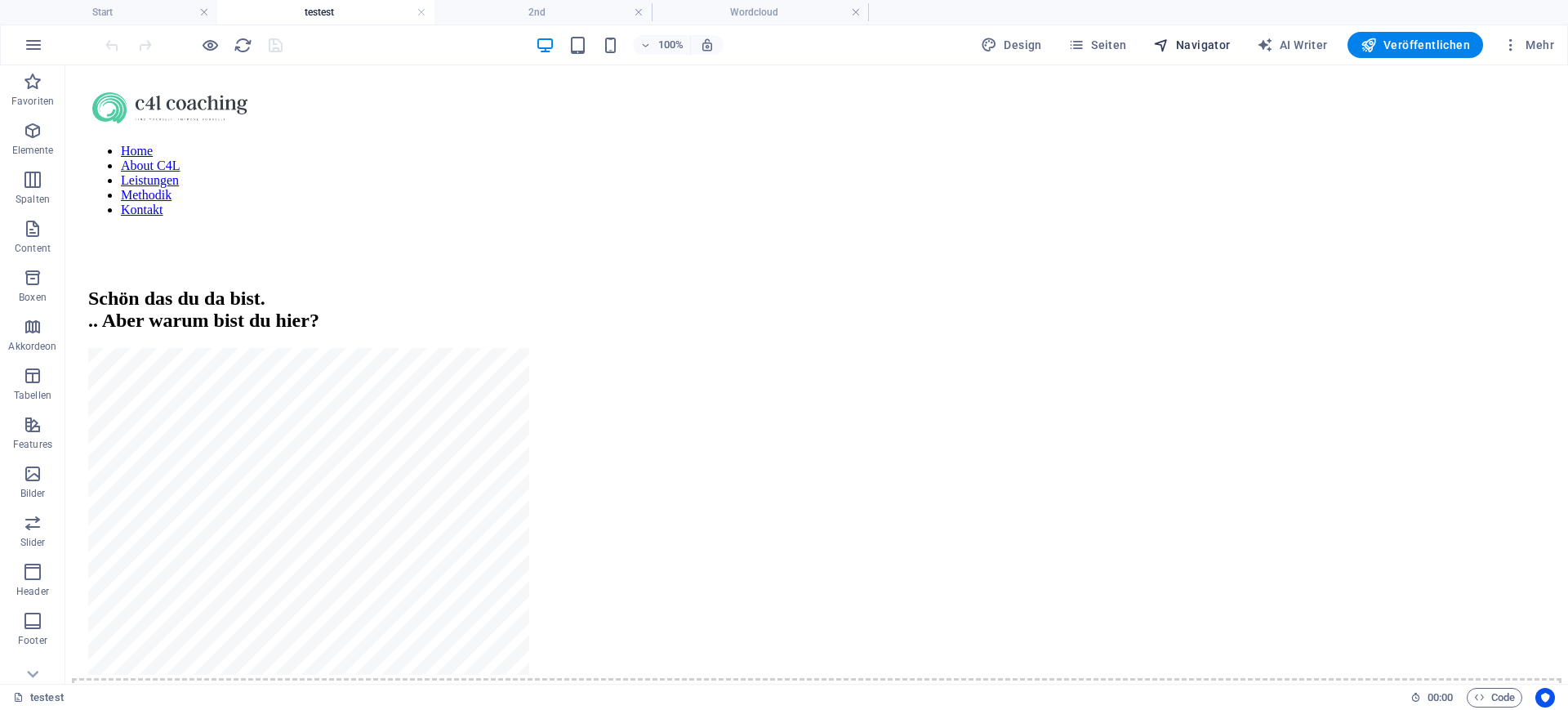 click on "Navigator" at bounding box center (1192, 45) 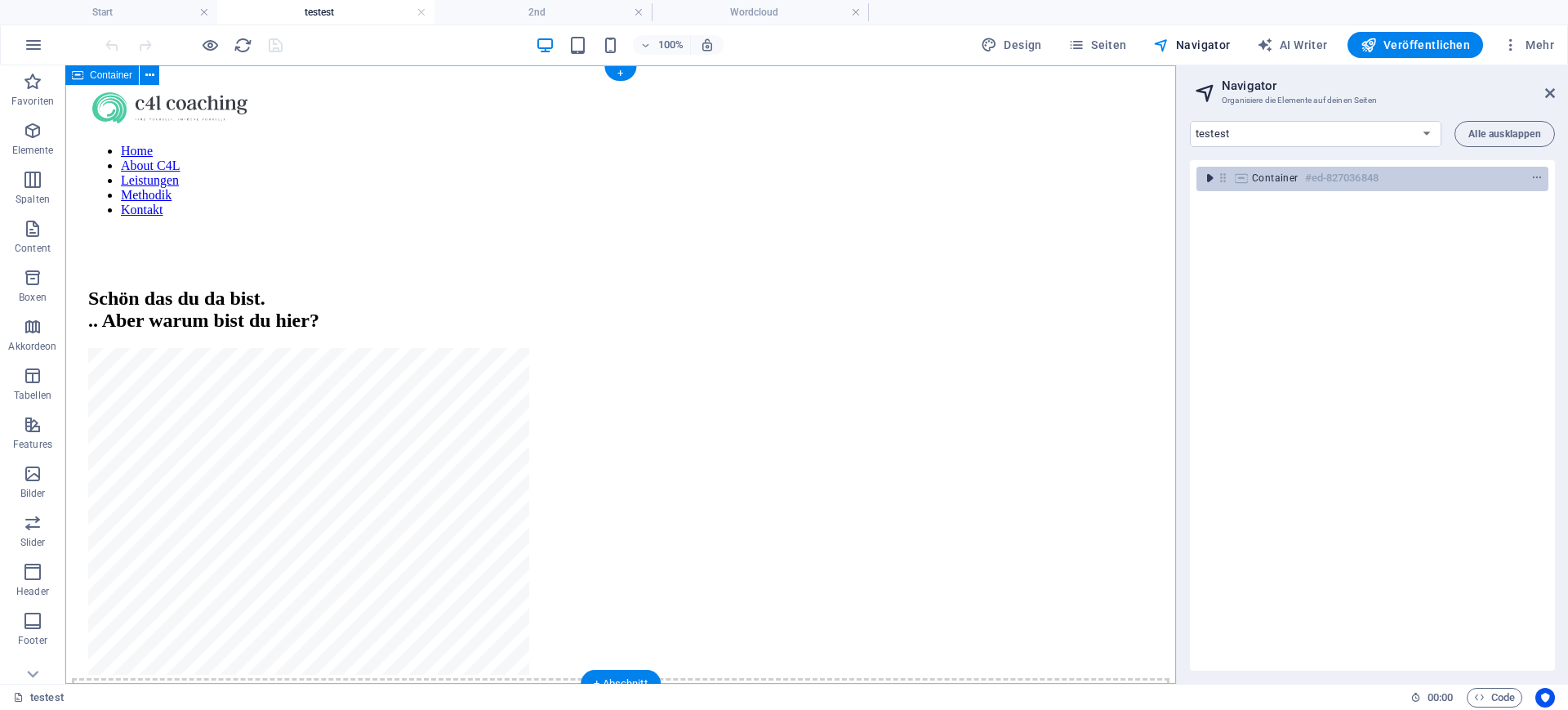click at bounding box center (1209, 178) 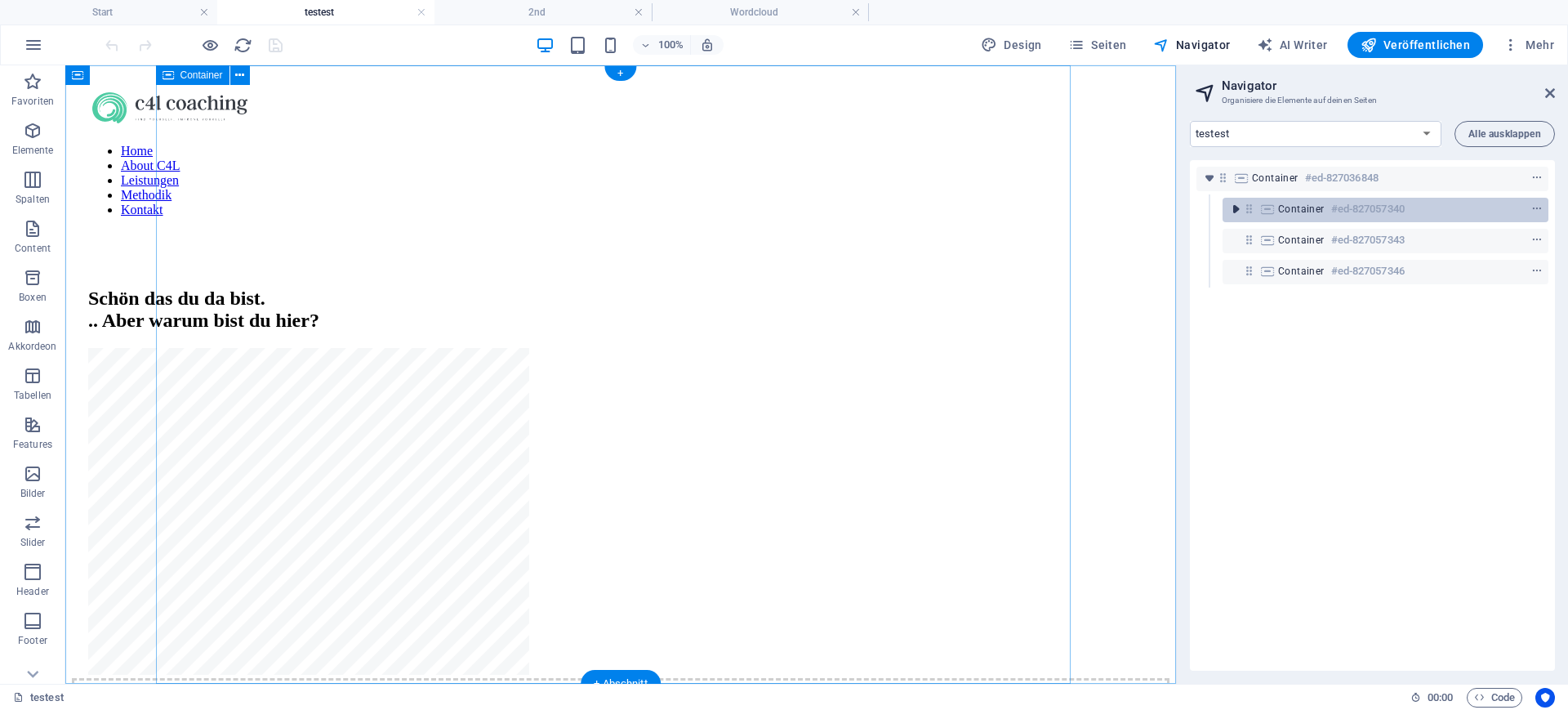 click at bounding box center [1236, 209] 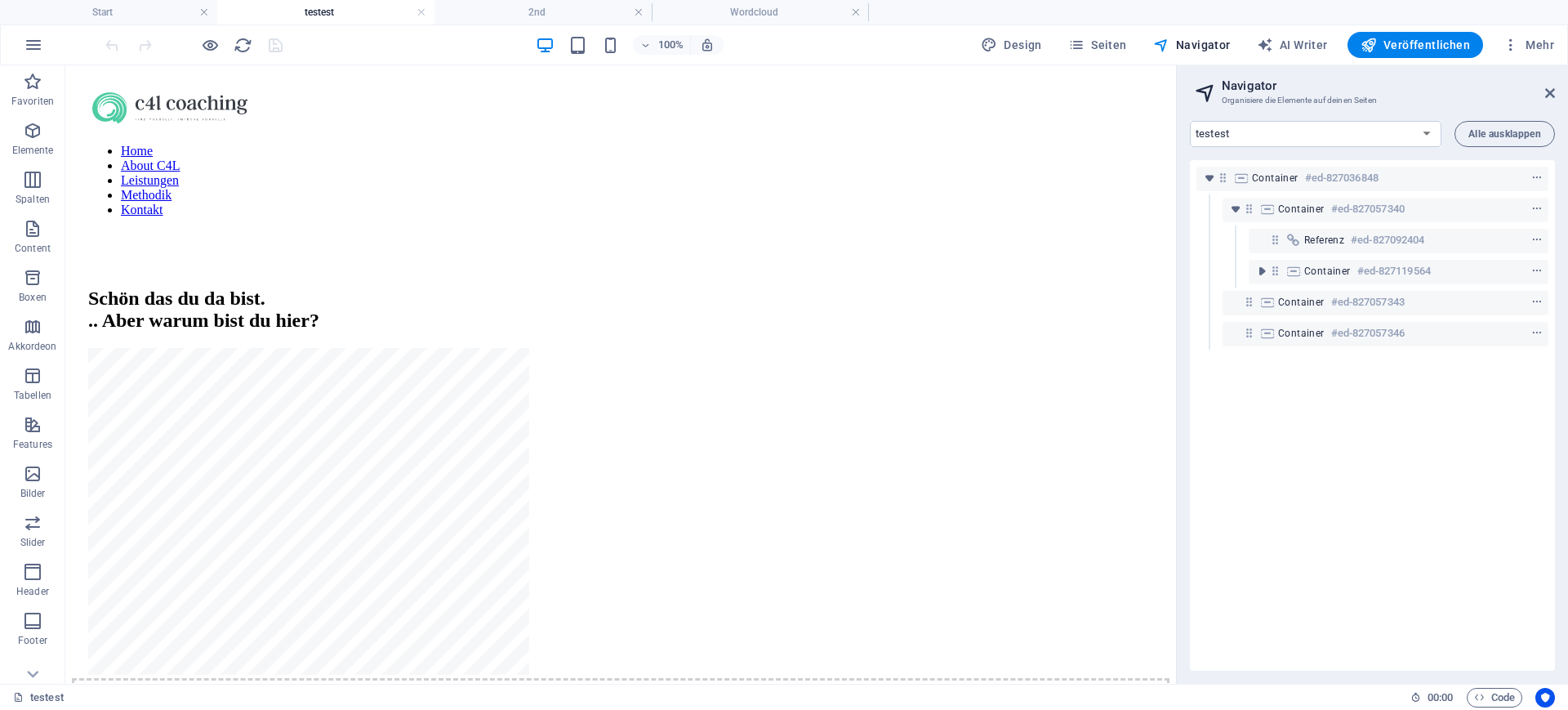 click on "Container #ed-827119564" at bounding box center [1372, 272] 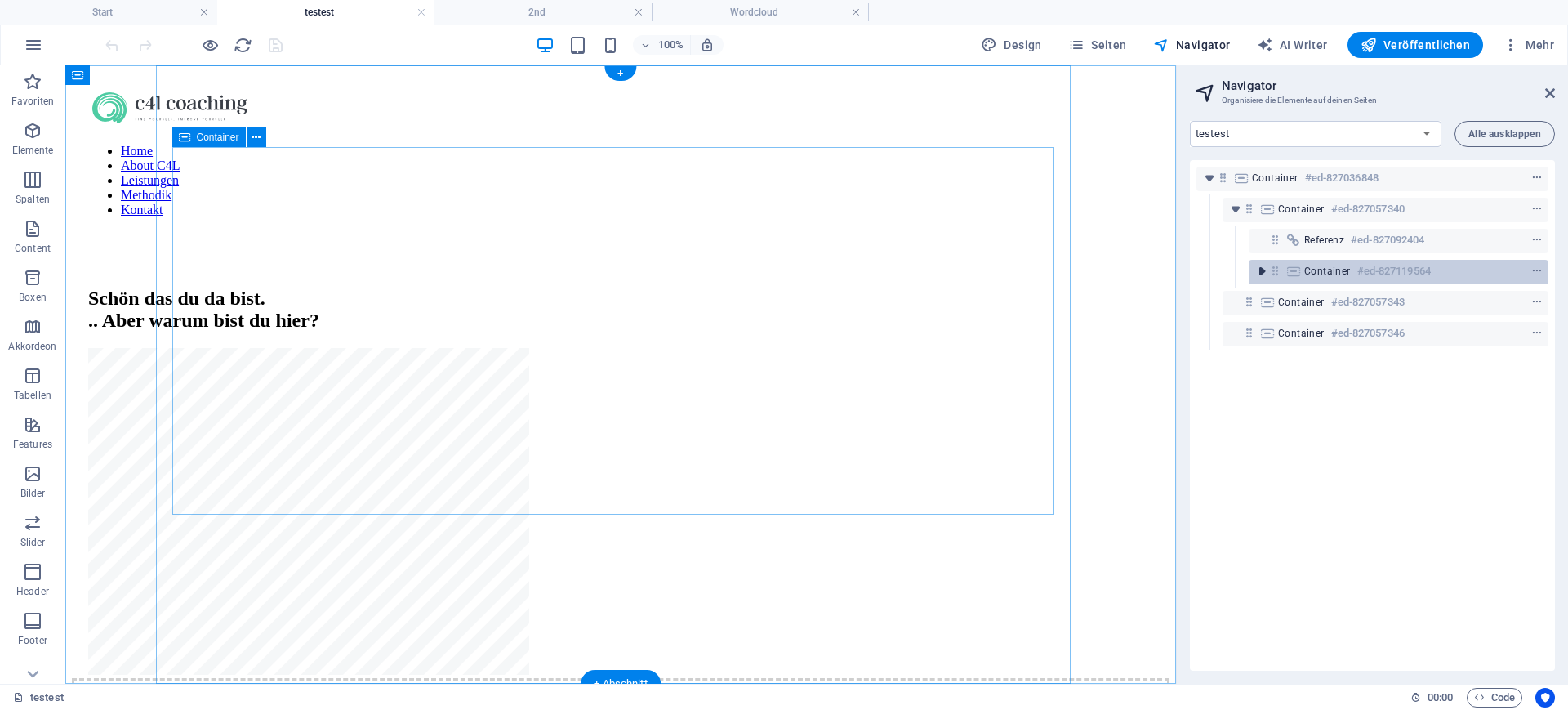 click at bounding box center [1262, 271] 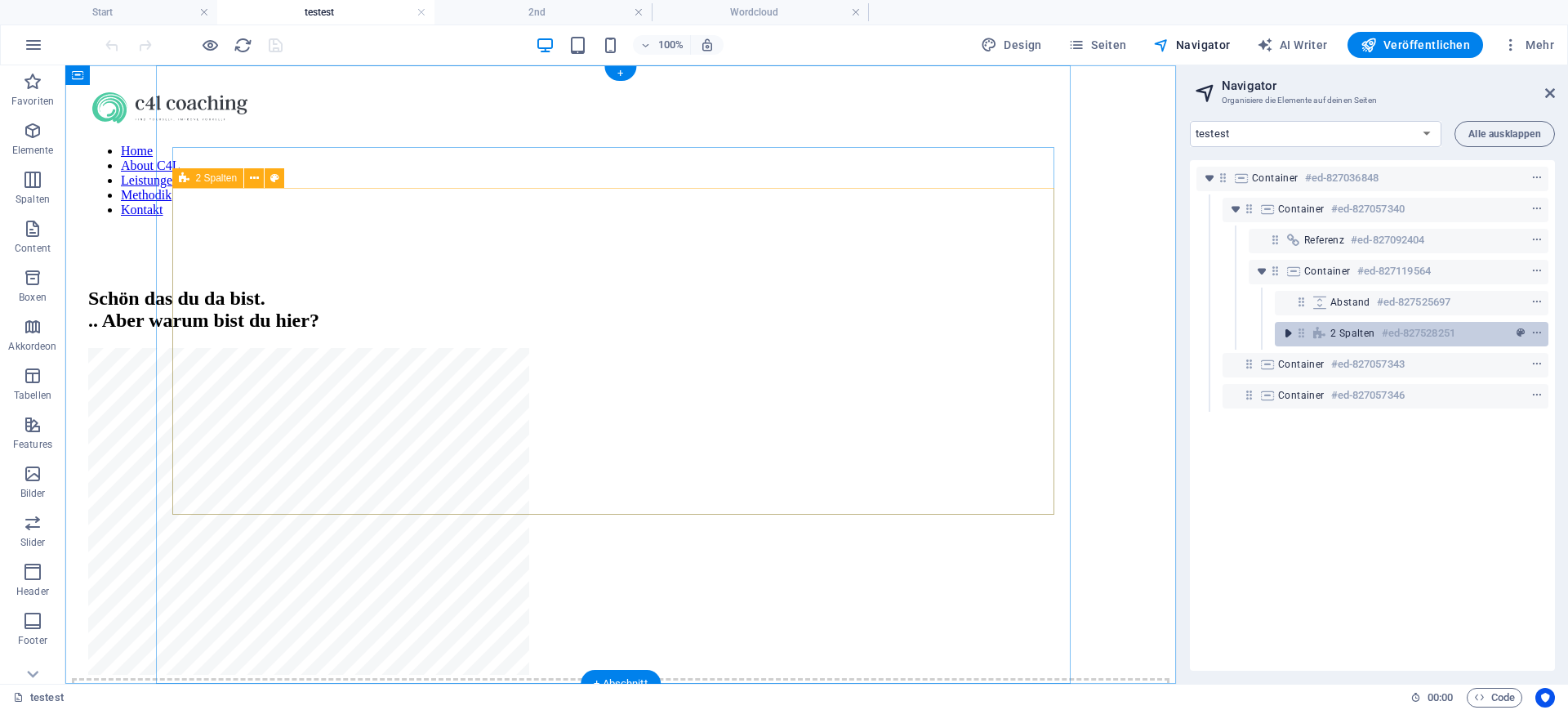 click at bounding box center (1288, 333) 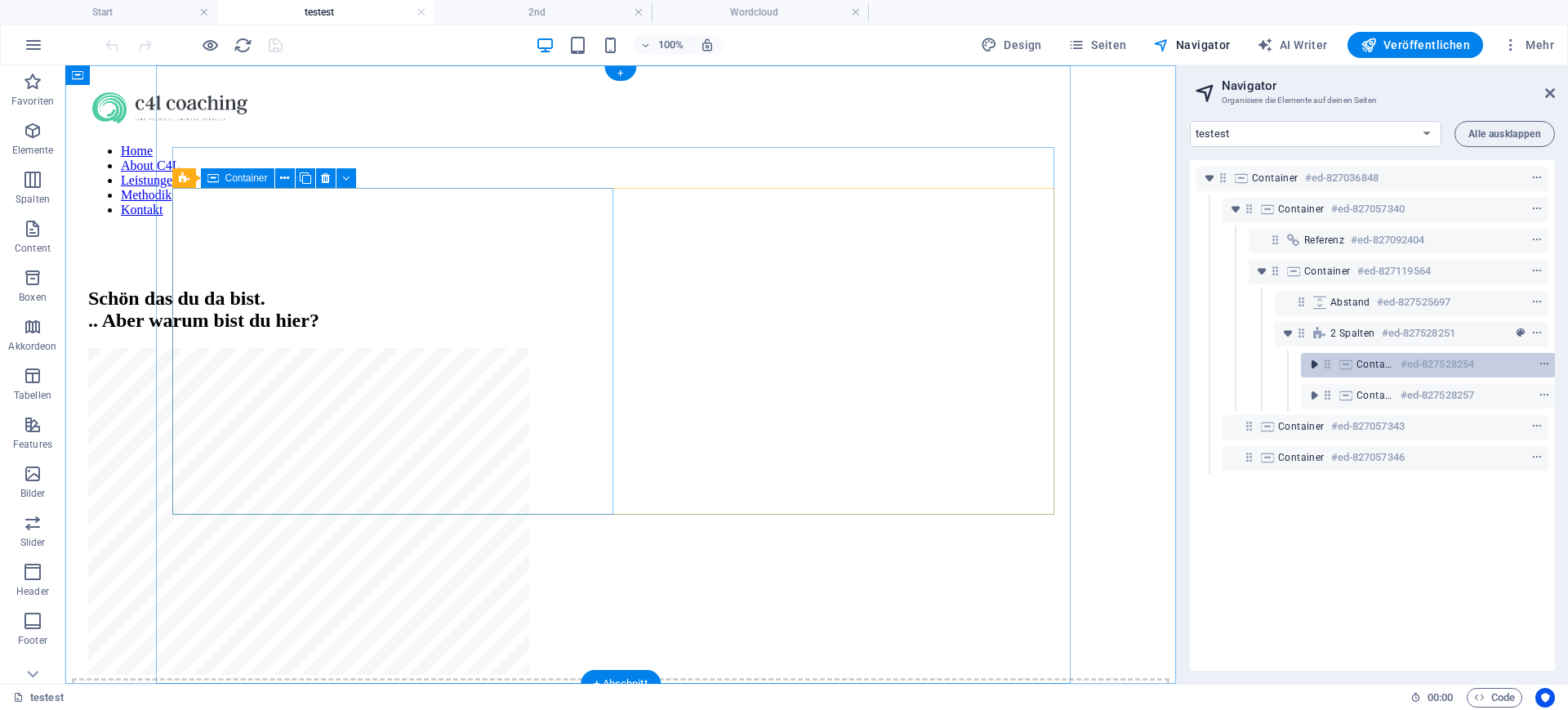 click at bounding box center (1314, 364) 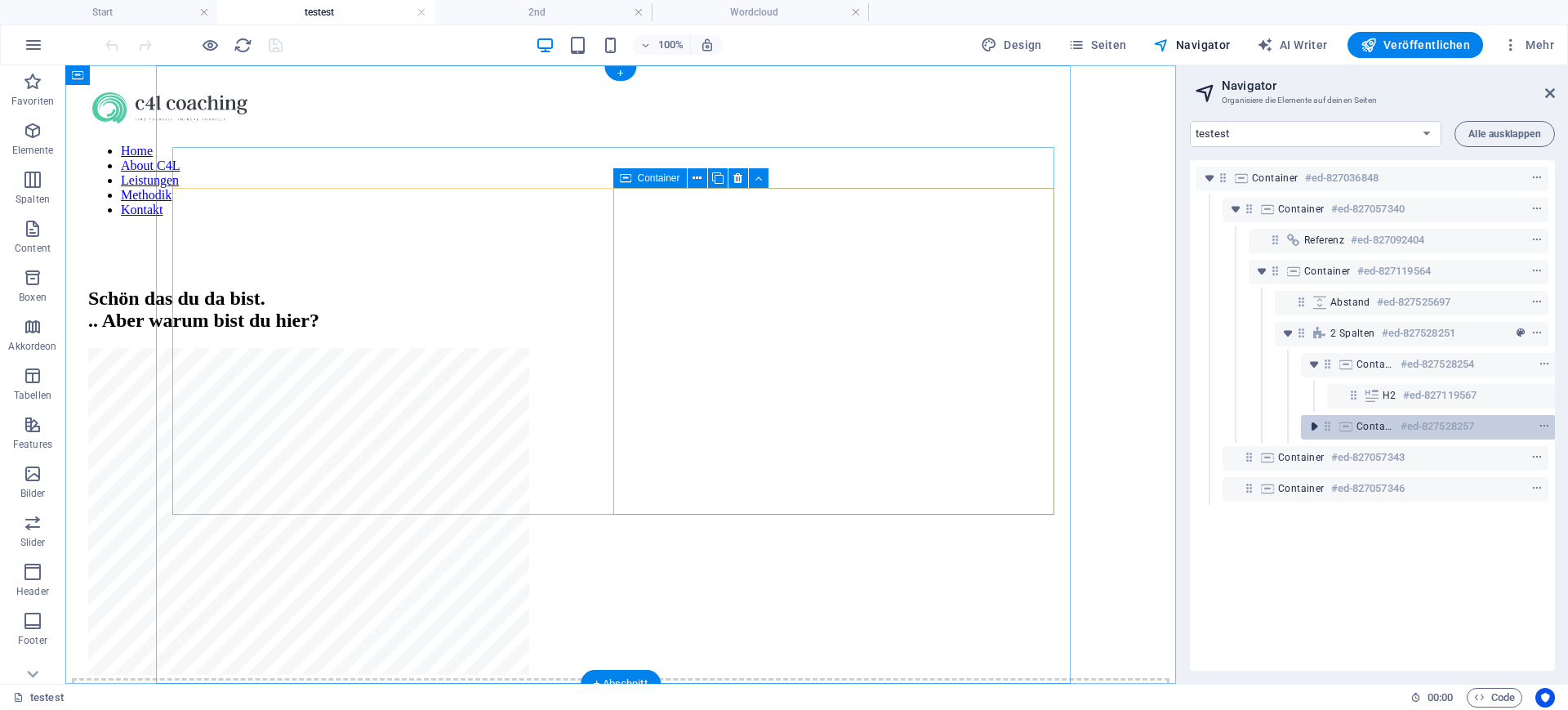 click at bounding box center [1314, 426] 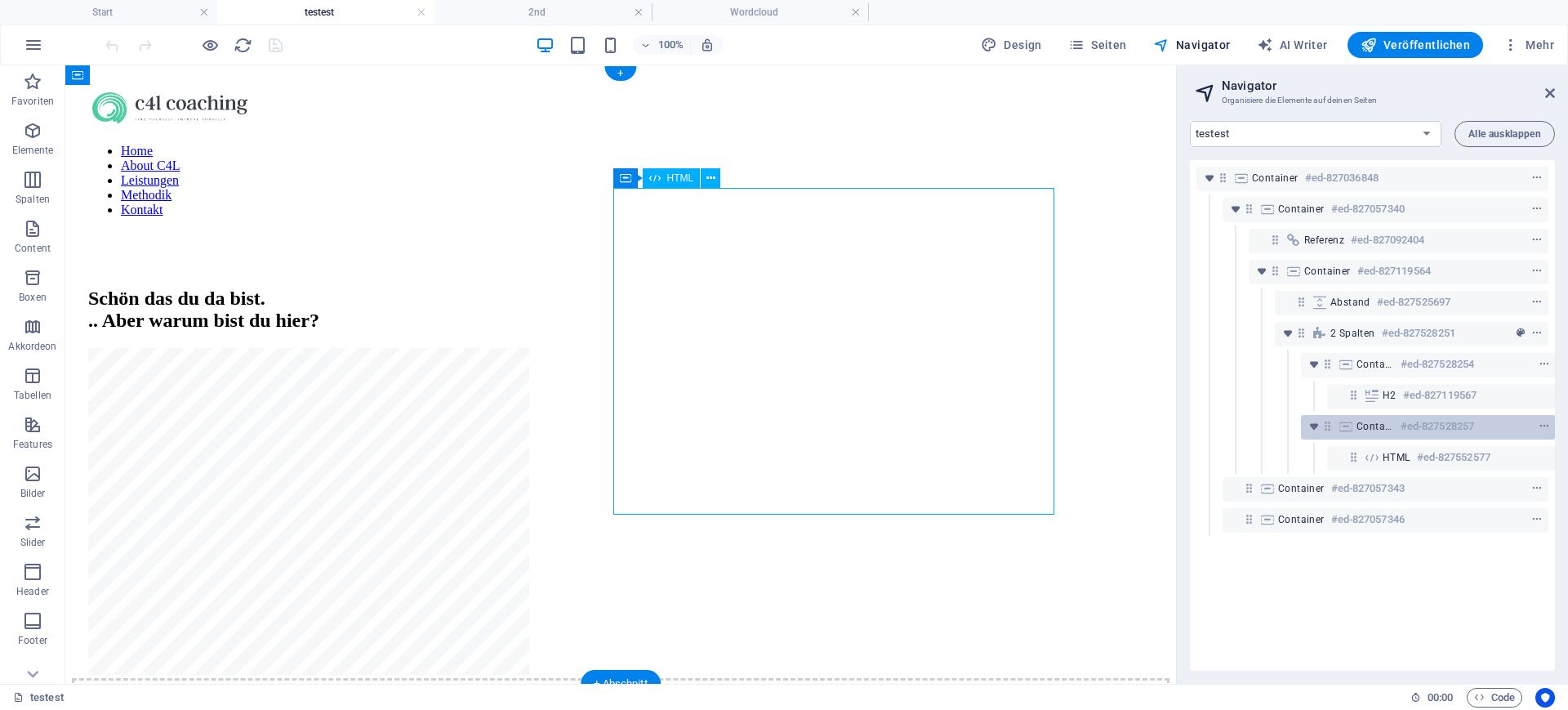 scroll, scrollTop: 0, scrollLeft: 30, axis: horizontal 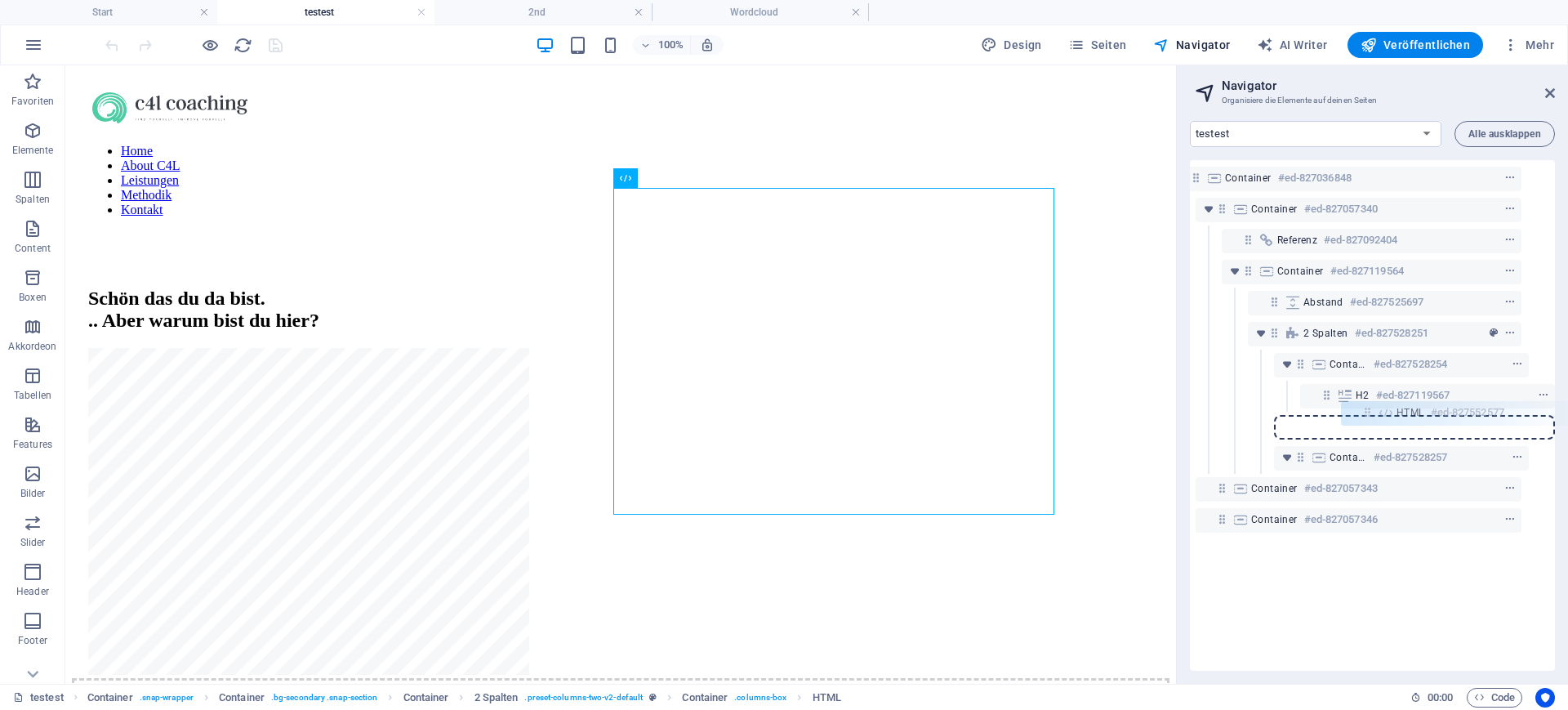 drag, startPoint x: 1353, startPoint y: 458, endPoint x: 1367, endPoint y: 409, distance: 50.960769 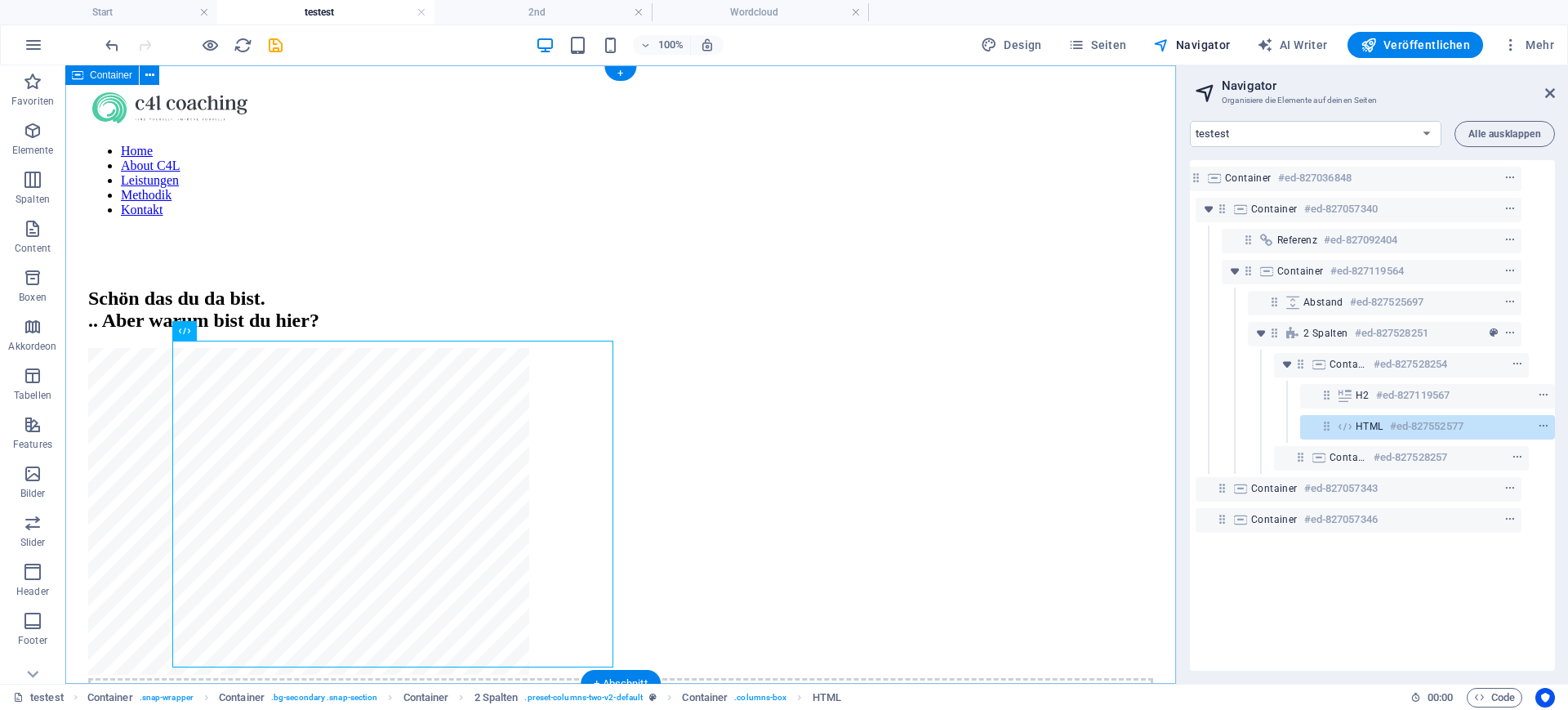 click on "Home About C4L Leistungen Methodik Kontakt Schön das du da bist. .. Aber warum bist du hier? Ziehe hier Inhalte hinein oder  Elemente hinzufügen  Zwischenablage einfügen Ziehe hier Inhalte hinein oder  Elemente hinzufügen  Zwischenablage einfügen Ziehe hier Inhalte hinein oder  Elemente hinzufügen  Zwischenablage einfügen" at bounding box center (621, 549) 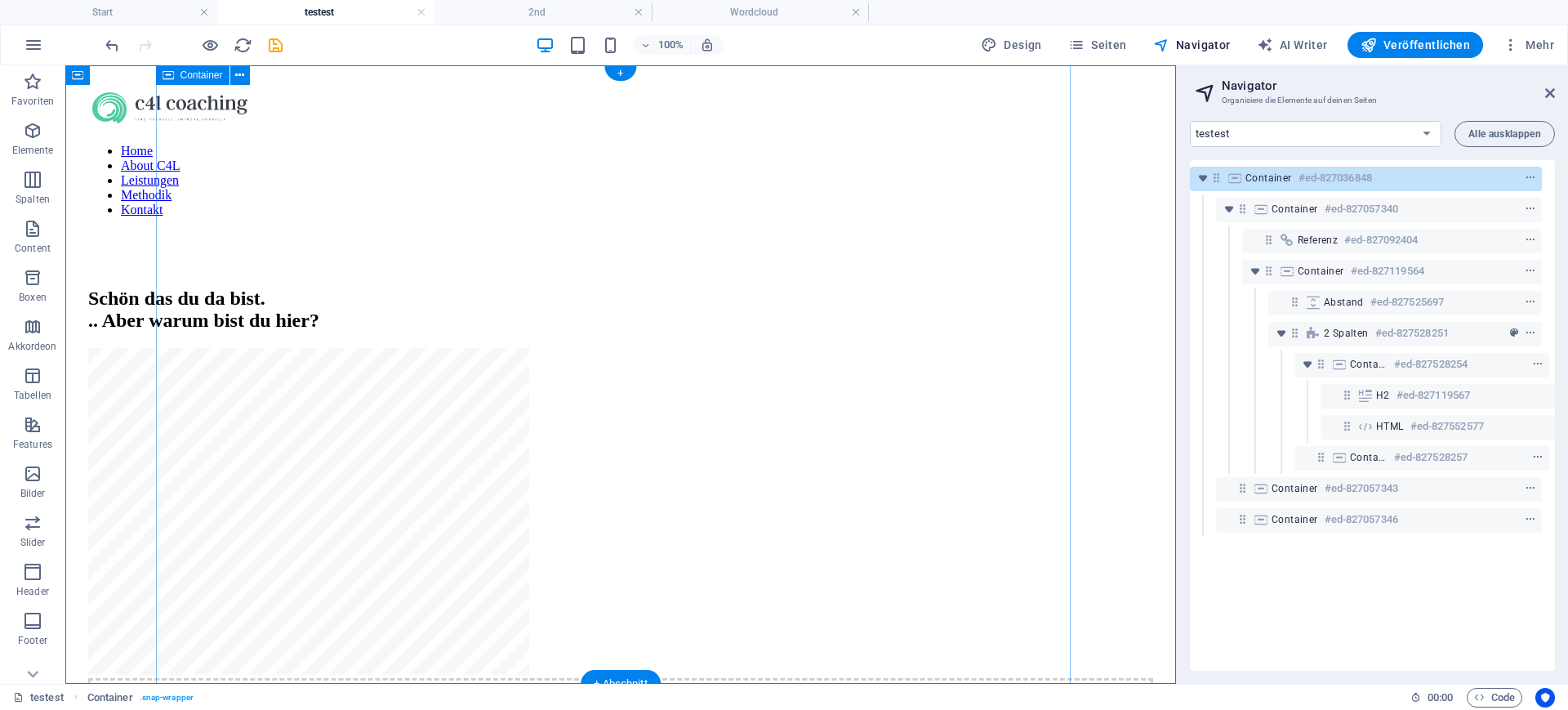 scroll, scrollTop: 618, scrollLeft: 0, axis: vertical 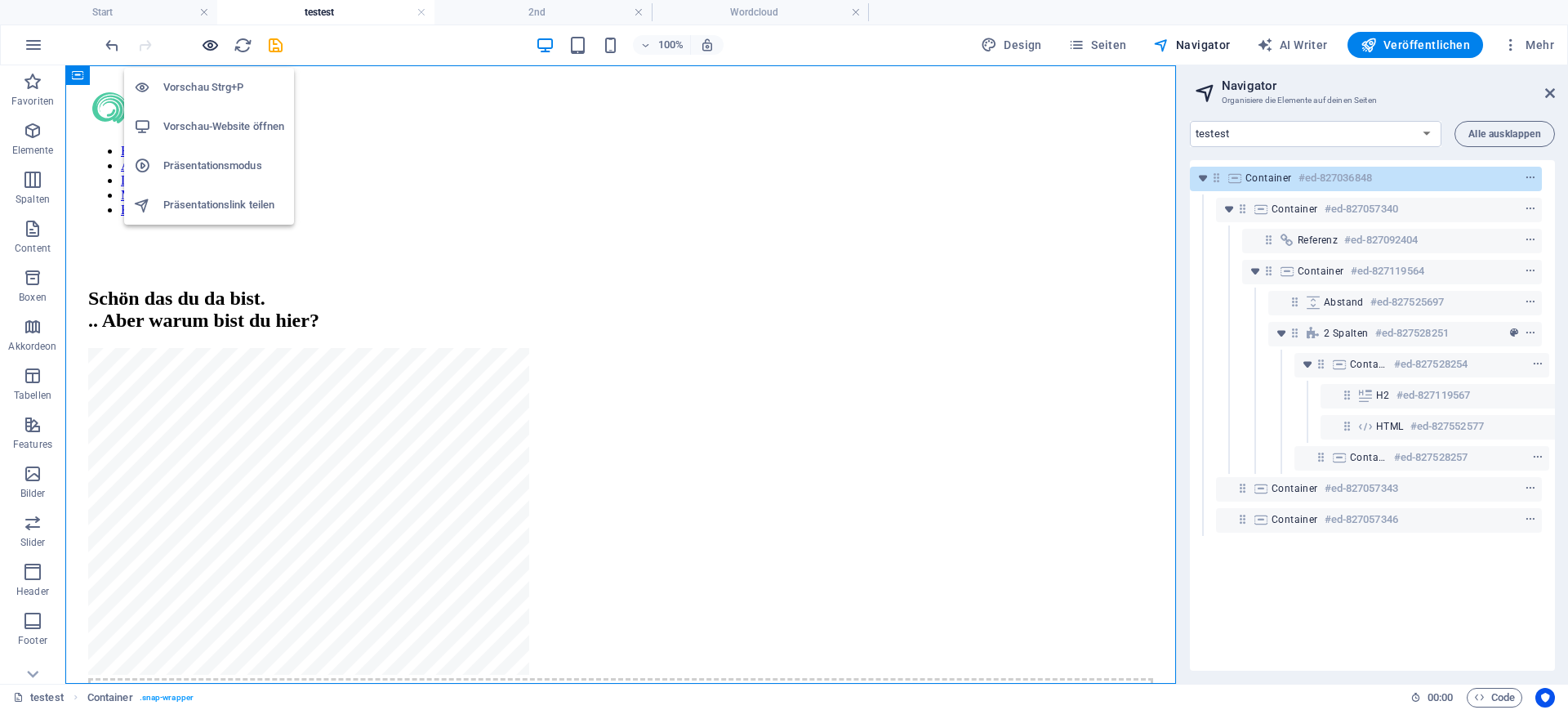 click at bounding box center (210, 45) 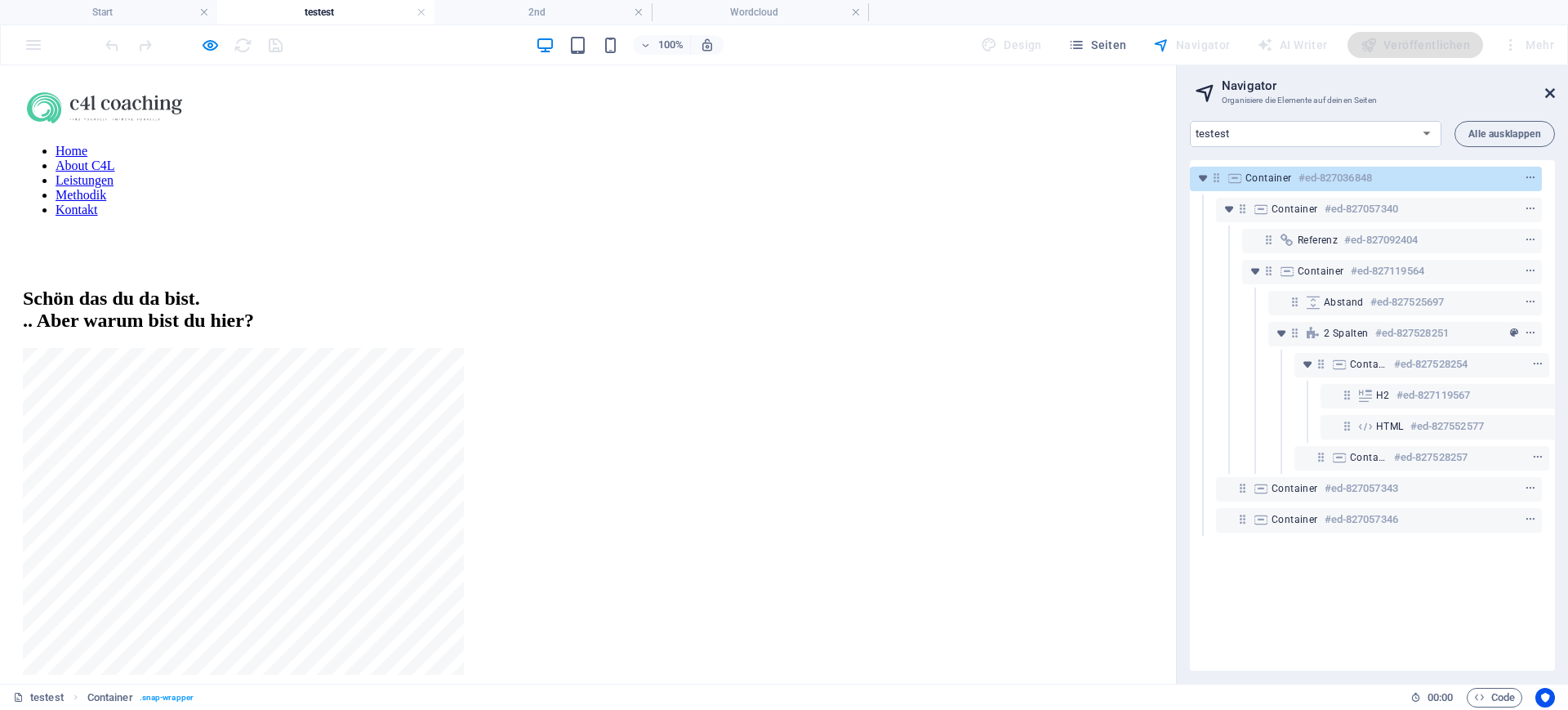 drag, startPoint x: 1548, startPoint y: 90, endPoint x: 1539, endPoint y: 25, distance: 65.62012 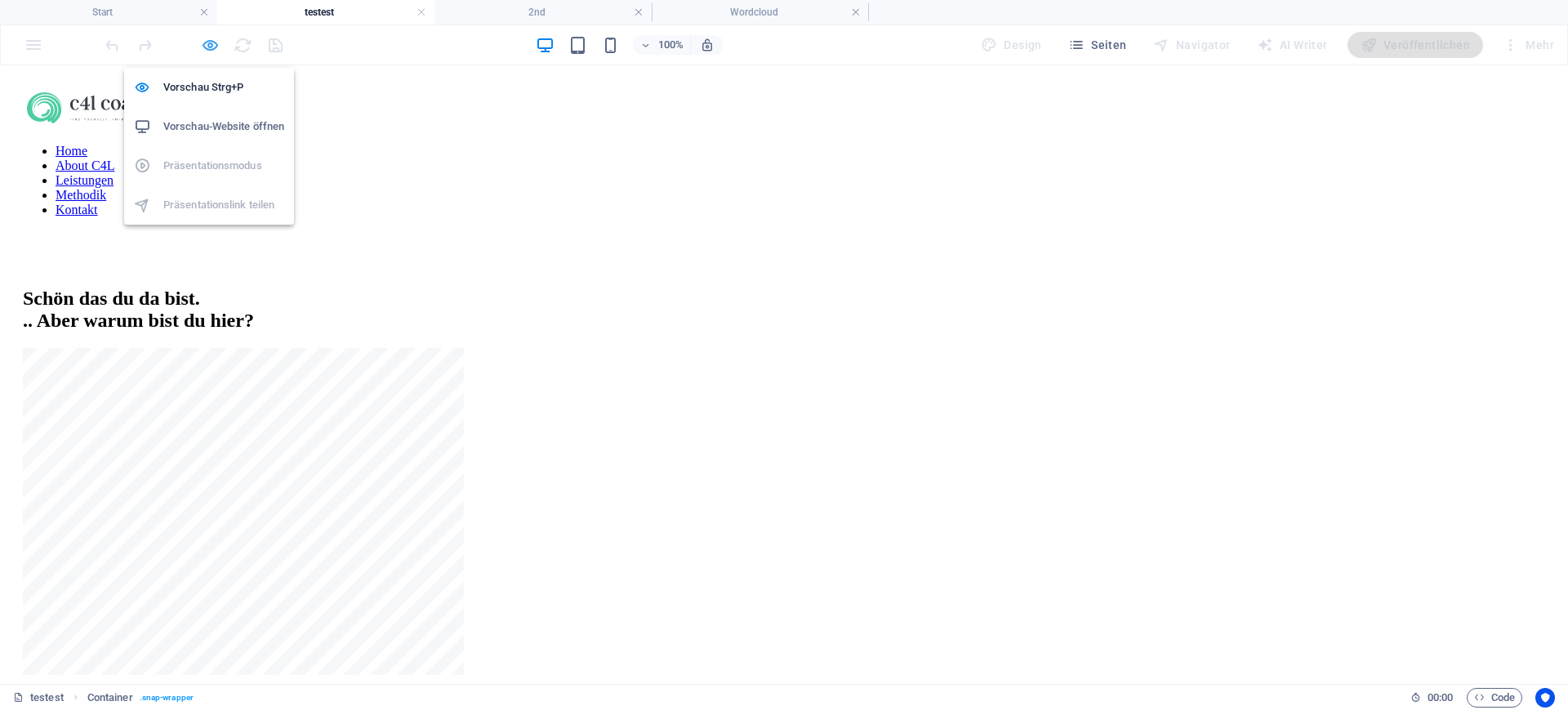 click at bounding box center [210, 45] 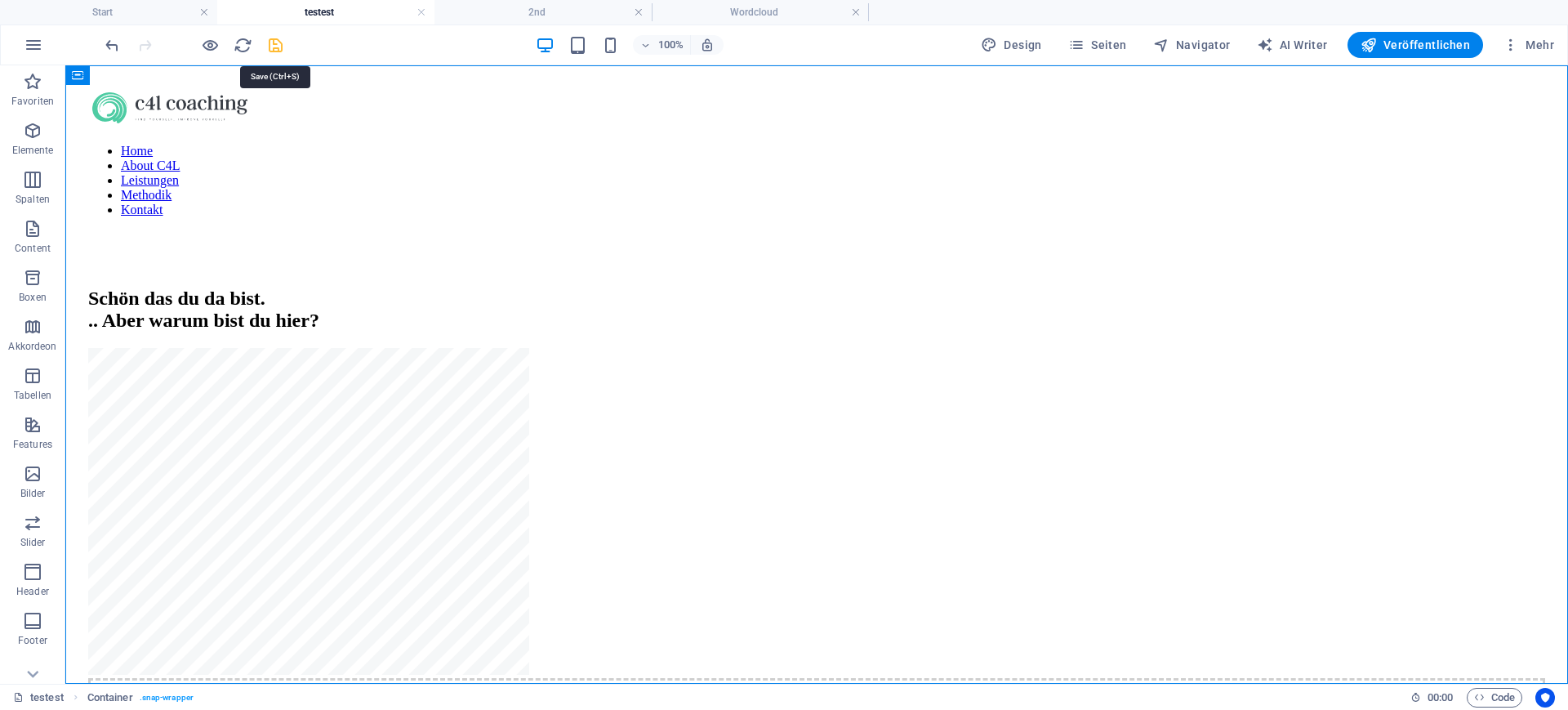 click at bounding box center (275, 45) 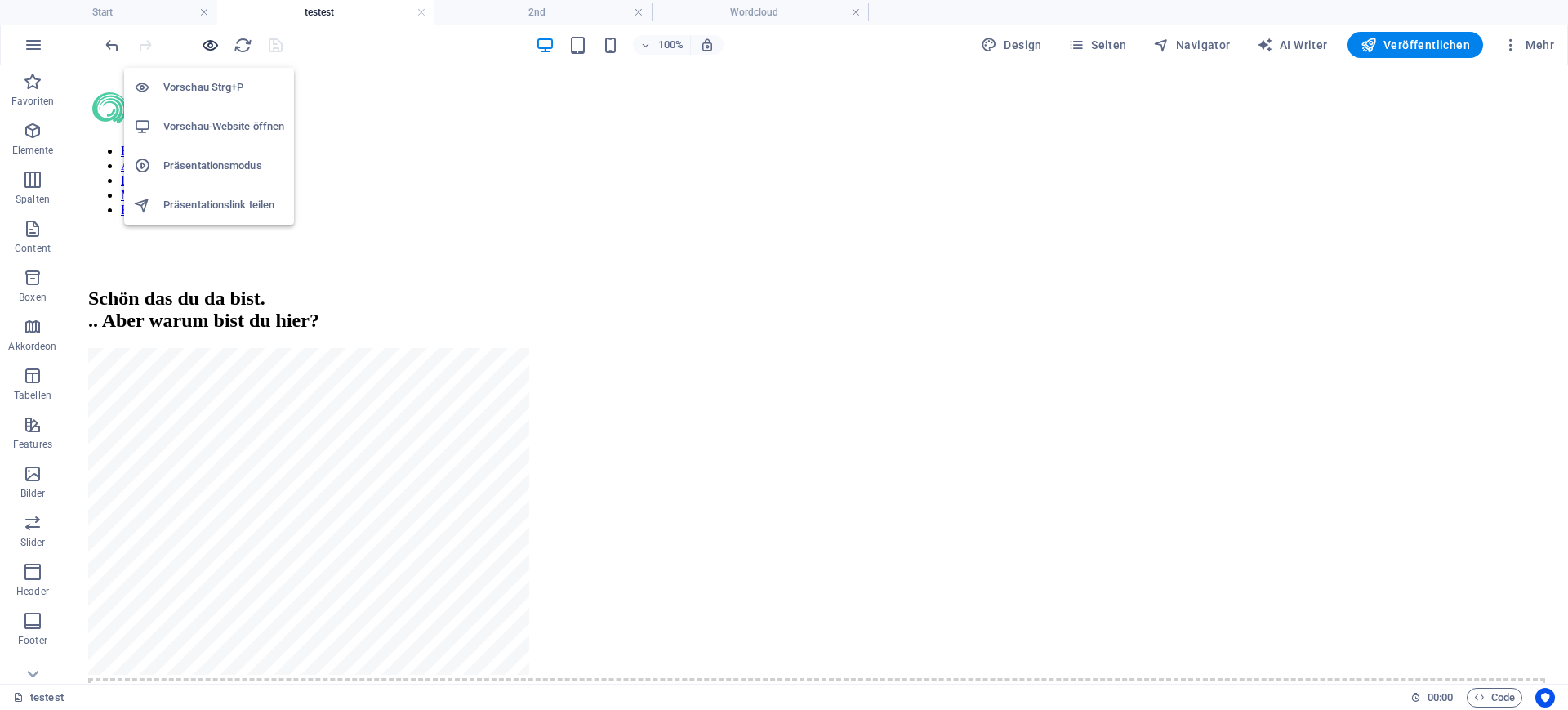 click at bounding box center [210, 45] 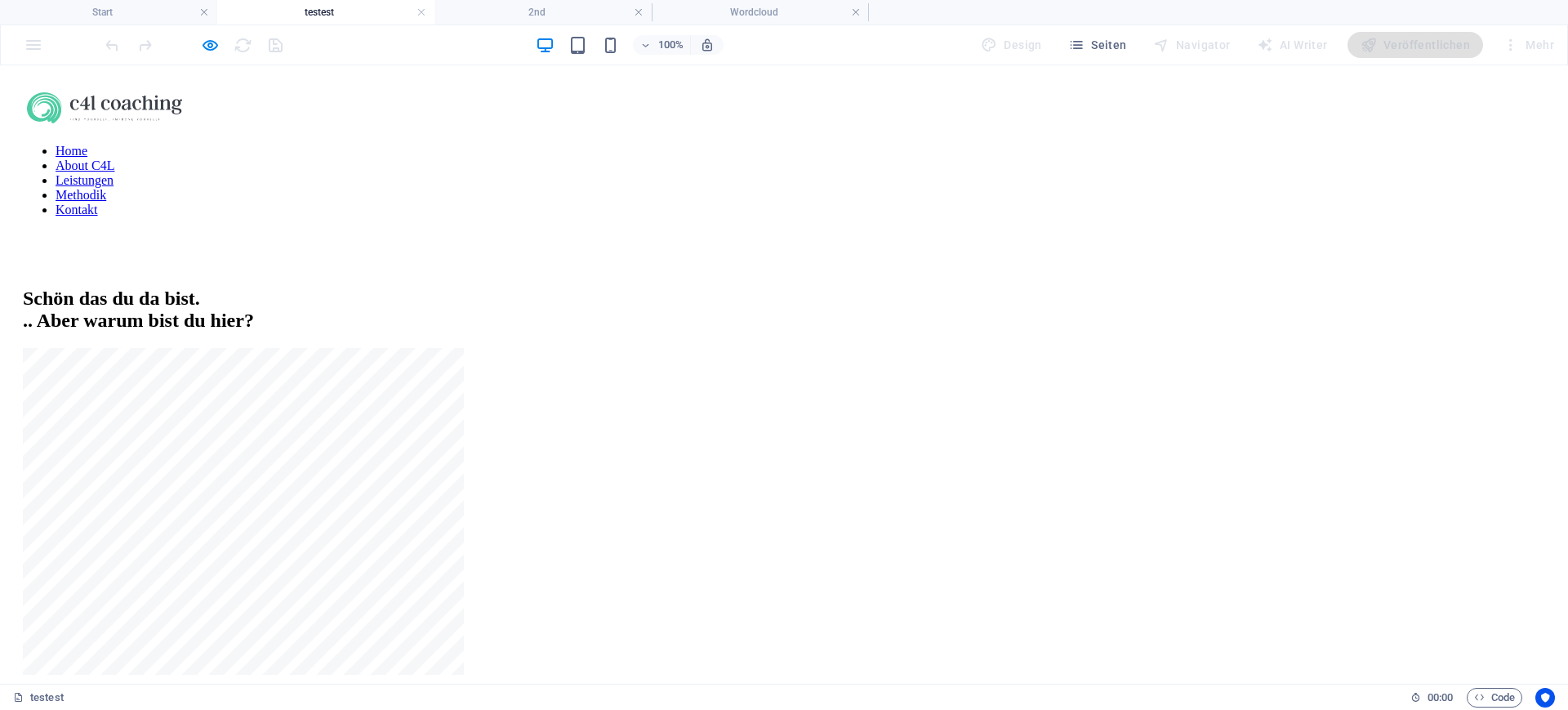 scroll, scrollTop: 0, scrollLeft: 0, axis: both 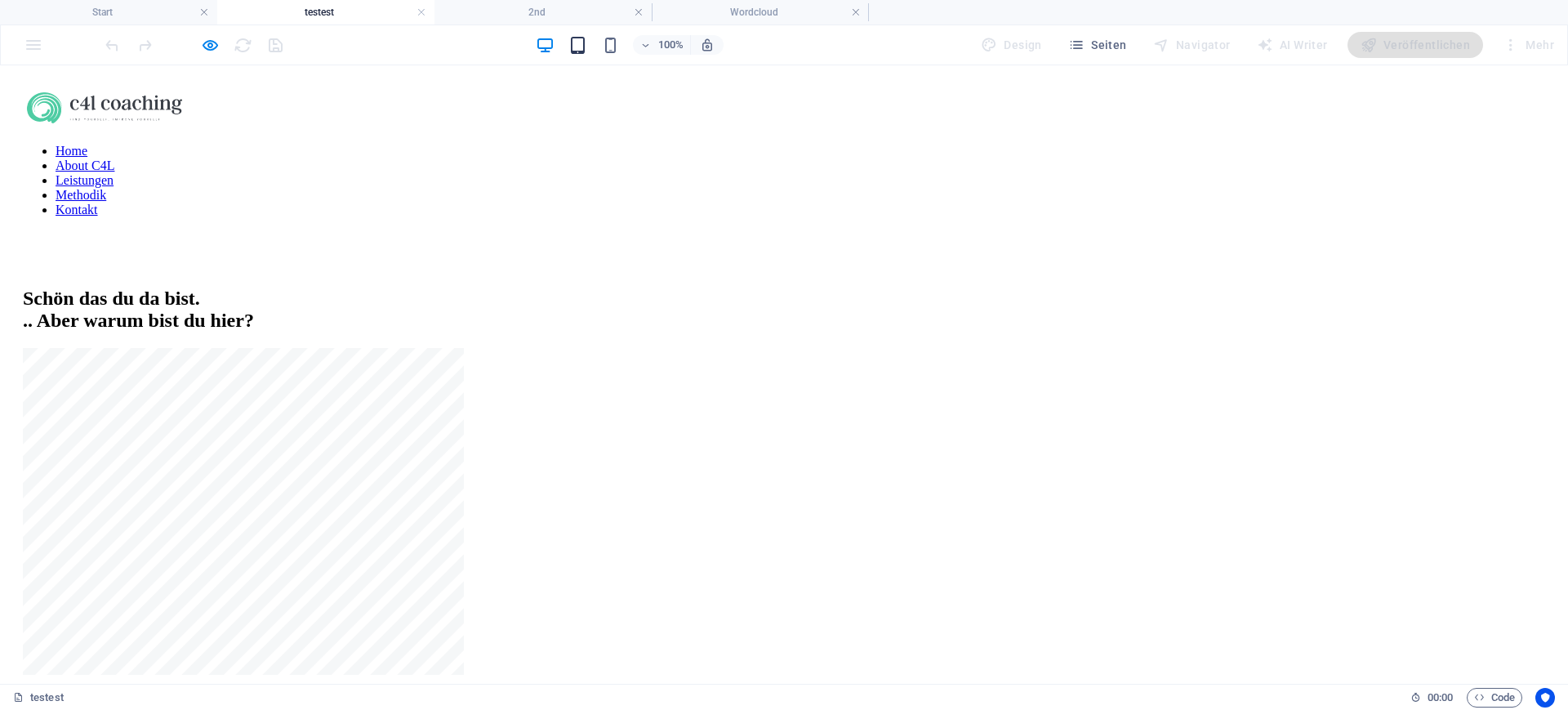 click at bounding box center (577, 45) 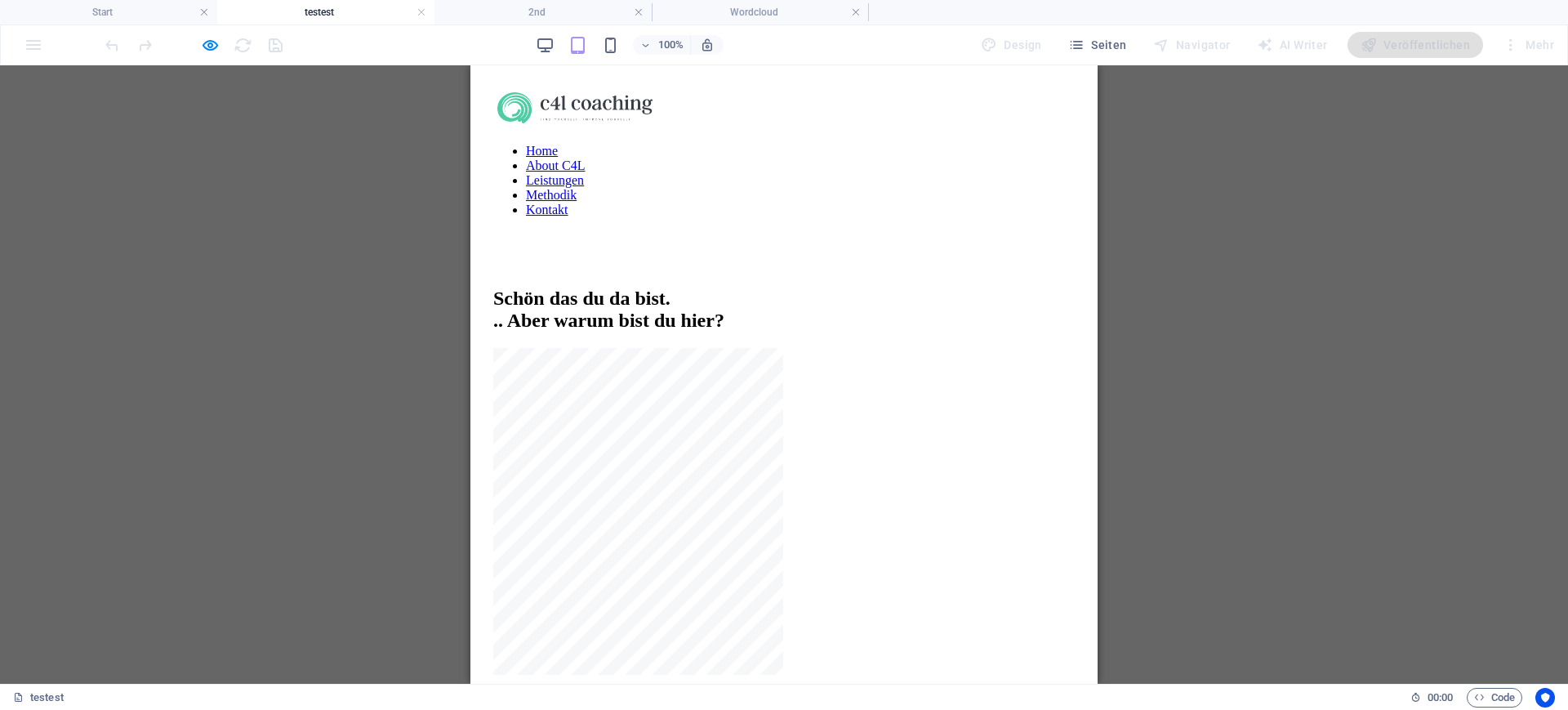 scroll, scrollTop: 0, scrollLeft: 0, axis: both 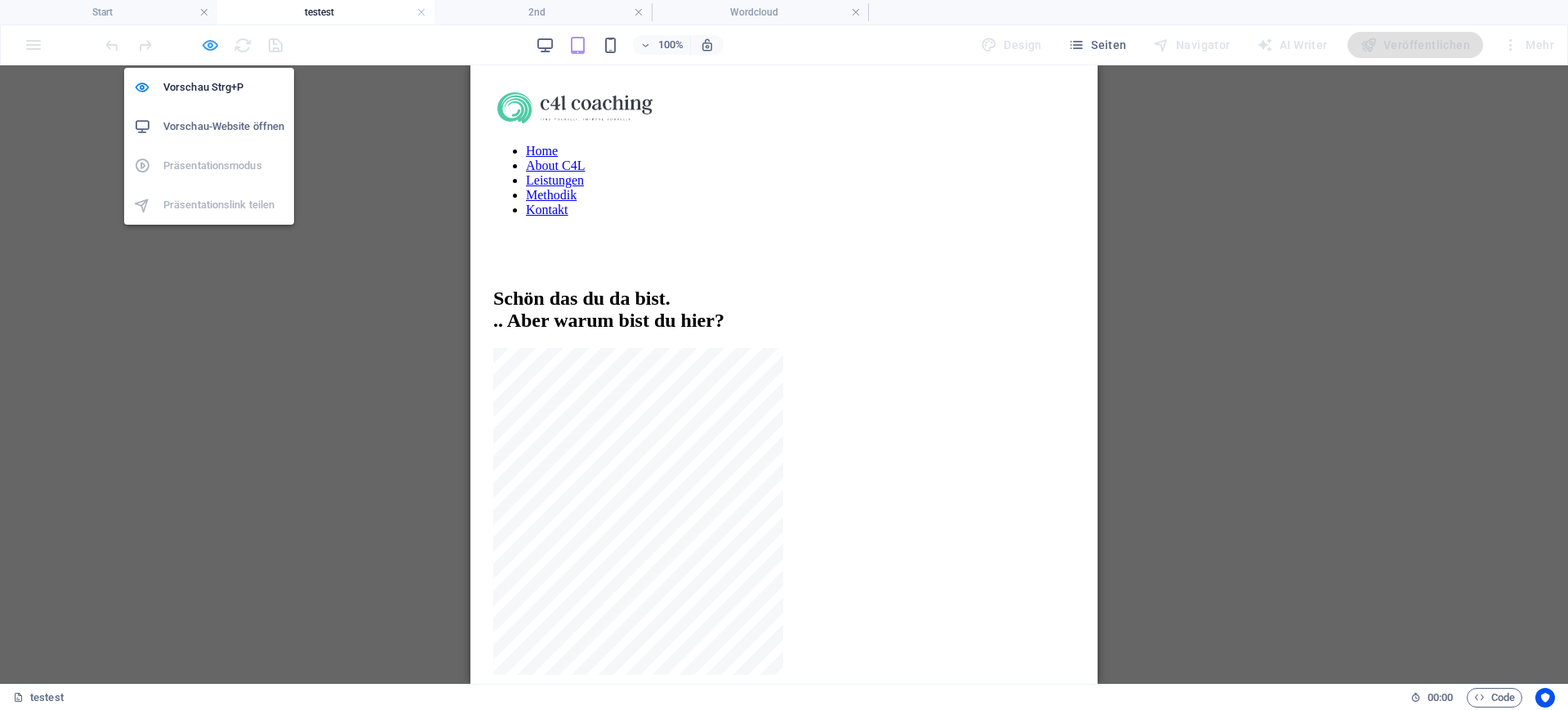 click at bounding box center (210, 45) 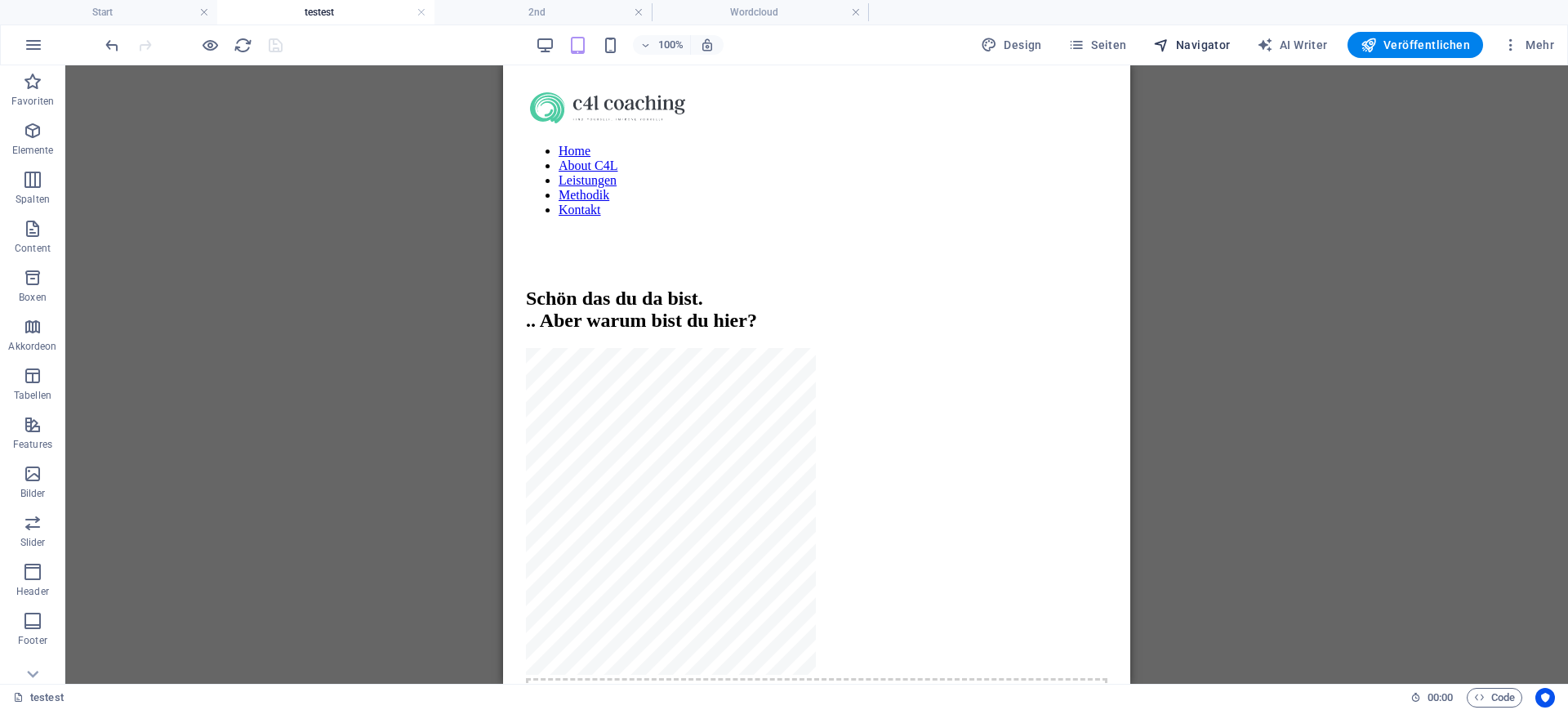 click on "Navigator" at bounding box center [1192, 45] 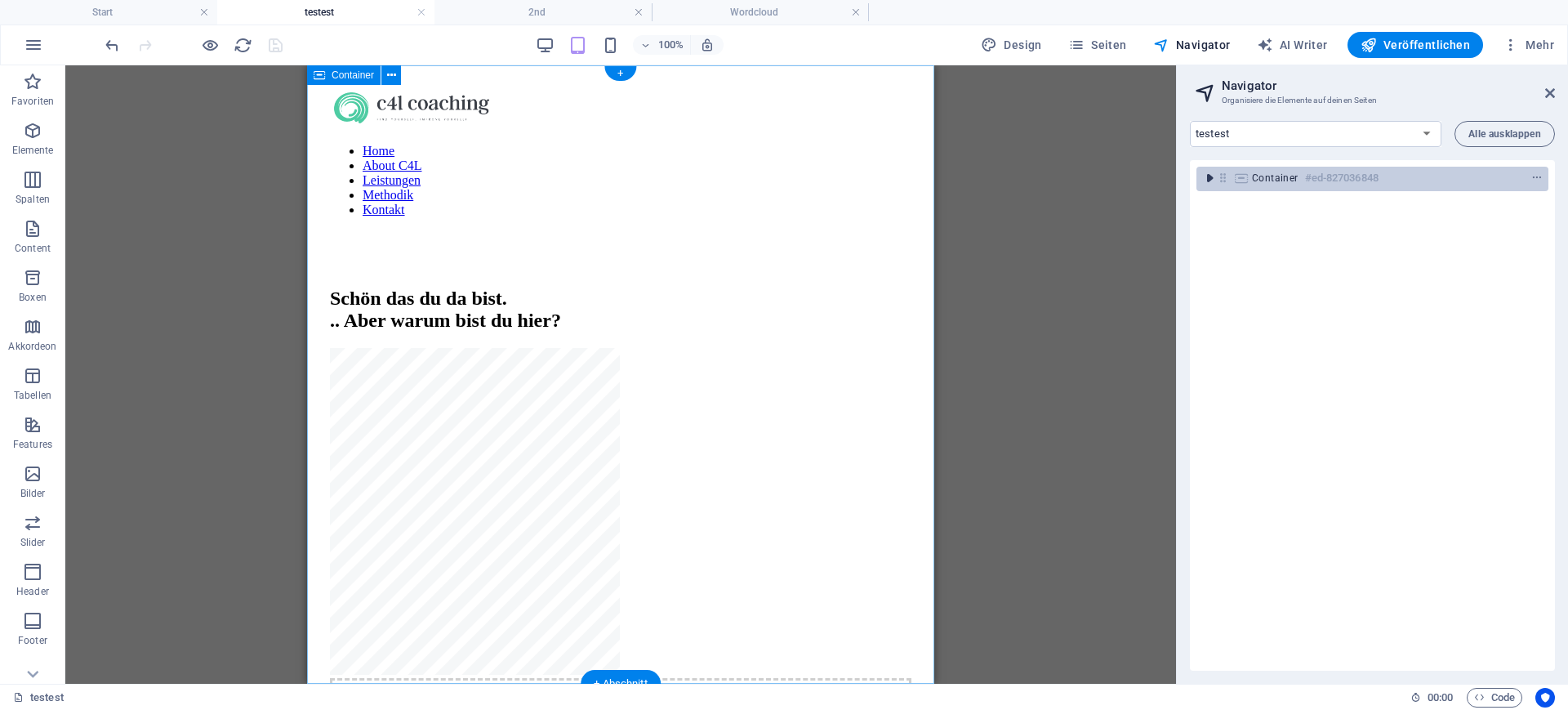 click at bounding box center (1209, 178) 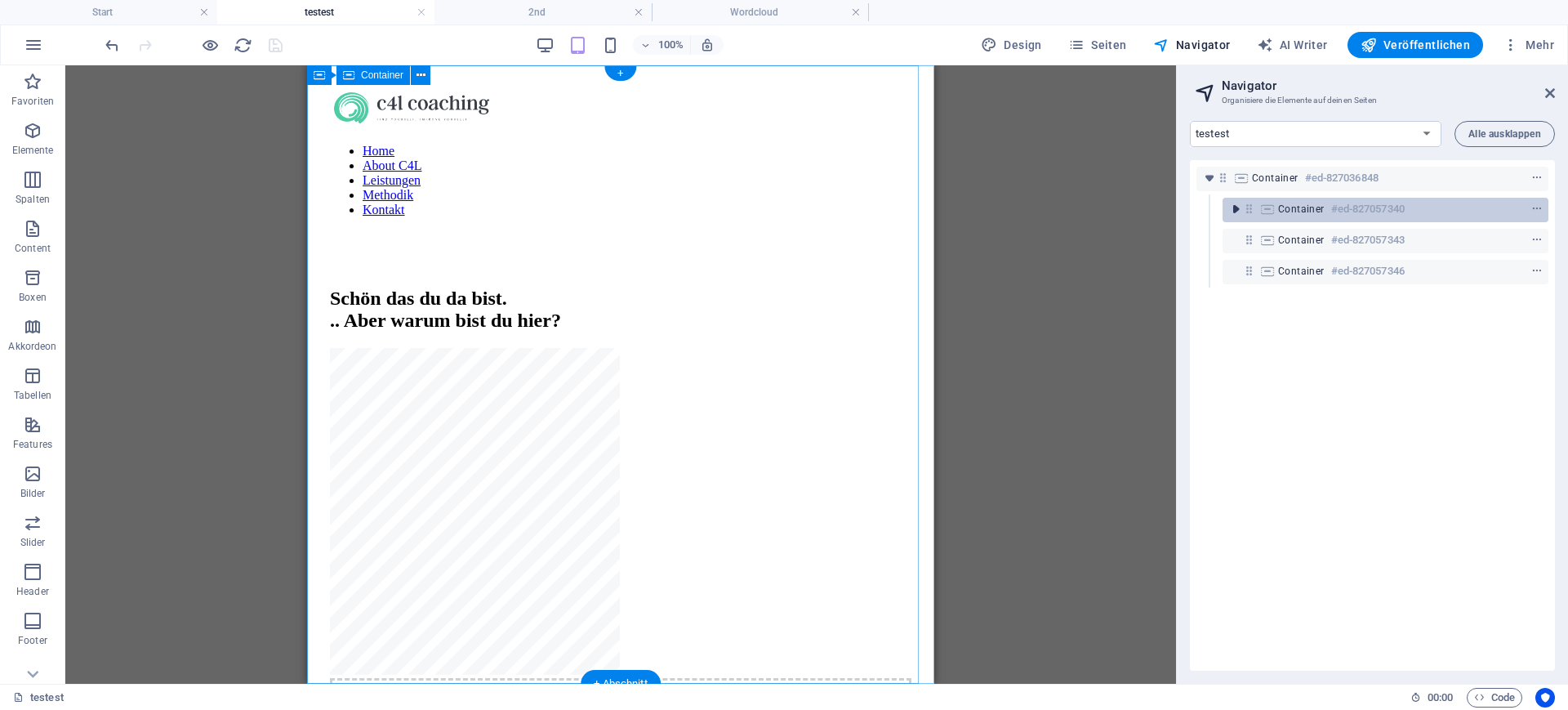 click at bounding box center (1236, 209) 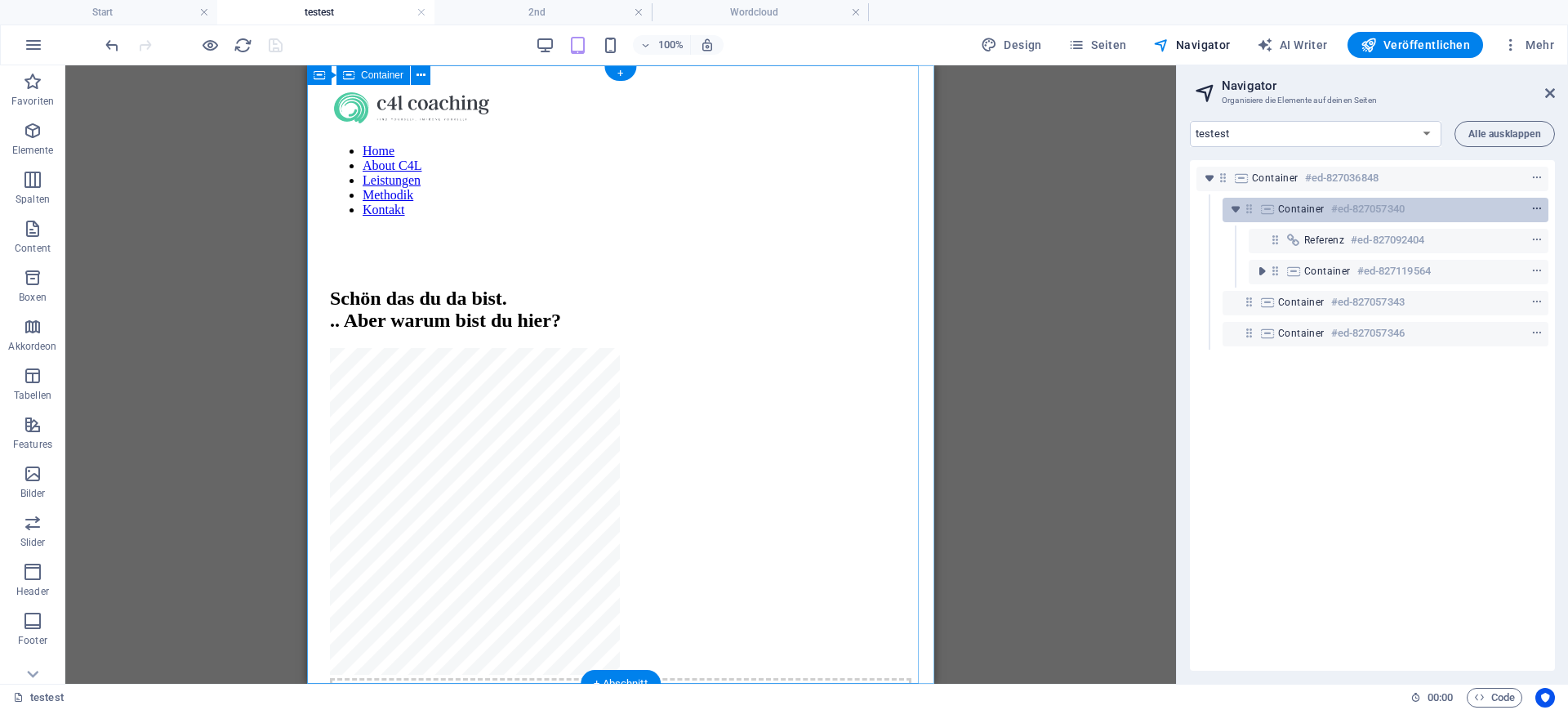 click at bounding box center (1537, 209) 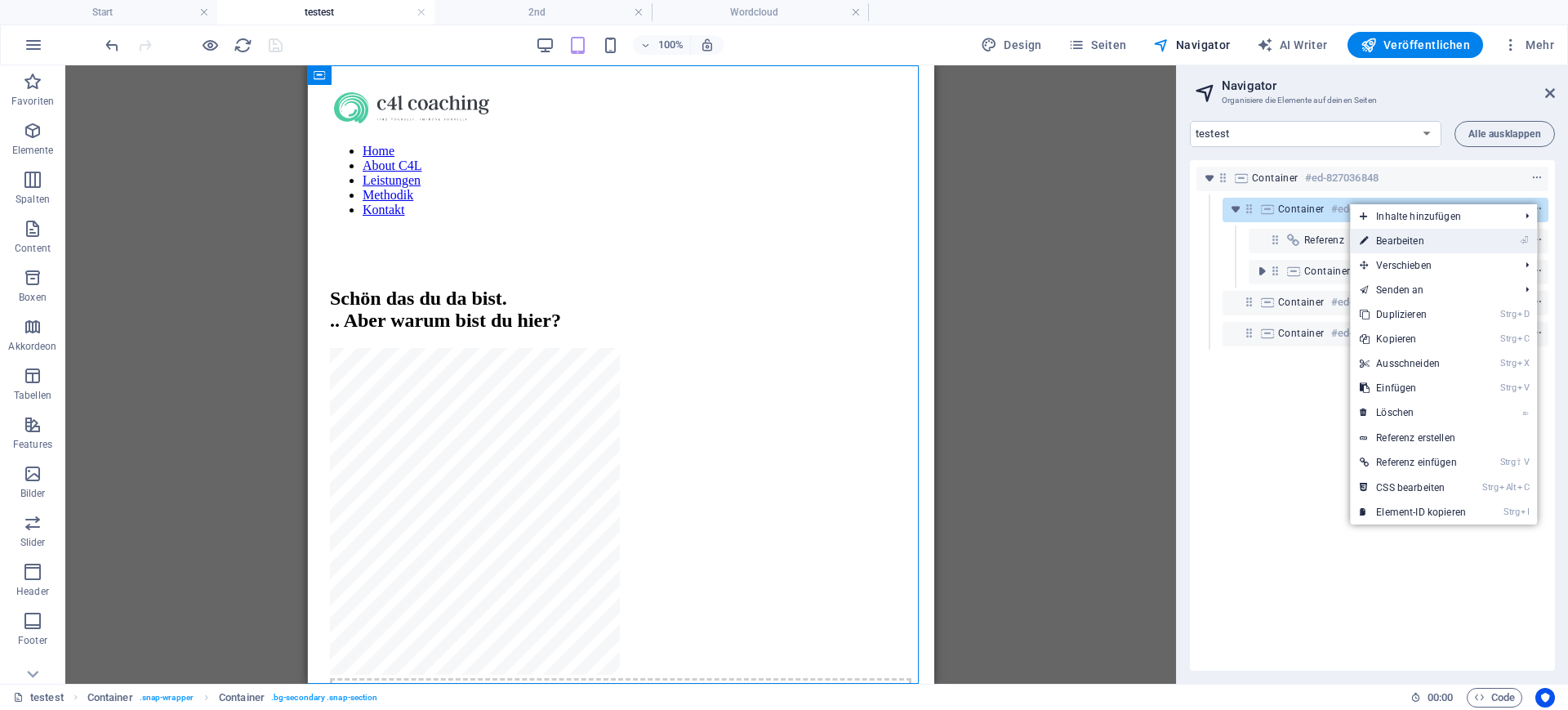 drag, startPoint x: 1468, startPoint y: 236, endPoint x: 67, endPoint y: 105, distance: 1407.1112 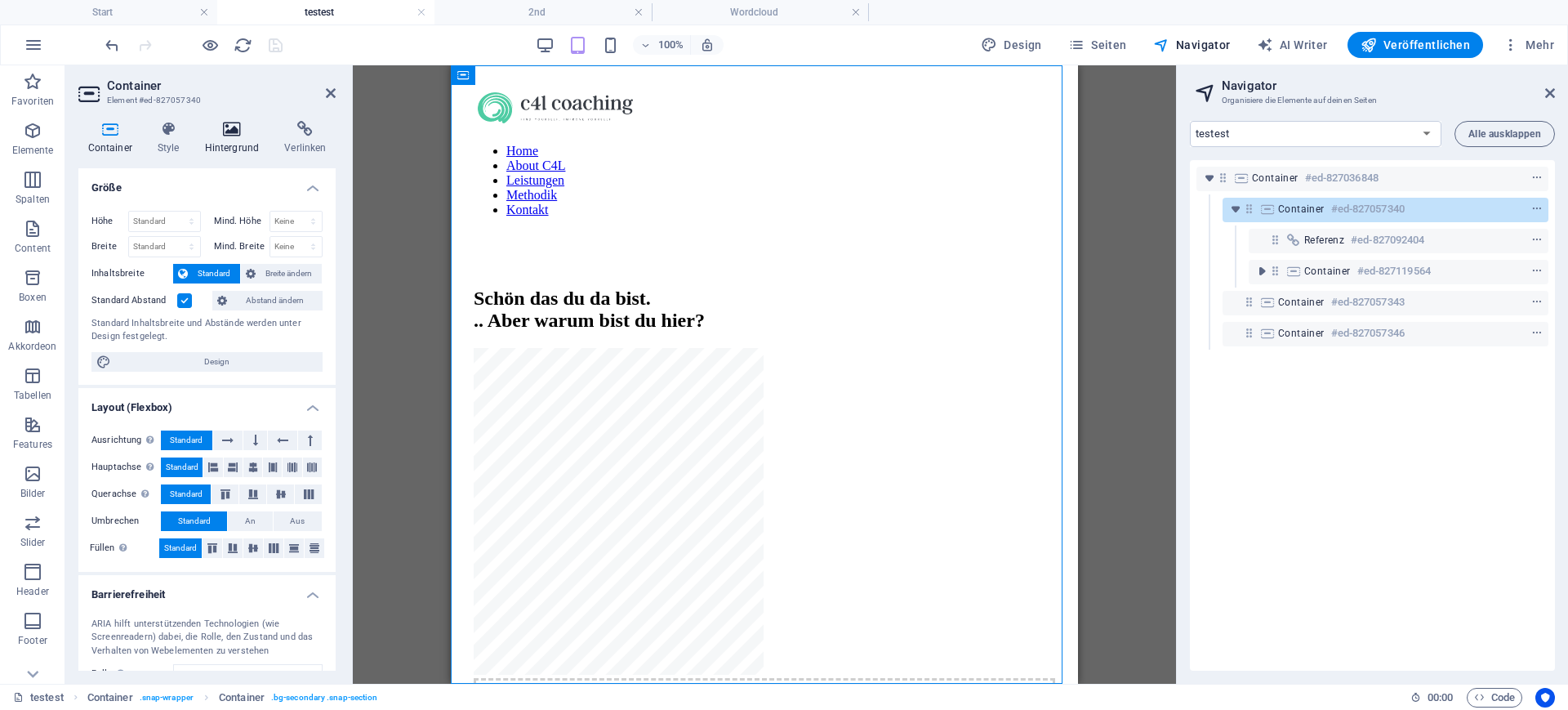 click at bounding box center (232, 129) 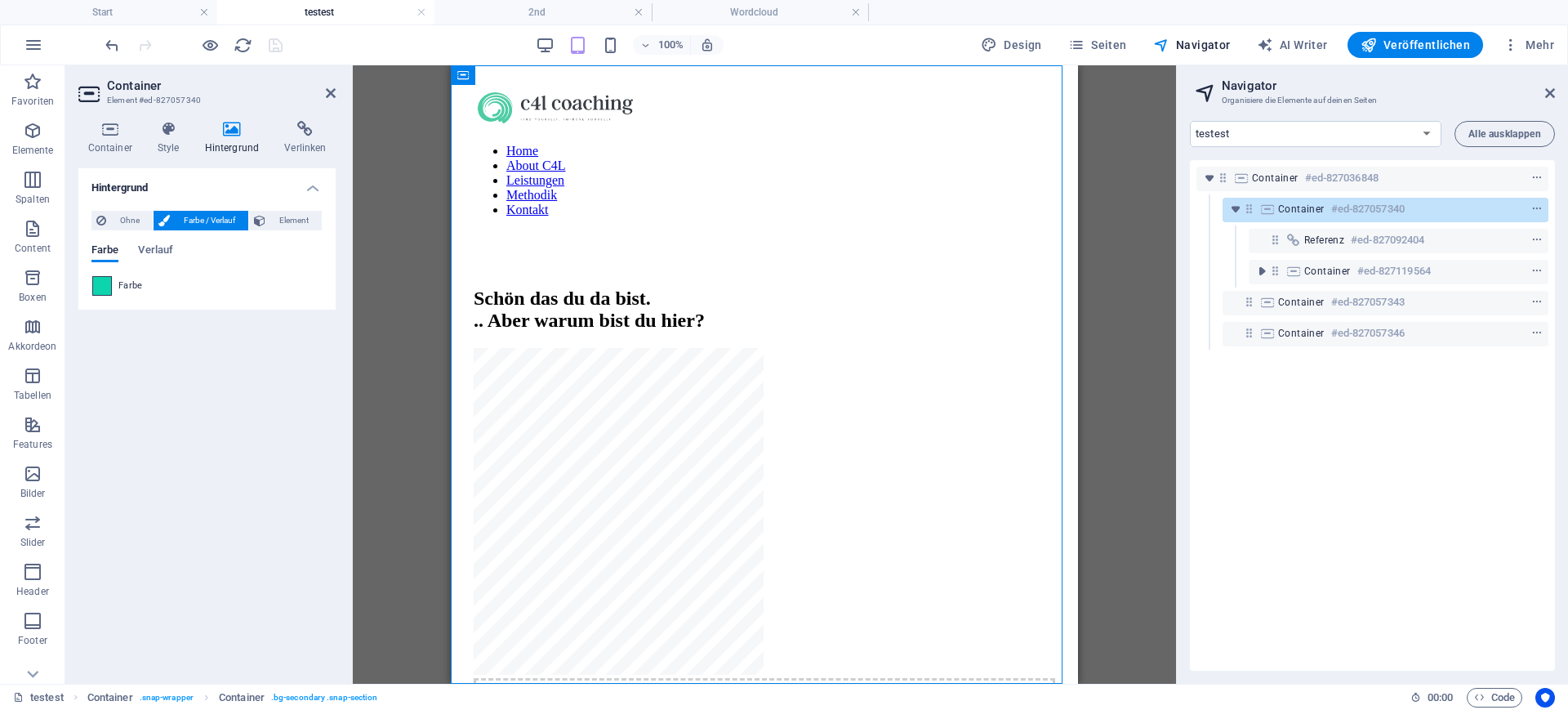 click at bounding box center [102, 286] 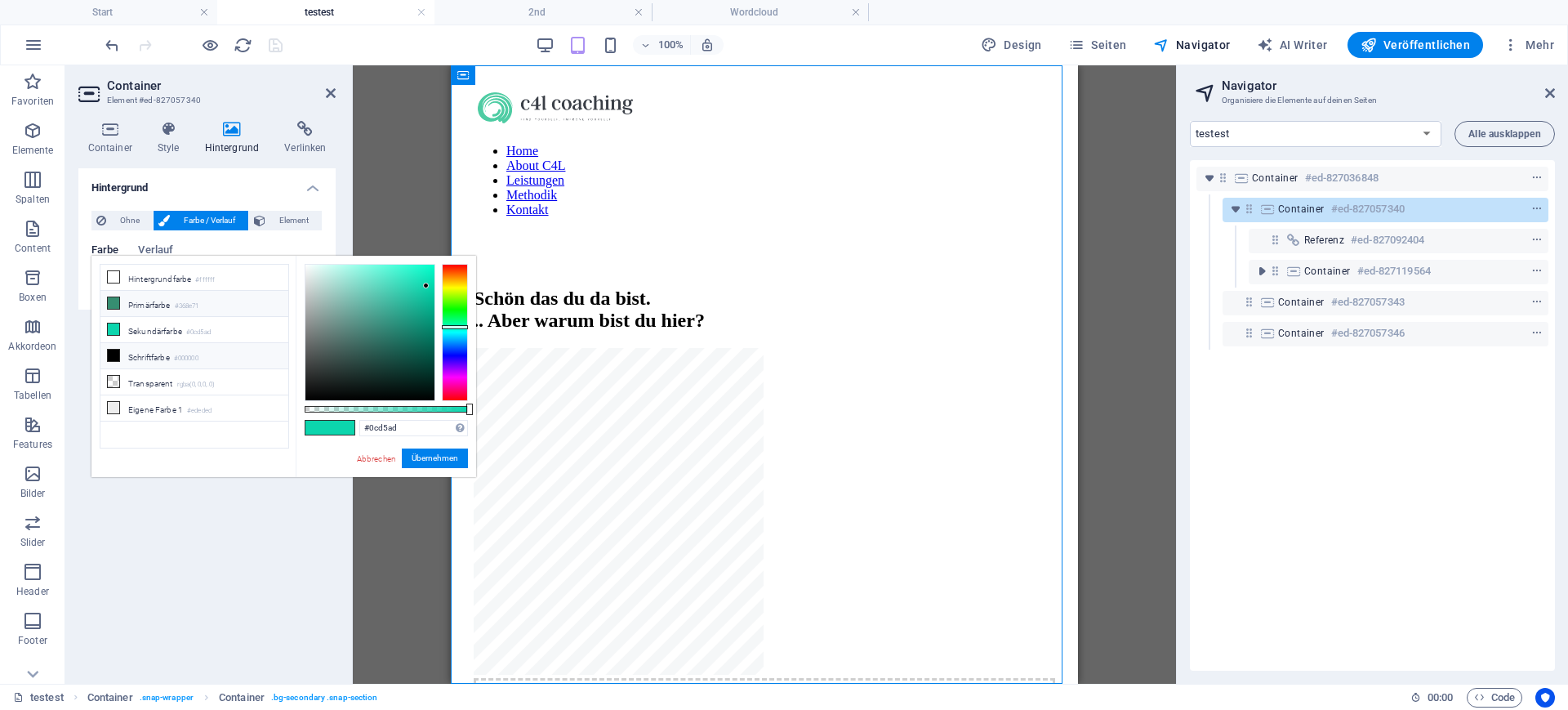 click on "Primärfarbe
#368e71" at bounding box center [194, 304] 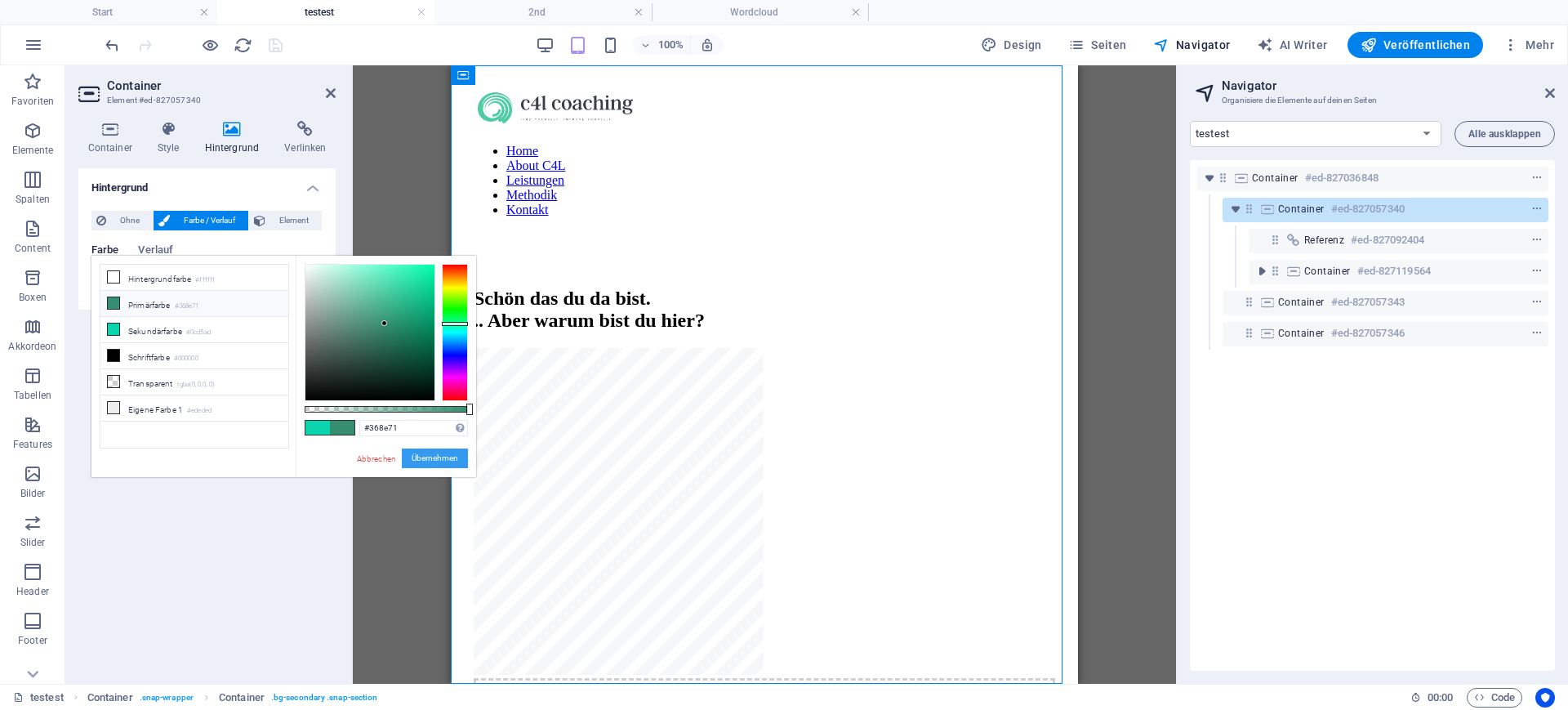 click on "Übernehmen" at bounding box center [434, 458] 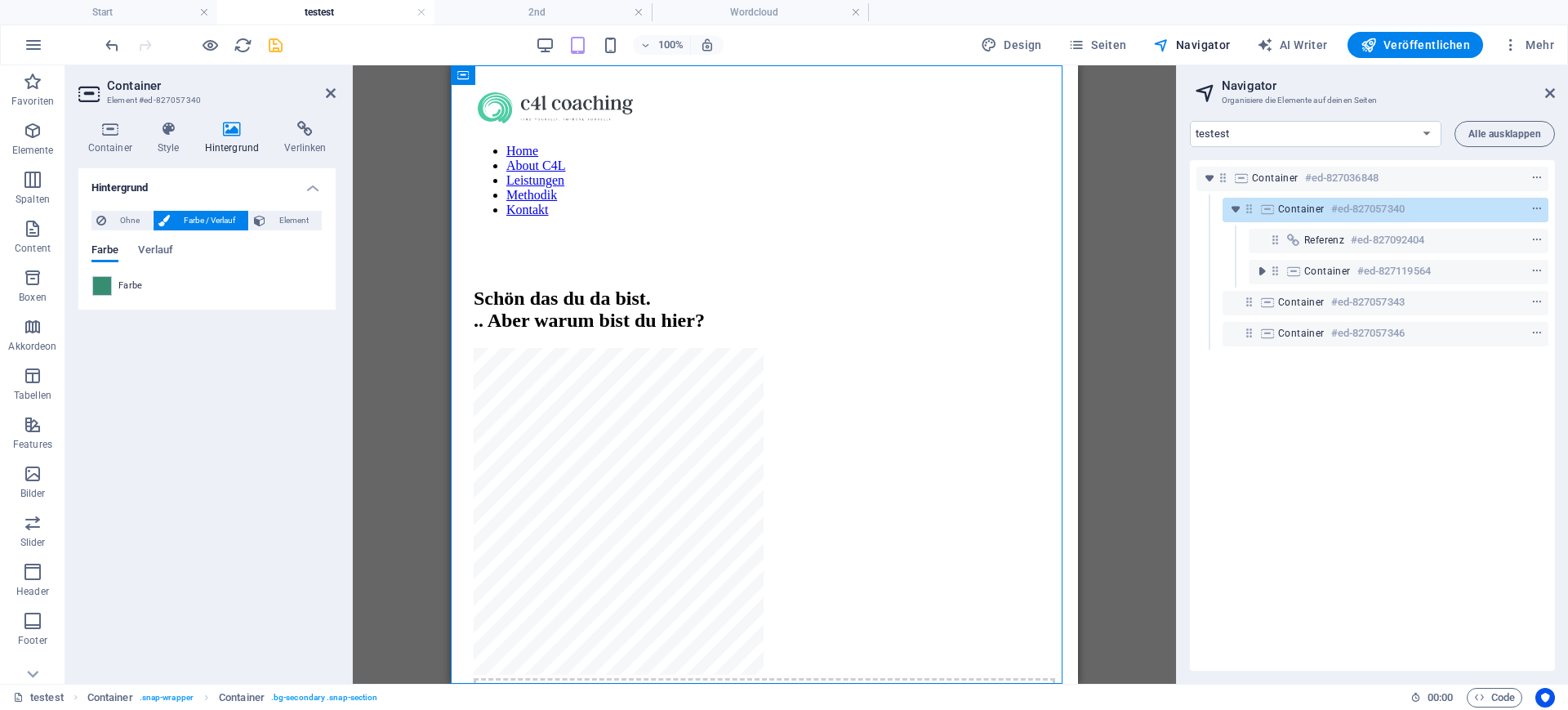 click on "Container Container Container Container Referenz Abstand Container HTML 2 Spalten Container 2 Spalten Container H2 2 Spalten Container Container Platzhalter
Platzhalter" at bounding box center (764, 374) 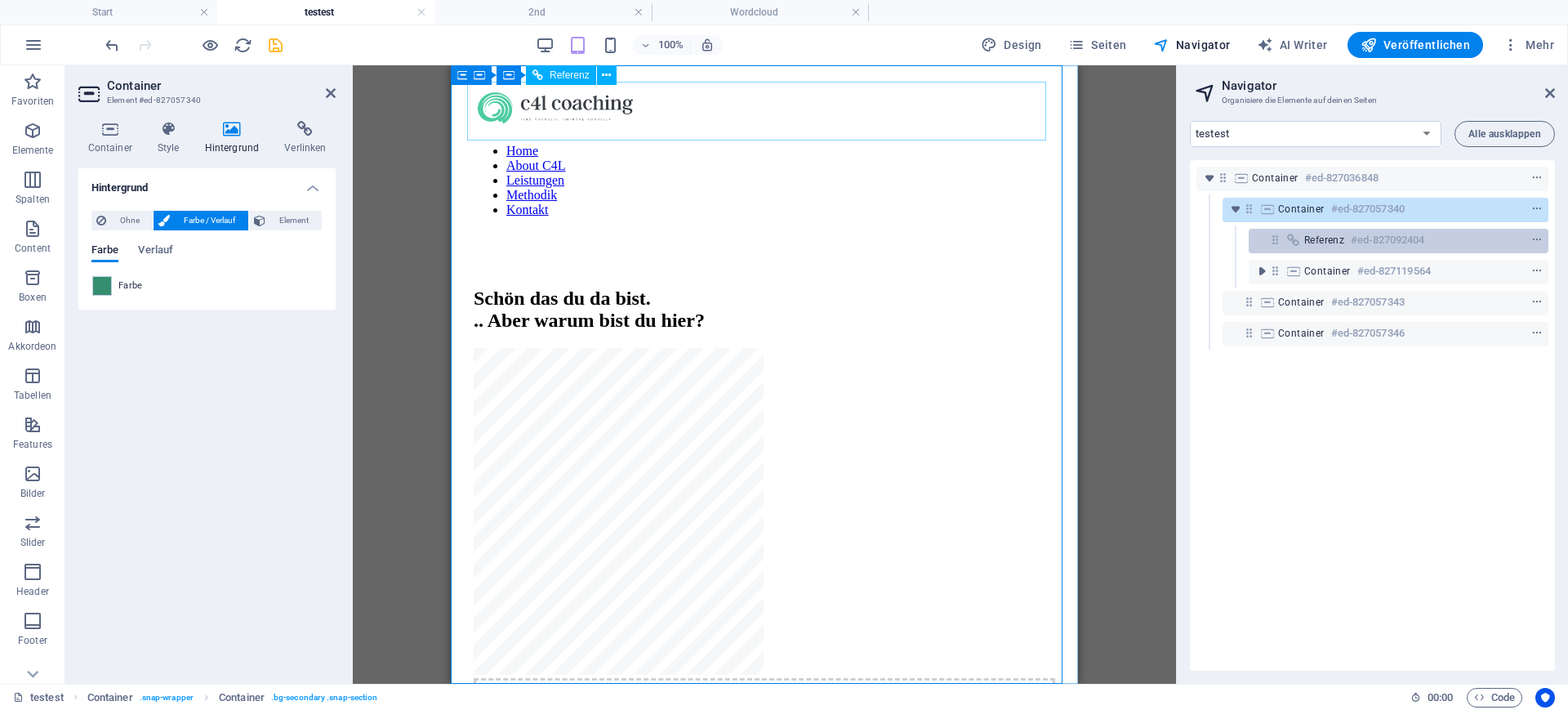 click on "#ed-827092404" at bounding box center (1388, 240) 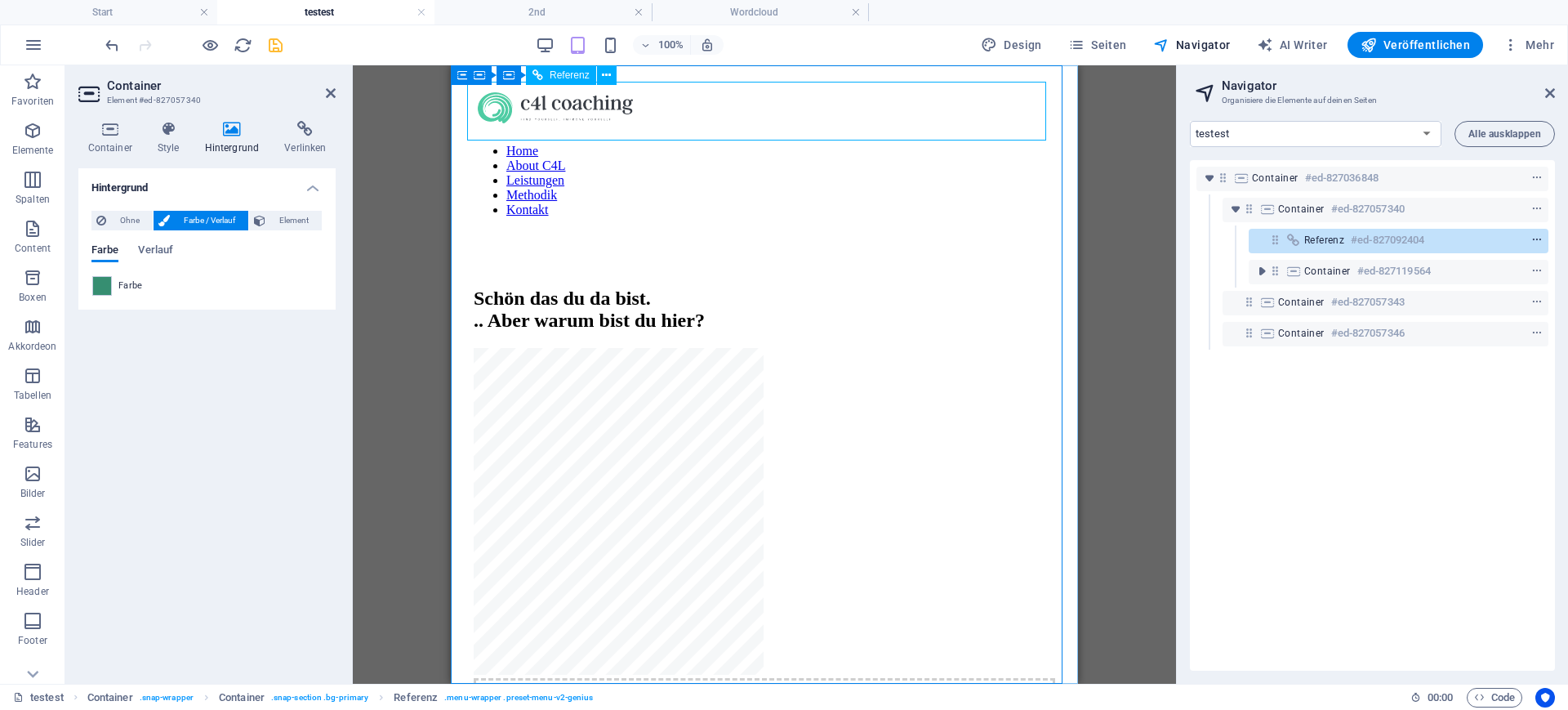 click at bounding box center (1537, 240) 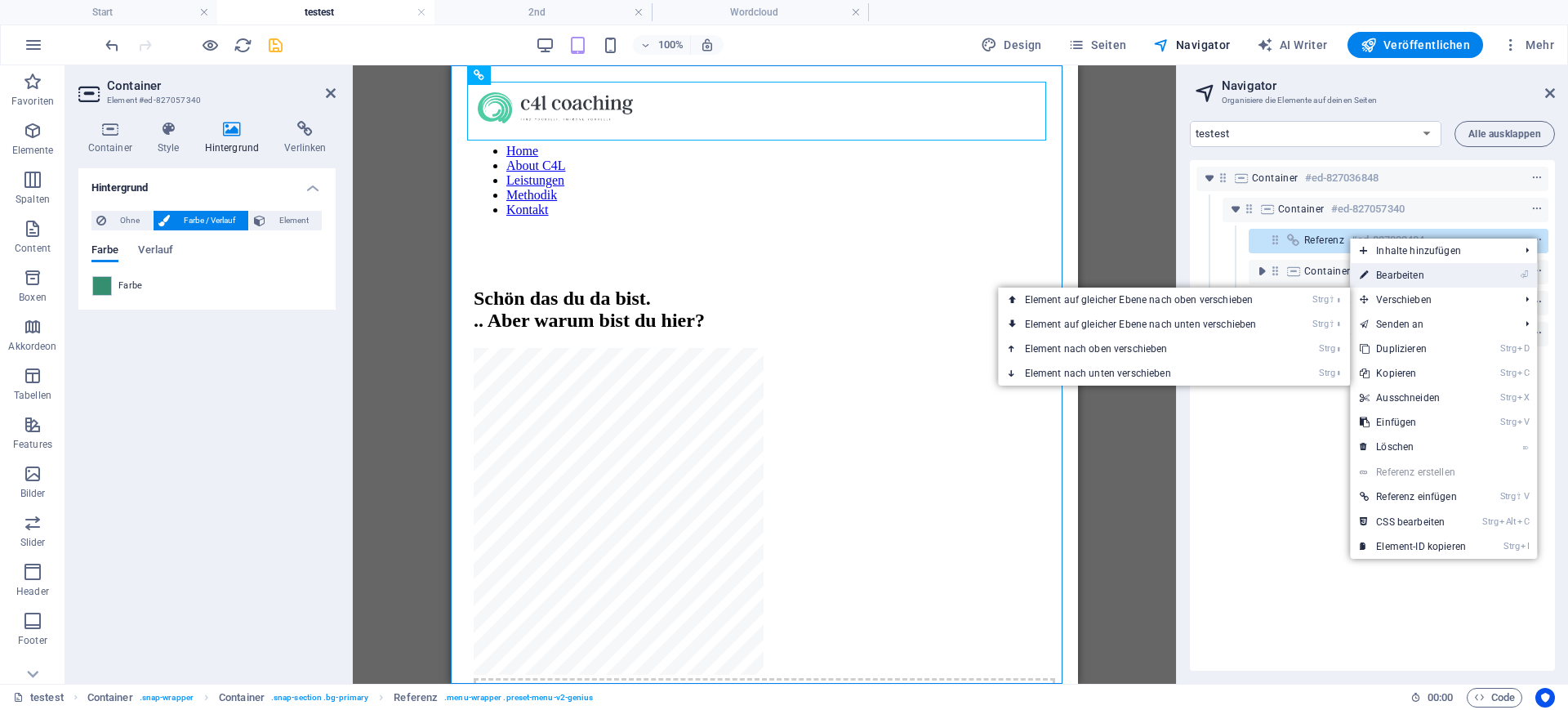 click on "⏎  Bearbeiten" at bounding box center [1413, 275] 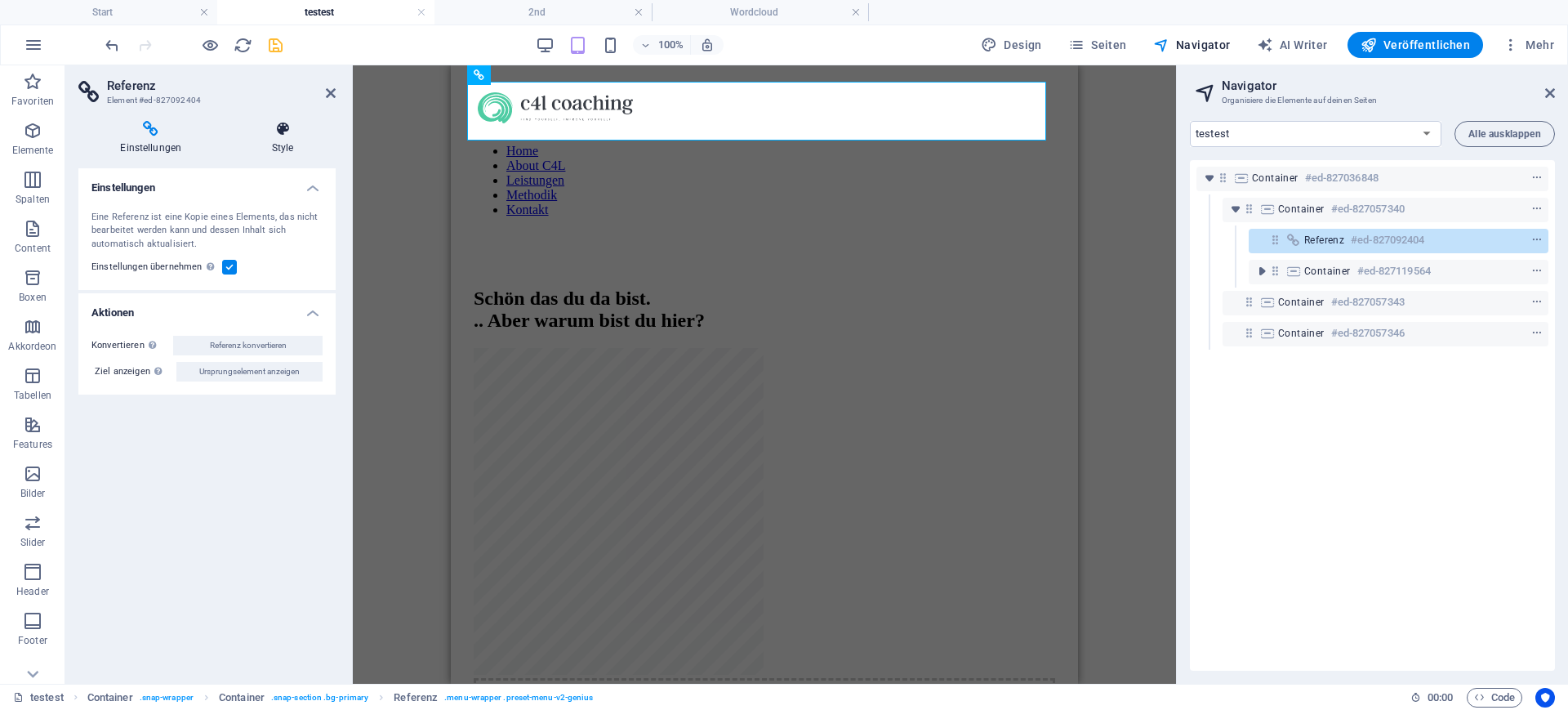 click at bounding box center [283, 129] 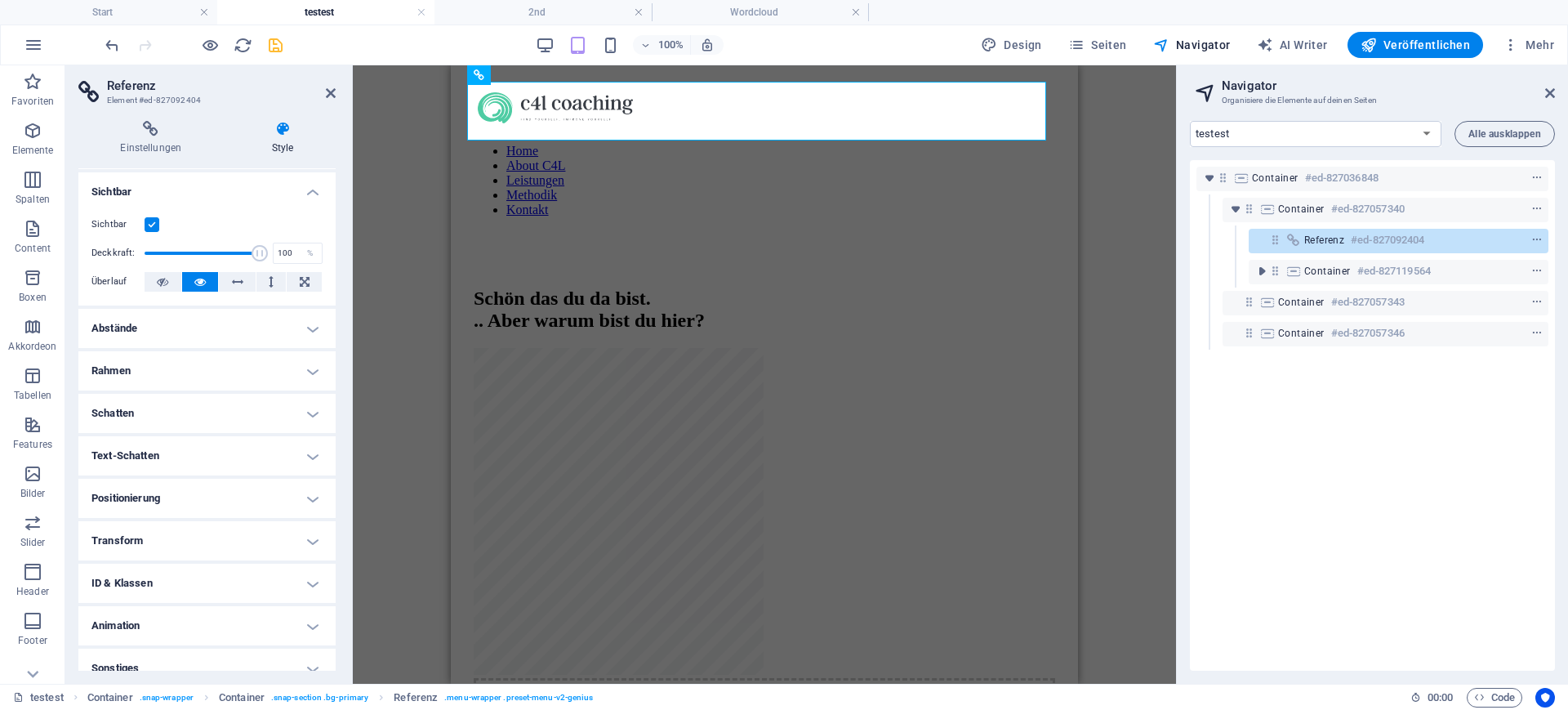 scroll, scrollTop: 202, scrollLeft: 0, axis: vertical 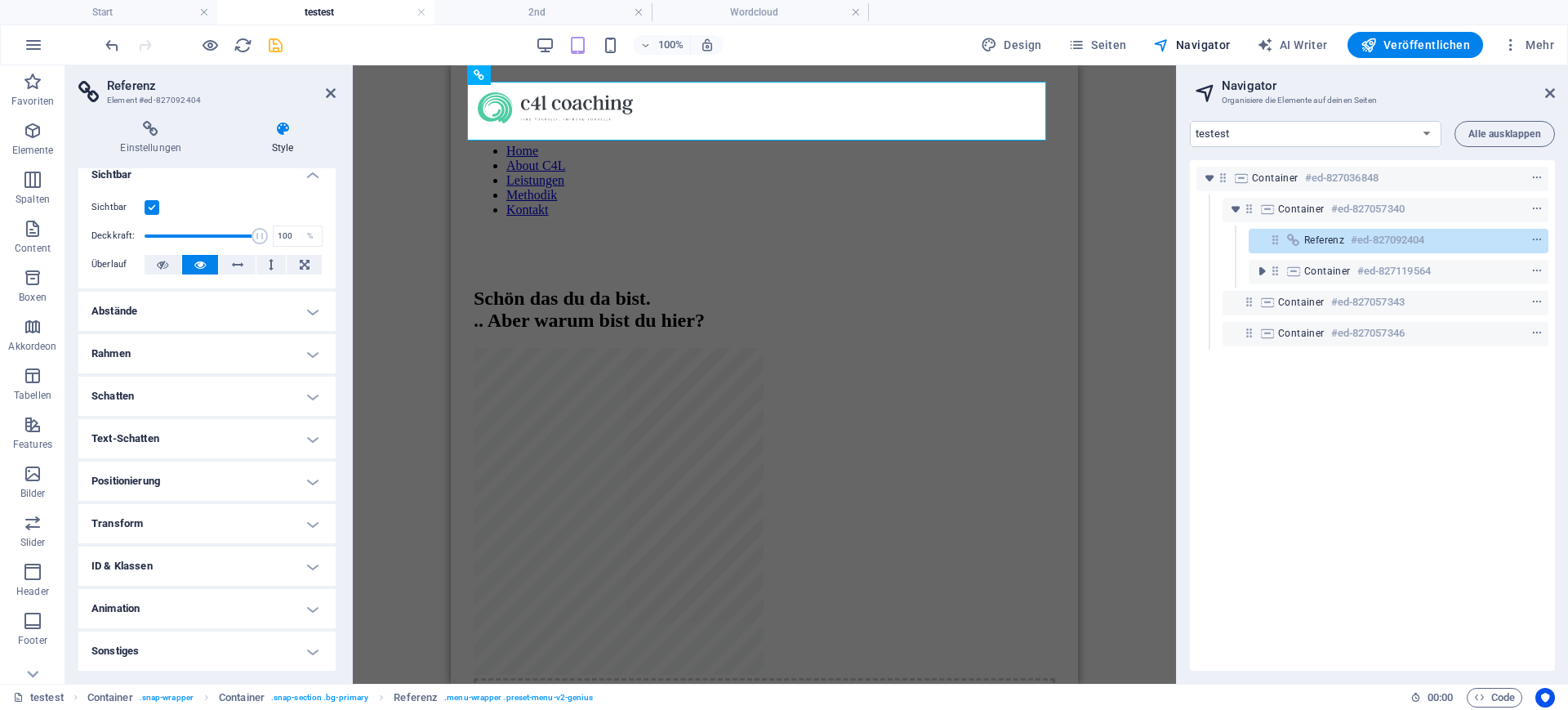click on "Container Container Container Referenz Abstand Container HTML 2 Spalten Container 2 Spalten Container H2 2 Spalten Container Container Platzhalter
Platzhalter" at bounding box center [764, 374] 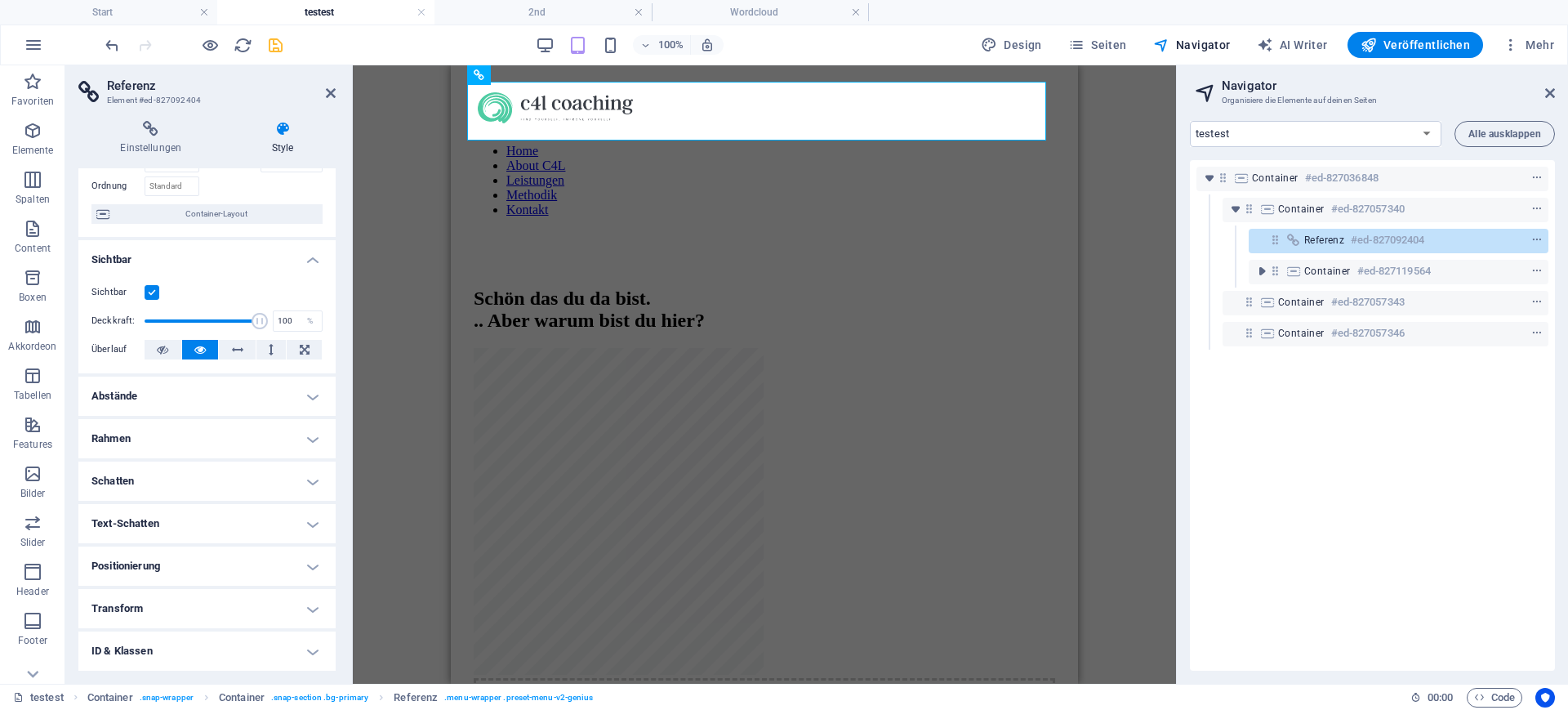 scroll, scrollTop: 0, scrollLeft: 0, axis: both 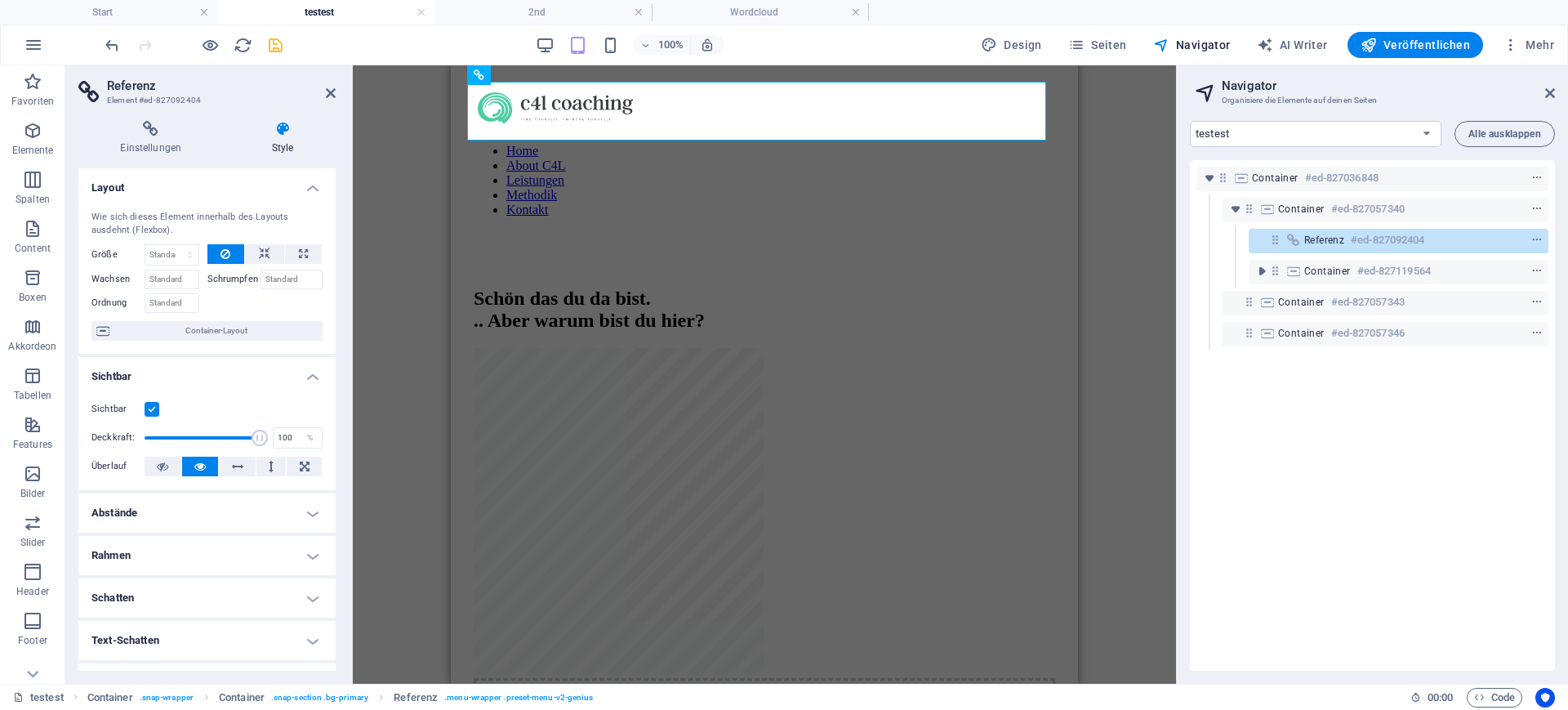 click on "Referenz" at bounding box center [221, 86] 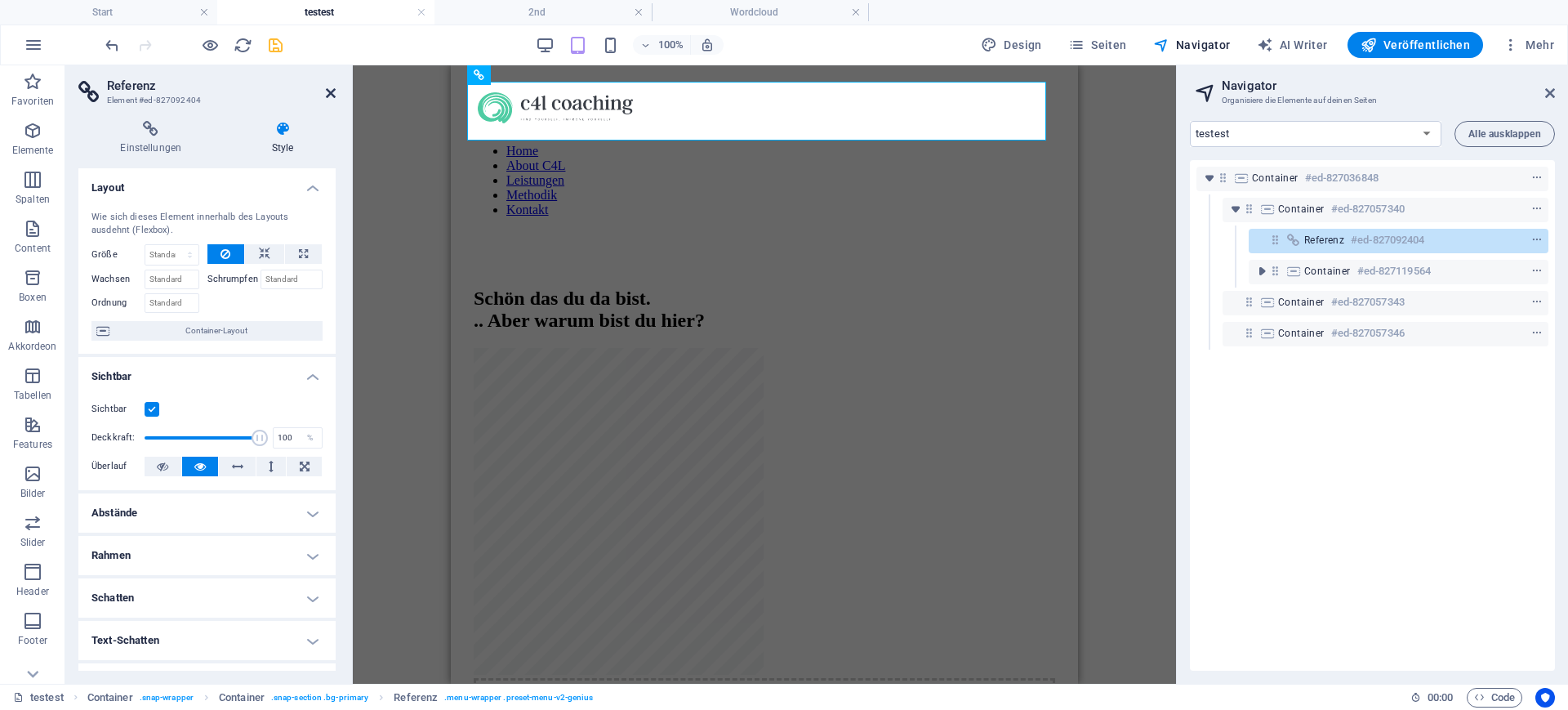 click at bounding box center [331, 93] 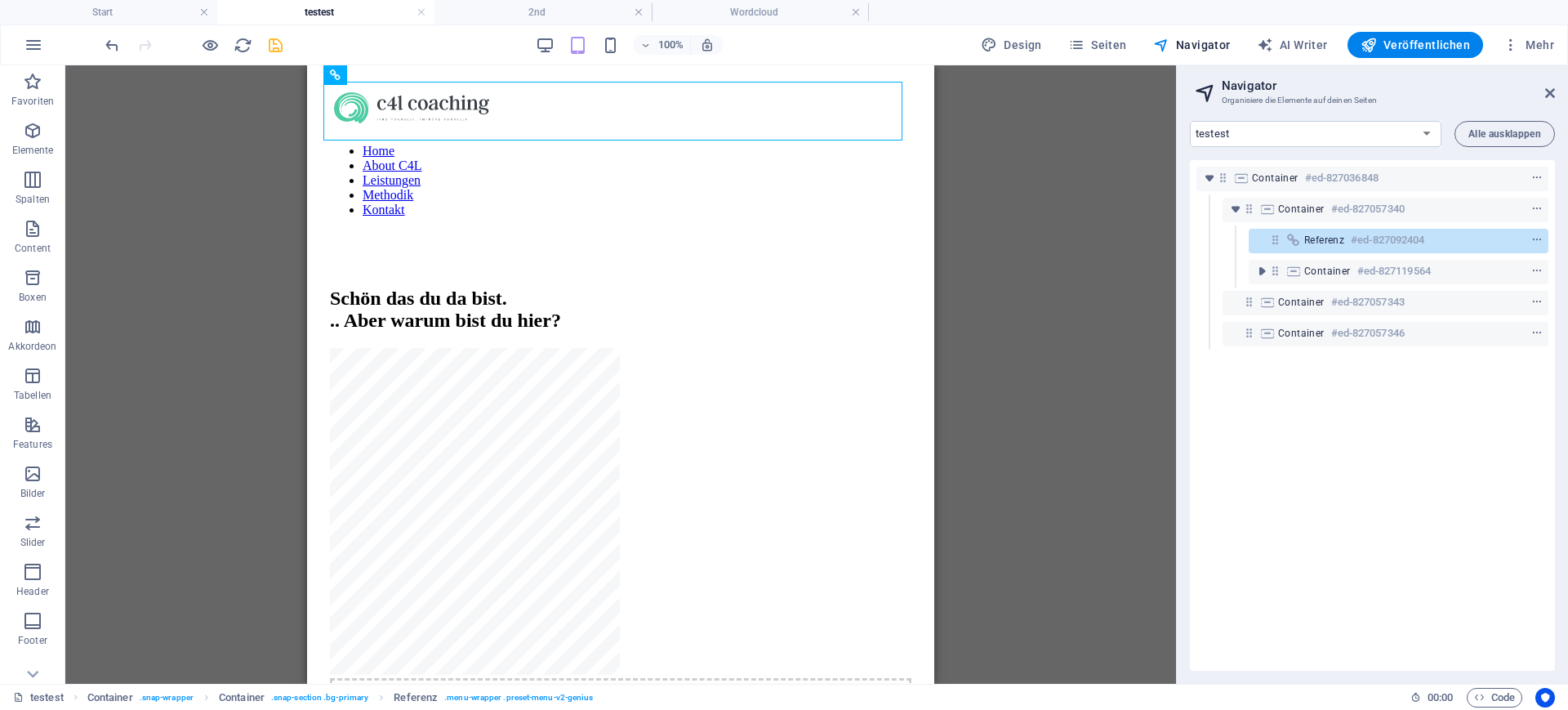 click on "Container Container Container Referenz Abstand Container HTML 2 Spalten Container 2 Spalten Container H2 2 Spalten Container Container Platzhalter
Platzhalter" at bounding box center [621, 374] 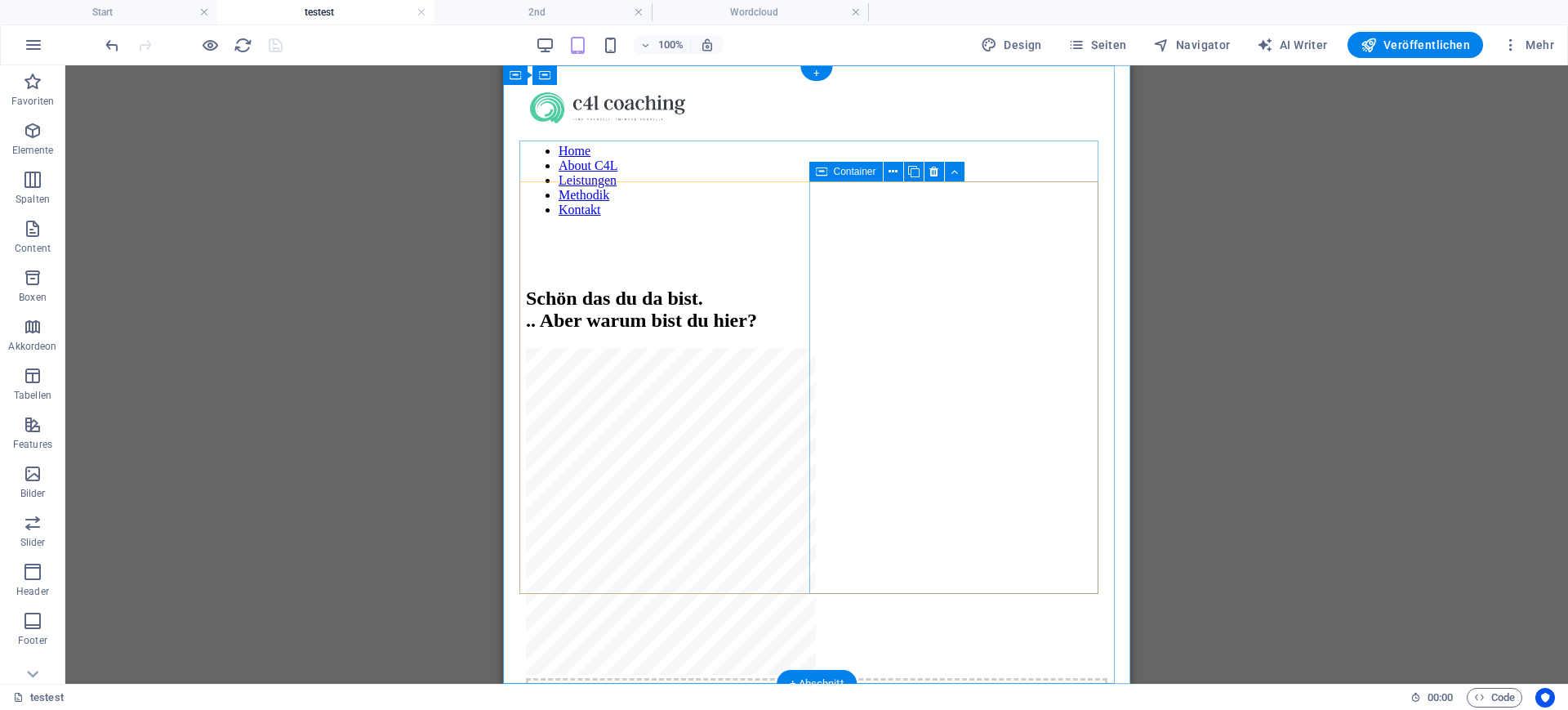 scroll, scrollTop: 0, scrollLeft: 0, axis: both 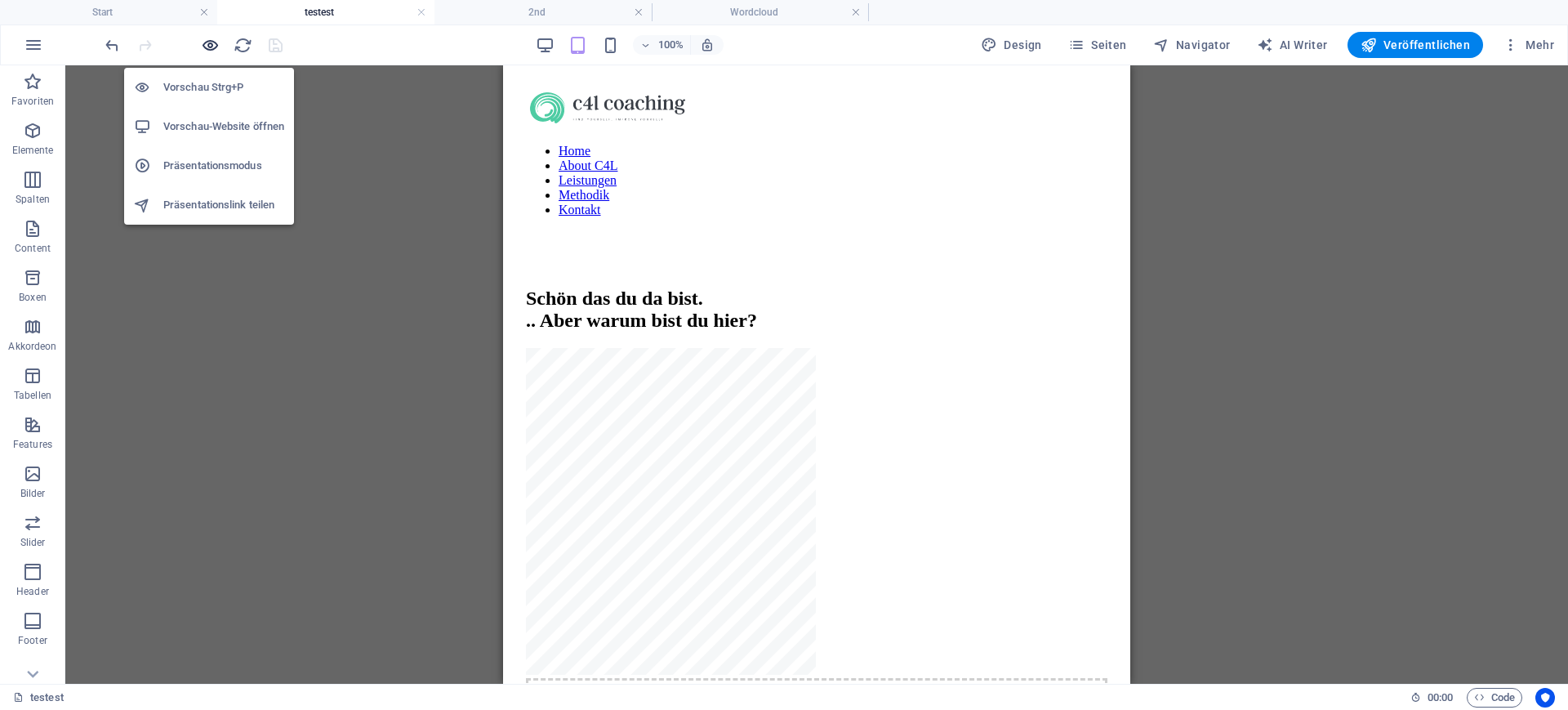 click at bounding box center [210, 45] 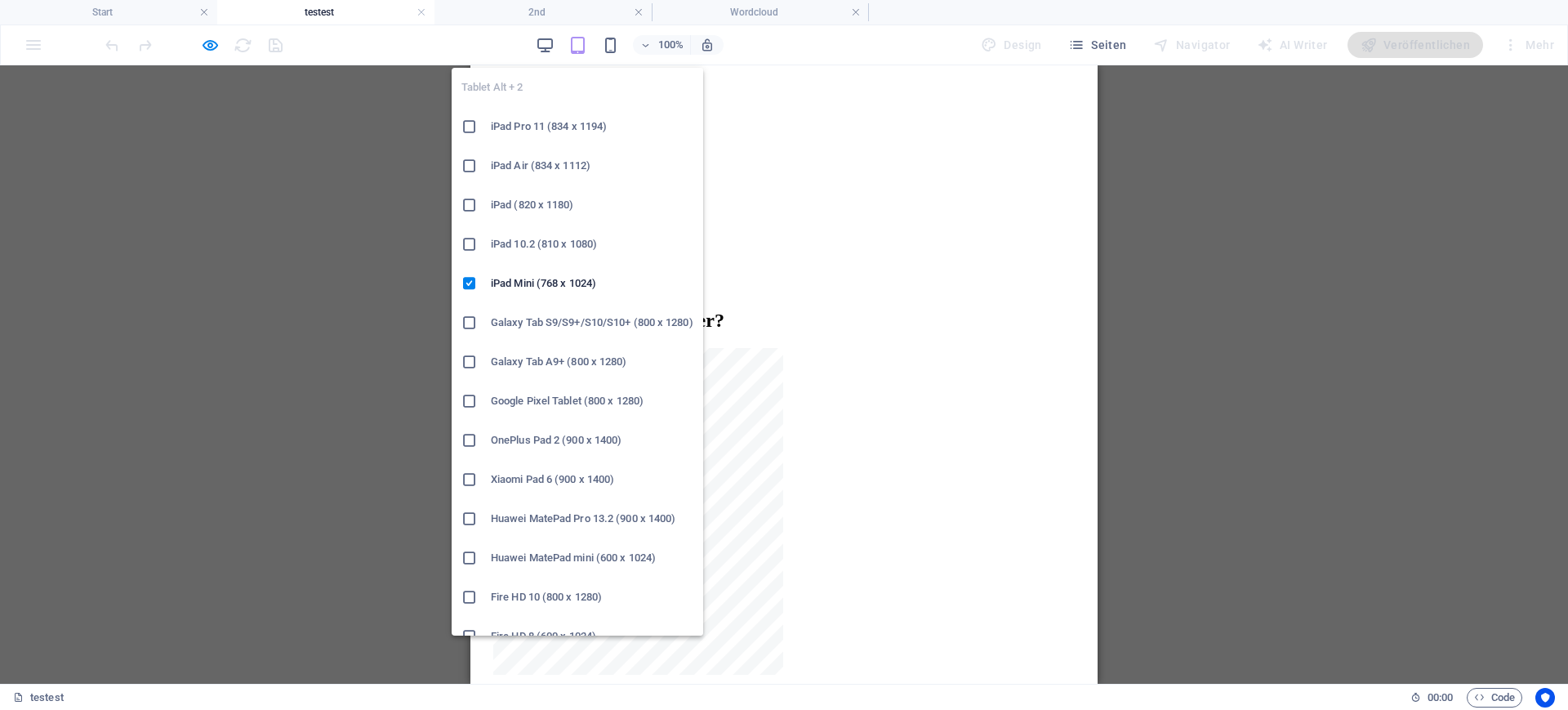 click at bounding box center [577, 45] 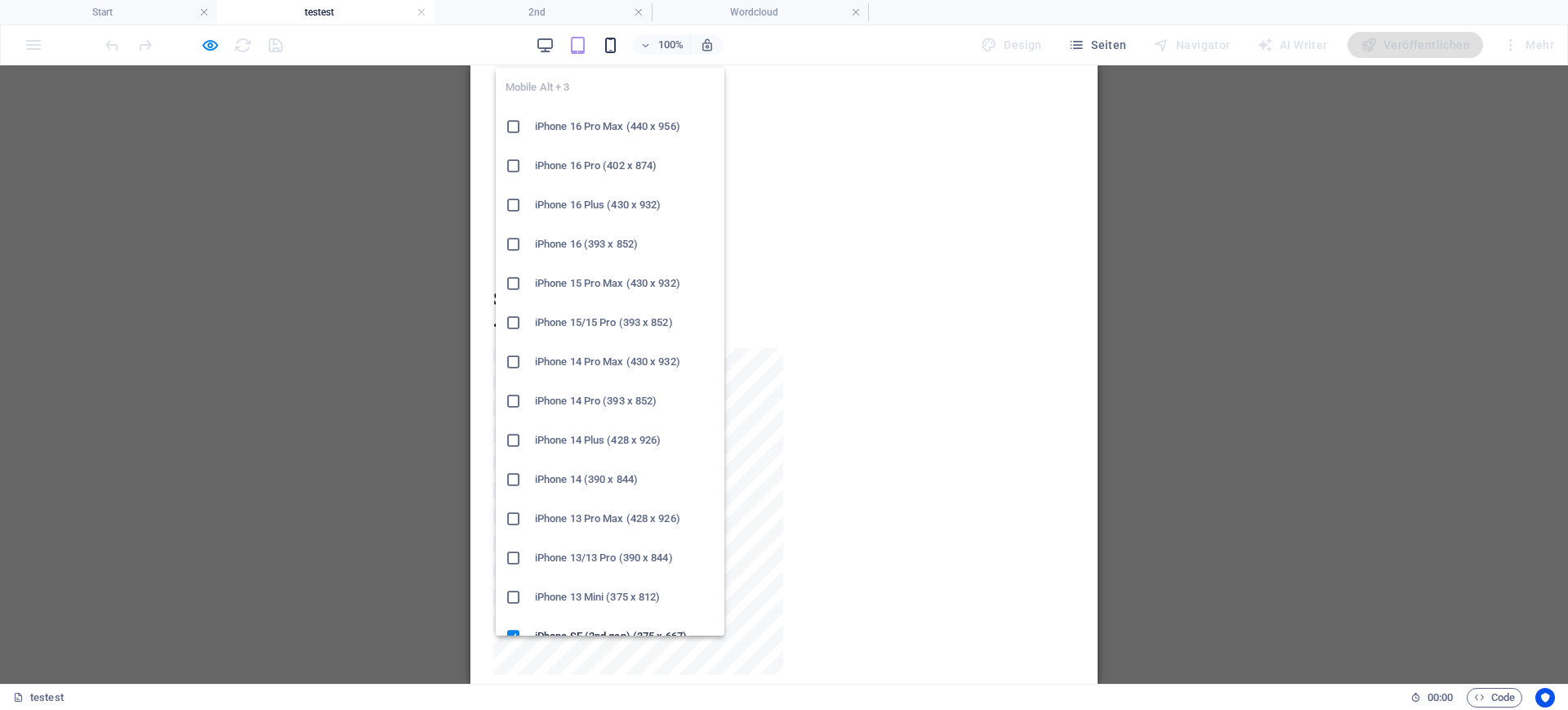 click at bounding box center (610, 45) 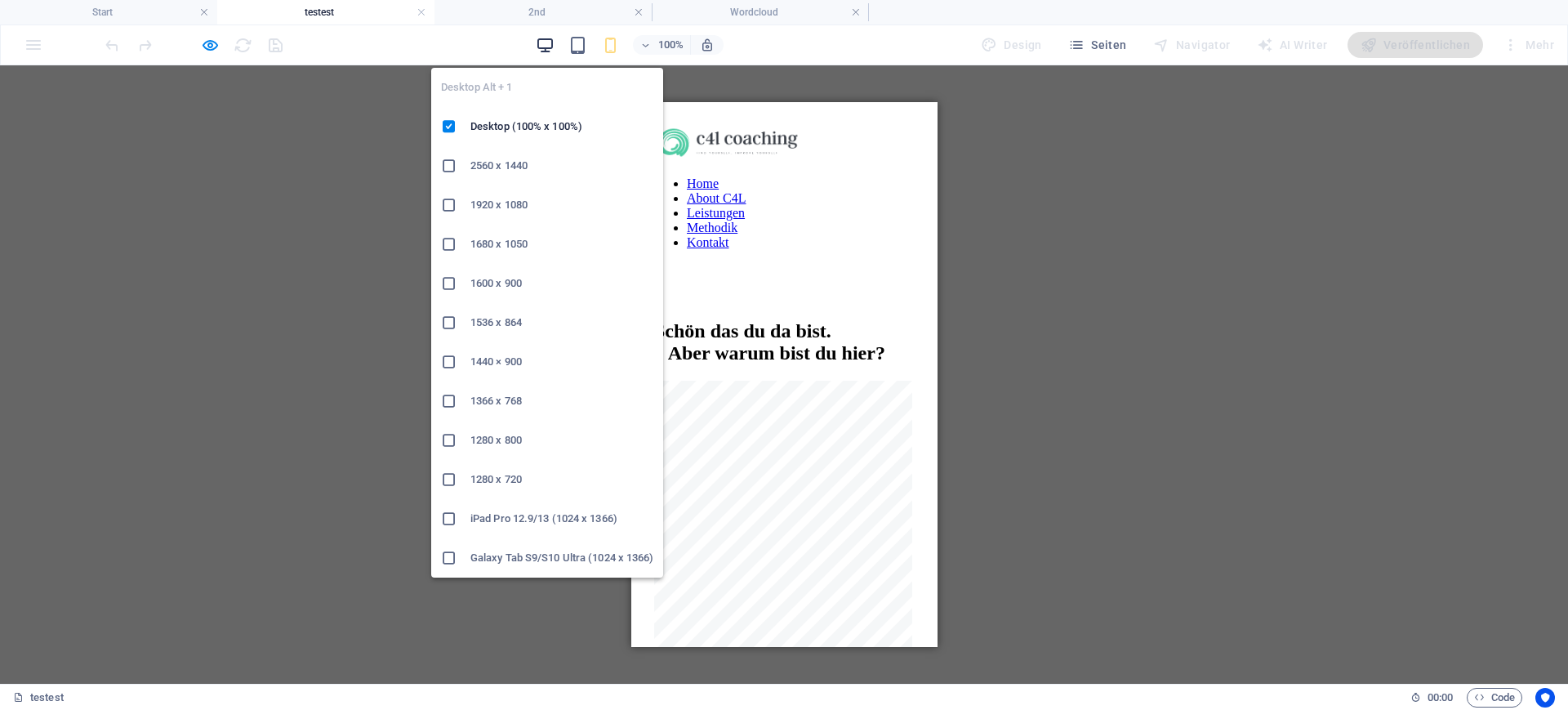 click at bounding box center (545, 45) 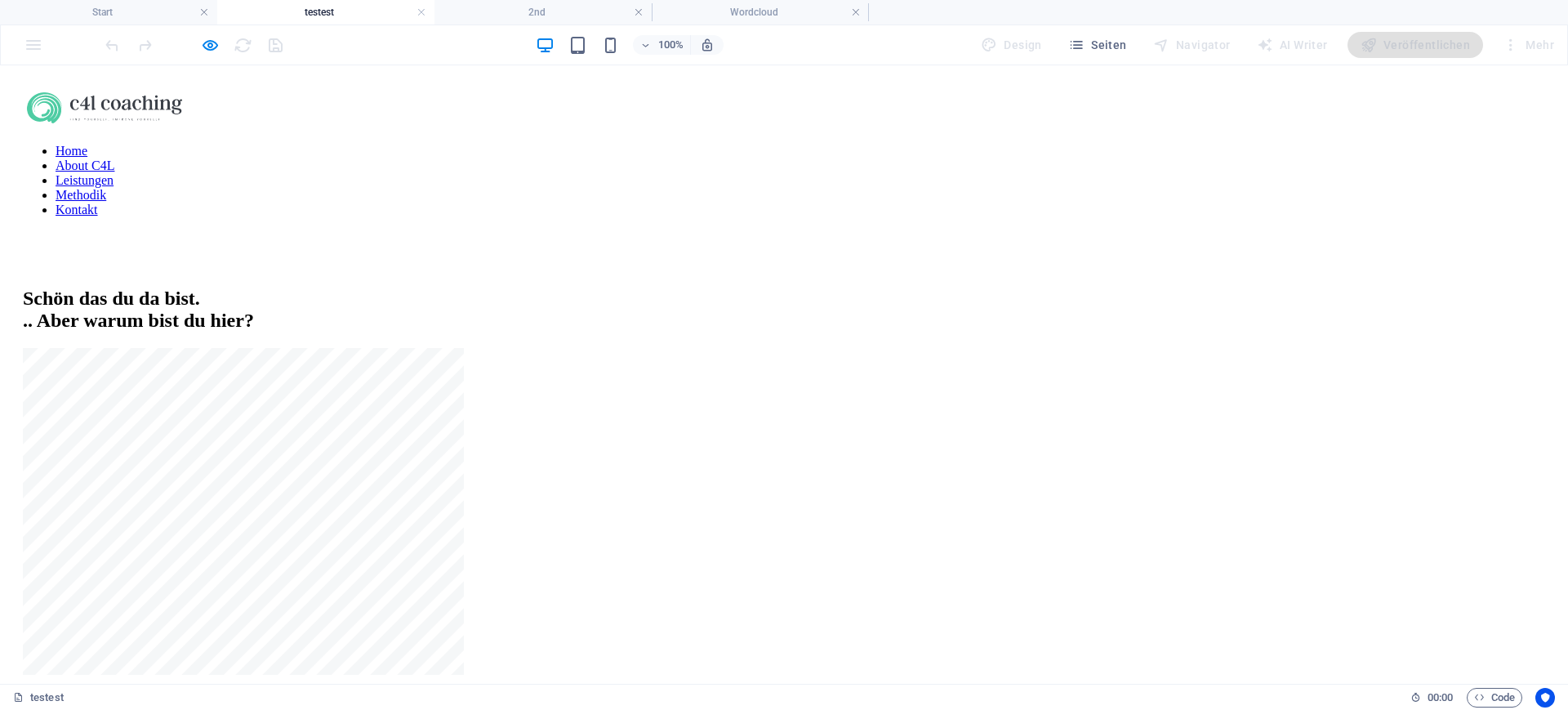 click on "Schön das du da bist. .. Aber warum bist du hier?" at bounding box center [784, 310] 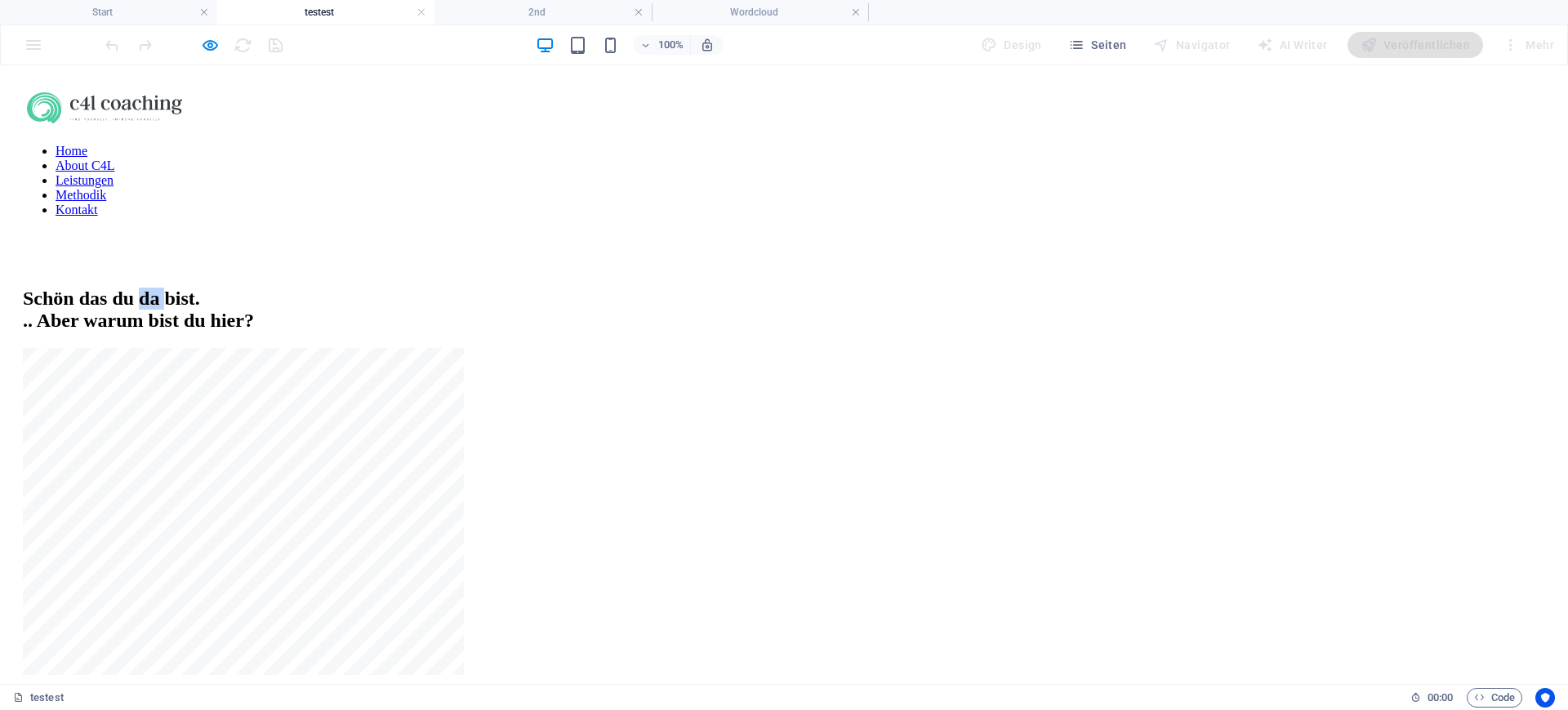 click on "Schön das du da bist. .. Aber warum bist du hier?" at bounding box center (784, 310) 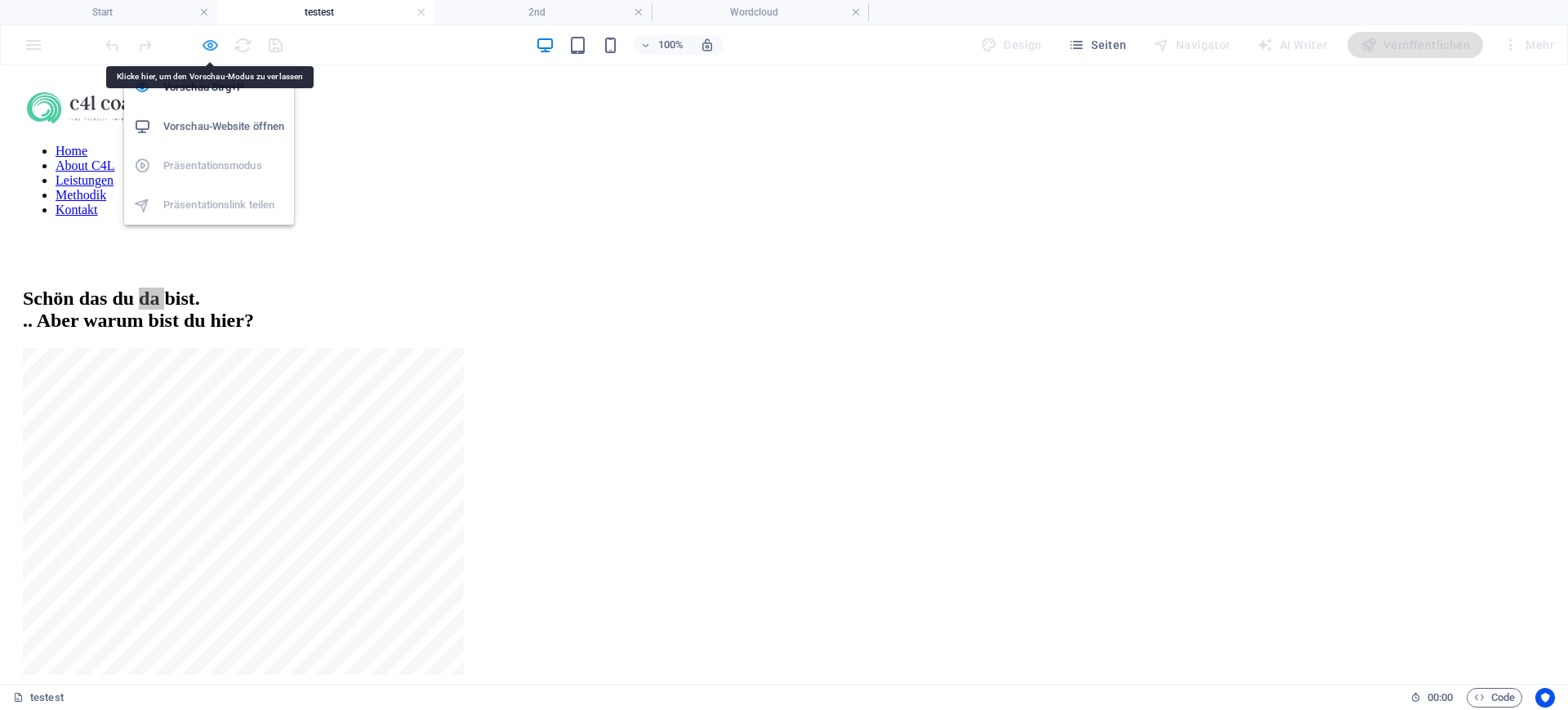 drag, startPoint x: 206, startPoint y: 43, endPoint x: 574, endPoint y: 113, distance: 374.5985 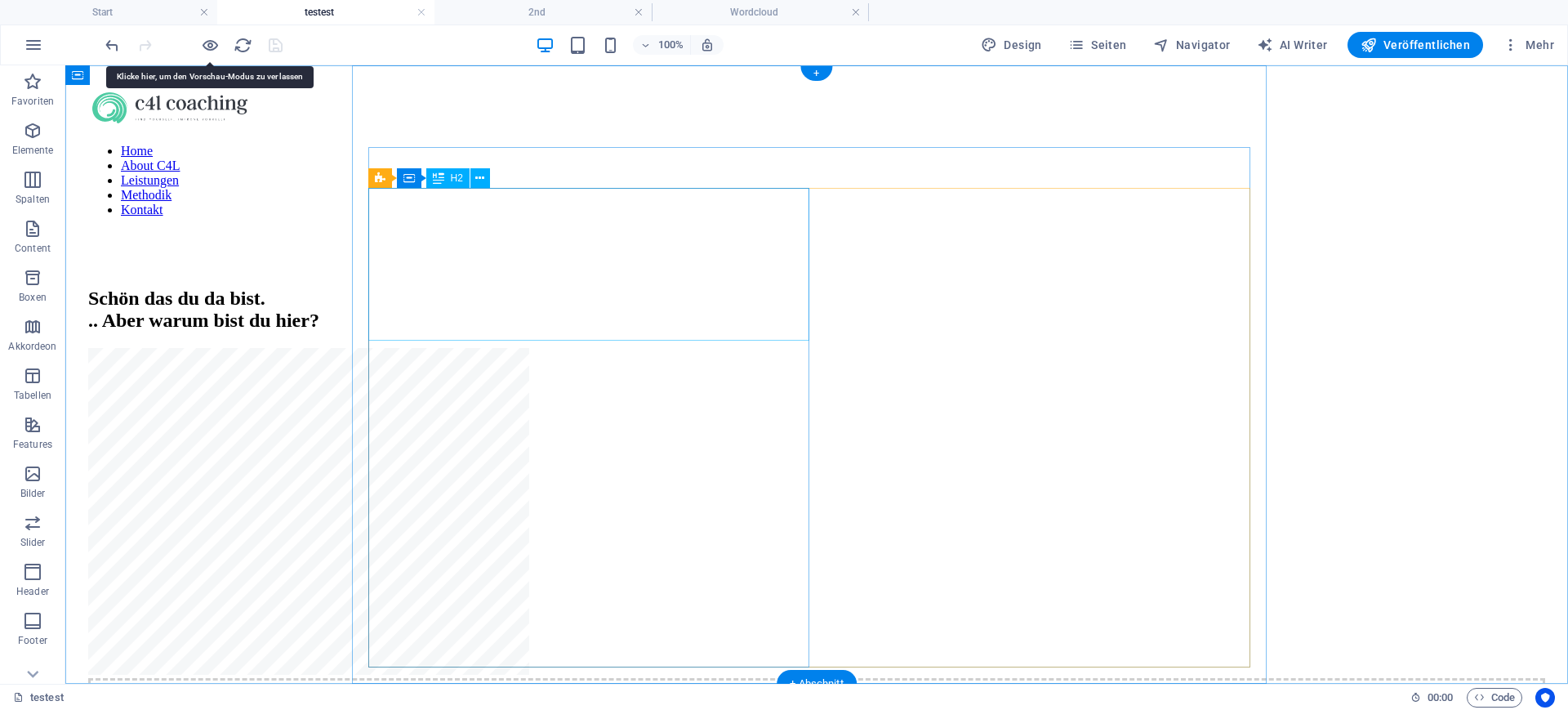 click on "Schön das du da bist. .. Aber warum bist du hier?" at bounding box center [817, 310] 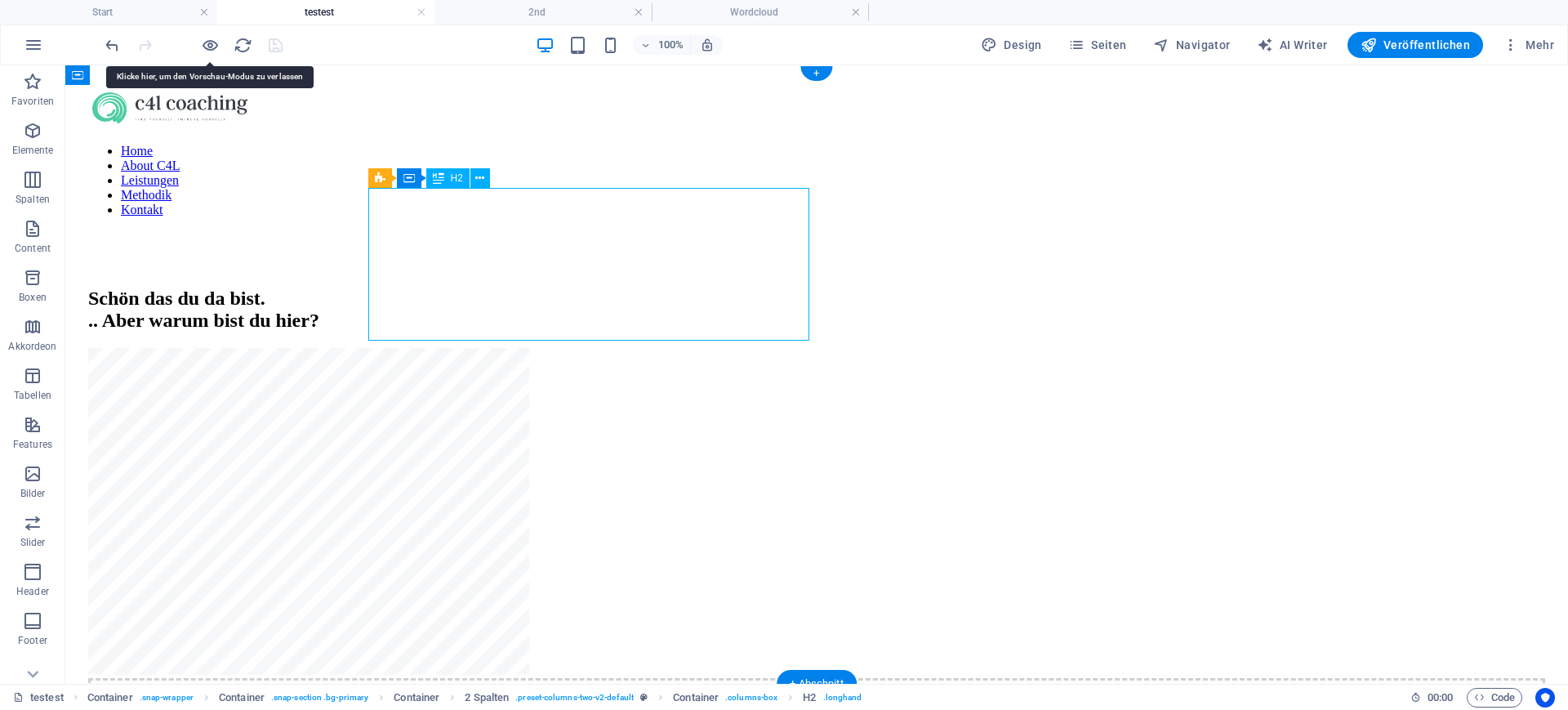 click on "Schön das du da bist. .. Aber warum bist du hier?" at bounding box center (817, 310) 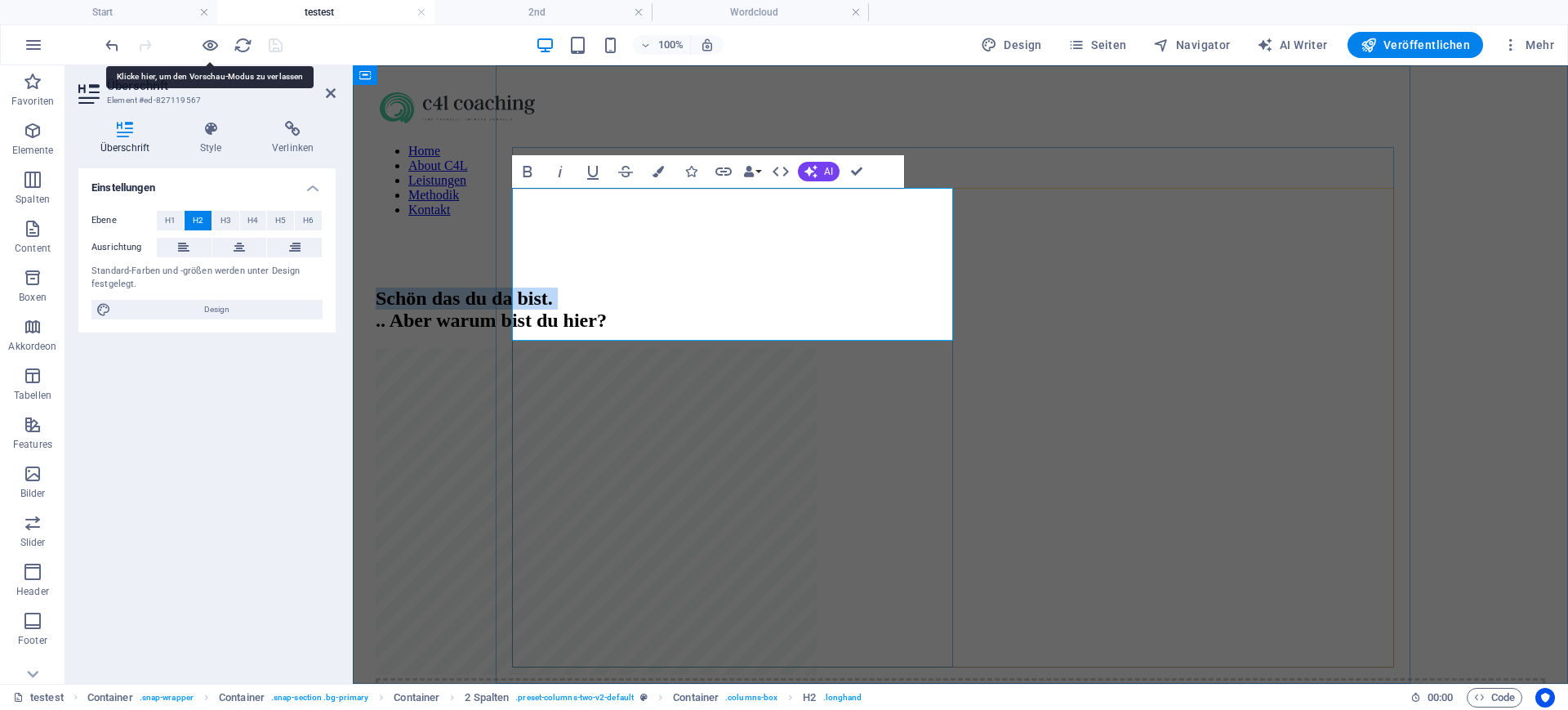 click on "Schön das du da bist. .. Aber warum bist du hier?" at bounding box center [960, 310] 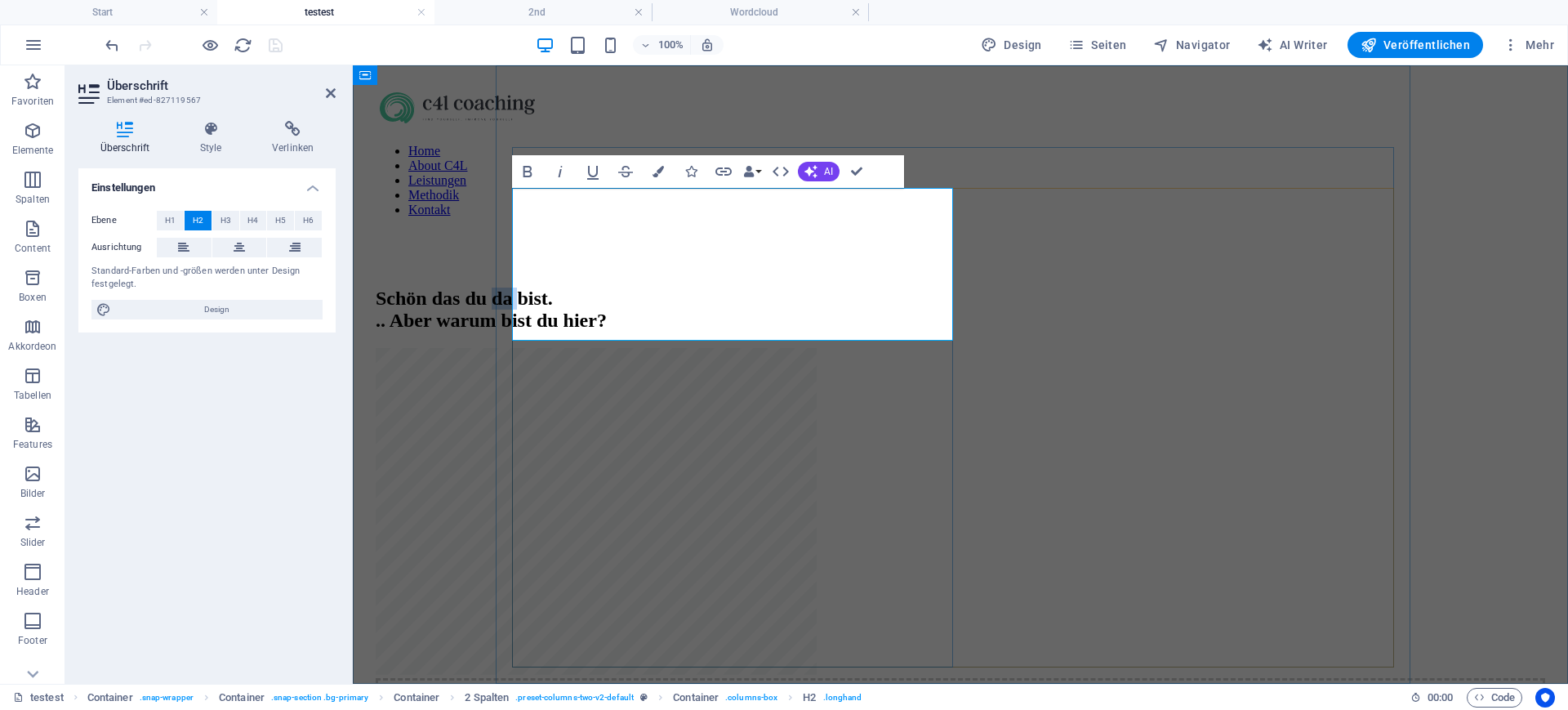click on "Schön das du da bist. .. Aber warum bist du hier?" at bounding box center (960, 310) 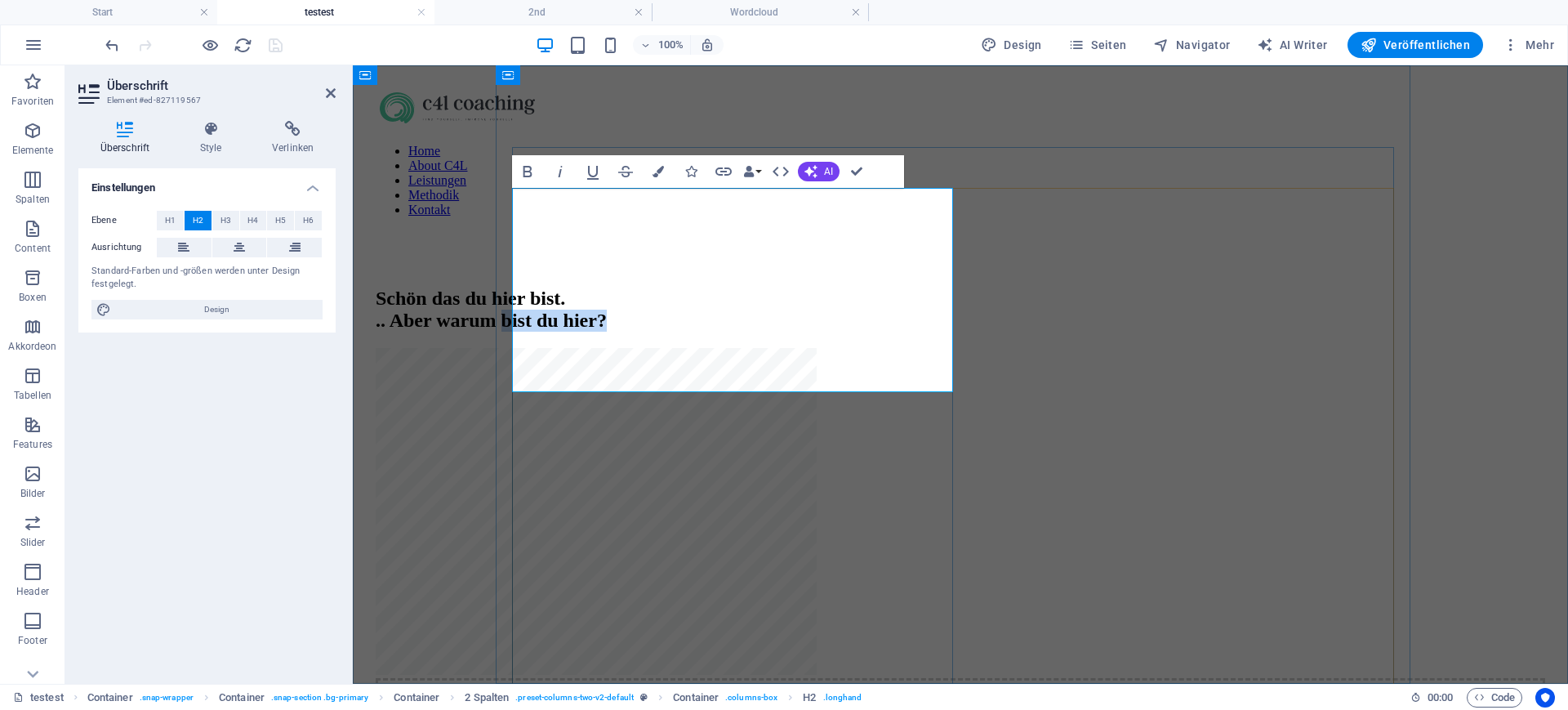 drag, startPoint x: 811, startPoint y: 312, endPoint x: 812, endPoint y: 349, distance: 37.01351 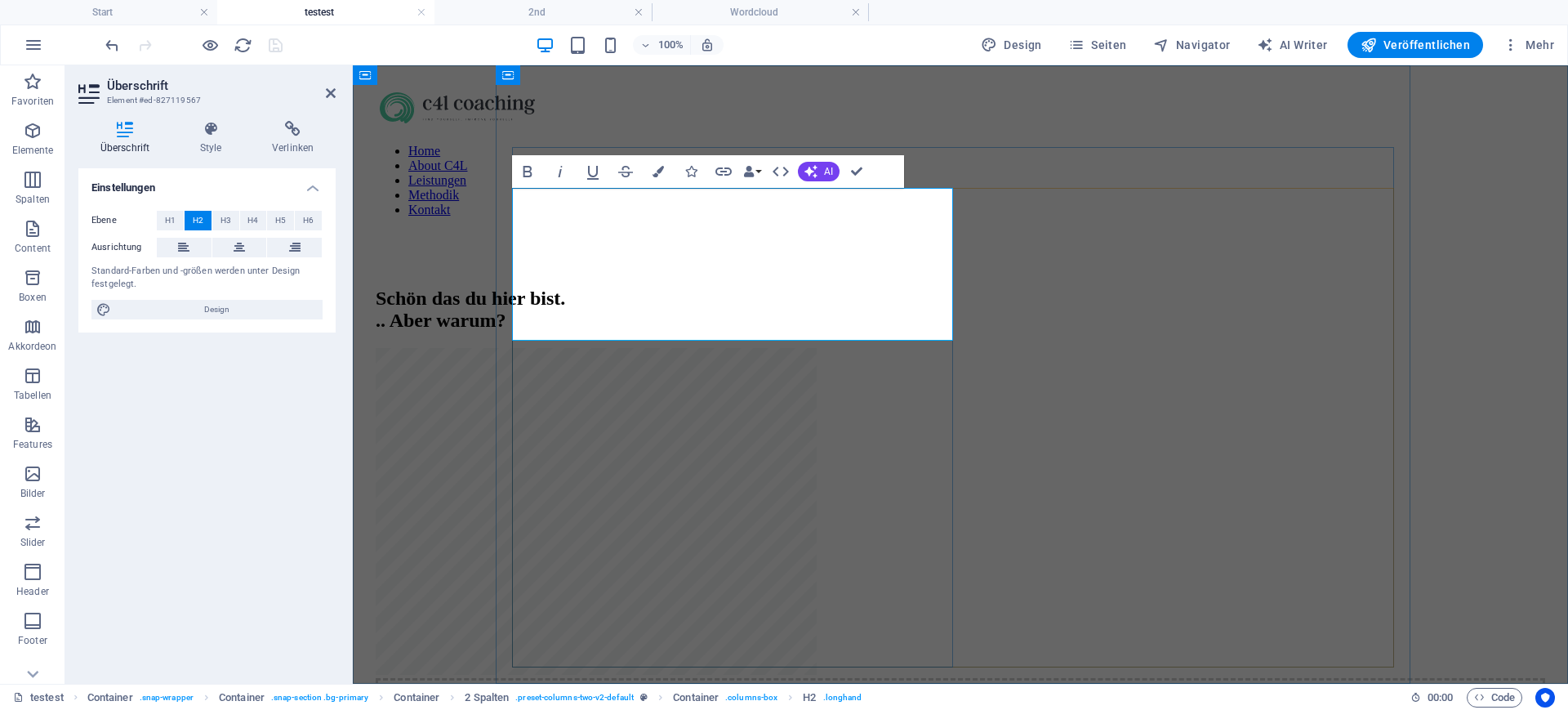 click on "Schön das du hier bist. .. Aber warum?" at bounding box center [960, 310] 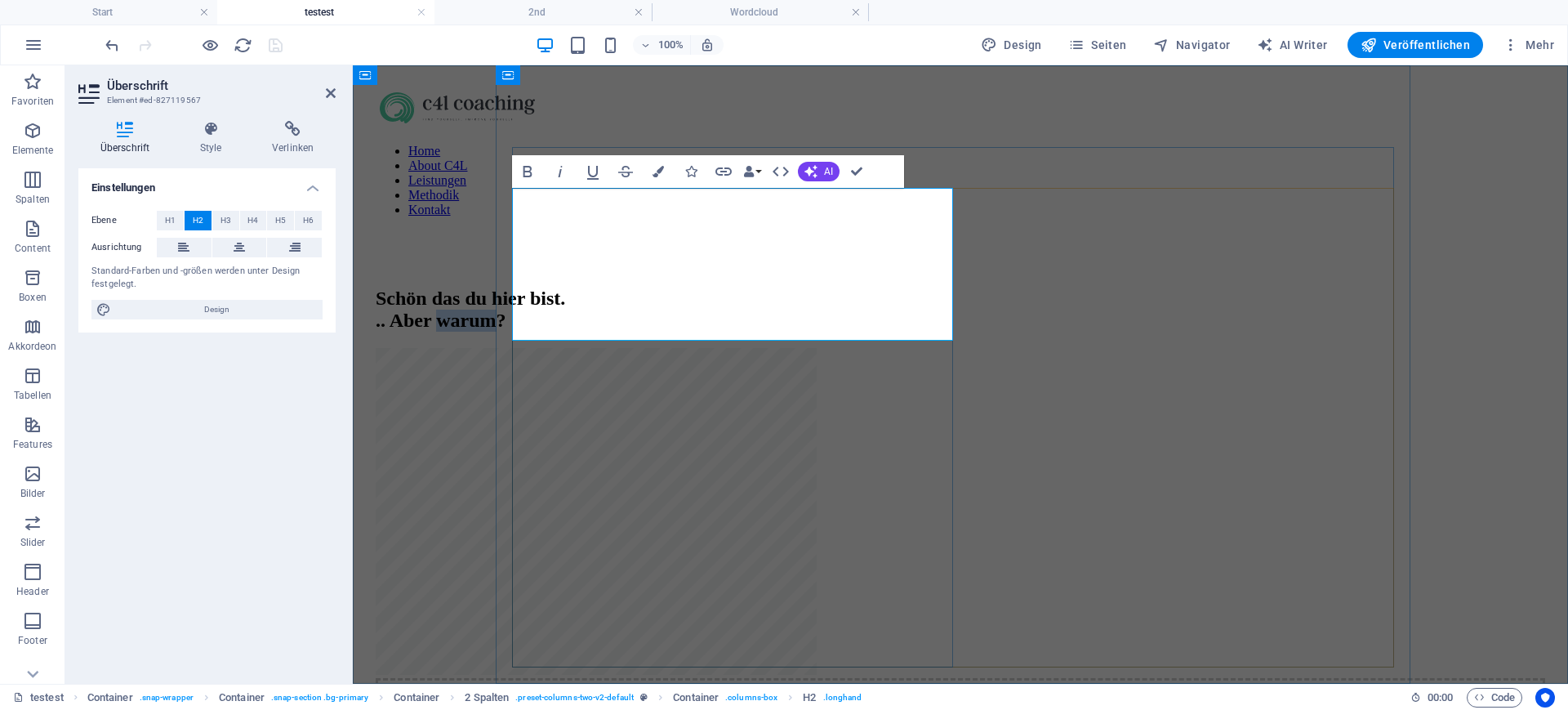 click on "Schön das du hier bist. .. Aber warum?" at bounding box center [960, 310] 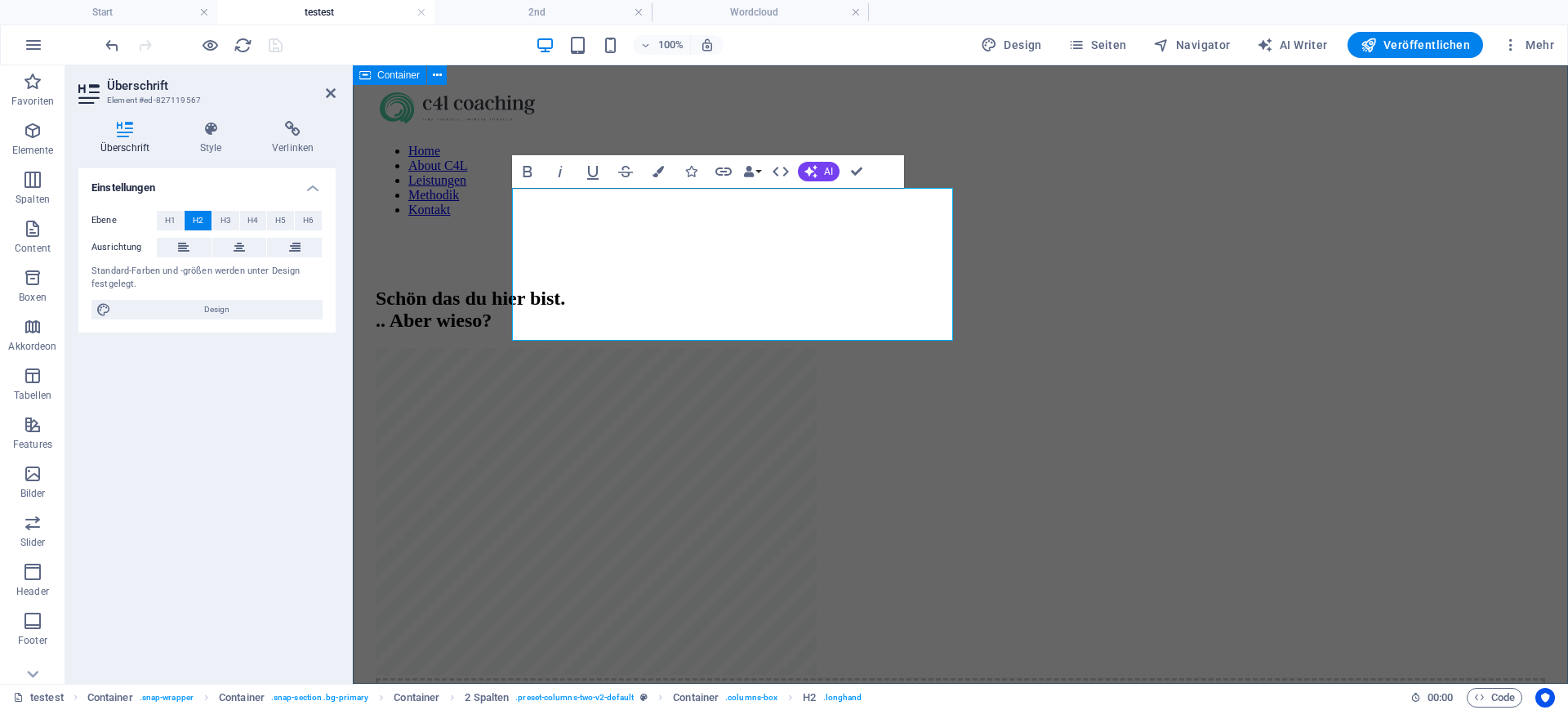 click on "Home About C4L Leistungen Methodik Kontakt Schön das du hier bist. .. Aber wieso? Ziehe hier Inhalte hinein oder  Elemente hinzufügen  Zwischenablage einfügen Ziehe hier Inhalte hinein oder  Elemente hinzufügen  Zwischenablage einfügen Ziehe hier Inhalte hinein oder  Elemente hinzufügen  Zwischenablage einfügen" at bounding box center [960, 549] 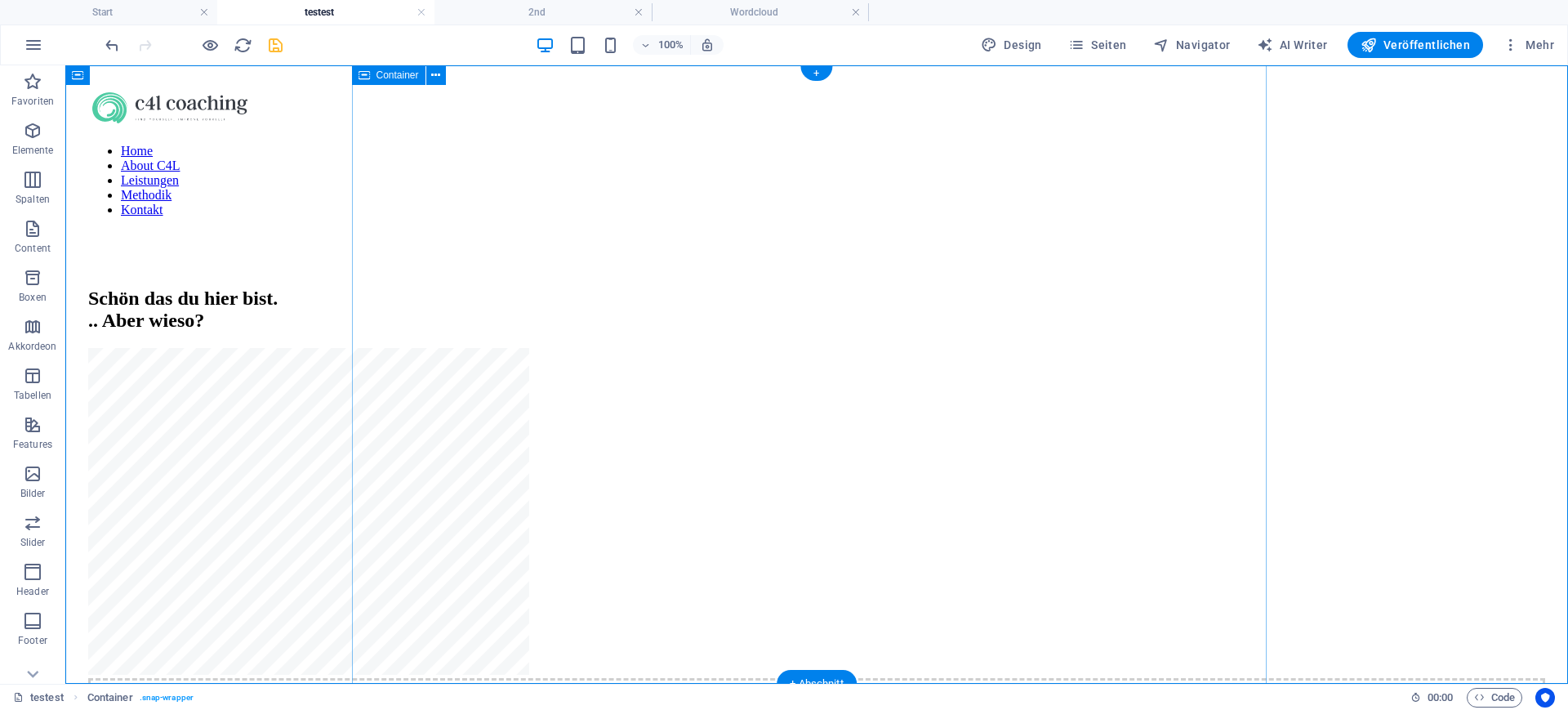 scroll, scrollTop: 0, scrollLeft: 0, axis: both 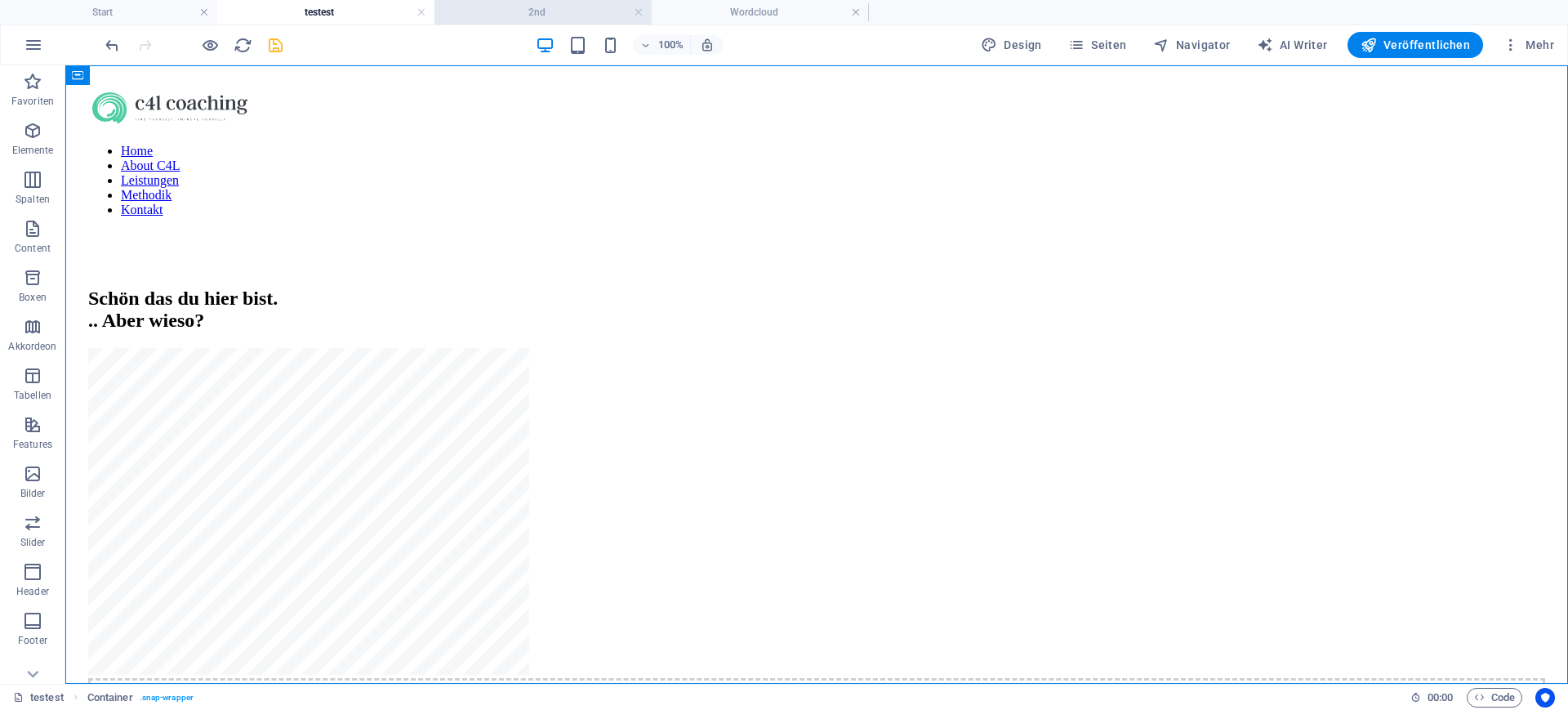 click on "2nd" at bounding box center [543, 12] 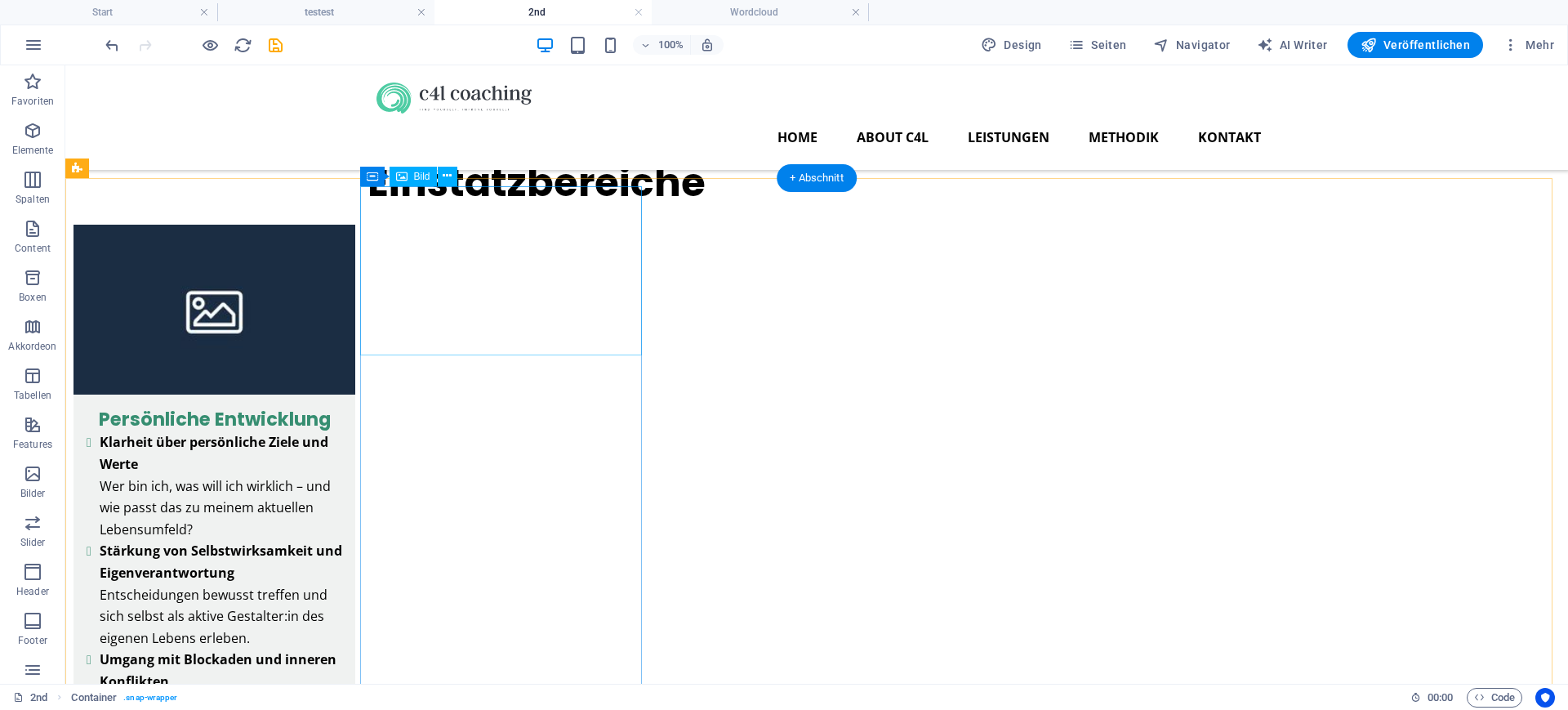 scroll, scrollTop: 0, scrollLeft: 0, axis: both 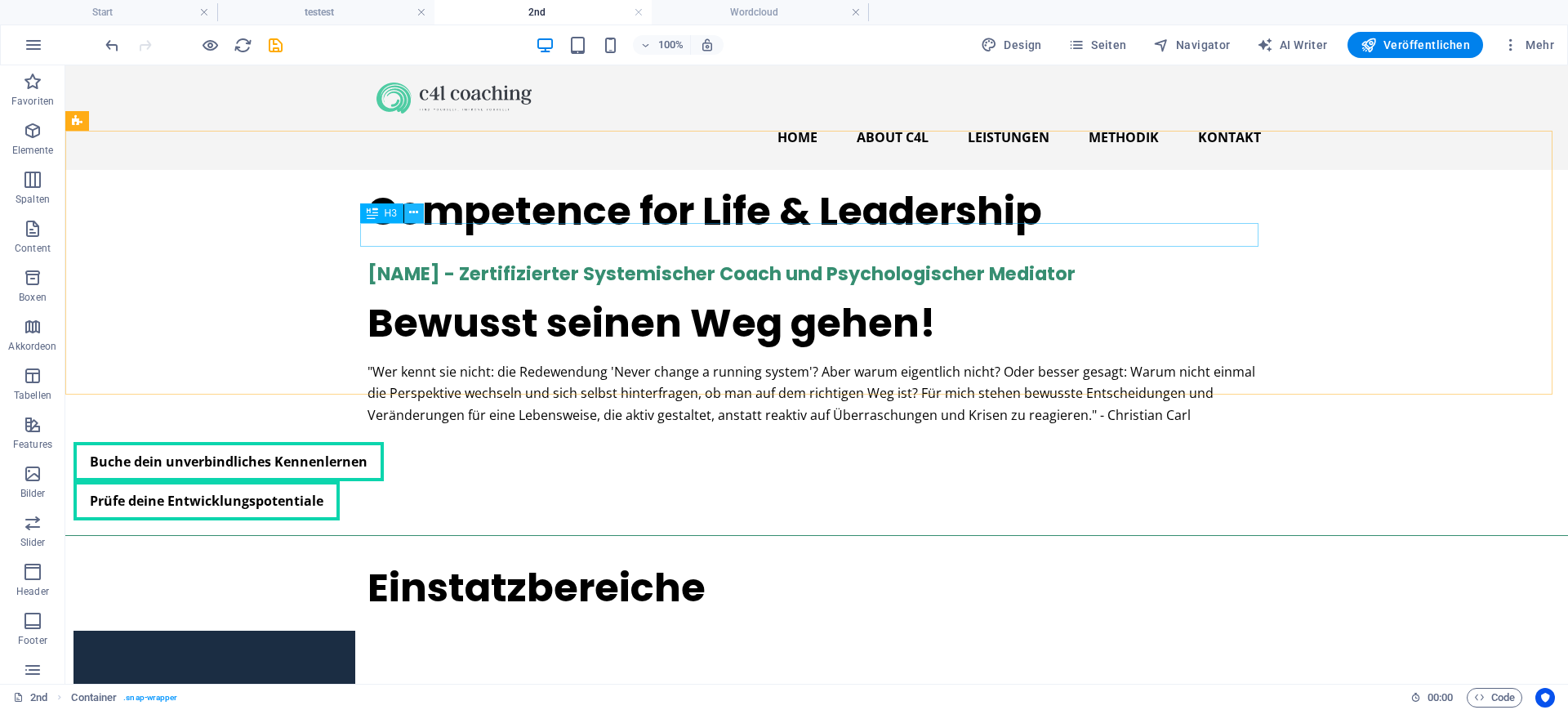 click at bounding box center (413, 212) 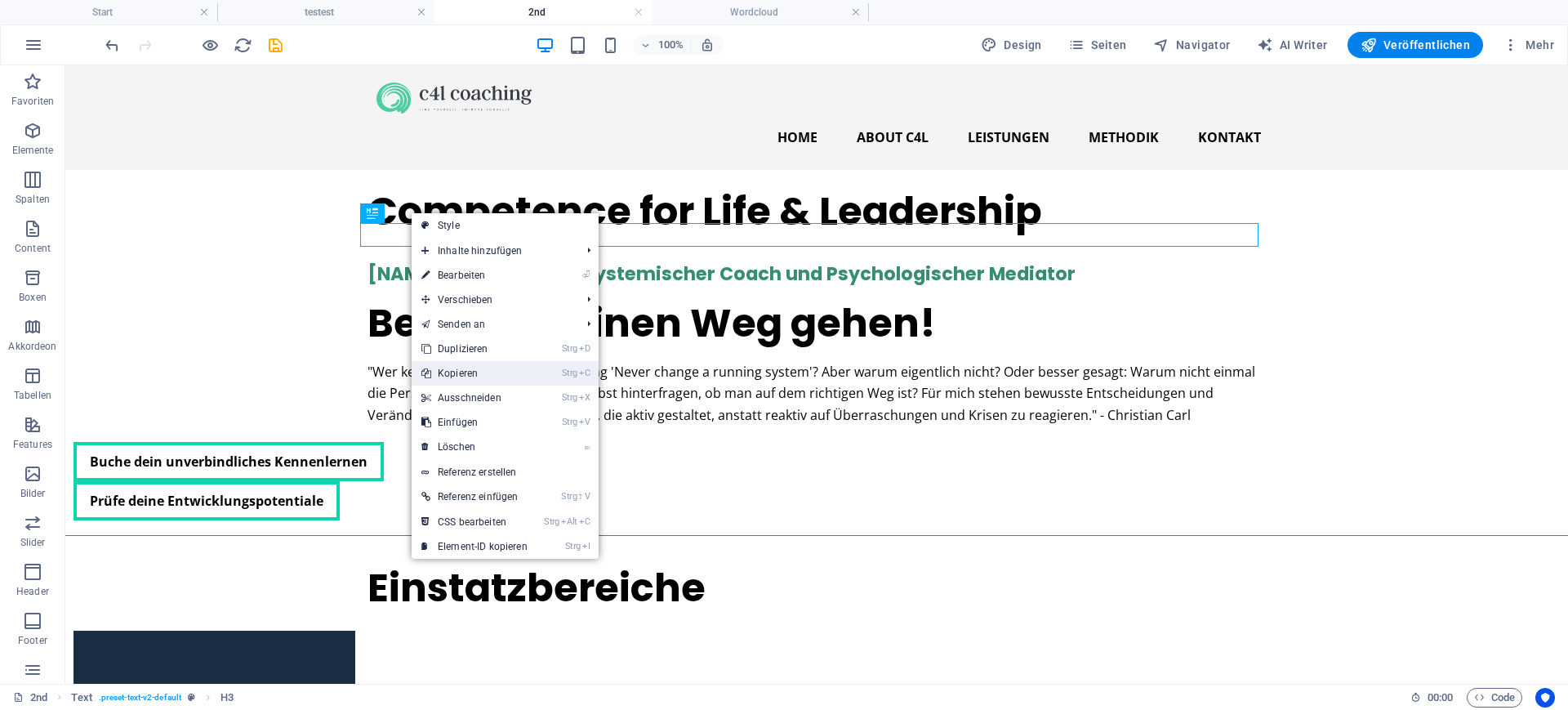 click on "Strg C  Kopieren" at bounding box center [474, 373] 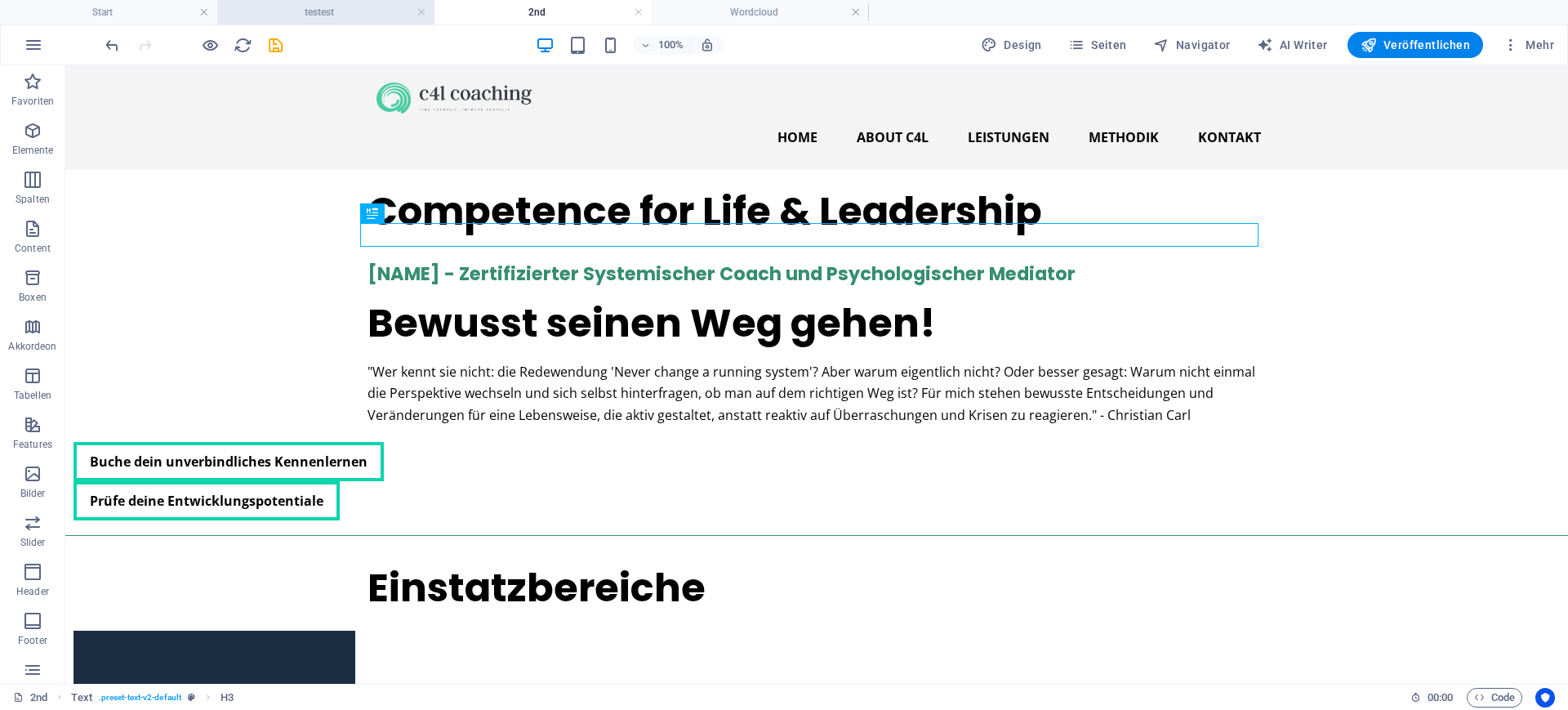 click on "testest" at bounding box center [326, 12] 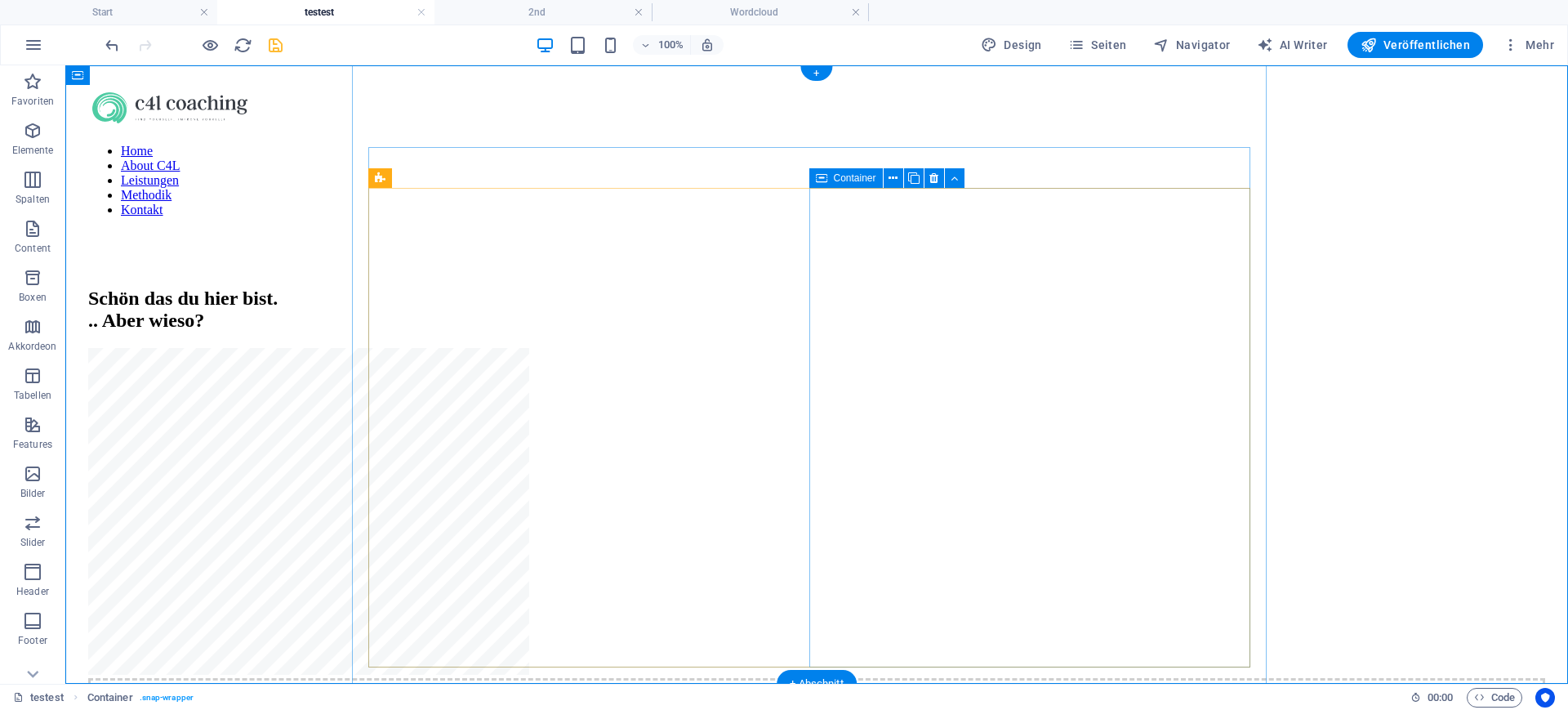 click on "Zwischenablage einfügen" at bounding box center (879, 761) 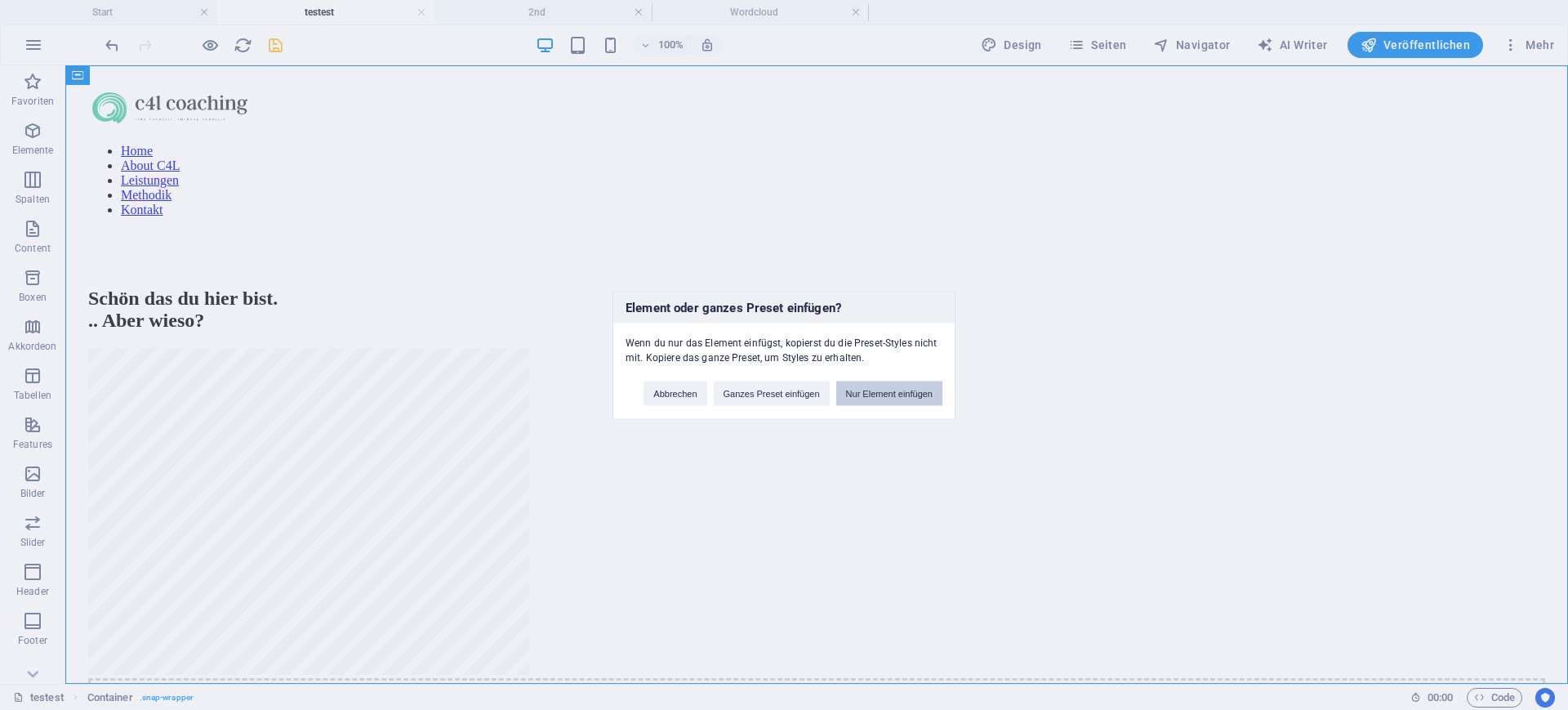 click on "Nur Element einfügen" at bounding box center [889, 393] 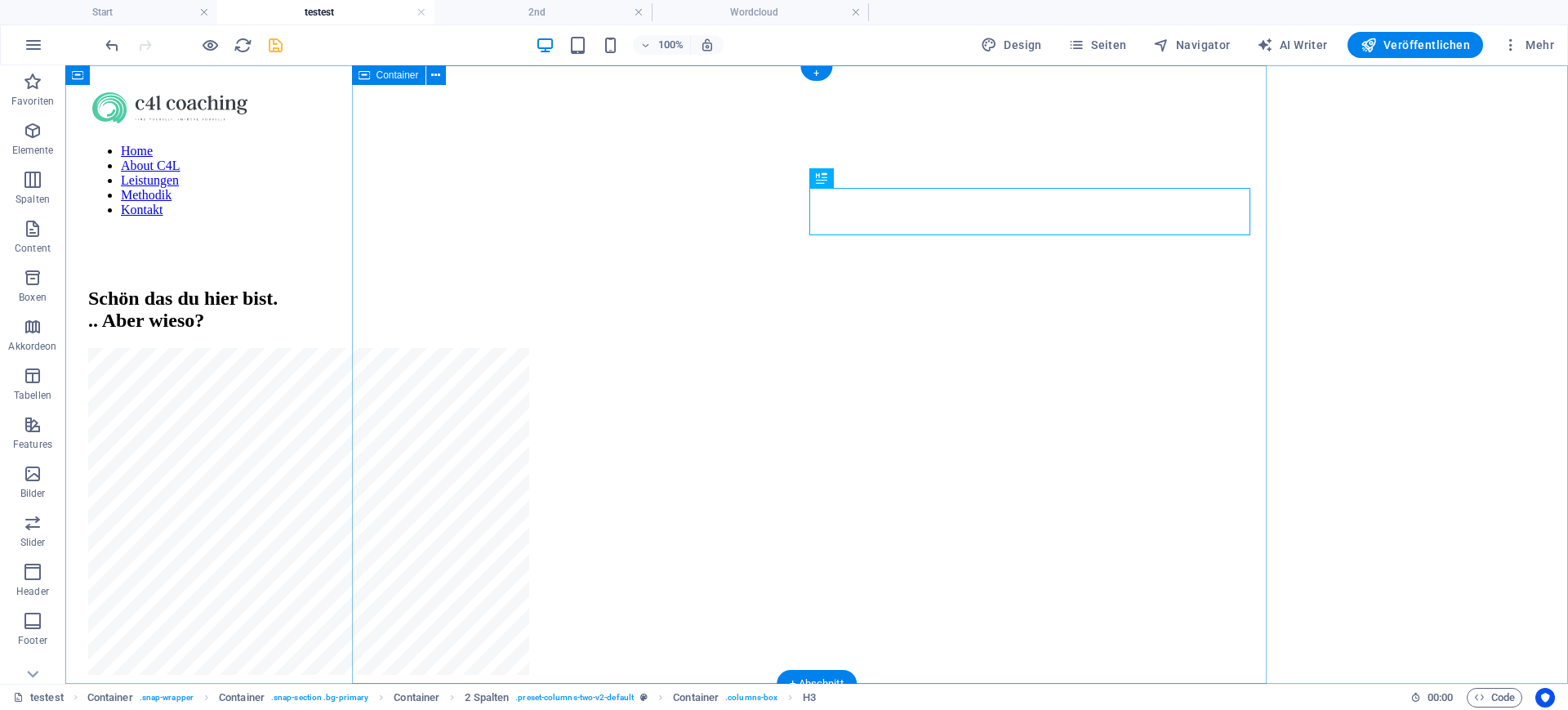 scroll, scrollTop: 0, scrollLeft: 0, axis: both 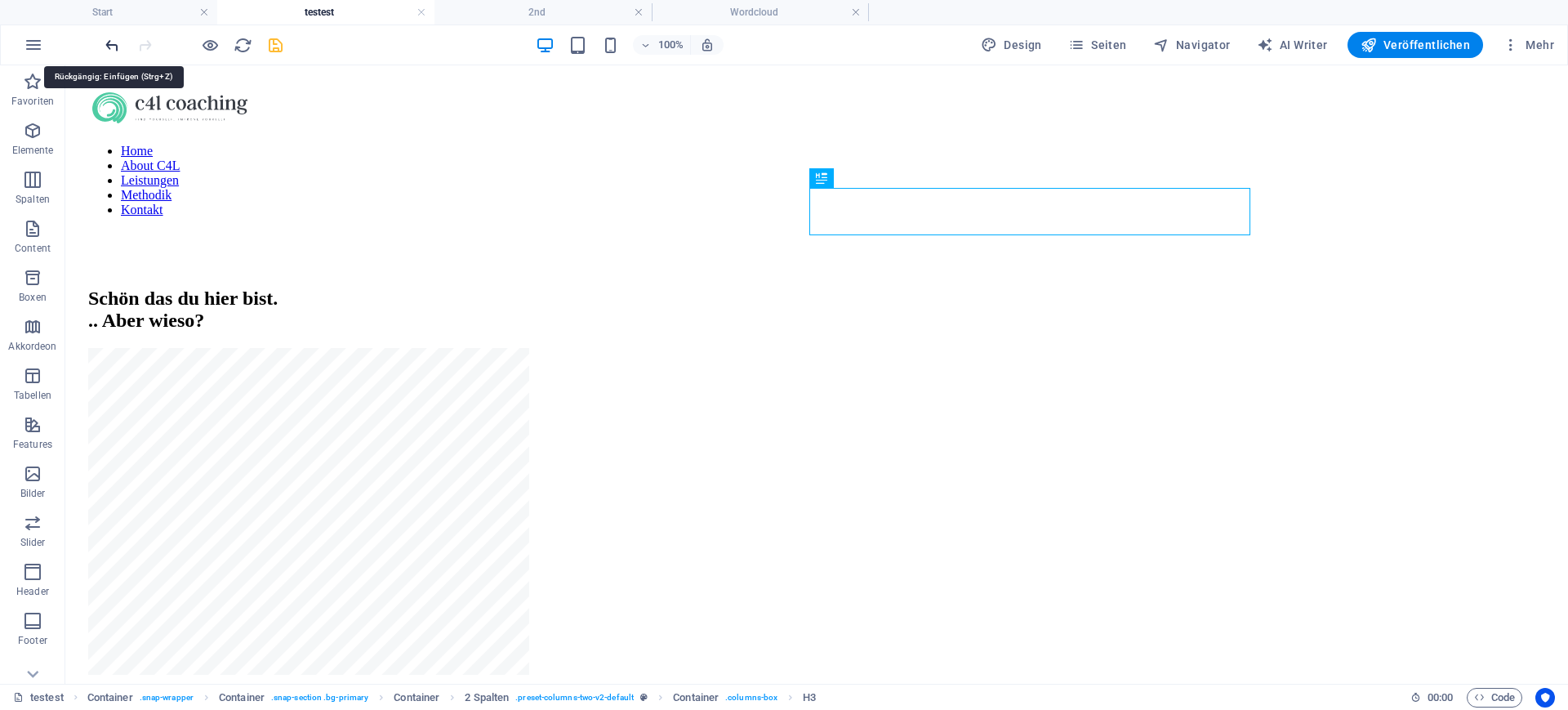 click at bounding box center (112, 45) 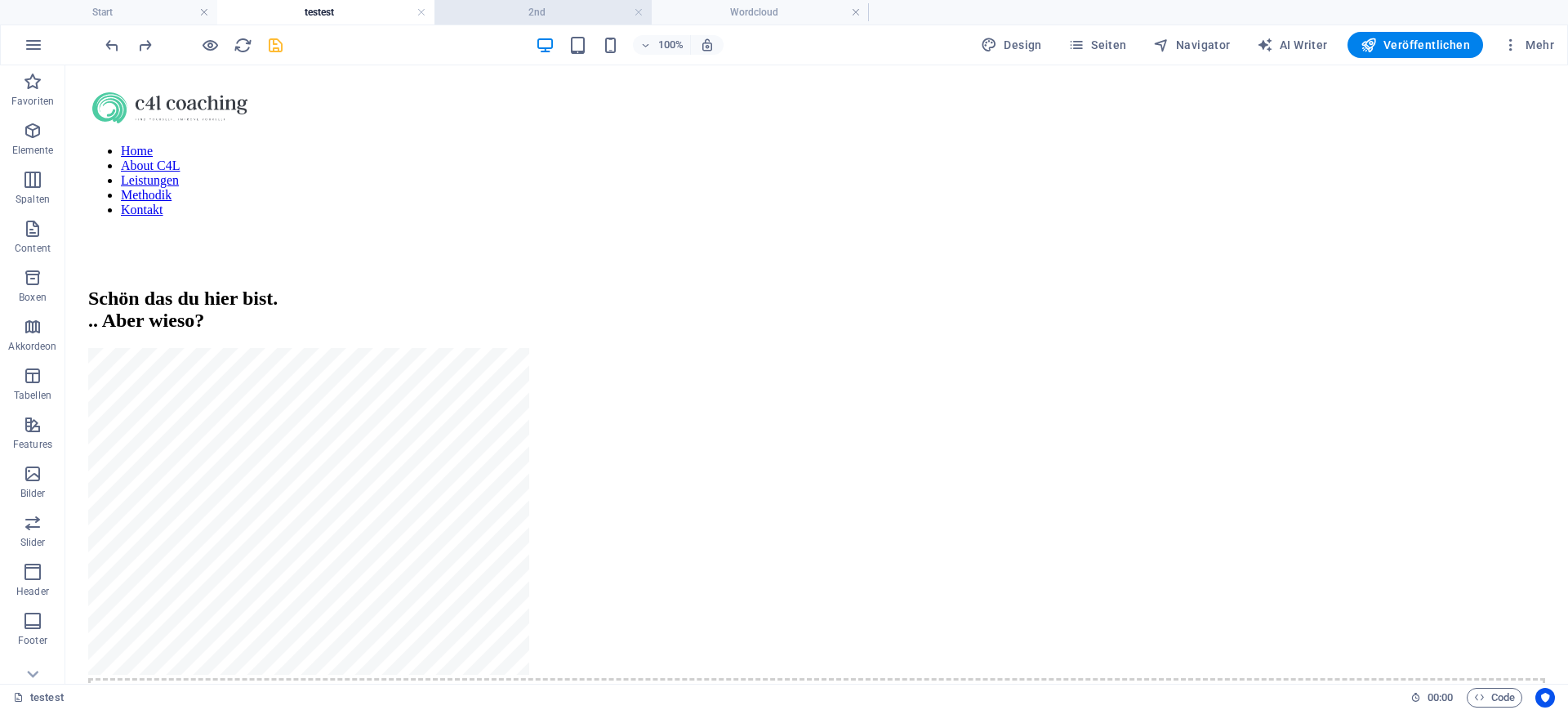 click on "2nd" at bounding box center [543, 12] 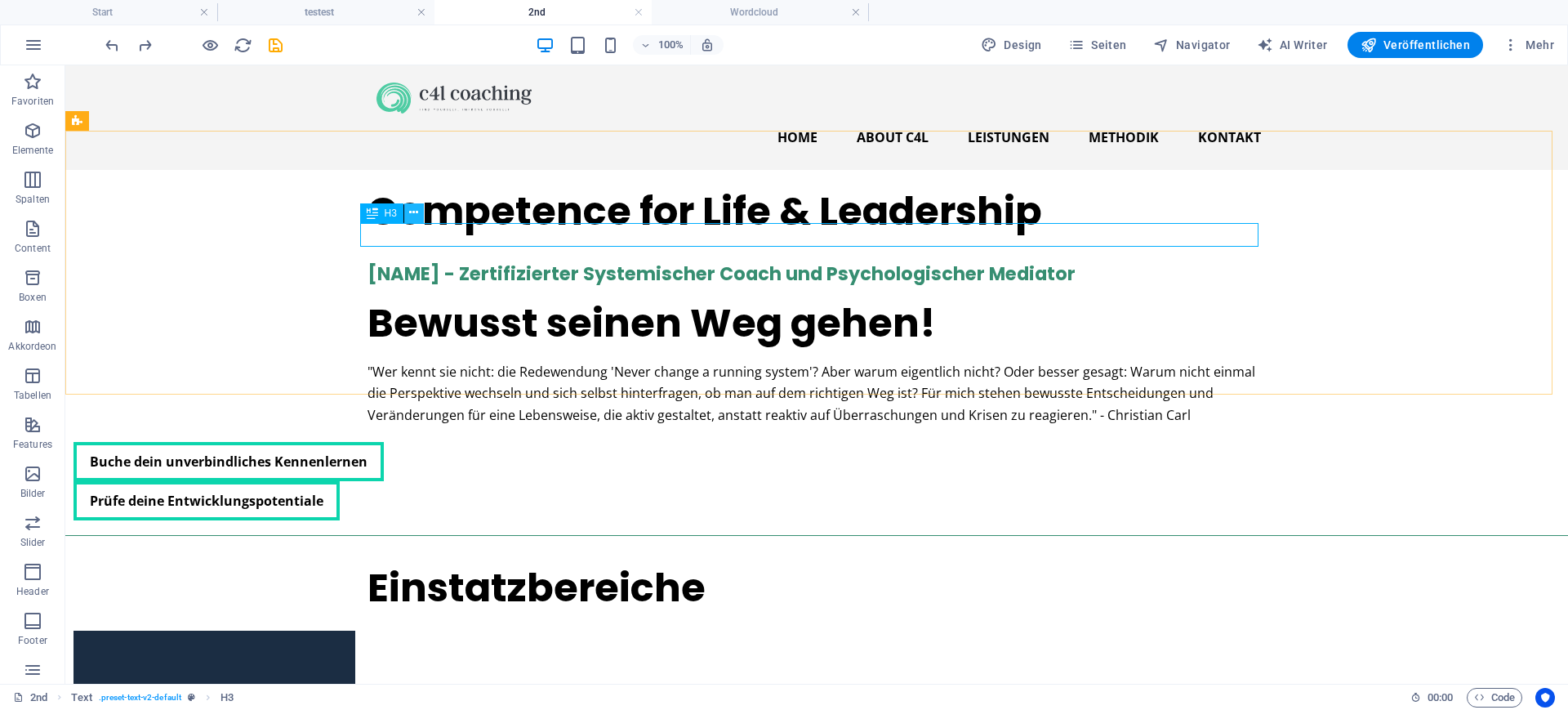 click at bounding box center (413, 212) 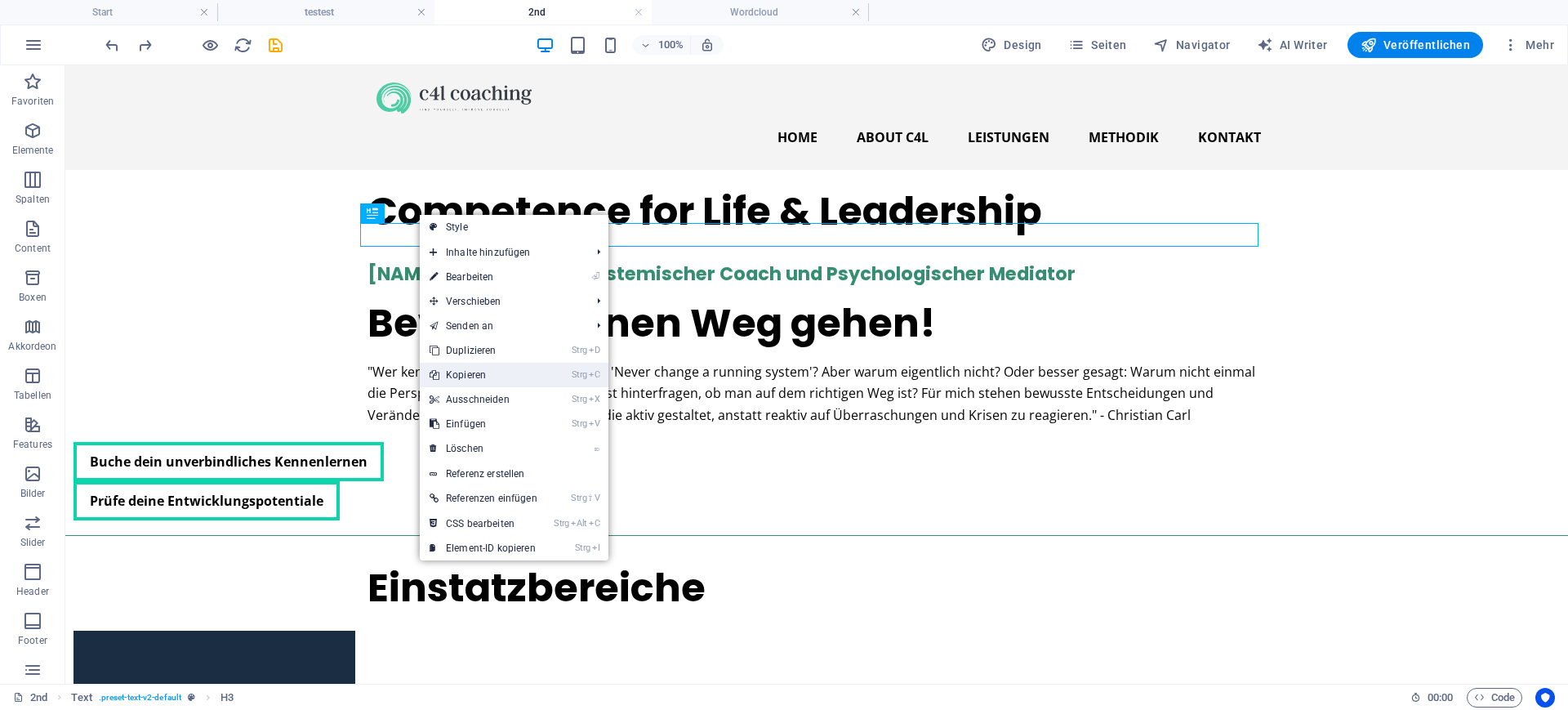 click on "Strg C  Kopieren" at bounding box center [483, 375] 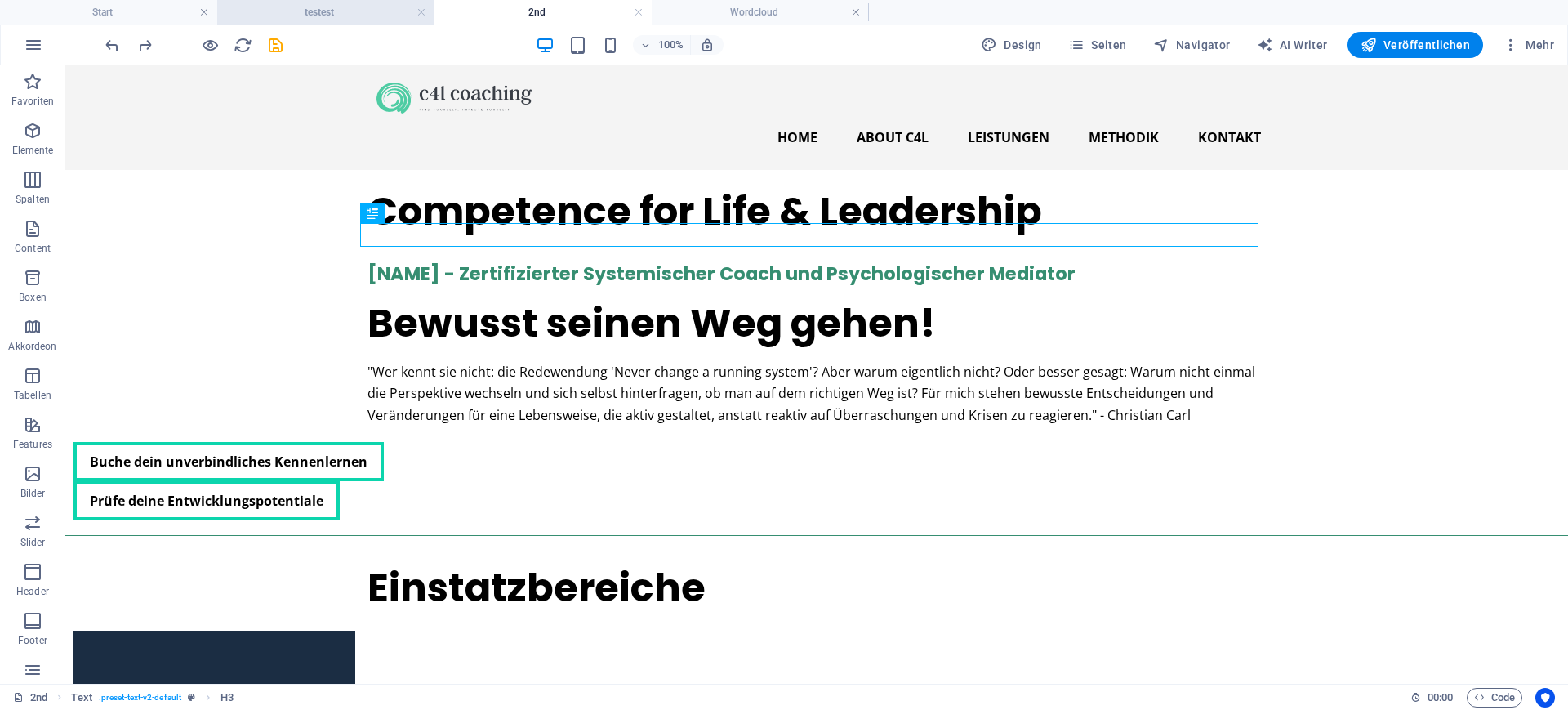 click on "testest" at bounding box center [326, 12] 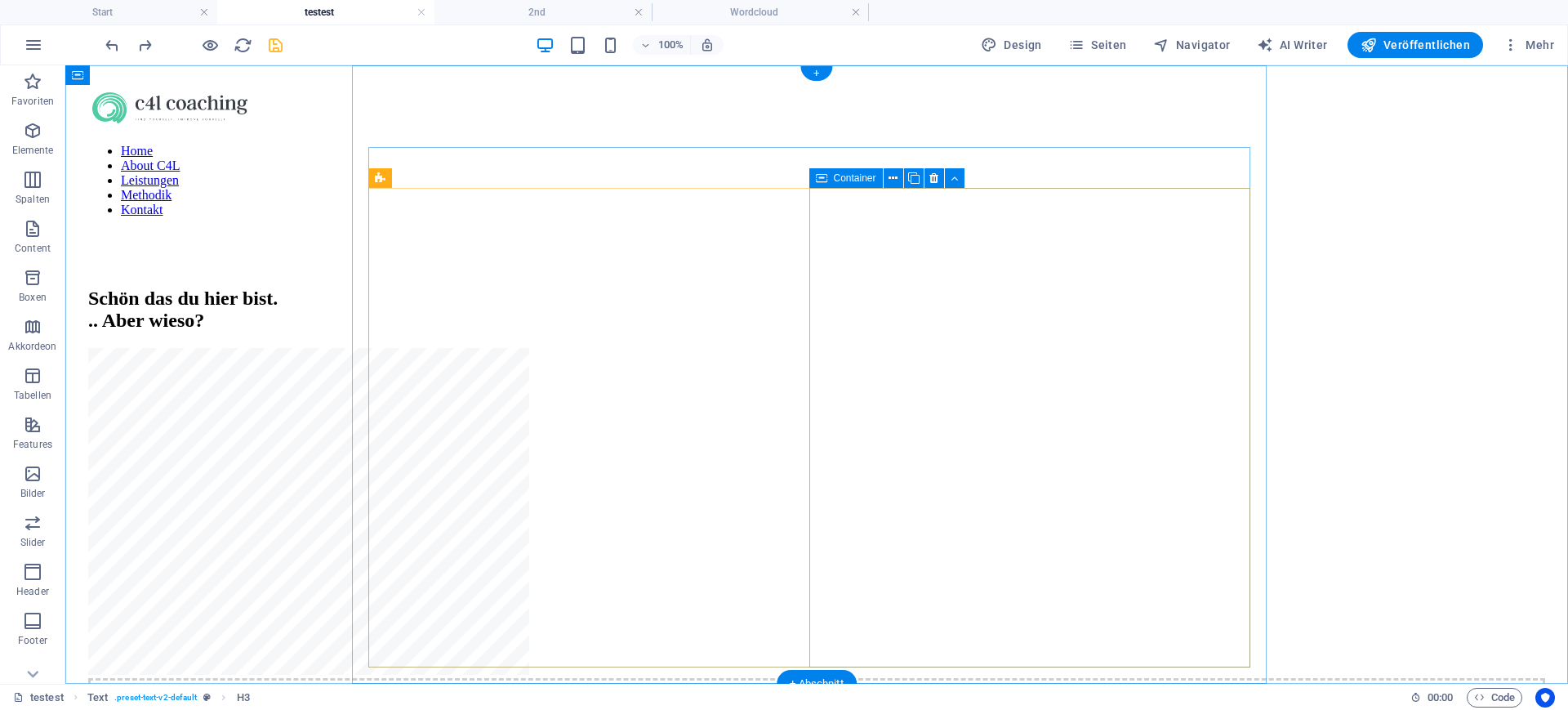 click on "Zwischenablage einfügen" at bounding box center [879, 761] 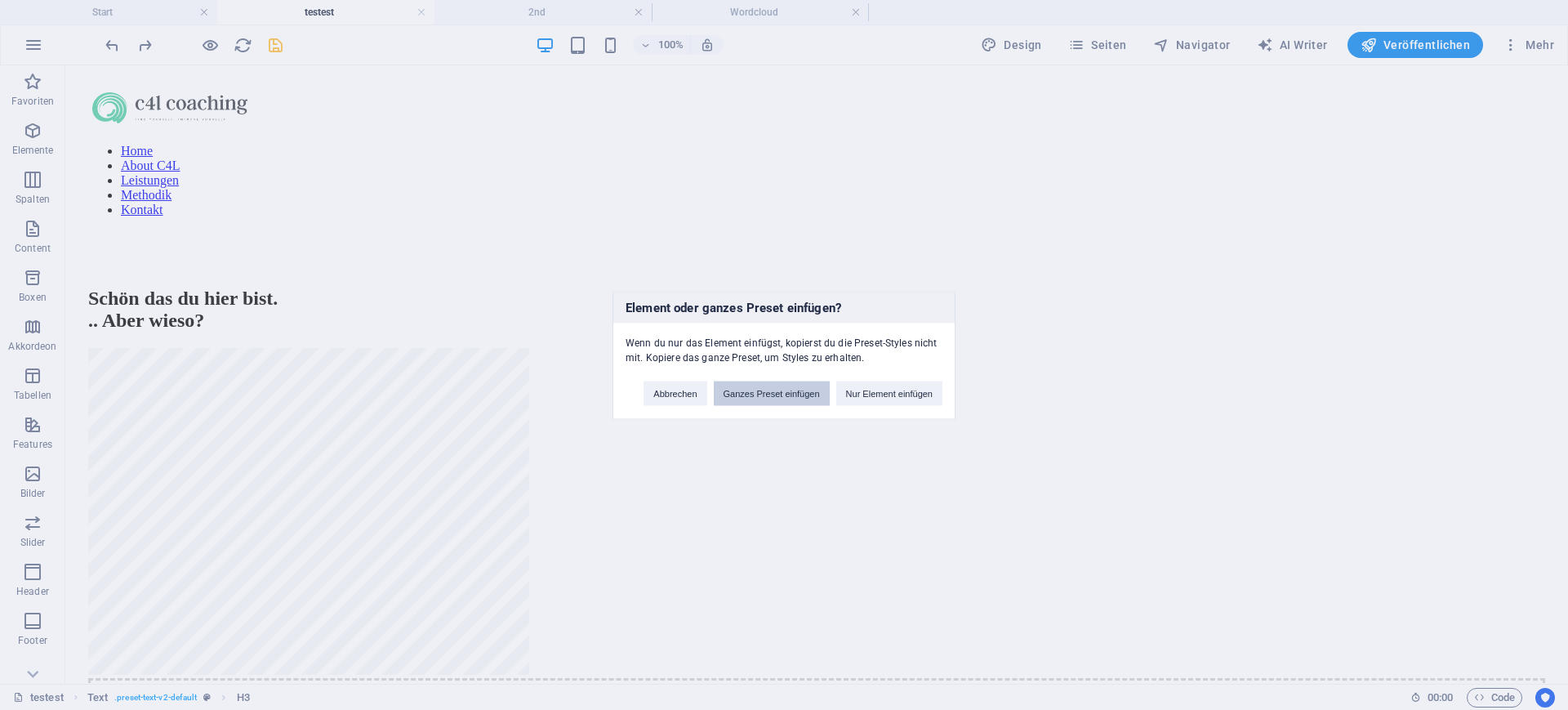 click on "Ganzes Preset einfügen" at bounding box center (772, 393) 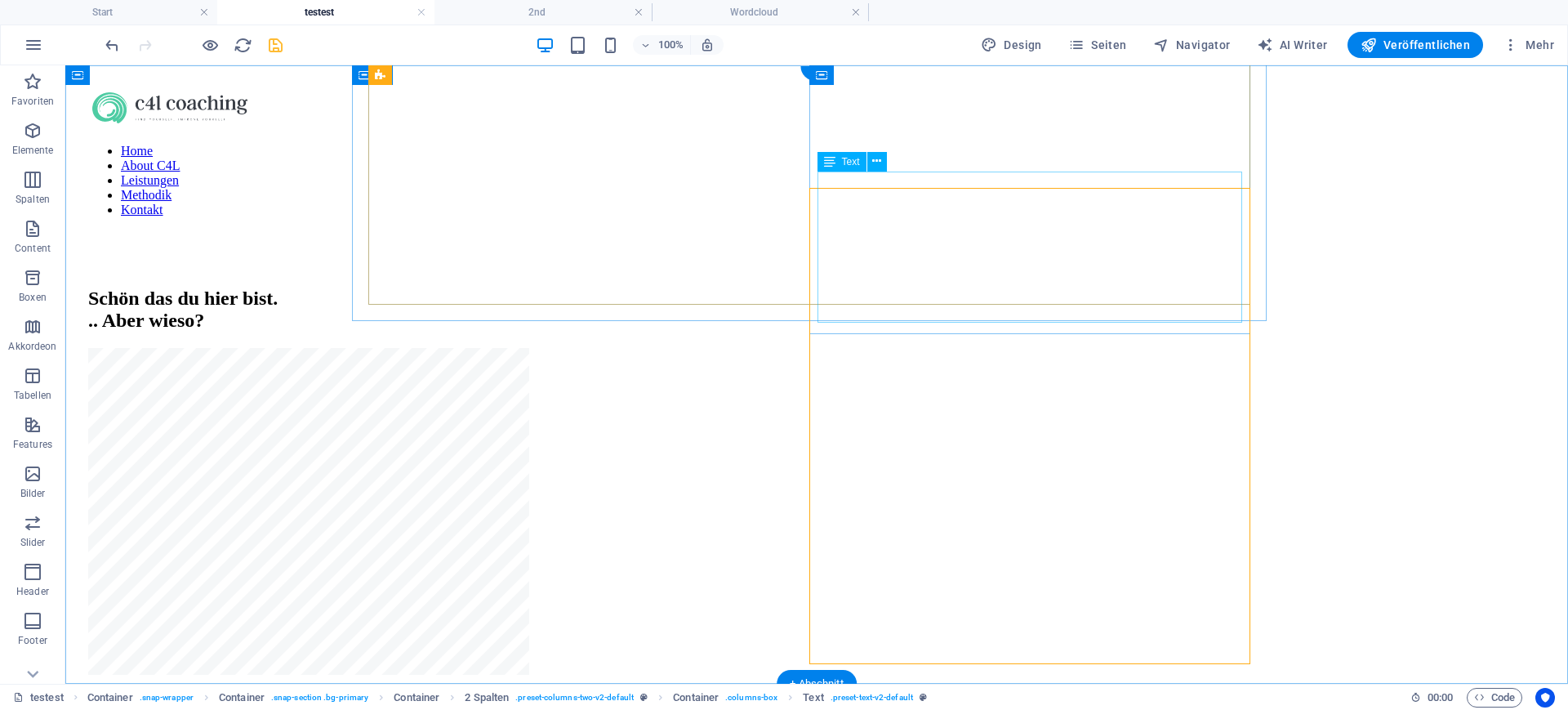 scroll, scrollTop: 0, scrollLeft: 0, axis: both 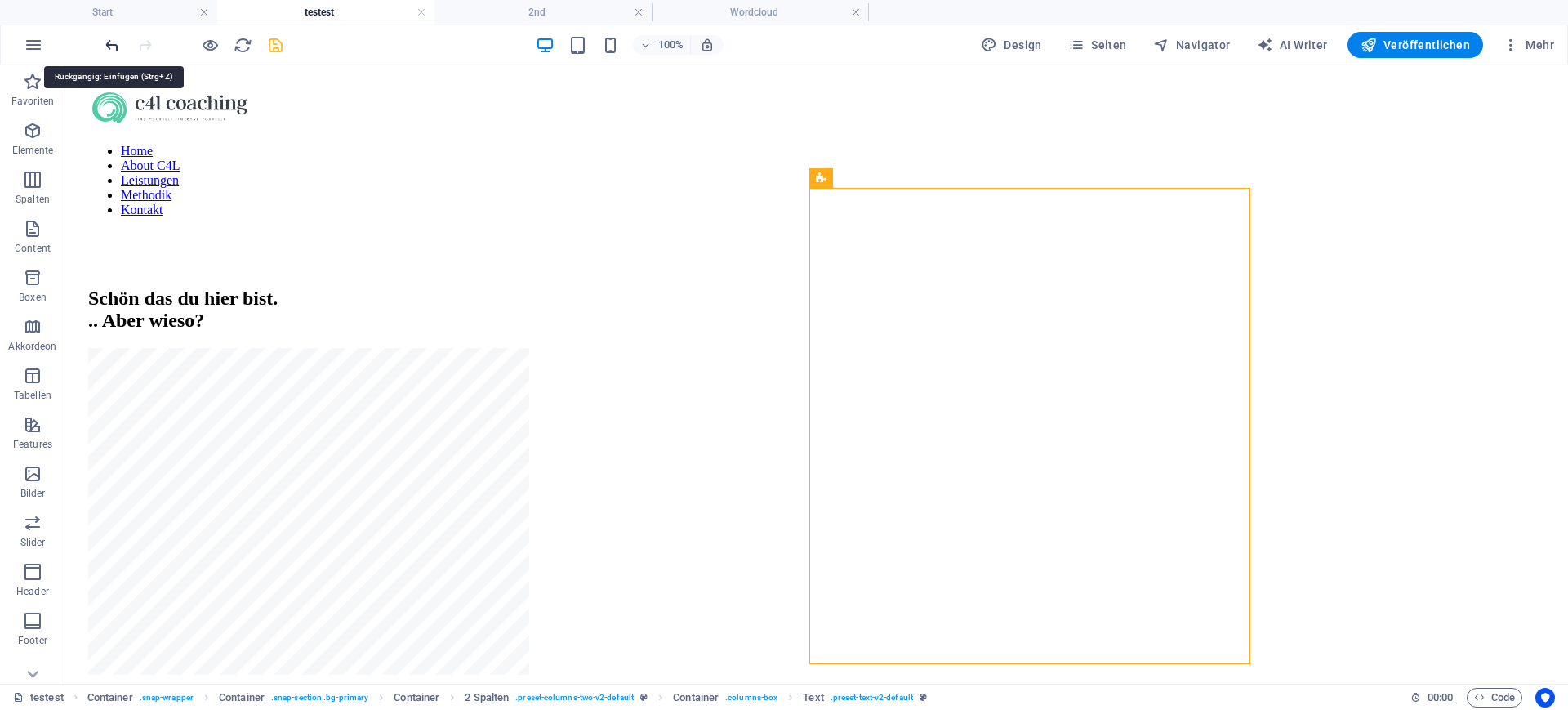click at bounding box center (112, 45) 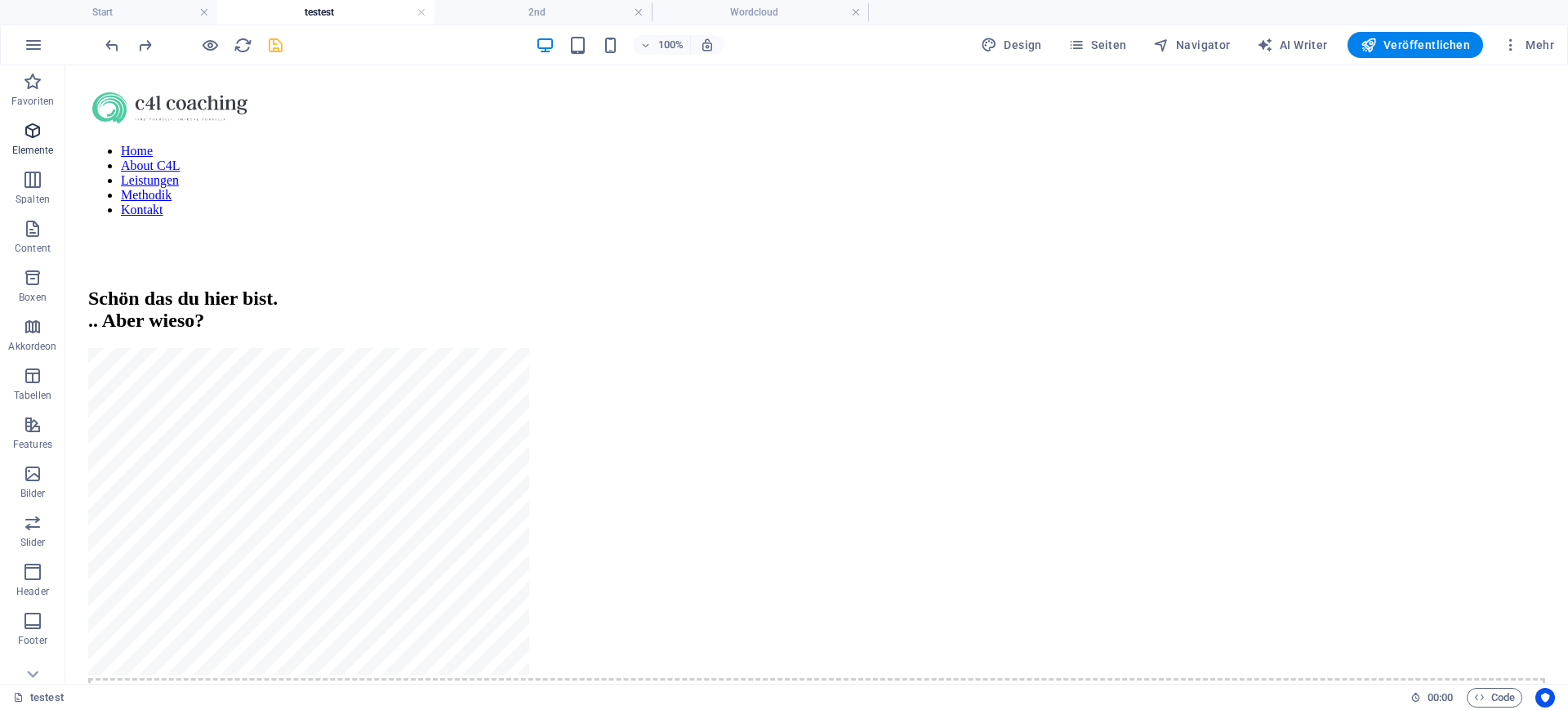 click at bounding box center (33, 131) 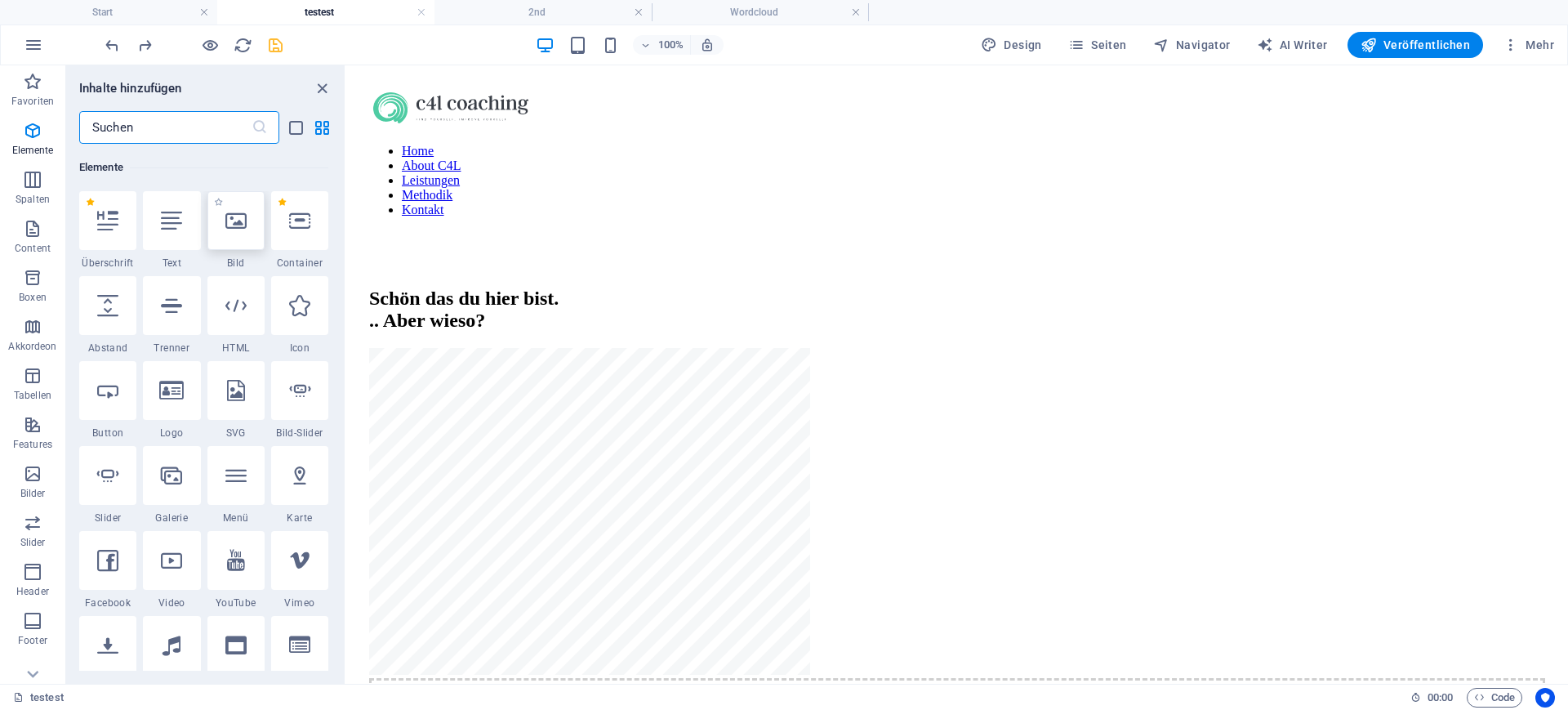 scroll, scrollTop: 174, scrollLeft: 0, axis: vertical 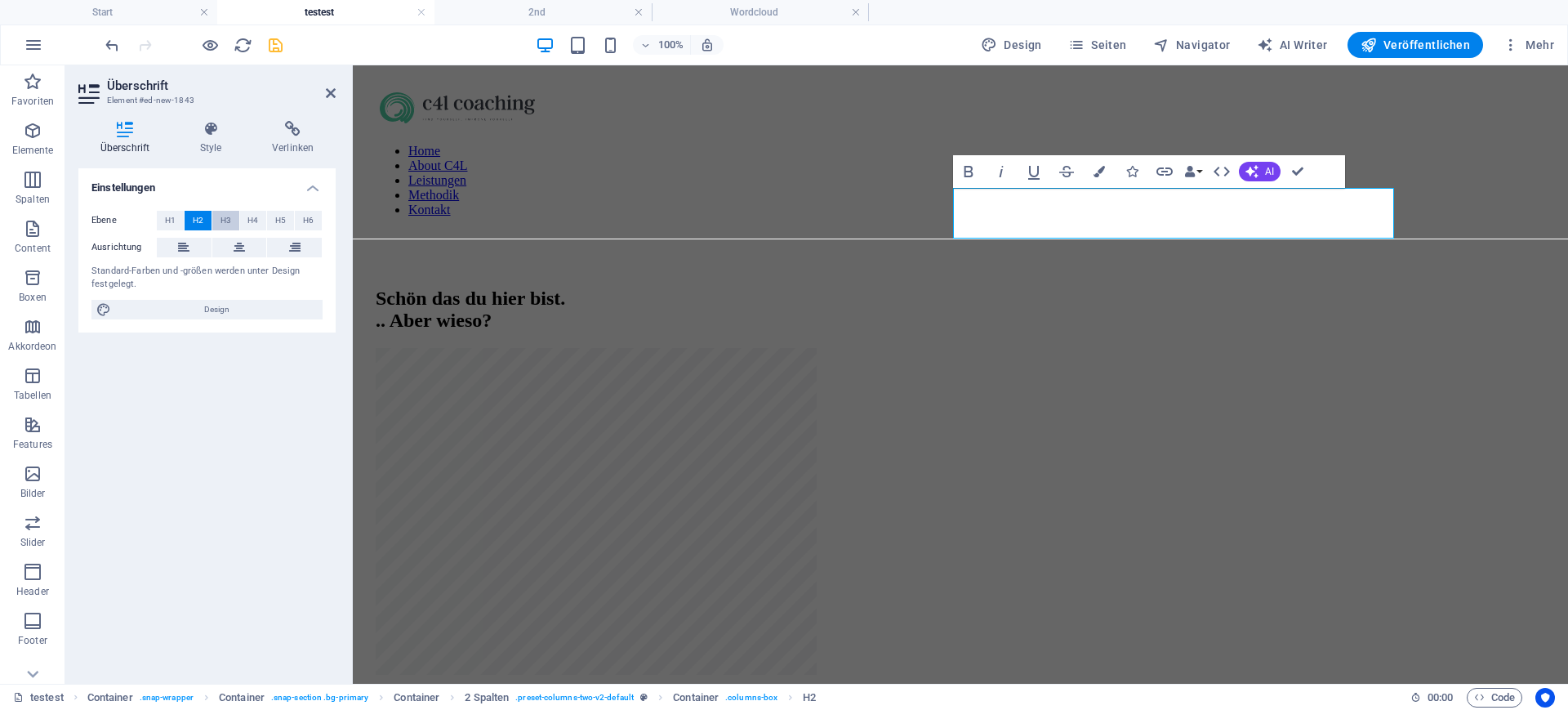 click on "H3" at bounding box center (225, 221) 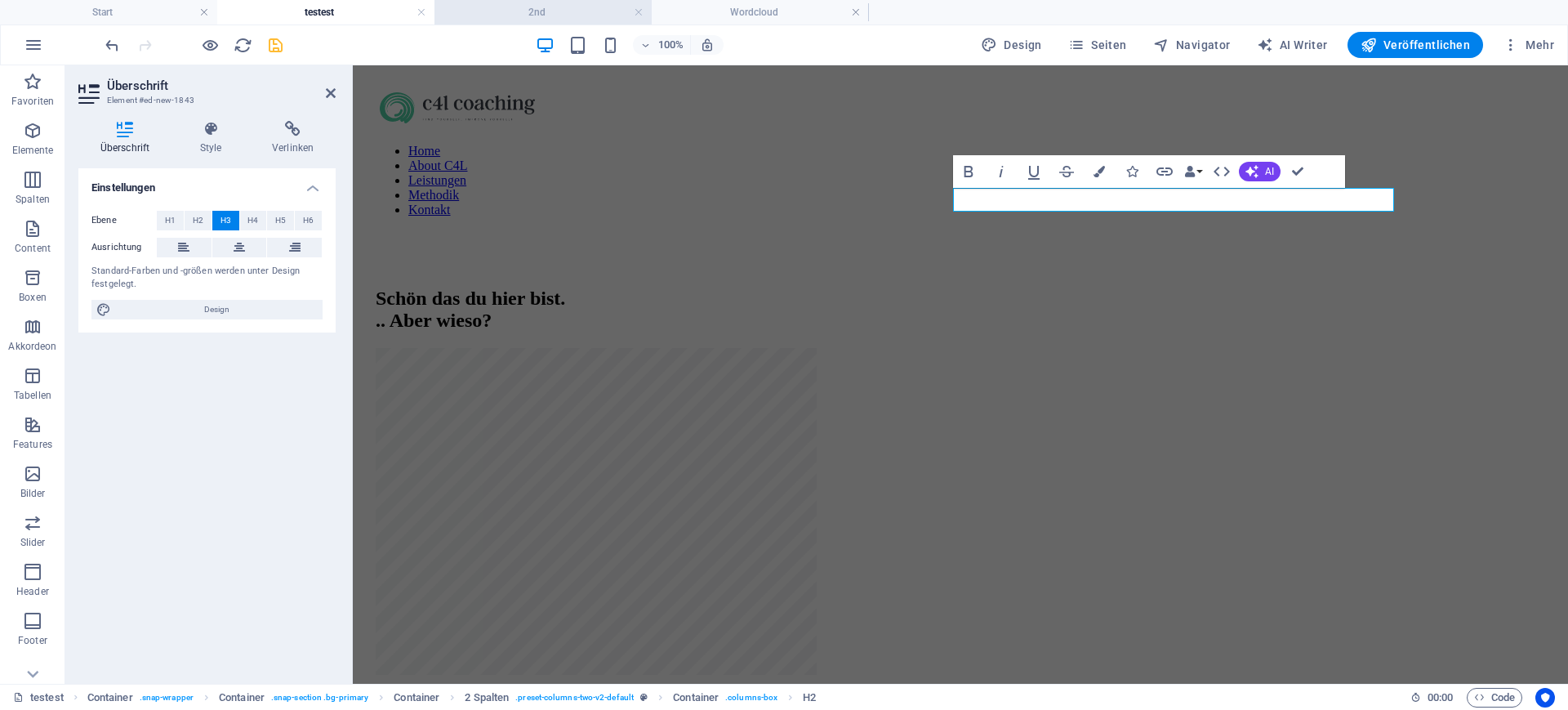 click on "2nd" at bounding box center [543, 12] 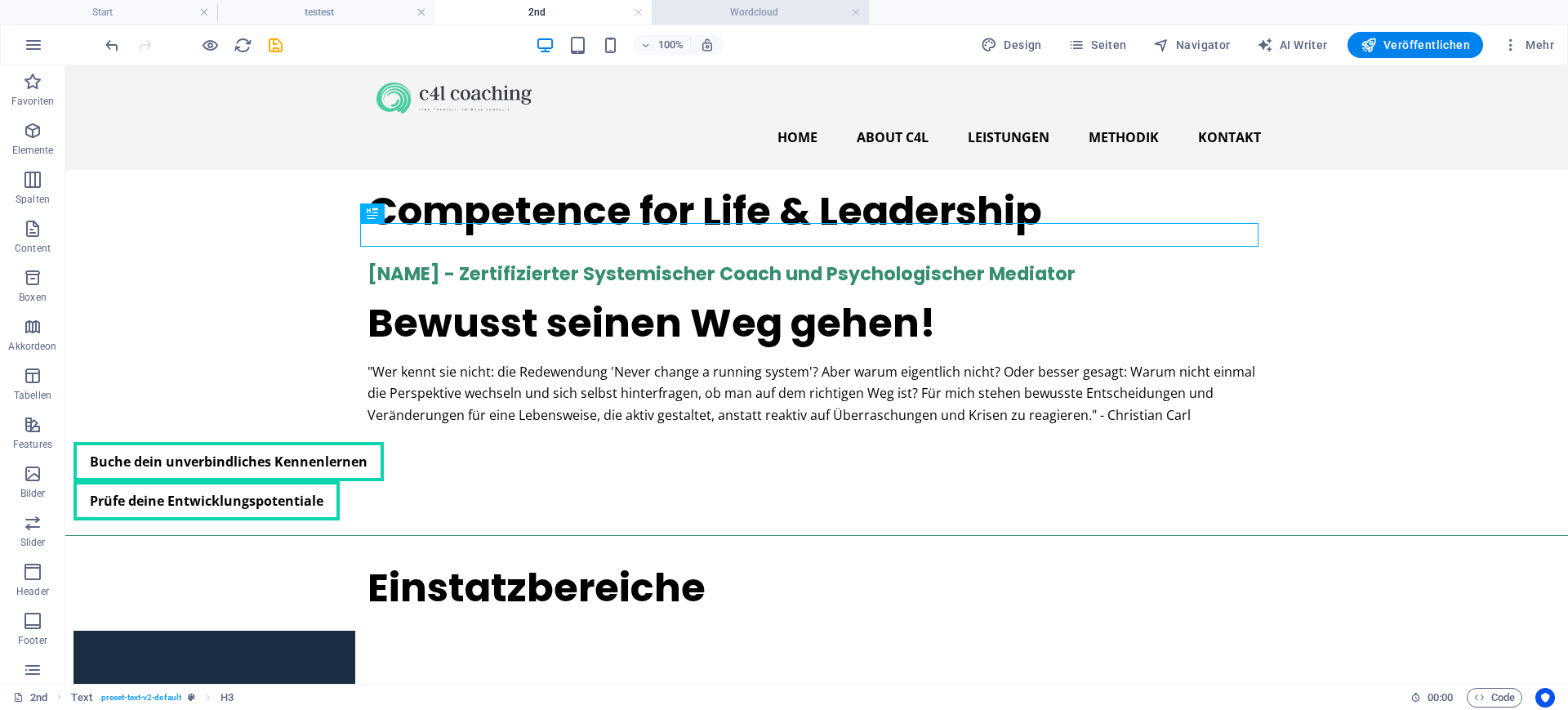 click on "Wordcloud" at bounding box center [760, 12] 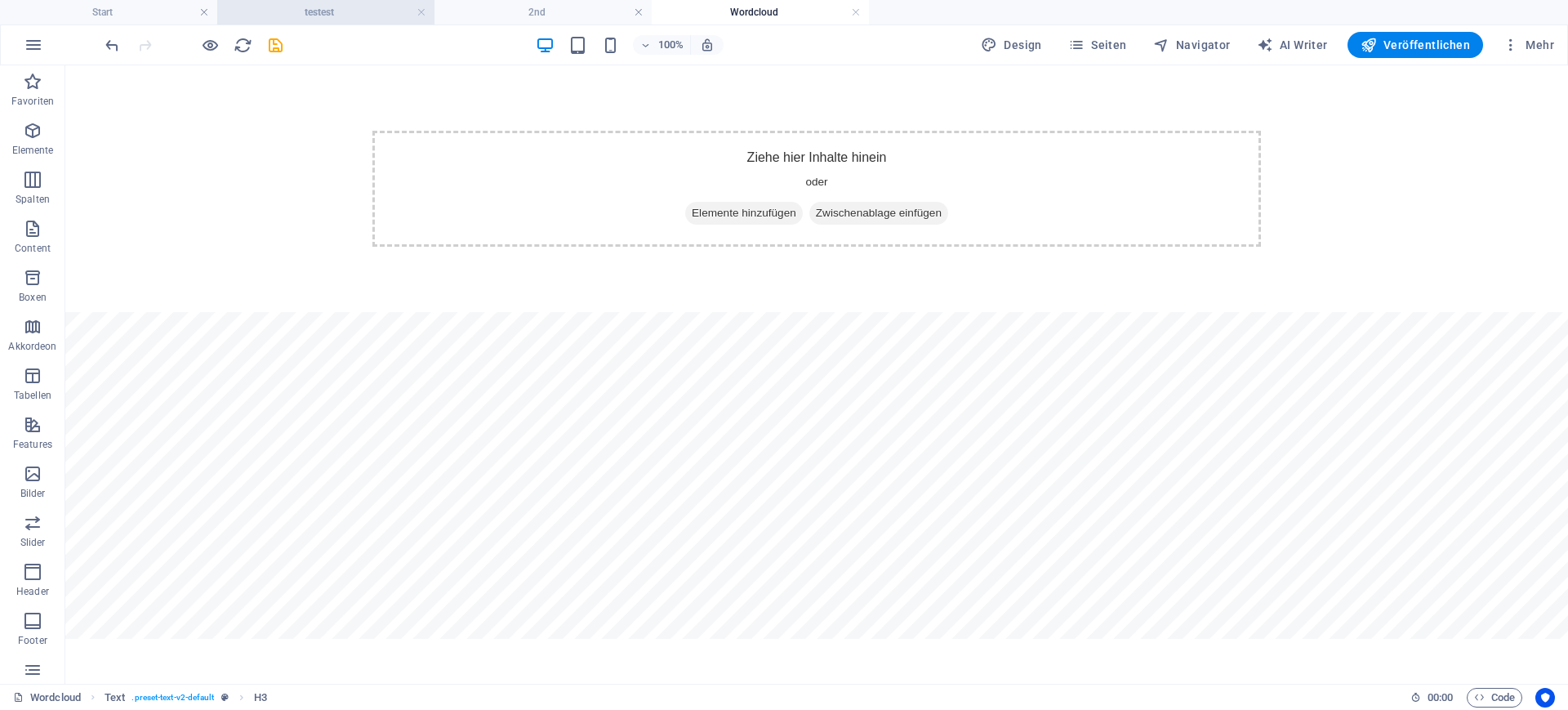 click on "testest" at bounding box center (326, 12) 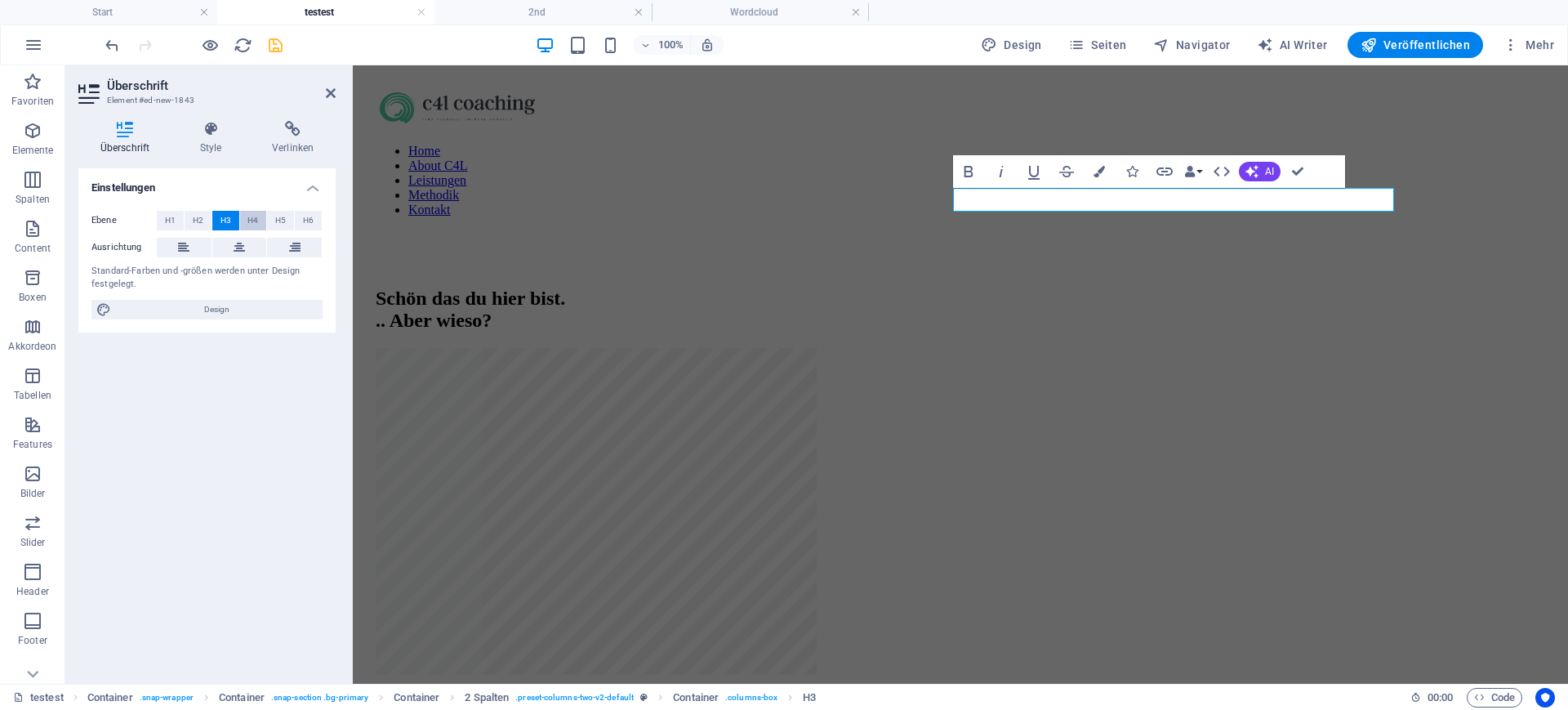 click on "H4" at bounding box center [252, 221] 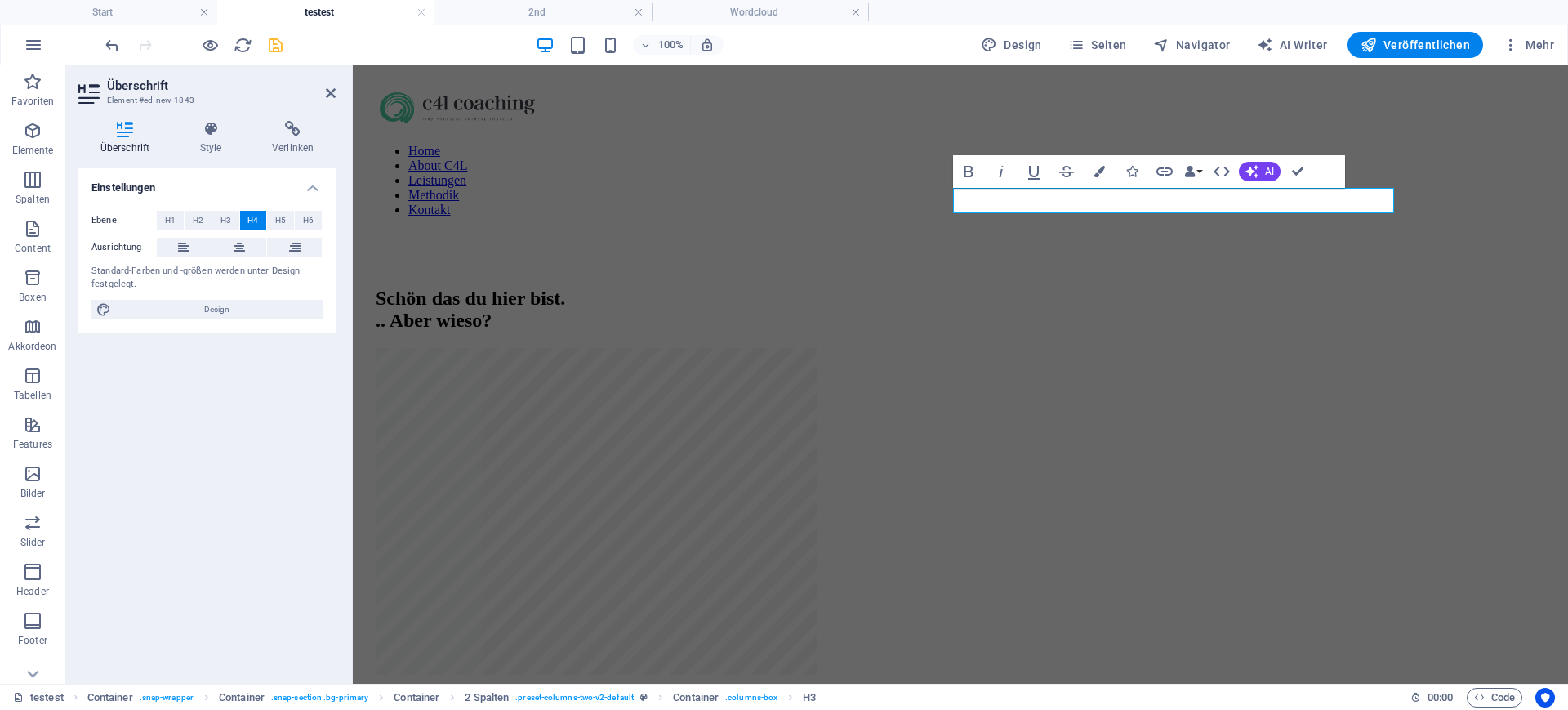 type 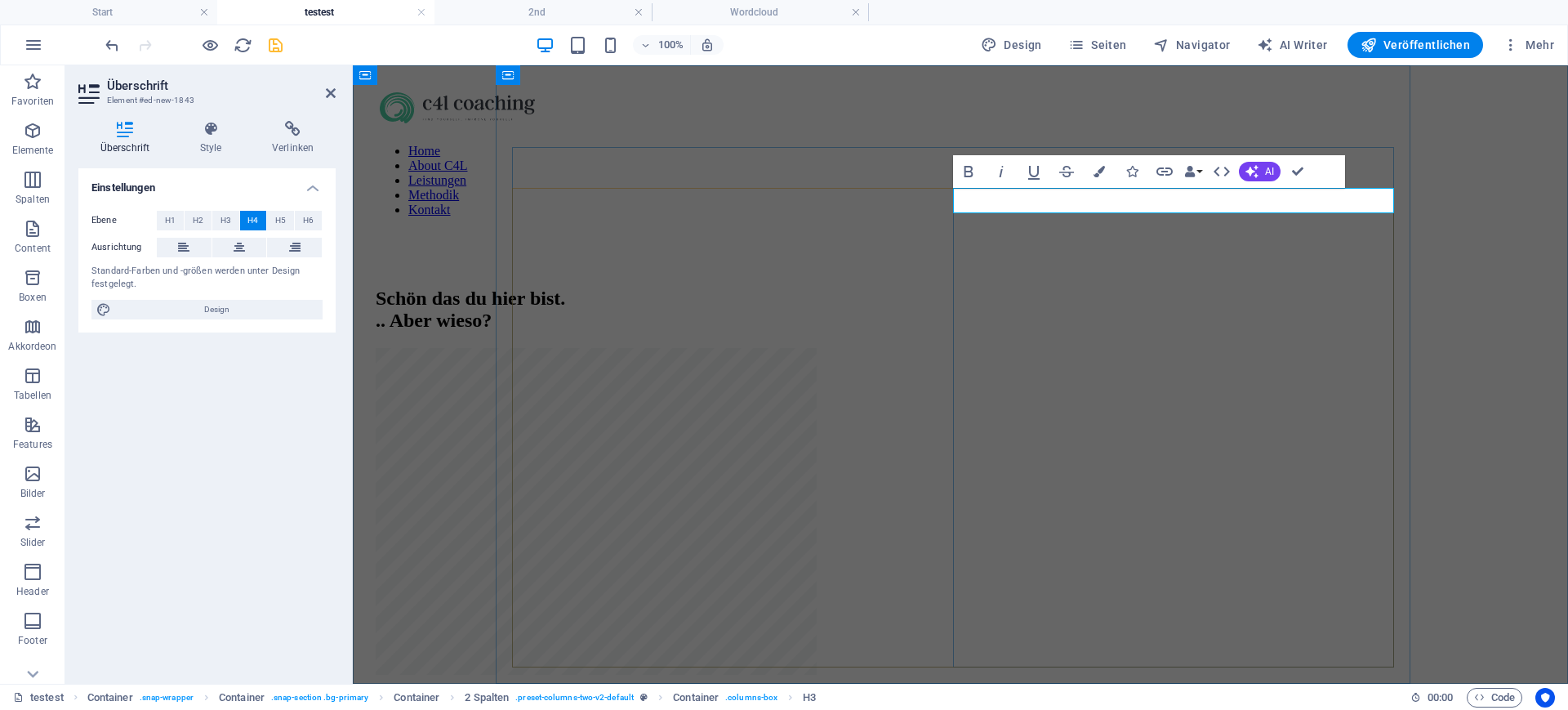 click on "Neue Überschrift" at bounding box center (960, 703) 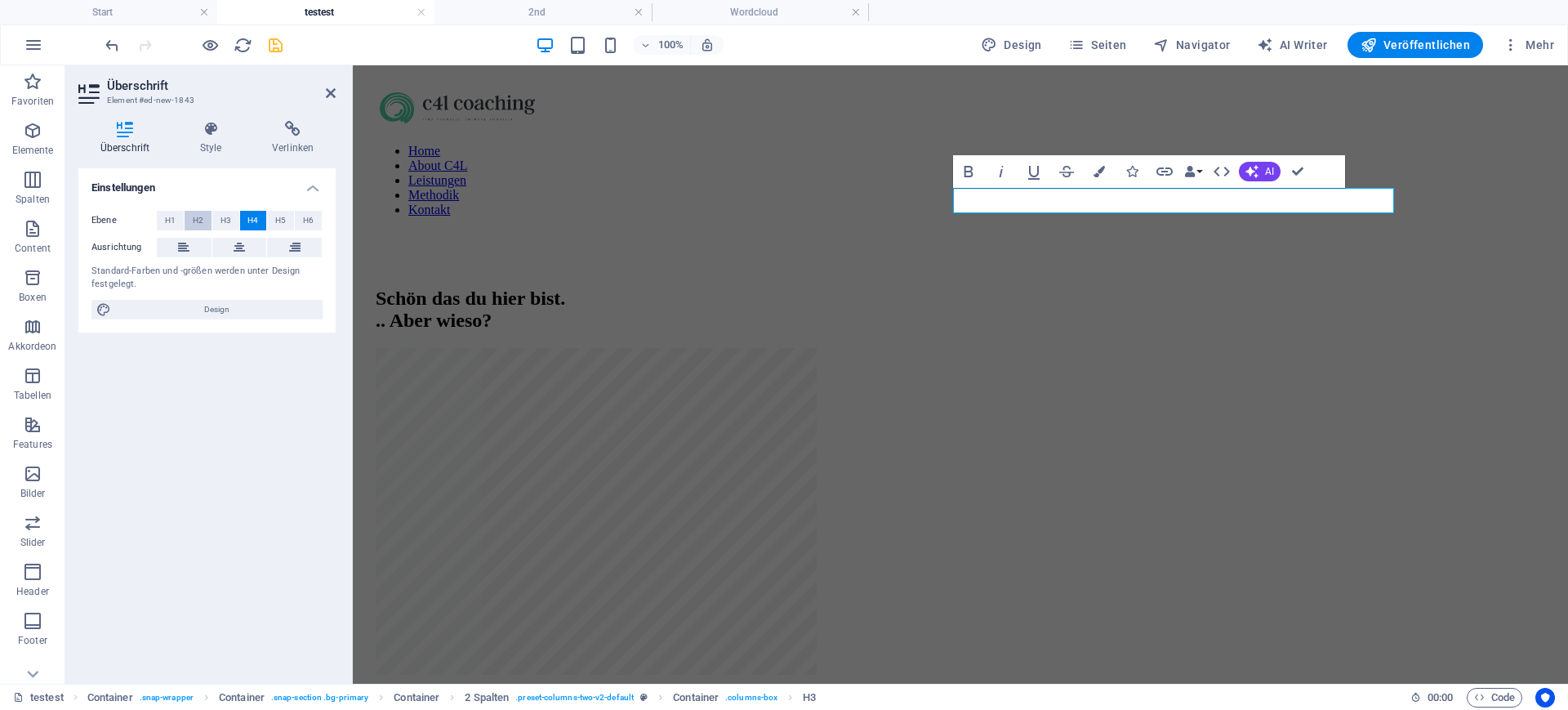 click on "H2" at bounding box center [198, 221] 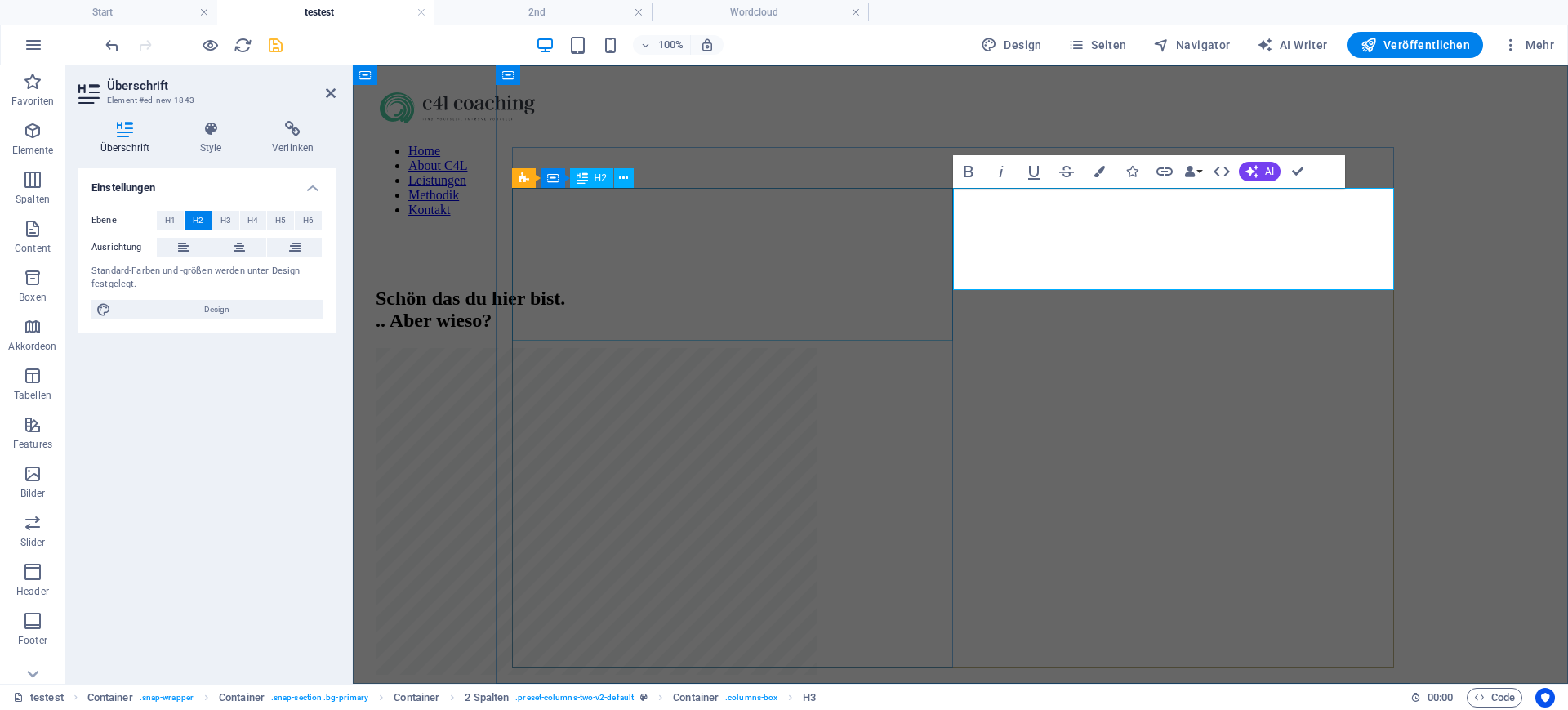 drag, startPoint x: 1200, startPoint y: 261, endPoint x: 939, endPoint y: 209, distance: 266.1297 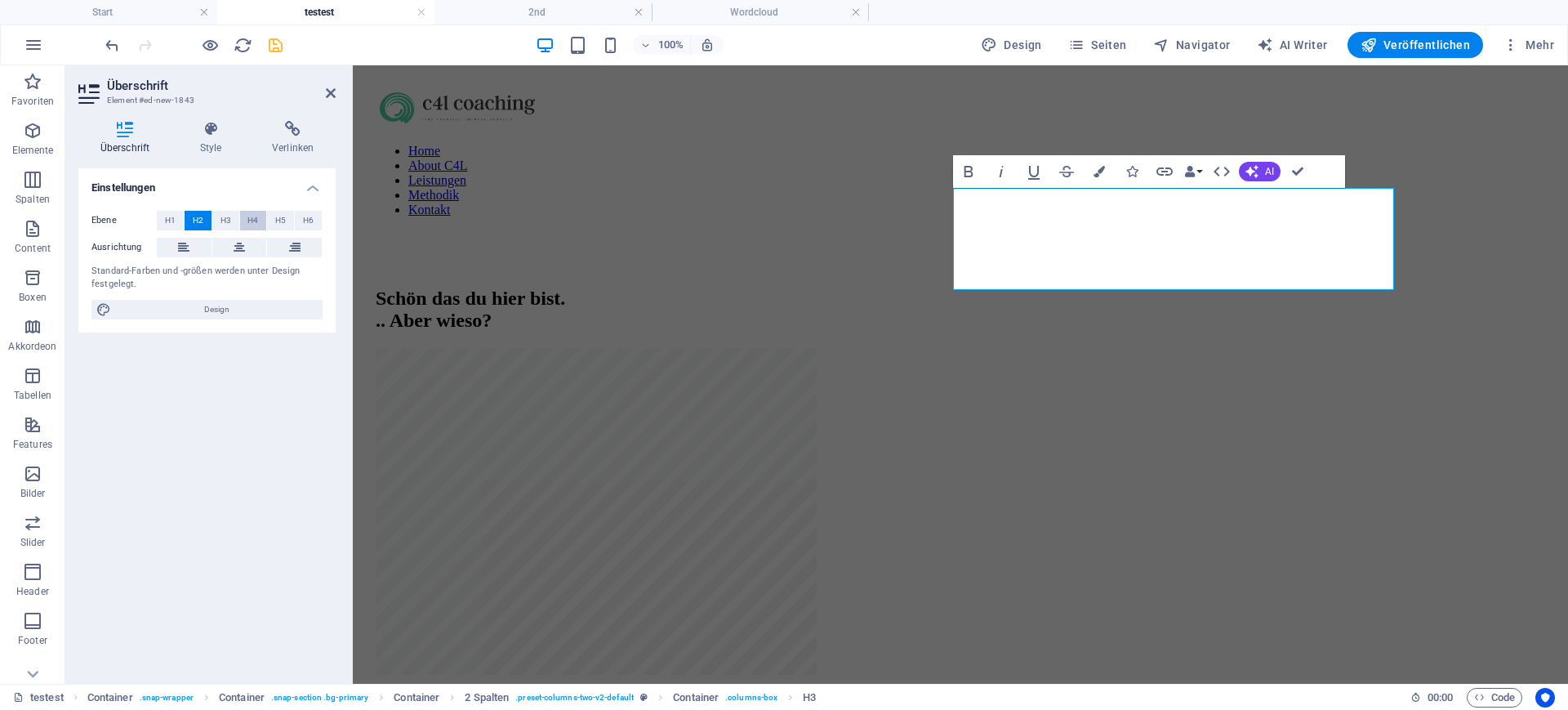 drag, startPoint x: 224, startPoint y: 223, endPoint x: 252, endPoint y: 227, distance: 28.28427 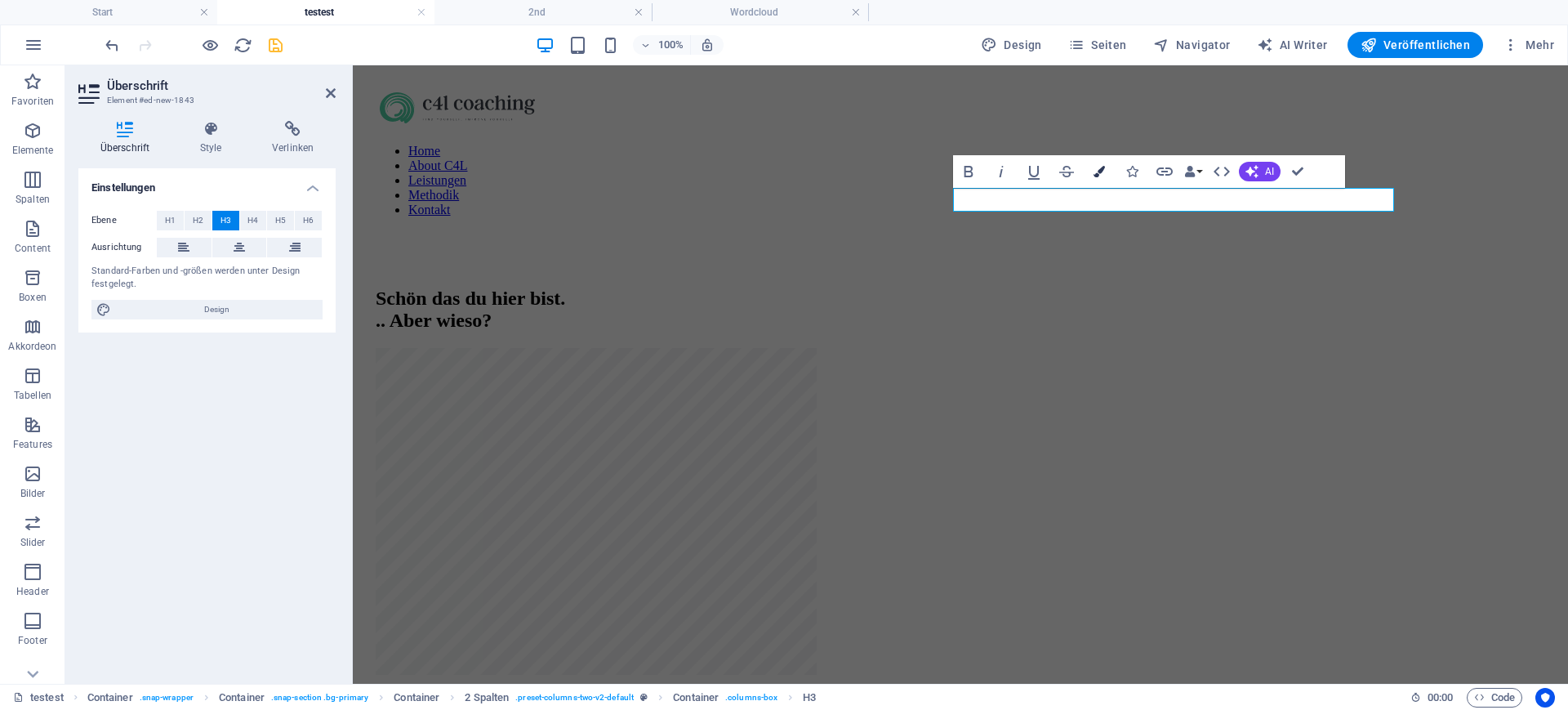 click at bounding box center [1099, 172] 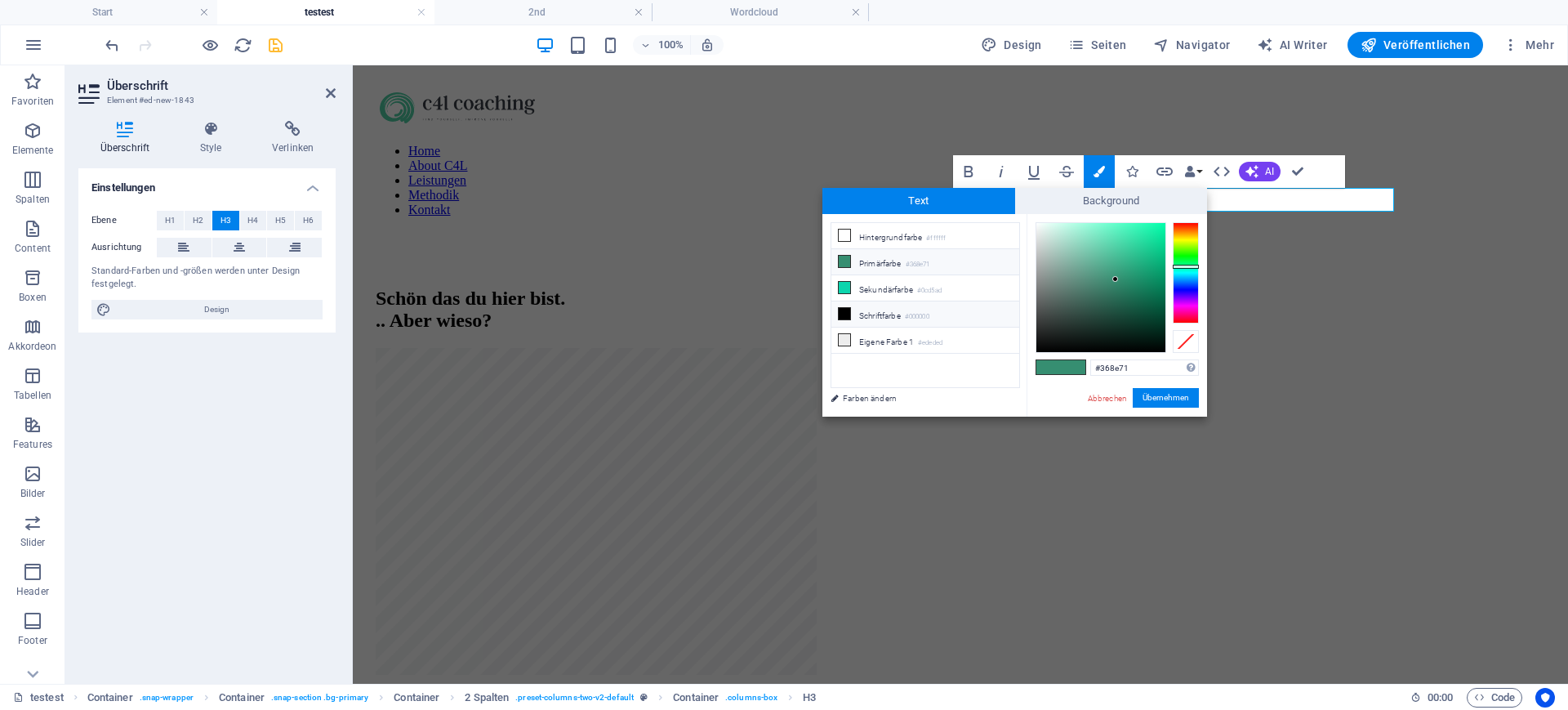 click on "Schriftfarbe
#000000" at bounding box center [925, 315] 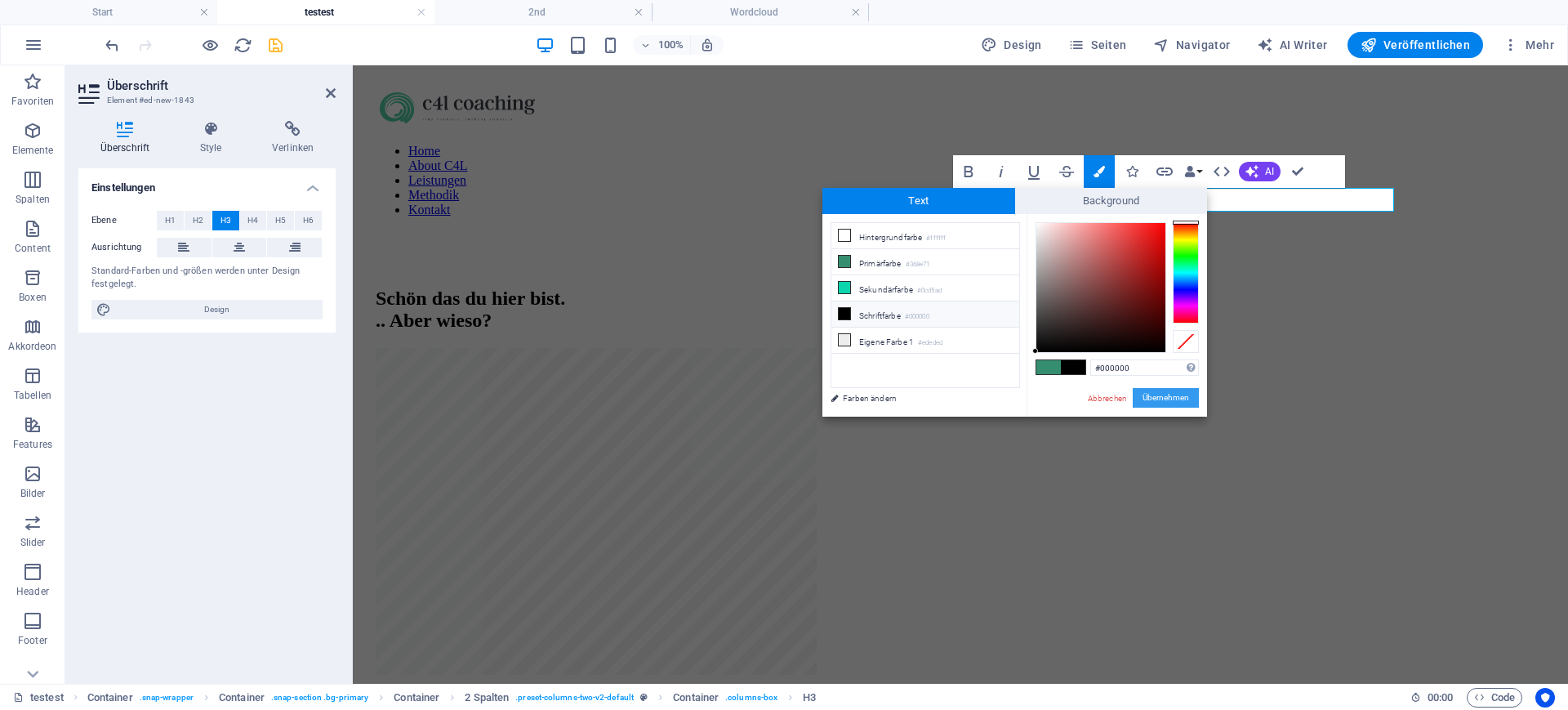 click on "Übernehmen" at bounding box center [1165, 398] 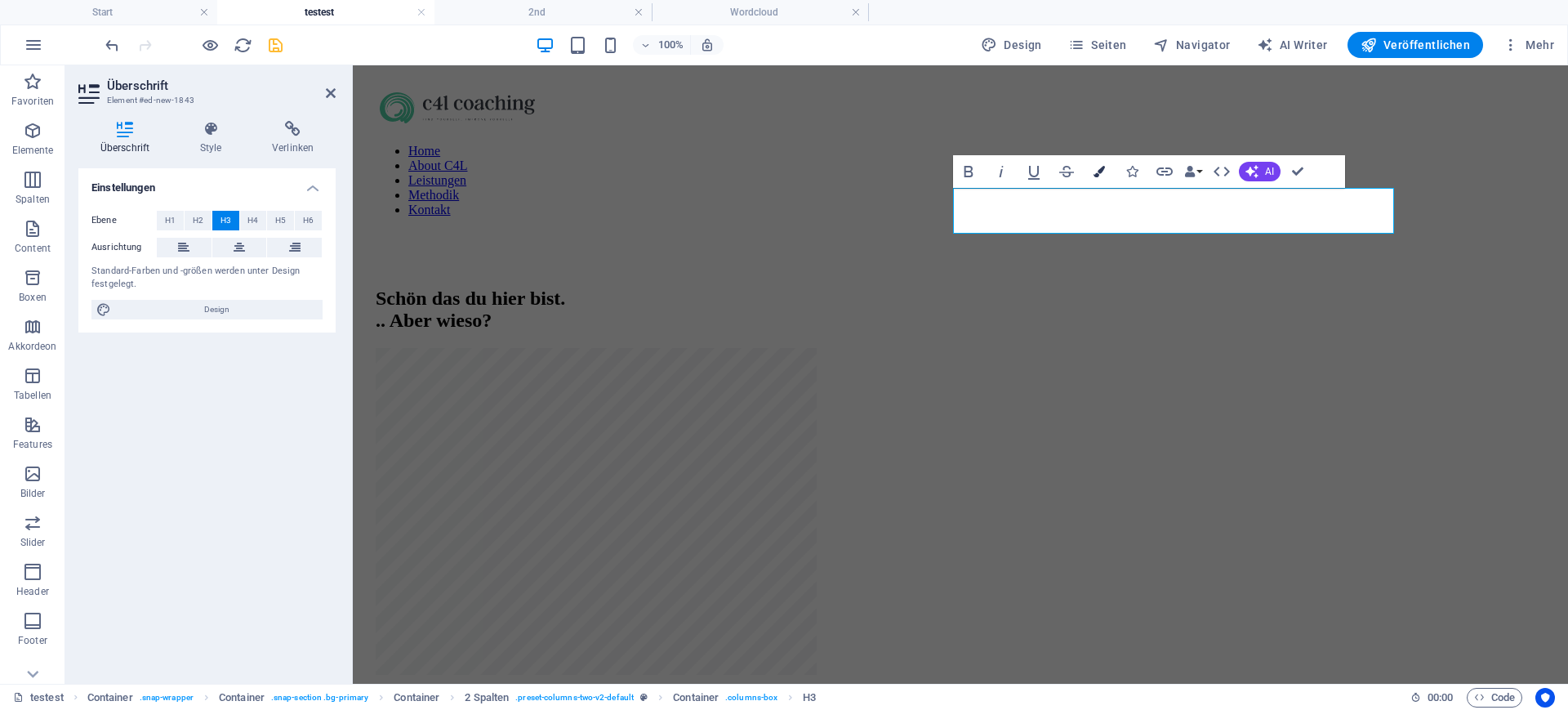 click at bounding box center (1099, 172) 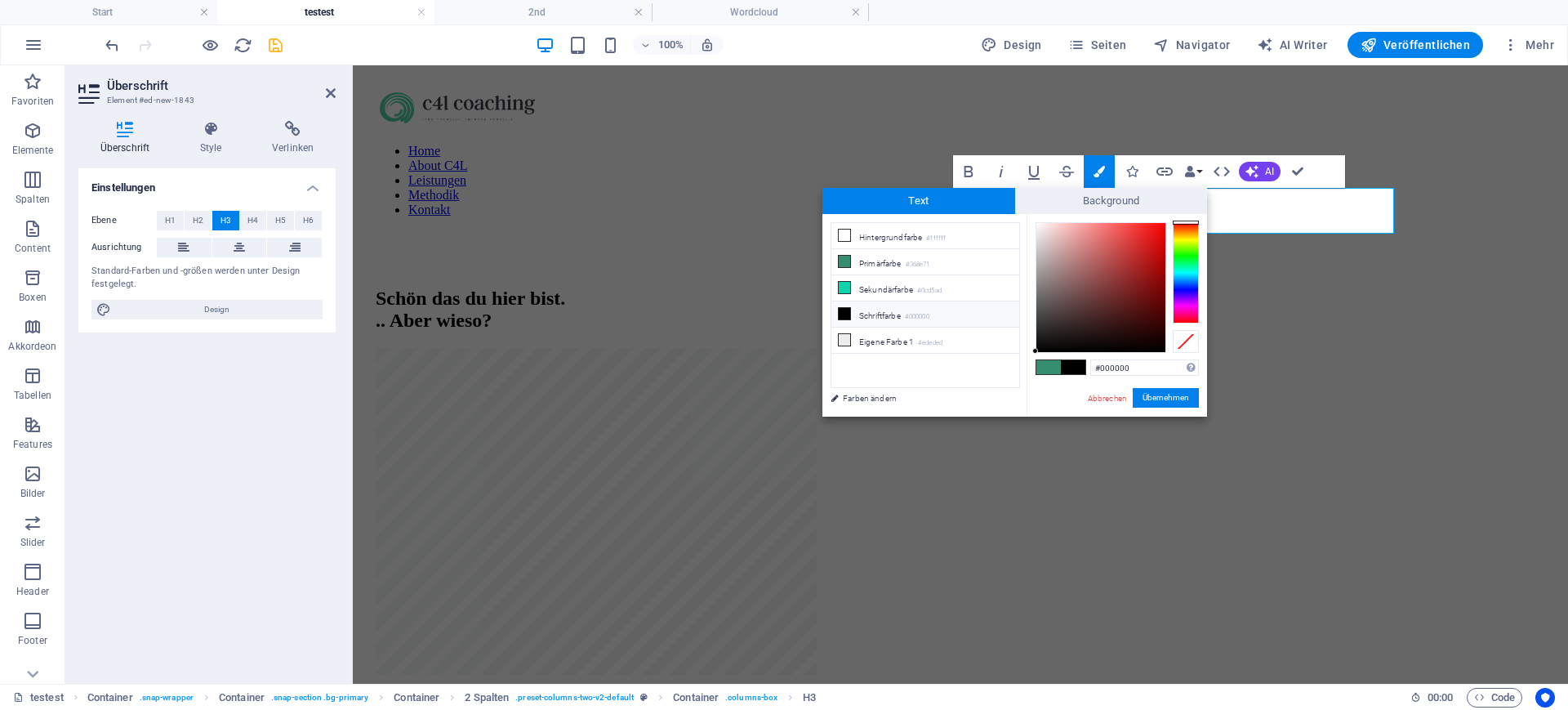 click at bounding box center [844, 314] 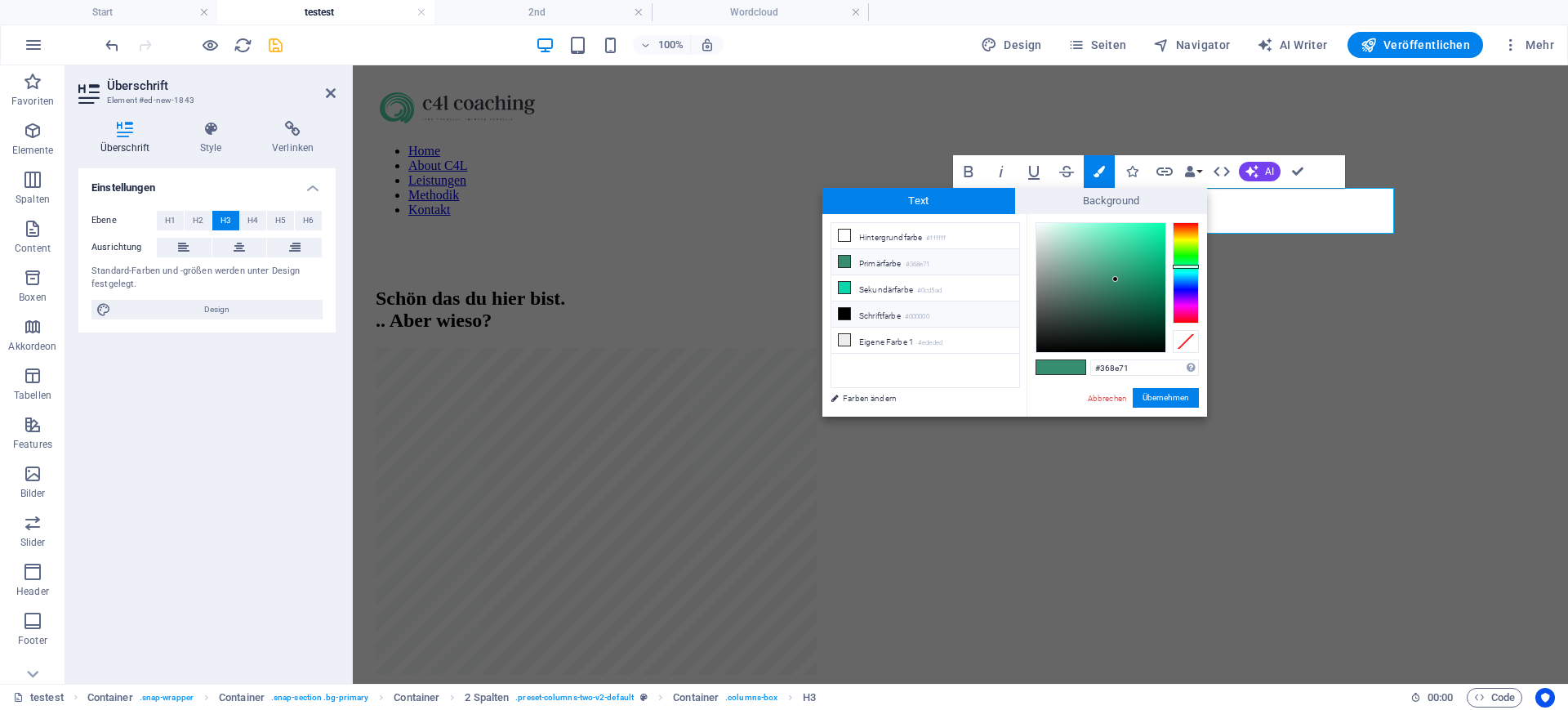 click at bounding box center [844, 314] 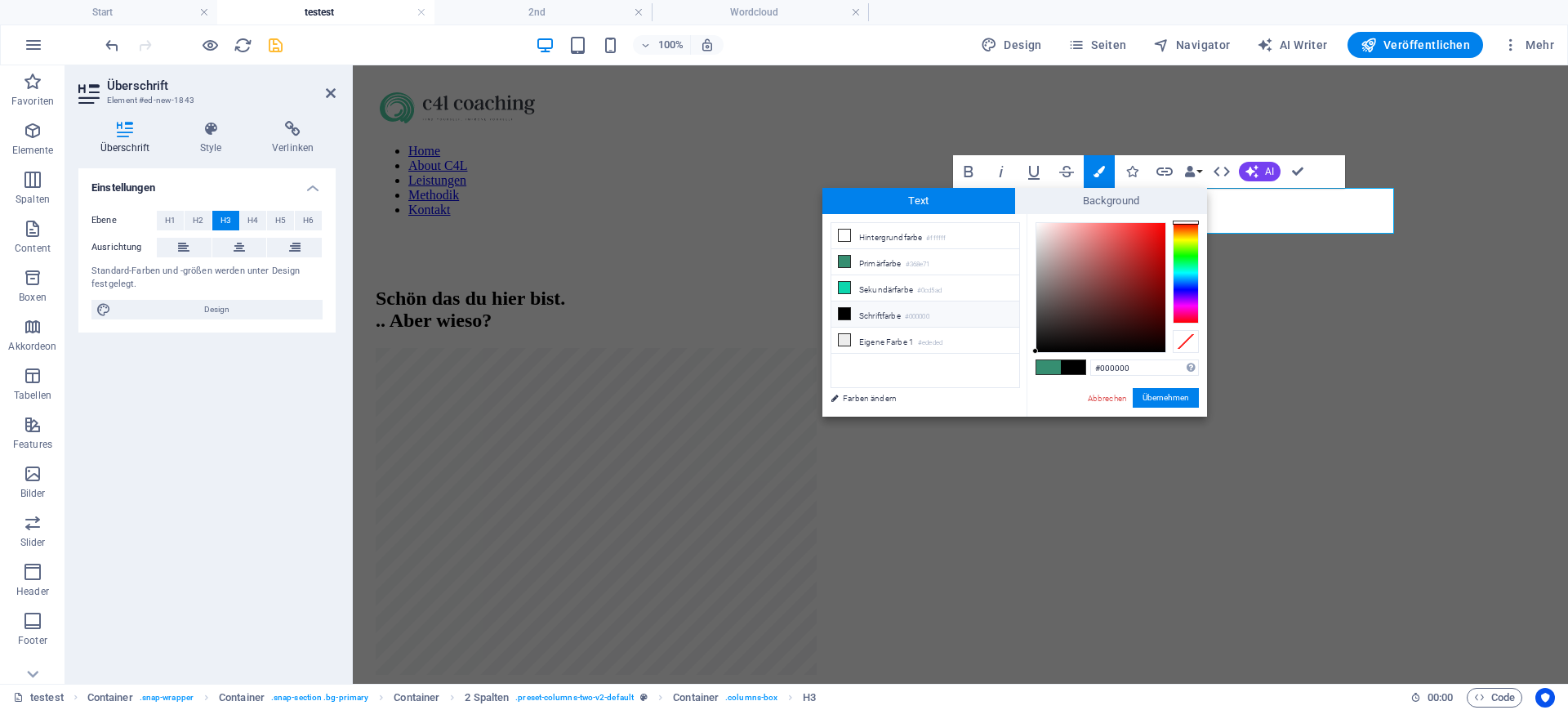click at bounding box center [844, 314] 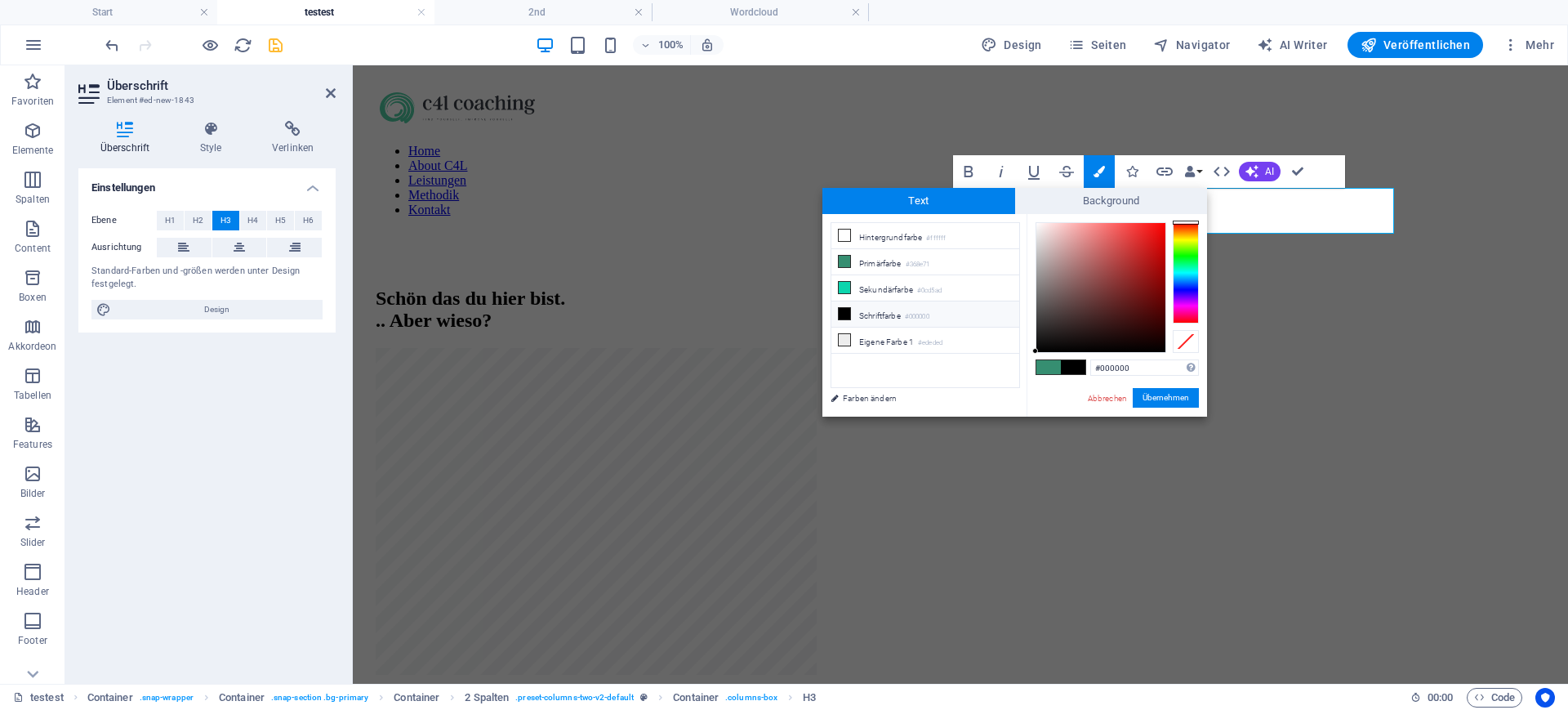 click at bounding box center (844, 314) 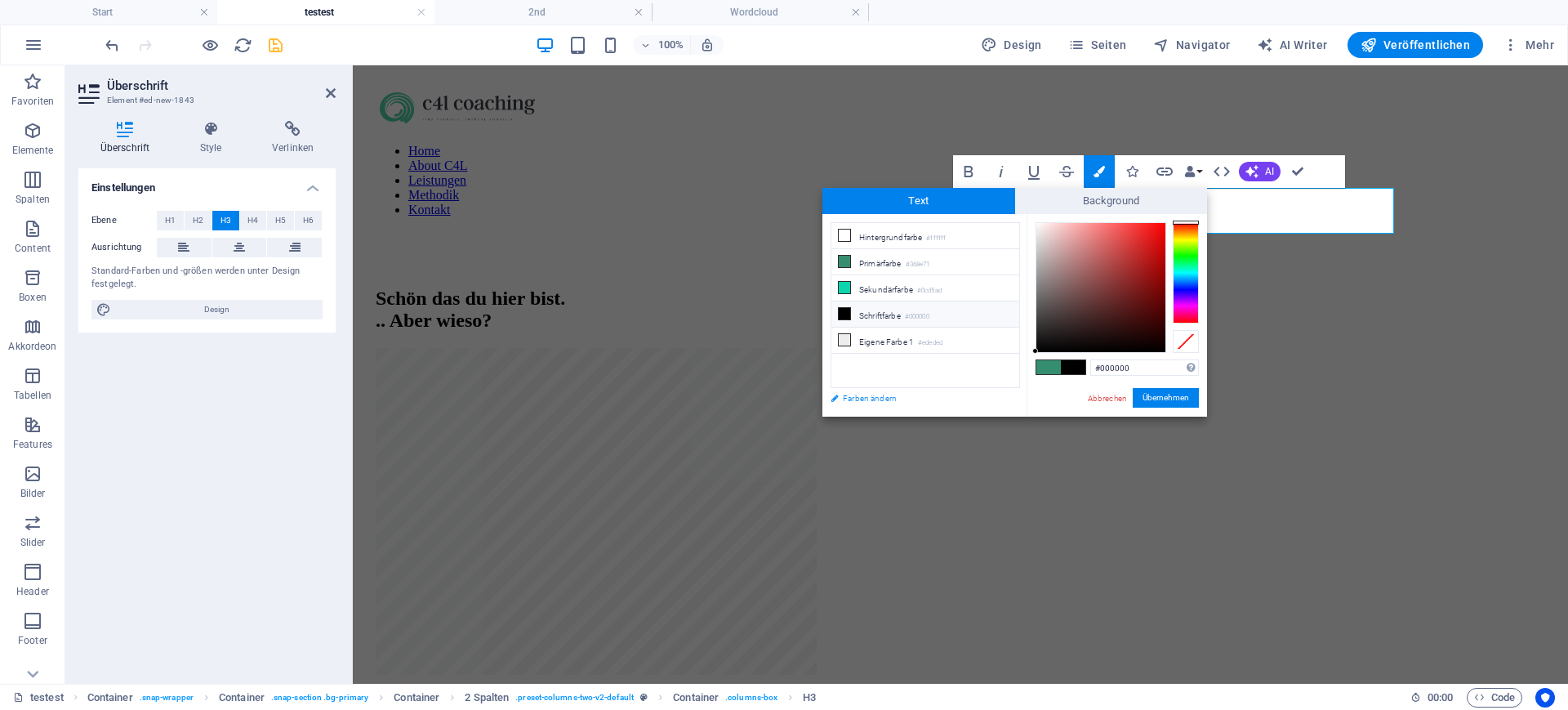 drag, startPoint x: 848, startPoint y: 313, endPoint x: 844, endPoint y: 397, distance: 84.095184 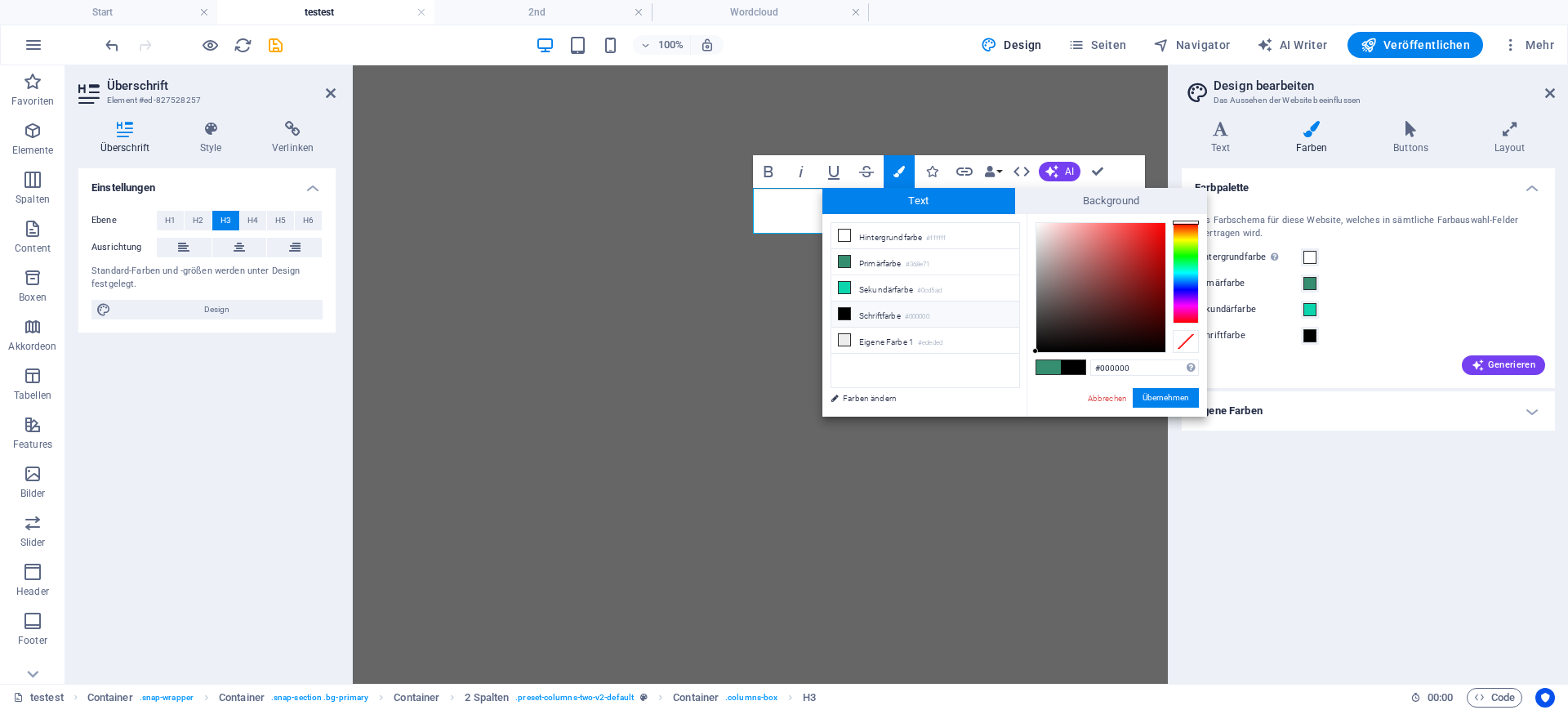 scroll, scrollTop: 0, scrollLeft: 0, axis: both 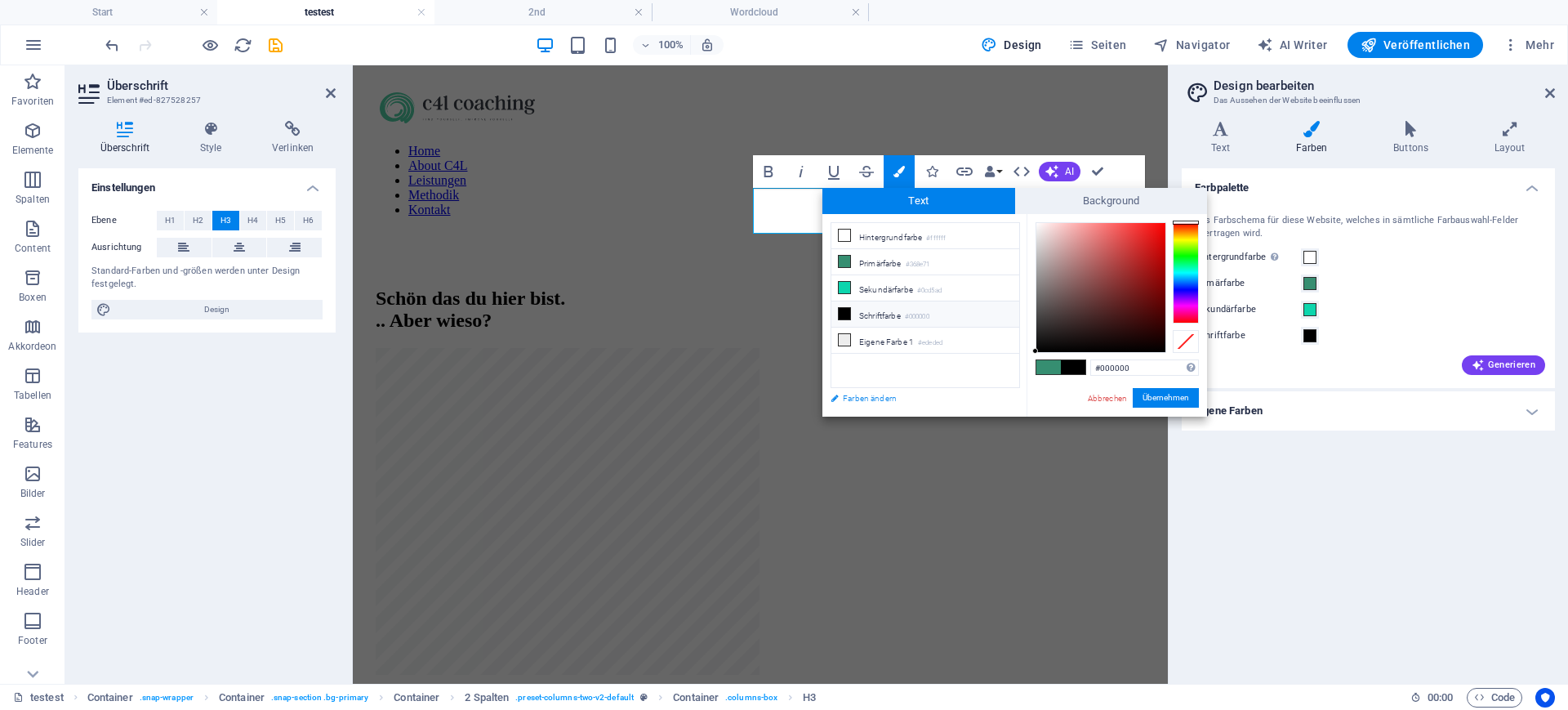 click on "Farben ändern" at bounding box center [917, 398] 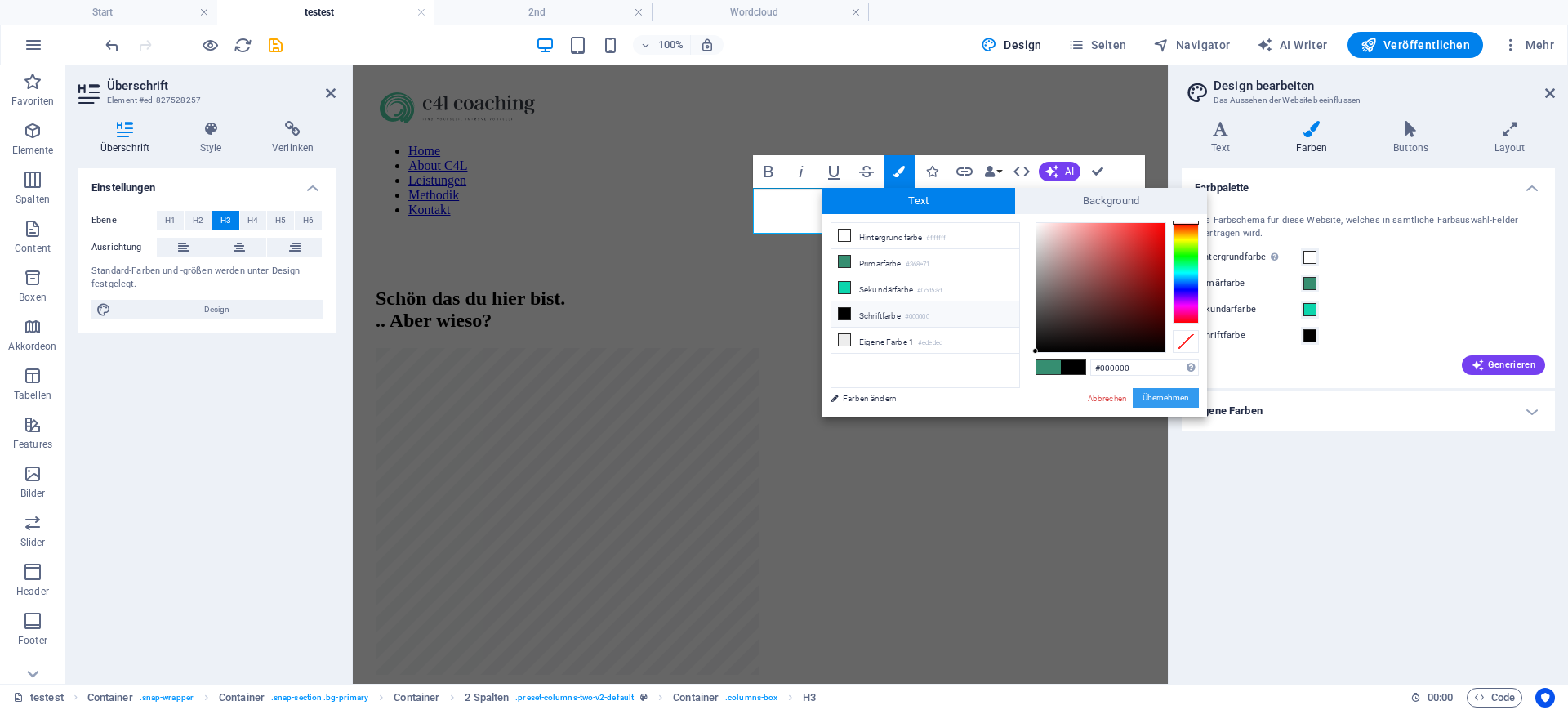 click on "Übernehmen" at bounding box center [1165, 398] 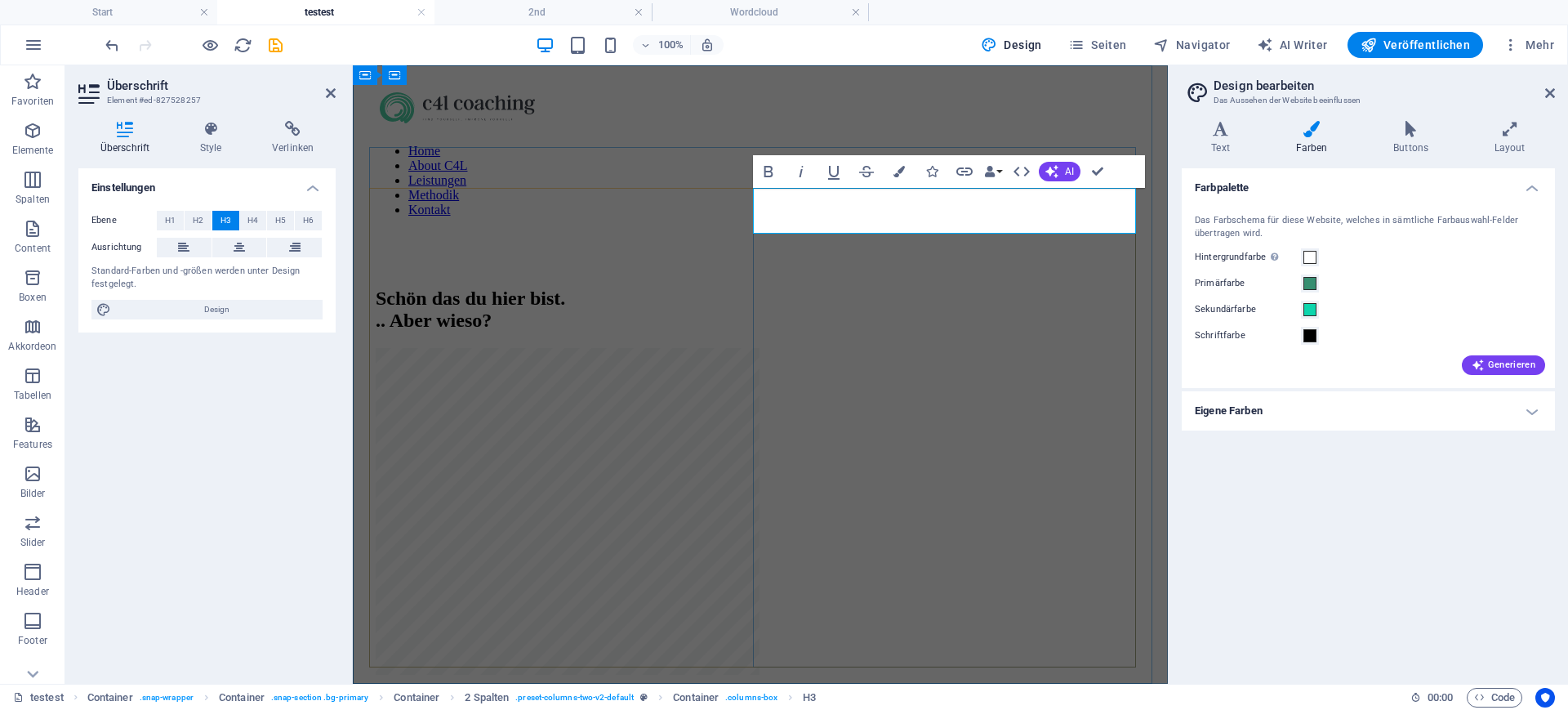 click on "​​ ​ Neuxcyxcyexy Überschrift" at bounding box center (760, 702) 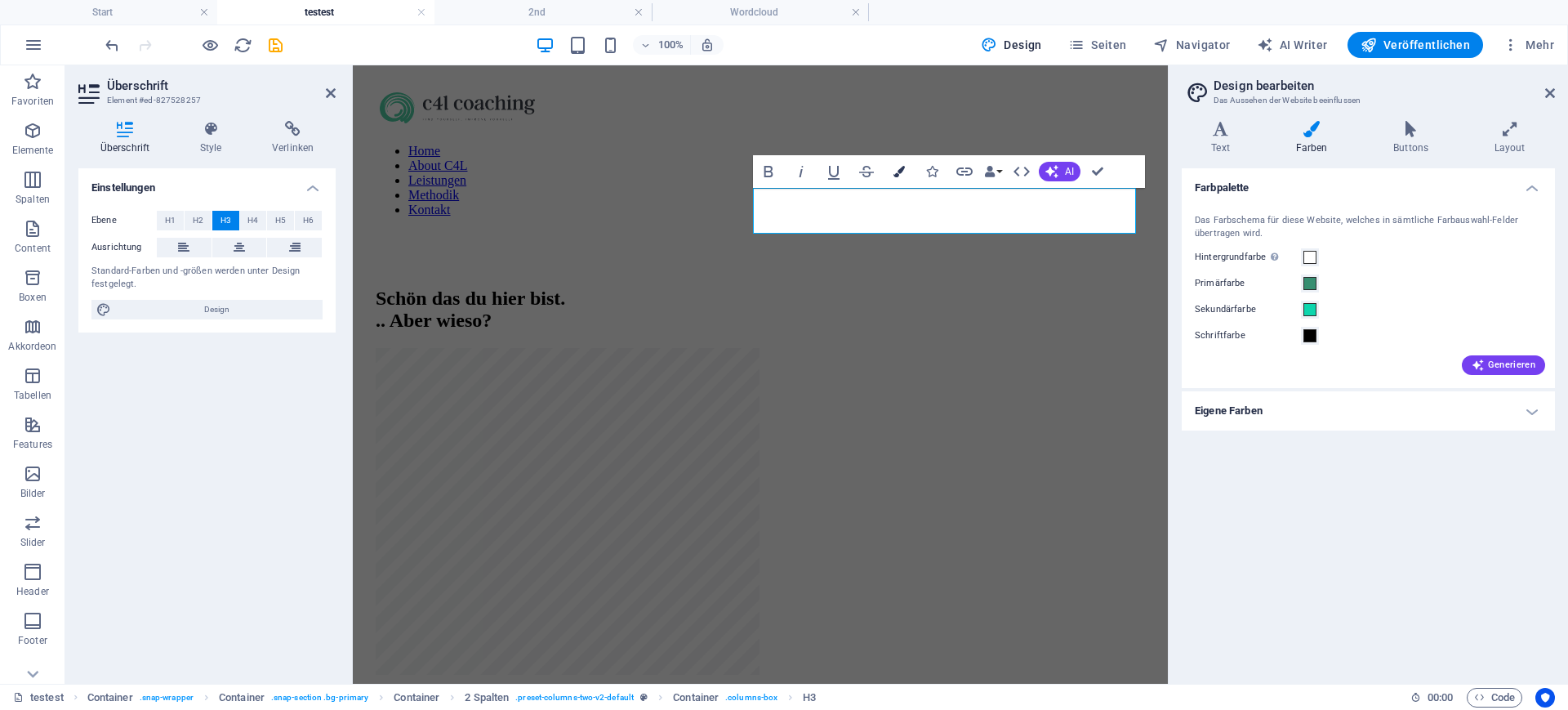 click at bounding box center [899, 172] 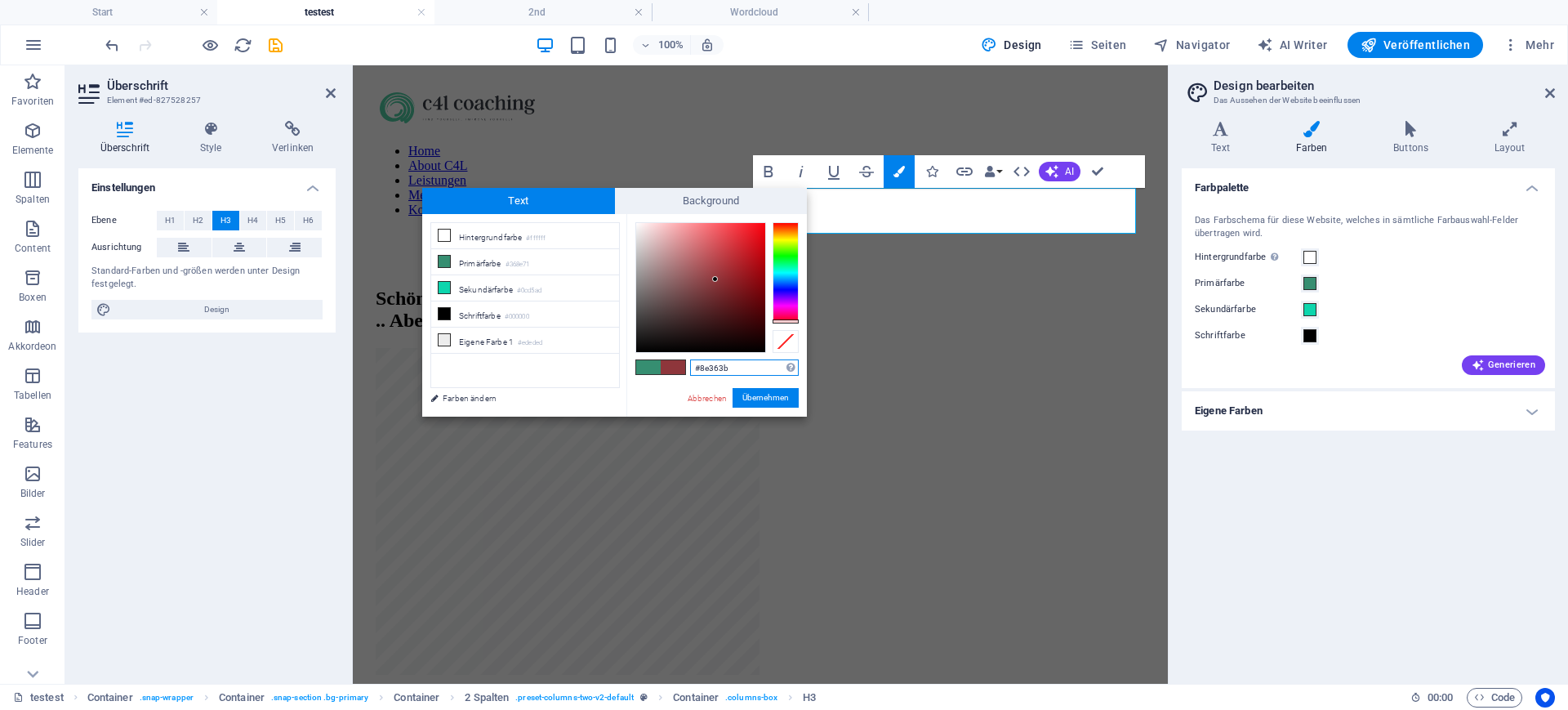 drag, startPoint x: 791, startPoint y: 263, endPoint x: 800, endPoint y: 321, distance: 58.69412 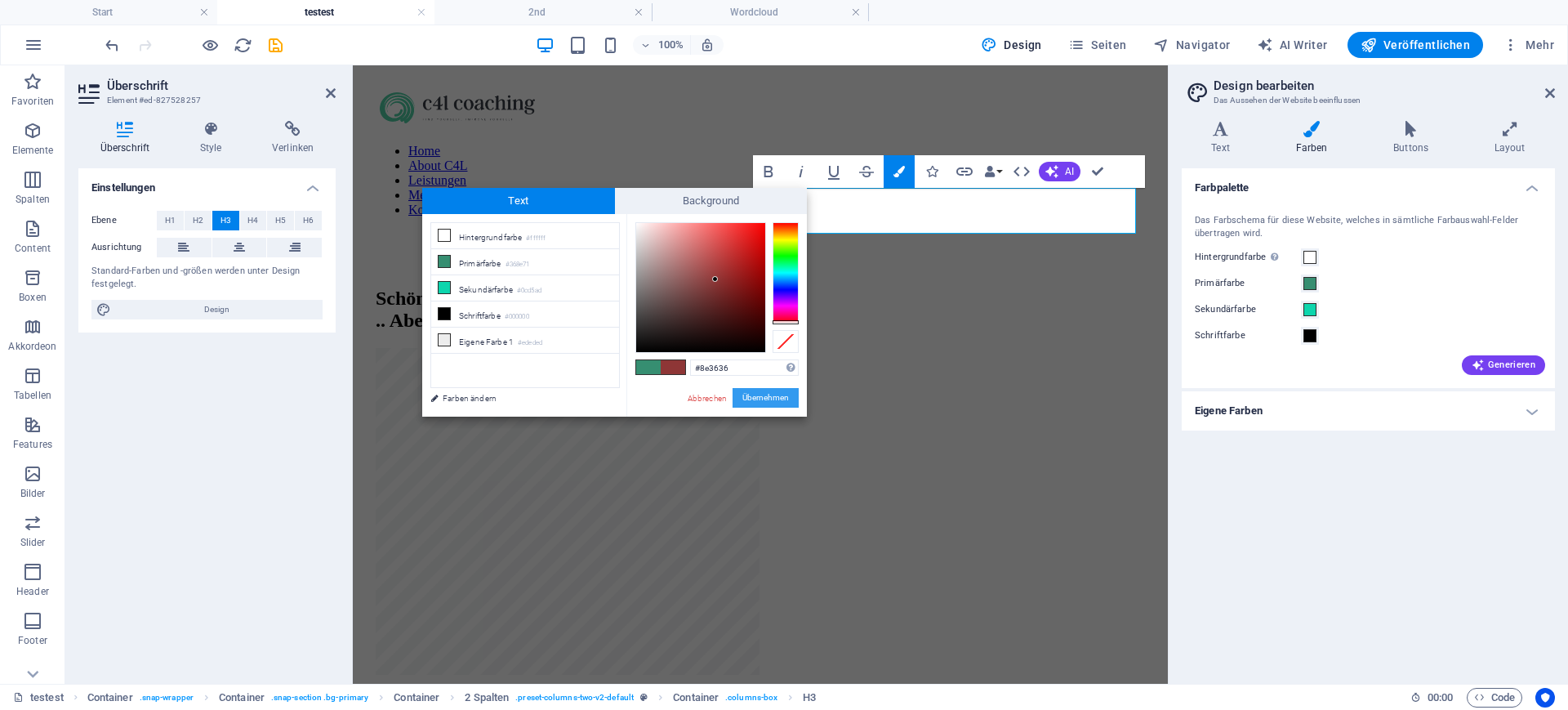 click on "Übernehmen" at bounding box center (765, 398) 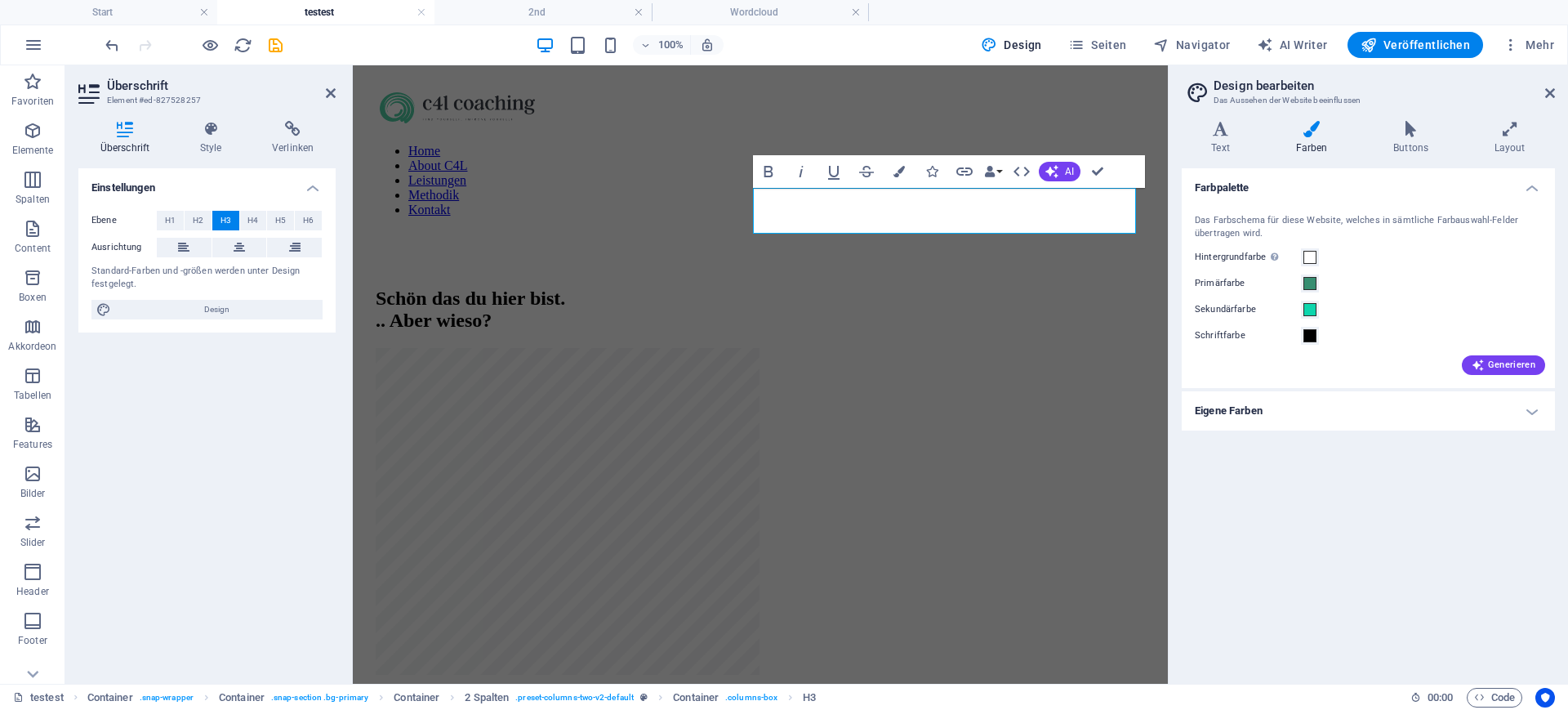 drag, startPoint x: 1071, startPoint y: 217, endPoint x: 702, endPoint y: 143, distance: 376.3469 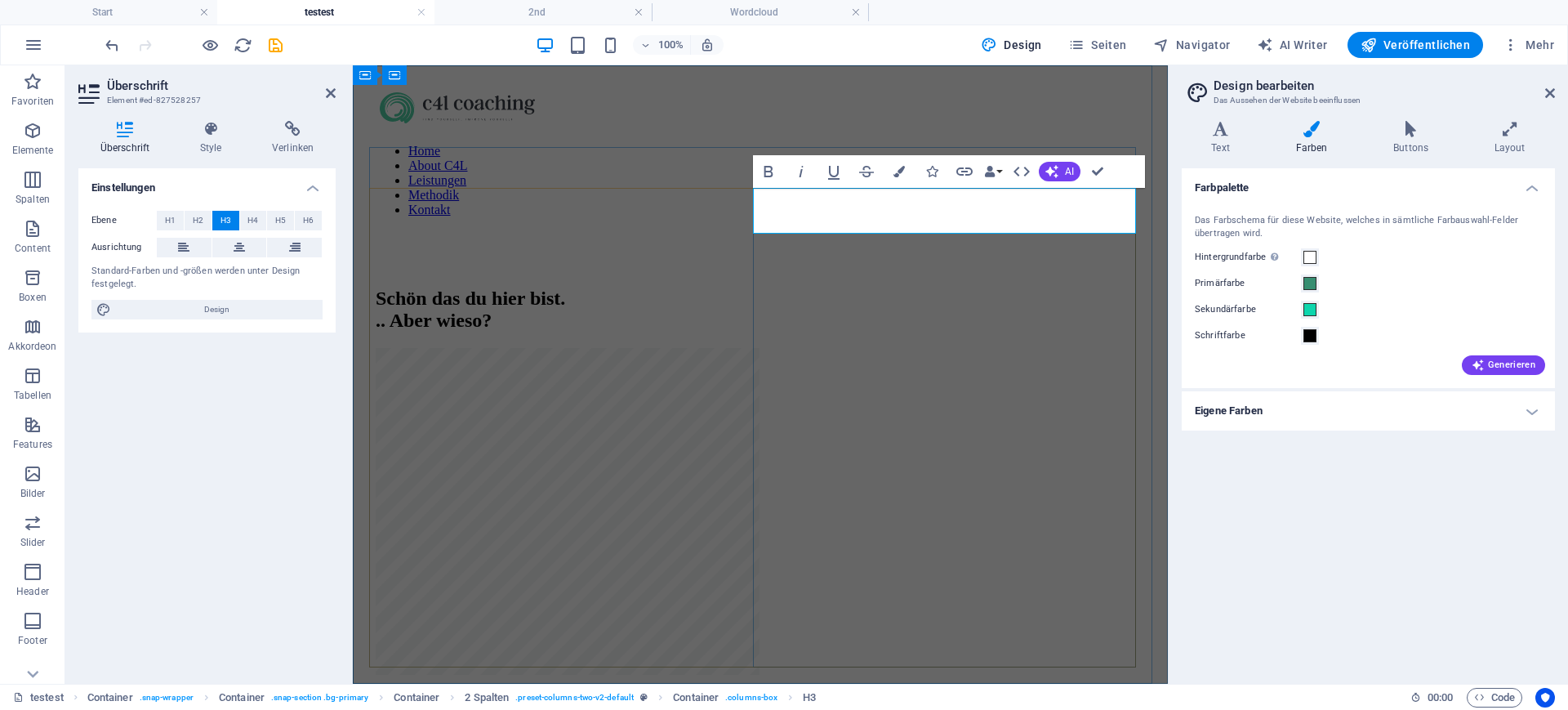 click on "​​ ​ N euxcxcyxcyyxcyexy Über schrift" at bounding box center (760, 702) 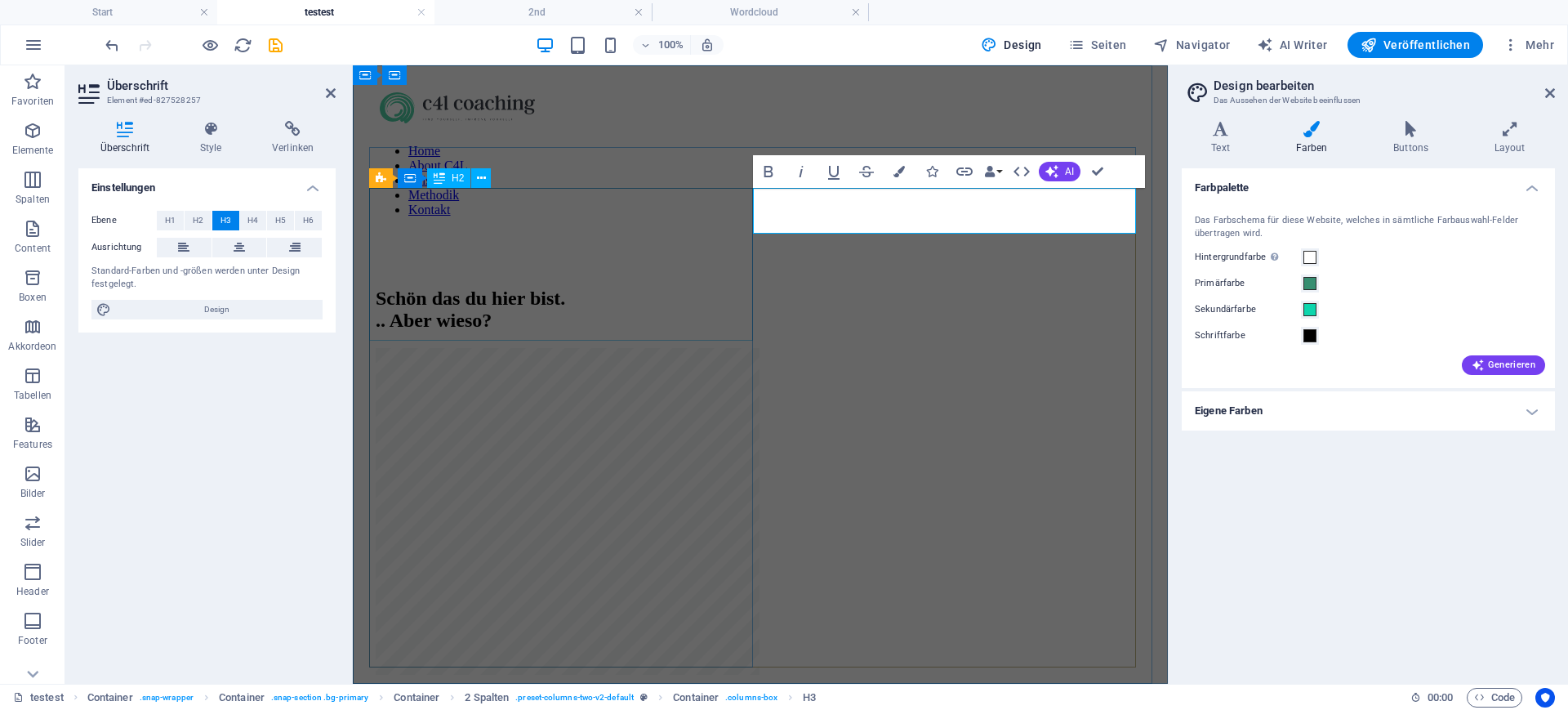 drag, startPoint x: 1032, startPoint y: 215, endPoint x: 740, endPoint y: 217, distance: 292.00685 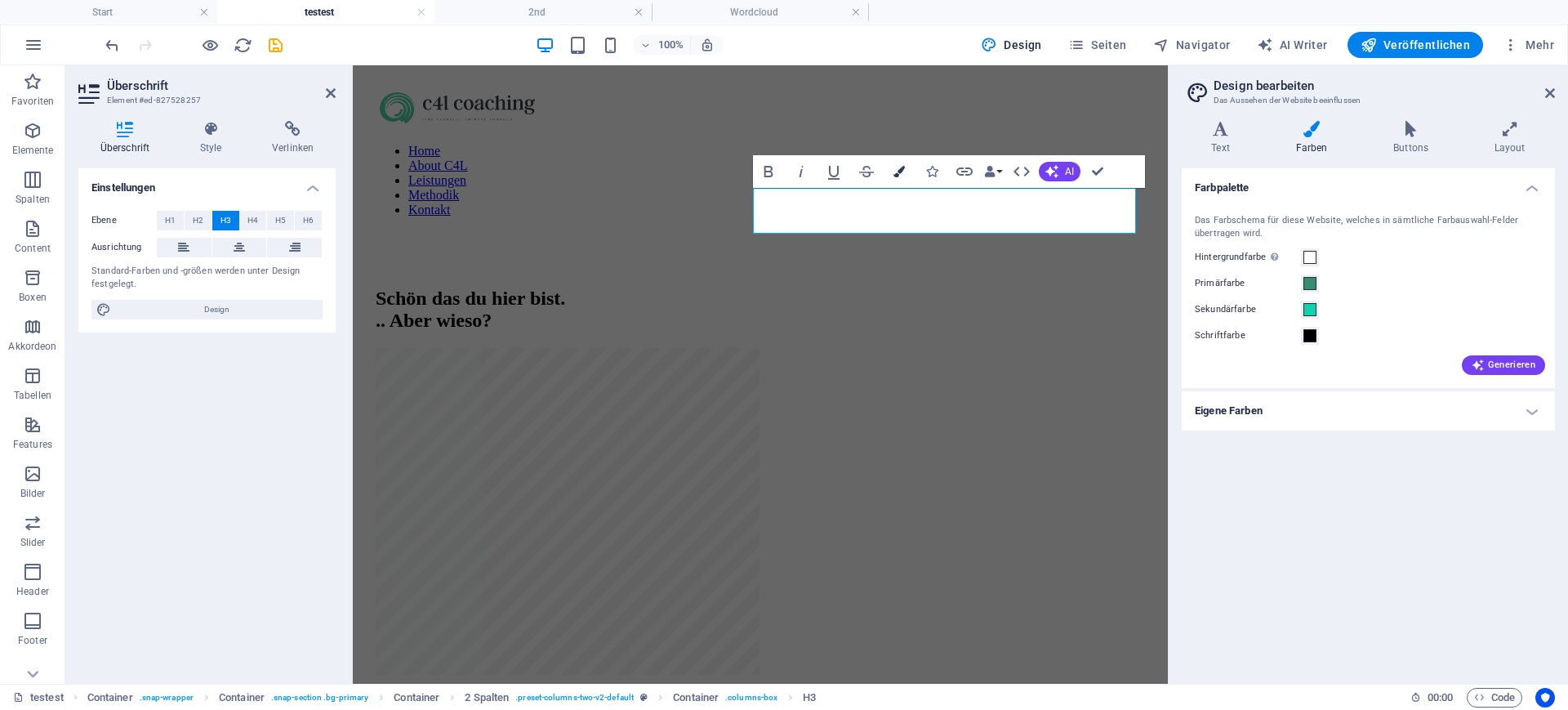 click at bounding box center [899, 172] 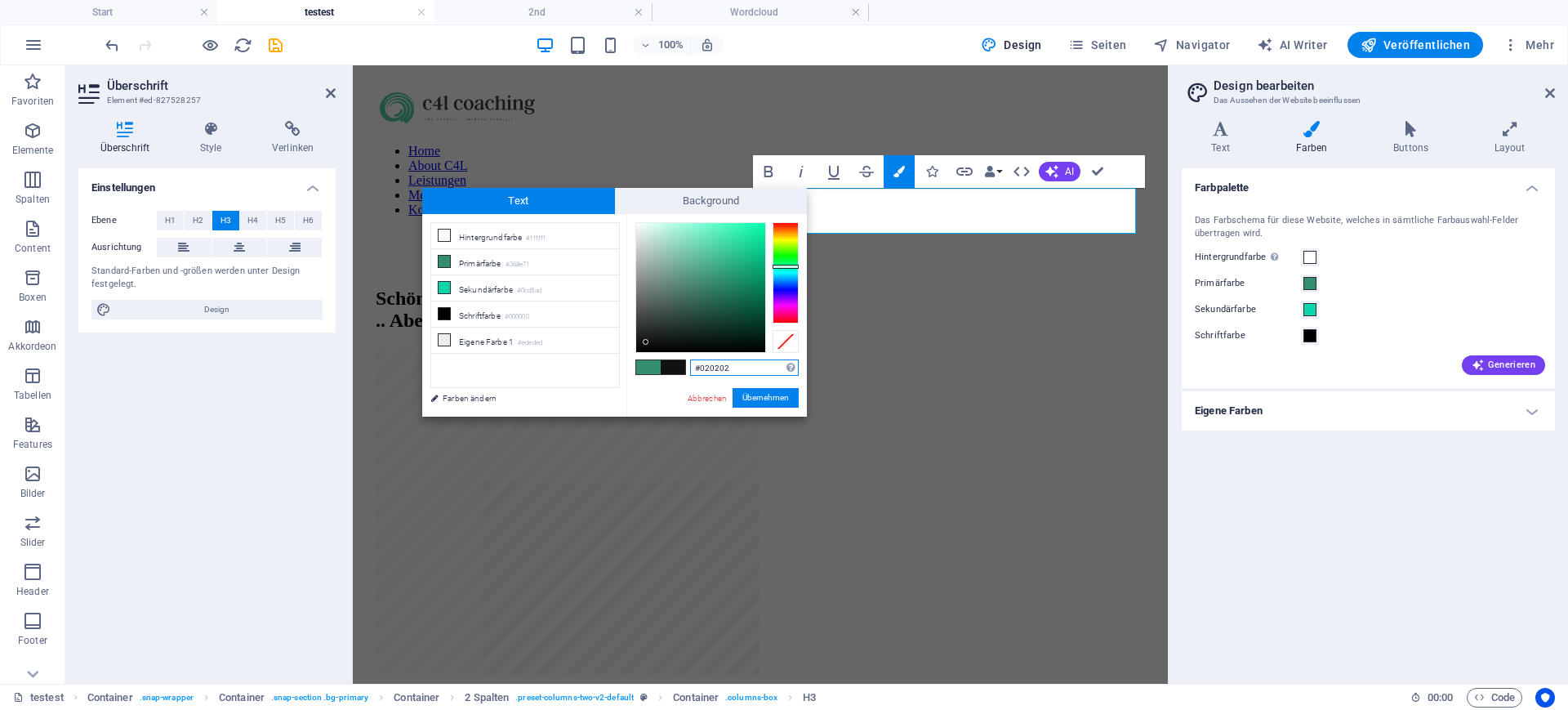 type on "#000000" 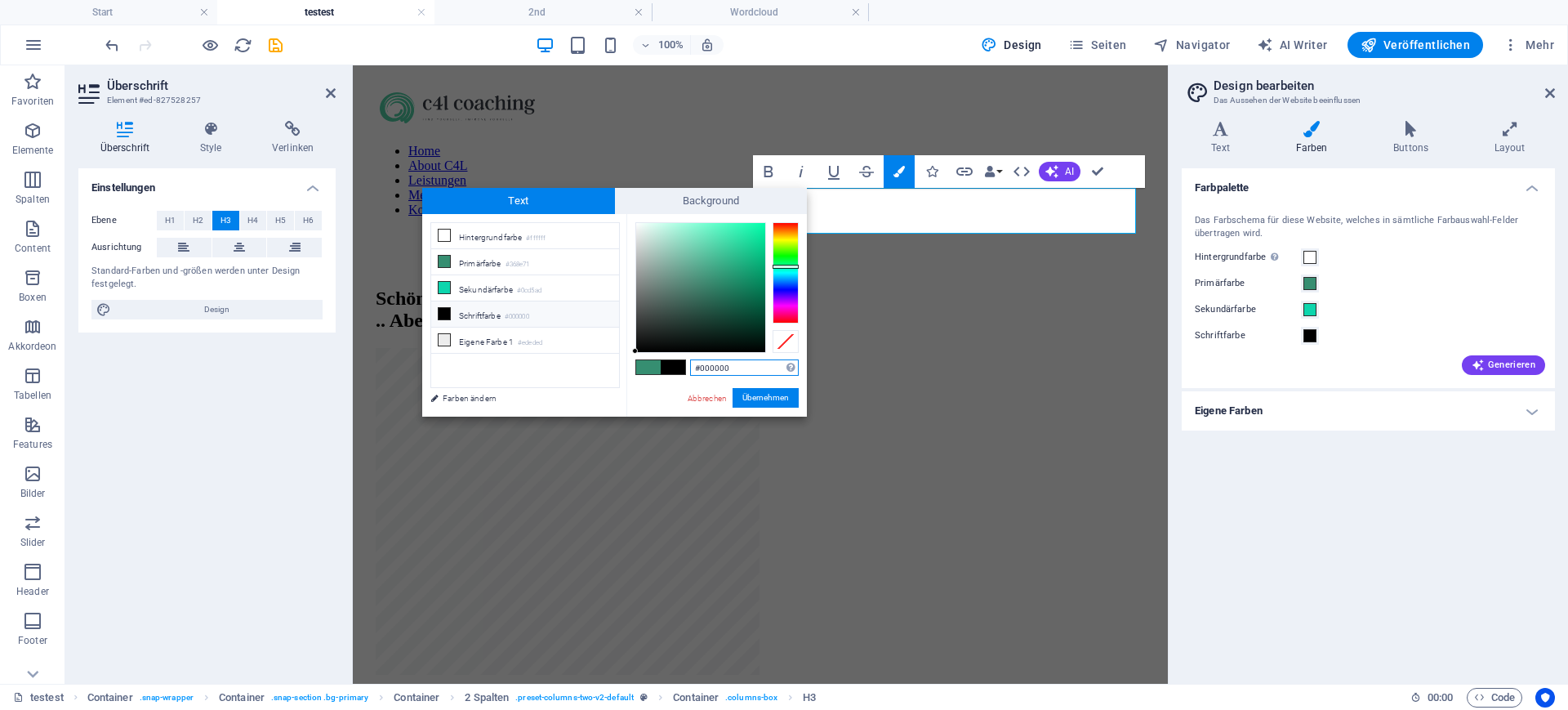 drag, startPoint x: 646, startPoint y: 342, endPoint x: 621, endPoint y: 361, distance: 31.400637 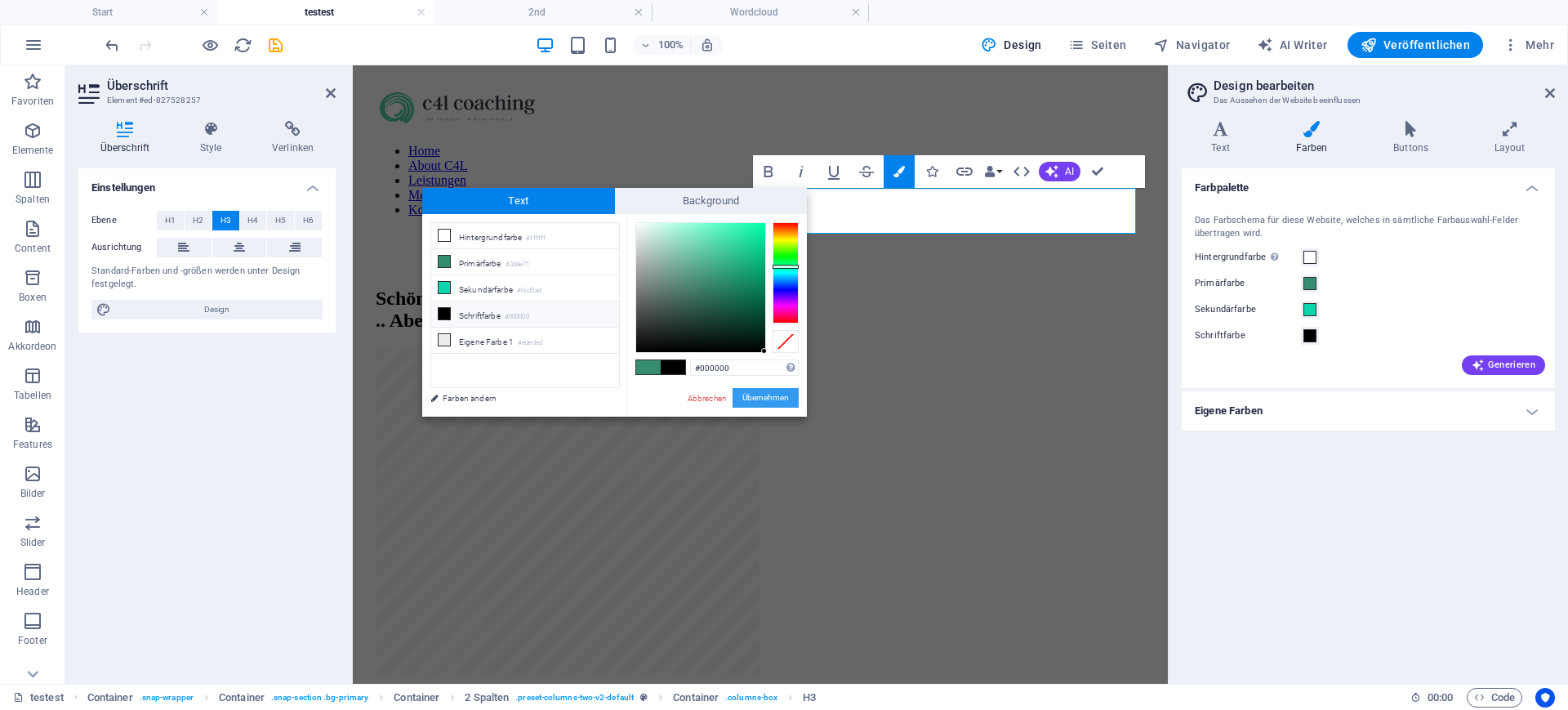 click on "Übernehmen" at bounding box center (765, 398) 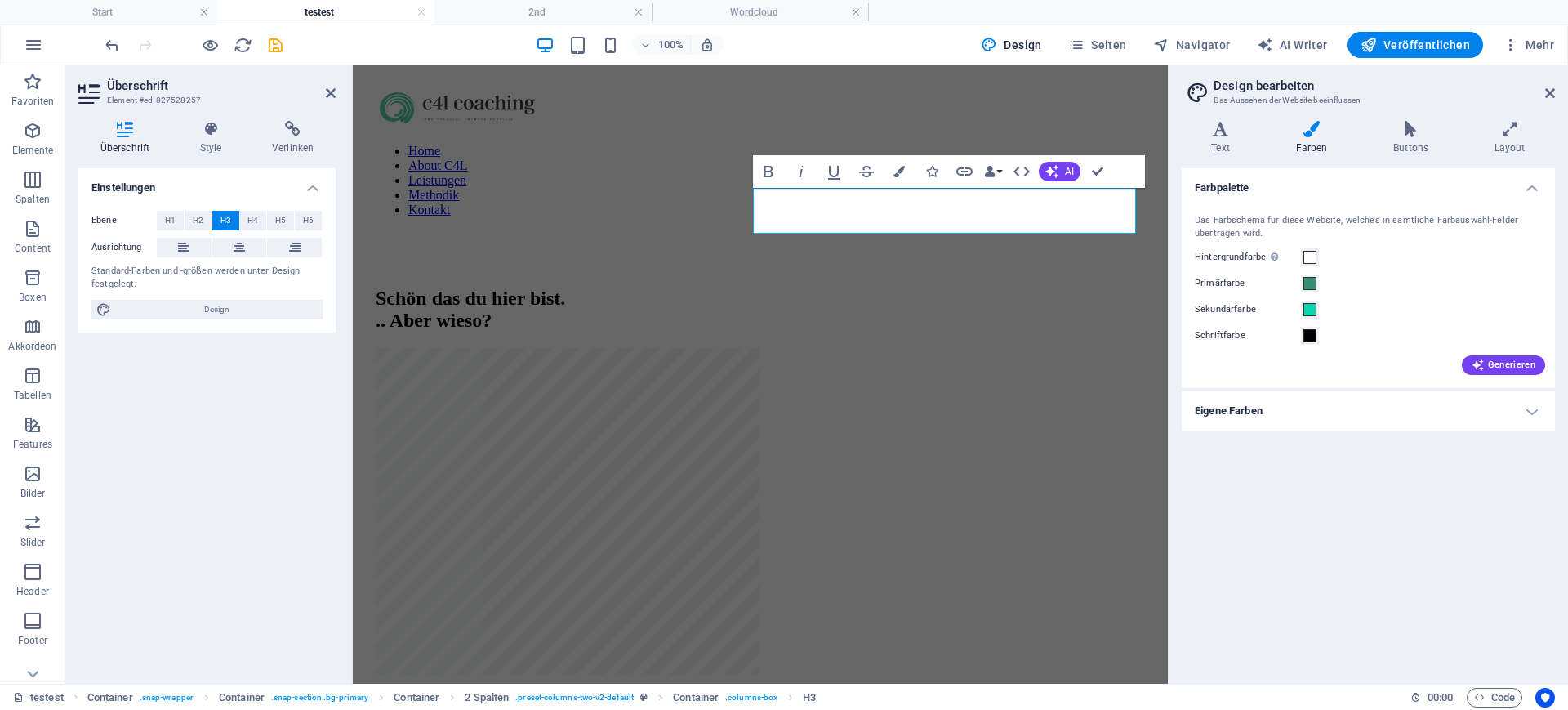 click on "Container   Container   Container   Referenz   Container   Abstand   Container   HTML   2 Spalten   Container   2 Spalten   Container   H2   2 Spalten   Container   Container   Platzhalter
Platzhalter   H3   Container   Text   H3   Abstand   H2   Abstand   H2   Text   H3 Bold Italic Underline Strikethrough Colors Icons Link Data Bindings Firma Vorname Nachname Straße Postleitzahl Stadt E-Mail Telefonnummer Mobil Fax Benutzerdefiniertes Feld 1 Benutzerdefiniertes Feld 2 Benutzerdefiniertes Feld 3 Benutzerdefiniertes Feld 4 Benutzerdefiniertes Feld 5 Benutzerdefiniertes Feld 6 HTML AI Verbessern Text verkürzen Text verlängern Rechtschreibung verbessern Auf Deutsch übersetzen Text generieren Confirm (Ctrl+⏎)" at bounding box center (760, 374) 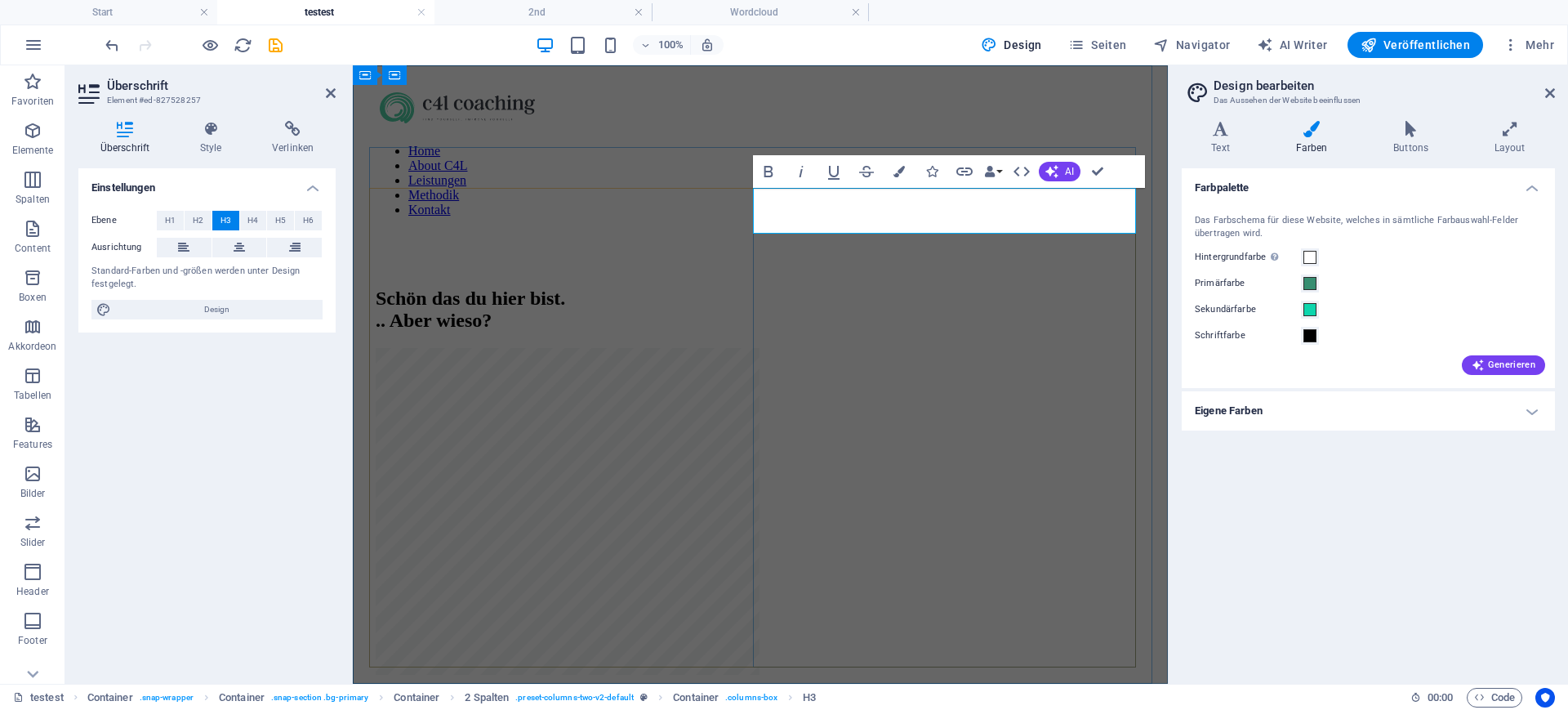 click on "Neuxcxcyxcyyxcyexy Übersc hrift" at bounding box center [760, 717] 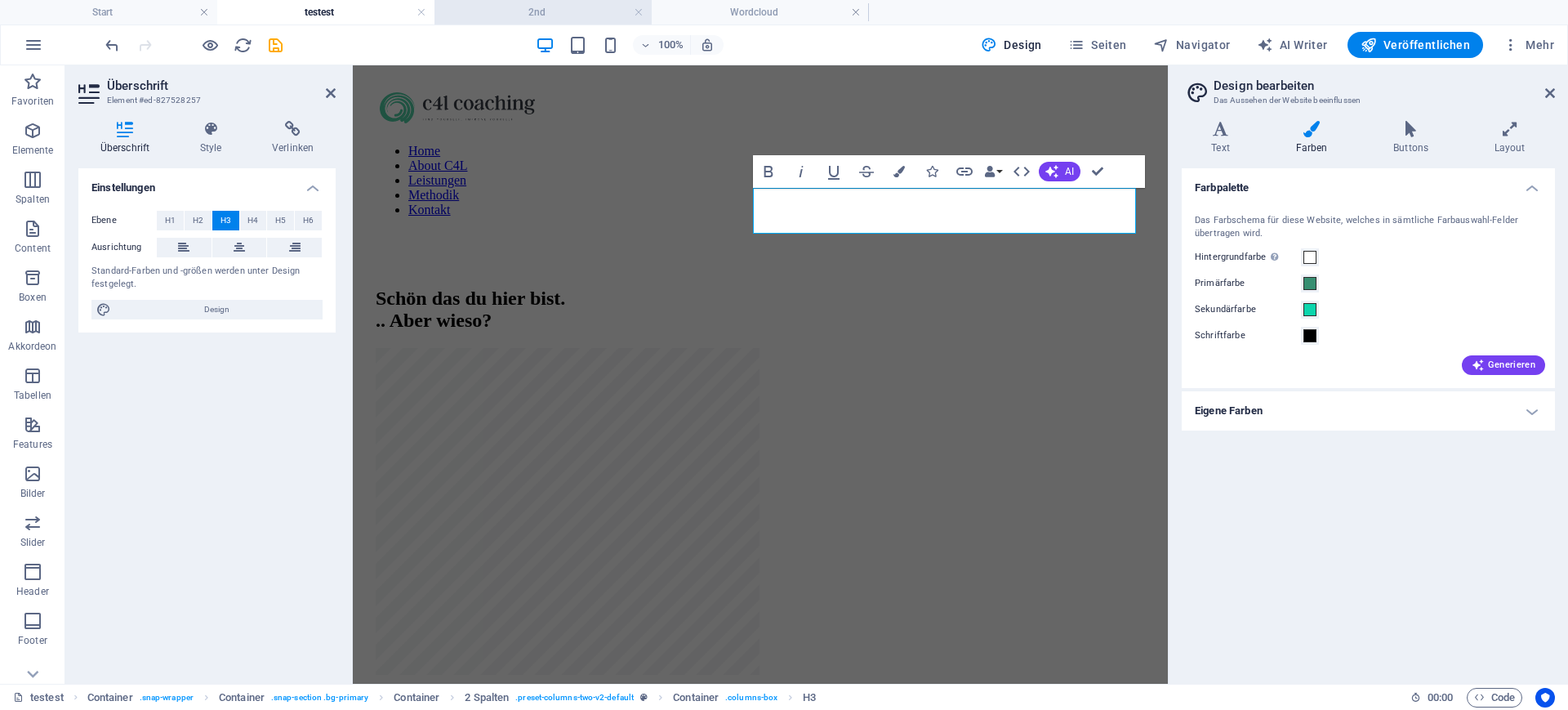 click on "2nd" at bounding box center (543, 12) 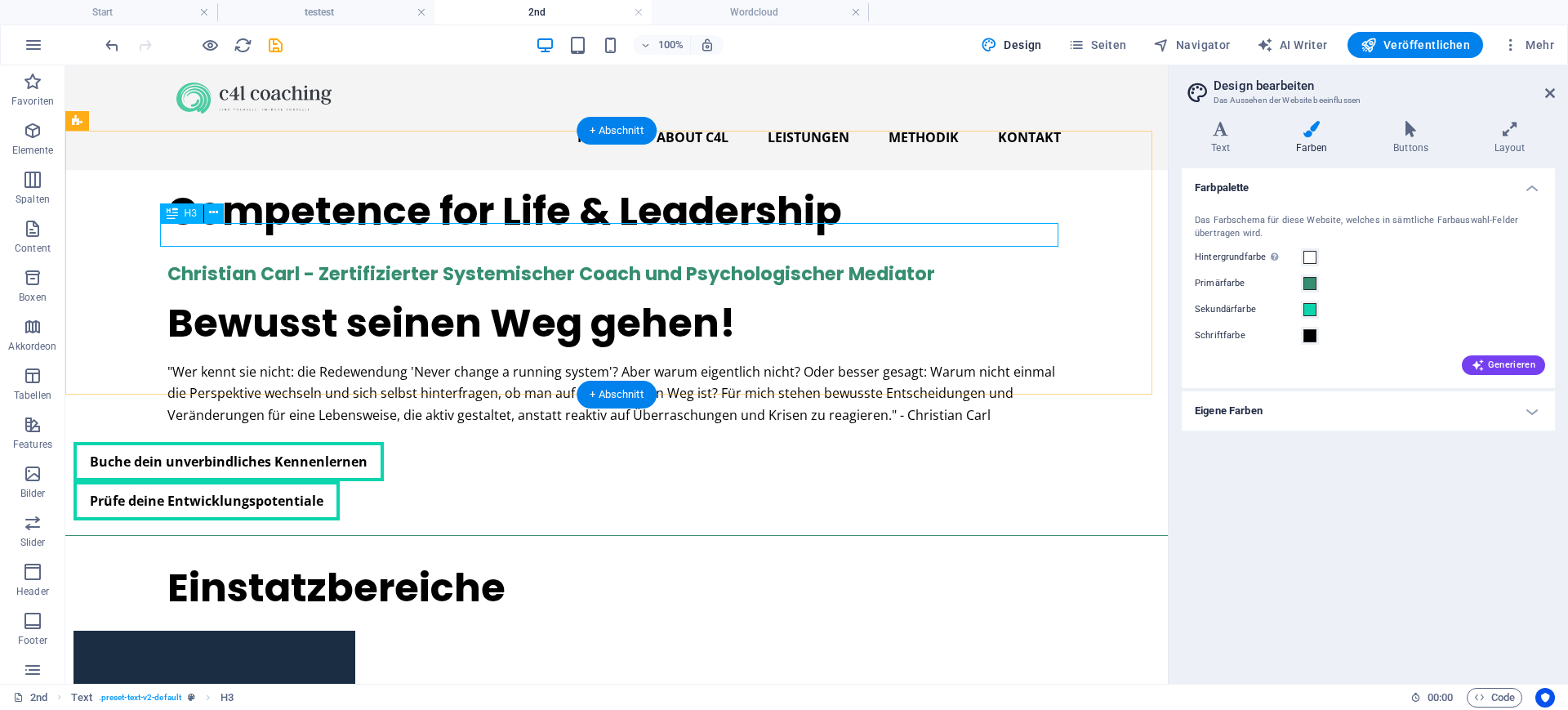 click on "[NAME] - Zertifizierter Systemischer Coach und Psychologischer Mediator" at bounding box center (617, 274) 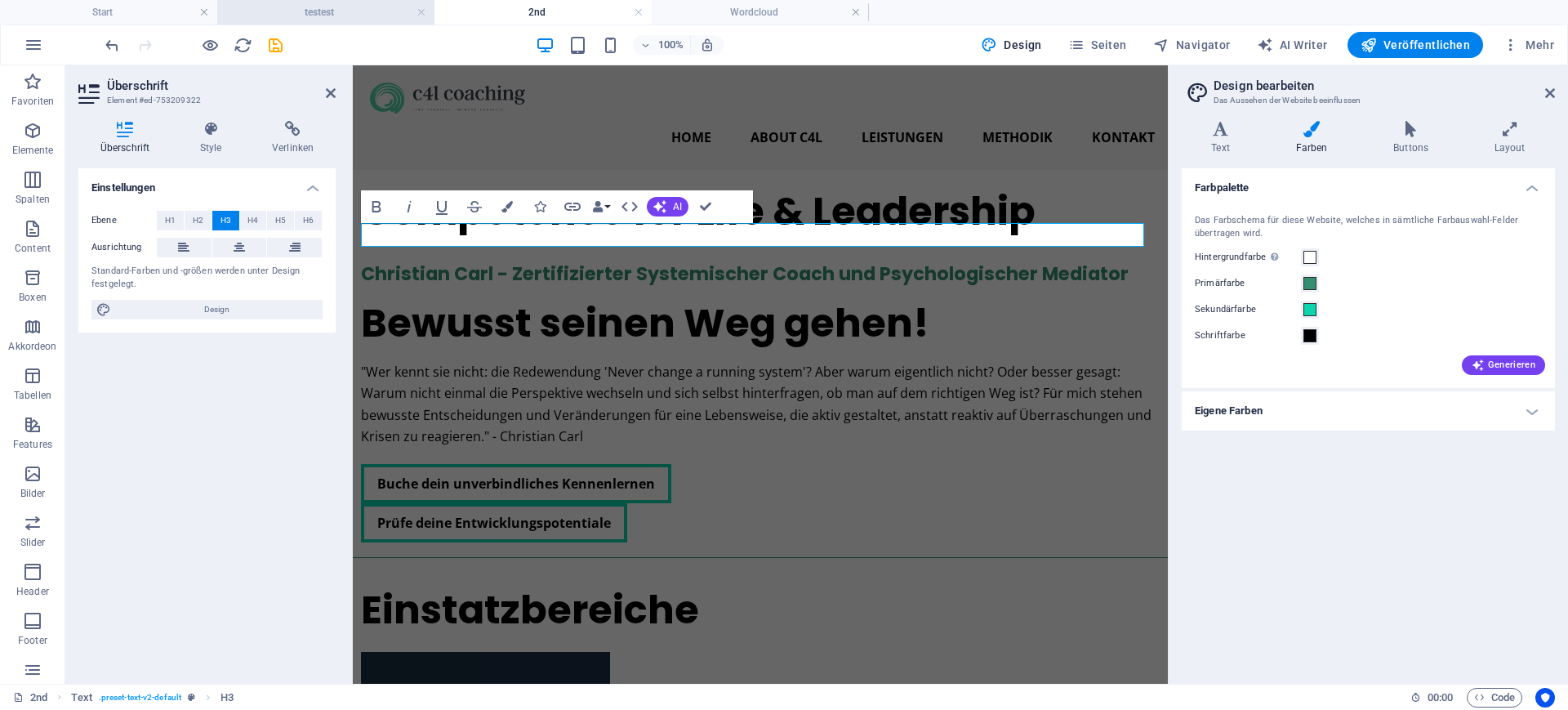 click on "testest" at bounding box center (326, 12) 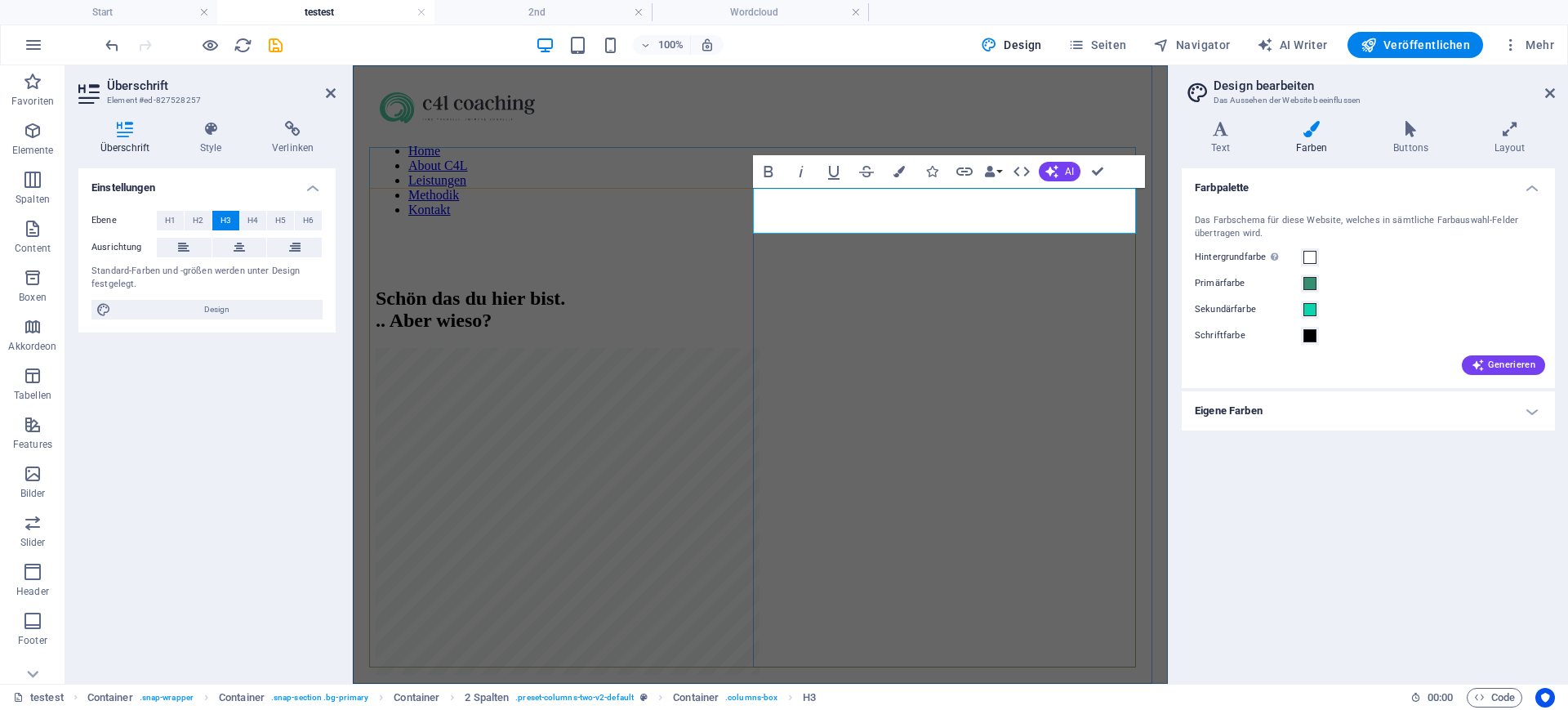 click on "Neuxcxcyxcyyxcyexy Übersc" at bounding box center [469, 717] 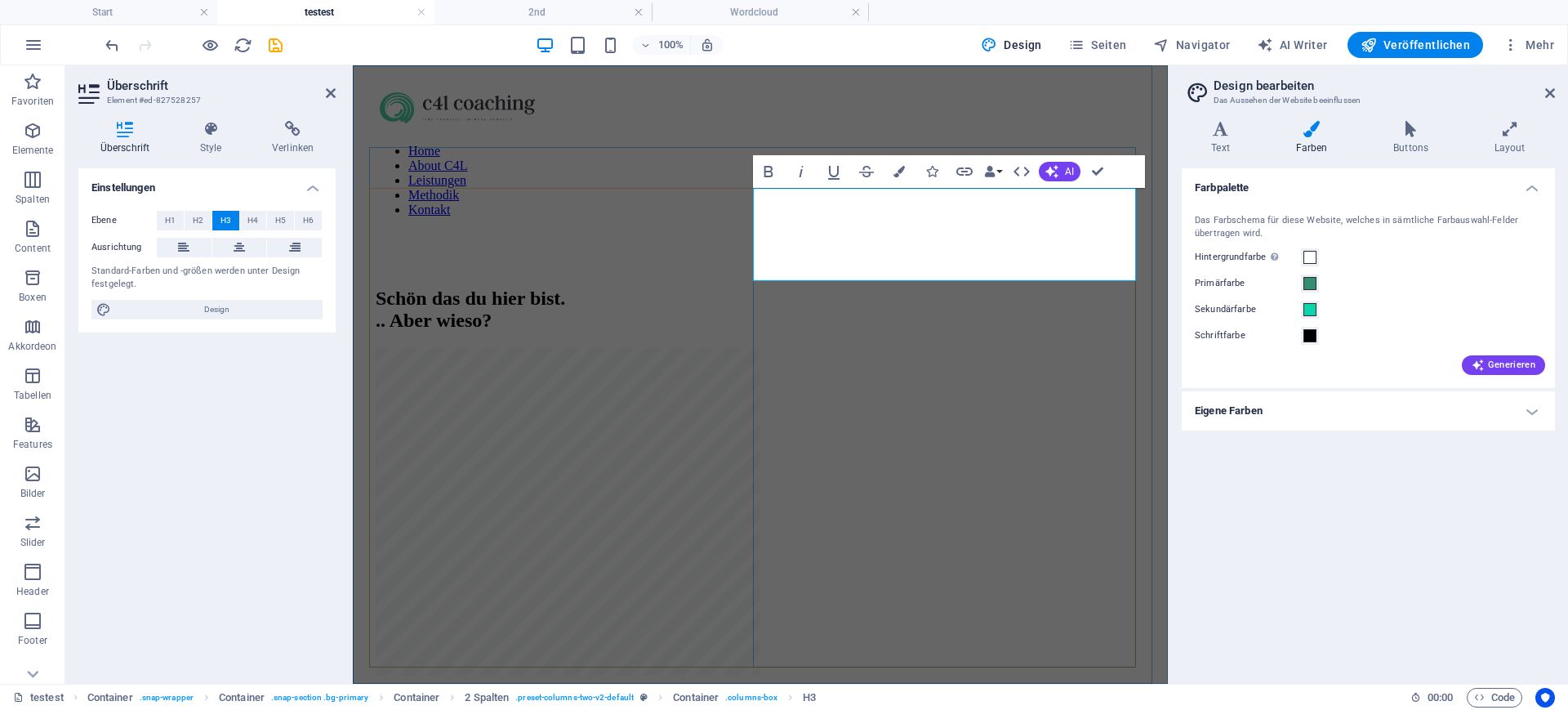 click on "​​ ​ Christian Carl - Zertifizierter Systemischer Coach und Psychologischer Mediator" at bounding box center [760, 702] 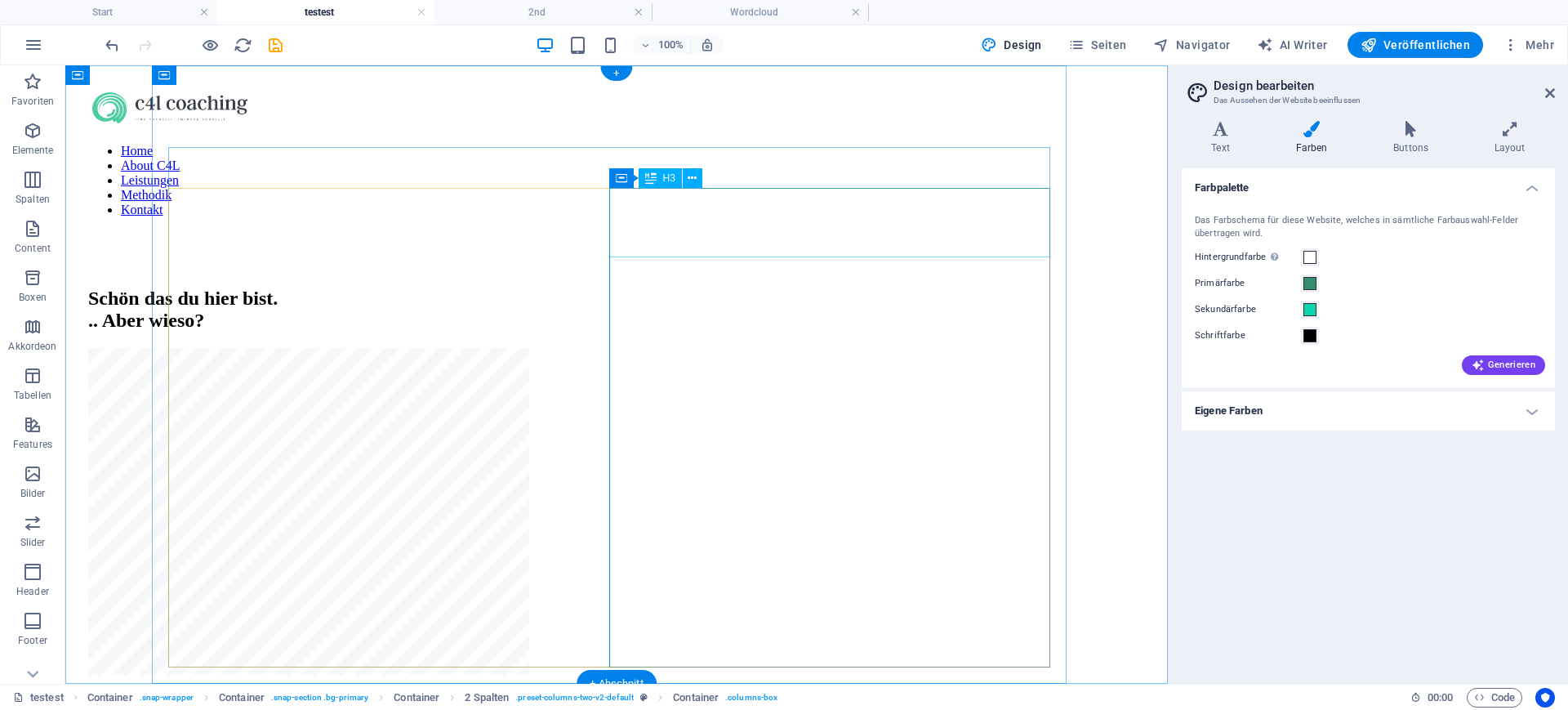 click on "​​ Christian Carl - Zertifizierter Systemischer Coach und Psychologischer Mediator" at bounding box center (617, 702) 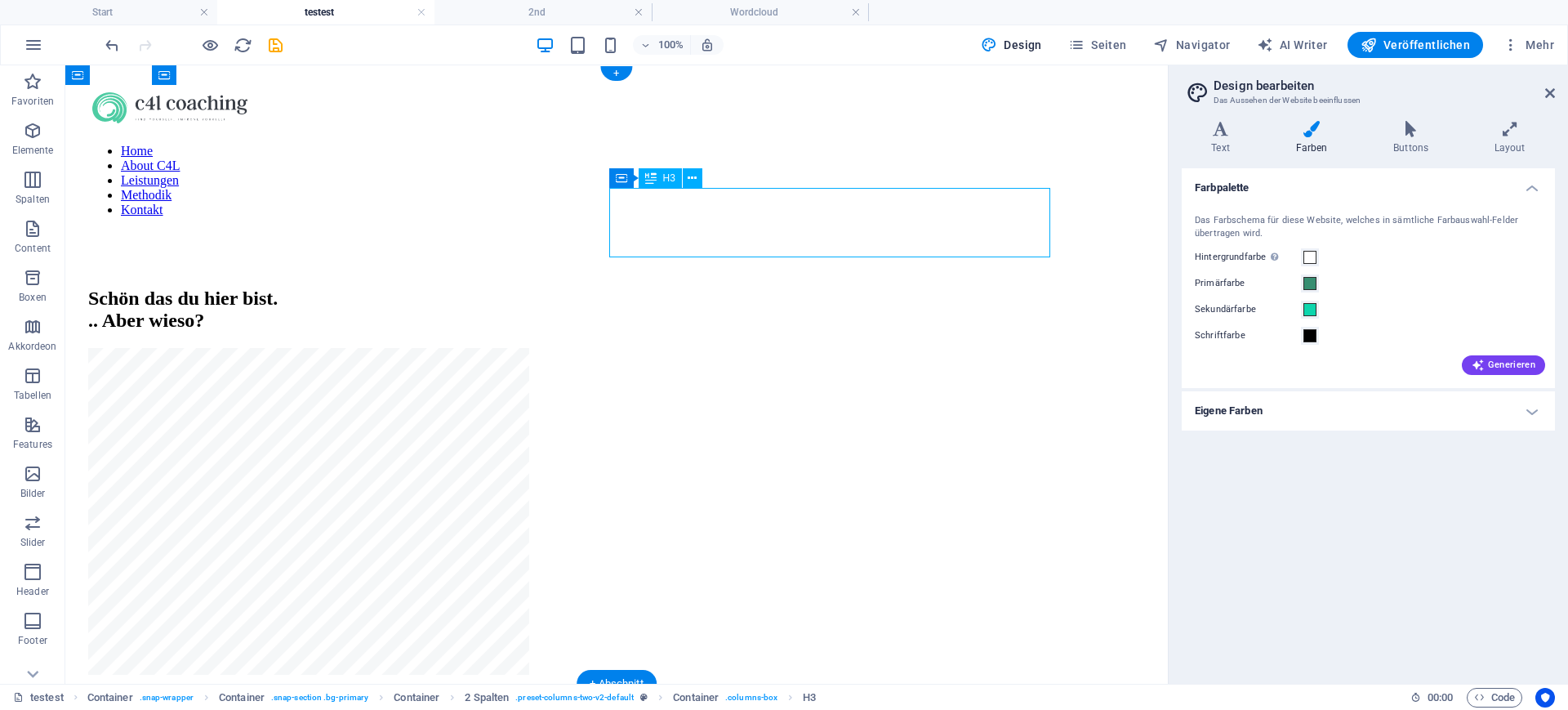 click on "​​ Christian Carl - Zertifizierter Systemischer Coach und Psychologischer Mediator" at bounding box center [617, 702] 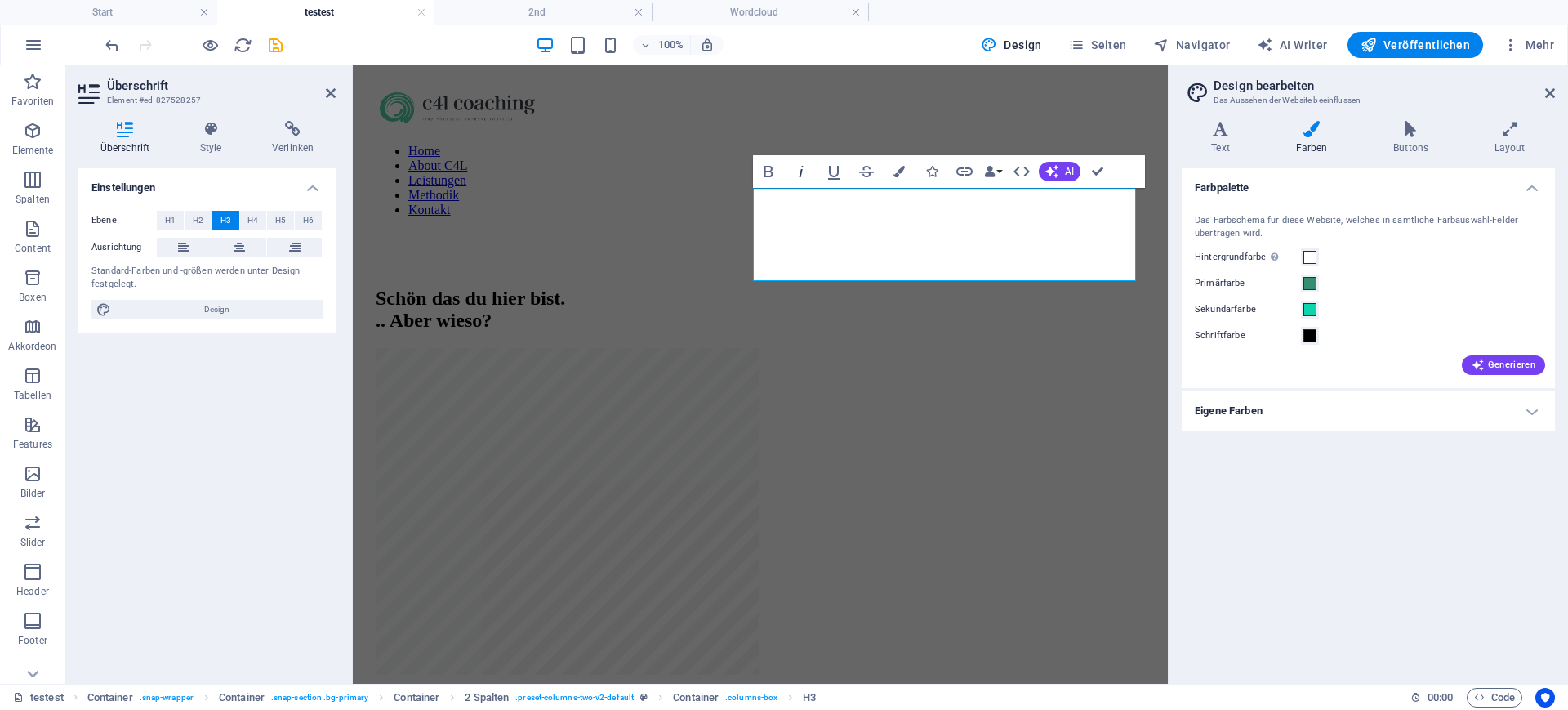 click 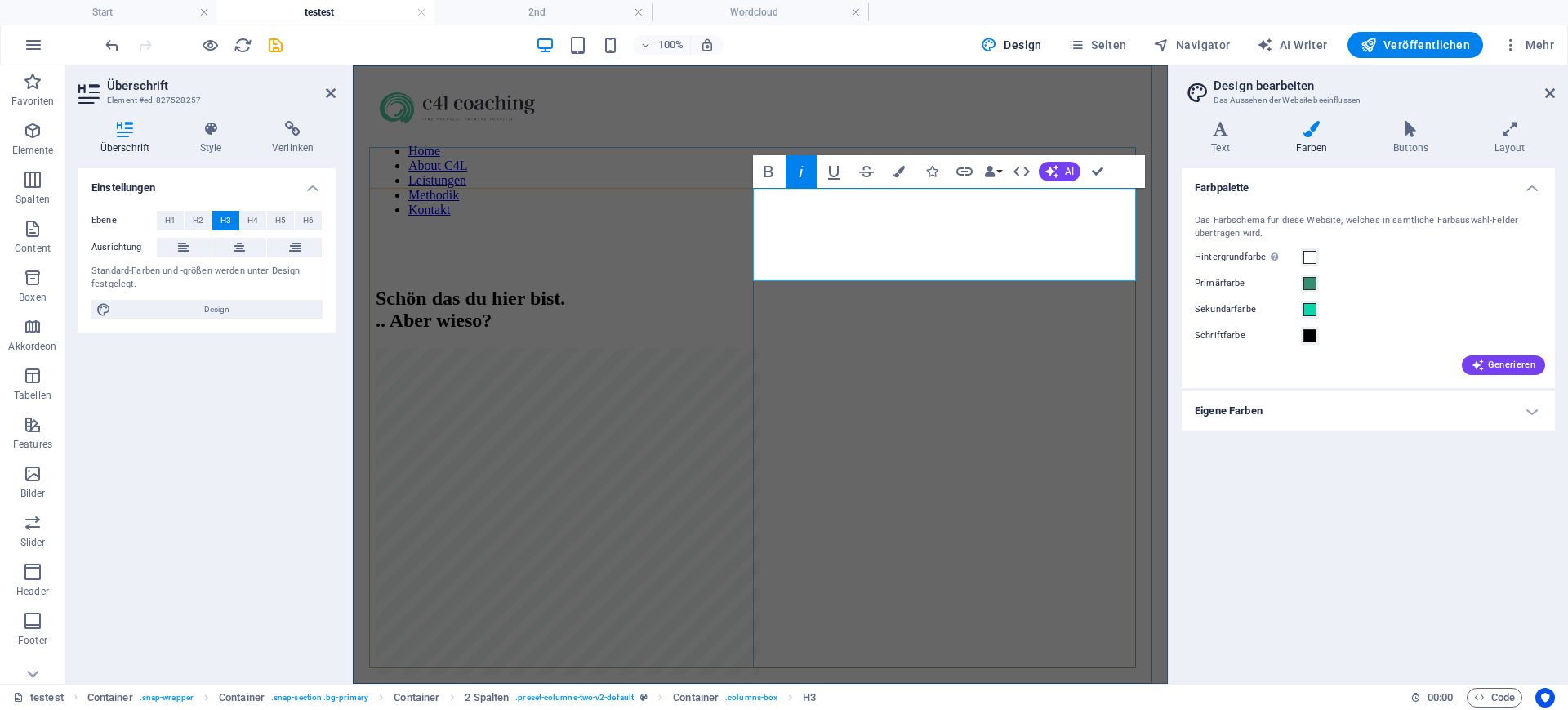click on "​​ Christian Carl - Zertifizierter Systemischer Coach und Psychologischer Mediator" at bounding box center (760, 702) 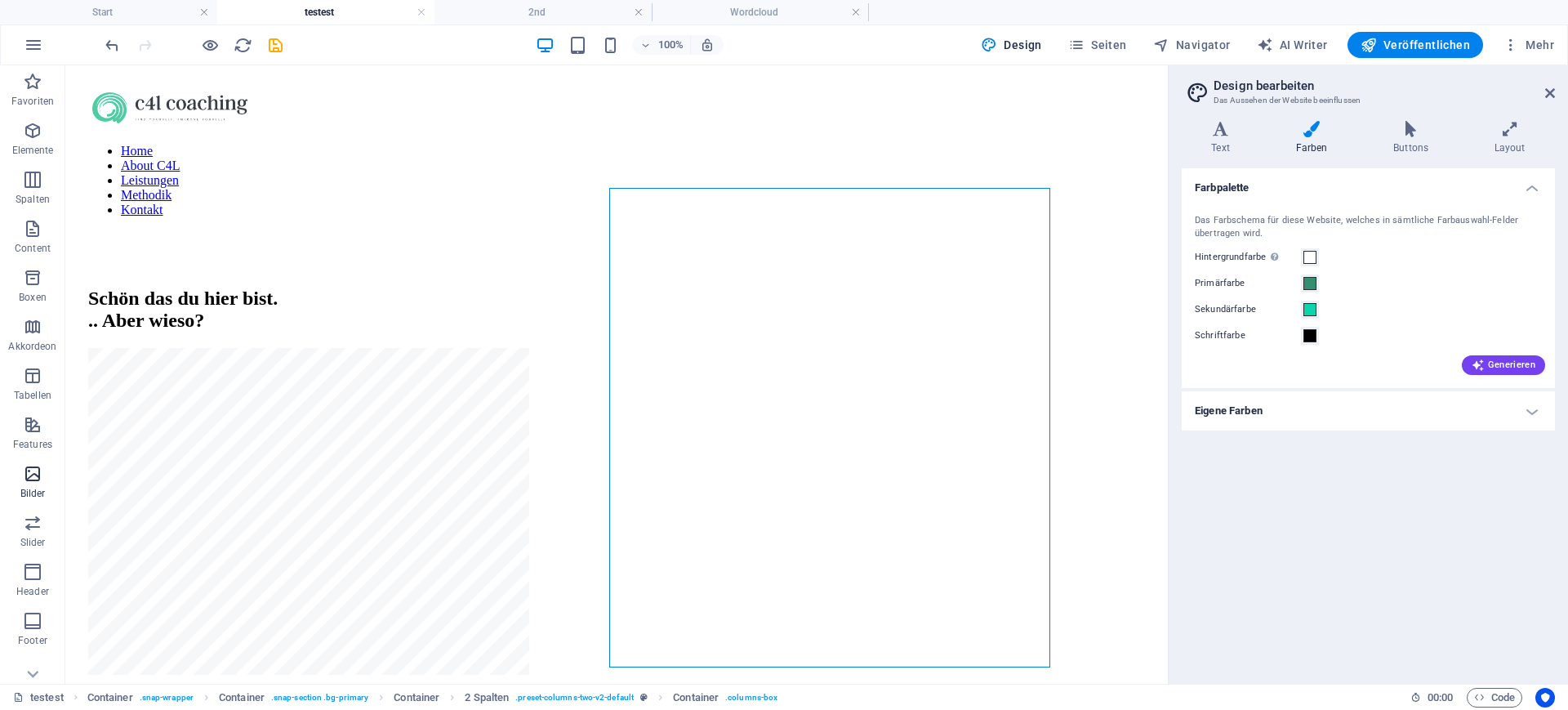 click at bounding box center (33, 474) 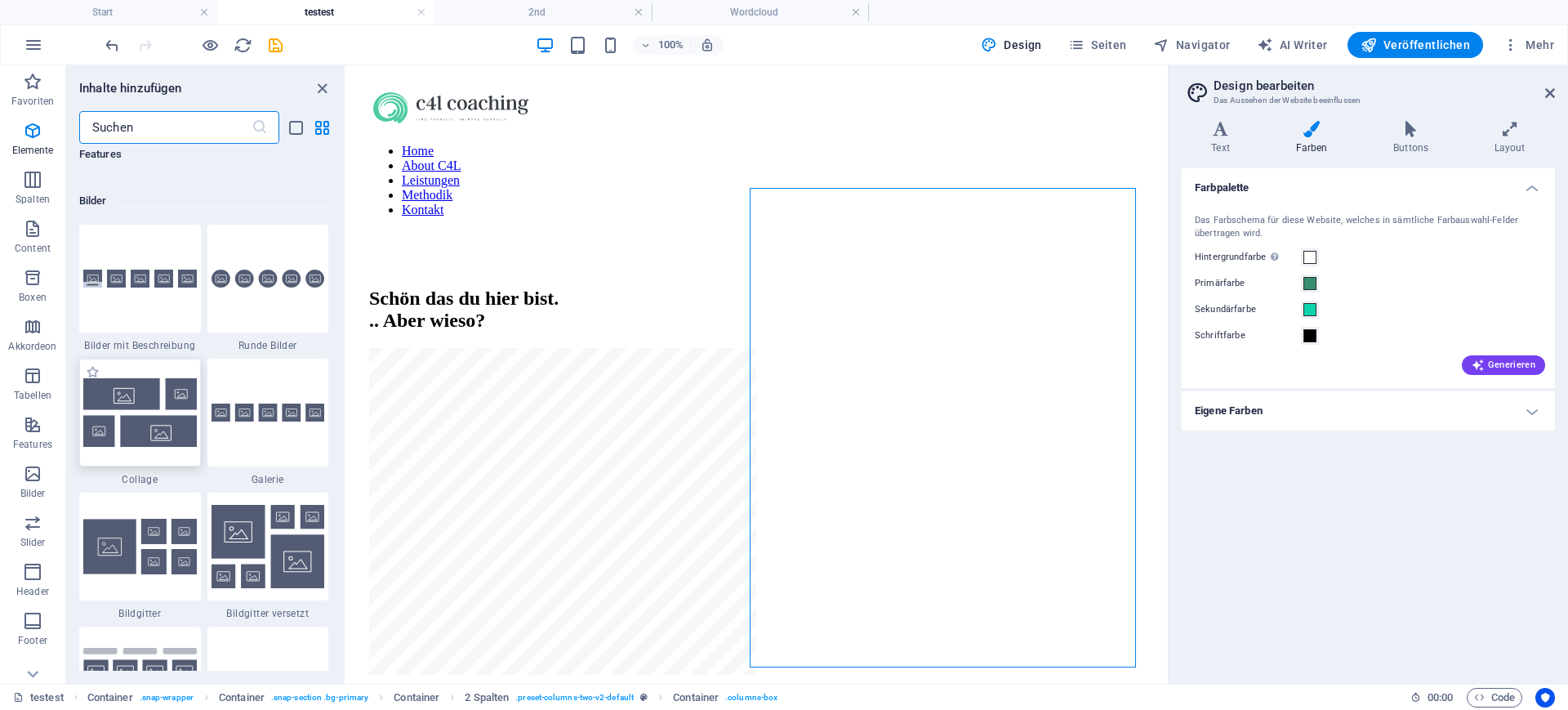 scroll, scrollTop: 8285, scrollLeft: 0, axis: vertical 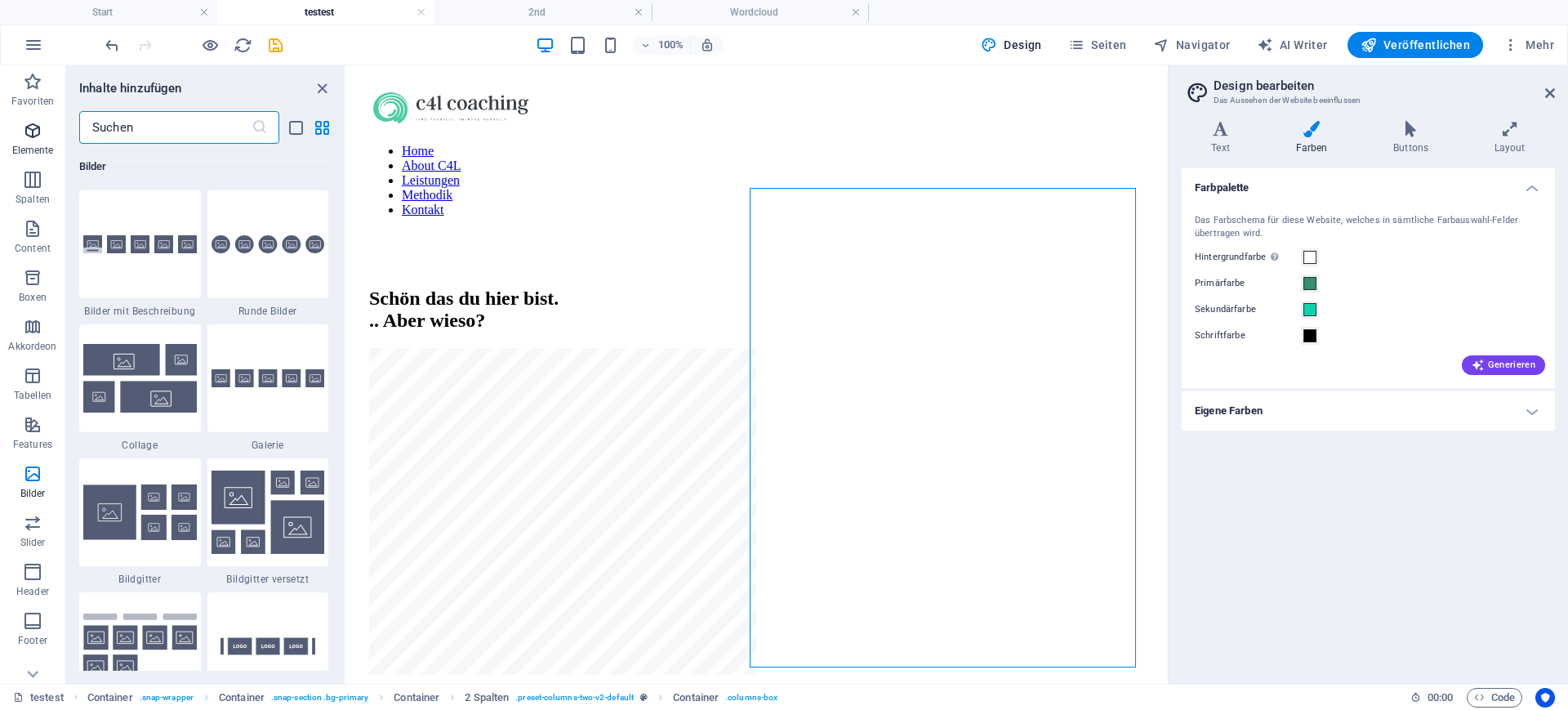 click at bounding box center [33, 131] 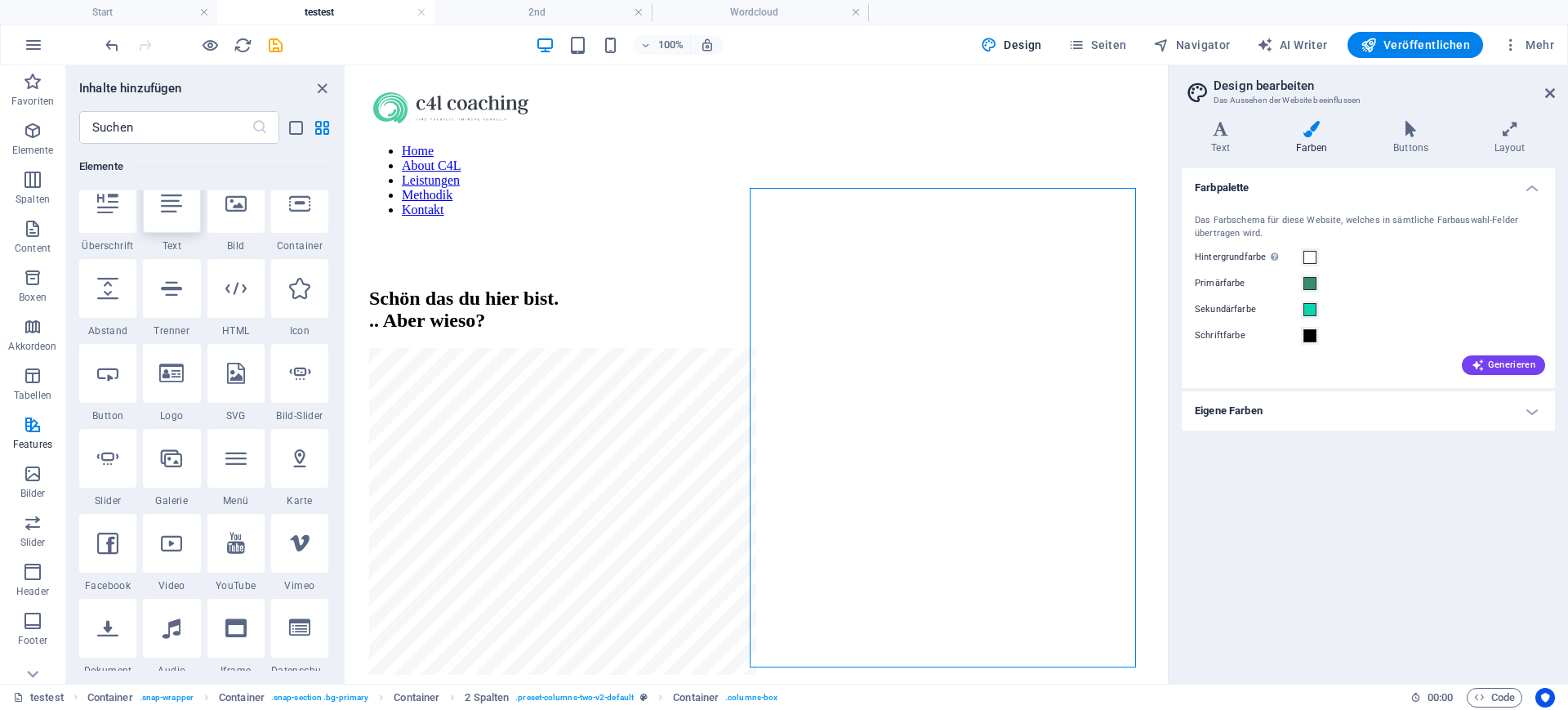scroll, scrollTop: 174, scrollLeft: 0, axis: vertical 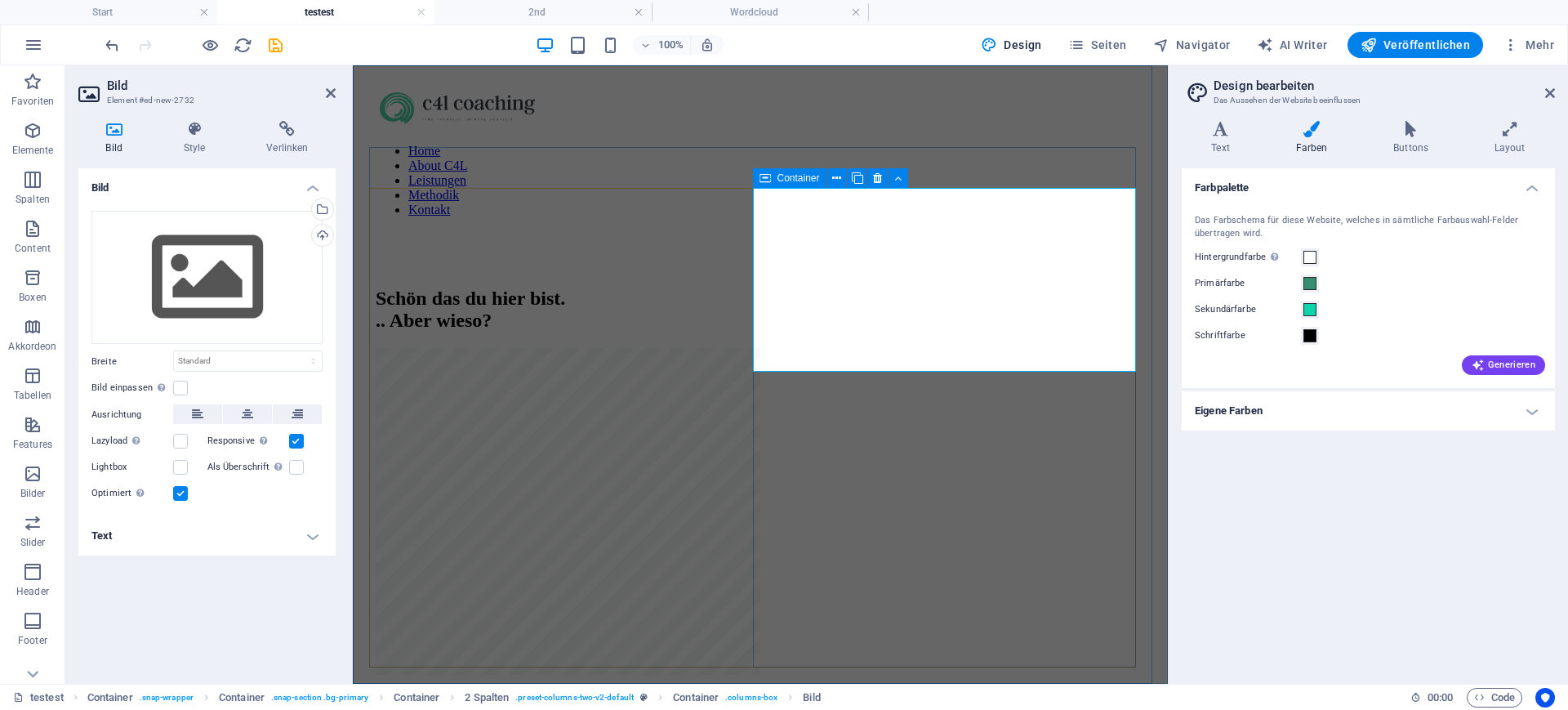 click on "​​ Christian Carl - Zertifizierter Systemischer Coach und Psychologischer Mediator" at bounding box center [760, 796] 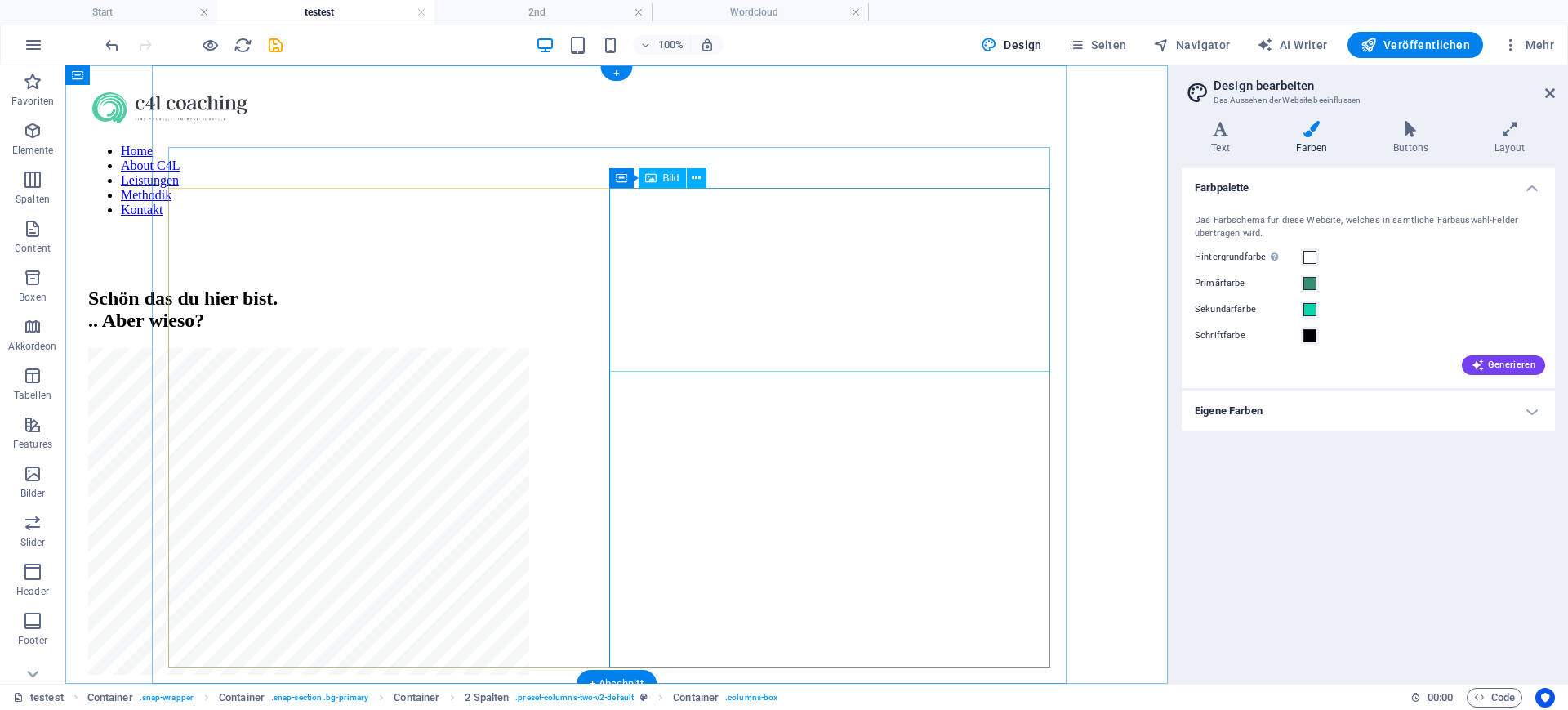 click at bounding box center (617, 771) 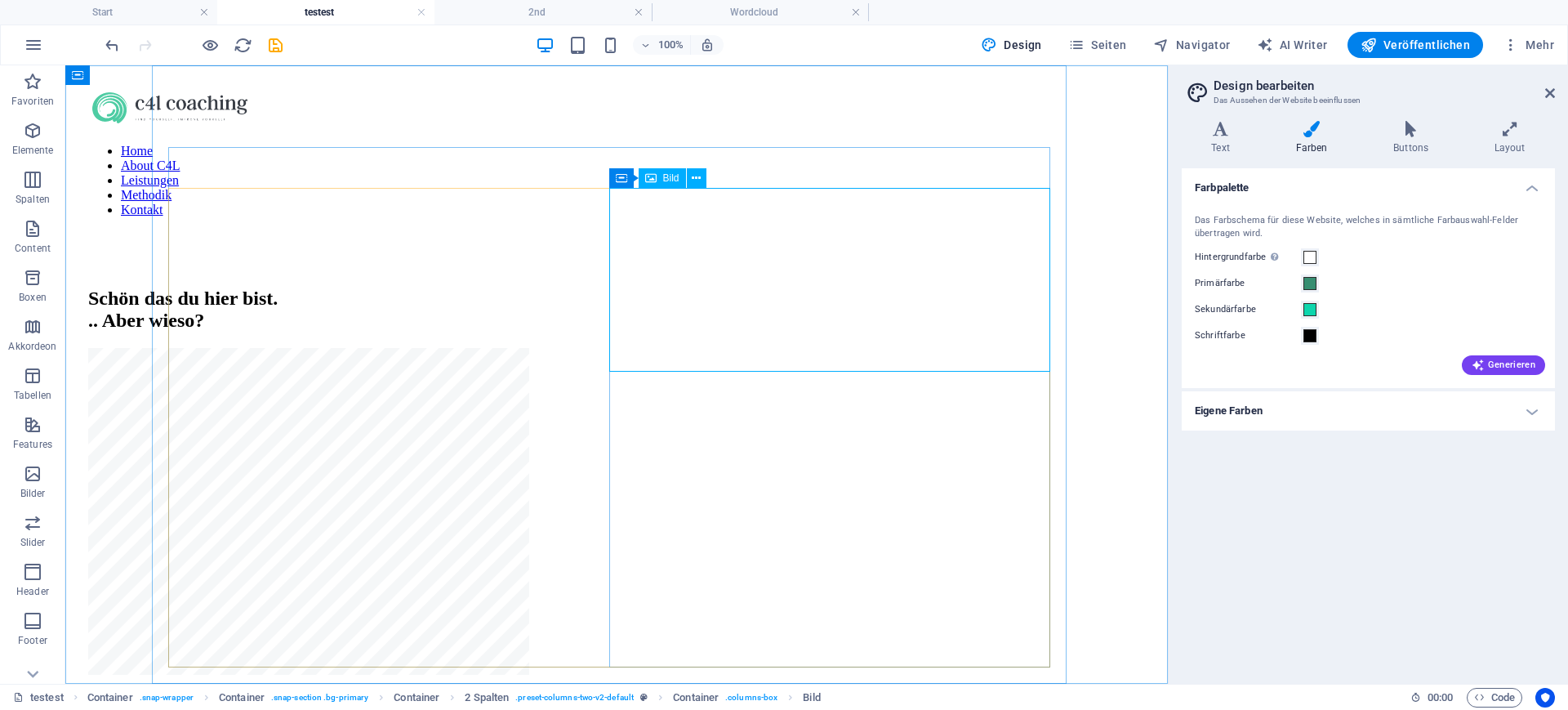 click at bounding box center (651, 178) 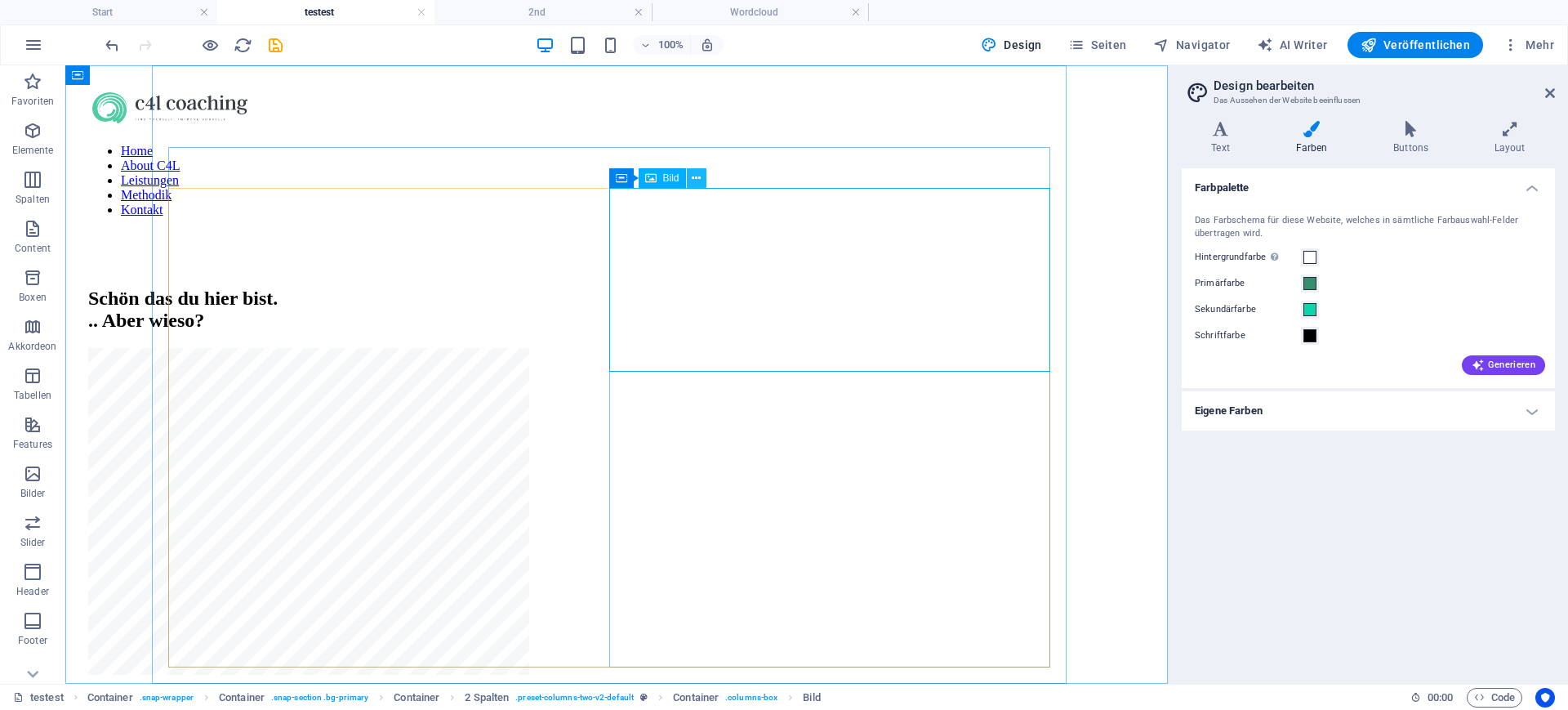 click at bounding box center [696, 178] 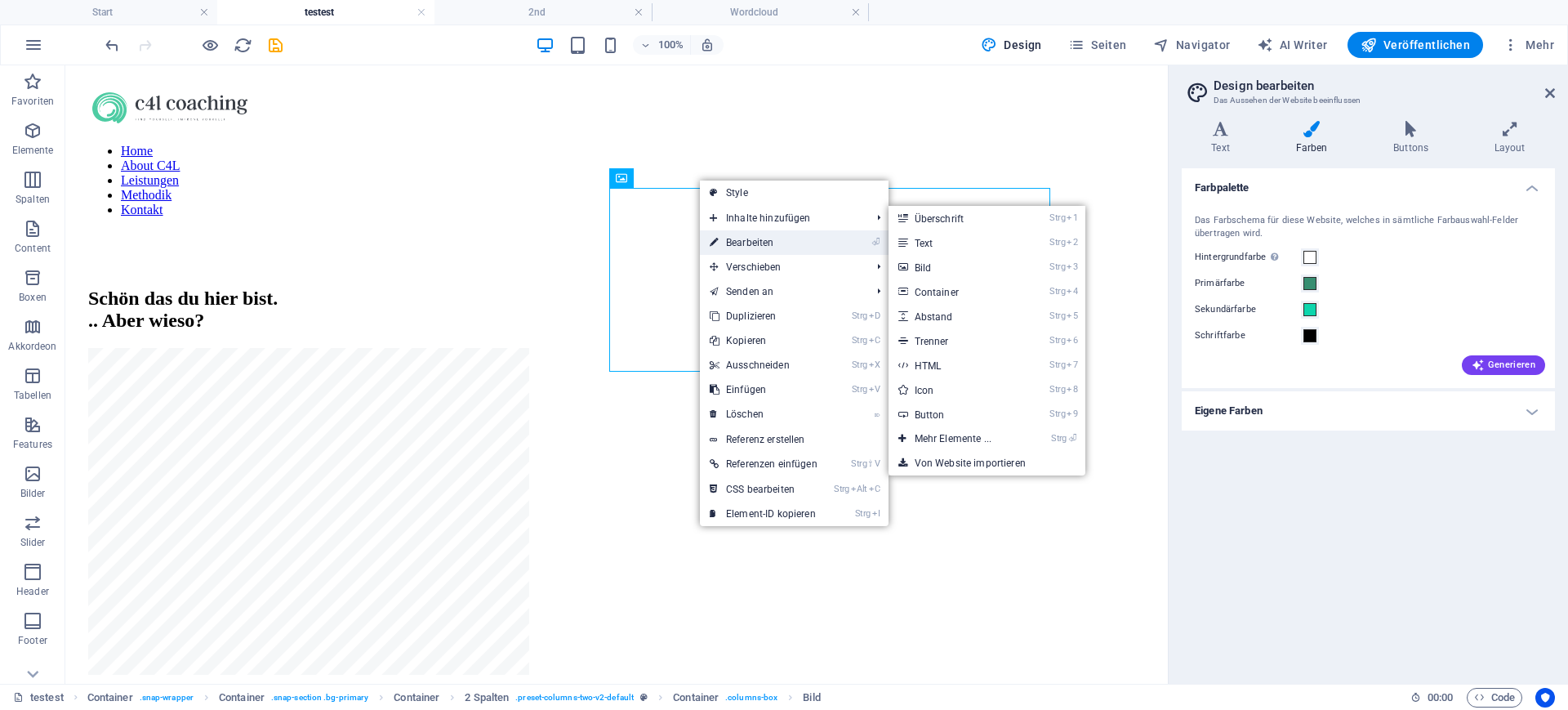click on "⏎  Bearbeiten" at bounding box center (764, 243) 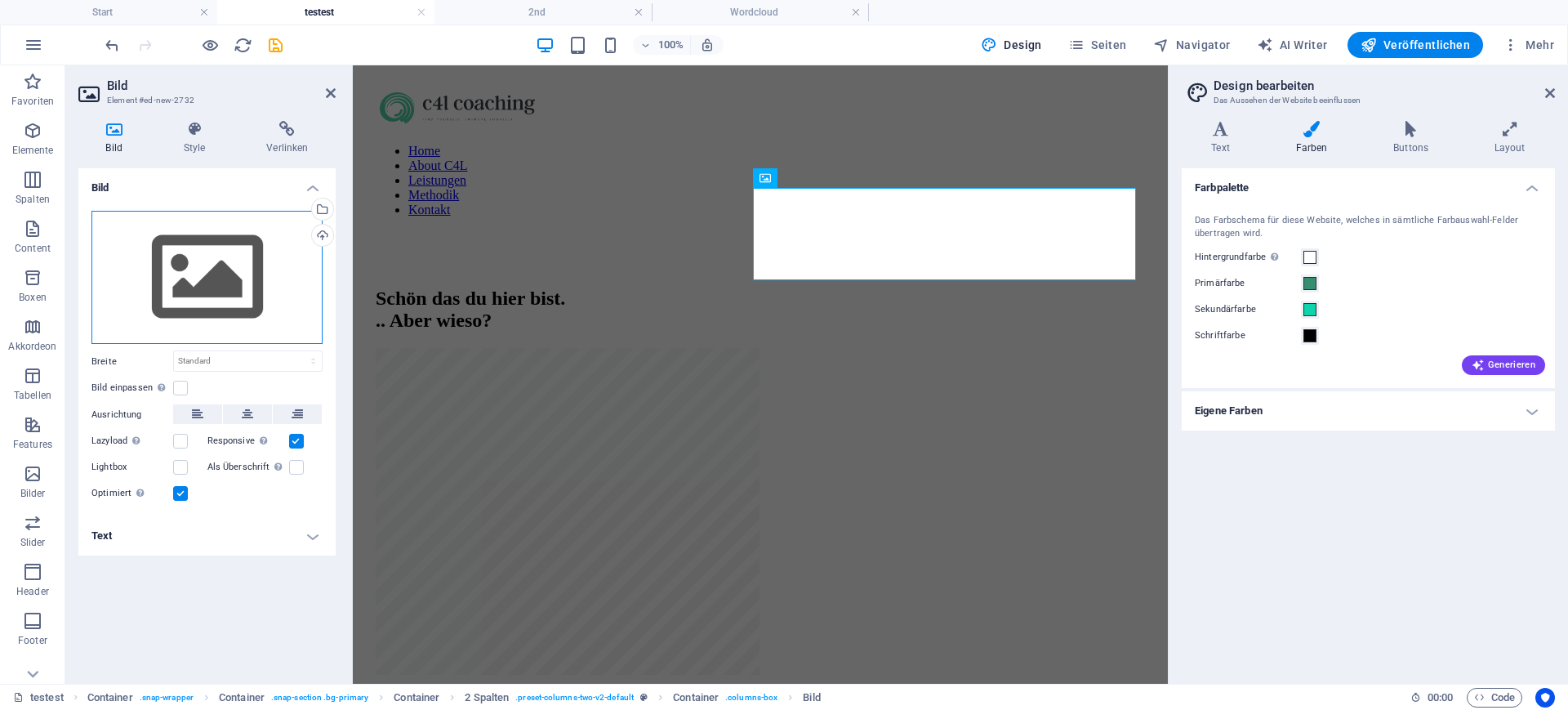 click on "Ziehe Dateien zum Hochladen hierher oder  klicke hier, um aus Dateien oder kostenlosen Stockfotos & -videos zu wählen" at bounding box center (207, 278) 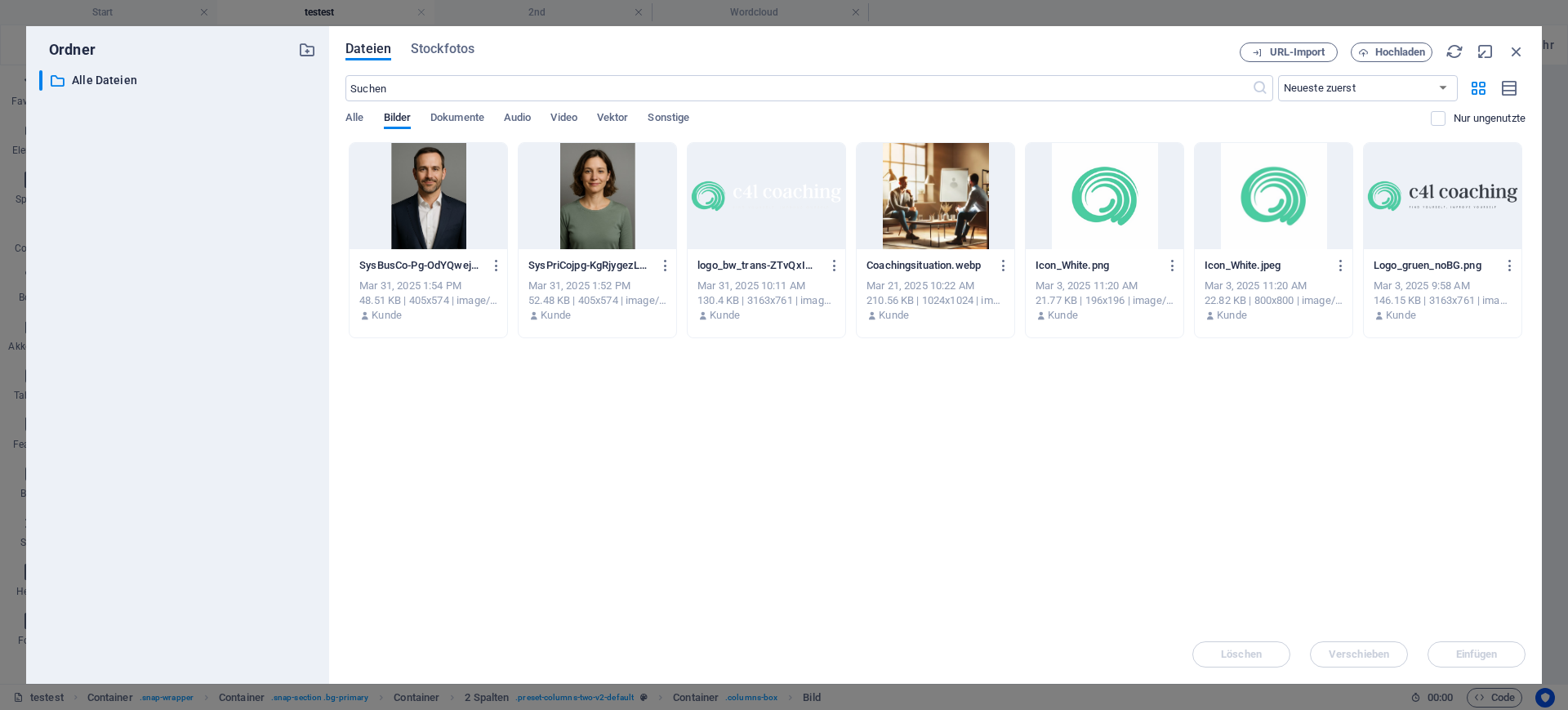 click at bounding box center [428, 196] 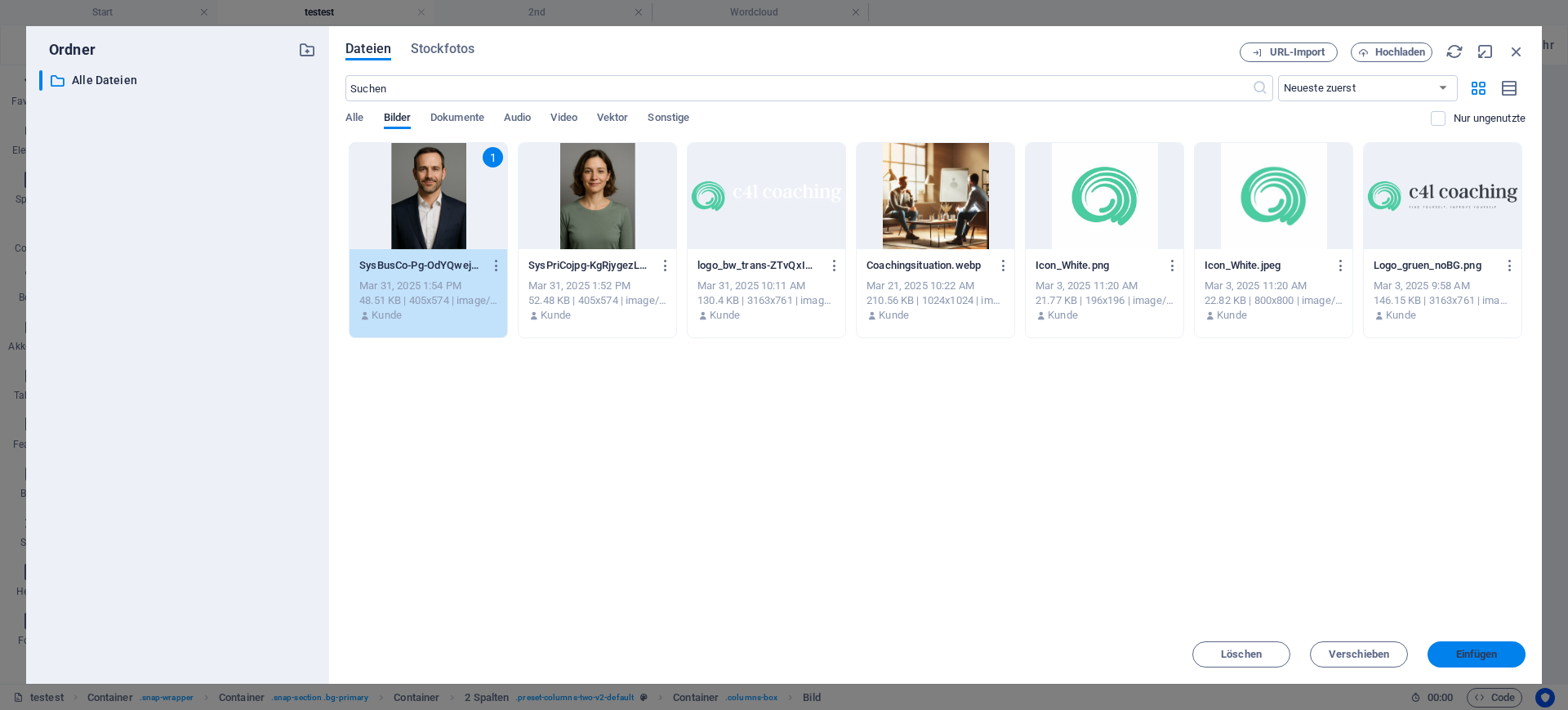 click on "Einfügen" at bounding box center [1477, 654] 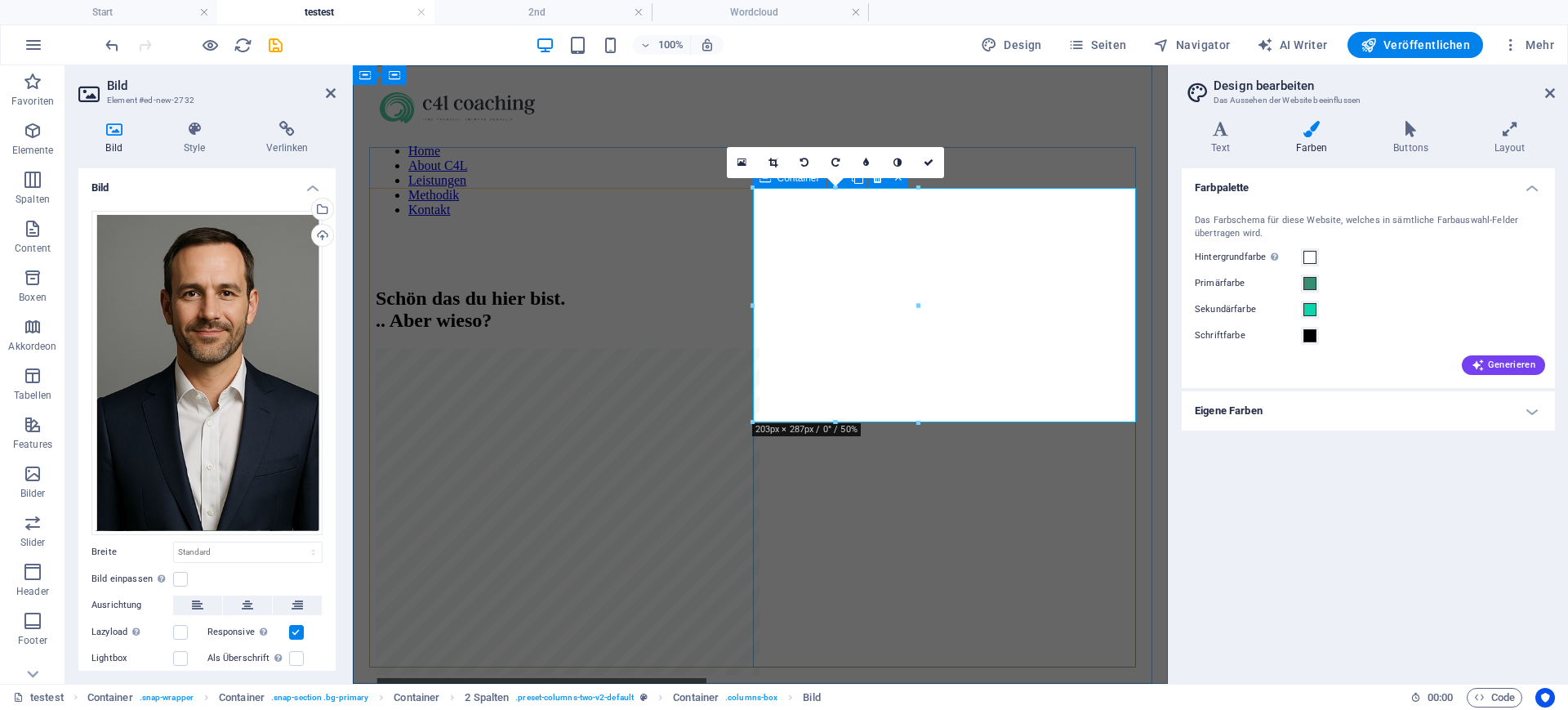 click on "​​ Christian Carl - Zertifizierter Systemischer Coach und Psychologischer Mediator" at bounding box center (760, 938) 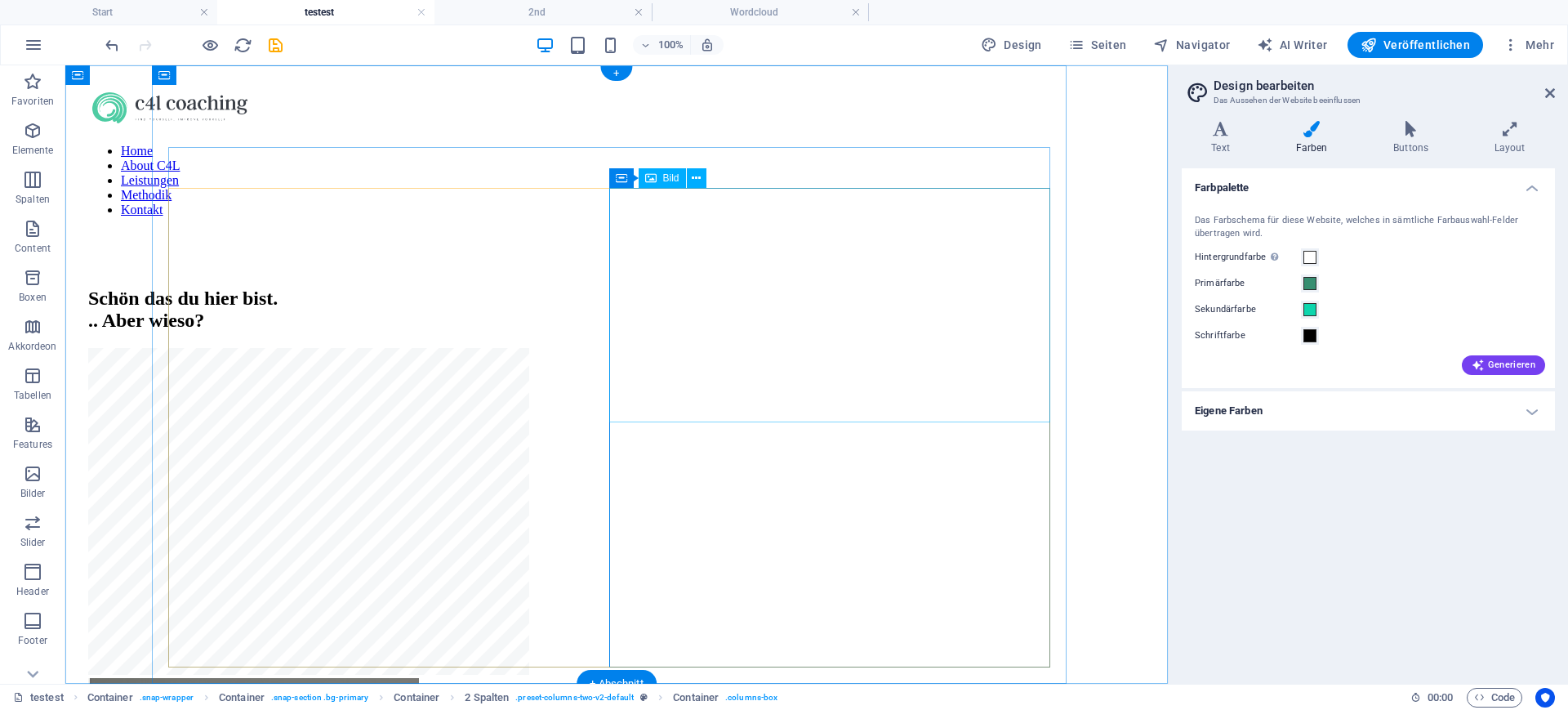 click at bounding box center (617, 914) 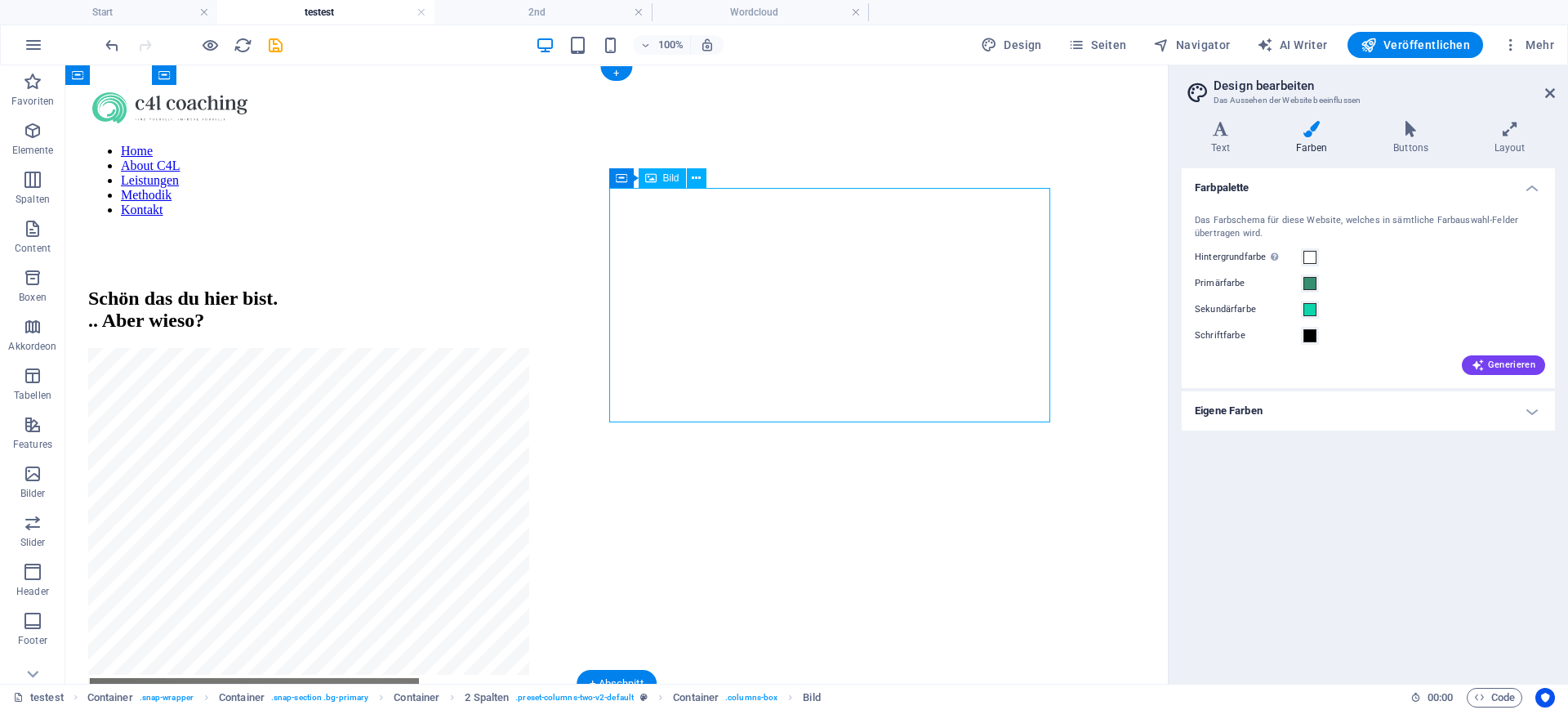 click at bounding box center (617, 914) 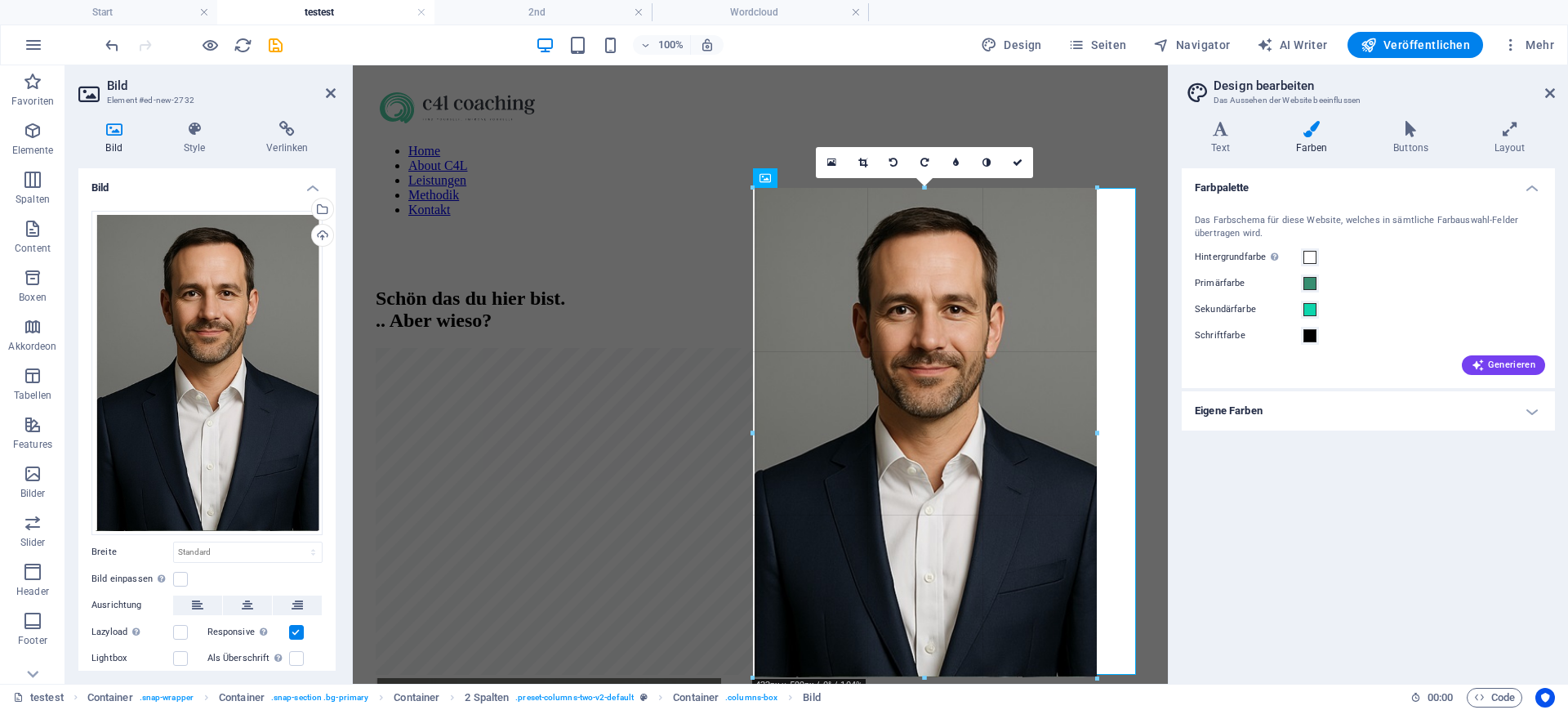 drag, startPoint x: 920, startPoint y: 422, endPoint x: 1098, endPoint y: 536, distance: 211.37644 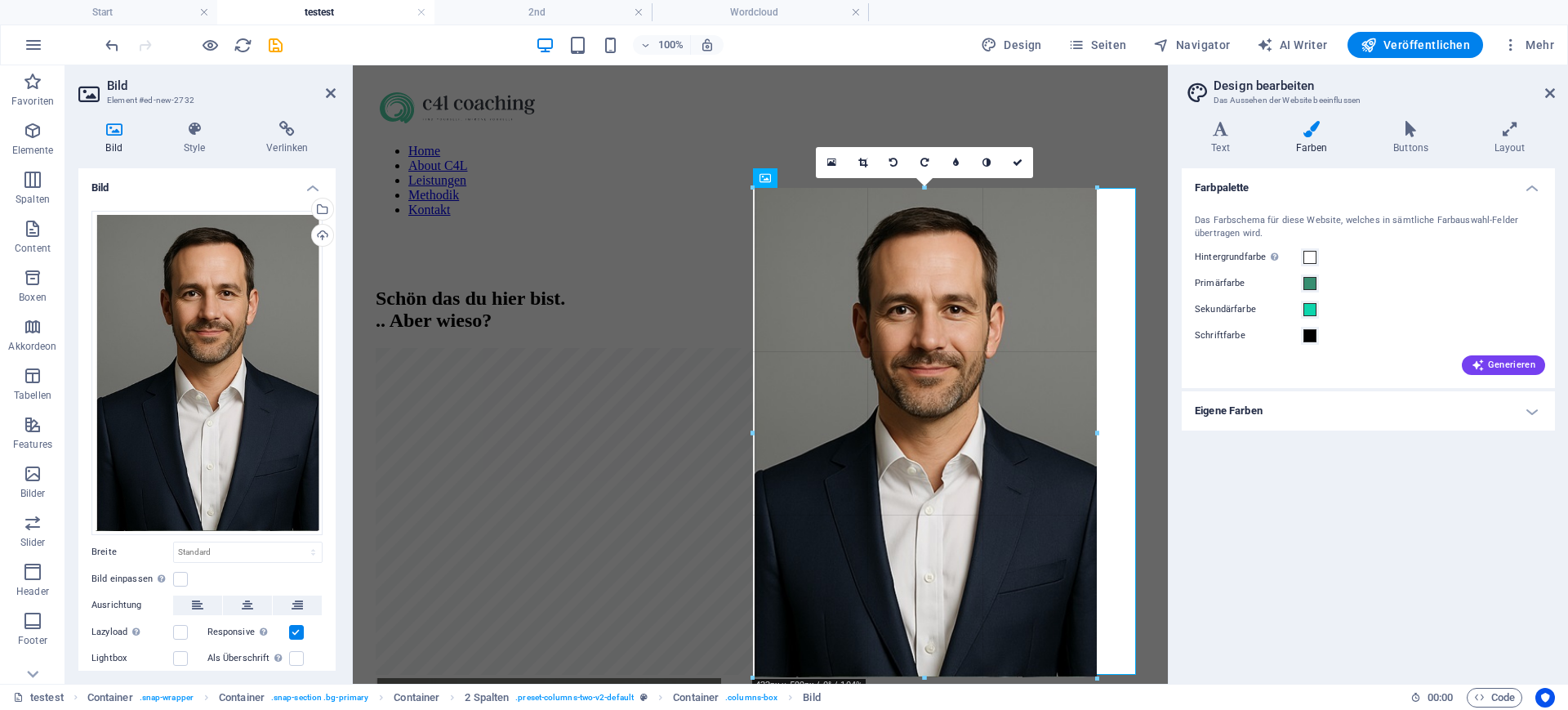 select on "px" 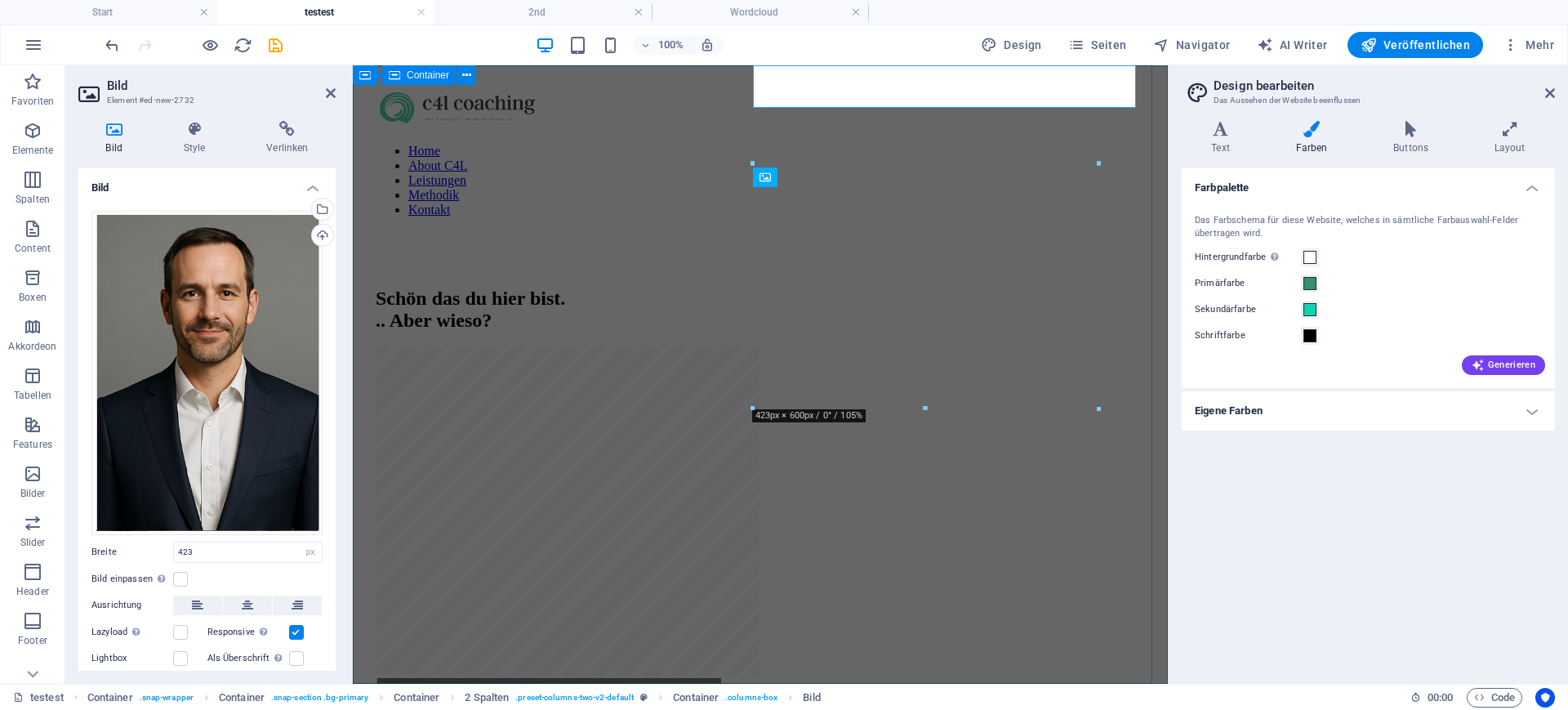 scroll, scrollTop: 0, scrollLeft: 0, axis: both 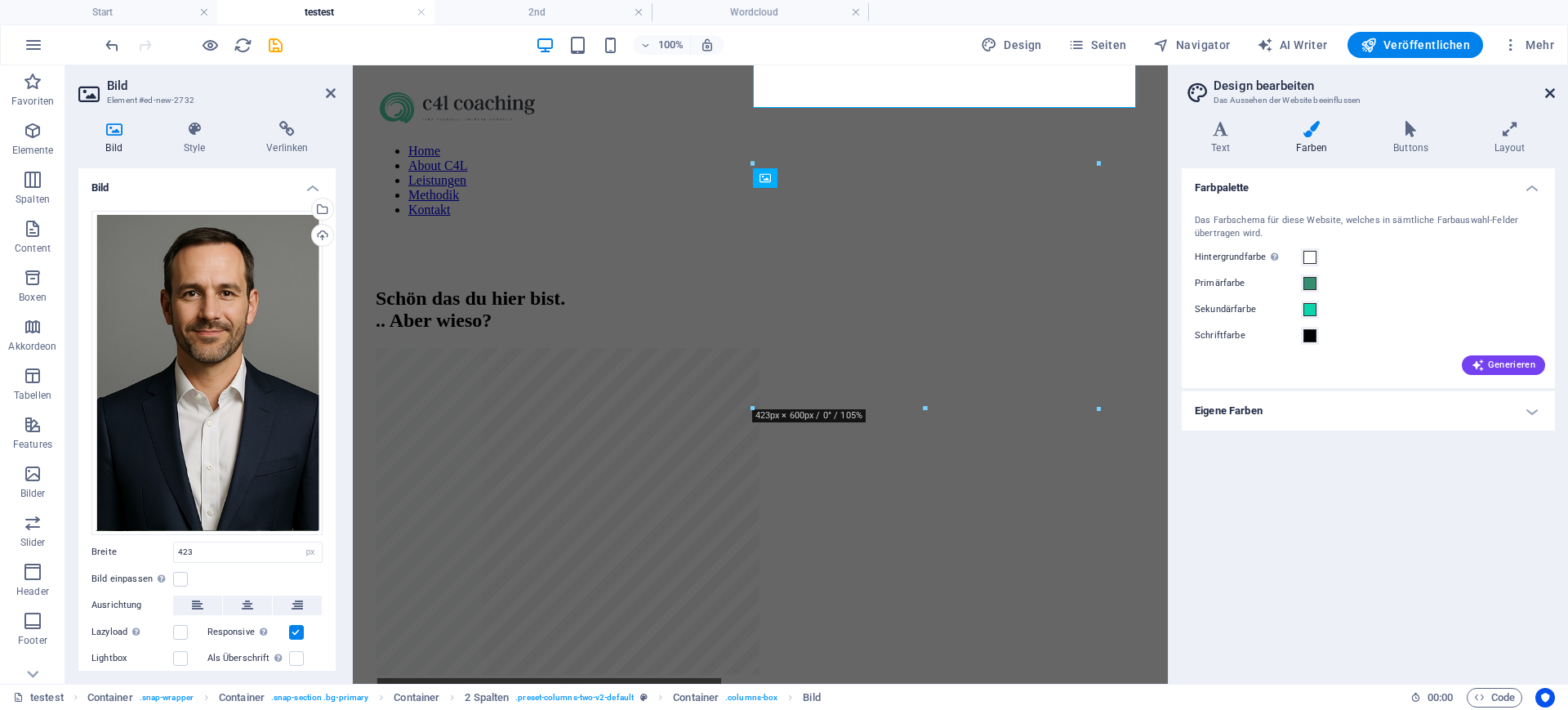 click at bounding box center [1550, 93] 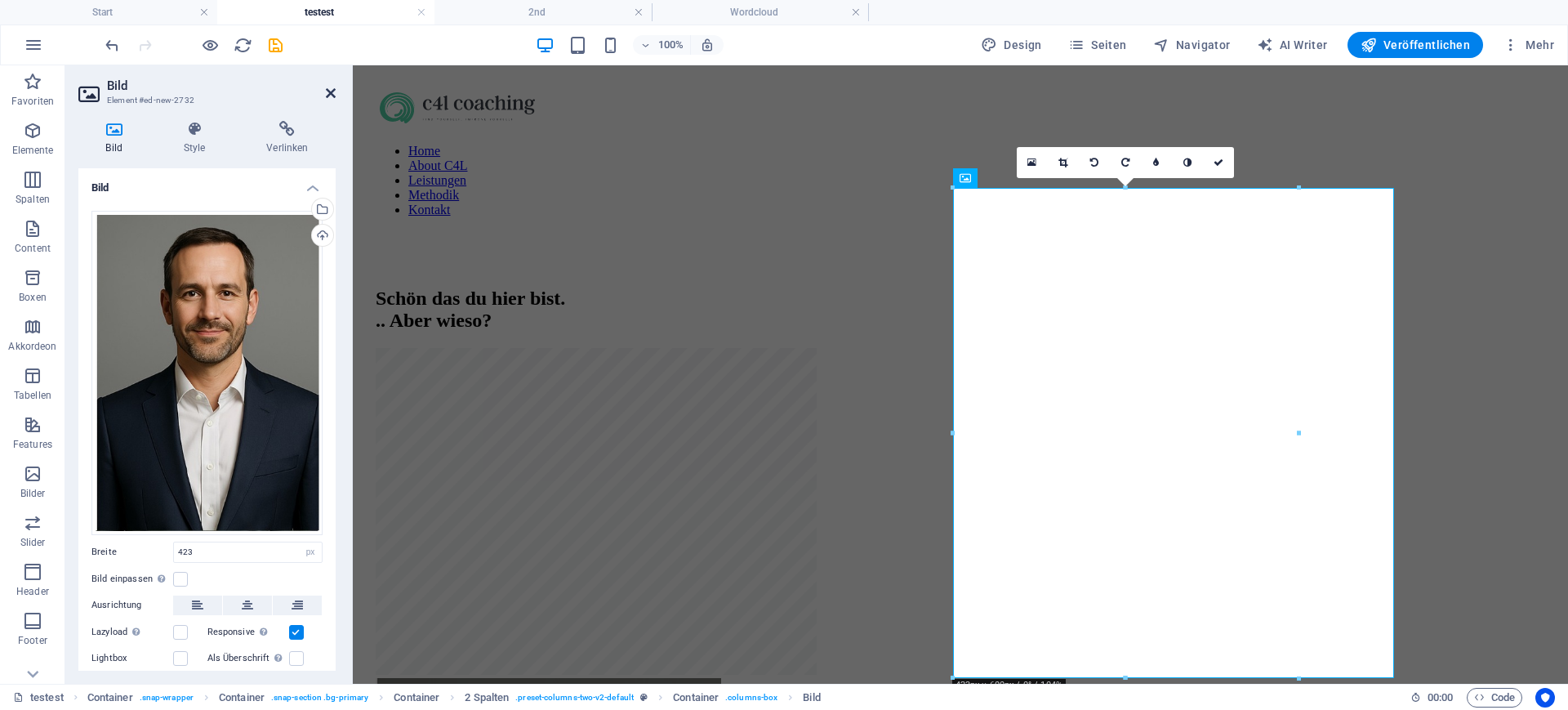click at bounding box center [331, 93] 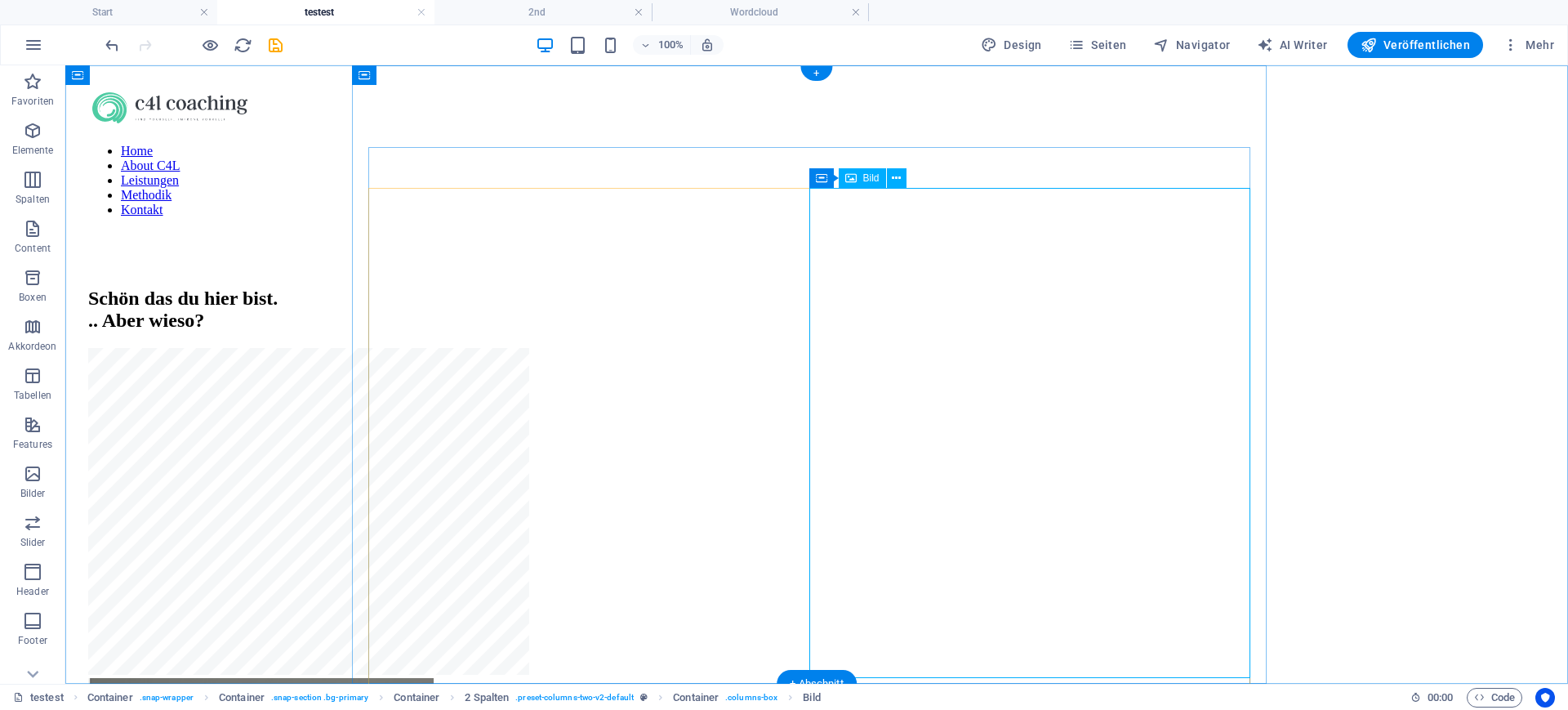 click at bounding box center [817, 925] 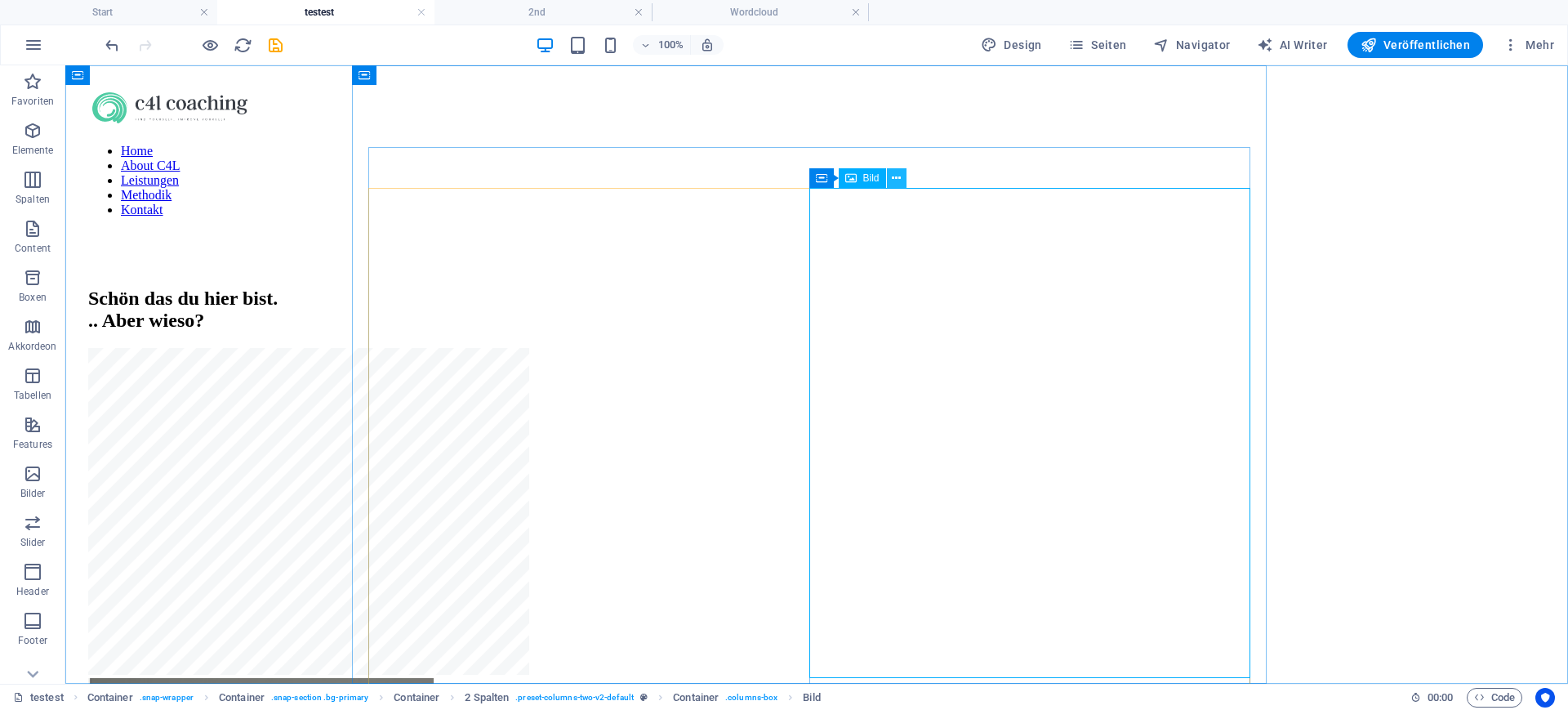click at bounding box center (896, 178) 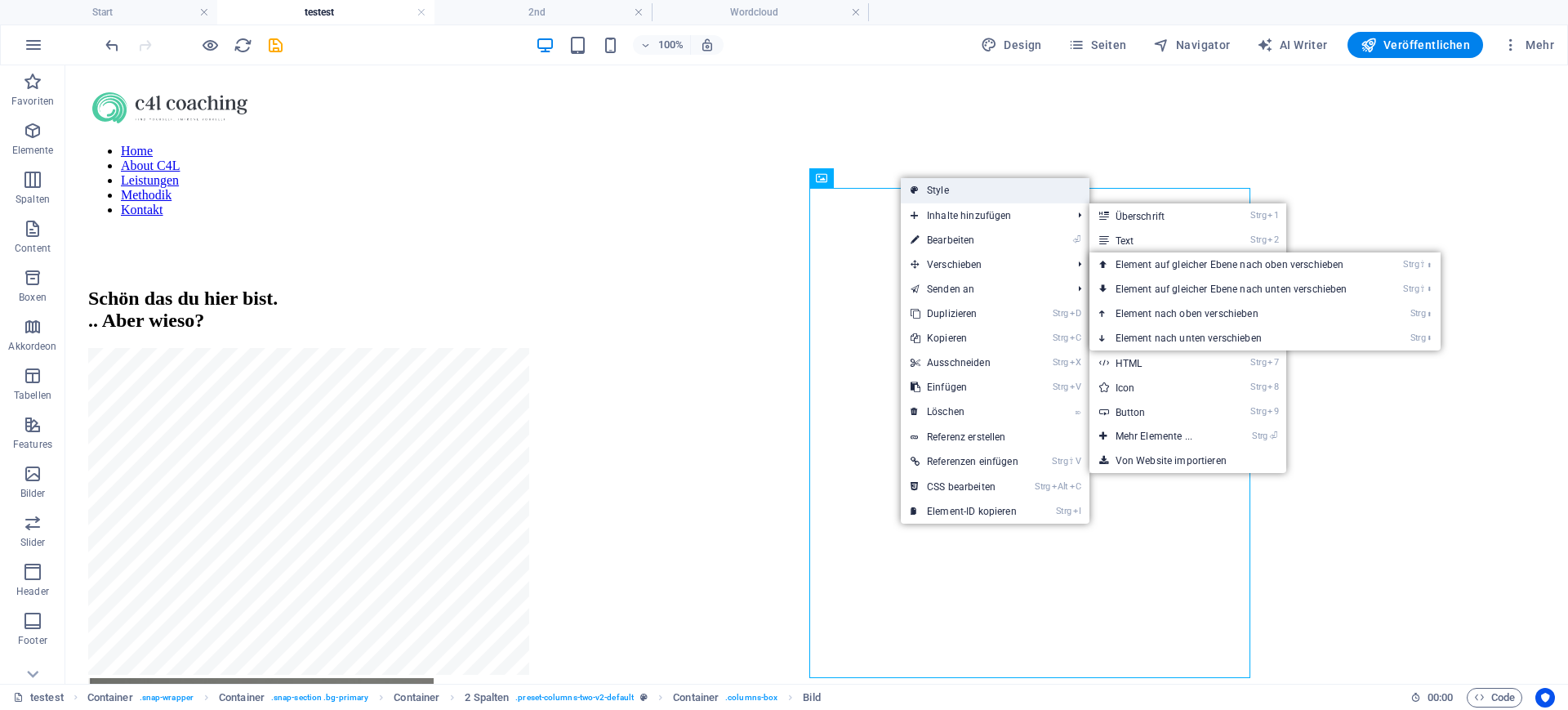 click on "Style" at bounding box center (995, 190) 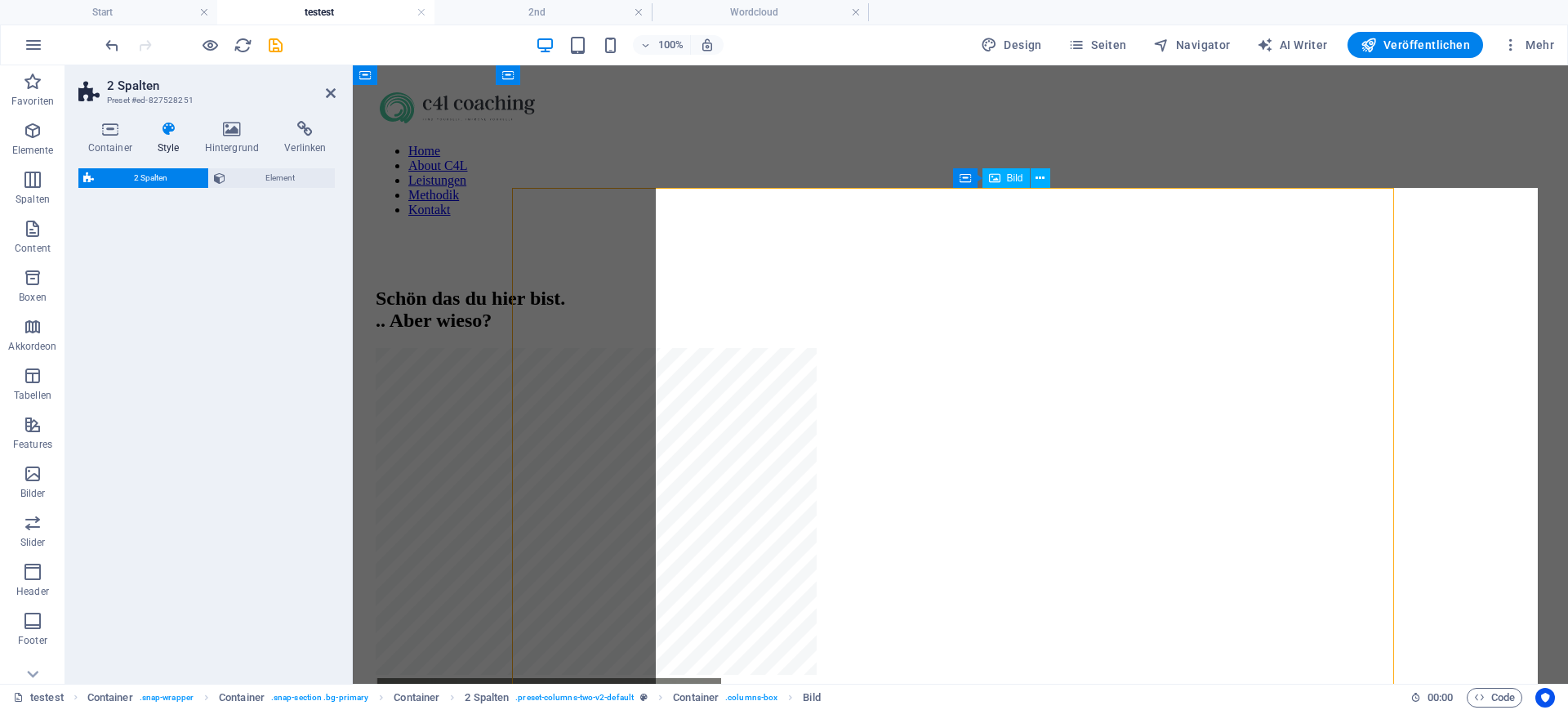 select on "rem" 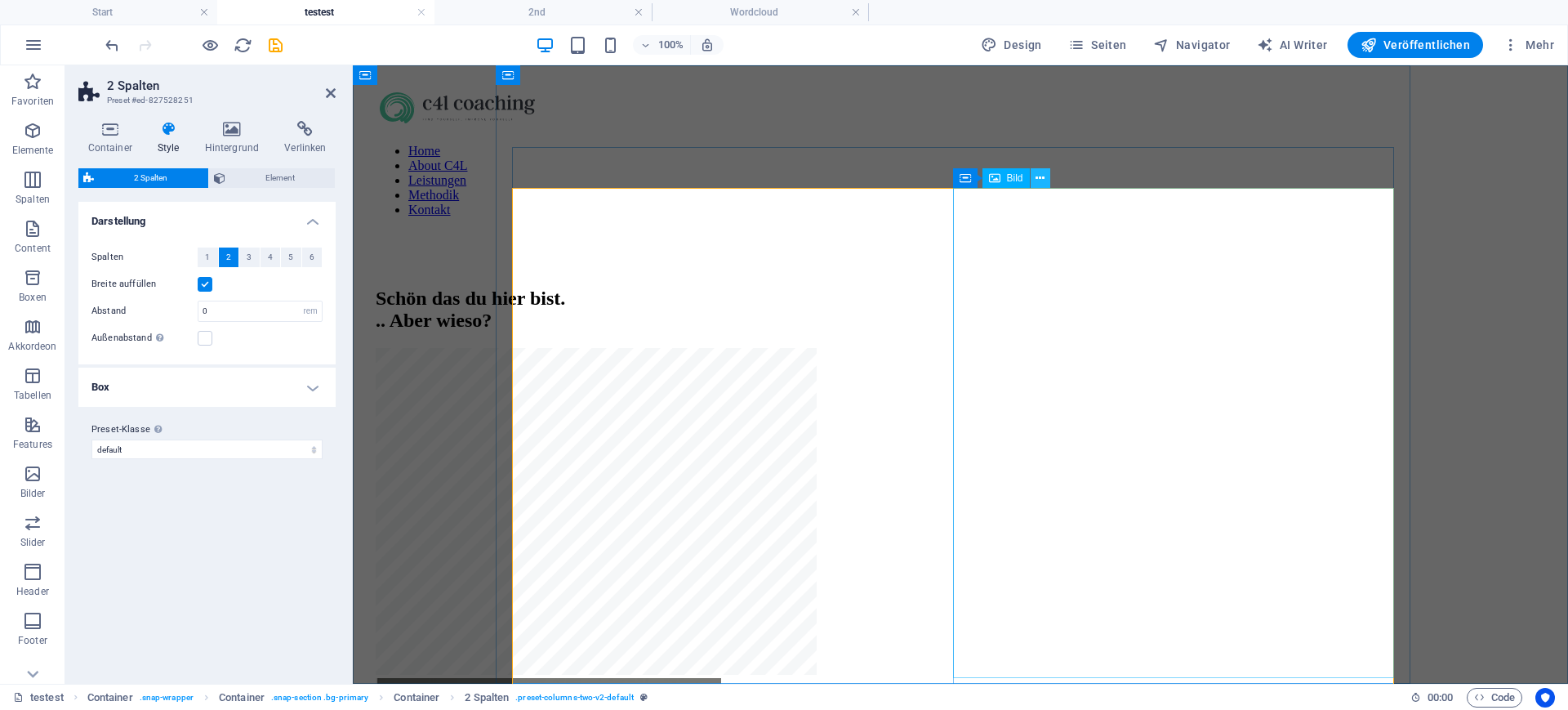 click at bounding box center [1040, 178] 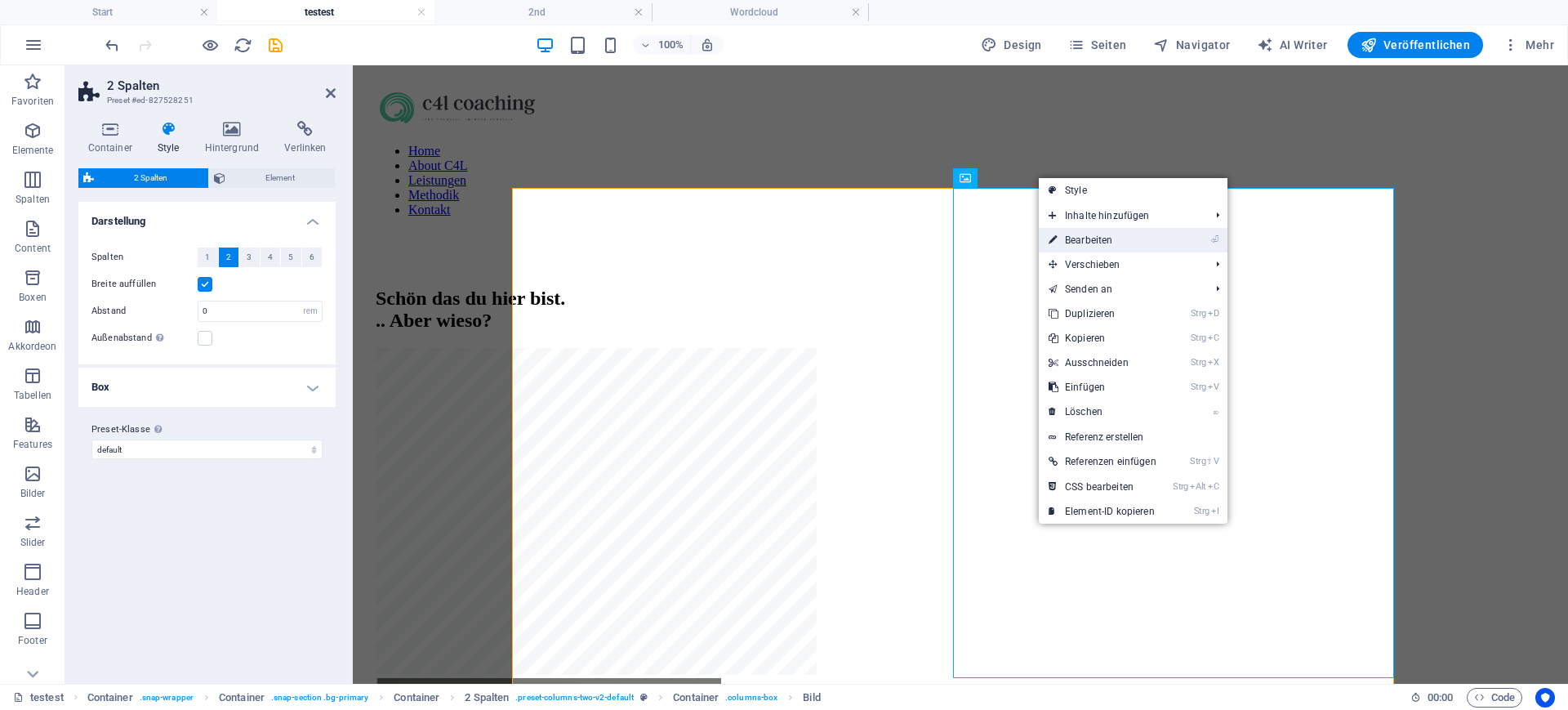 click on "⏎  Bearbeiten" at bounding box center [1102, 240] 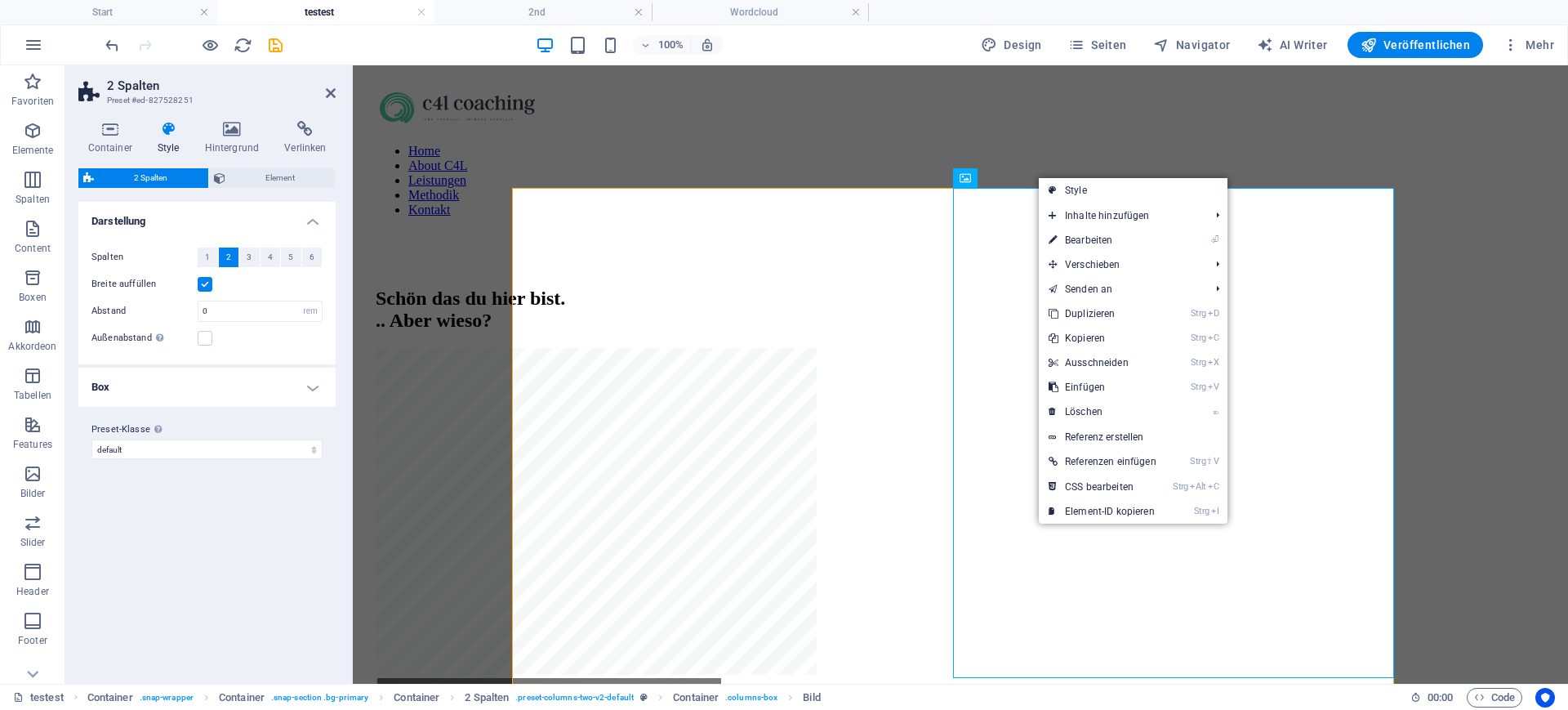 select on "px" 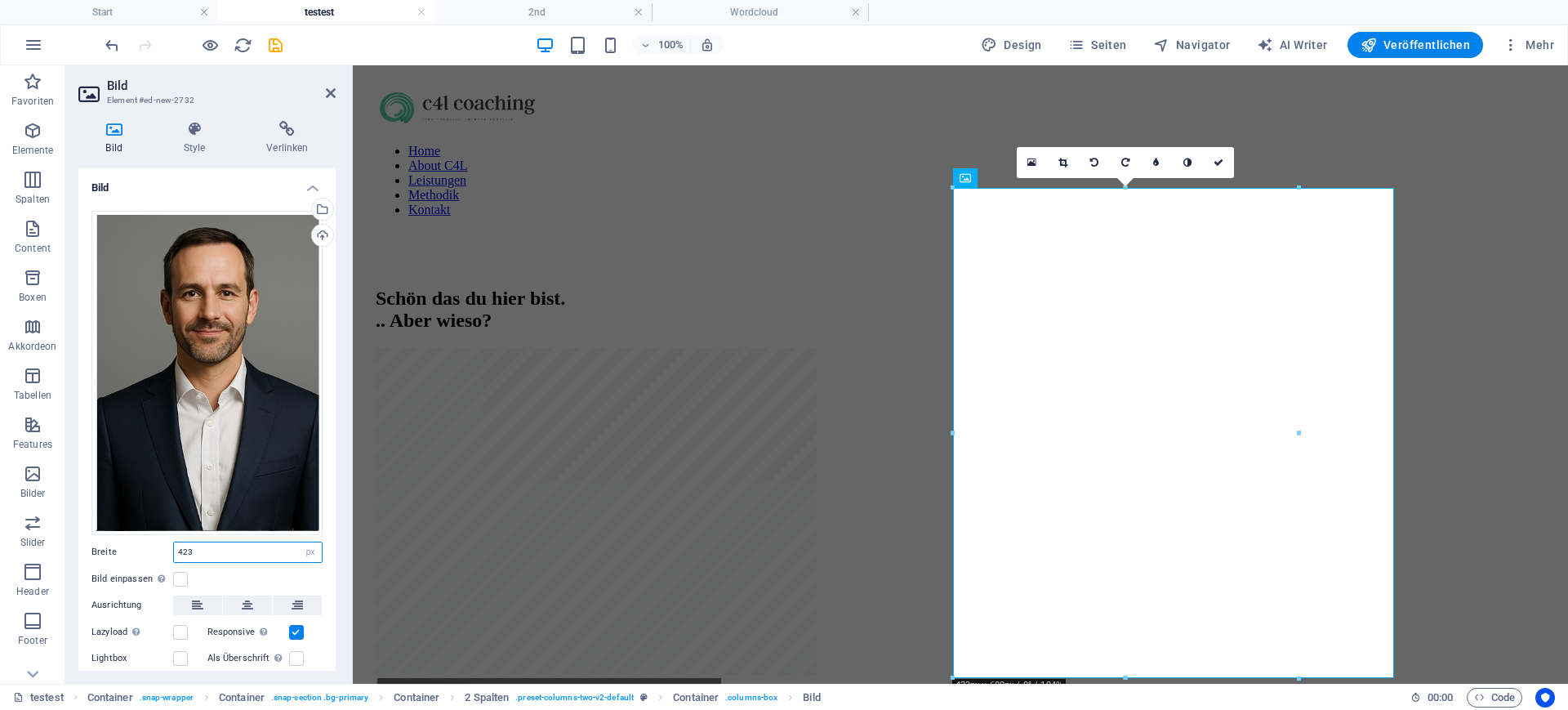 click on "423" at bounding box center [247, 552] 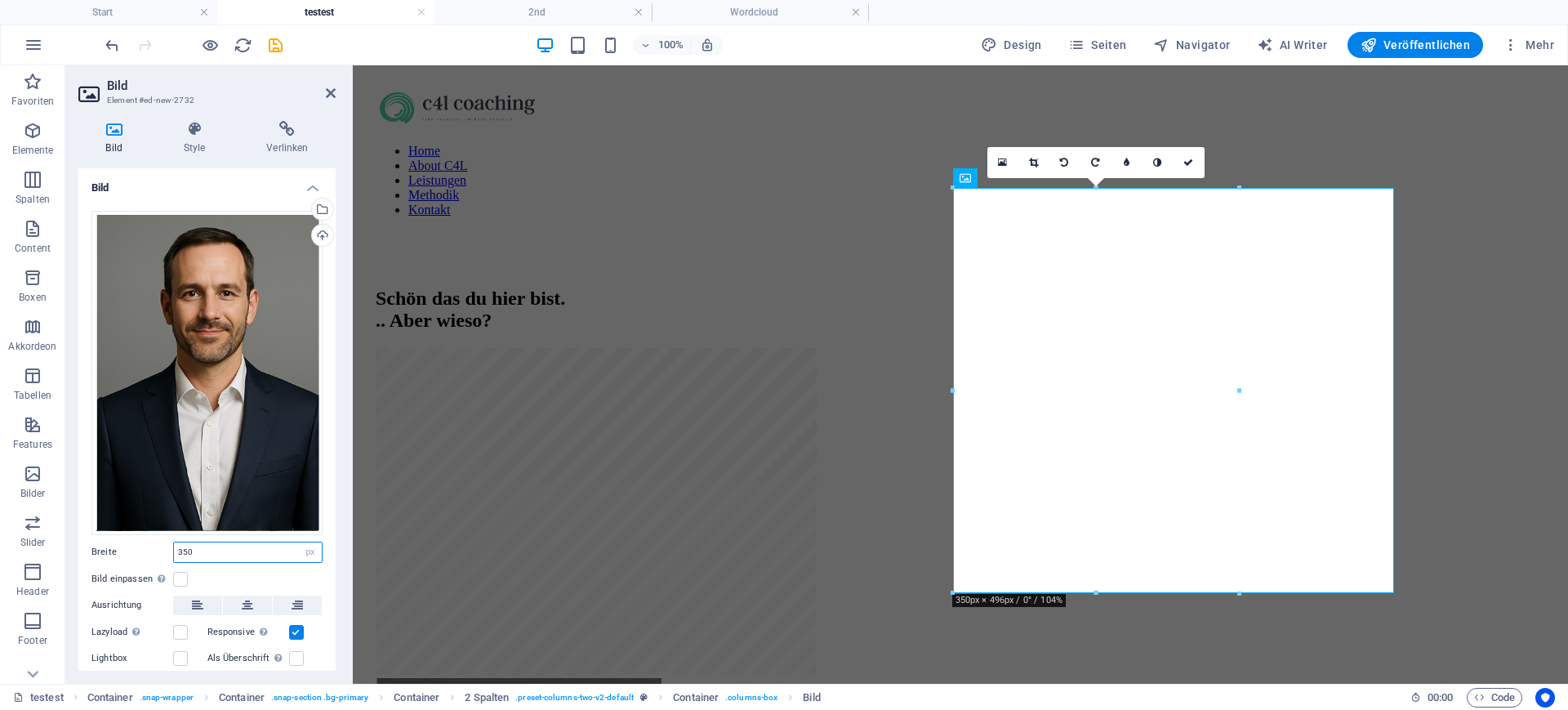 type on "350" 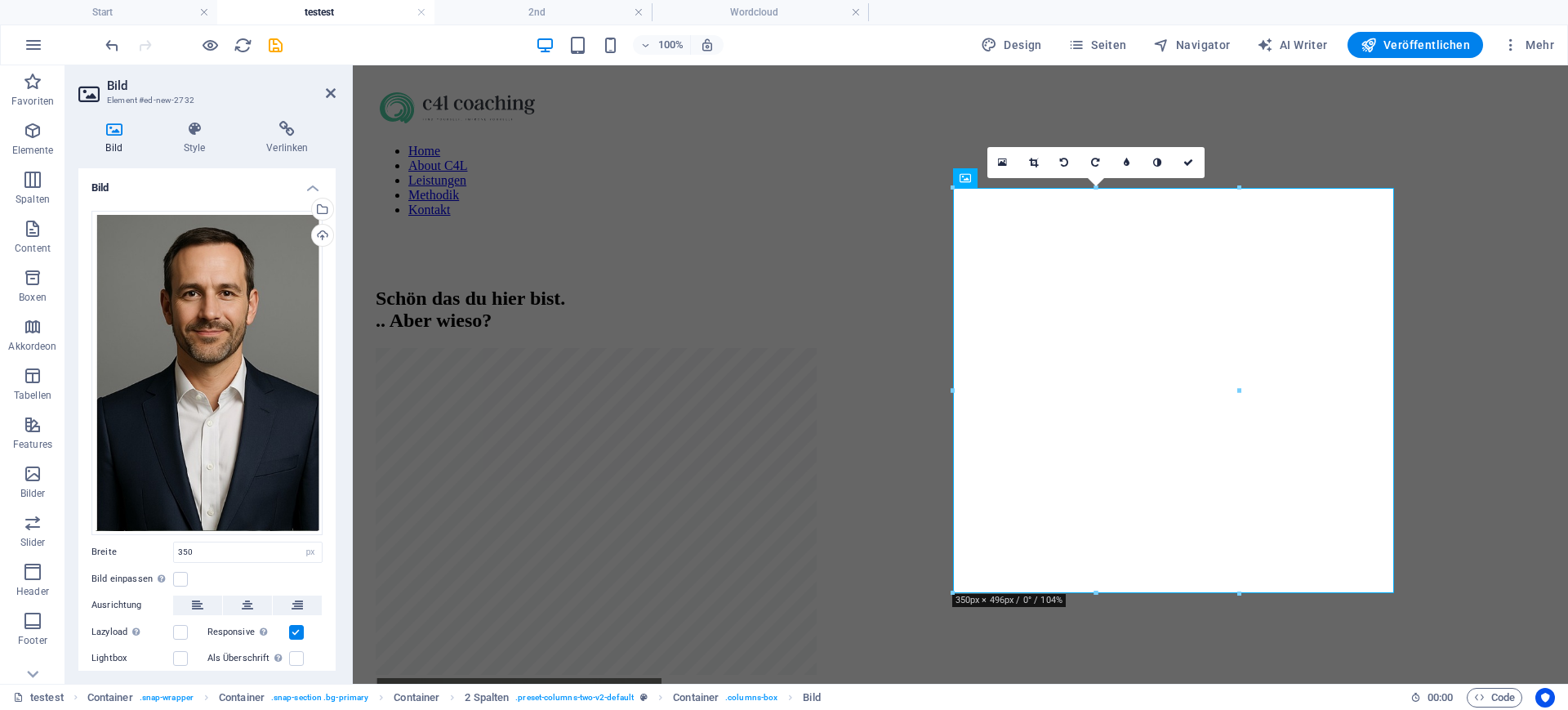 click on "Bild" at bounding box center (207, 183) 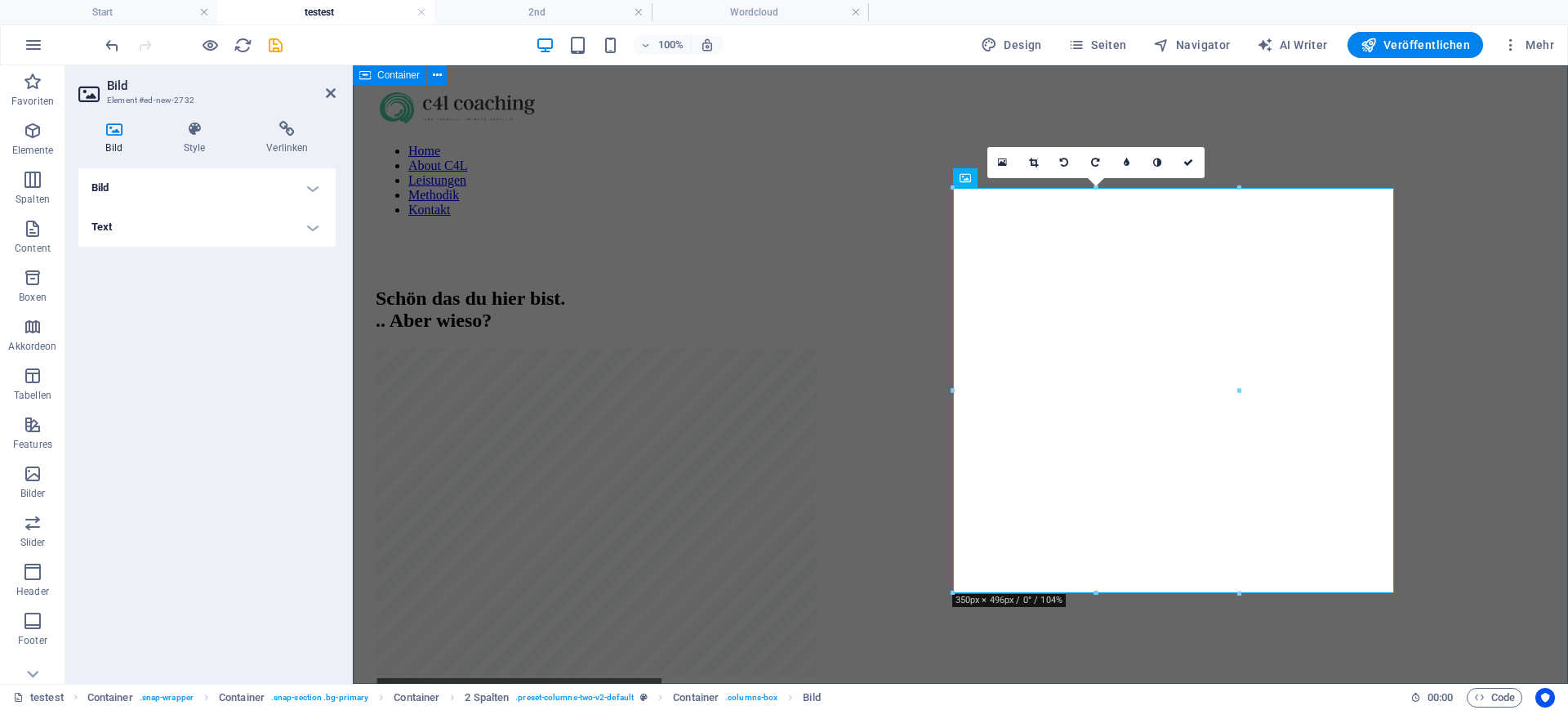 click on "Home About C4L Leistungen Methodik Kontakt Schön das du hier bist. .. Aber wieso? ​​ Christian Carl - Zertifizierter Systemischer Coach und Psychologischer Mediator Ziehe hier Inhalte hinein oder  Elemente hinzufügen  Zwischenablage einfügen Ziehe hier Inhalte hinein oder  Elemente hinzufügen  Zwischenablage einfügen" at bounding box center (960, 726) 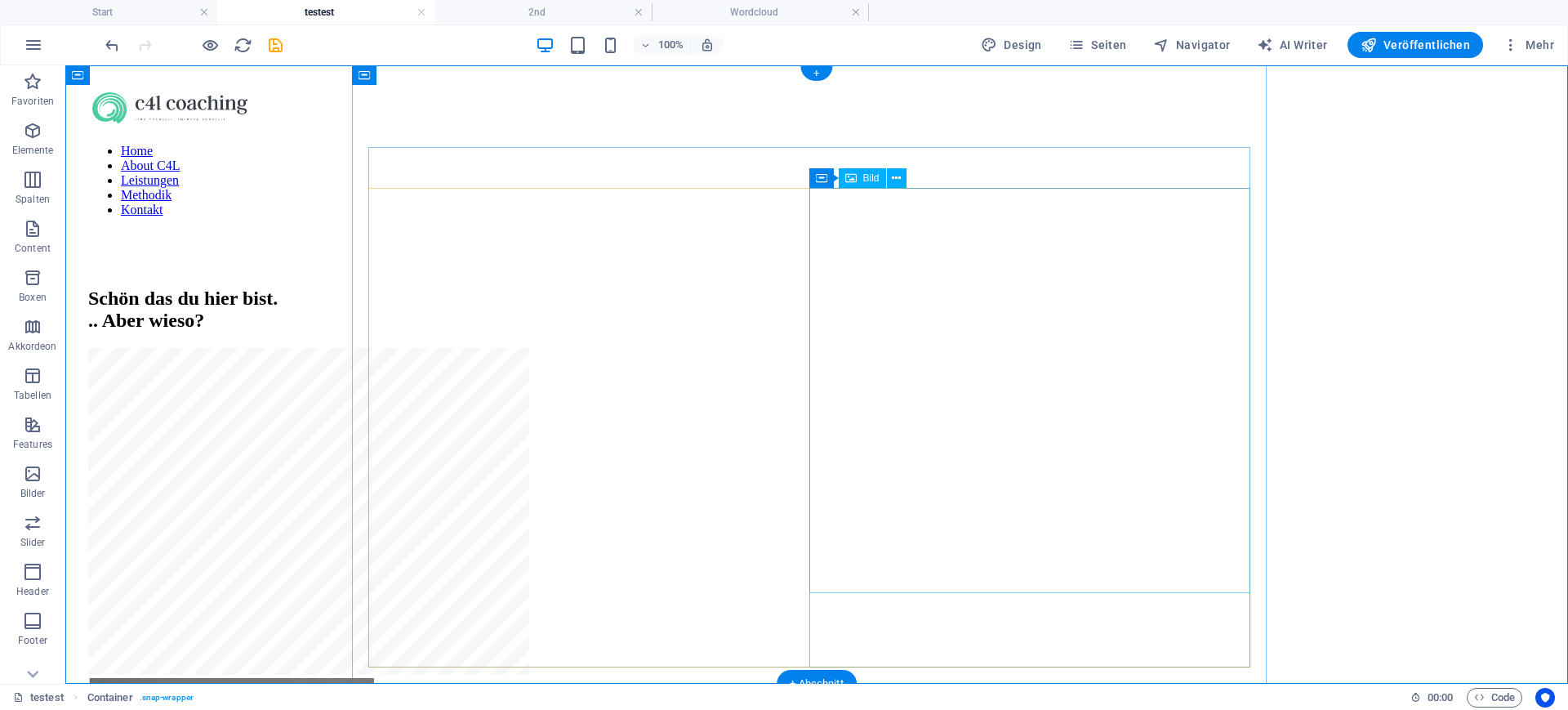 click at bounding box center [817, 882] 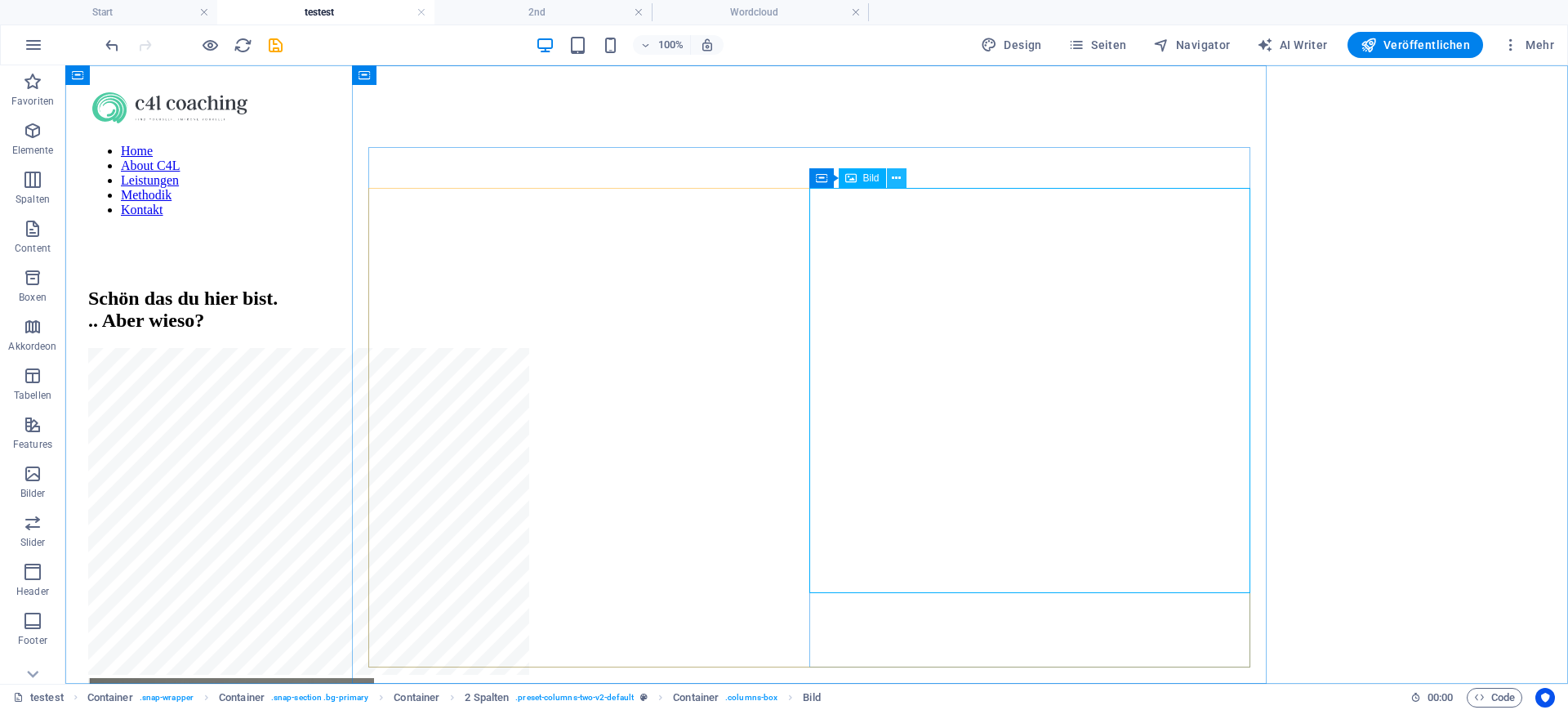 click at bounding box center [897, 178] 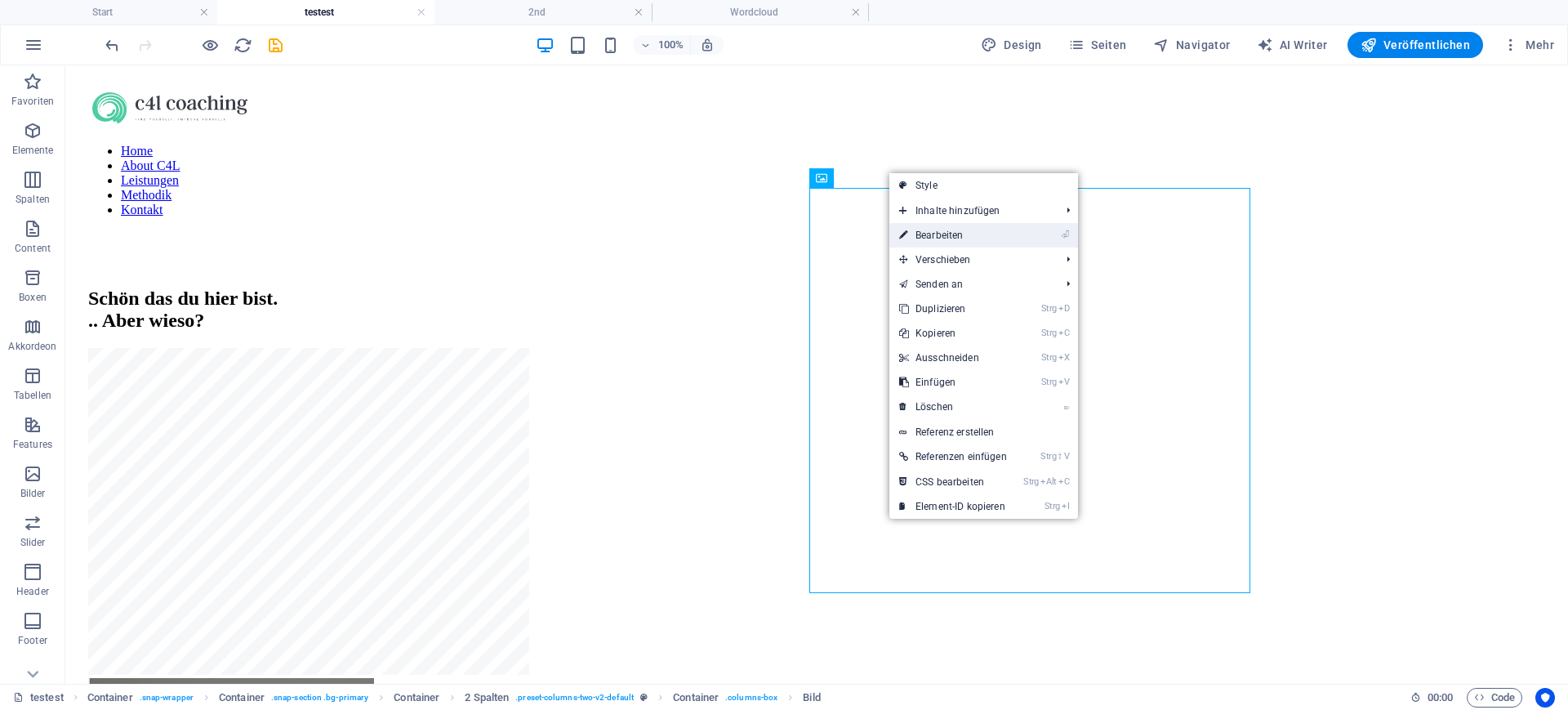 click on "⏎  Bearbeiten" at bounding box center (953, 235) 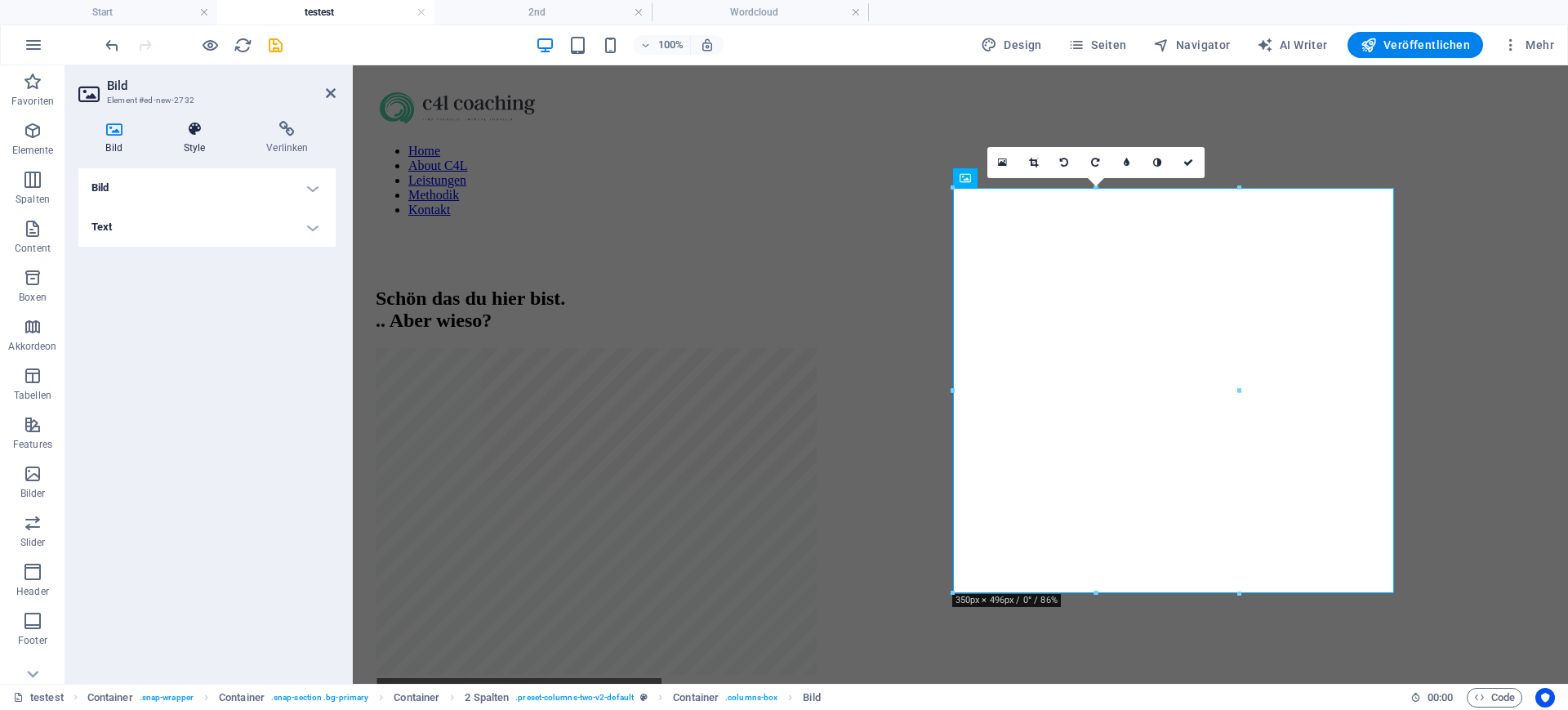 click on "Style" at bounding box center (198, 138) 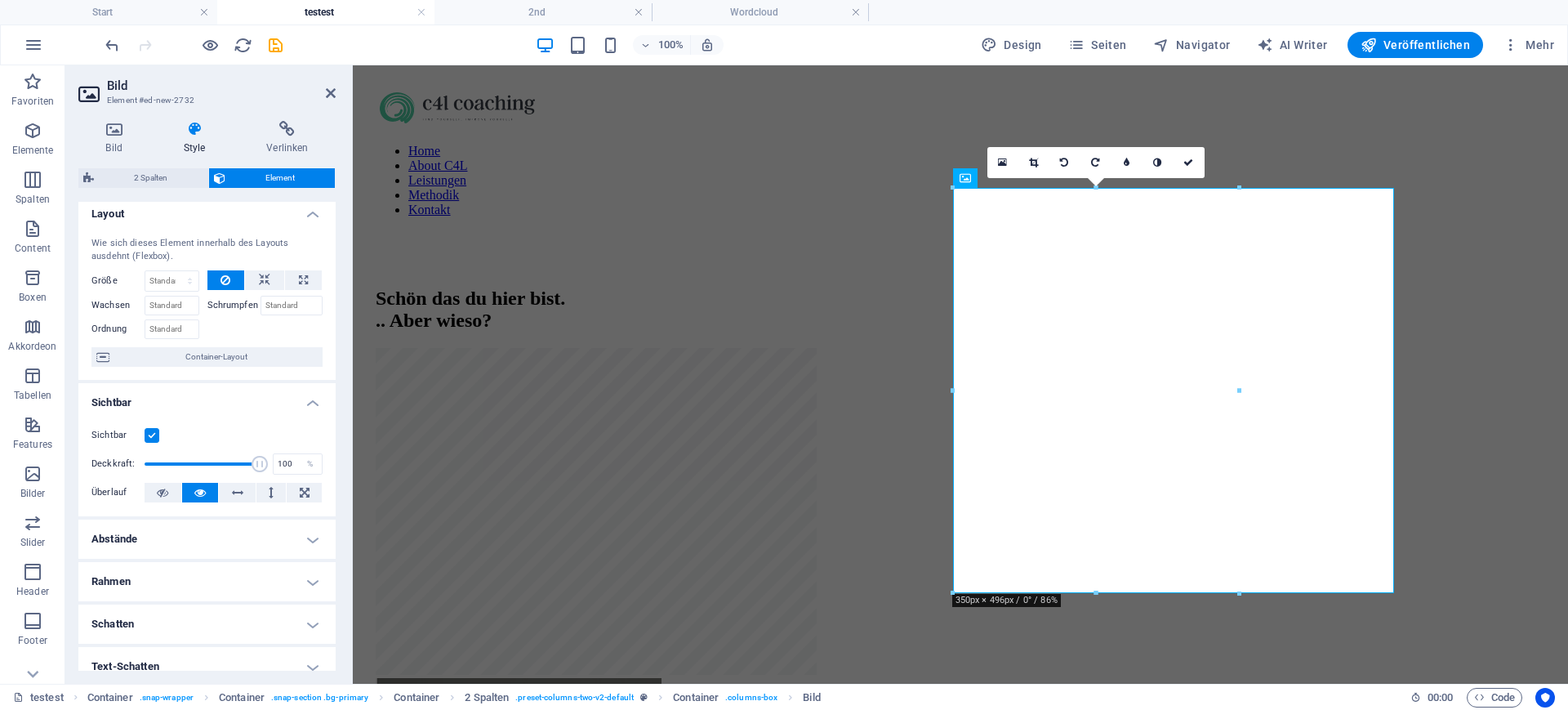 scroll, scrollTop: 0, scrollLeft: 0, axis: both 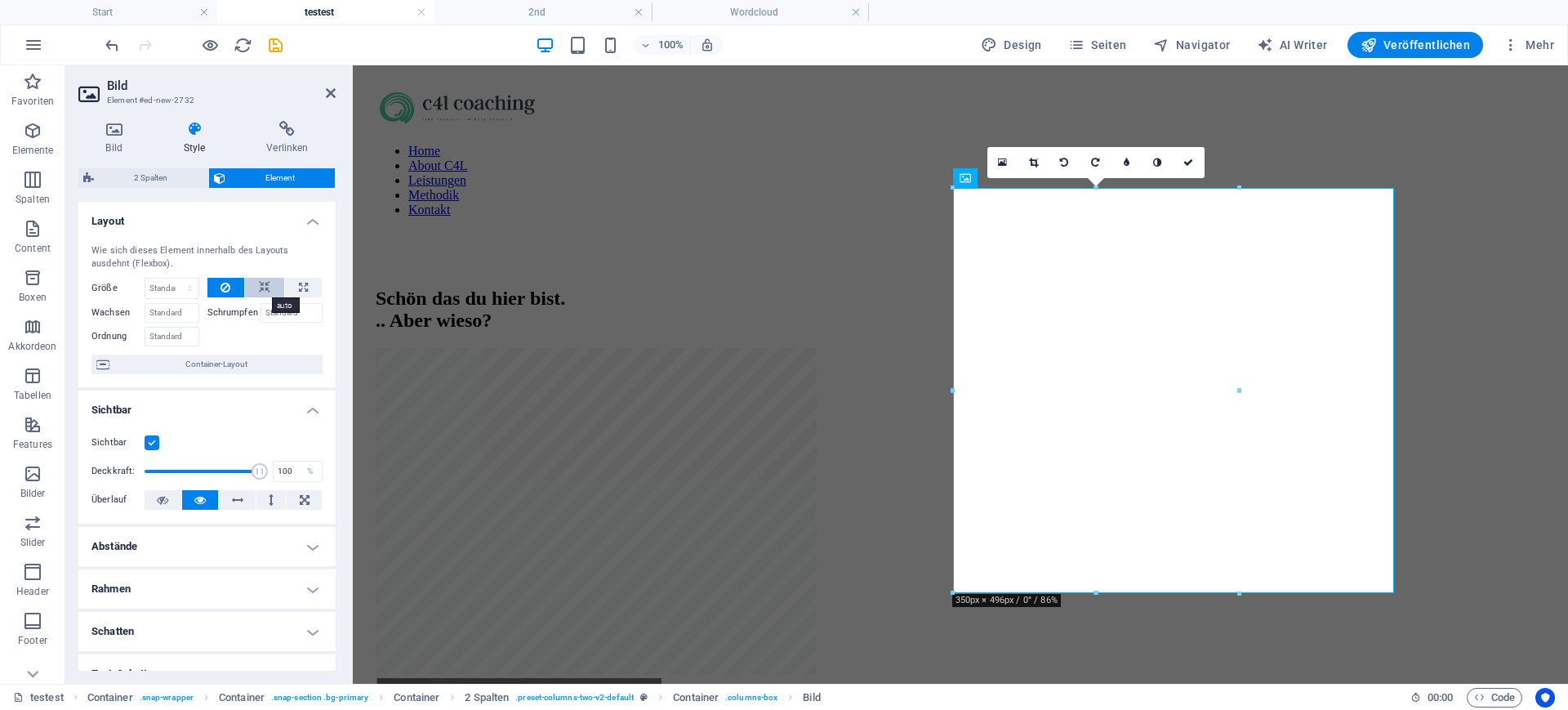 click at bounding box center [265, 288] 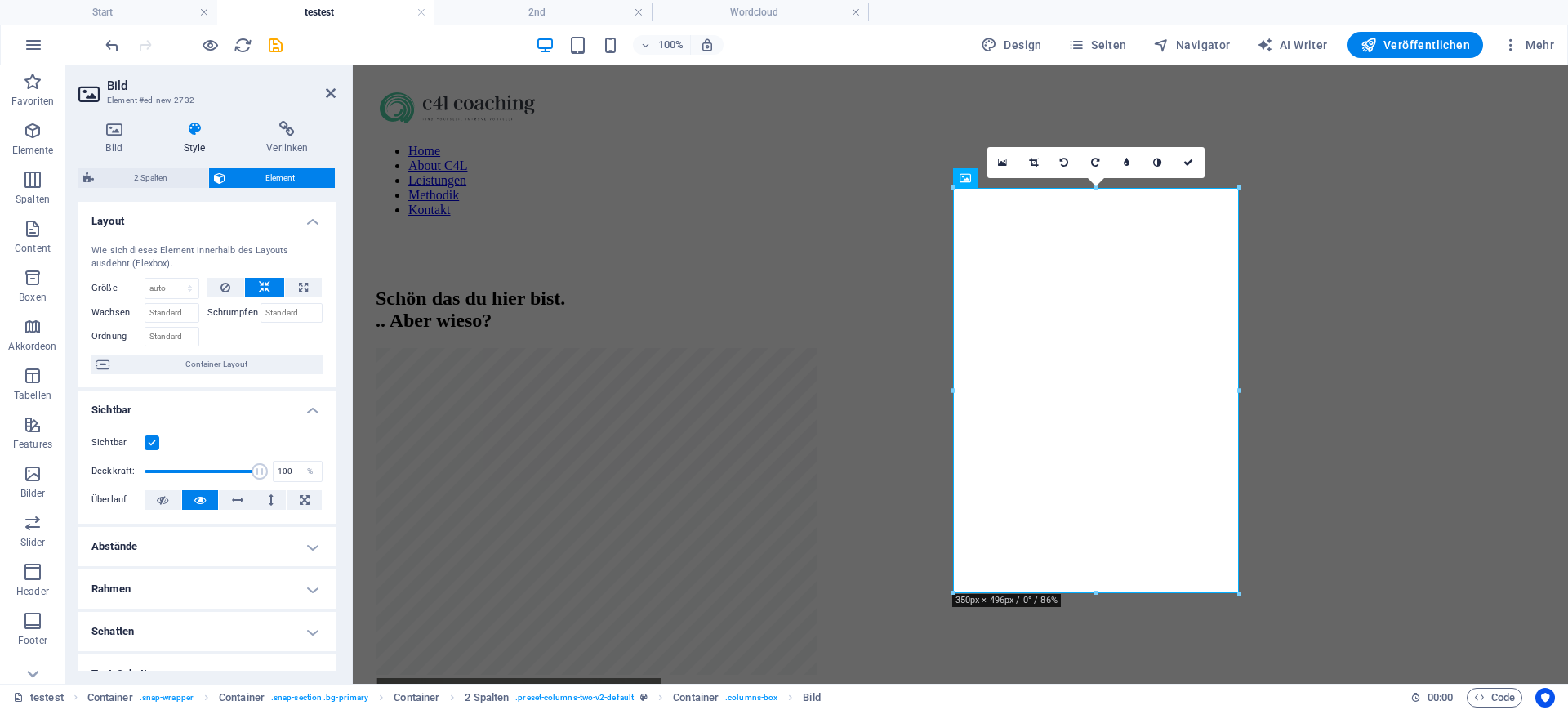 click on "Abstände" at bounding box center (207, 547) 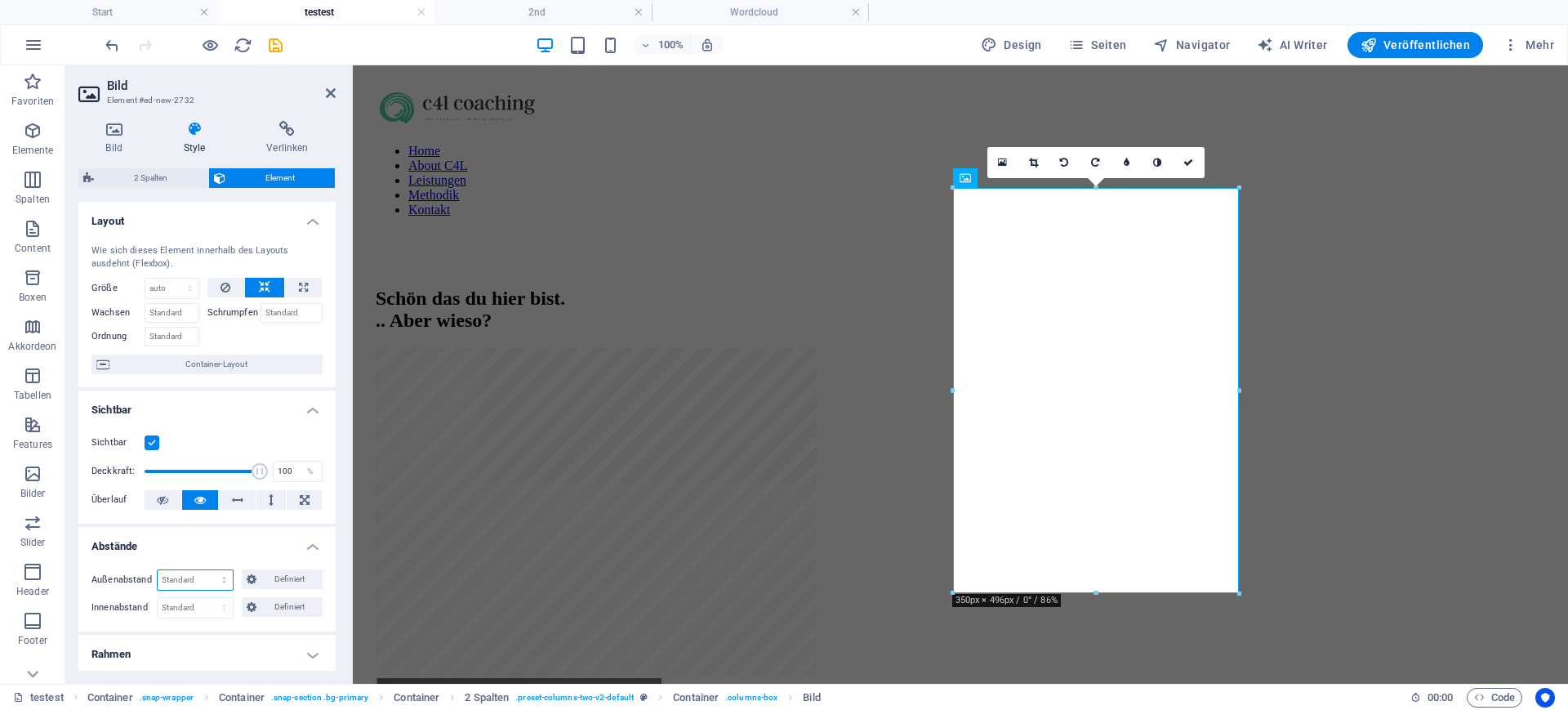 click on "Standard auto px % rem vw vh Definiert" at bounding box center [195, 580] 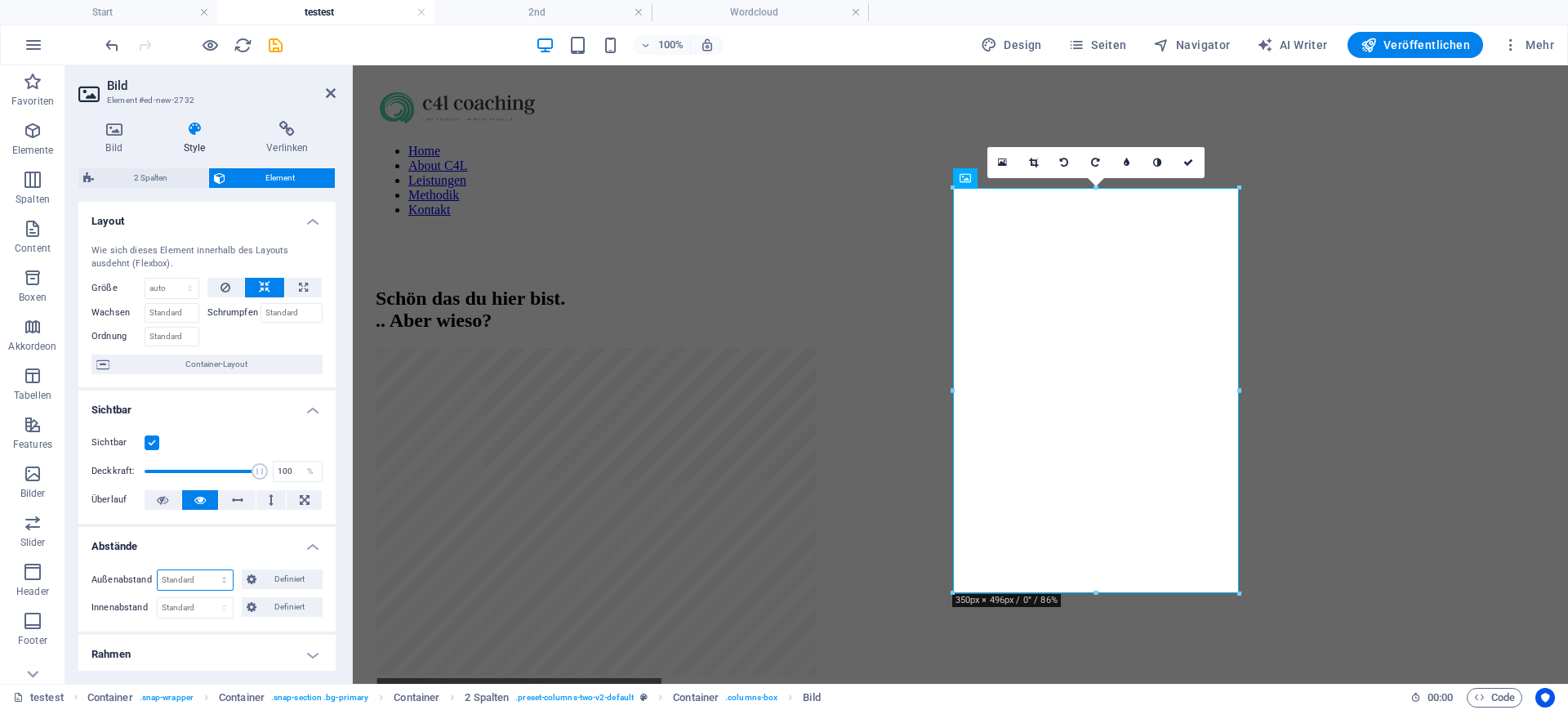 click on "Standard auto px % rem vw vh Definiert" at bounding box center [195, 580] 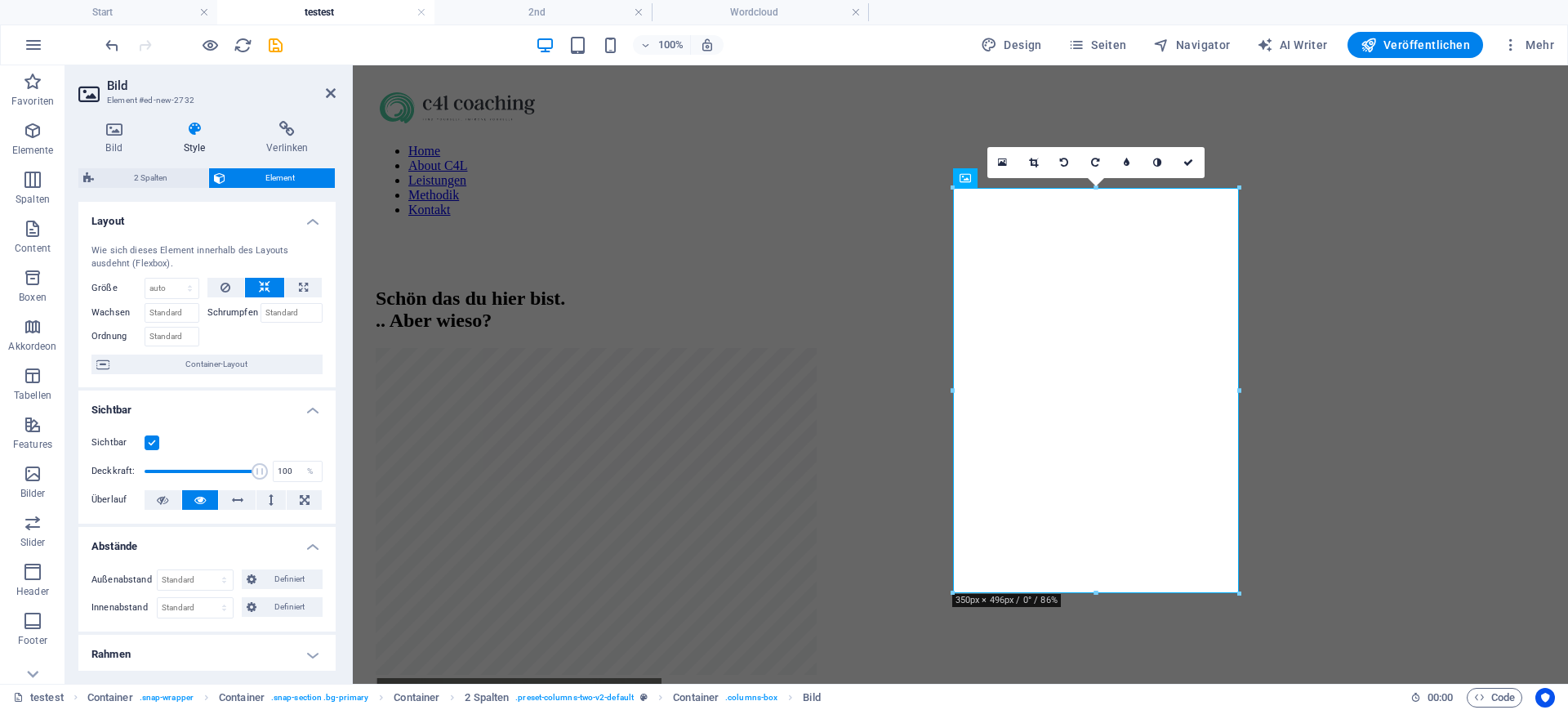click on "Sichtbar" at bounding box center [207, 405] 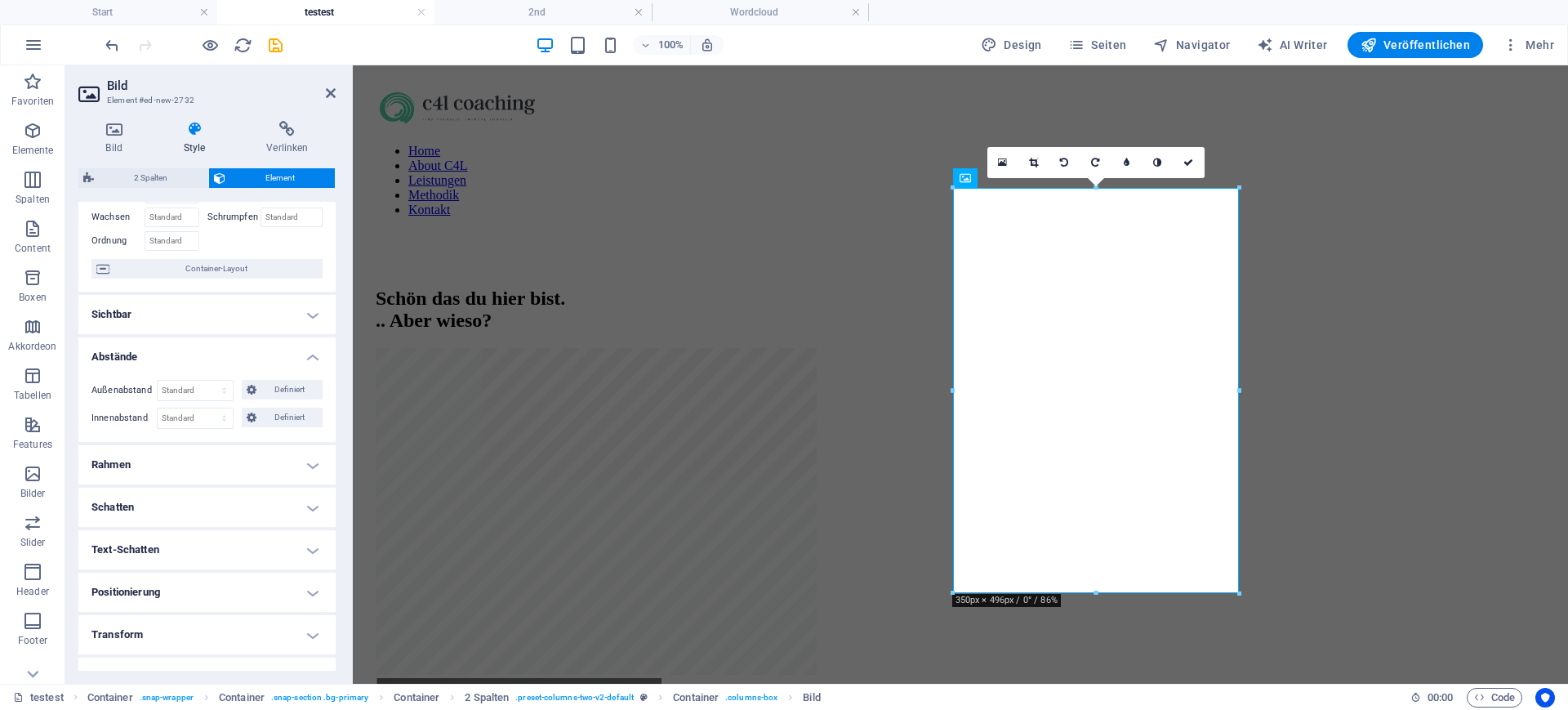 scroll, scrollTop: 102, scrollLeft: 0, axis: vertical 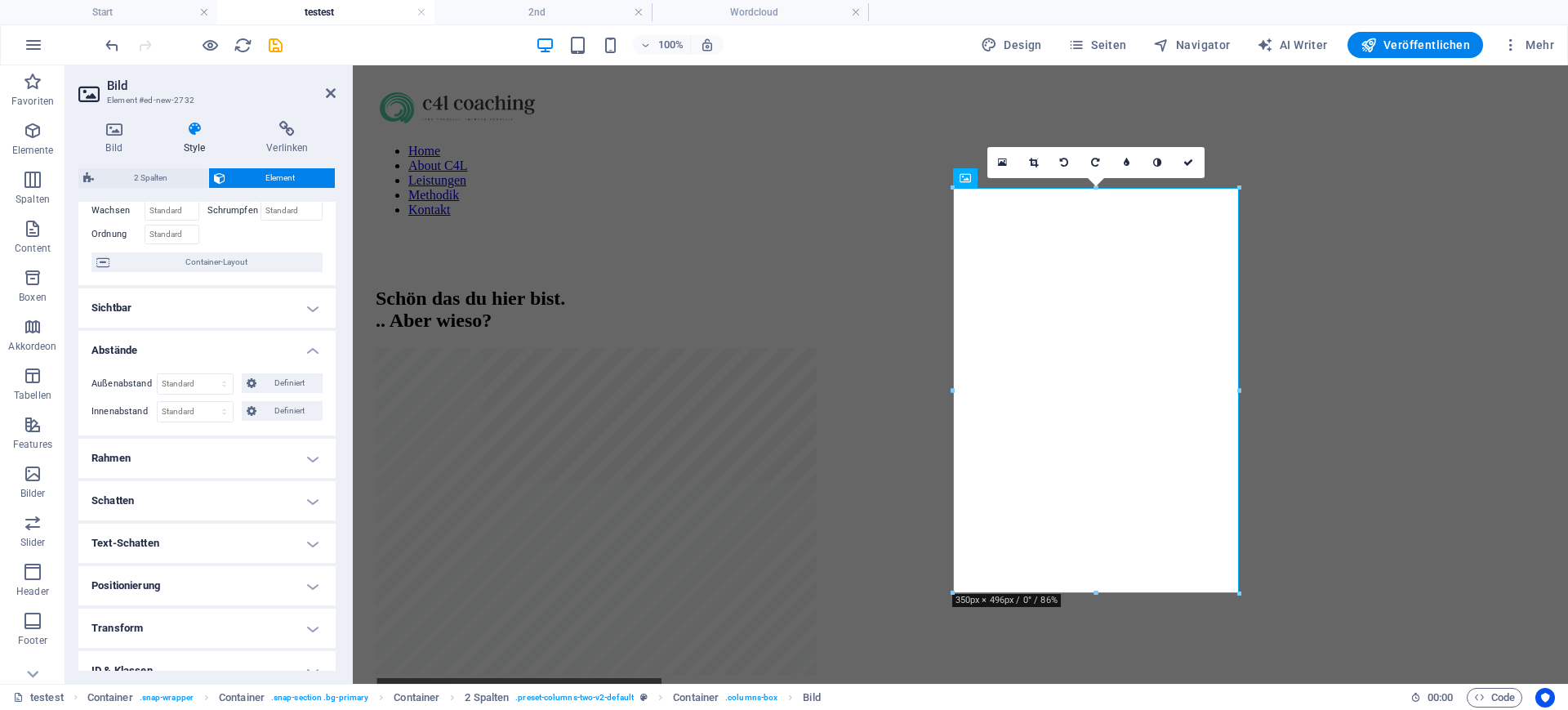 click on "Positionierung" at bounding box center [207, 586] 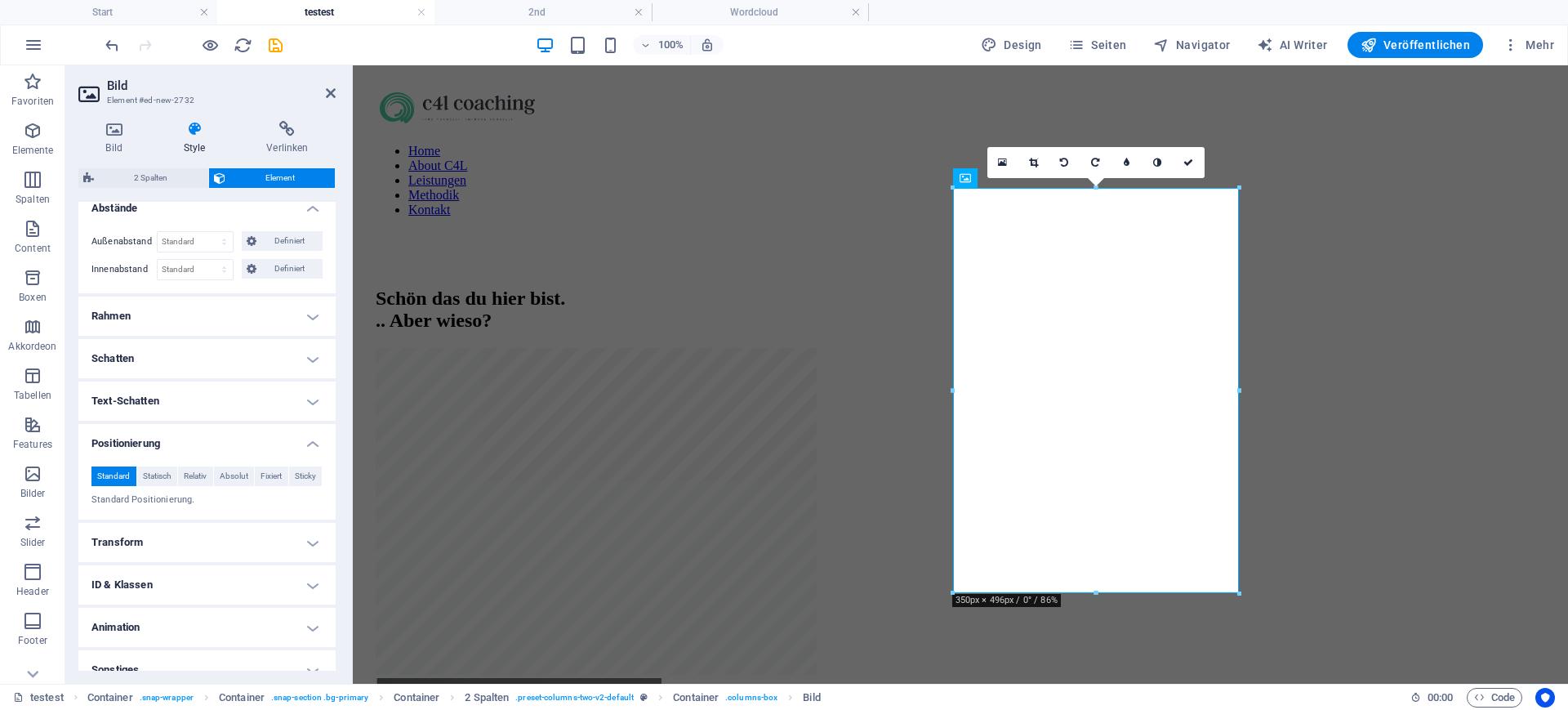scroll, scrollTop: 263, scrollLeft: 0, axis: vertical 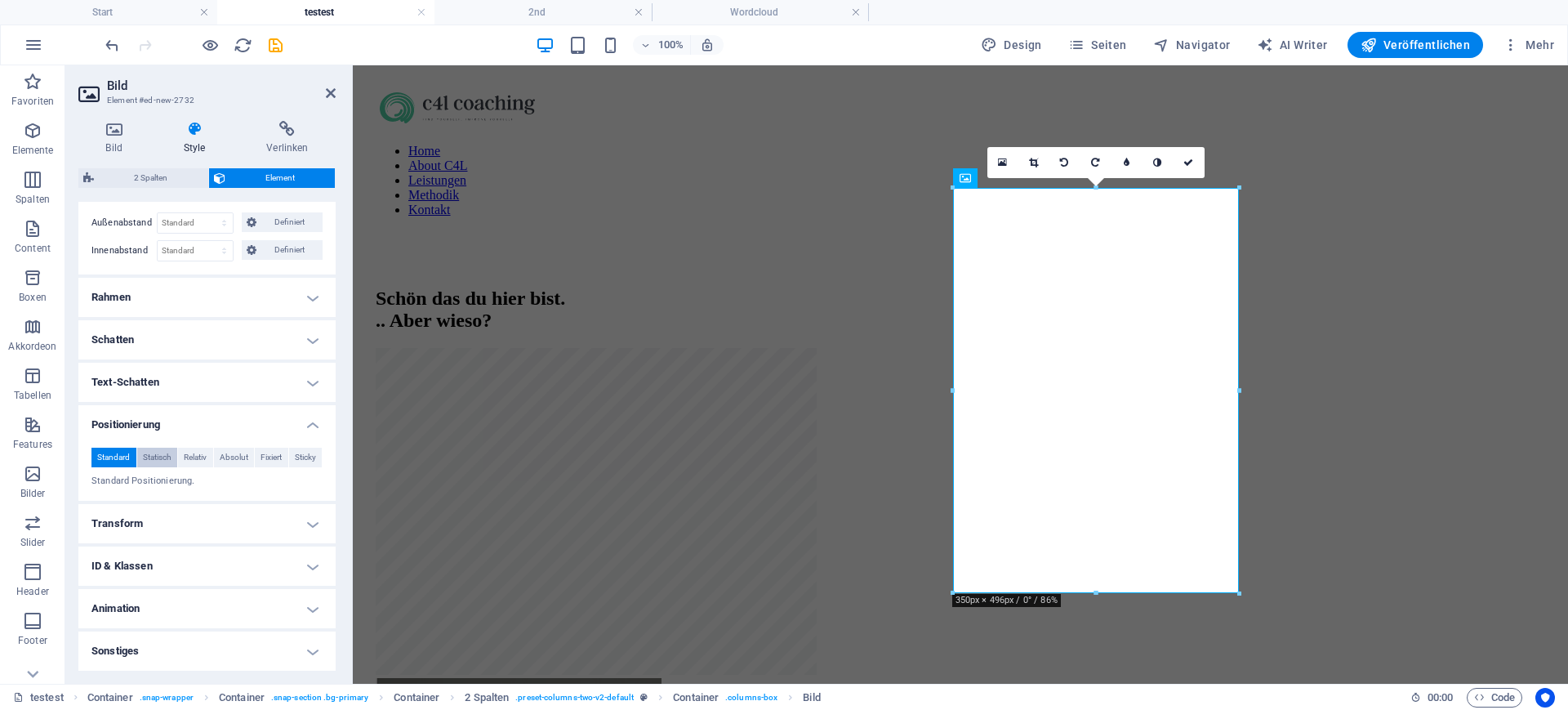 click on "Statisch" at bounding box center (157, 458) 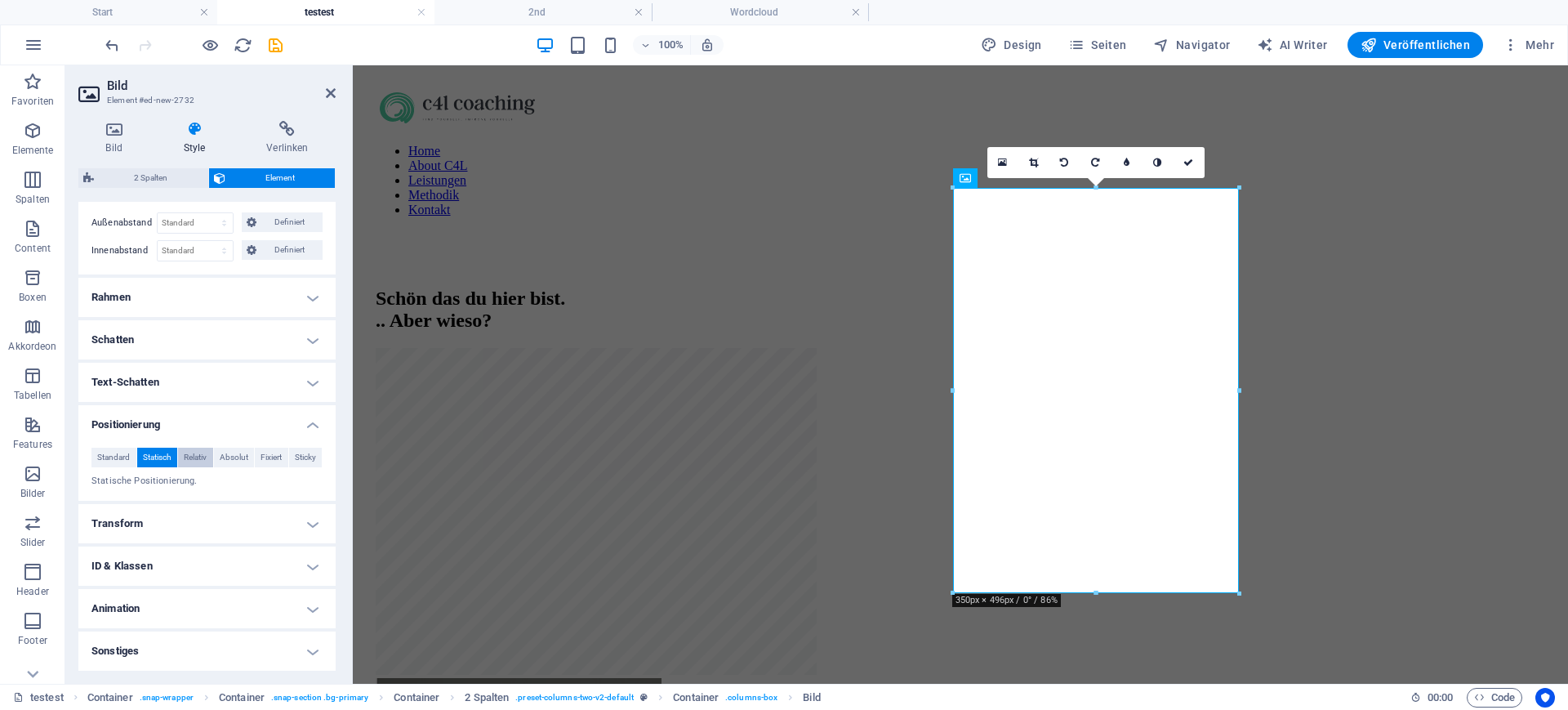 click on "Relativ" at bounding box center [195, 458] 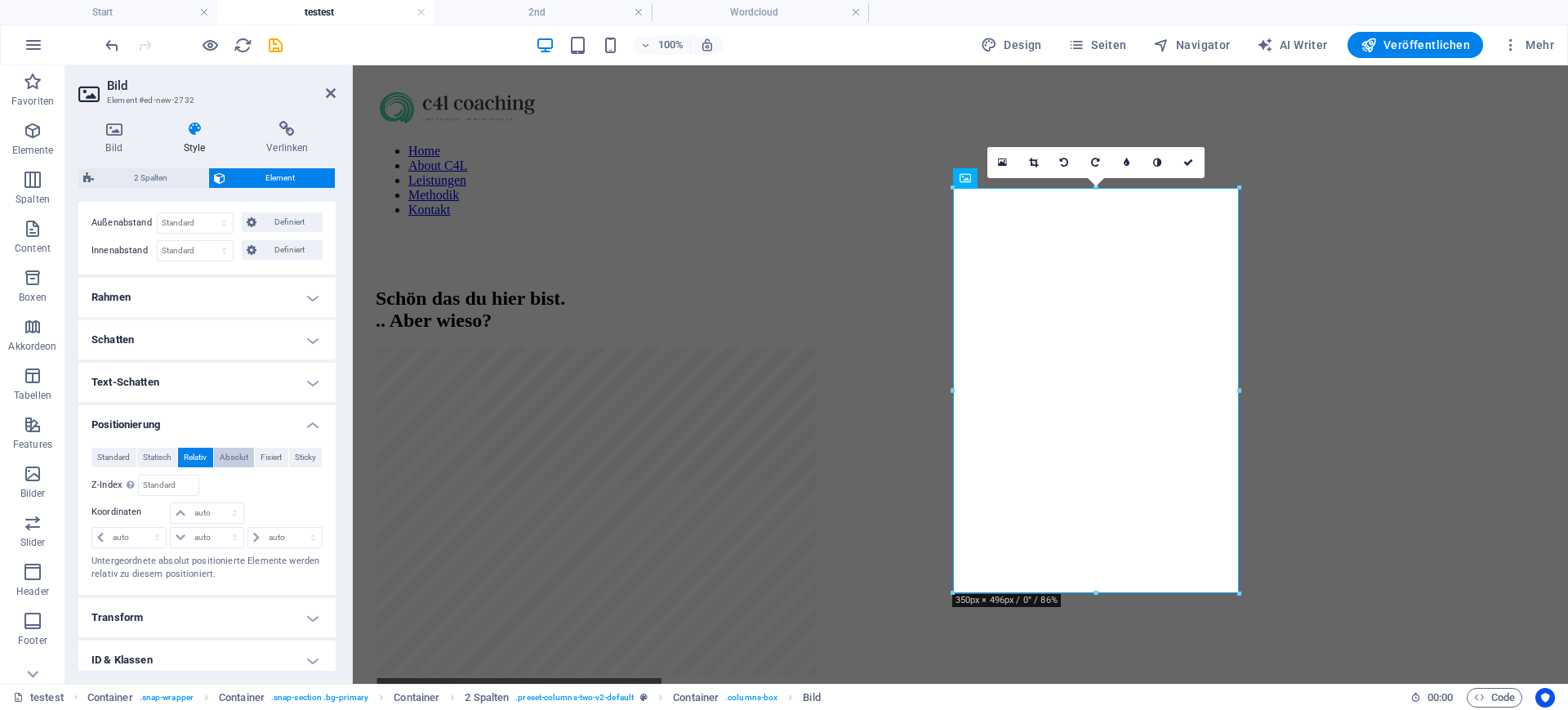 click on "Absolut" at bounding box center [234, 458] 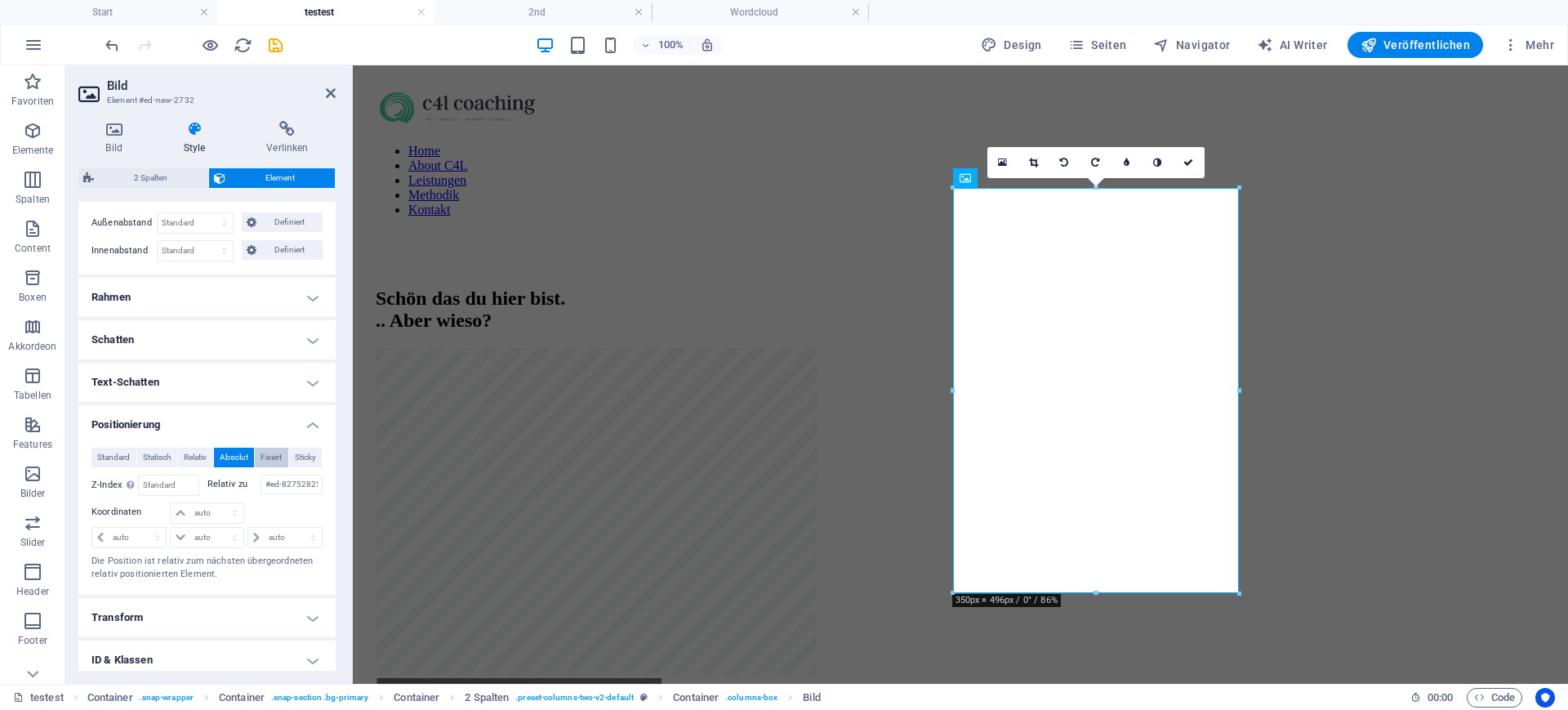 click on "Fixiert" at bounding box center (271, 458) 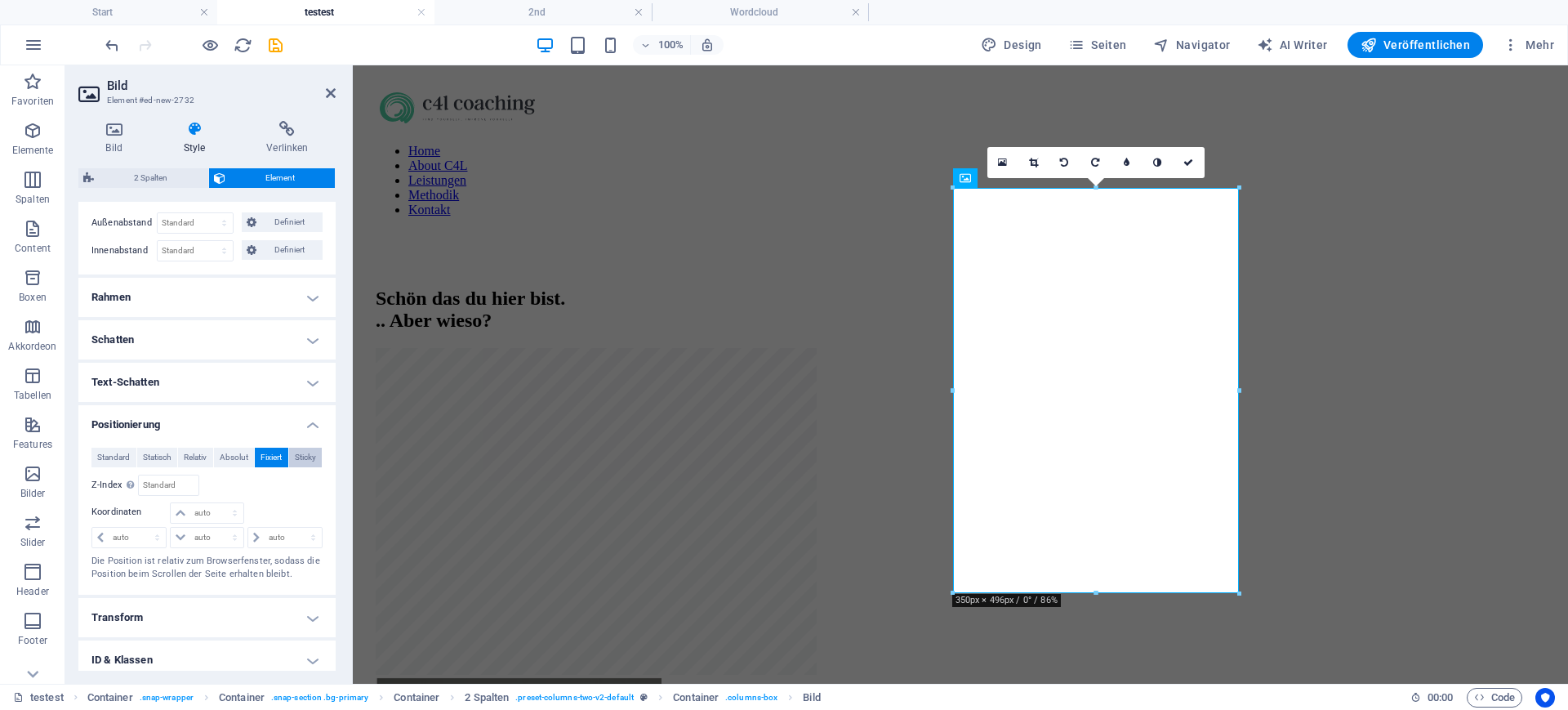 click on "Sticky" at bounding box center (305, 458) 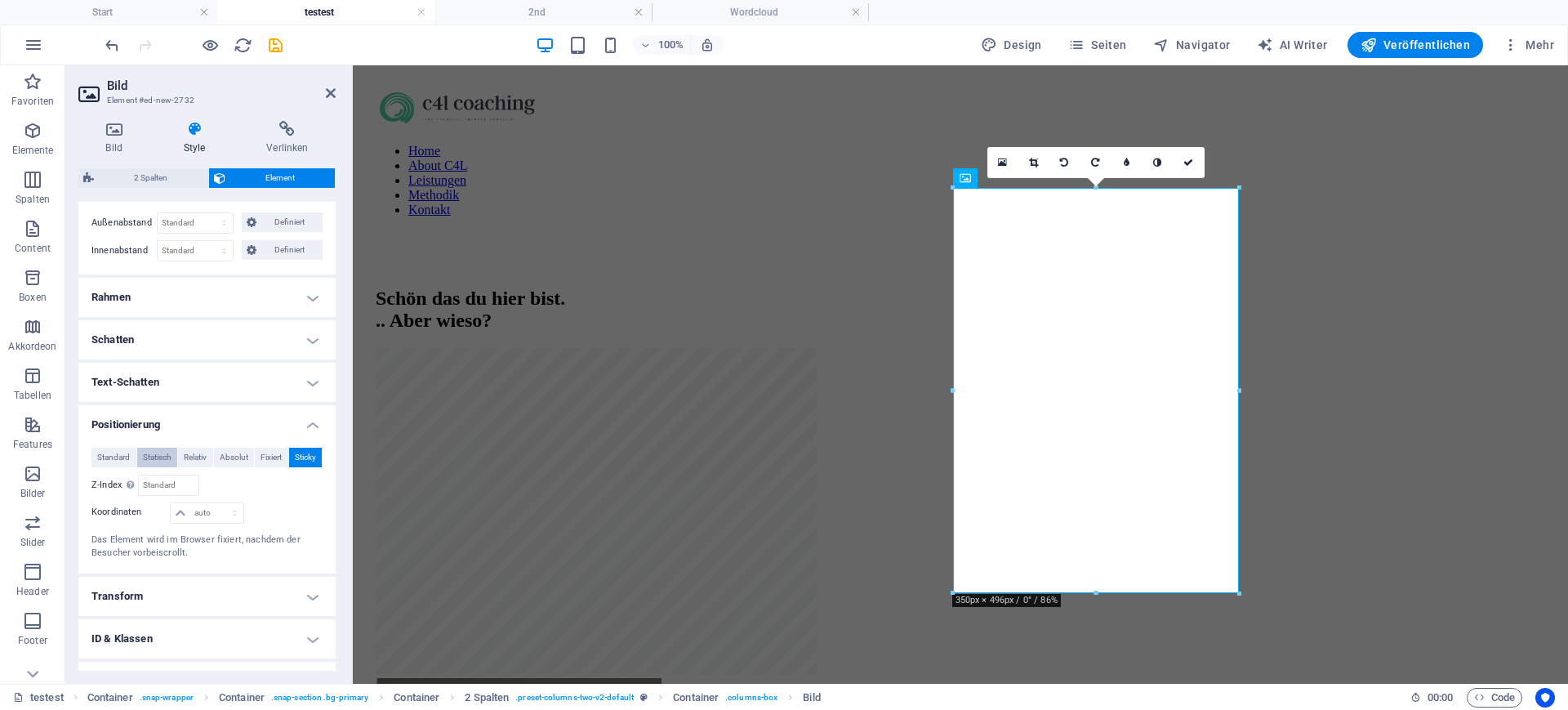 click on "Statisch" at bounding box center (157, 458) 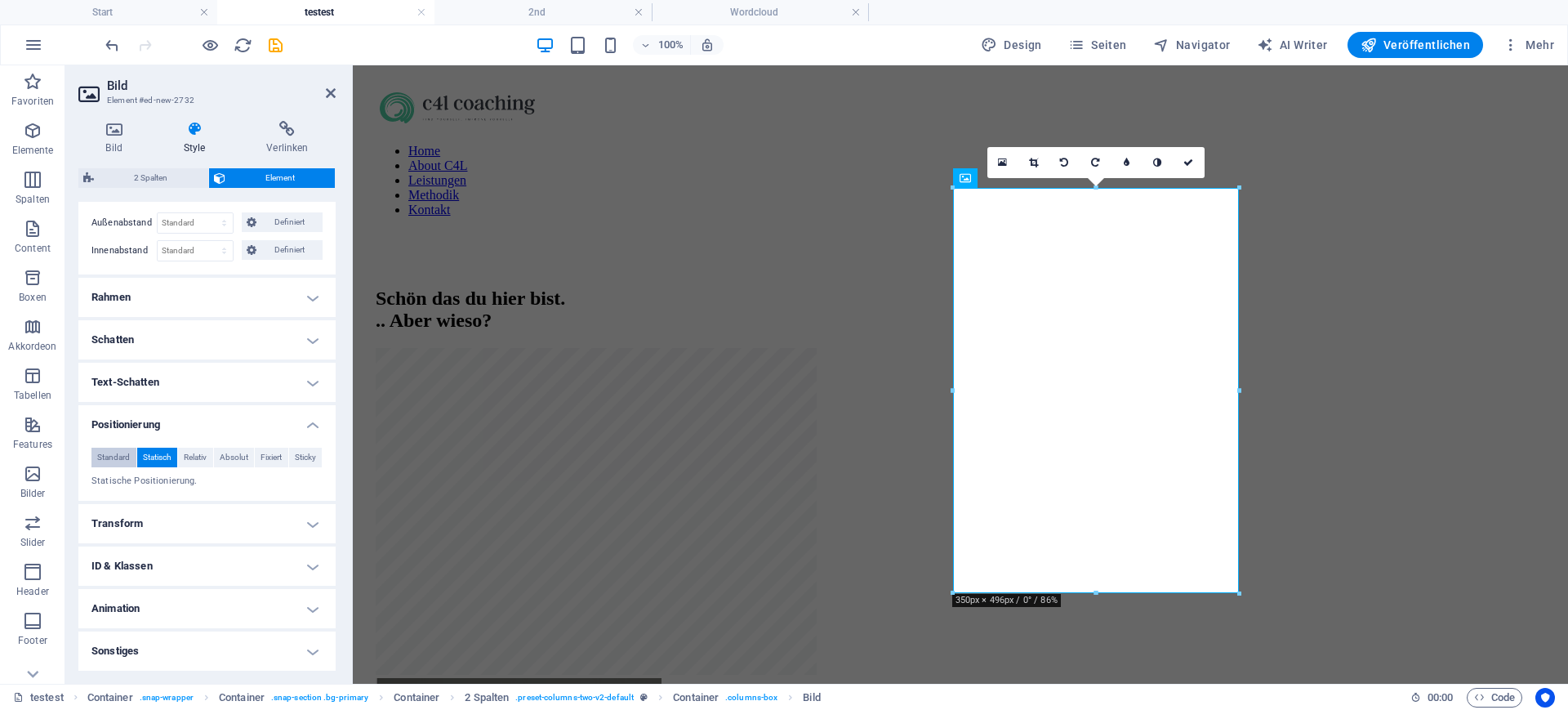 click on "Standard" at bounding box center (114, 458) 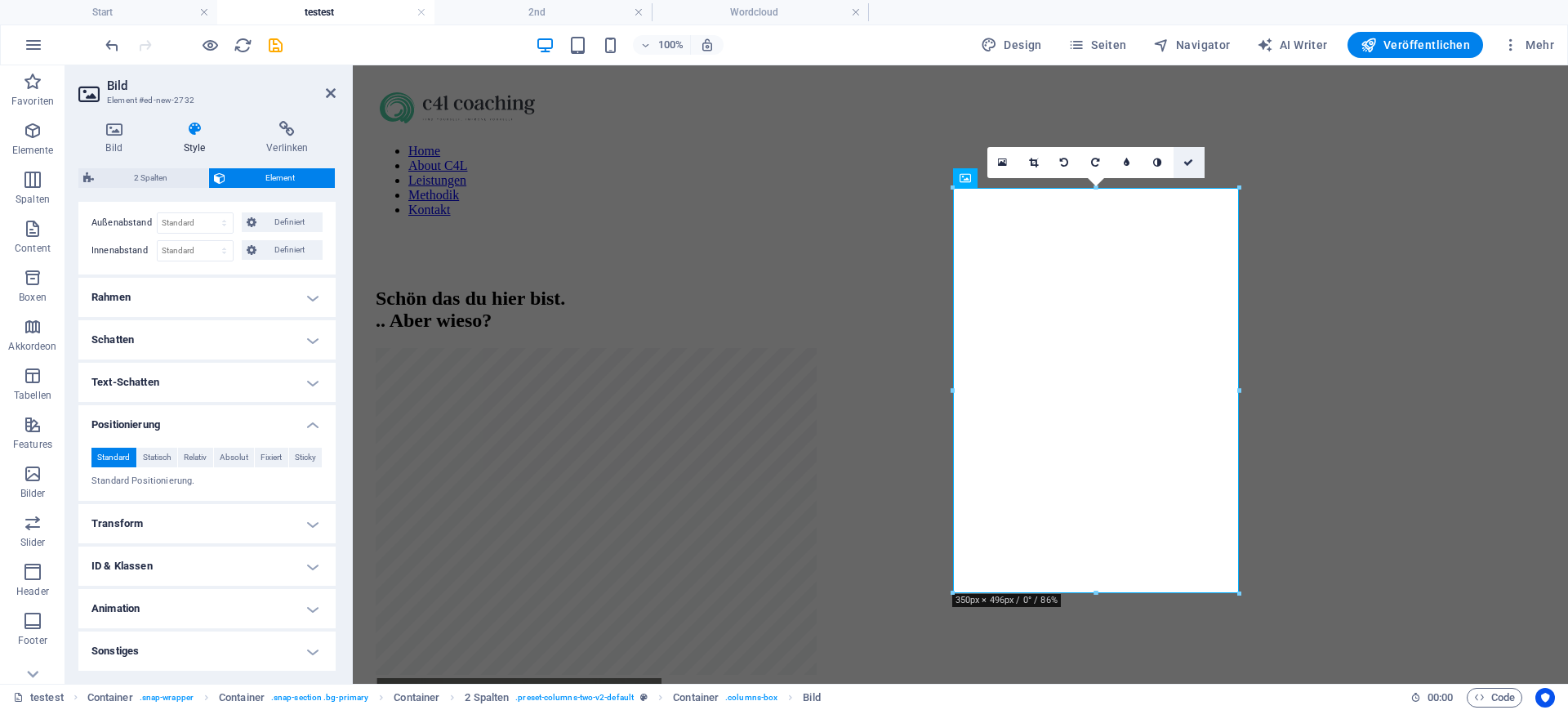 click at bounding box center [1188, 163] 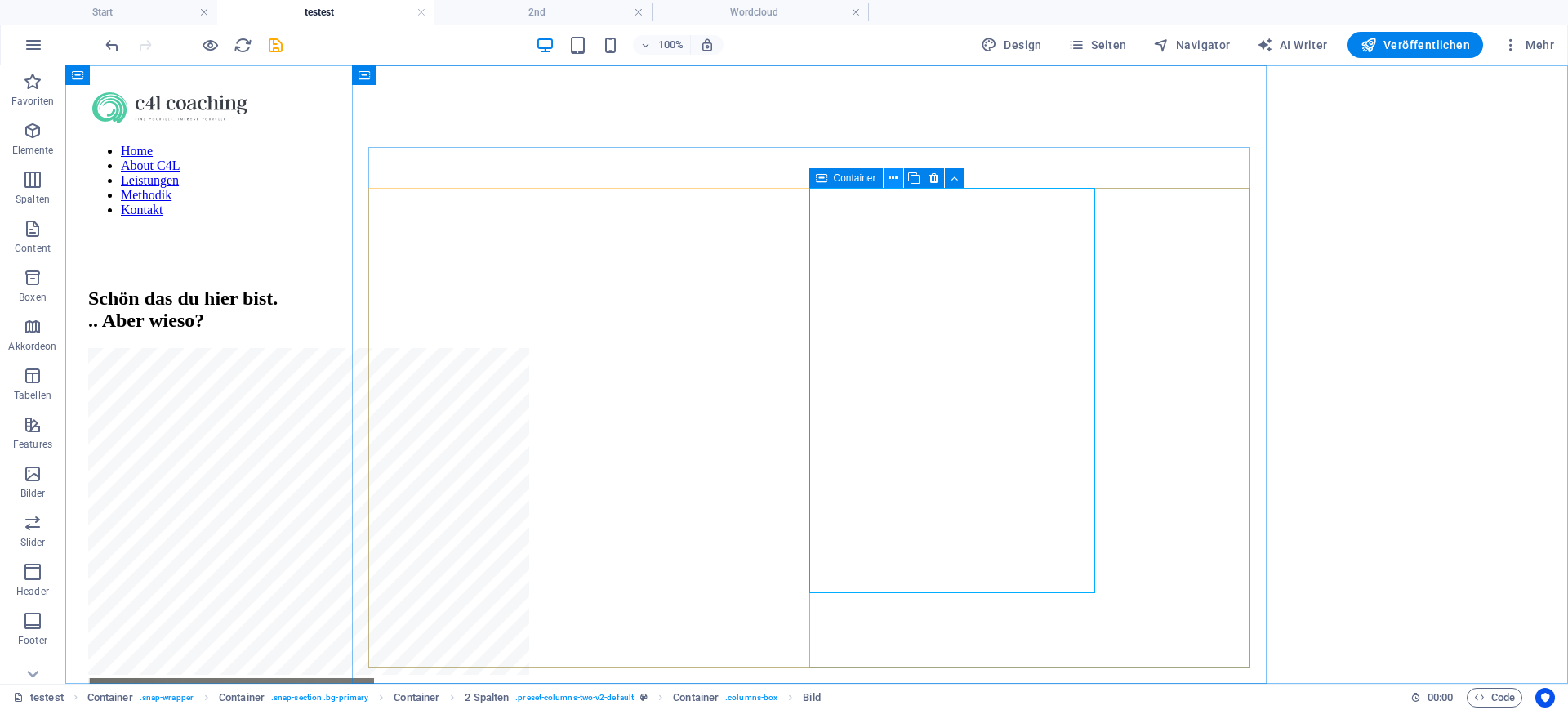 click at bounding box center (893, 178) 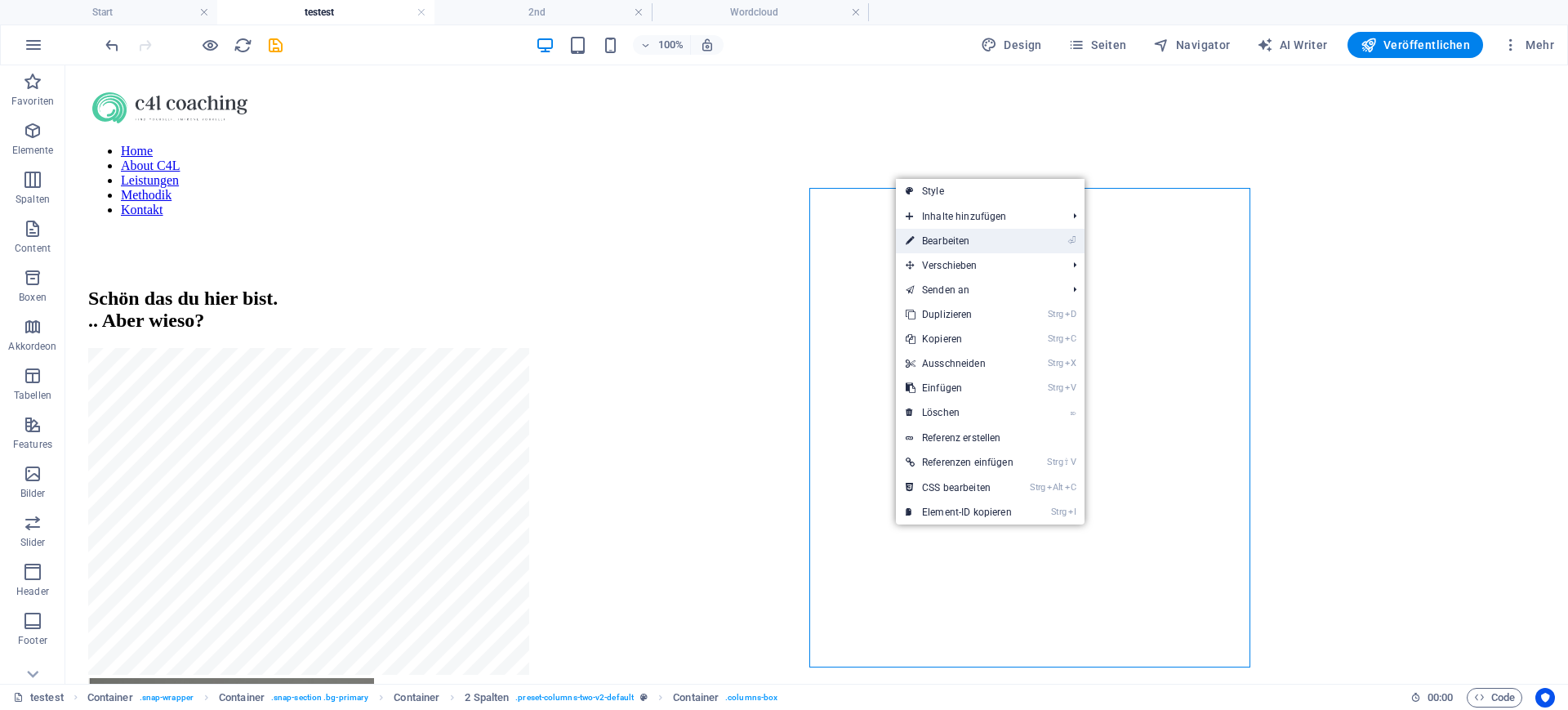 drag, startPoint x: 947, startPoint y: 232, endPoint x: 500, endPoint y: 182, distance: 449.78773 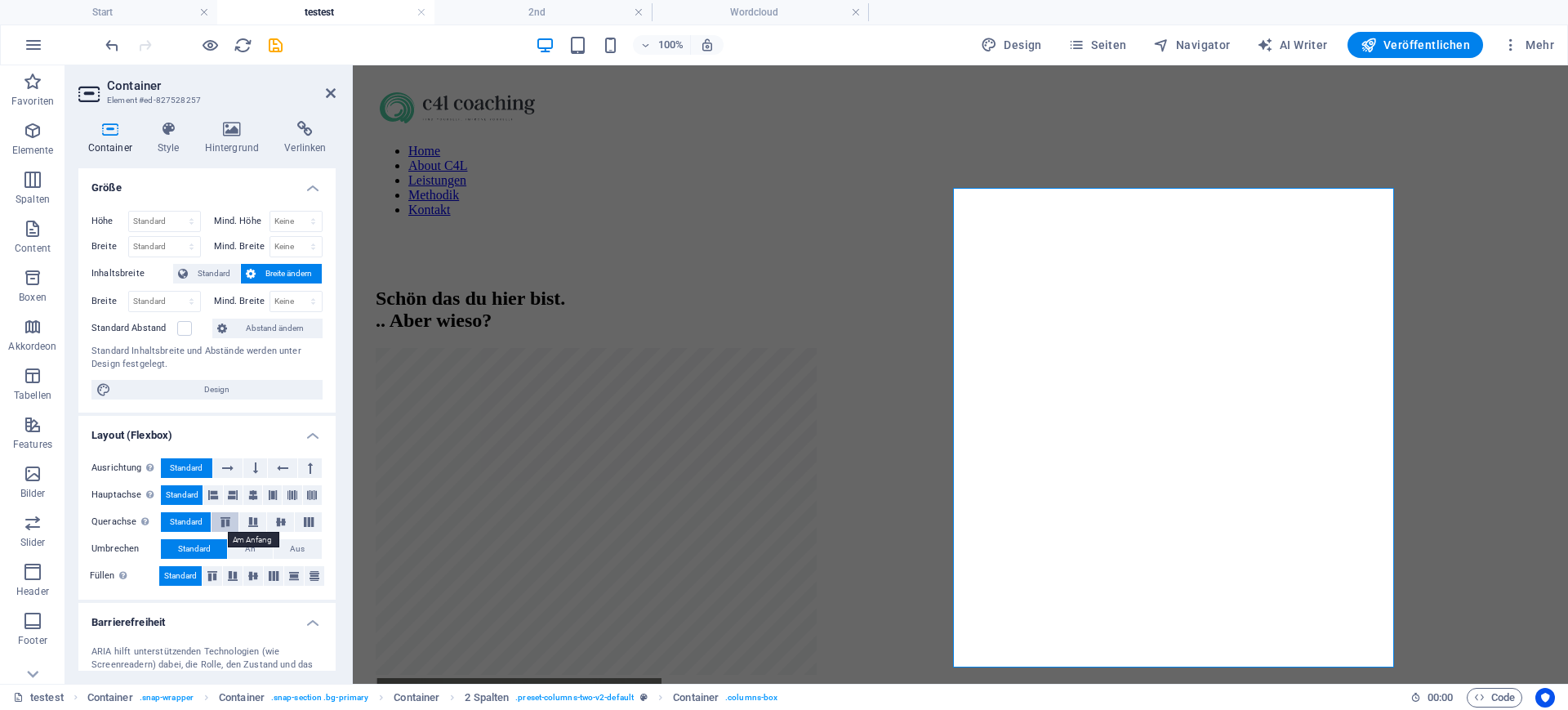 click at bounding box center (225, 522) 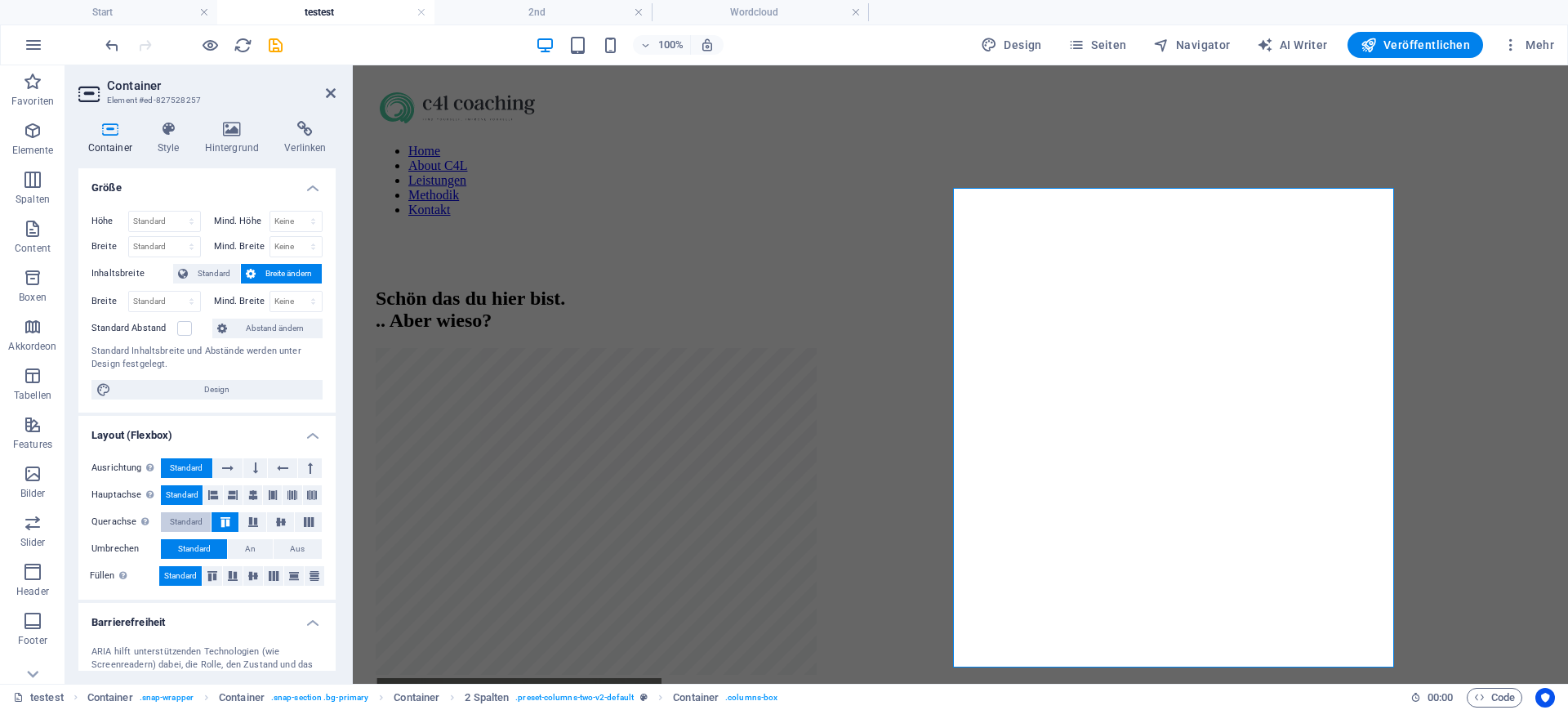 click on "Standard" at bounding box center (186, 522) 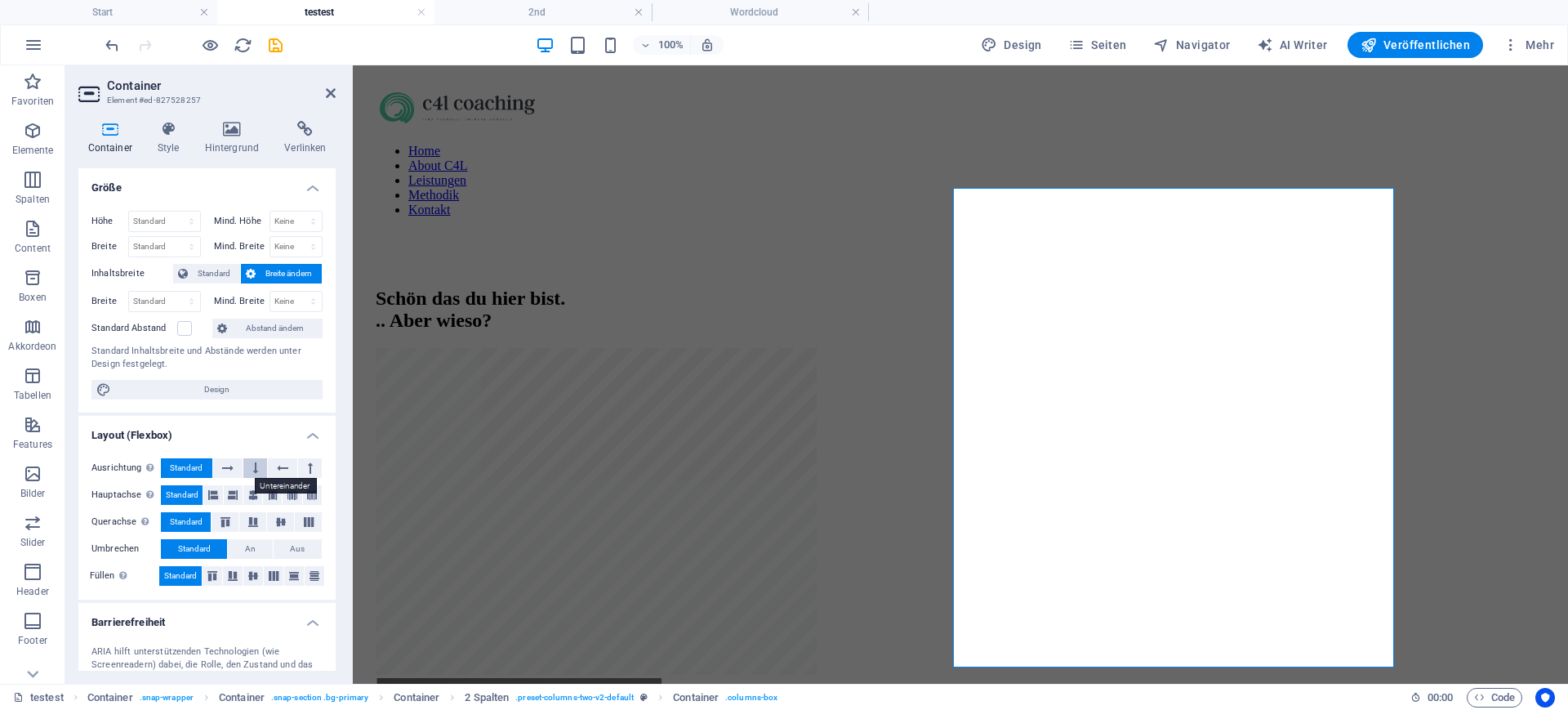 click at bounding box center (256, 468) 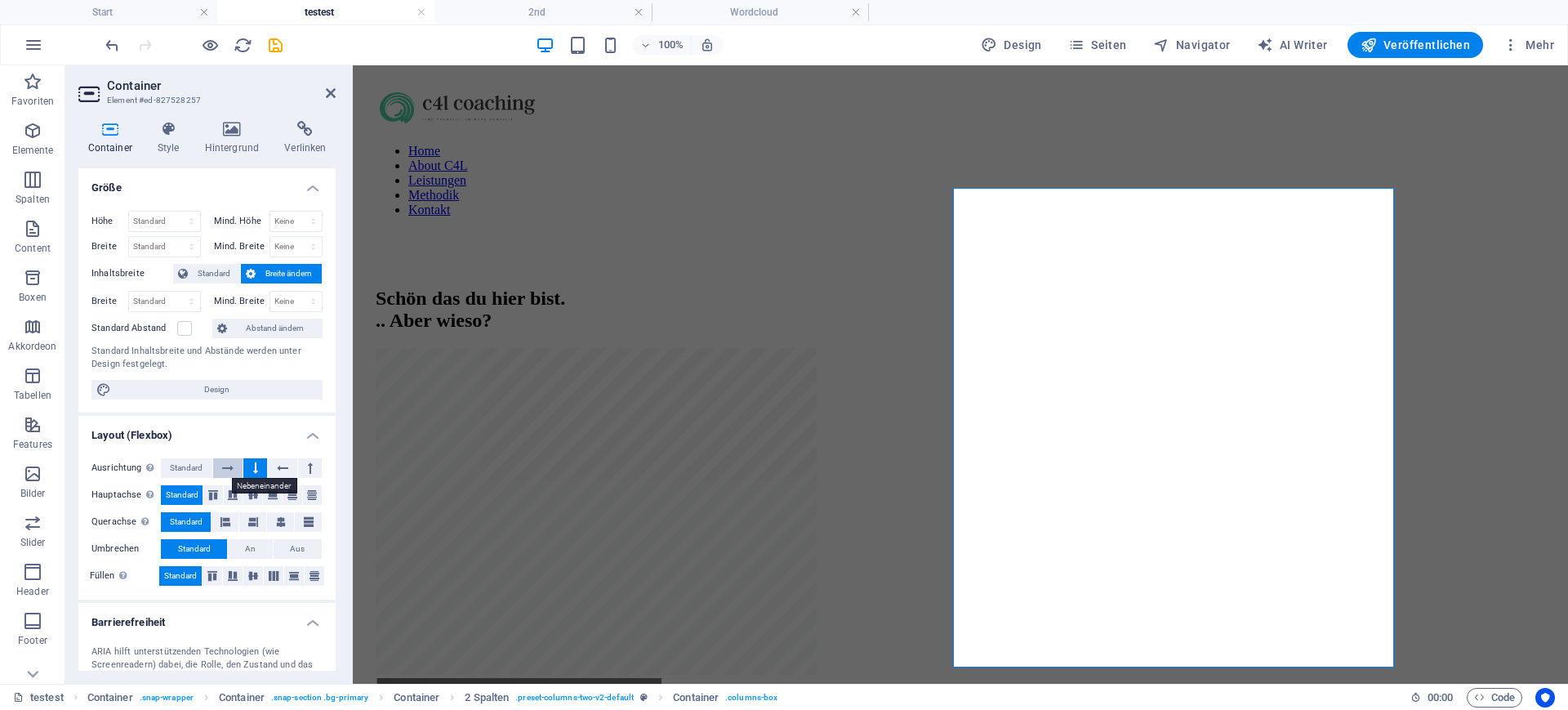 click at bounding box center [228, 468] 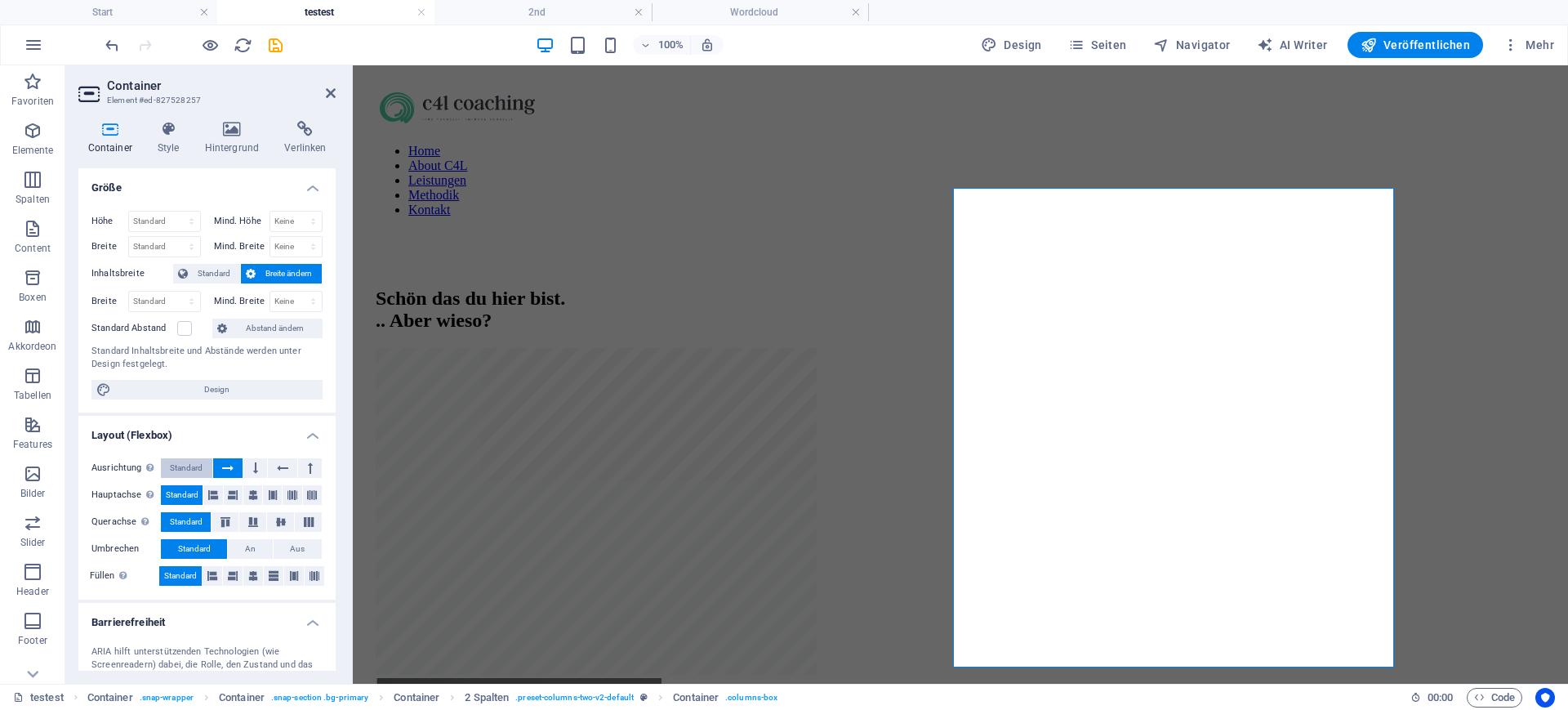 click on "Standard" at bounding box center (186, 468) 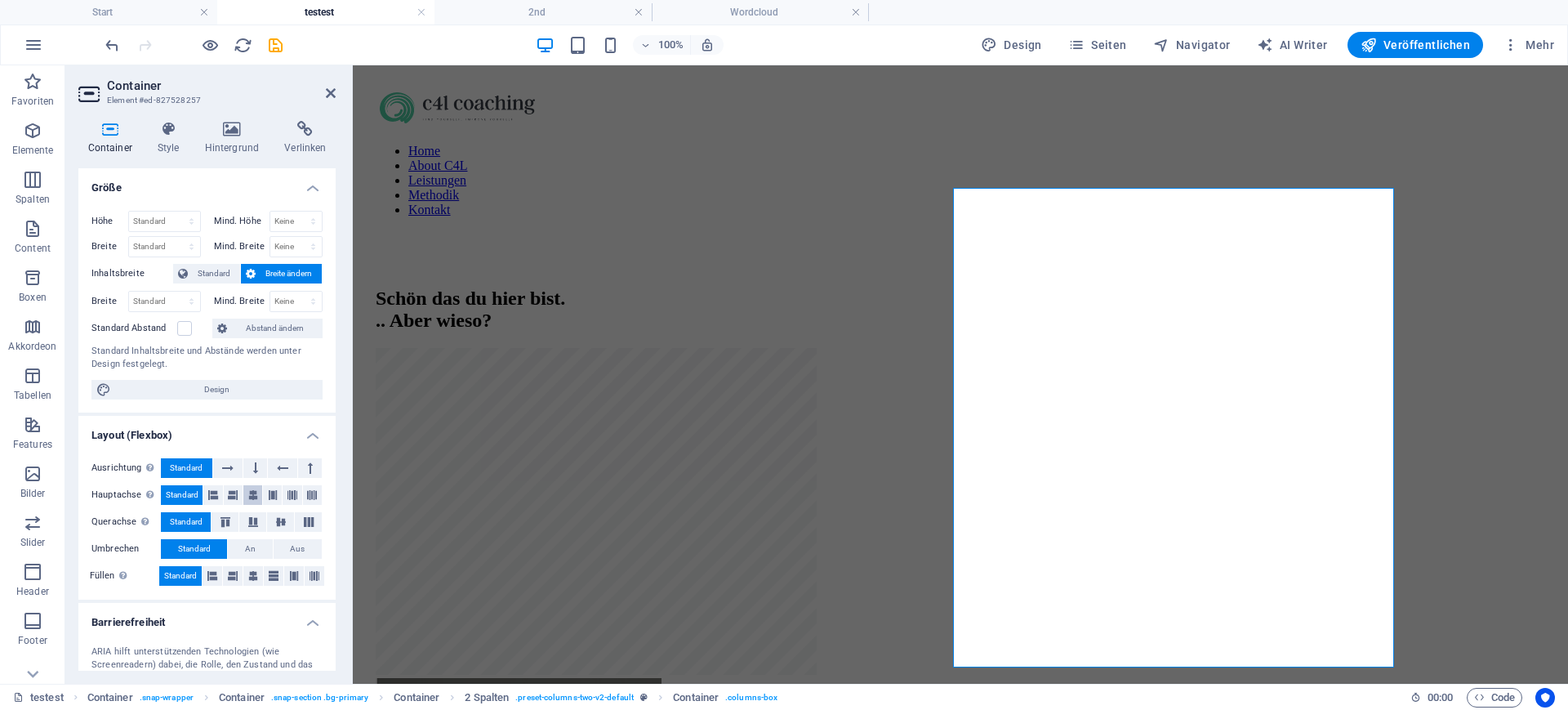 click at bounding box center [253, 495] 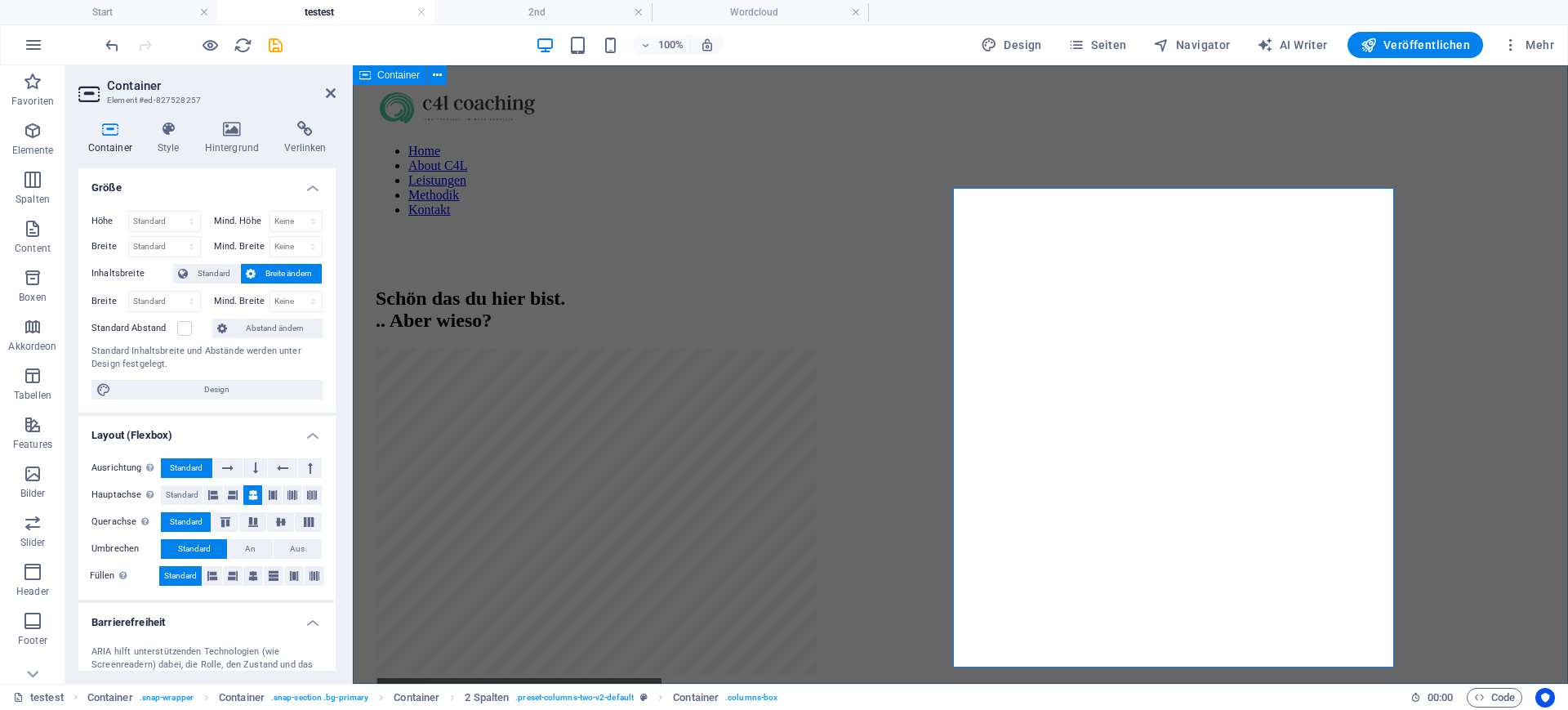 click on "Home About C4L Leistungen Methodik Kontakt Schön das du hier bist. .. Aber wieso? ​​ Christian Carl - Zertifizierter Systemischer Coach und Psychologischer Mediator Ziehe hier Inhalte hinein oder  Elemente hinzufügen  Zwischenablage einfügen Ziehe hier Inhalte hinein oder  Elemente hinzufügen  Zwischenablage einfügen" at bounding box center [960, 726] 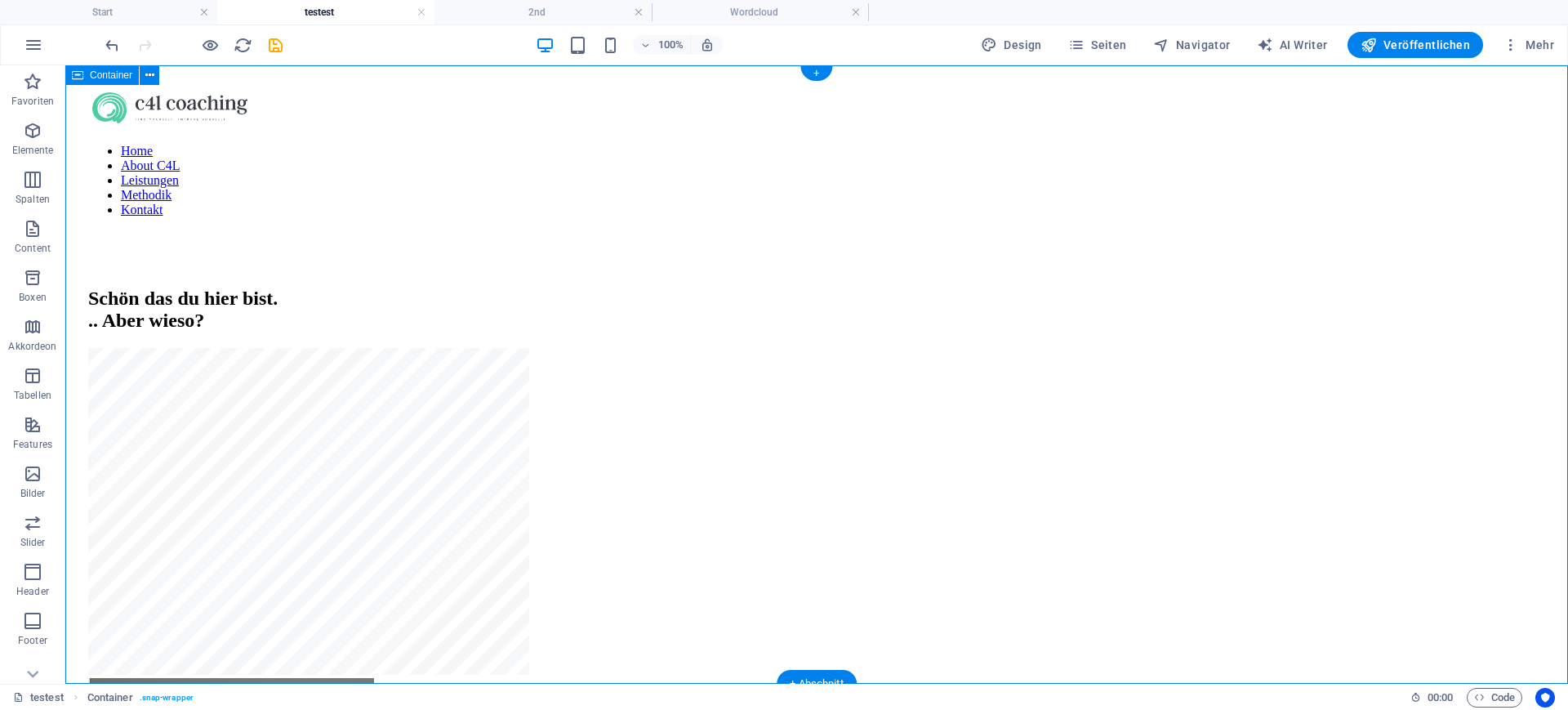 scroll, scrollTop: 0, scrollLeft: 0, axis: both 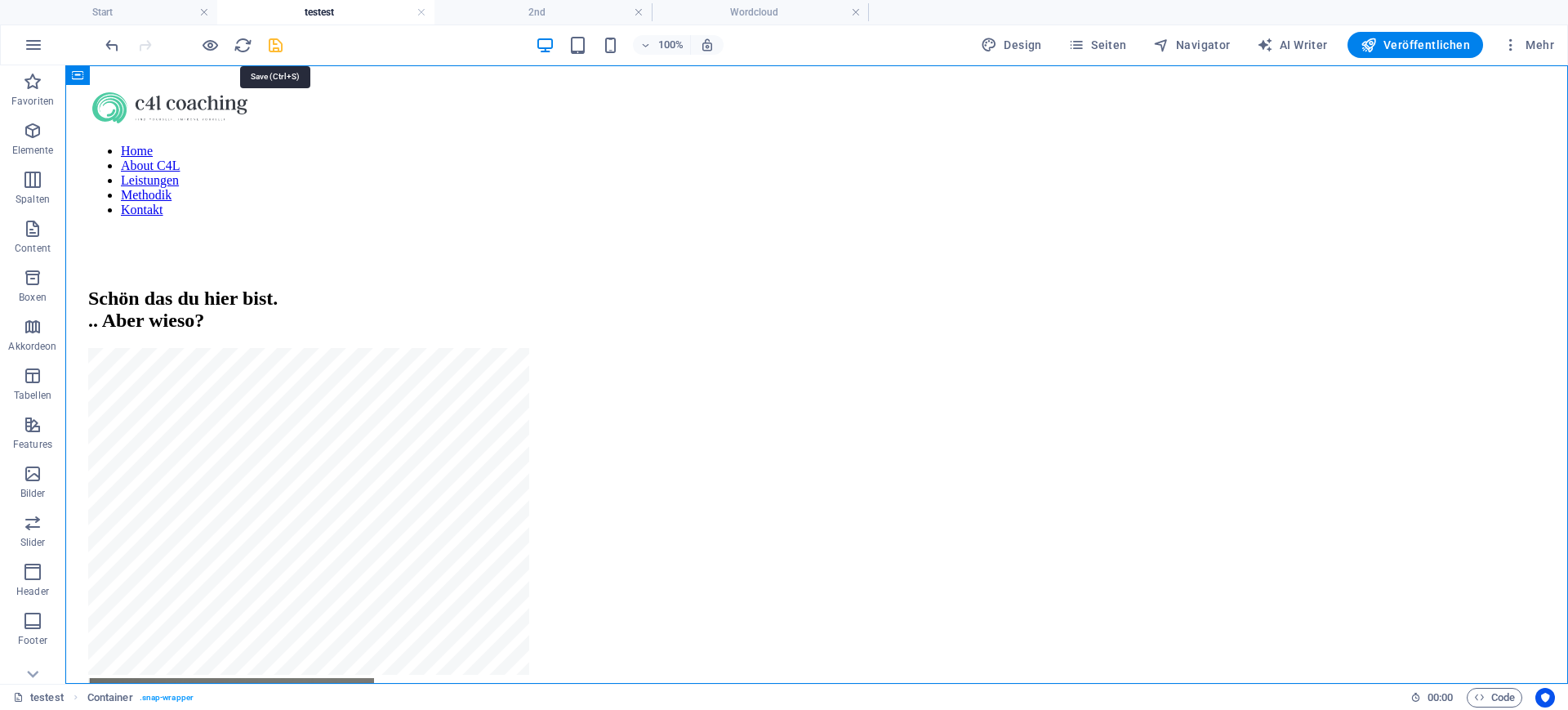 click at bounding box center [275, 45] 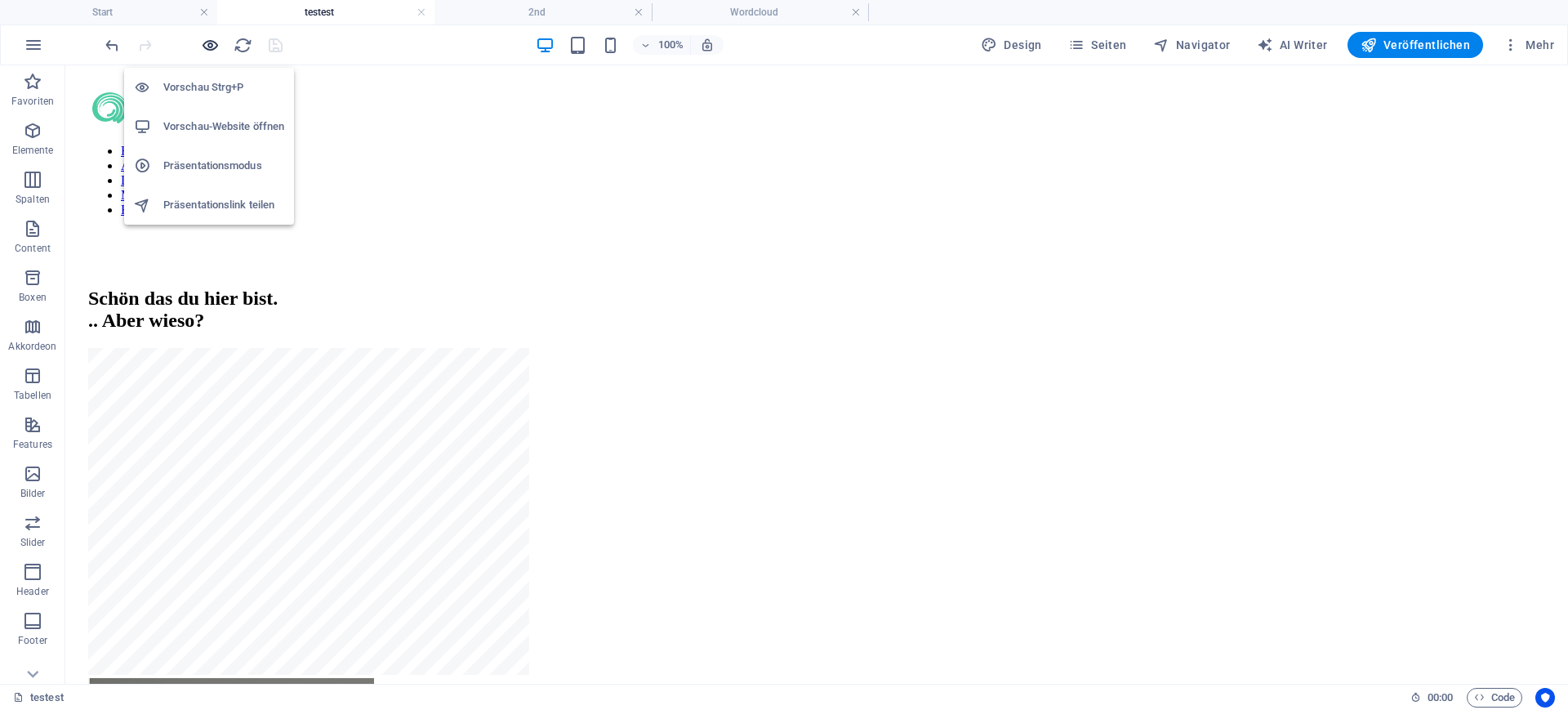click at bounding box center (210, 45) 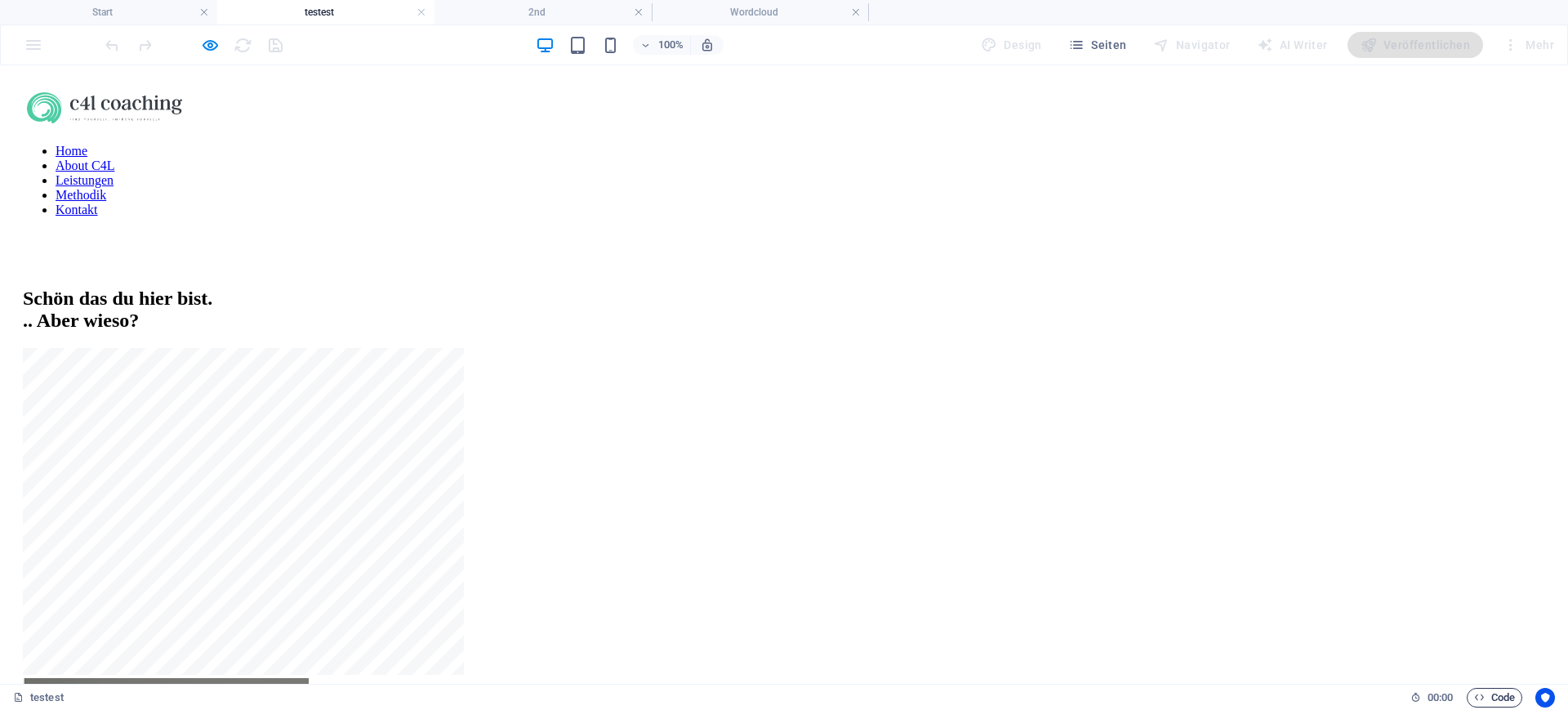 click on "Code" at bounding box center (1494, 698) 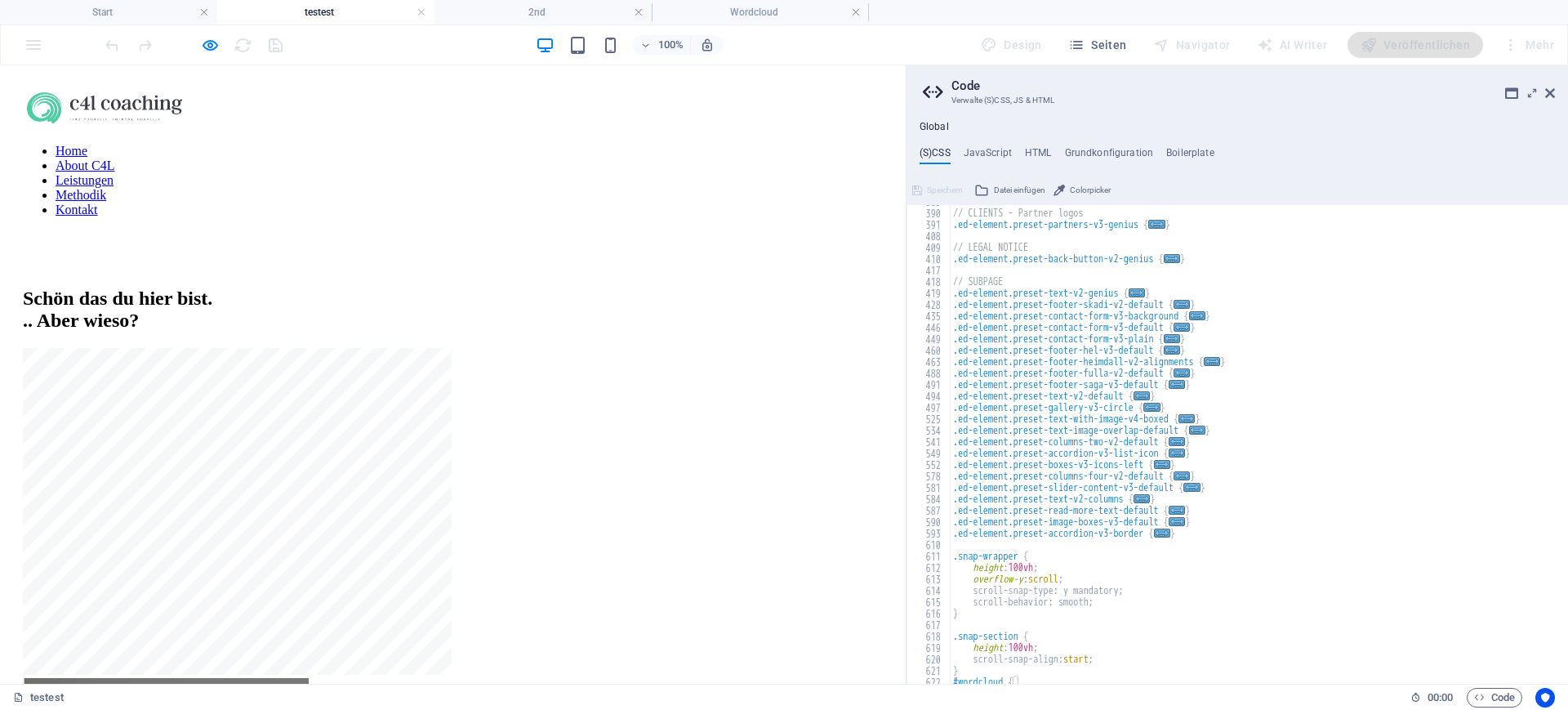 scroll, scrollTop: 320, scrollLeft: 0, axis: vertical 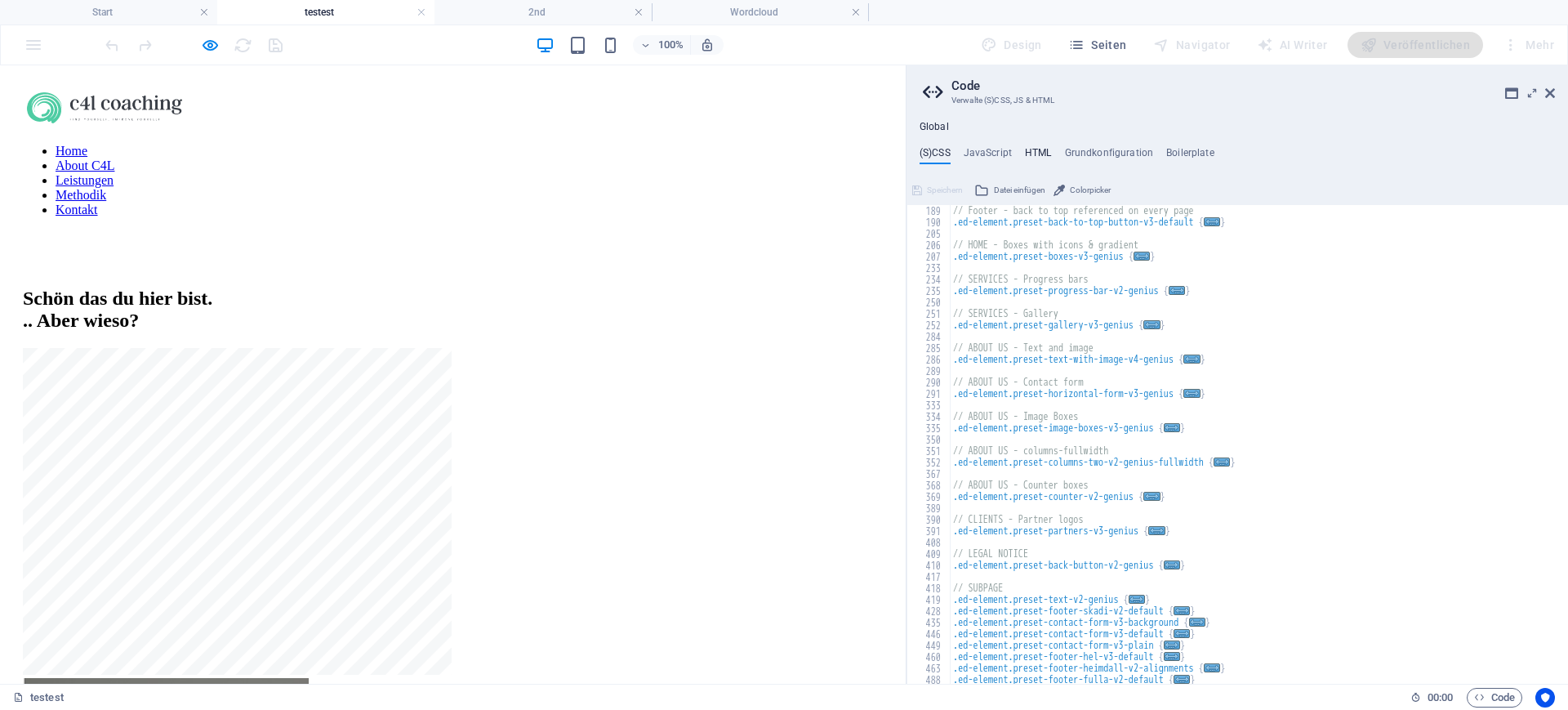 click on "HTML" at bounding box center (1038, 156) 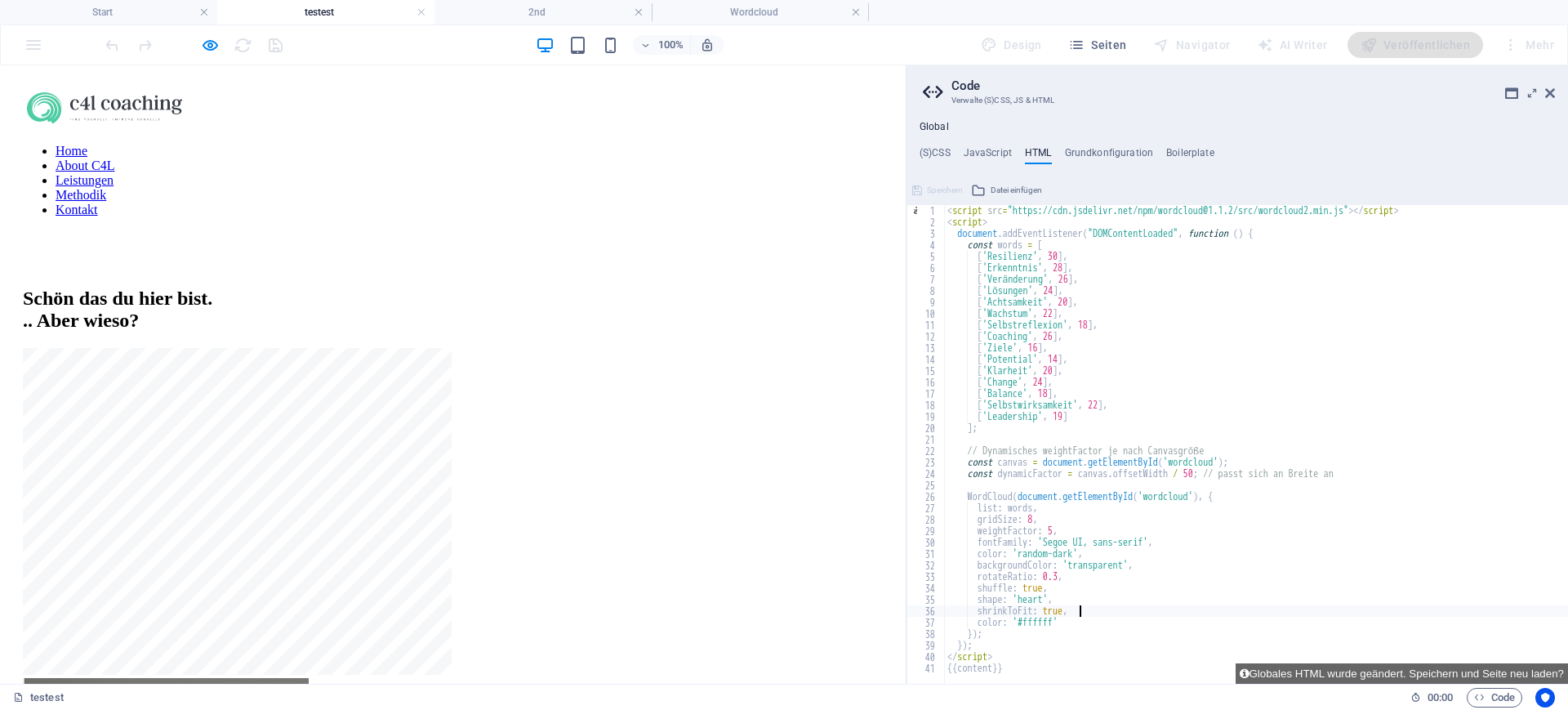 click on "<script src="https://cdn.jsdelivr.net/npm/wordcloud@1.1.2/src/wordcloud2.min.js"></script><script>    document.addEventListener("DOMContentLoaded", function() {      const words = [        ['Resilienz', 30],        ['Erkenntnis', 28],        ['Veränderung', 26],        ['Lösungen', 24],        ['Achtsamkeit', 20],        ['Wachstum', 22],        ['Selbstreflexion', 18],        ['Coaching', 26],        ['Ziele', 16],        ['Potential', 14],        ['Klarheit', 20],        ['Change', 24],        ['Balance', 18],        ['Selbstwirksamkeit', 22],        ['Leadership', 19]      ];           // Dynamisches weightFactor je nach Canvasgröße      const canvas = document.getElementById('wordcloud');      const dynamicFactor = canvas.offsetWidth / 50;   // passt sich an Breite an      WordCloud(document.getElementById('wordcloud'), {        :" at bounding box center [1256, 456] 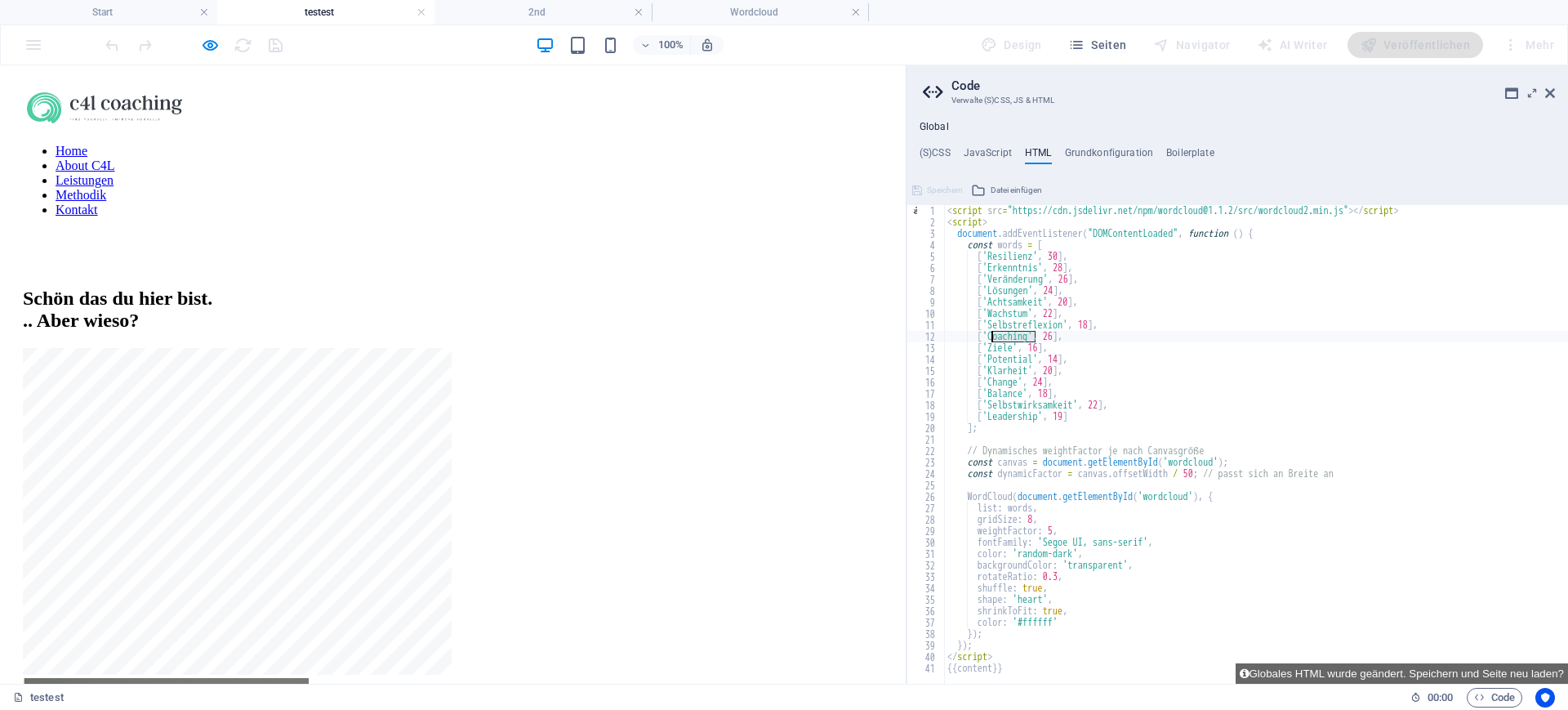click on "<script src="https://cdn.jsdelivr.net/npm/wordcloud@1.1.2/src/wordcloud2.min.js"></script><script>    document.addEventListener("DOMContentLoaded", function() {      const words = [        ['Resilienz', 30],        ['Erkenntnis', 28],        ['Veränderung', 26],        ['Lösungen', 24],        ['Achtsamkeit', 20],        ['Wachstum', 22],        ['Selbstreflexion', 18],        ['Coaching', 26],        ['Ziele', 16],        ['Potential', 14],        ['Klarheit', 20],        ['Change', 24],        ['Balance', 18],        ['Selbstwirksamkeit', 22],        ['Leadership', 19]      ];           // Dynamisches weightFactor je nach Canvasgröße      const canvas = document.getElementById('wordcloud');      const dynamicFactor = canvas.offsetWidth / 50;   // passt sich an Breite an      WordCloud(document.getElementById('wordcloud'), {        :" at bounding box center (1256, 456) 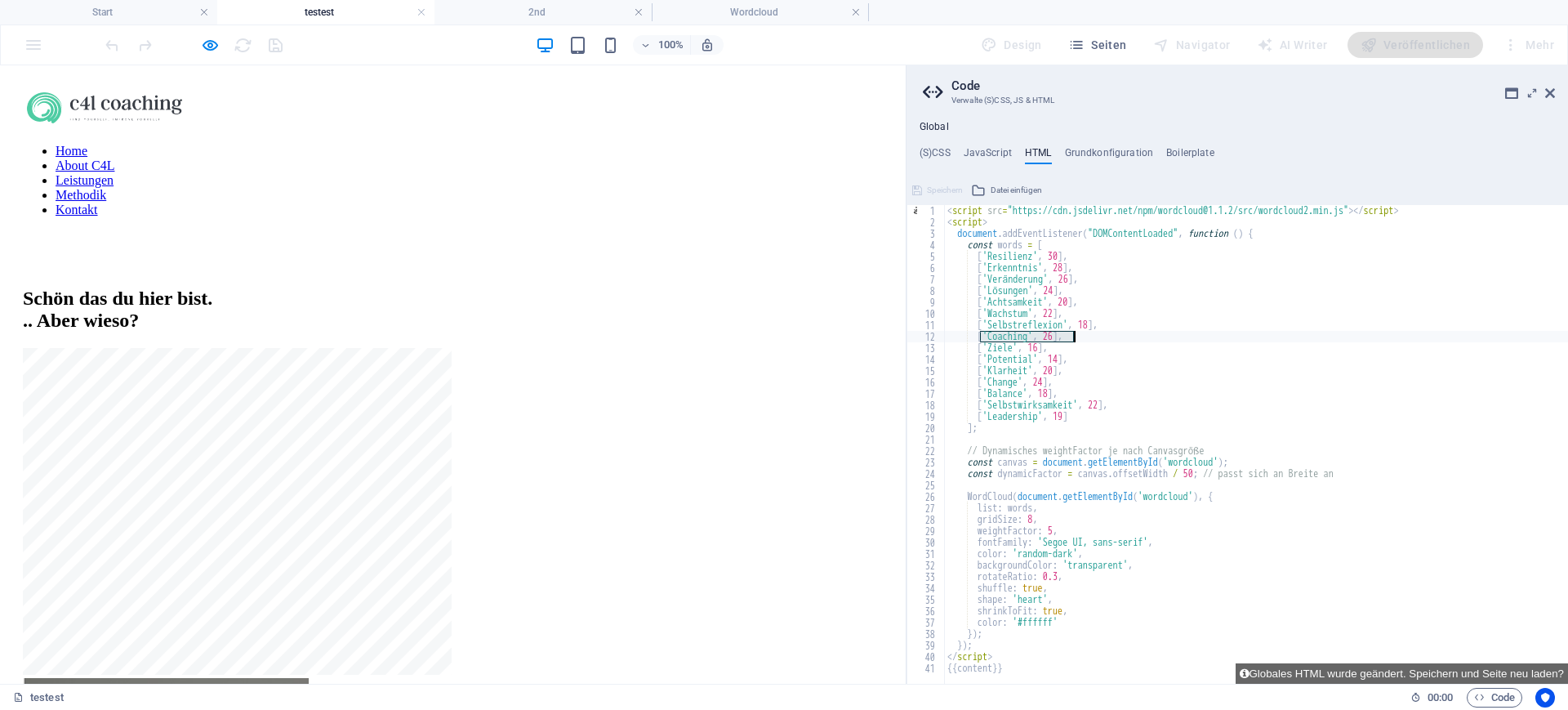 drag, startPoint x: 979, startPoint y: 335, endPoint x: 1074, endPoint y: 342, distance: 95.25755 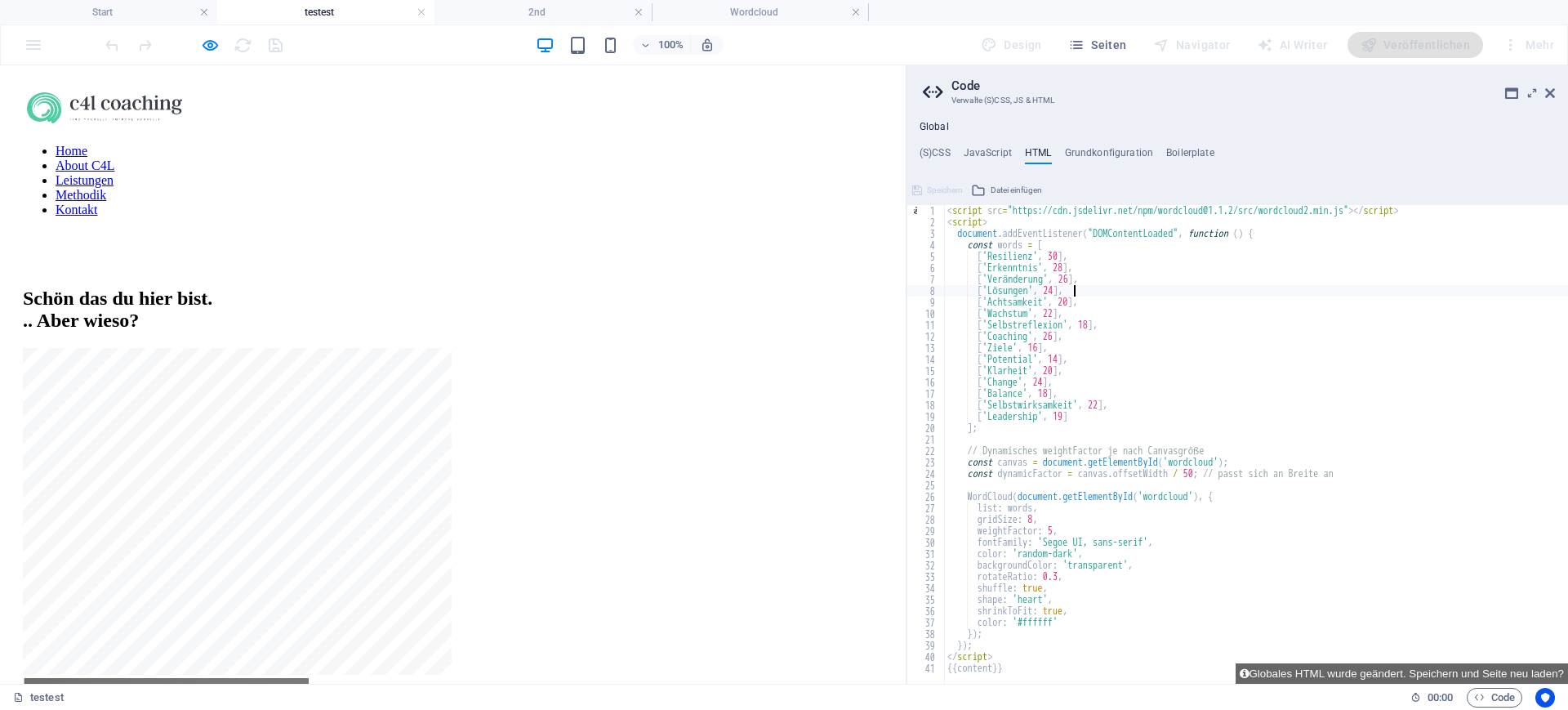 click on "Code Verwalte (S)CSS, JS & HTML Global (S)CSS JavaScript HTML Grundkonfiguration Boilerplate } 189 190 205 206 207 233 234 235 250 251 252 284 285 286 289 290 291 333 334 335 350 351 352 367 368 369 389 390 391 408 409 410 417 418 419 428 435 446 449 460 463 488 491 // Footer - back to top referenced on every page .ed-element.preset-back-to-top-button-v3-default   { ... } // HOME - Boxes with icons & gradient .ed-element.preset-boxes-v3-genius   { ... } // SERVICES - Progress bars .ed-element.preset-progress-bar-v2-genius   { ... } // SERVICES - Gallery .ed-element.preset-gallery-v3-genius   { ... } // ABOUT US - Text and image .ed-element.preset-text-with-image-v4-genius   { ... } // ABOUT US - Contact form .ed-element.preset-horizontal-form-v3-genius   { ... } // ABOUT US - Image Boxes .ed-element.preset-image-boxes-v3-genius   { ... } // ABOUT US - columns-fullwidth .ed-element.preset-columns-two-v2-genius-fullwidth   { ... } // ABOUT US - Counter boxes  .ed-element.preset-counter-v2-genius   { ... }   { }" at bounding box center (1236, 374) 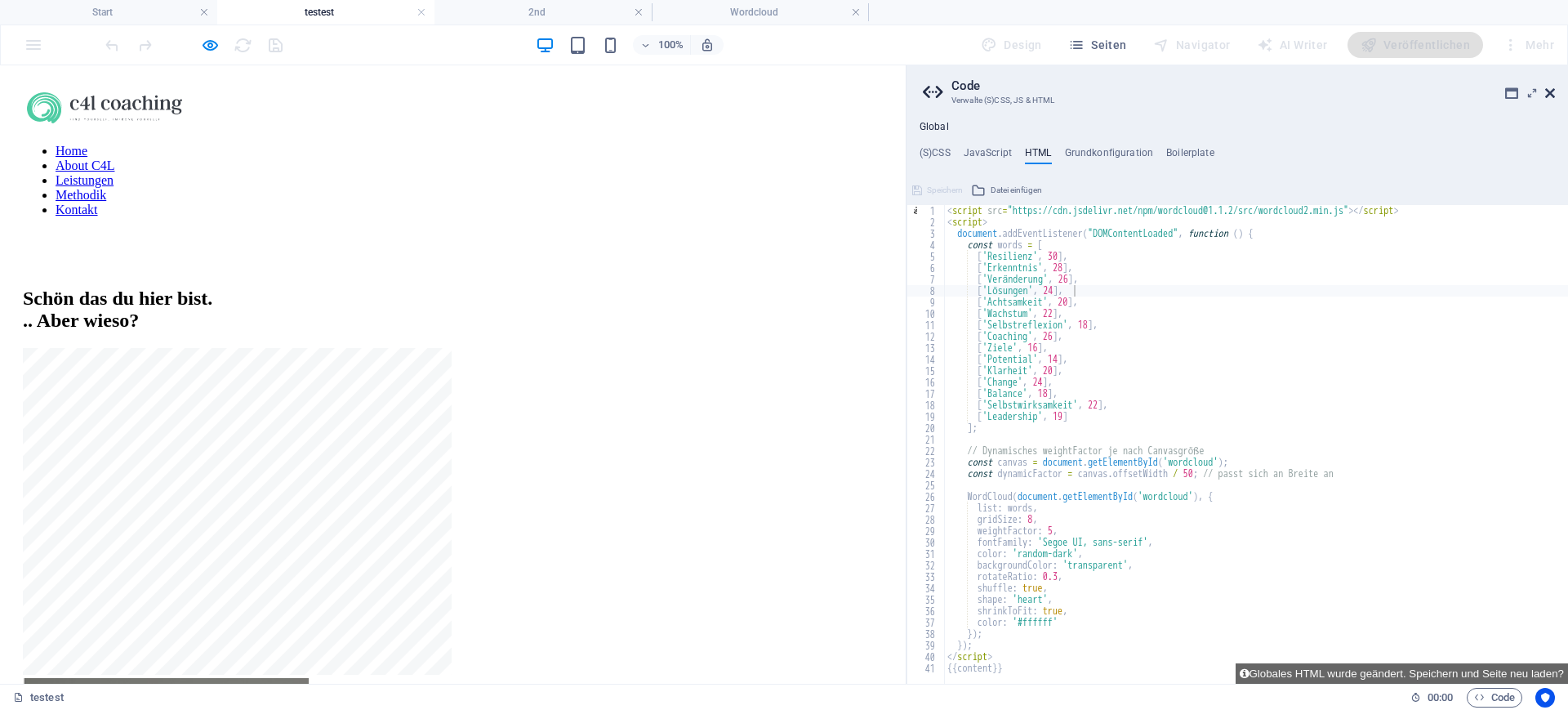 drag, startPoint x: 1548, startPoint y: 92, endPoint x: 1548, endPoint y: 29, distance: 63 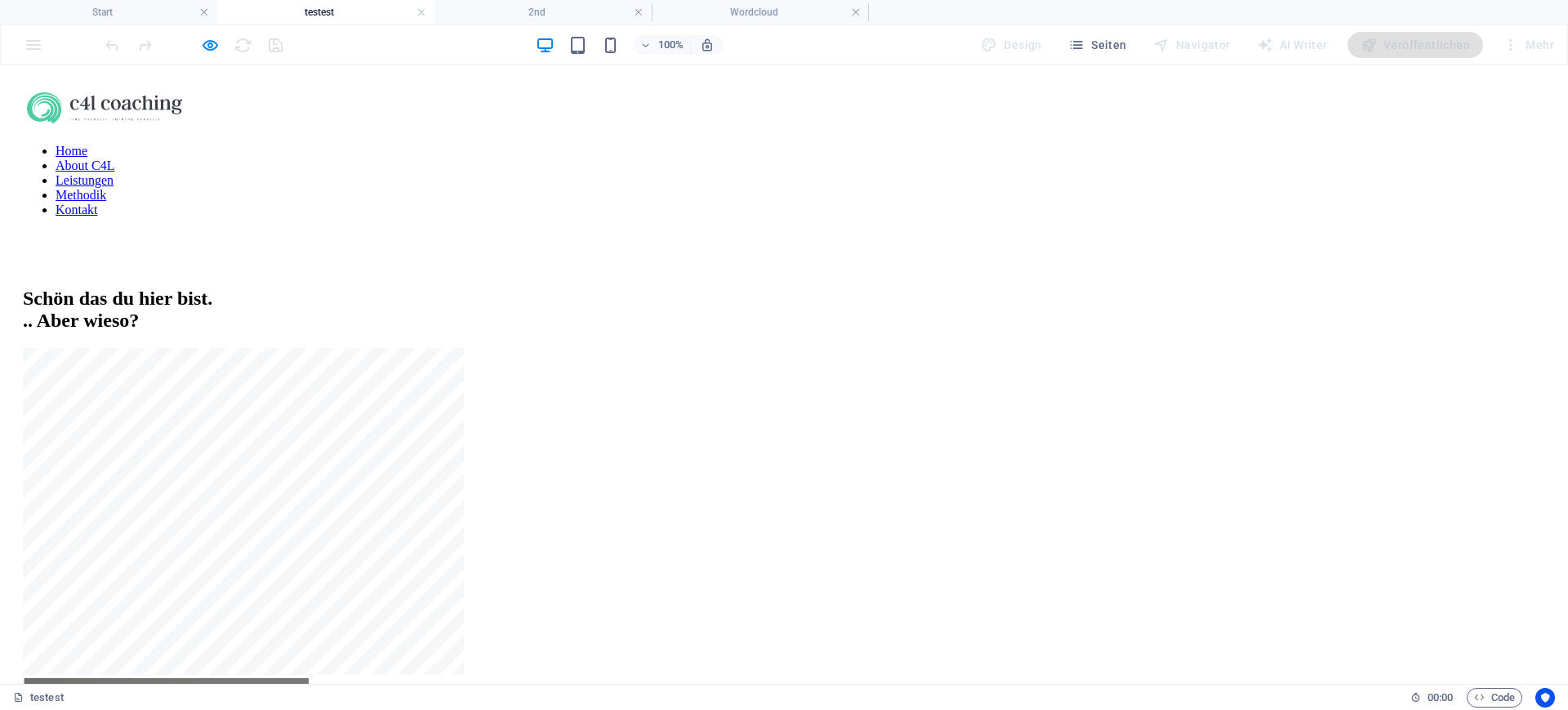 scroll, scrollTop: 1237, scrollLeft: 0, axis: vertical 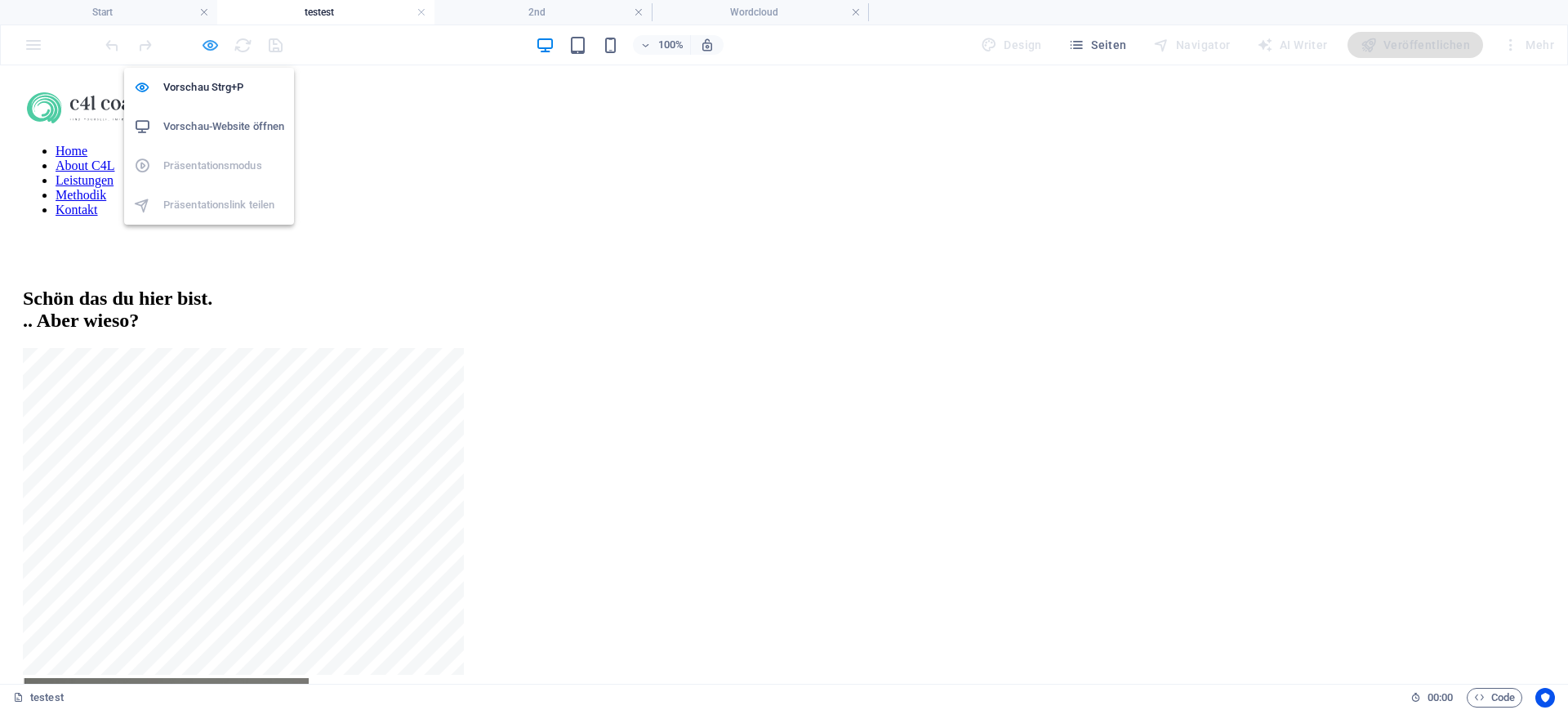 click at bounding box center [210, 45] 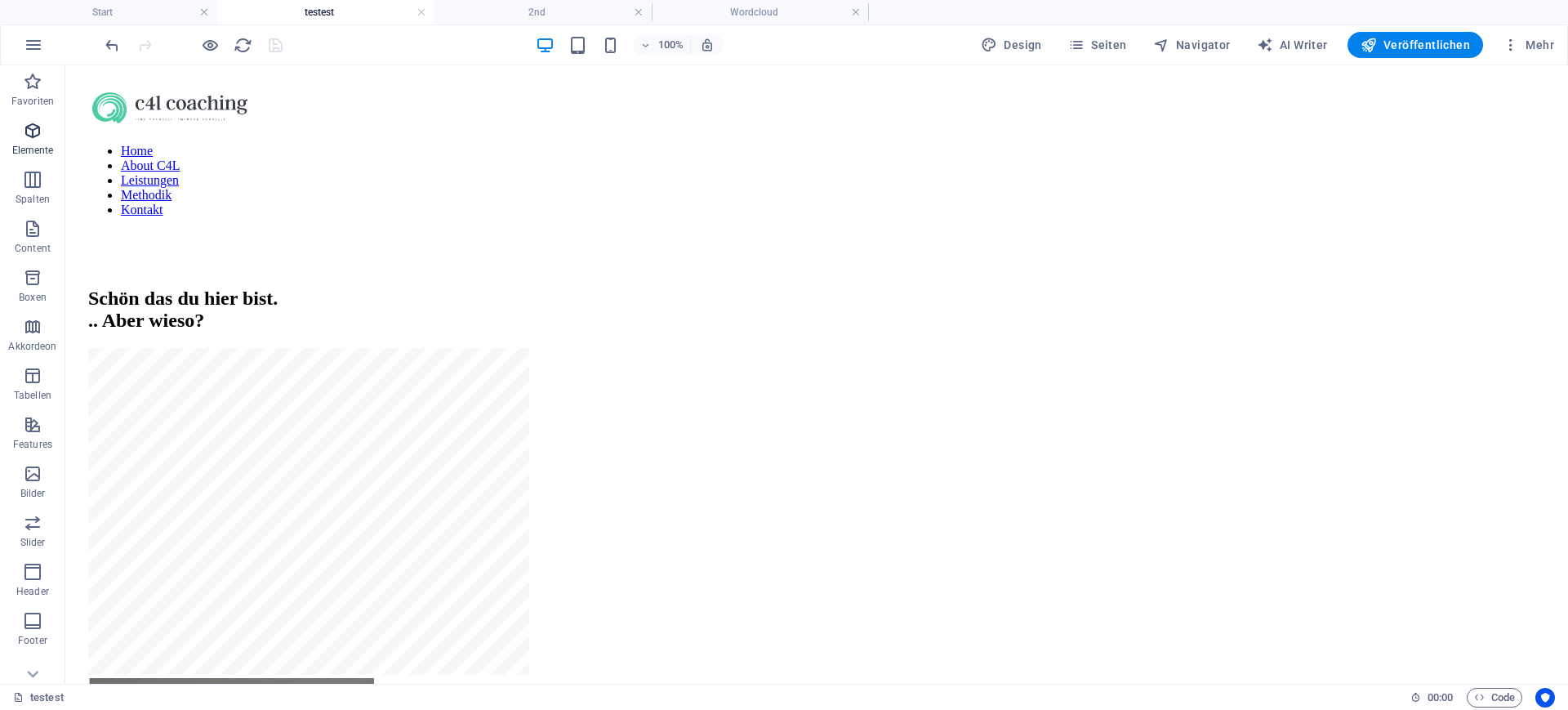 click on "Elemente" at bounding box center [33, 141] 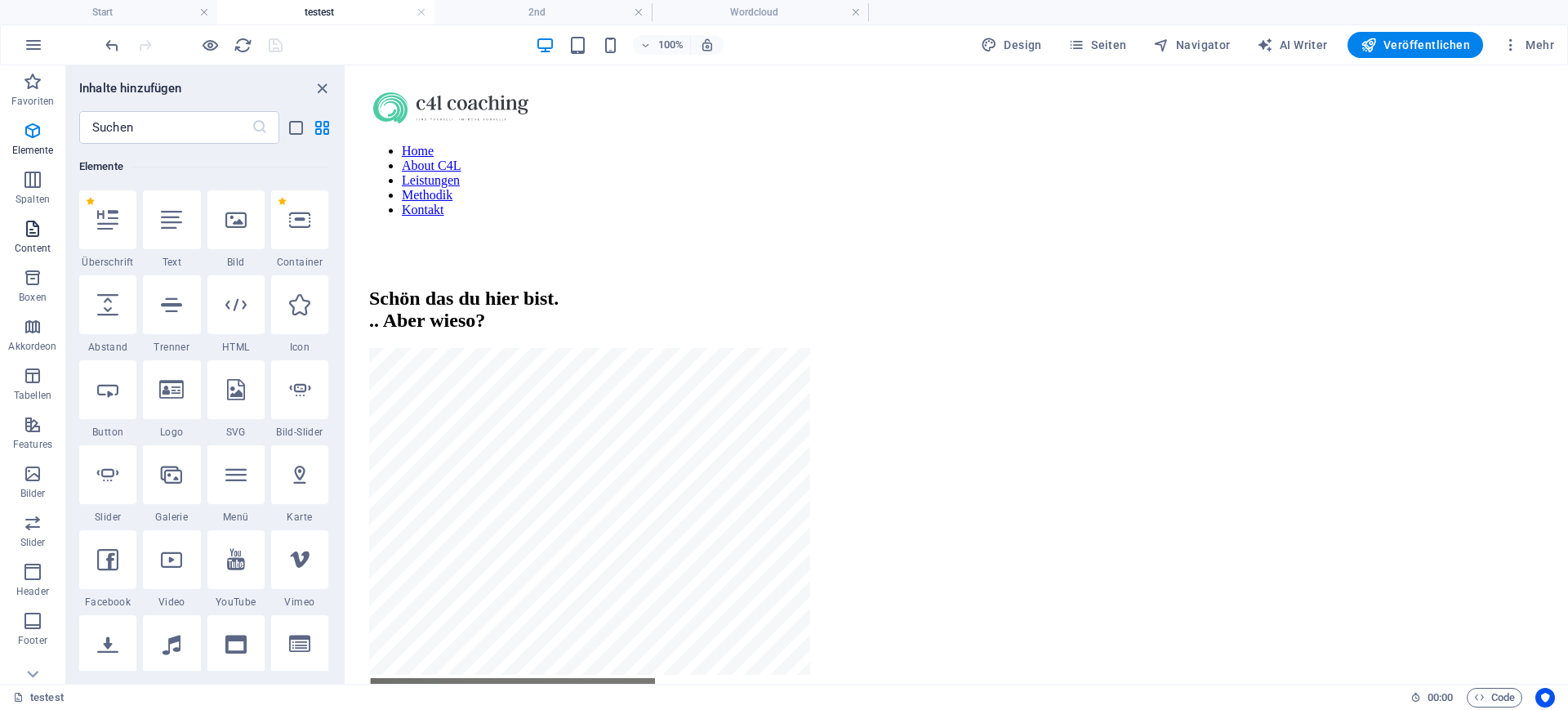 click on "Content" at bounding box center [33, 239] 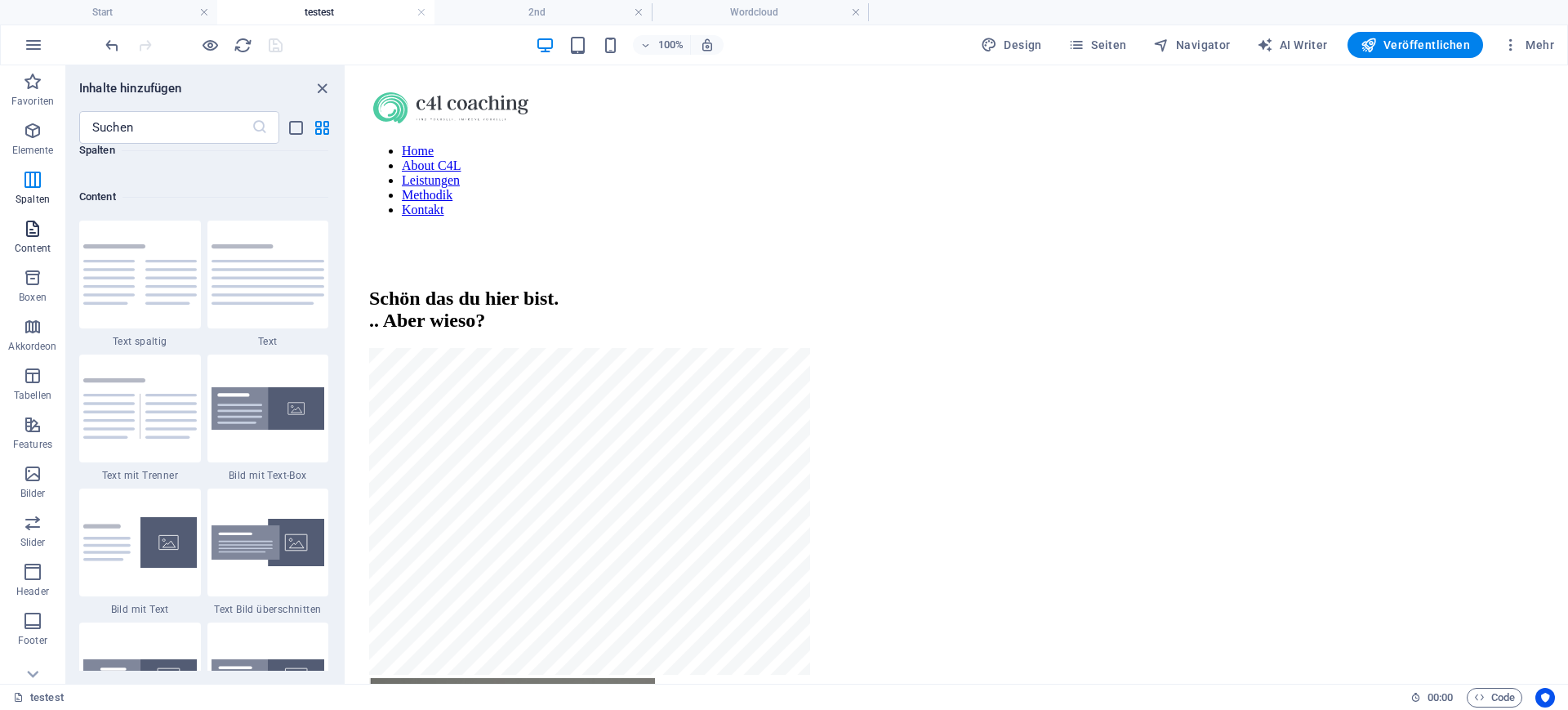scroll, scrollTop: 2859, scrollLeft: 0, axis: vertical 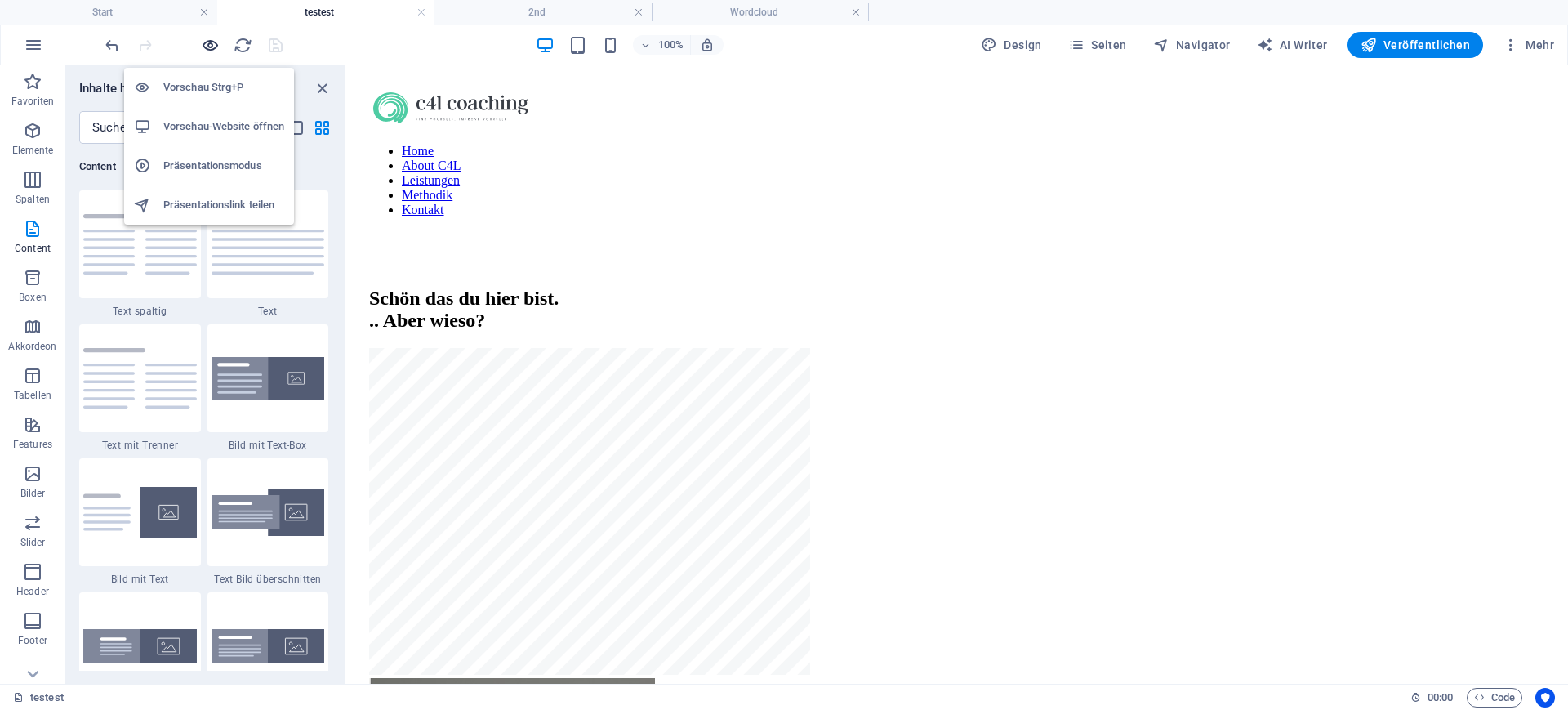 click at bounding box center (210, 45) 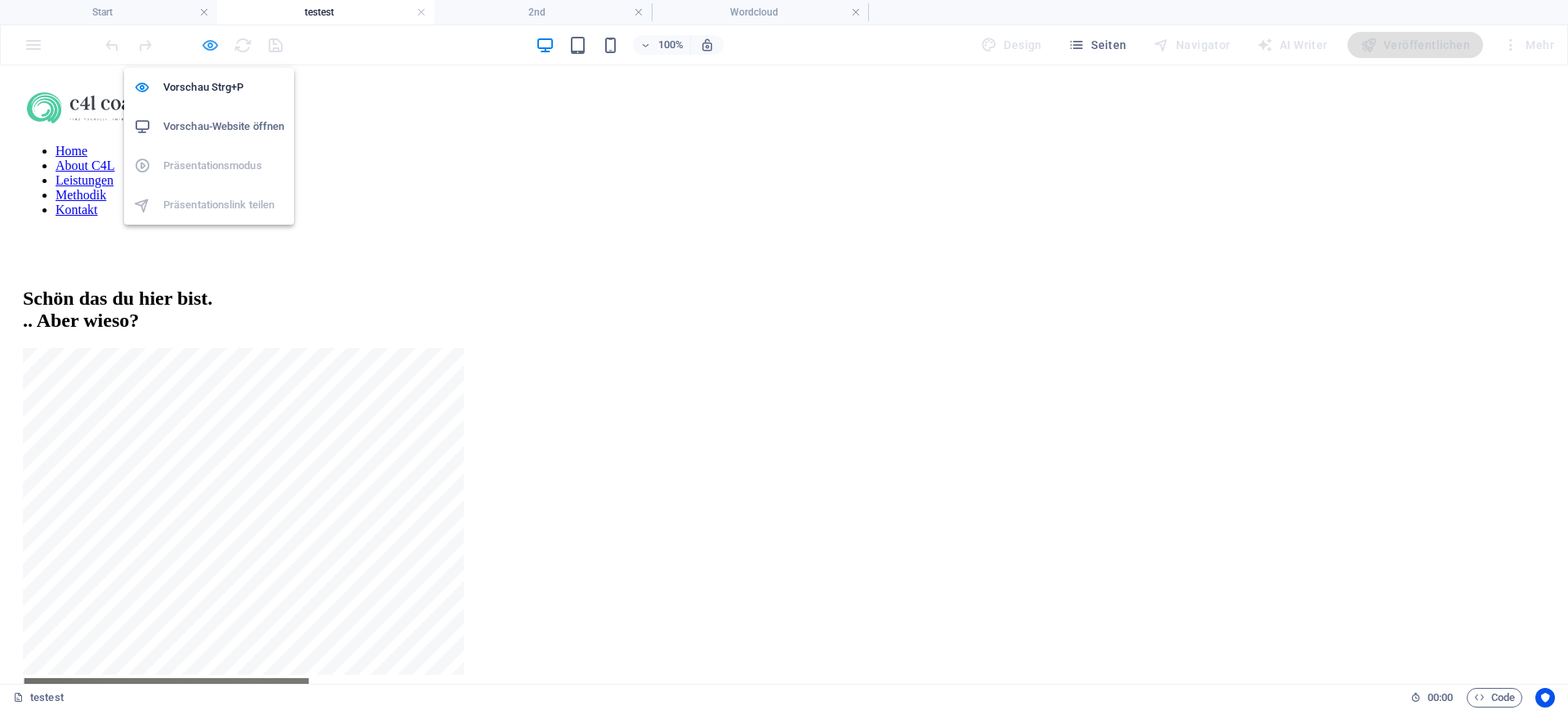 click at bounding box center (210, 45) 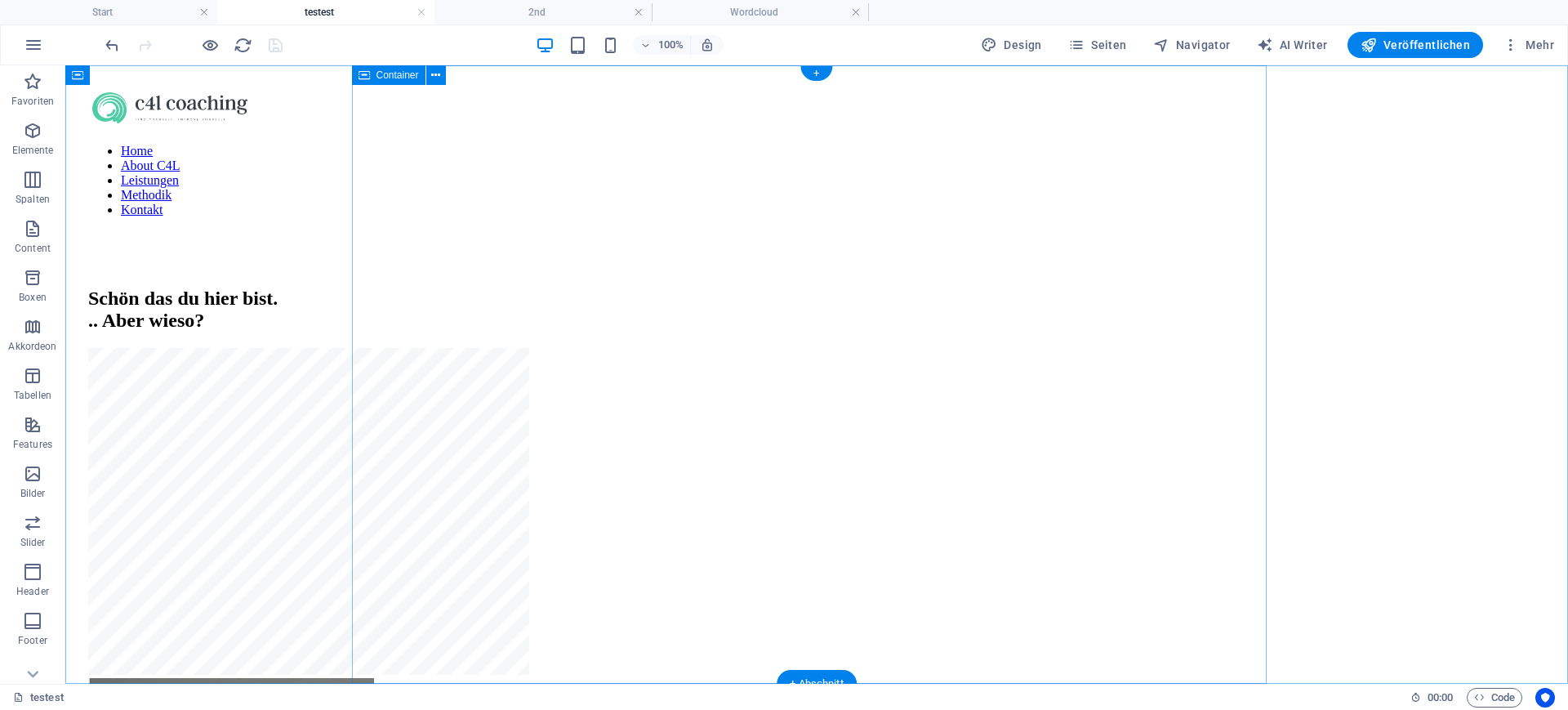 type 